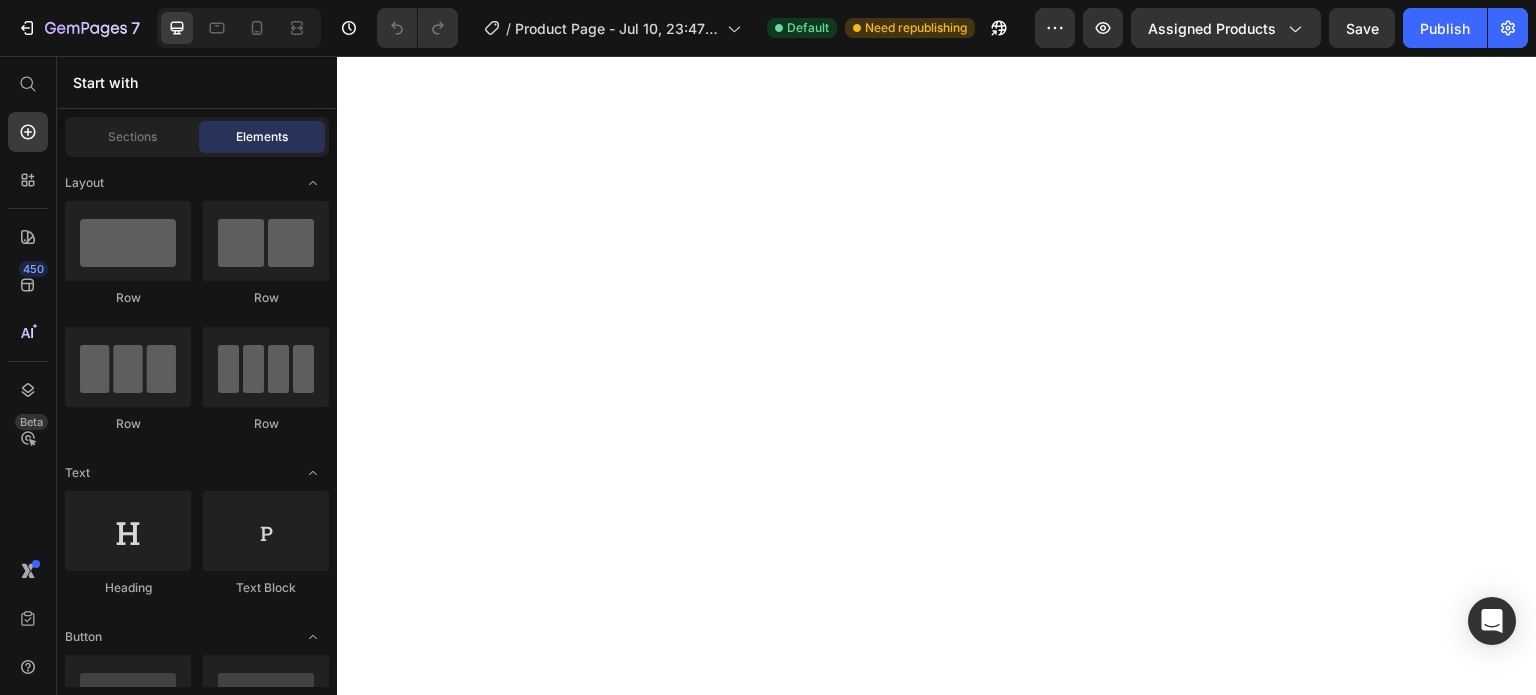 scroll, scrollTop: 0, scrollLeft: 0, axis: both 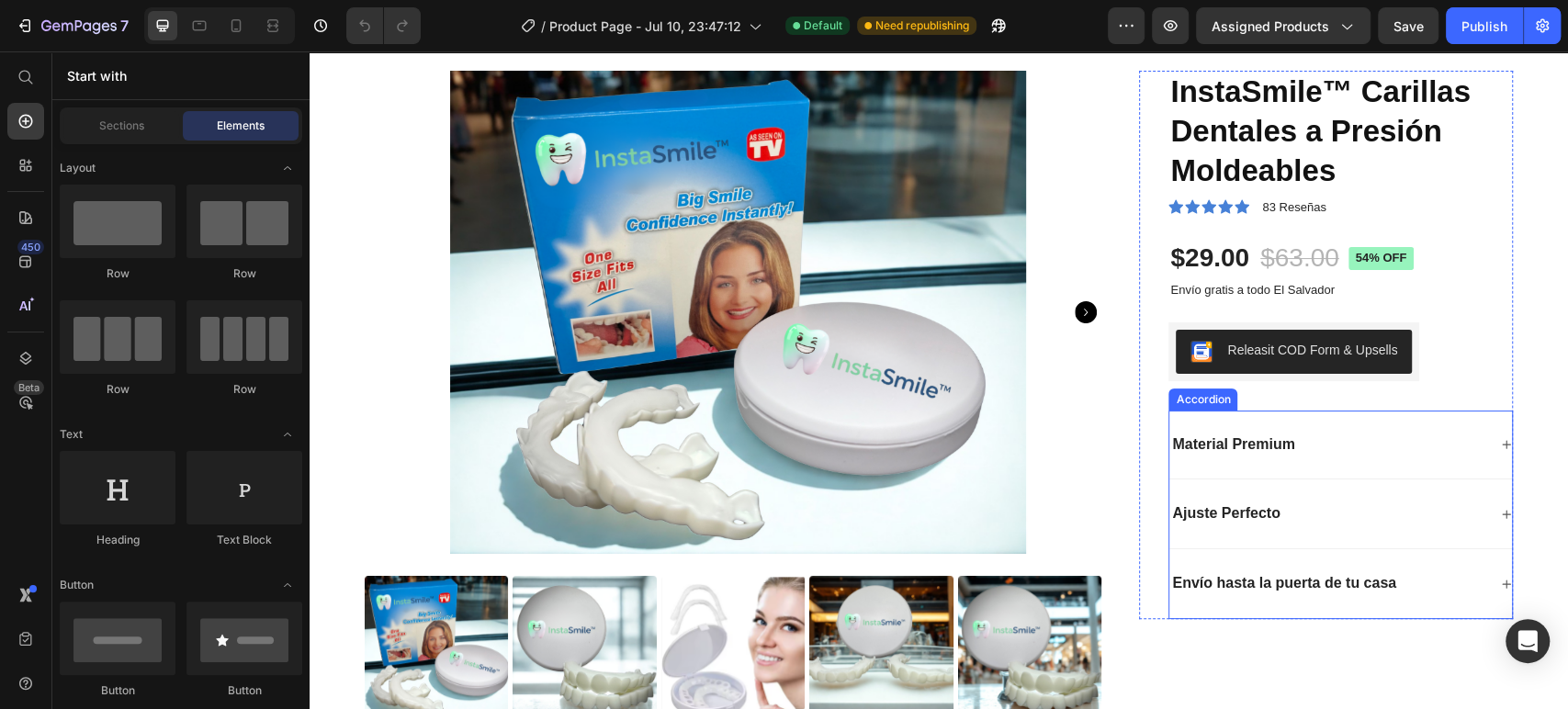 click on "Material Premium" at bounding box center (1233, 445) 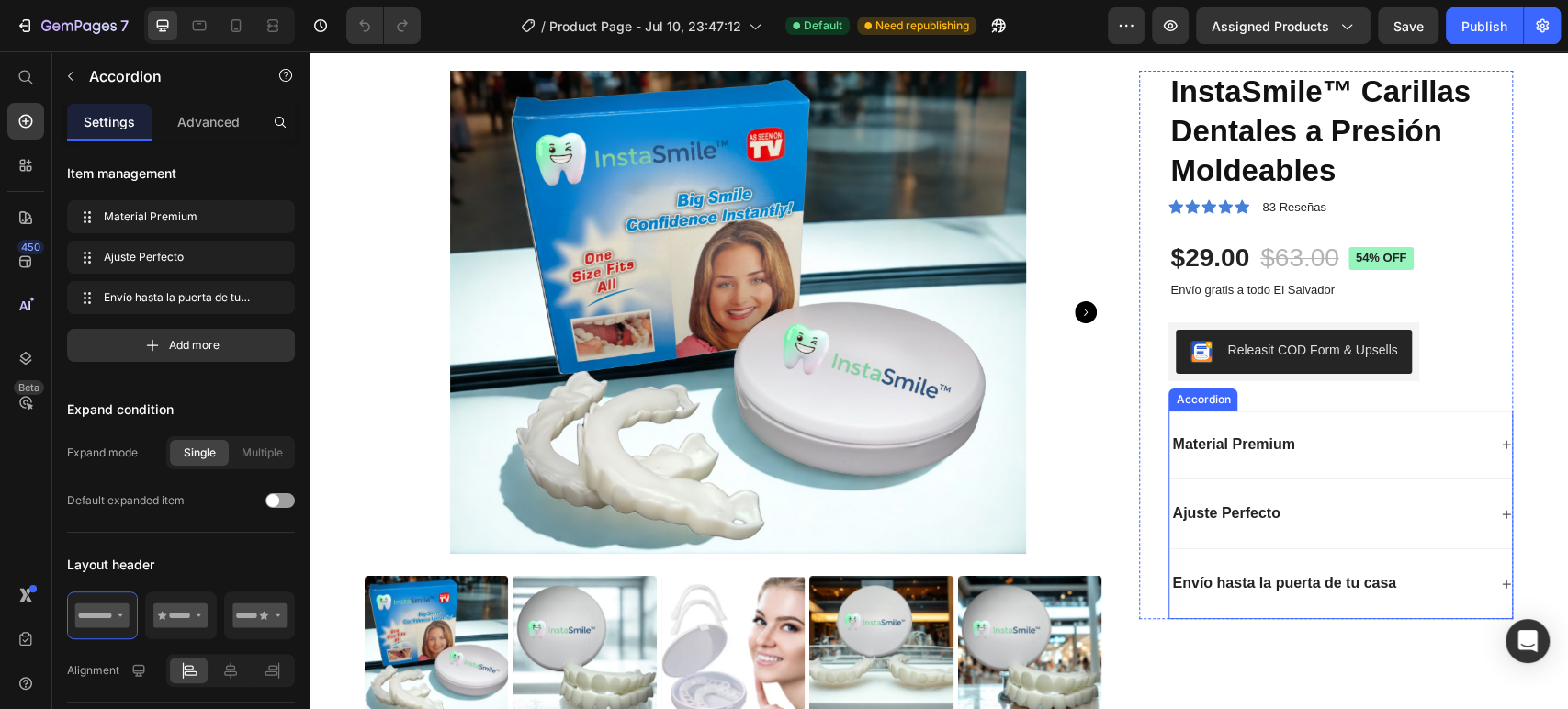 click on "Material Premium" at bounding box center (1233, 445) 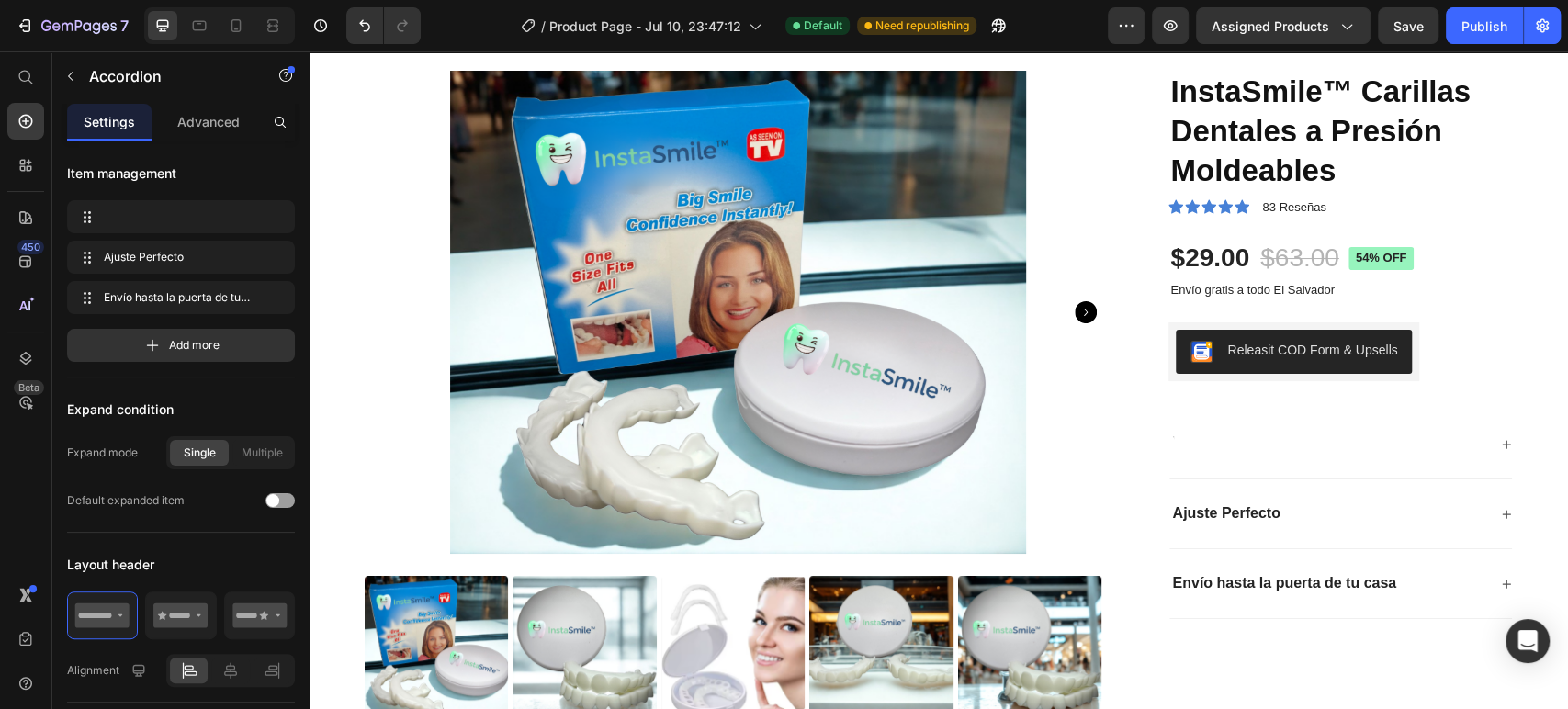 scroll, scrollTop: 89, scrollLeft: 0, axis: vertical 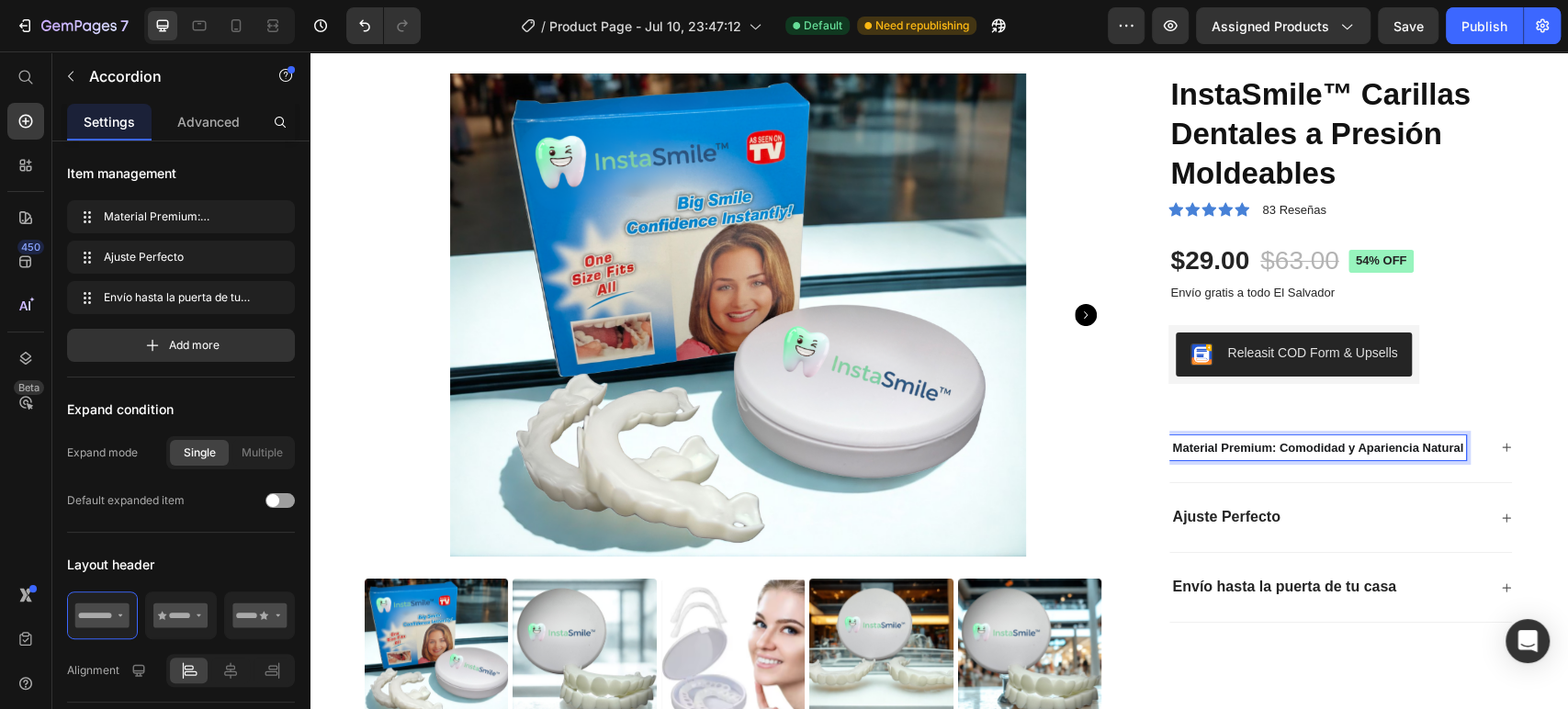 click 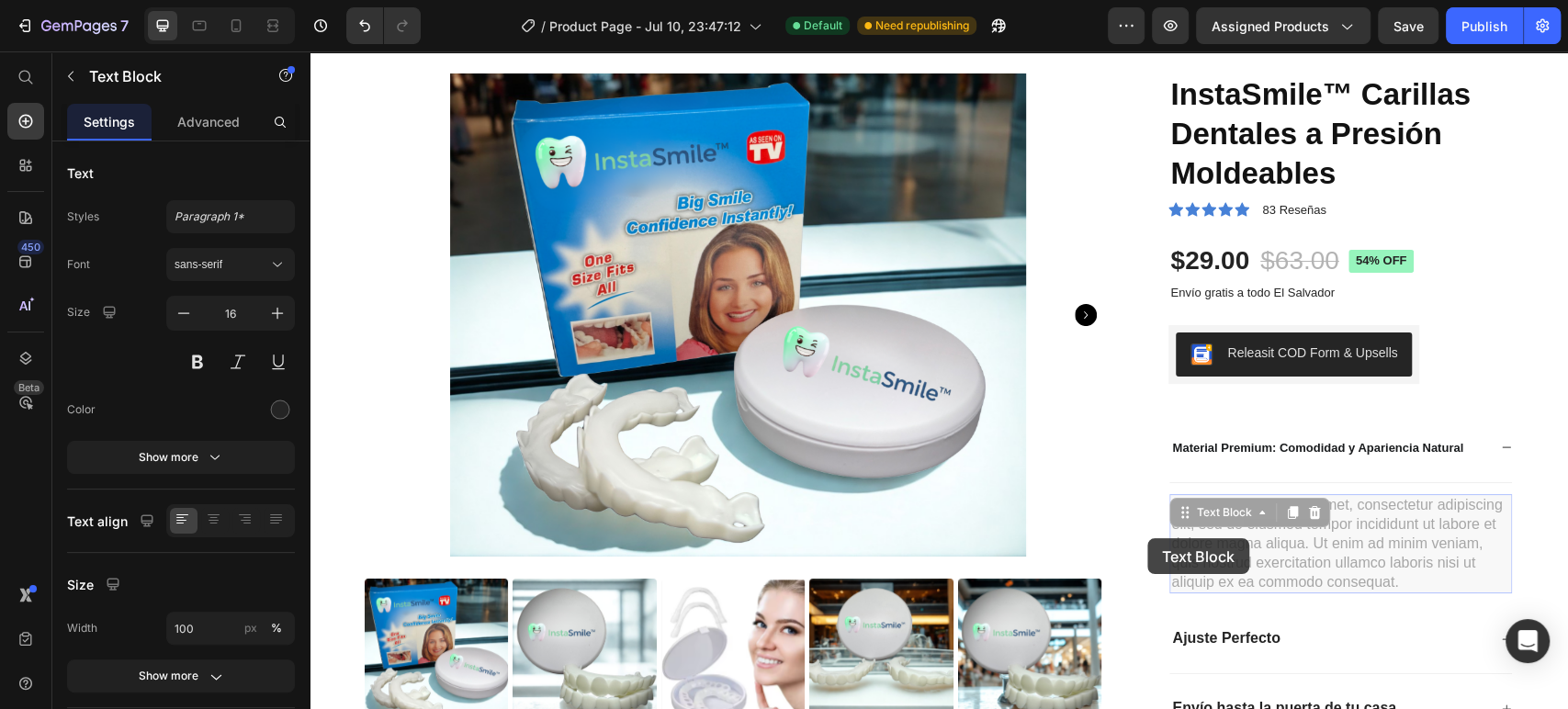 drag, startPoint x: 1395, startPoint y: 579, endPoint x: 1147, endPoint y: 538, distance: 251.3663 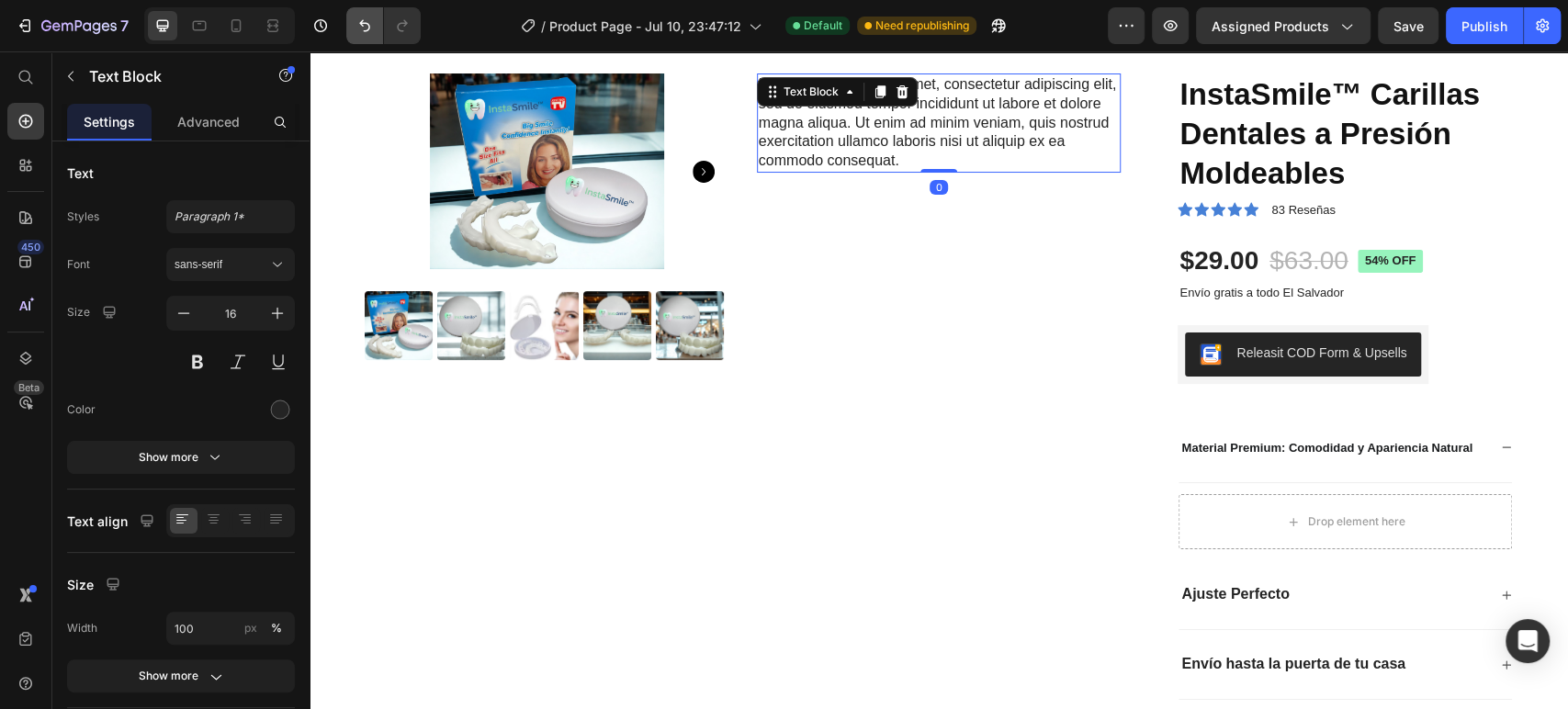 click 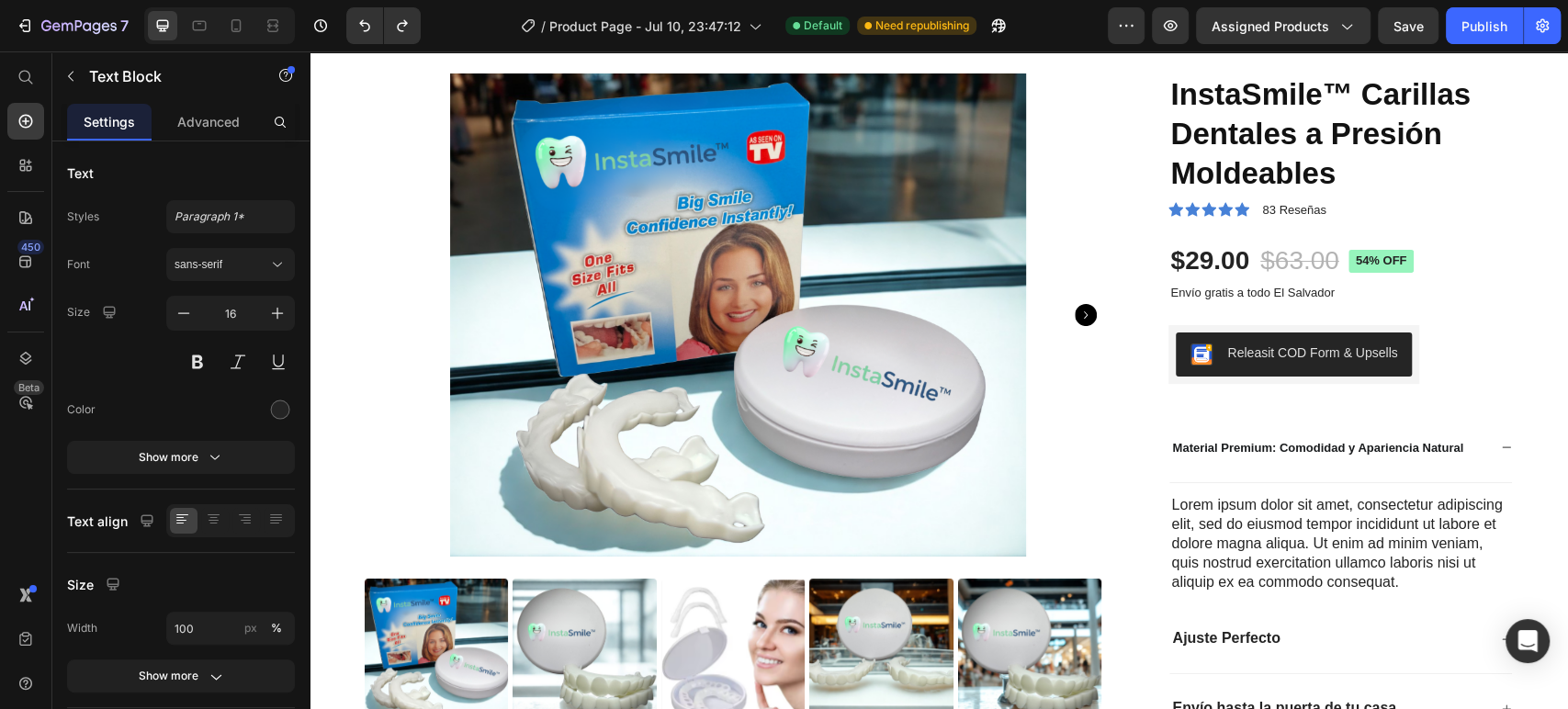 click on "Lorem ipsum dolor sit amet, consectetur adipiscing elit, sed do eiusmod tempor incididunt ut labore et dolore magna aliqua. Ut enim ad minim veniam, quis nostrud exercitation ullamco laboris nisi ut aliquip ex ea commodo consequat." at bounding box center (1340, 544) 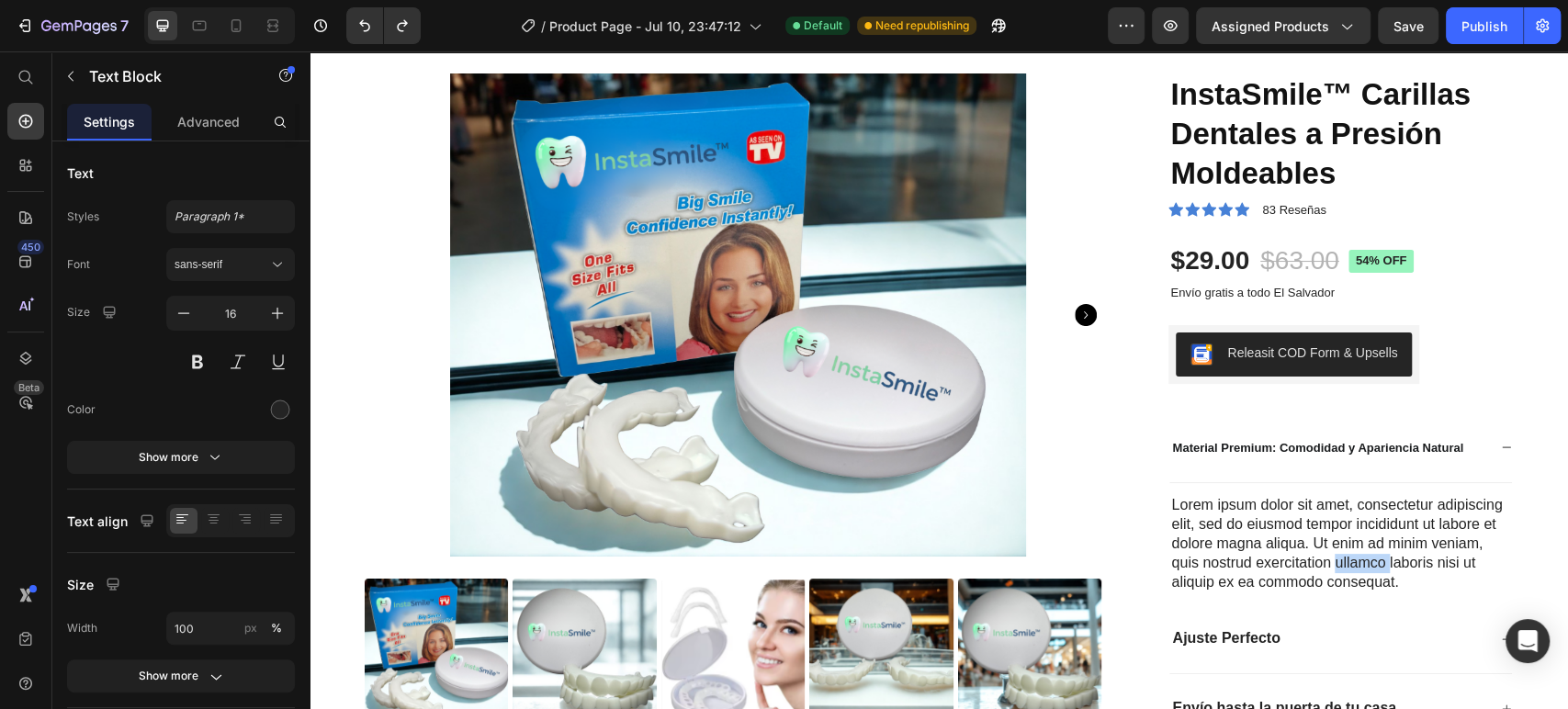 click on "Lorem ipsum dolor sit amet, consectetur adipiscing elit, sed do eiusmod tempor incididunt ut labore et dolore magna aliqua. Ut enim ad minim veniam, quis nostrud exercitation ullamco laboris nisi ut aliquip ex ea commodo consequat." at bounding box center [1340, 544] 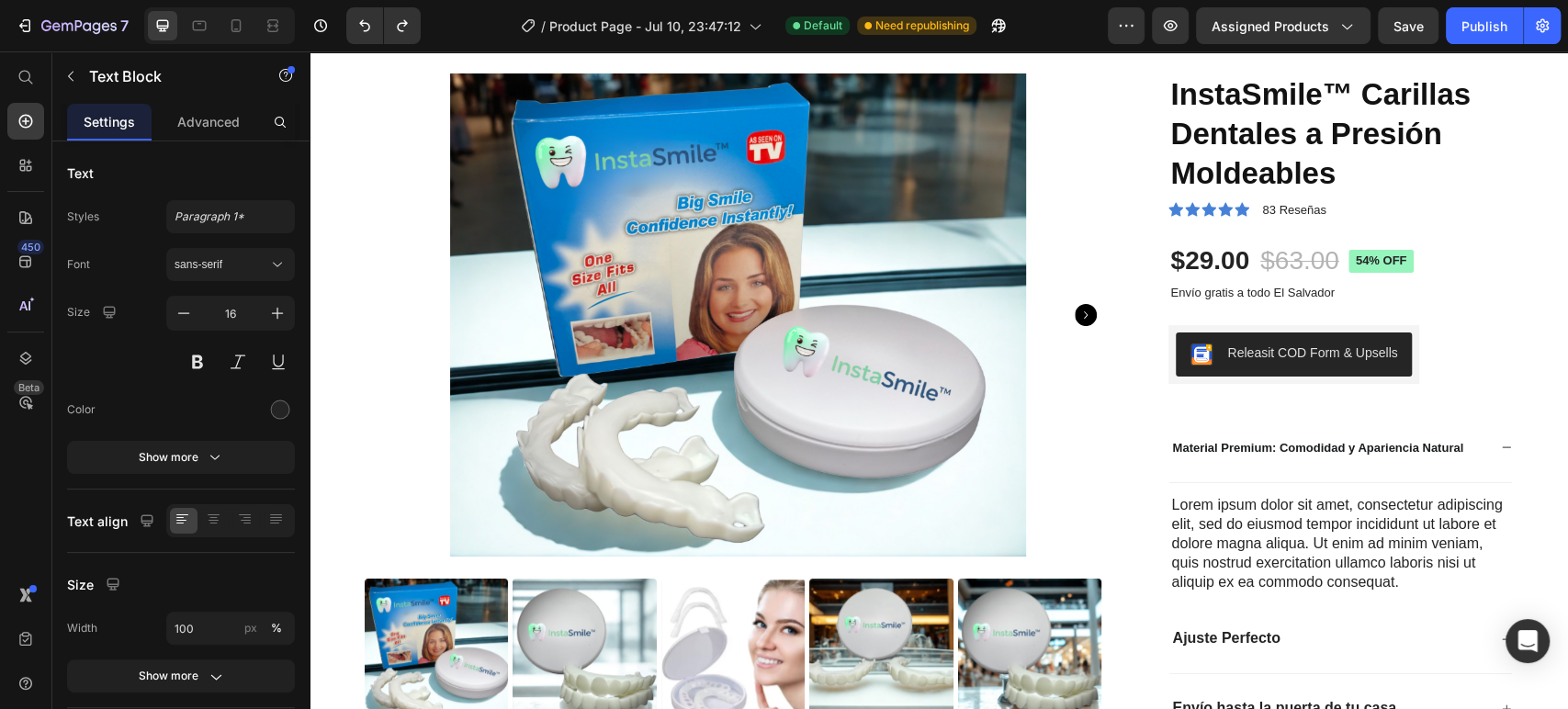 click on "Lorem ipsum dolor sit amet, consectetur adipiscing elit, sed do eiusmod tempor incididunt ut labore et dolore magna aliqua. Ut enim ad minim veniam, quis nostrud exercitation ullamco laboris nisi ut aliquip ex ea commodo consequat." at bounding box center (1340, 544) 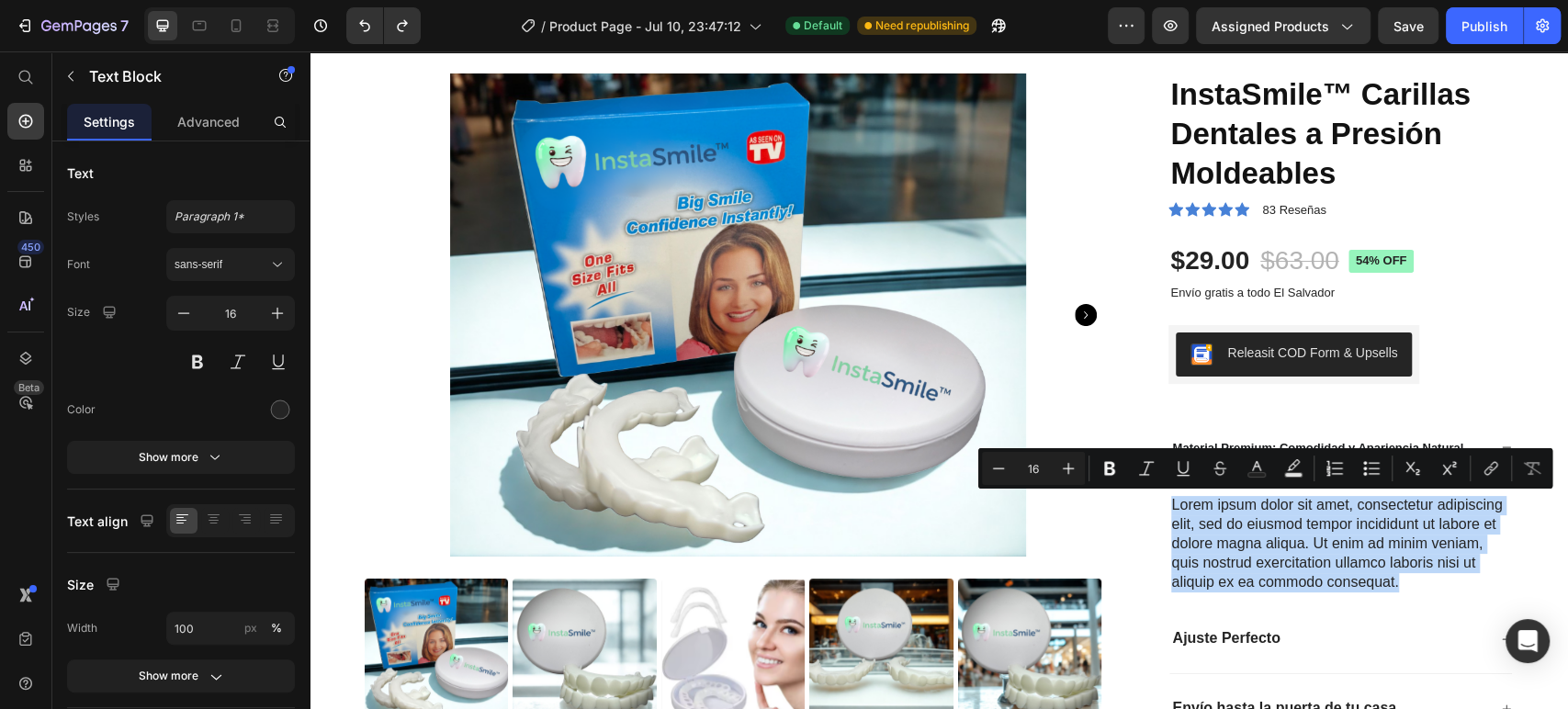 drag, startPoint x: 1393, startPoint y: 580, endPoint x: 1159, endPoint y: 510, distance: 244.24578 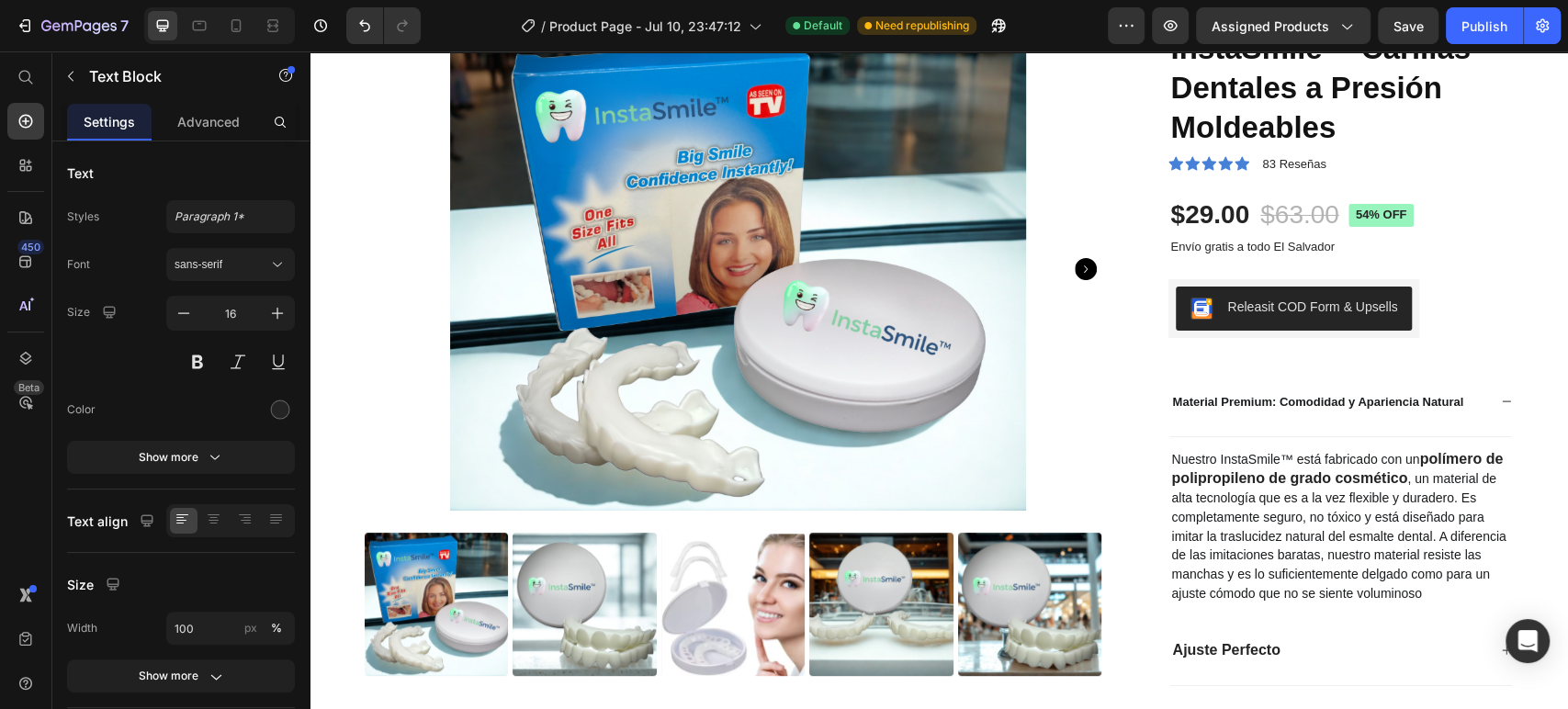 scroll, scrollTop: 191, scrollLeft: 0, axis: vertical 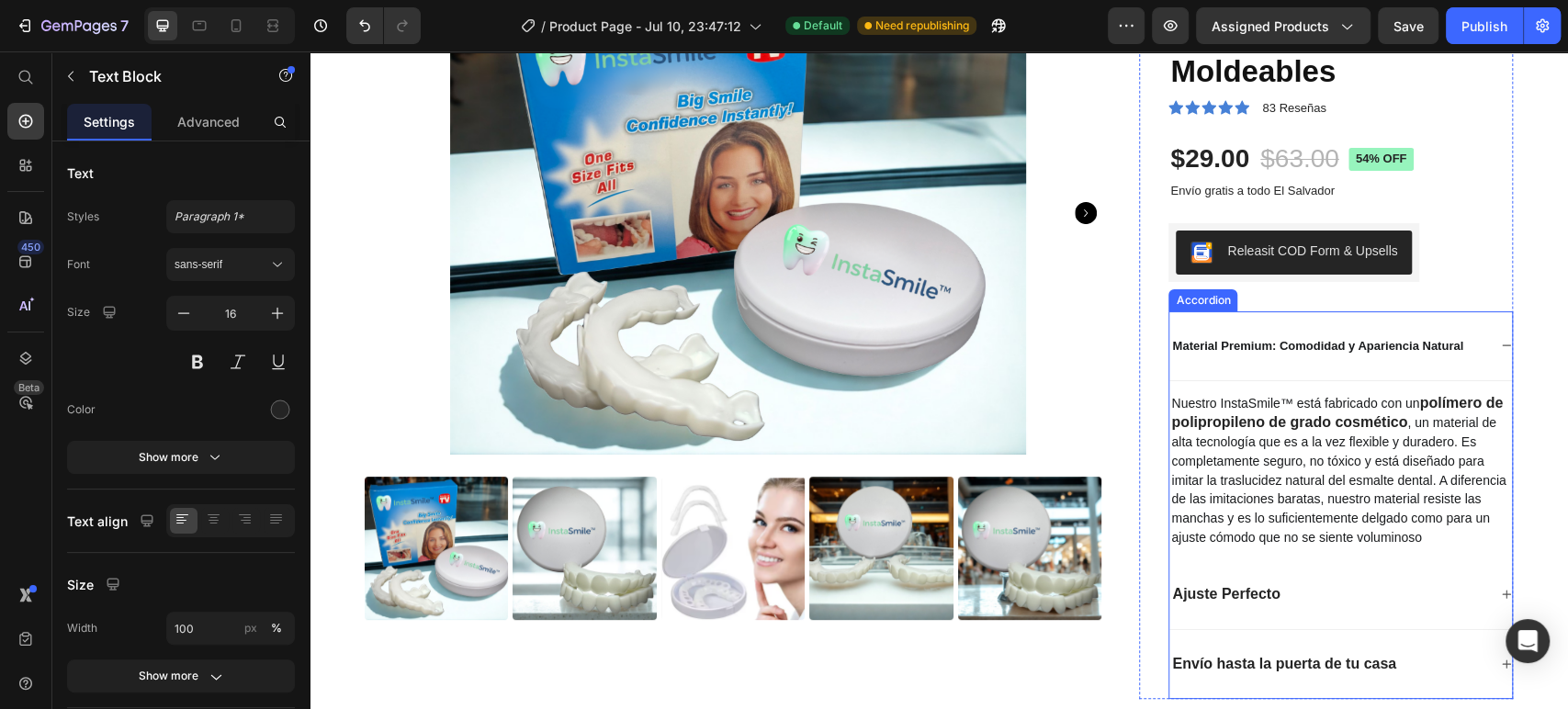 click 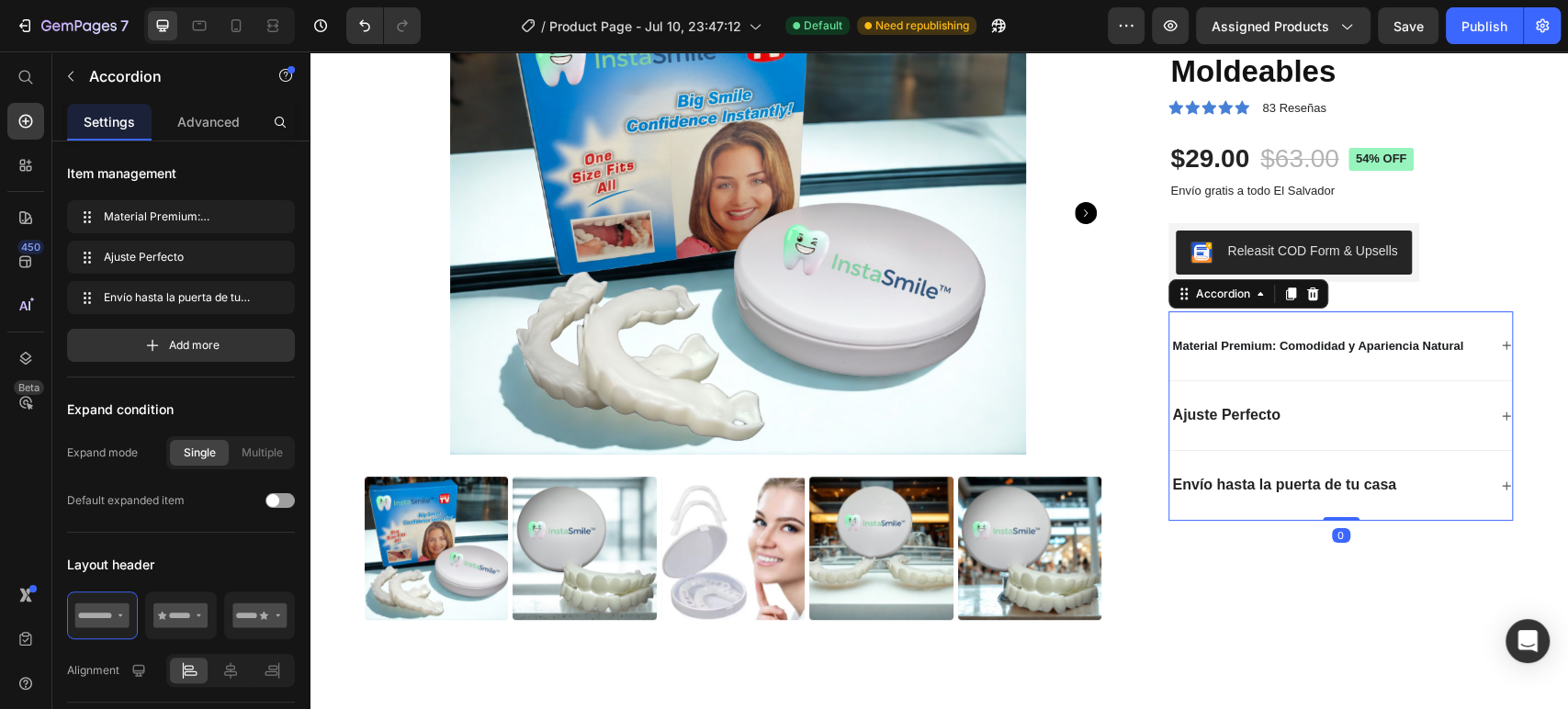 click 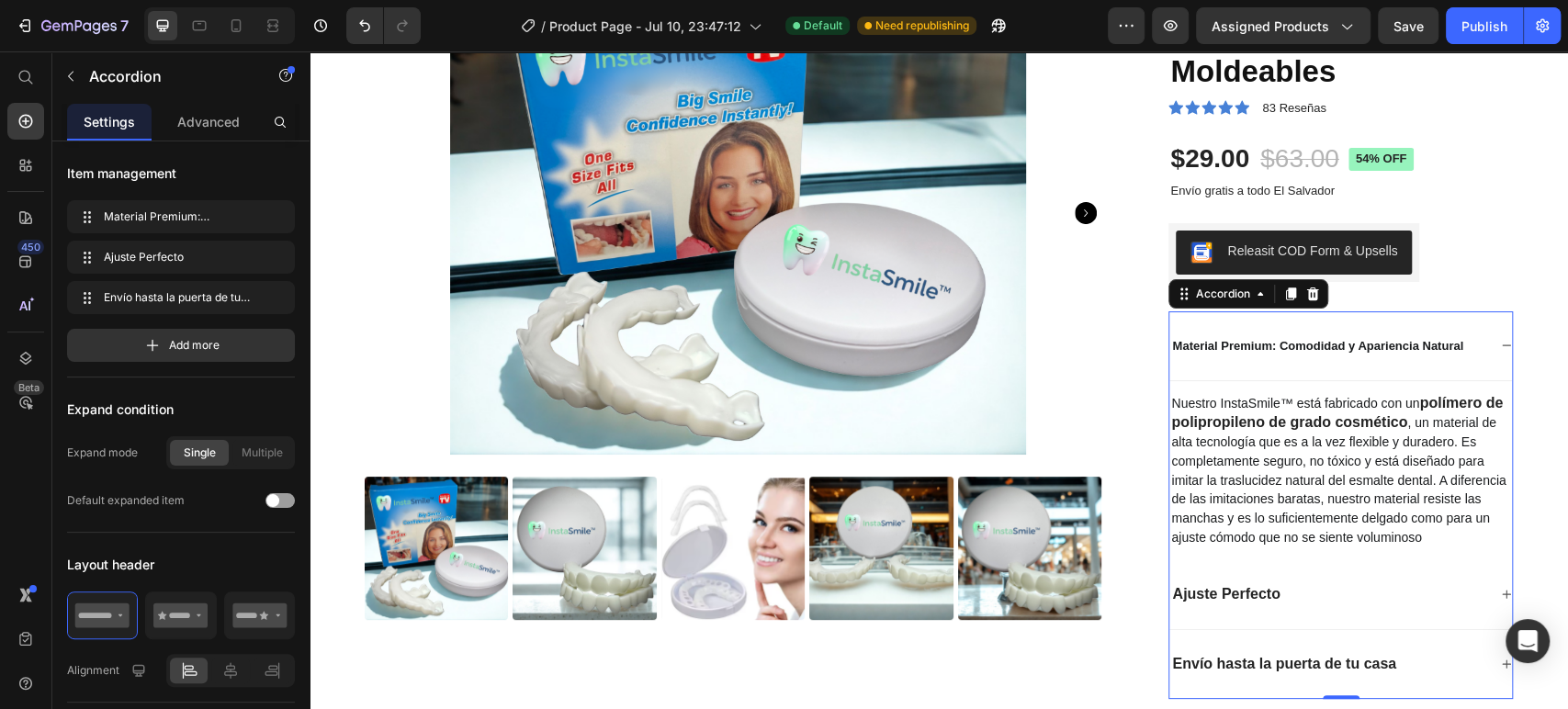 click 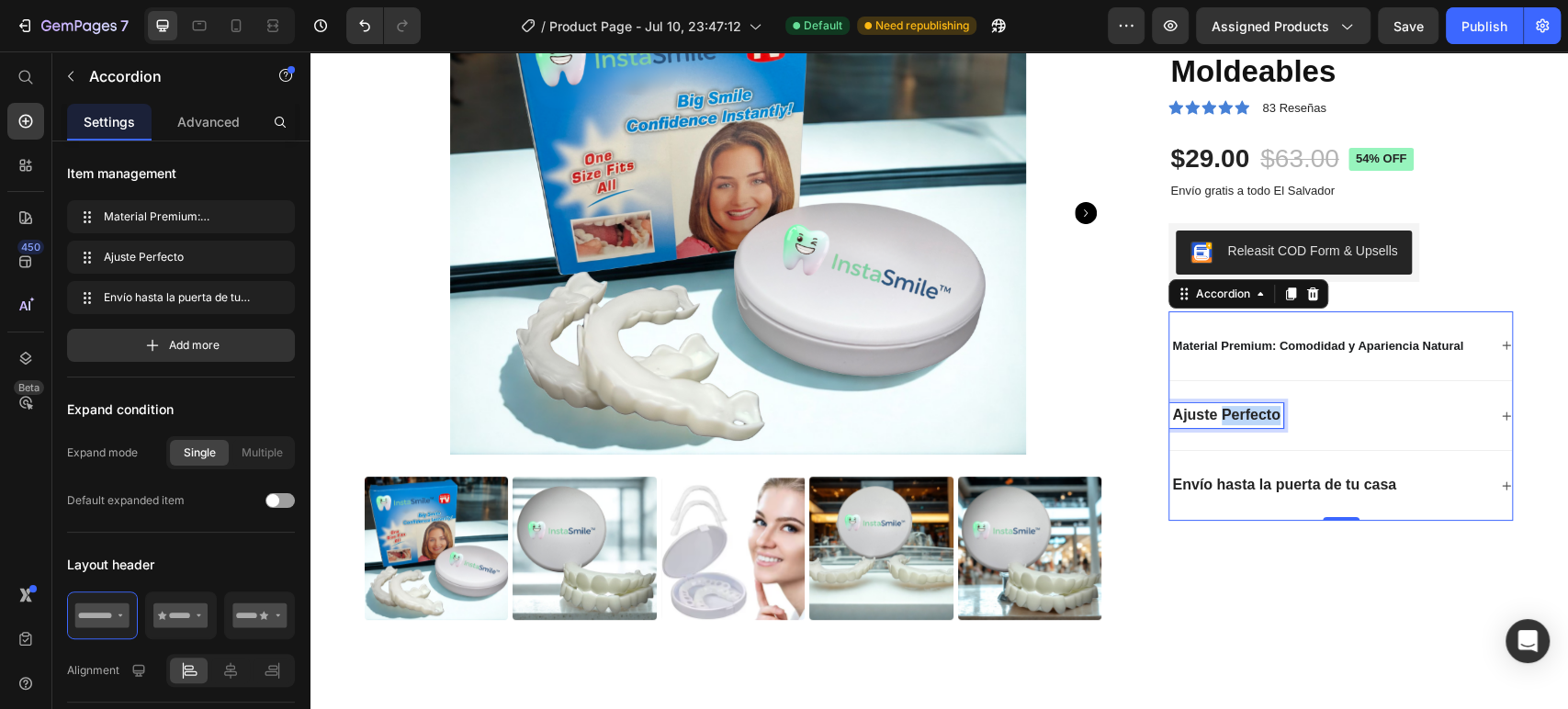 click on "Ajuste Perfecto" at bounding box center (1225, 415) 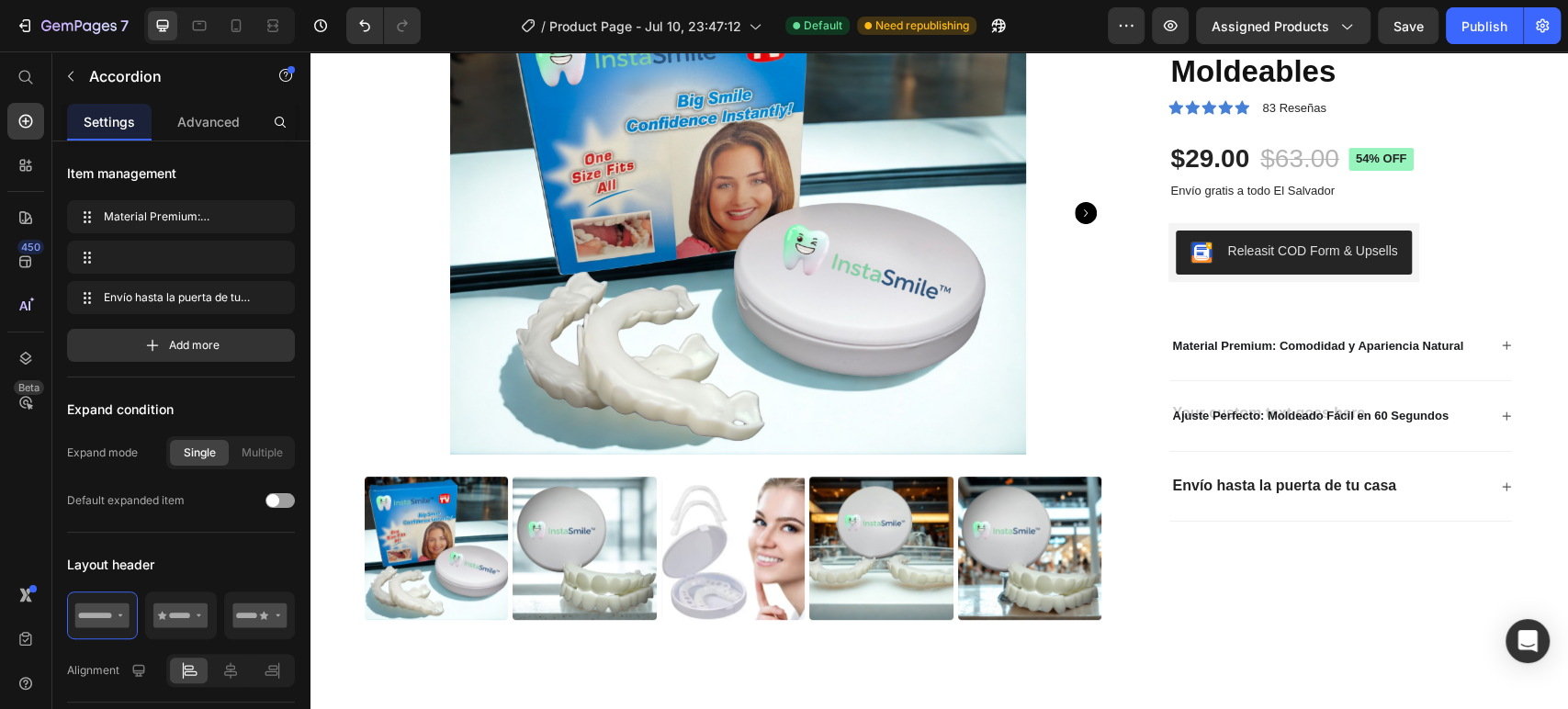 scroll, scrollTop: 189, scrollLeft: 0, axis: vertical 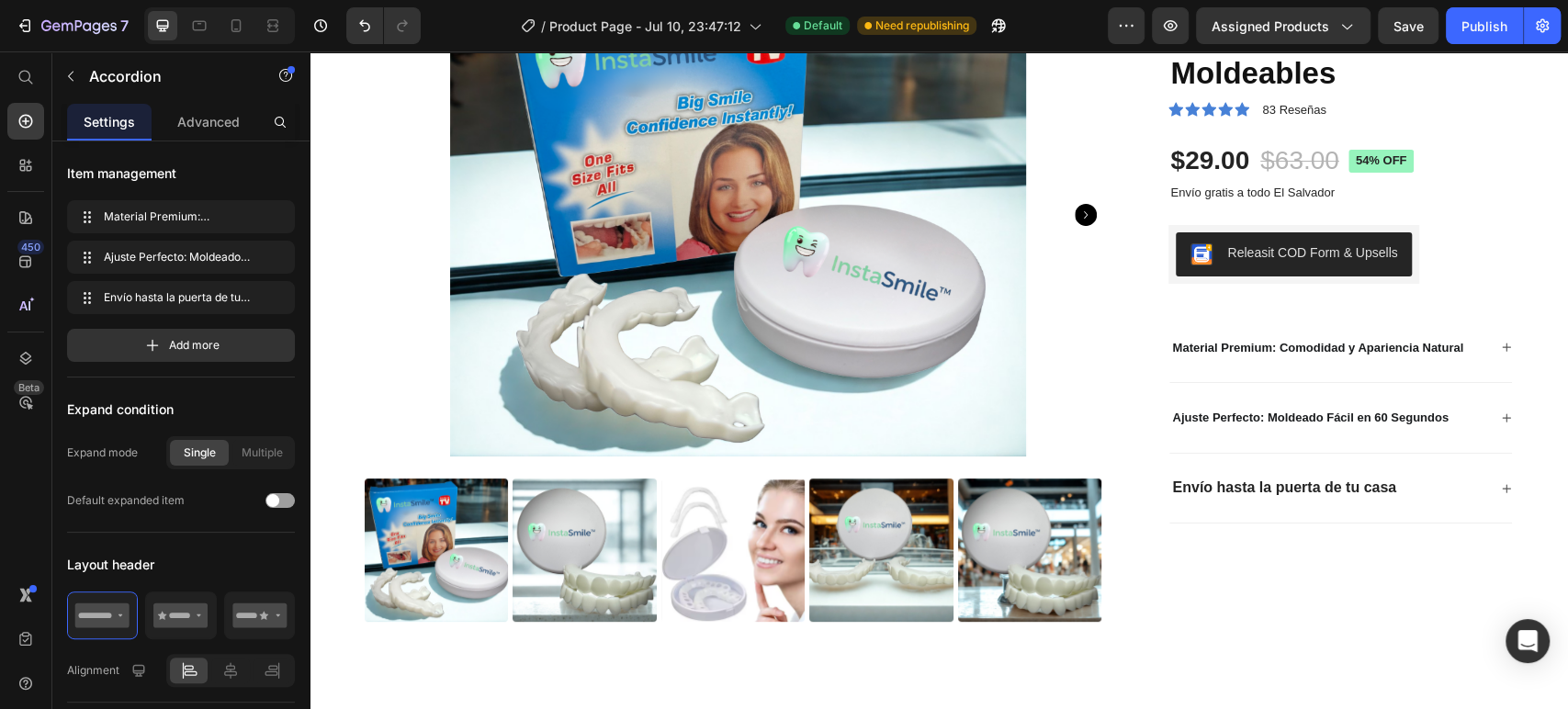 click 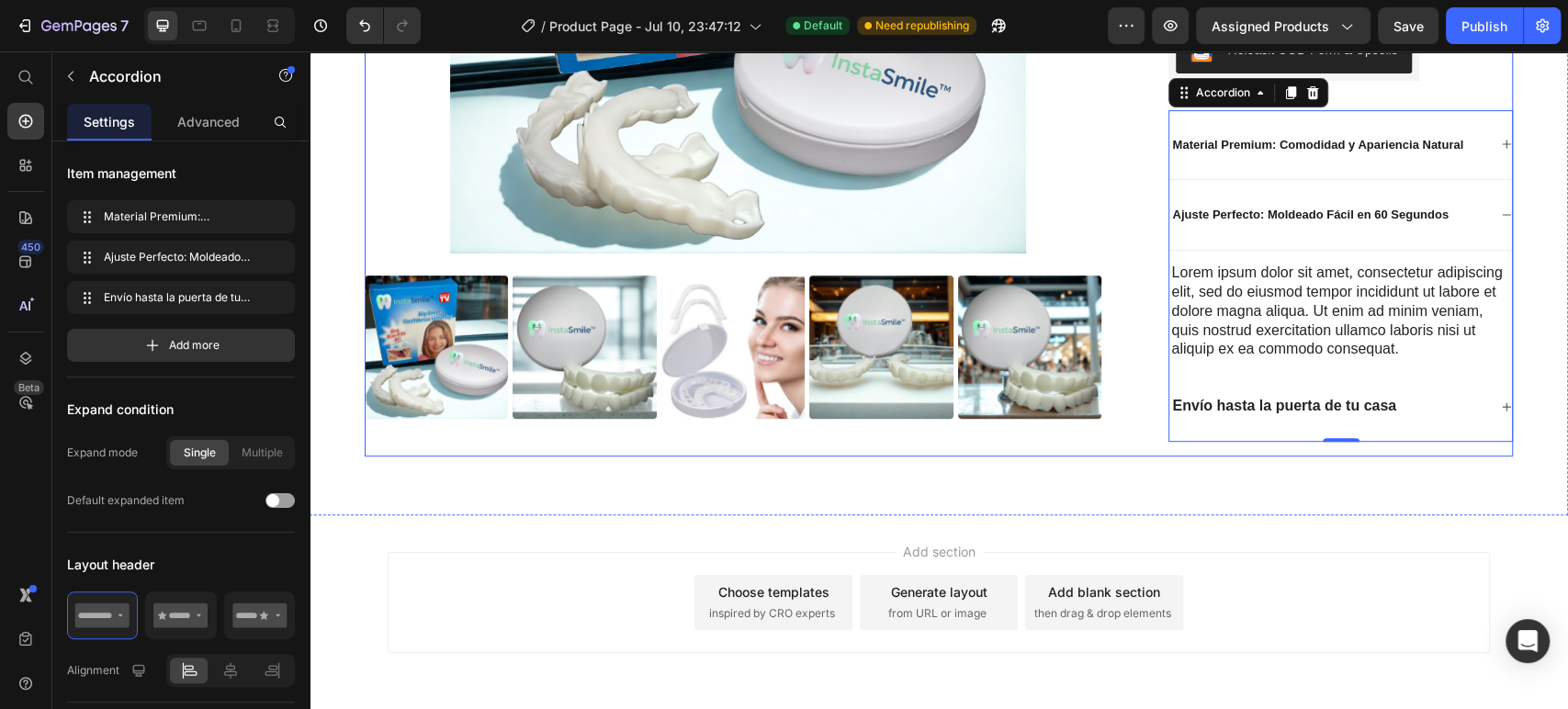 scroll, scrollTop: 393, scrollLeft: 0, axis: vertical 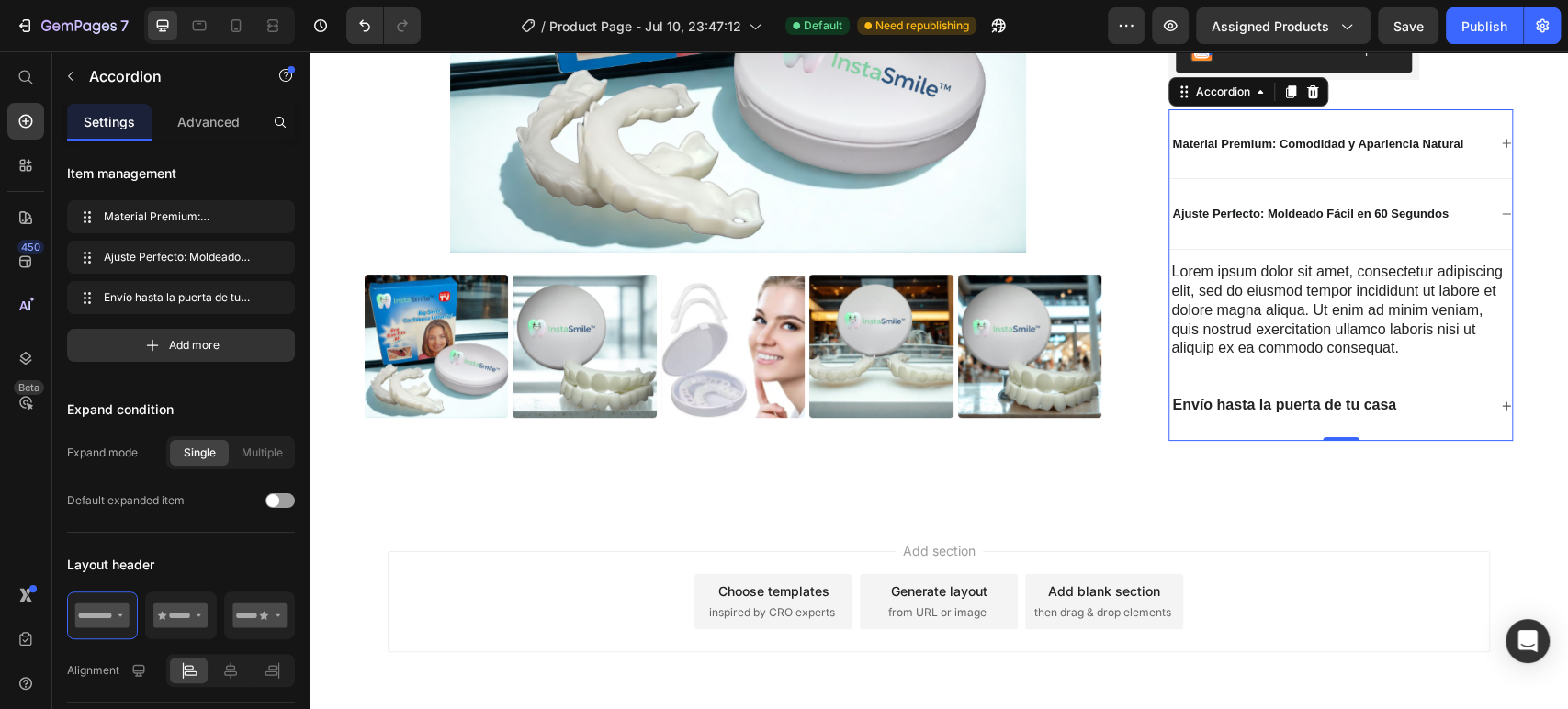 click on "inspired by CRO experts" at bounding box center (772, 613) 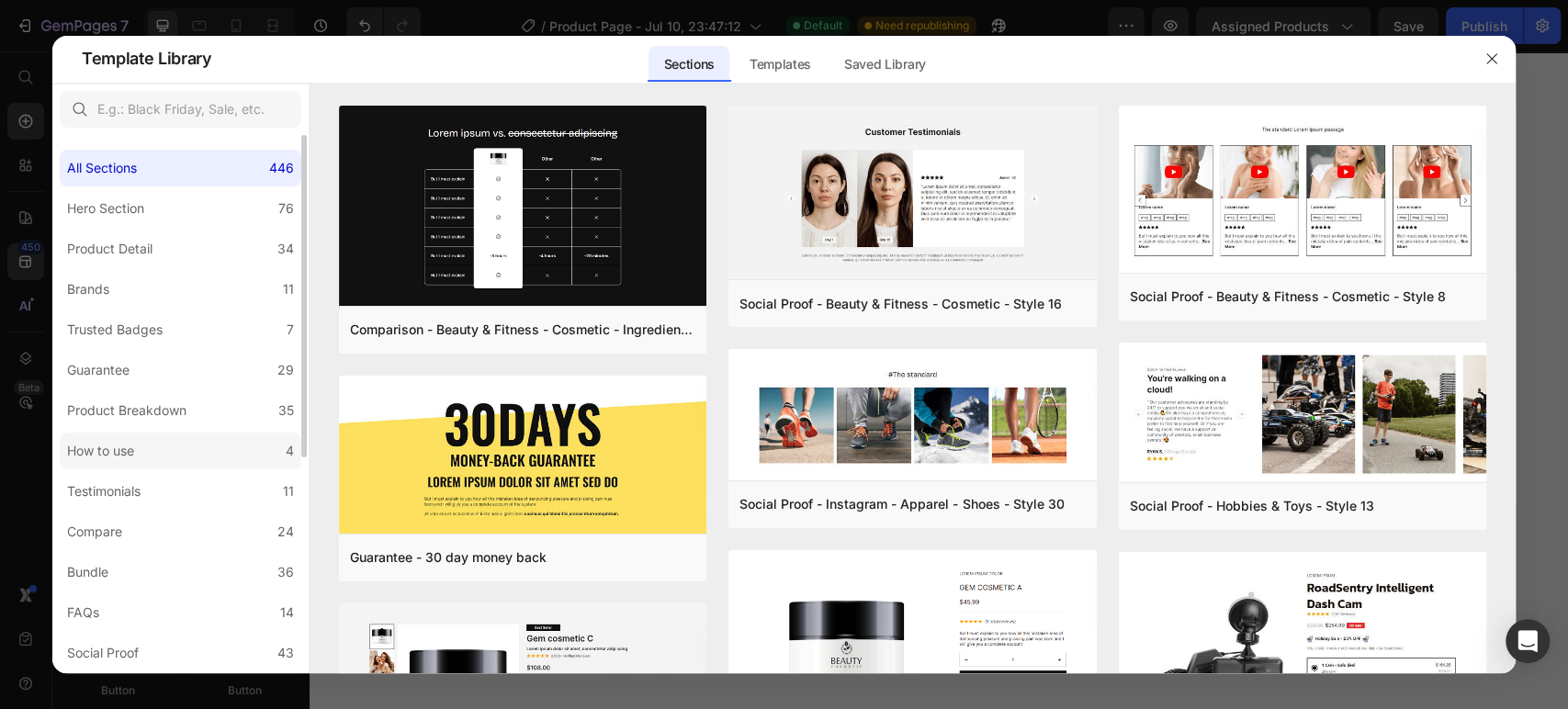 scroll, scrollTop: 204, scrollLeft: 0, axis: vertical 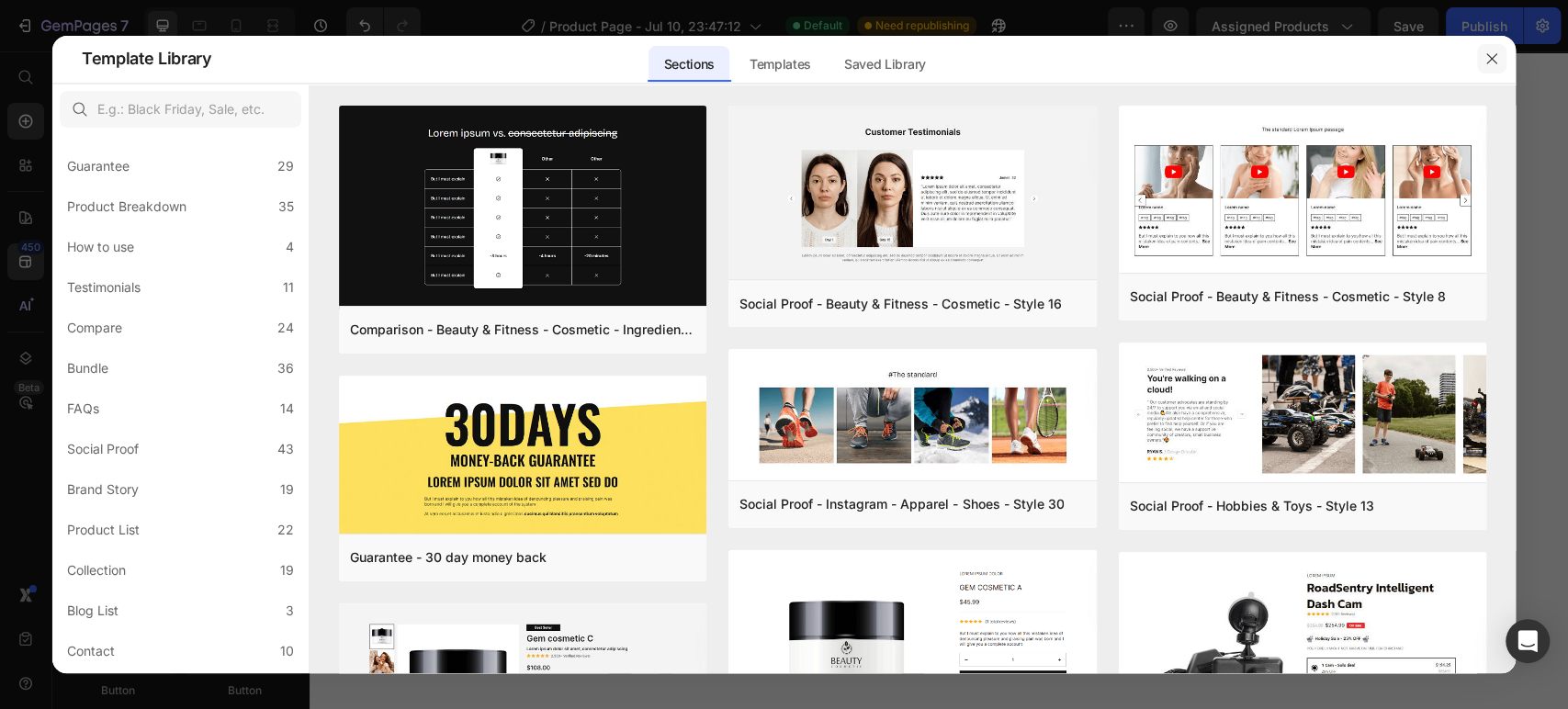 click 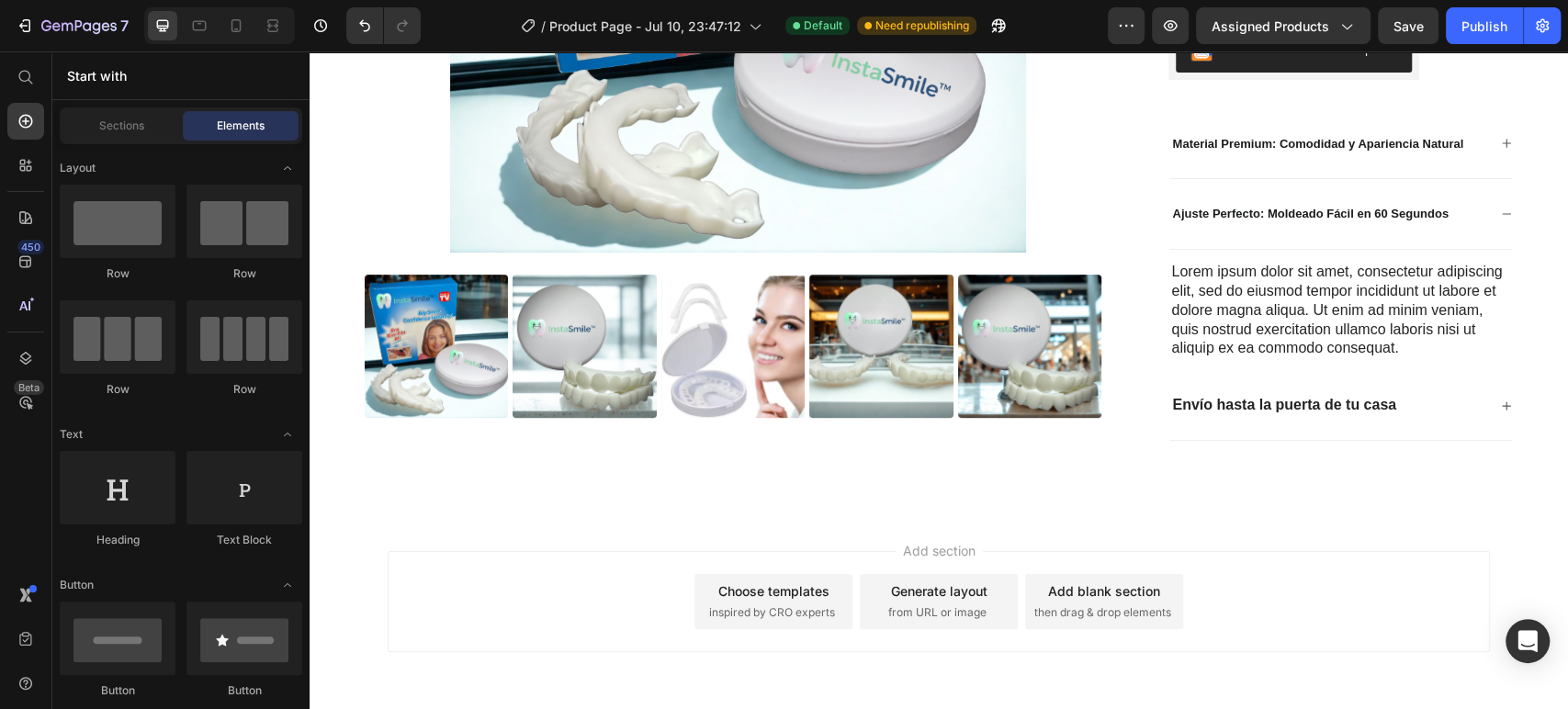 click on "then drag & drop elements" at bounding box center [1102, 613] 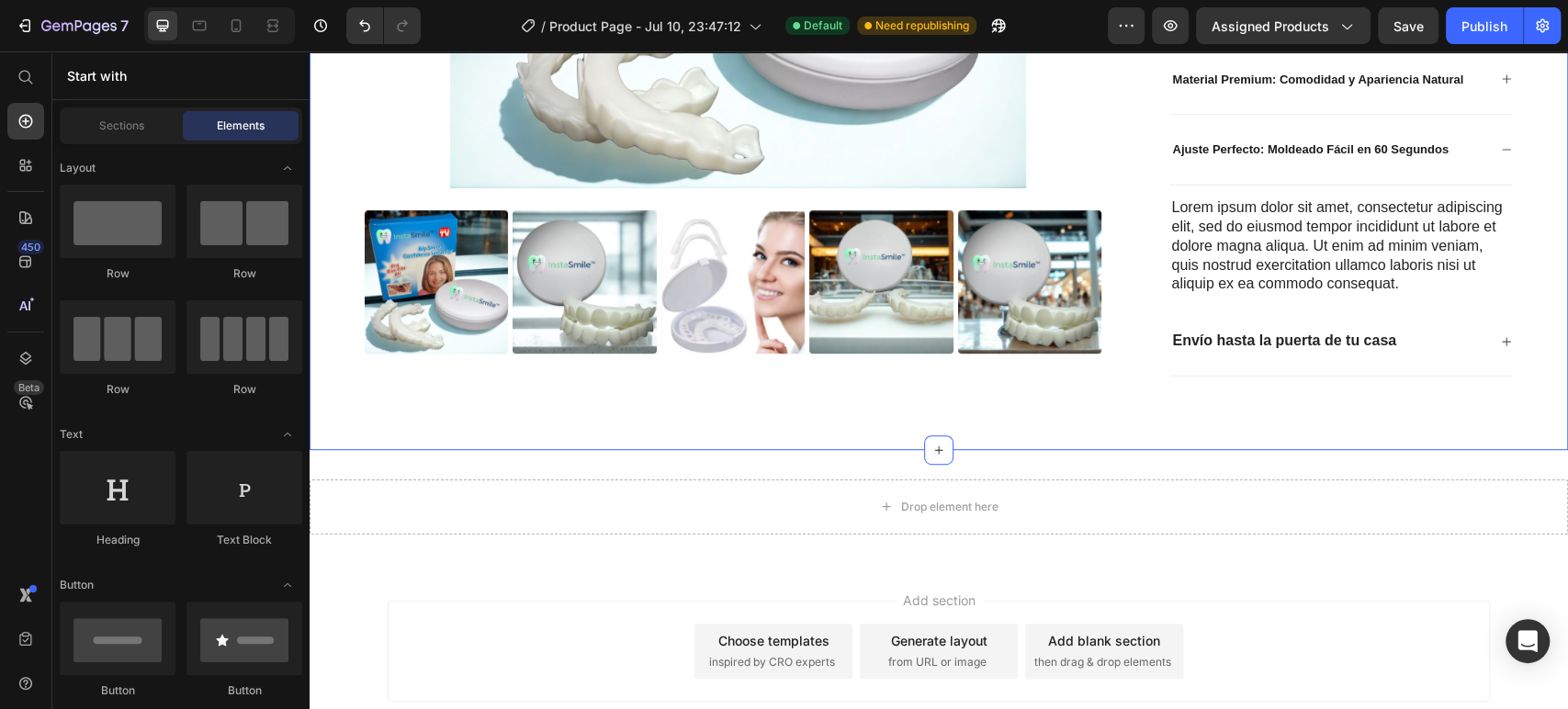 scroll, scrollTop: 574, scrollLeft: 0, axis: vertical 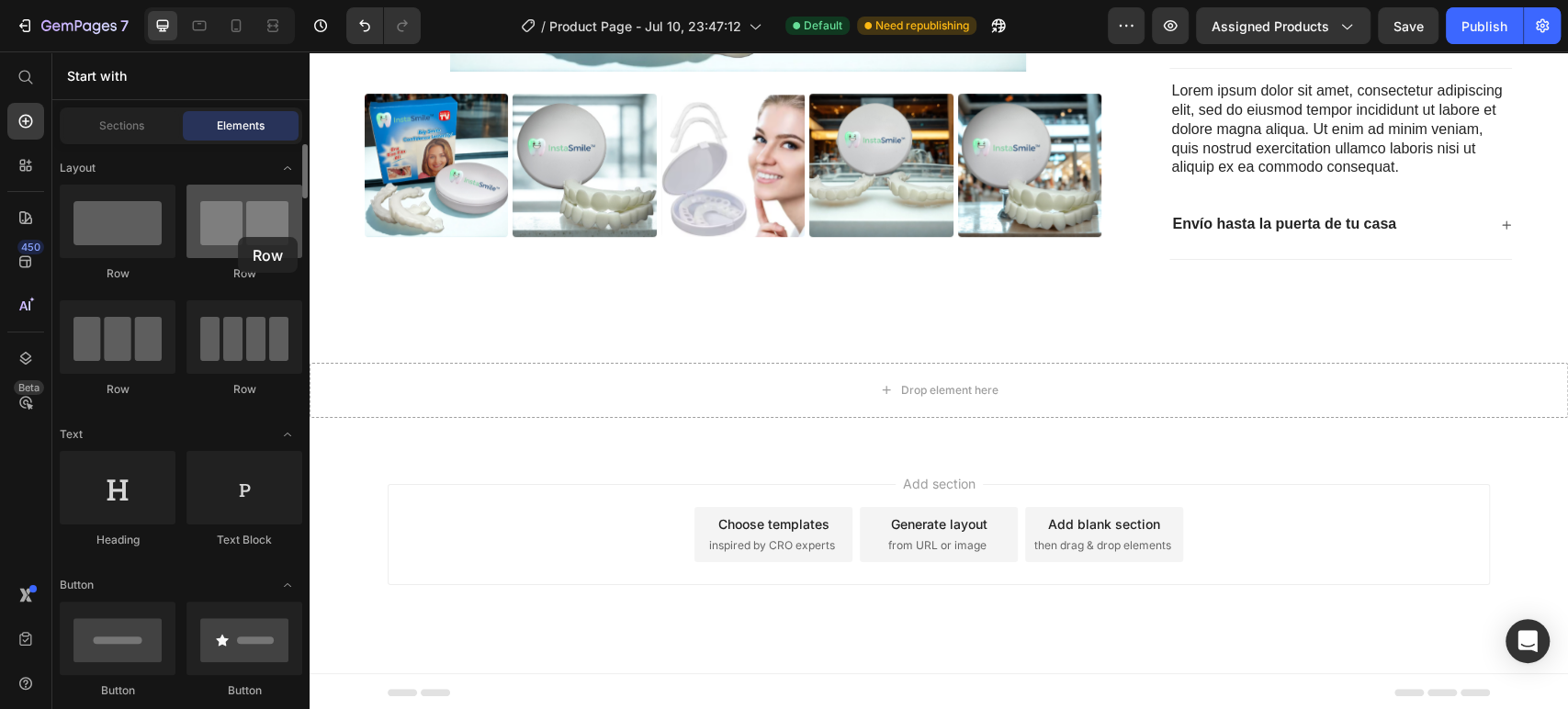 click at bounding box center (244, 221) 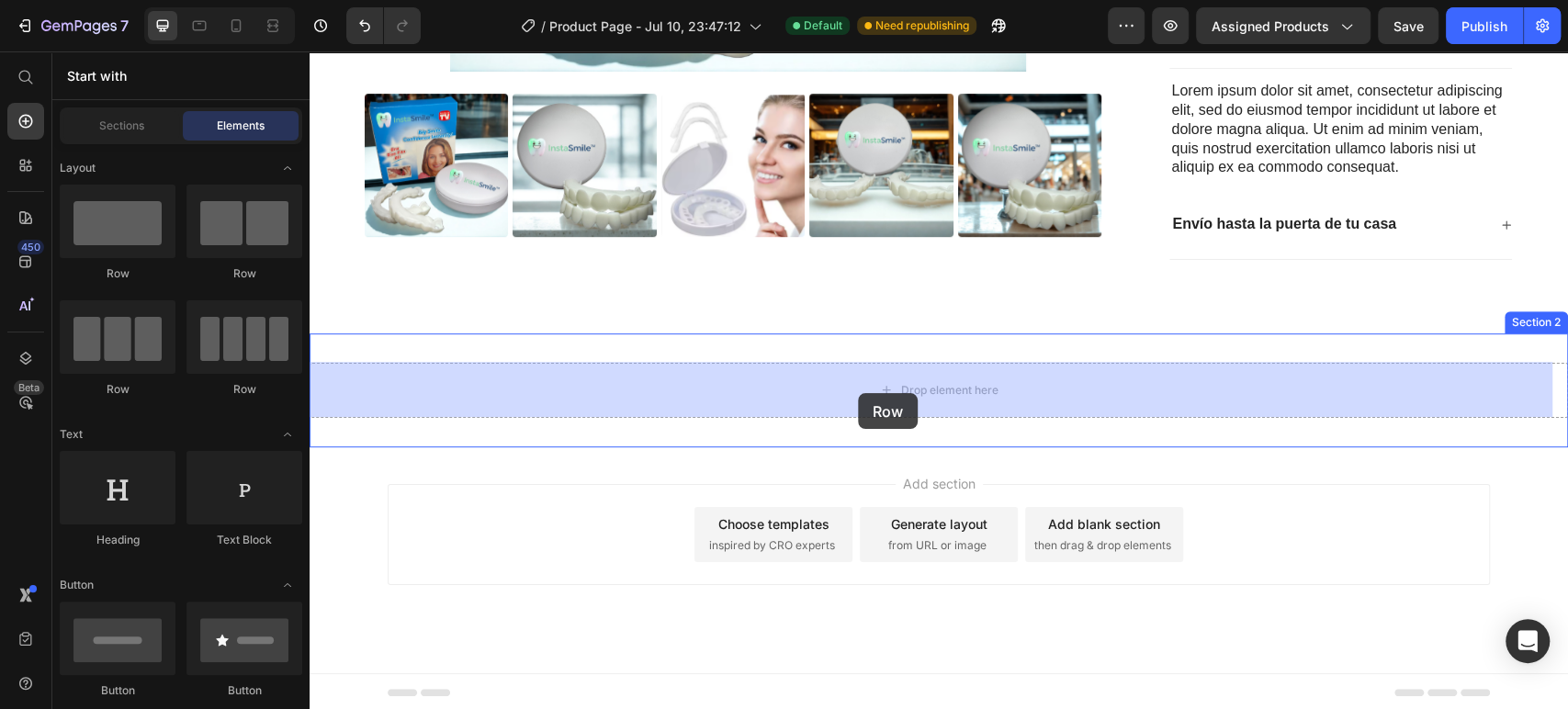 drag, startPoint x: 593, startPoint y: 308, endPoint x: 858, endPoint y: 393, distance: 278.2984 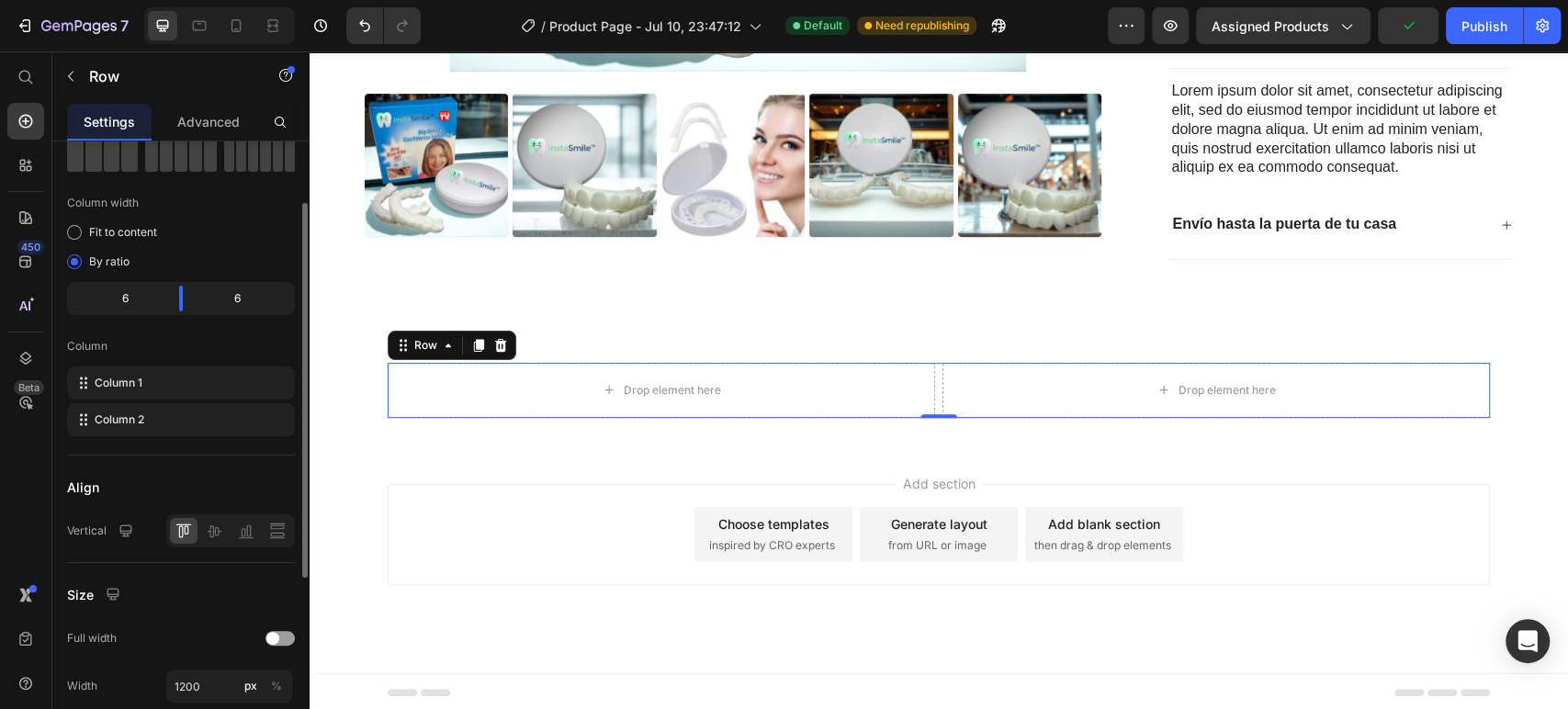 scroll, scrollTop: 0, scrollLeft: 0, axis: both 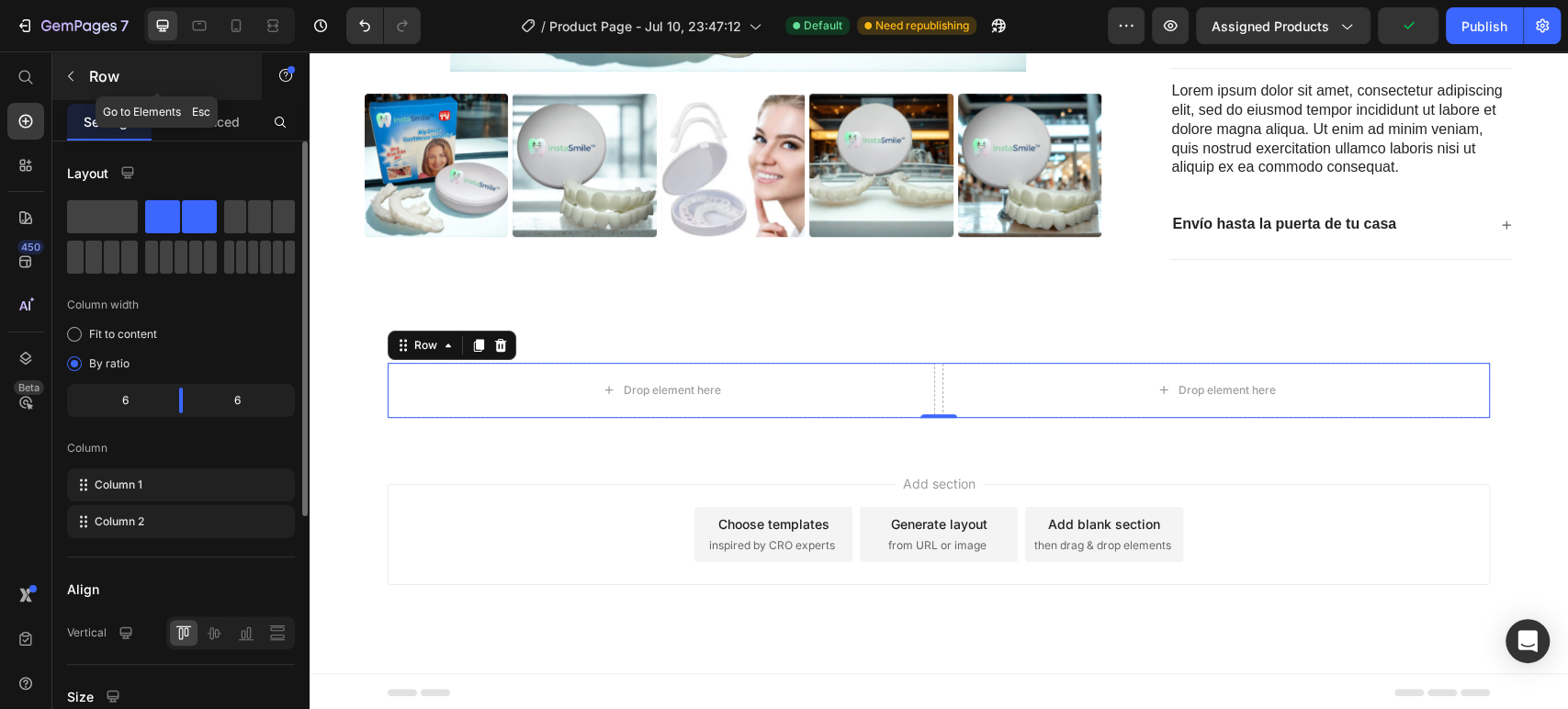 click 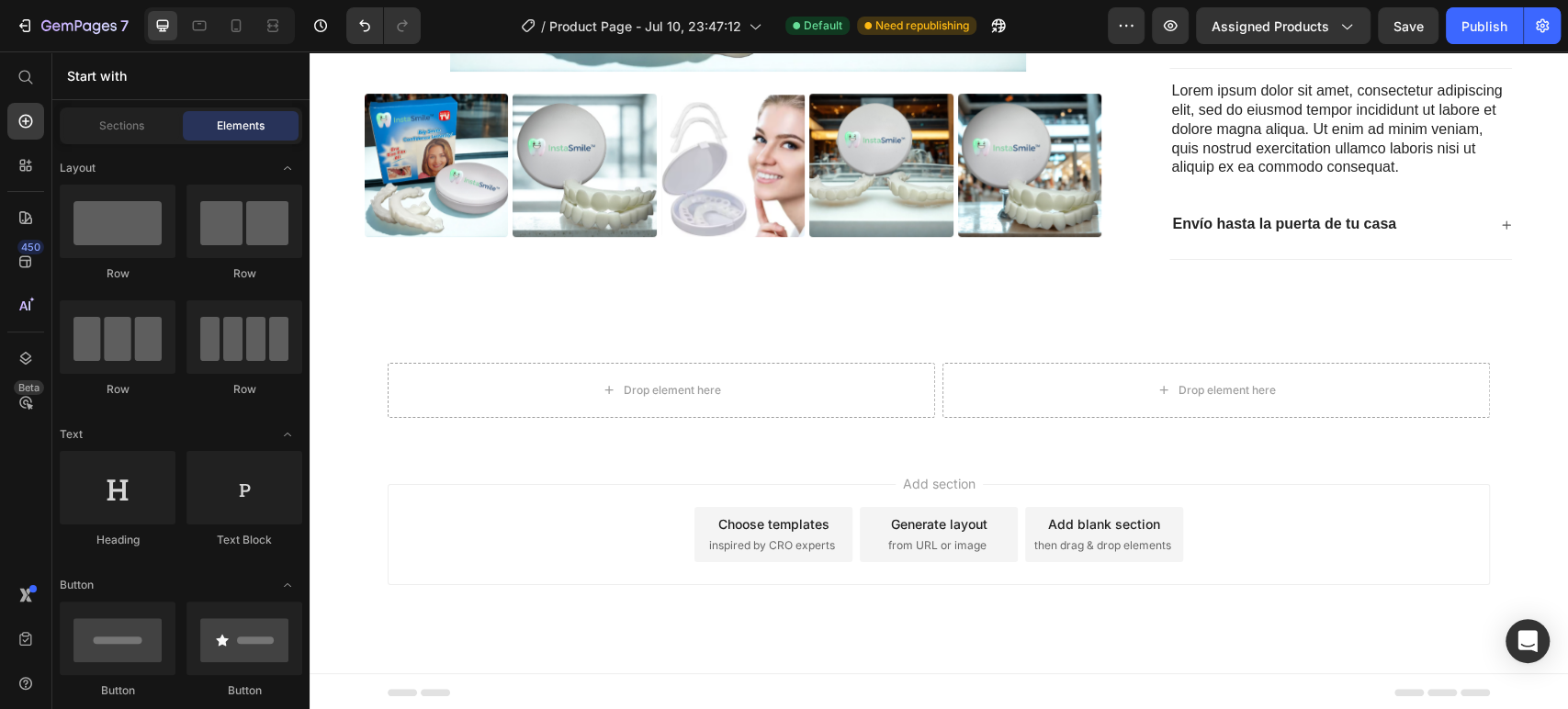 scroll, scrollTop: 102, scrollLeft: 0, axis: vertical 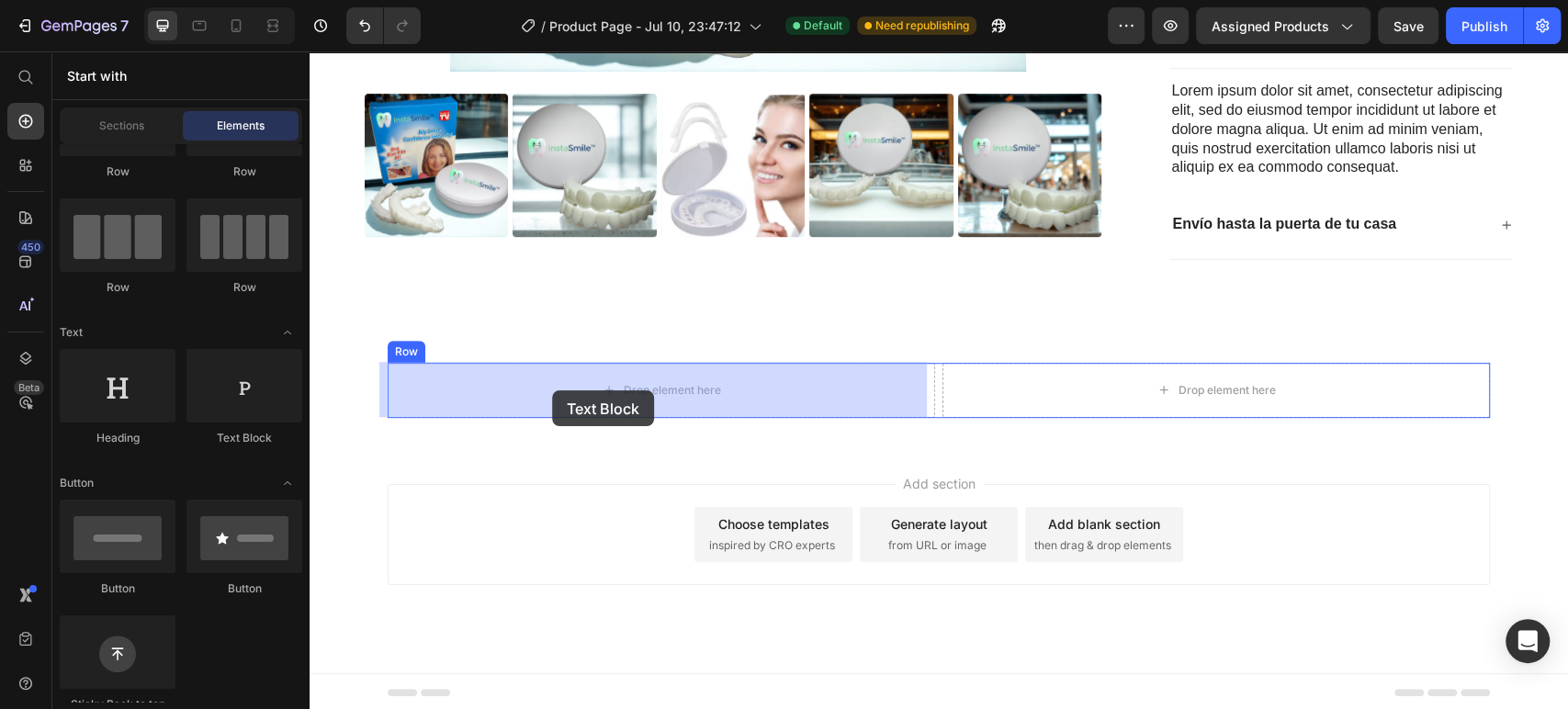 drag, startPoint x: 536, startPoint y: 456, endPoint x: 552, endPoint y: 390, distance: 67.911707 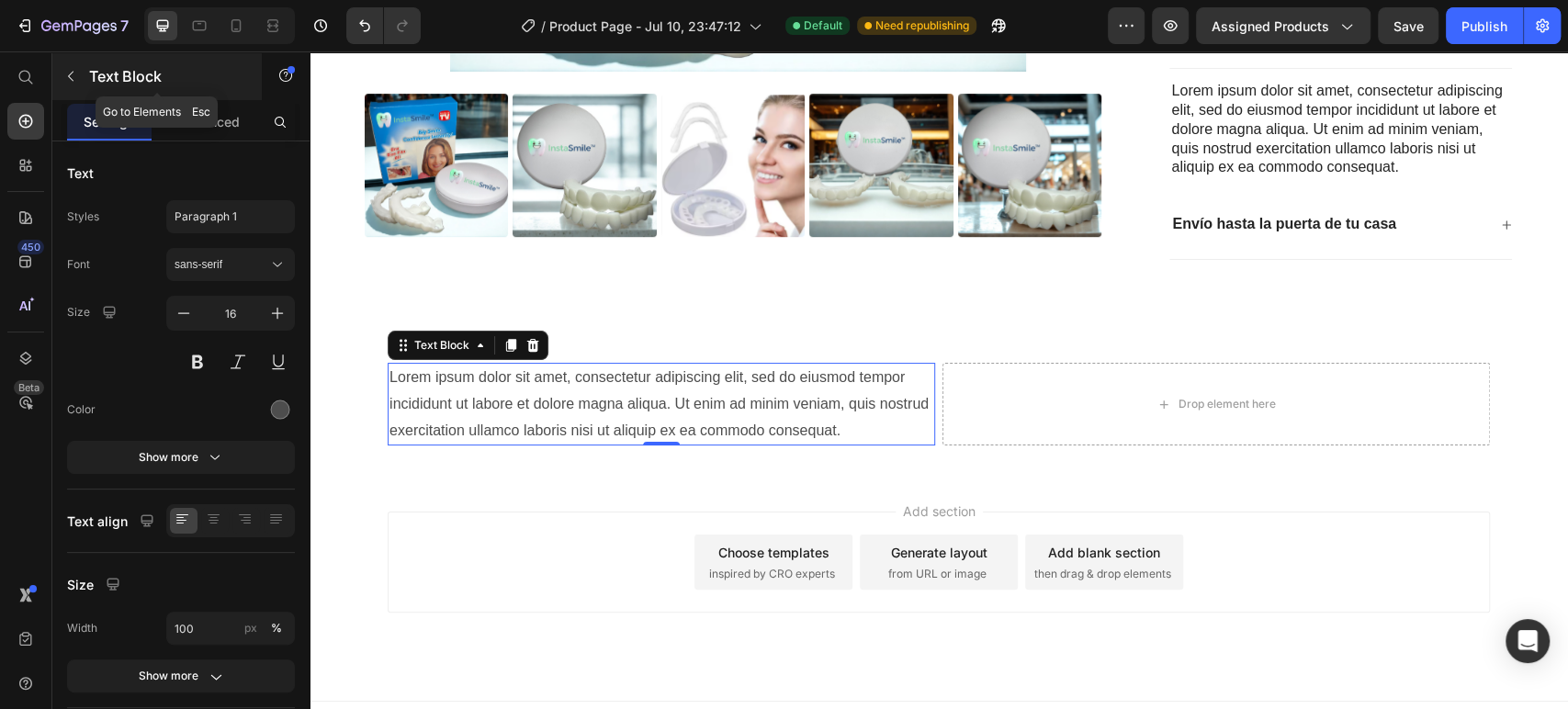 click 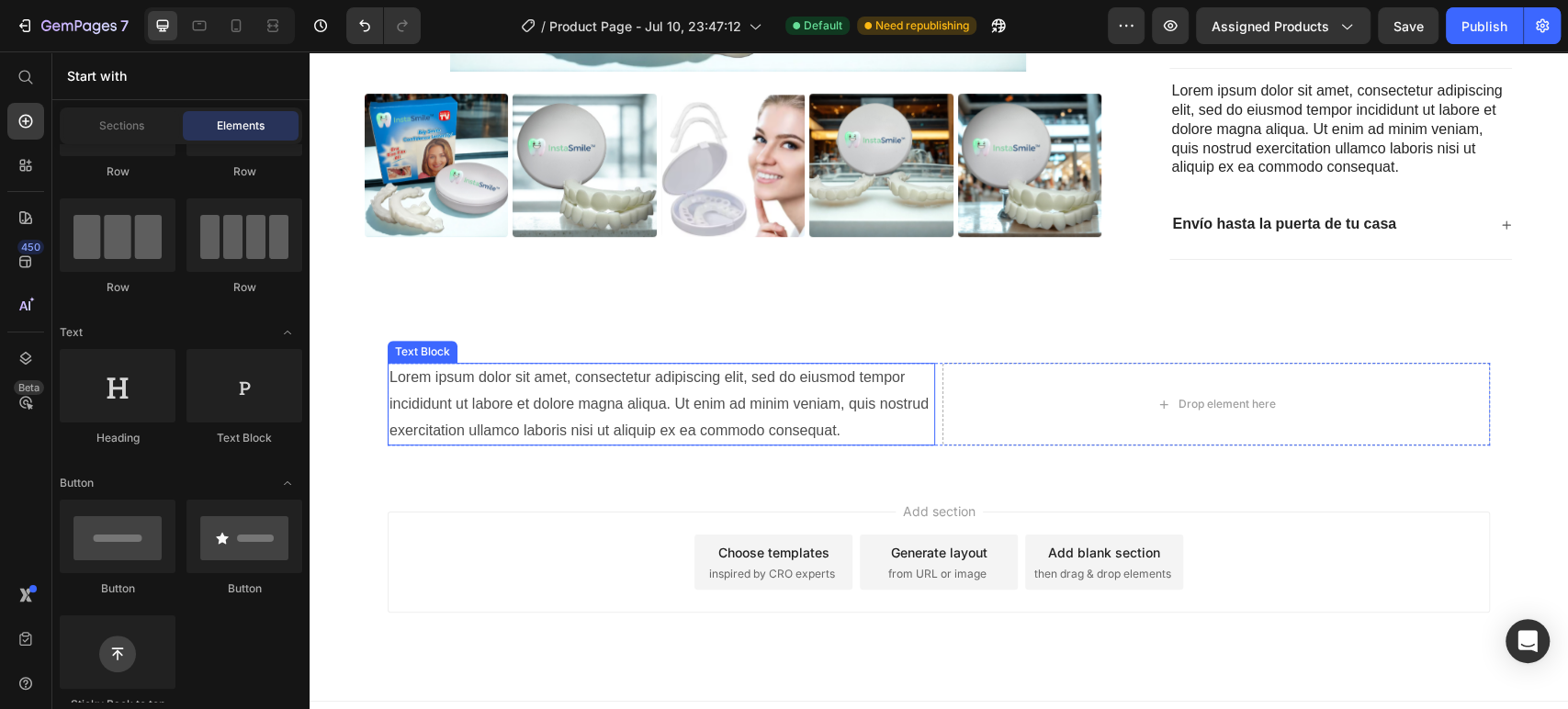 click on "Lorem ipsum dolor sit amet, consectetur adipiscing elit, sed do eiusmod tempor incididunt ut labore et dolore magna aliqua. Ut enim ad minim veniam, quis nostrud exercitation ullamco laboris nisi ut aliquip ex ea commodo consequat." at bounding box center [661, 404] 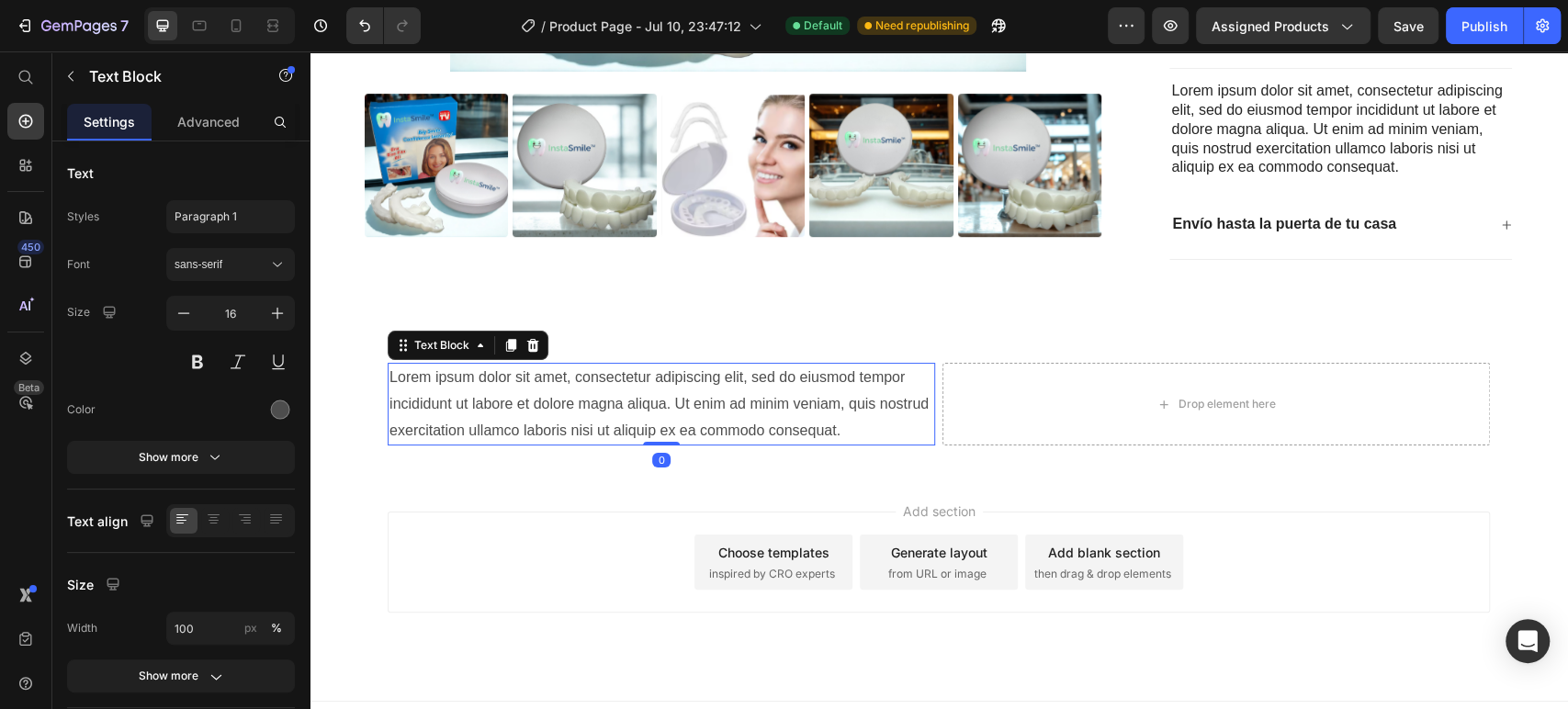 click on "Lorem ipsum dolor sit amet, consectetur adipiscing elit, sed do eiusmod tempor incididunt ut labore et dolore magna aliqua. Ut enim ad minim veniam, quis nostrud exercitation ullamco laboris nisi ut aliquip ex ea commodo consequat." at bounding box center (661, 404) 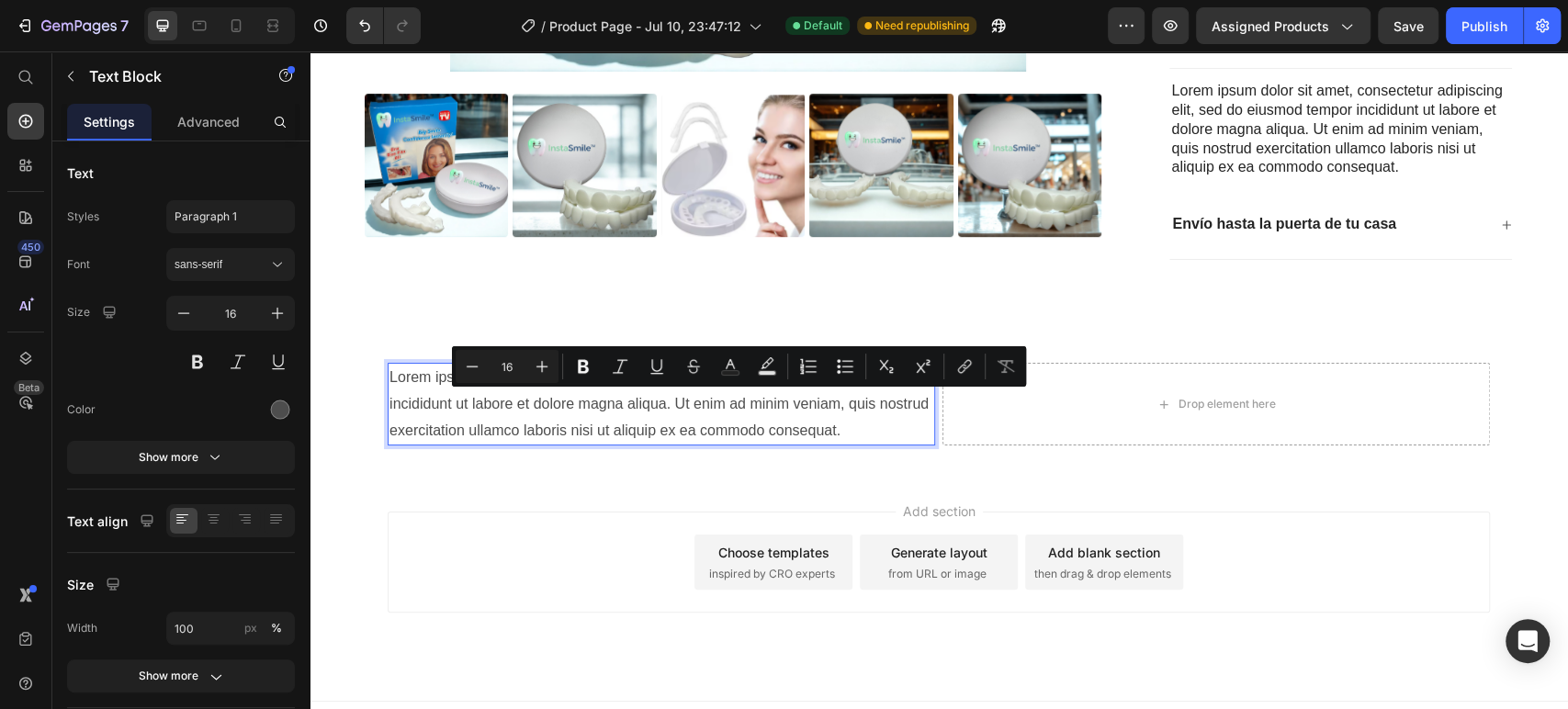 click on "Lorem ipsum dolor sit amet, consectetur adipiscing elit, sed do eiusmod tempor incididunt ut labore et dolore magna aliqua. Ut enim ad minim veniam, quis nostrud exercitation ullamco laboris nisi ut aliquip ex ea commodo consequat." at bounding box center [661, 404] 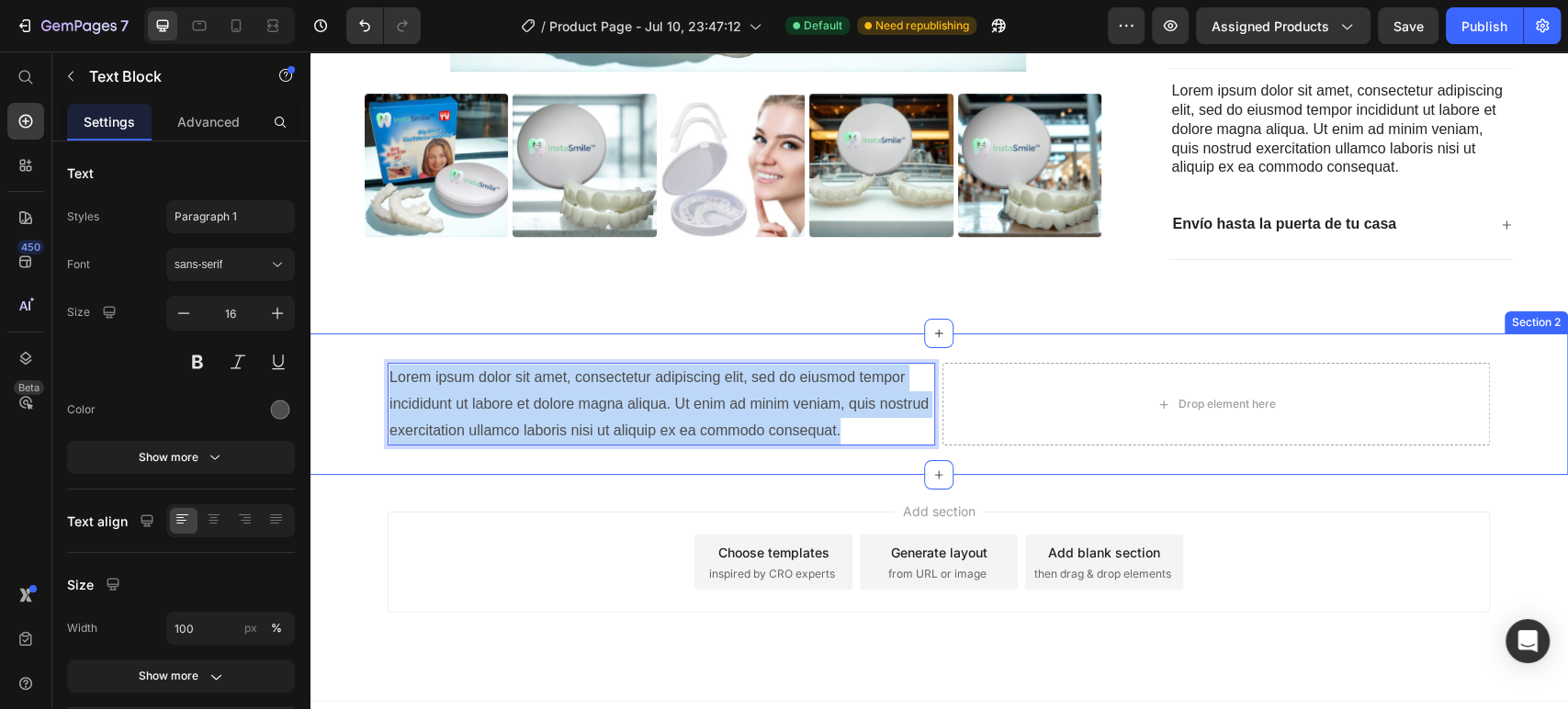 drag, startPoint x: 838, startPoint y: 428, endPoint x: 371, endPoint y: 388, distance: 468.70993 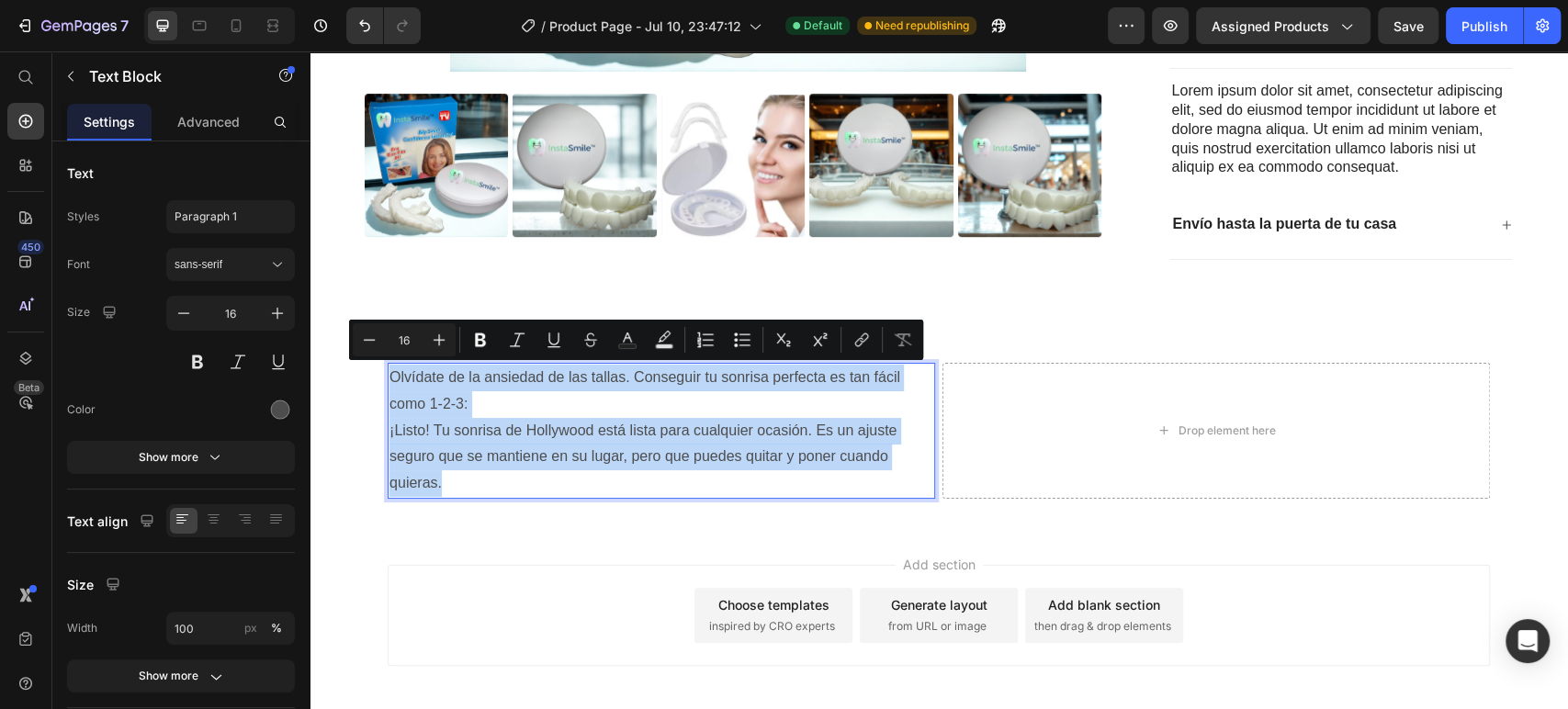drag, startPoint x: 460, startPoint y: 481, endPoint x: 383, endPoint y: 376, distance: 130.20753 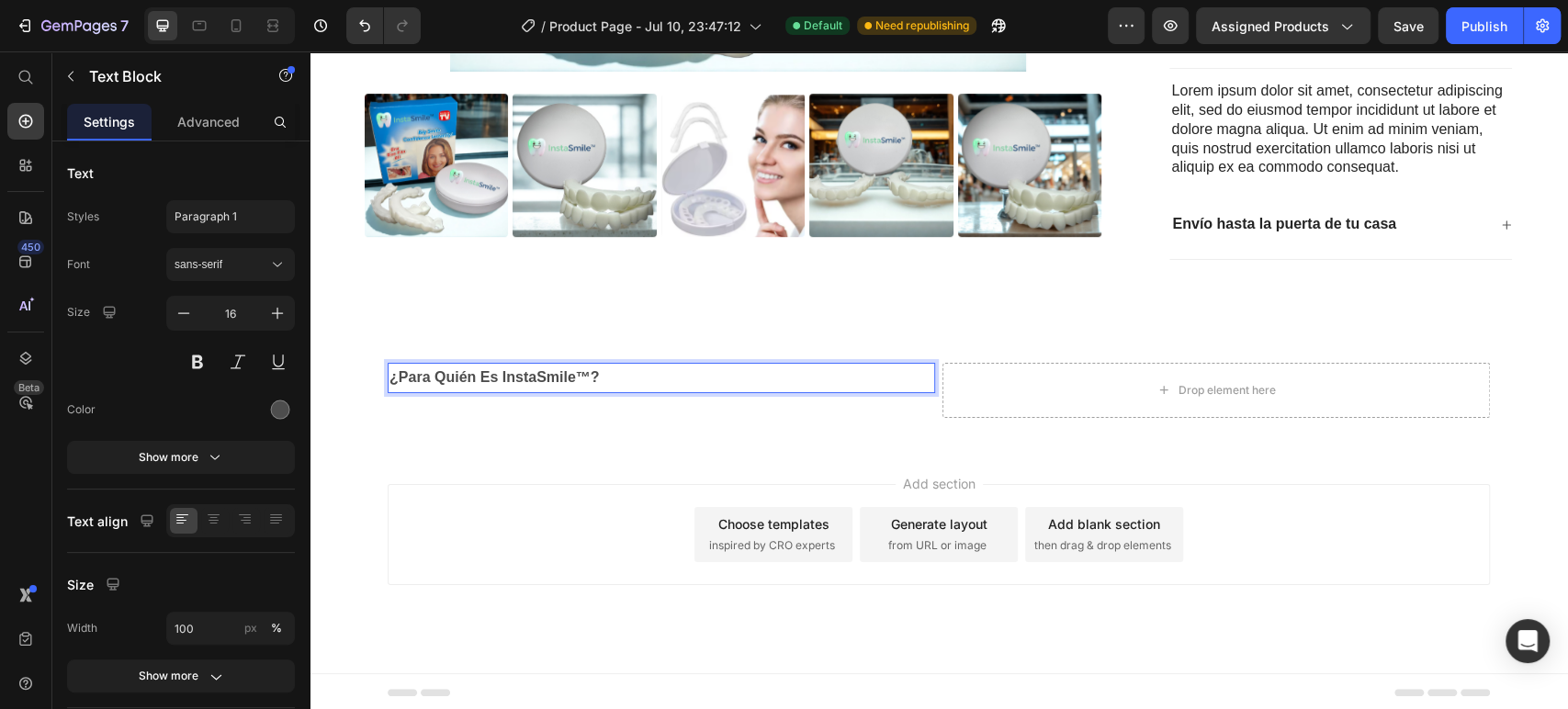click on "¿Para Quién Es InstaSmile™?" at bounding box center (661, 377) 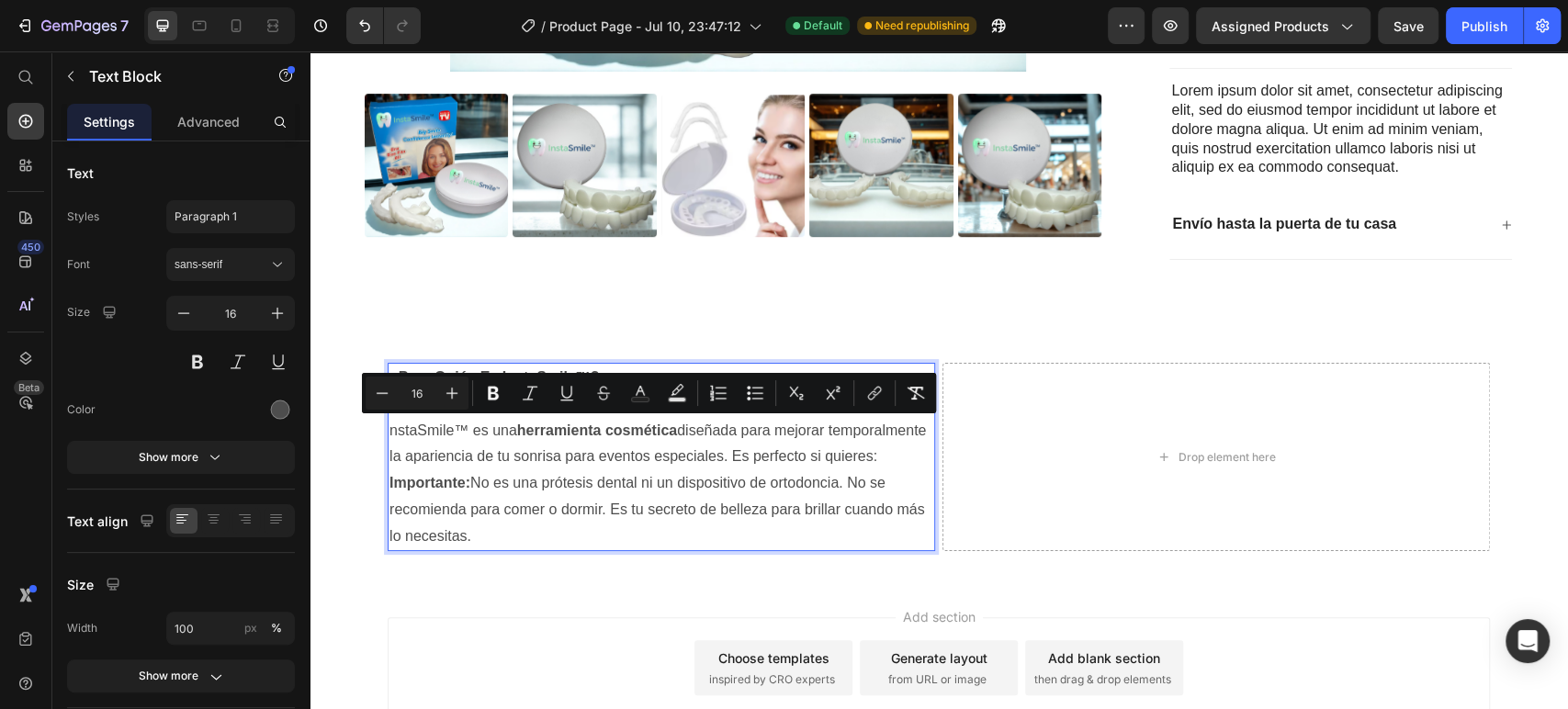drag, startPoint x: 471, startPoint y: 567, endPoint x: 384, endPoint y: 435, distance: 158.09175 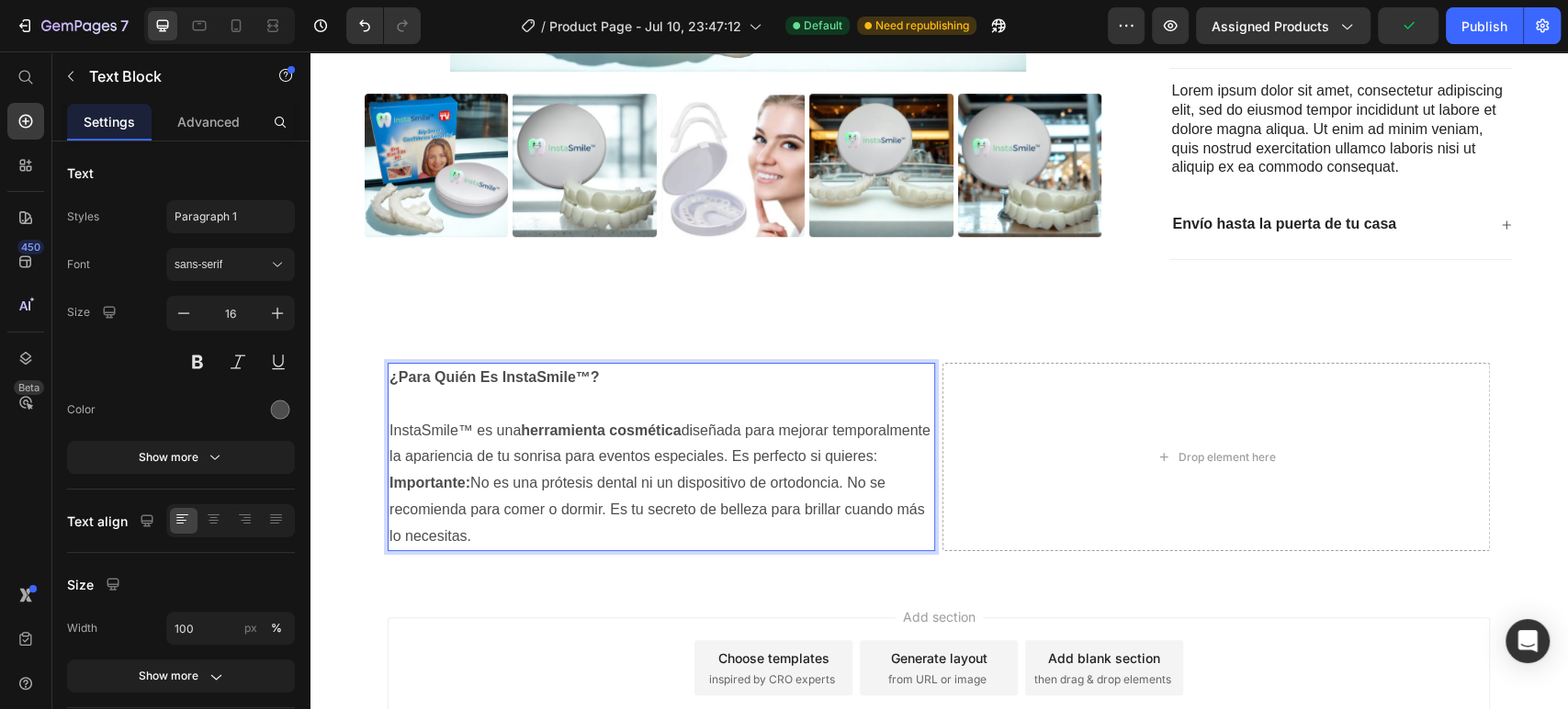 click on "InstaSmile™ es una  herramienta cosmética  diseñada para mejorar temporalmente la apariencia de tu sonrisa para eventos especiales. Es perfecto si quieres:" at bounding box center (661, 445) 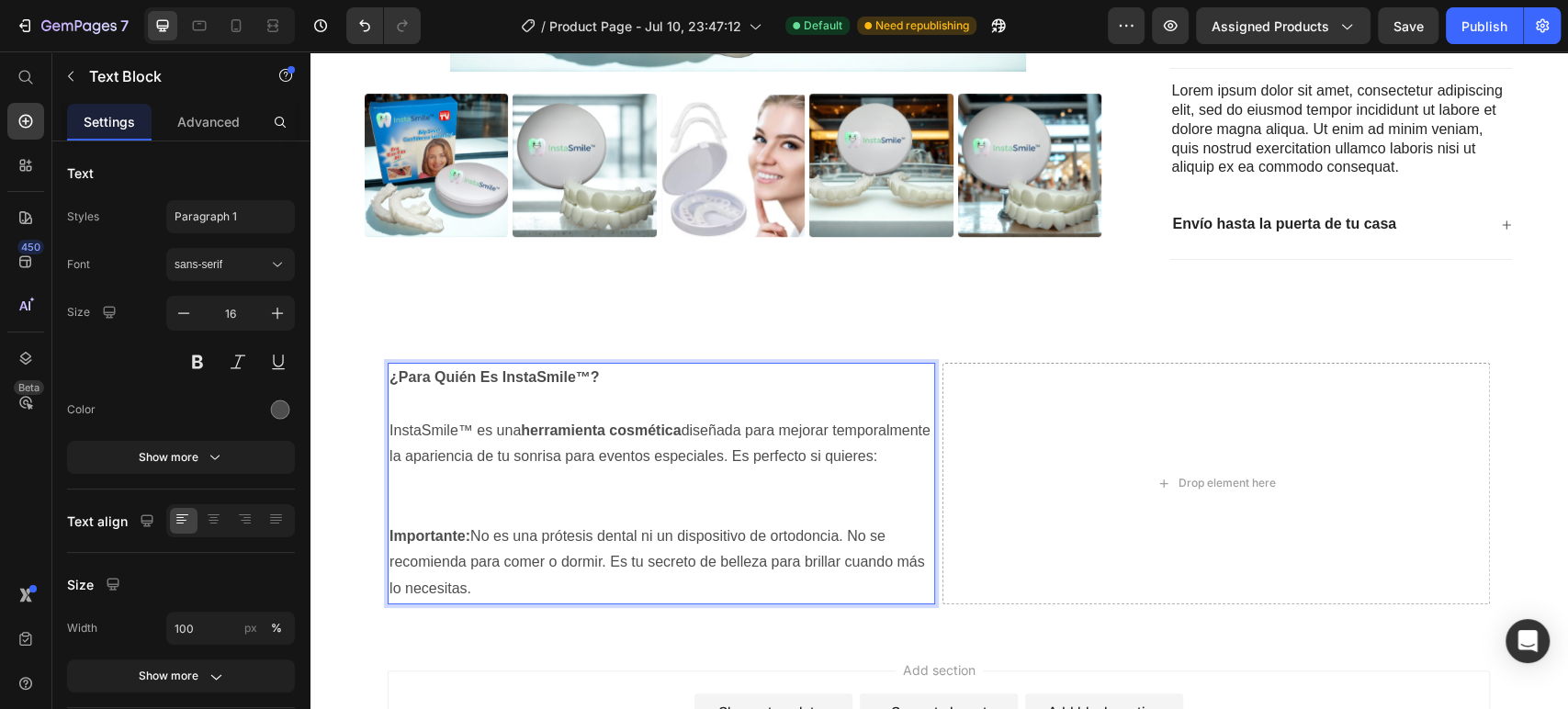 click at bounding box center (661, 483) 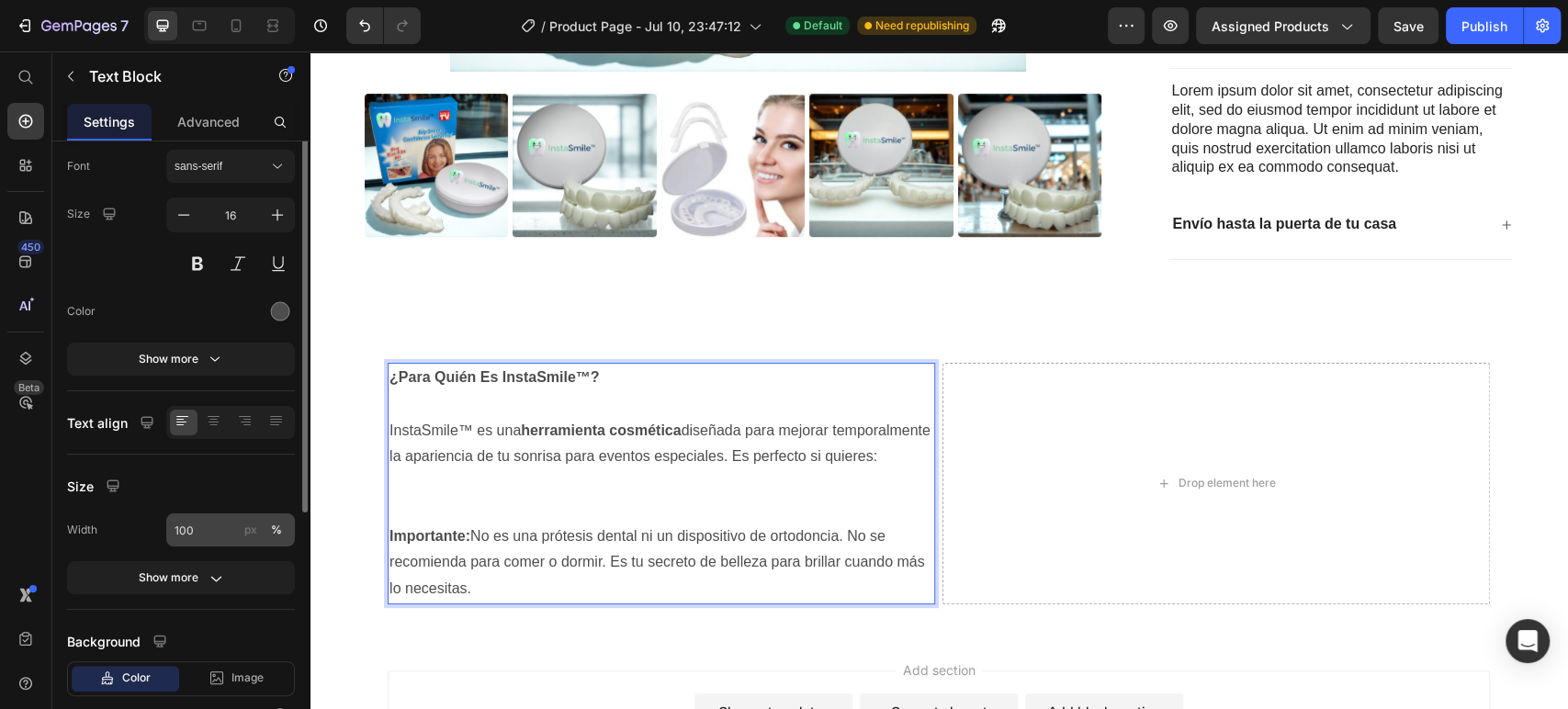 scroll, scrollTop: 0, scrollLeft: 0, axis: both 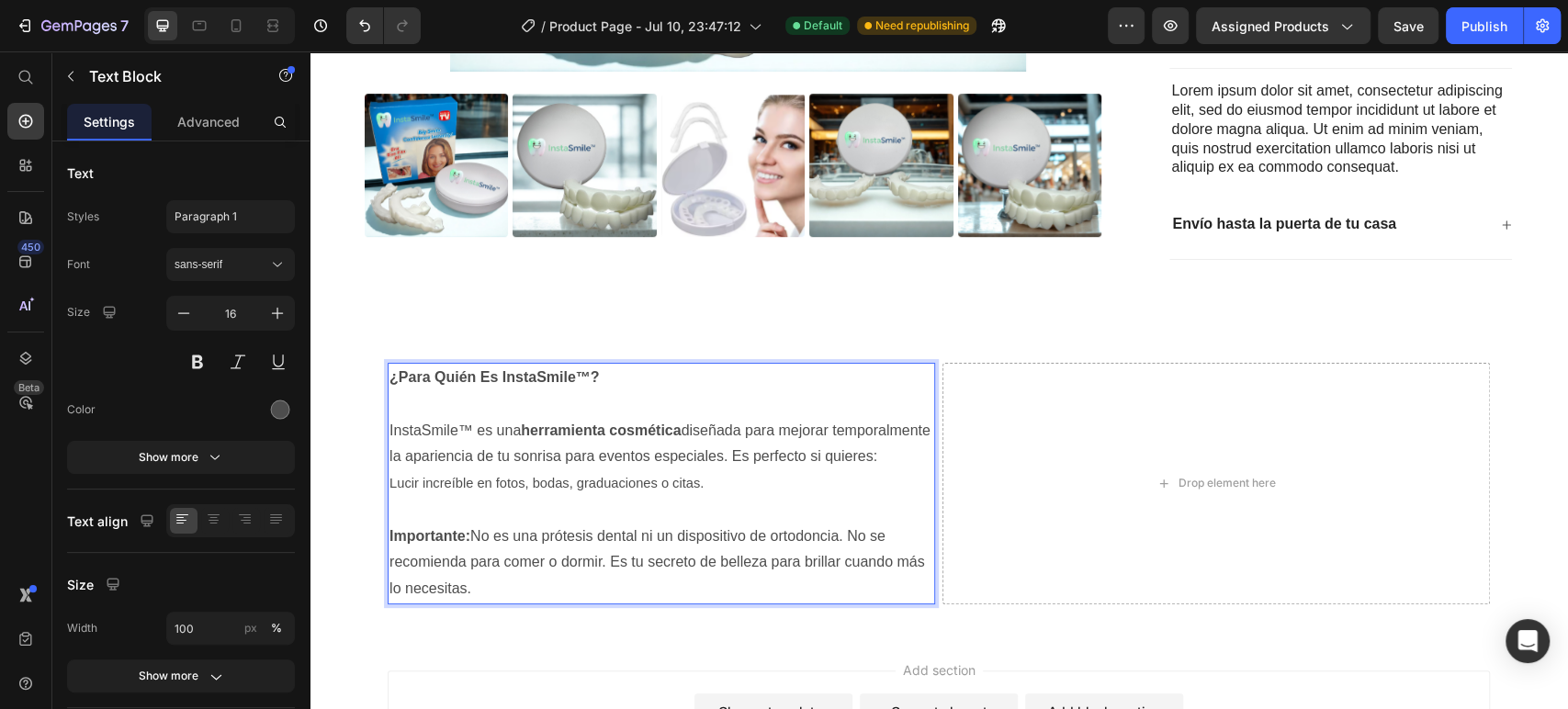 click on "Lucir increíble en fotos, bodas, graduaciones o citas." at bounding box center (661, 483) 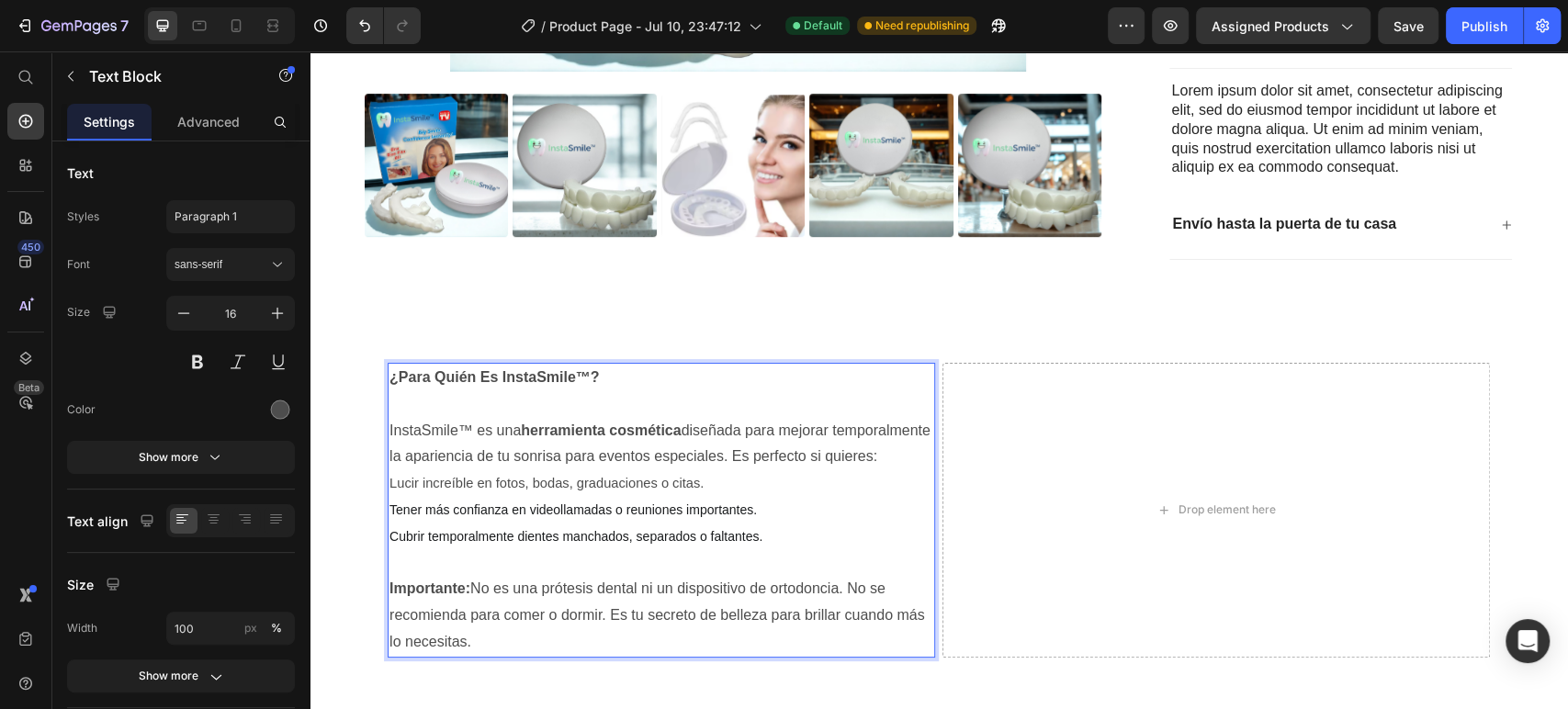 click on "Lucir increíble en fotos, bodas, graduaciones o citas." at bounding box center [547, 483] 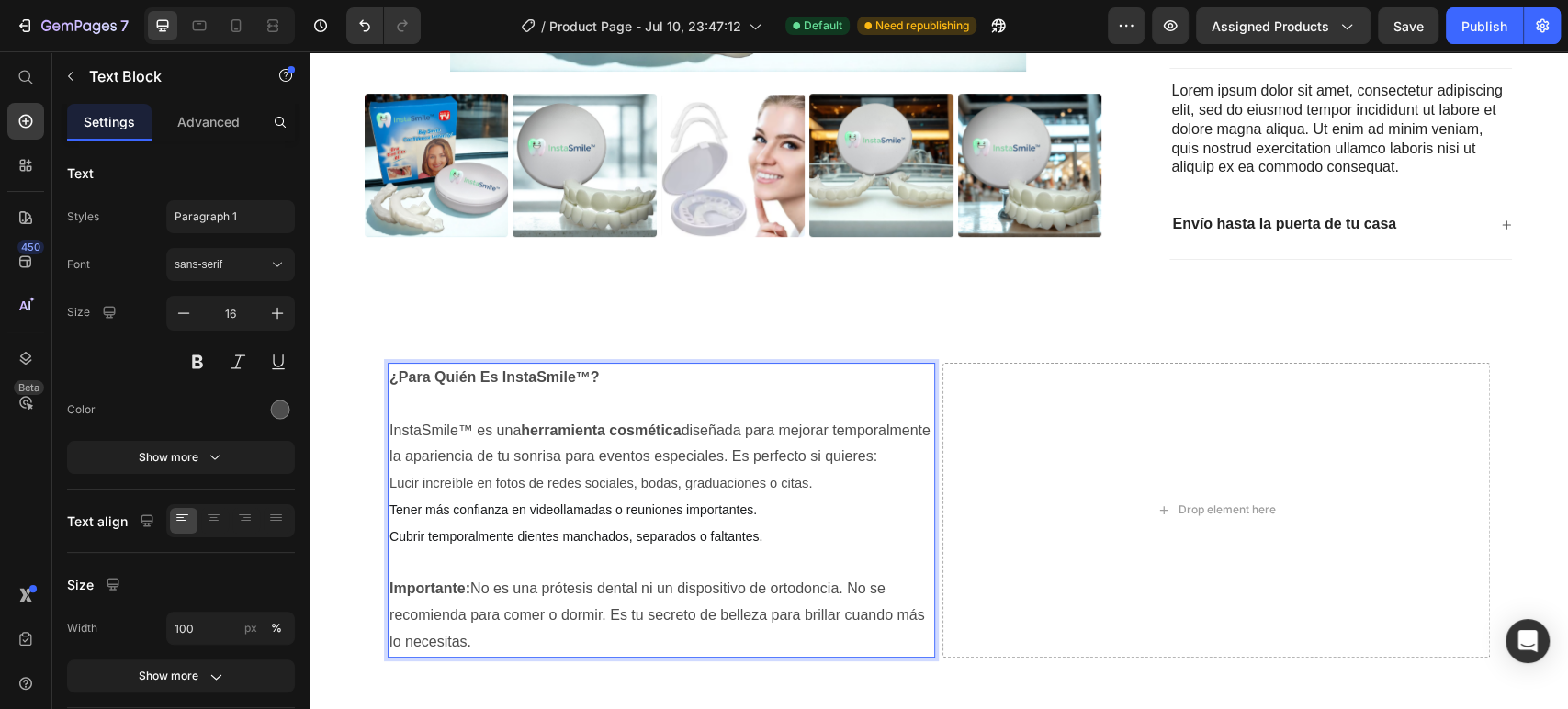 click on "Lucir increíble en fotos de redes sociales, bodas, graduaciones o citas." at bounding box center (601, 483) 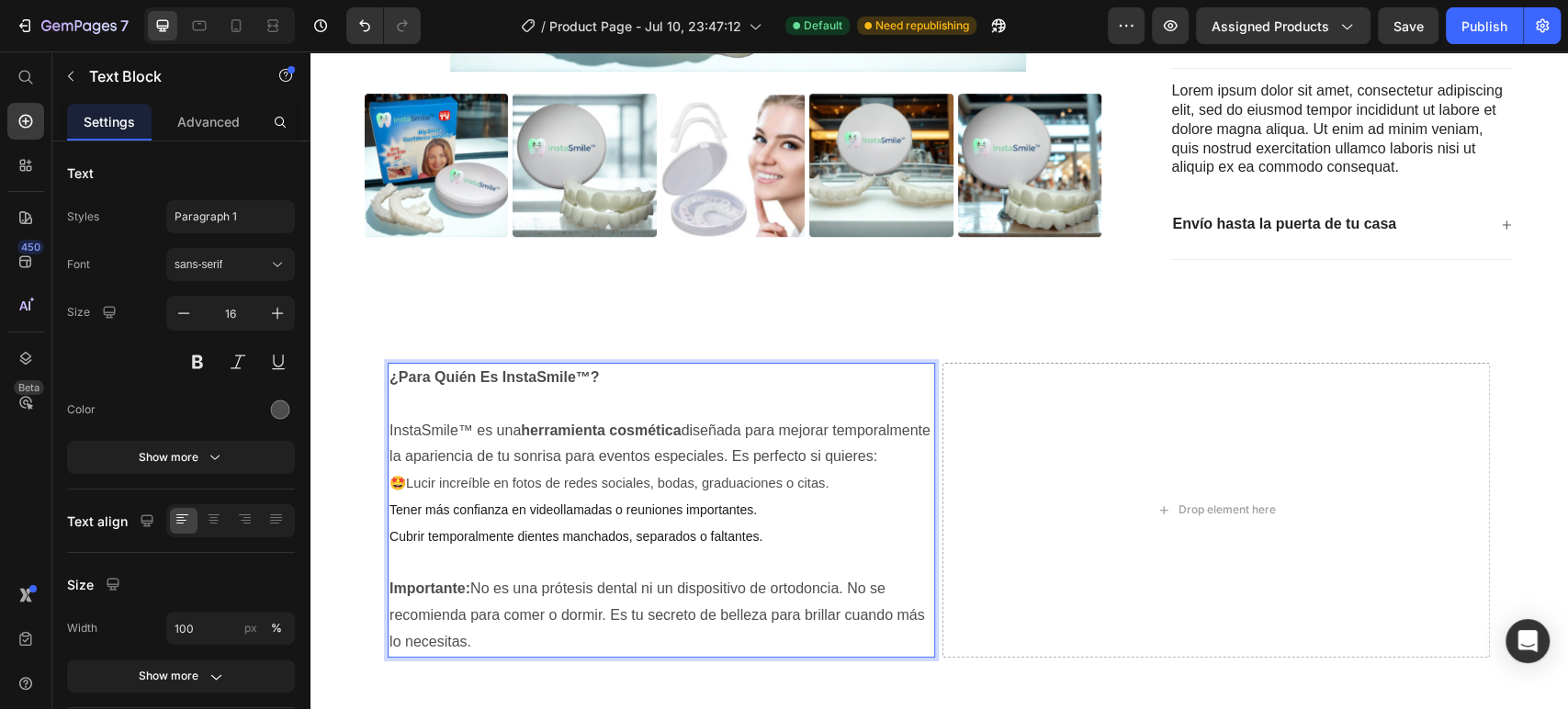 click on "Cubrir temporalmente dientes manchados, separados o faltantes." at bounding box center (576, 536) 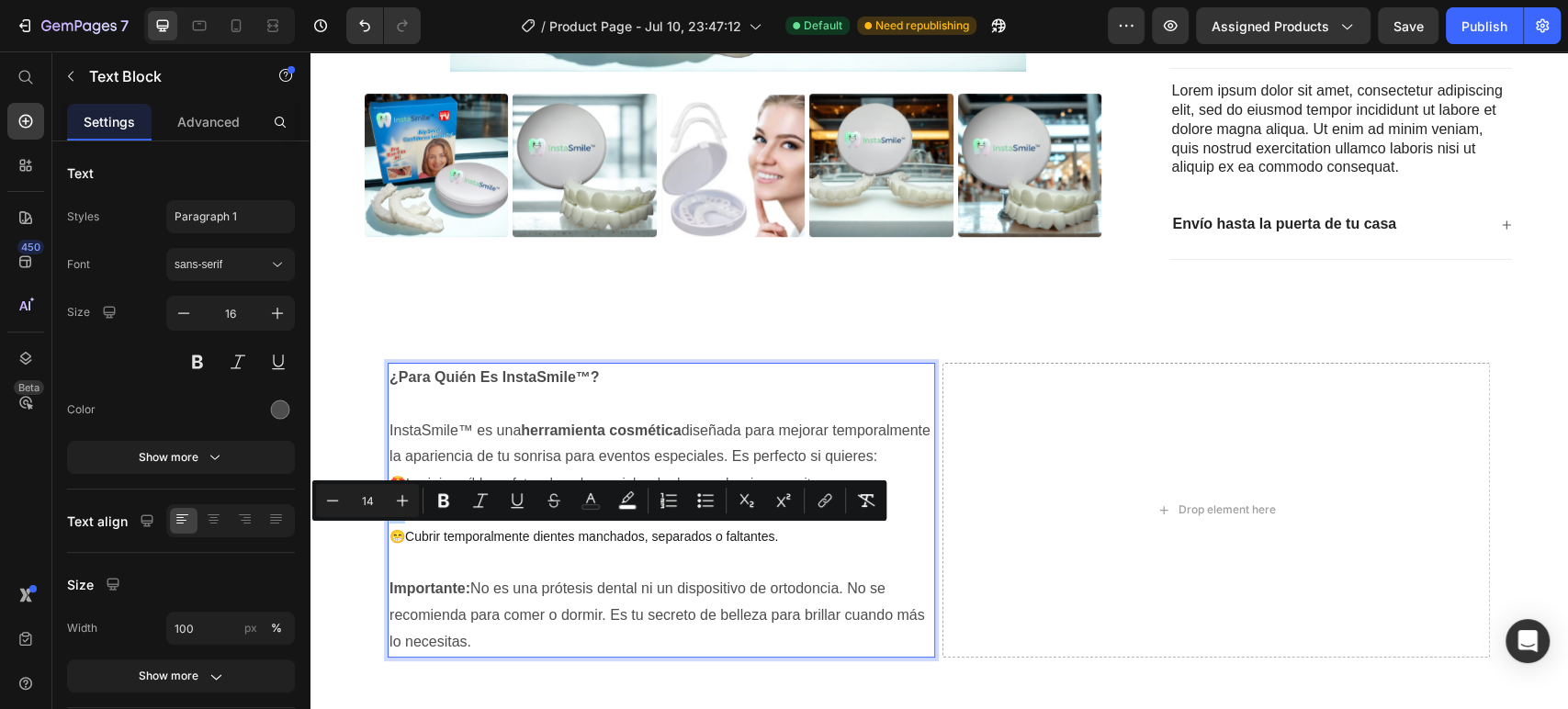 copy on "📸💻" 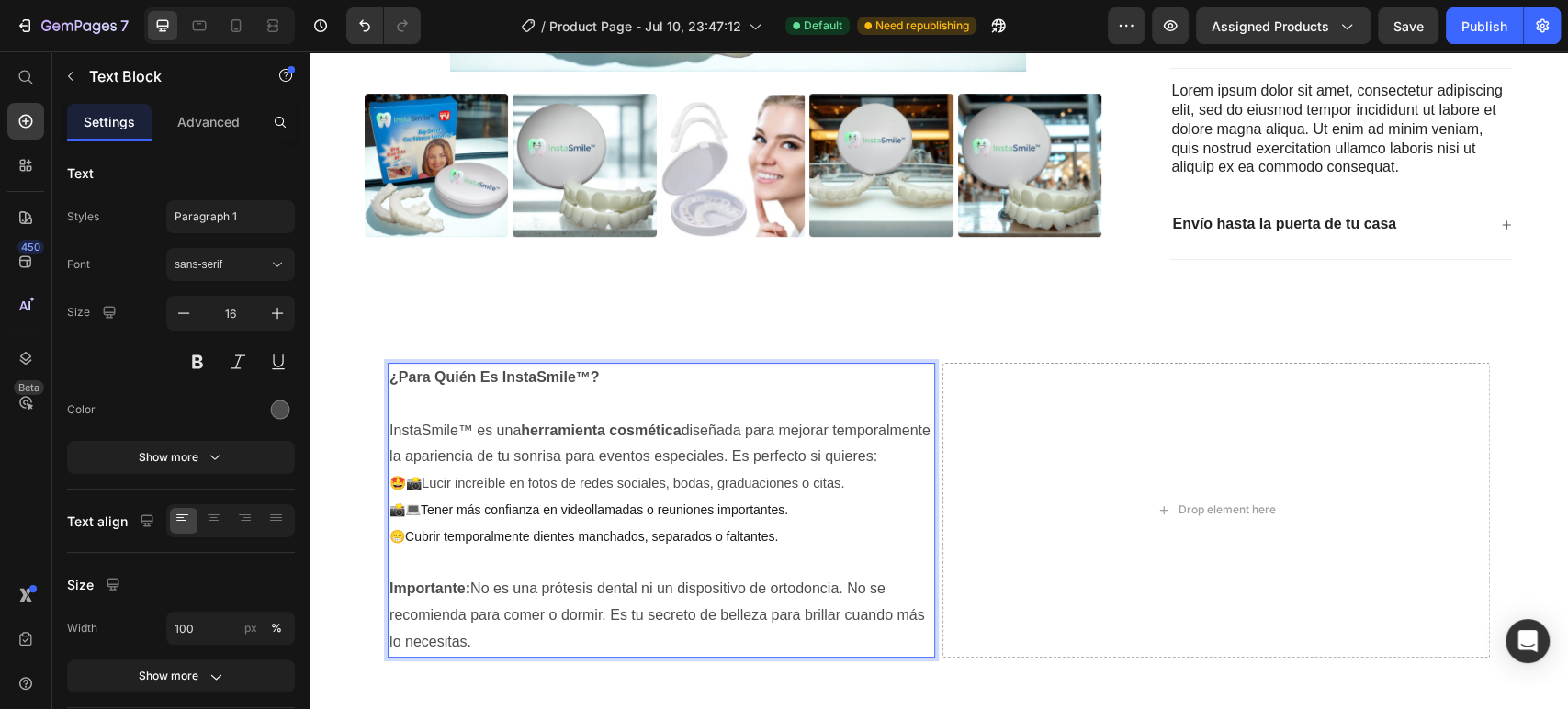 click on "📸💻Tener más confianza en videollamadas o reuniones importantes." at bounding box center [589, 510] 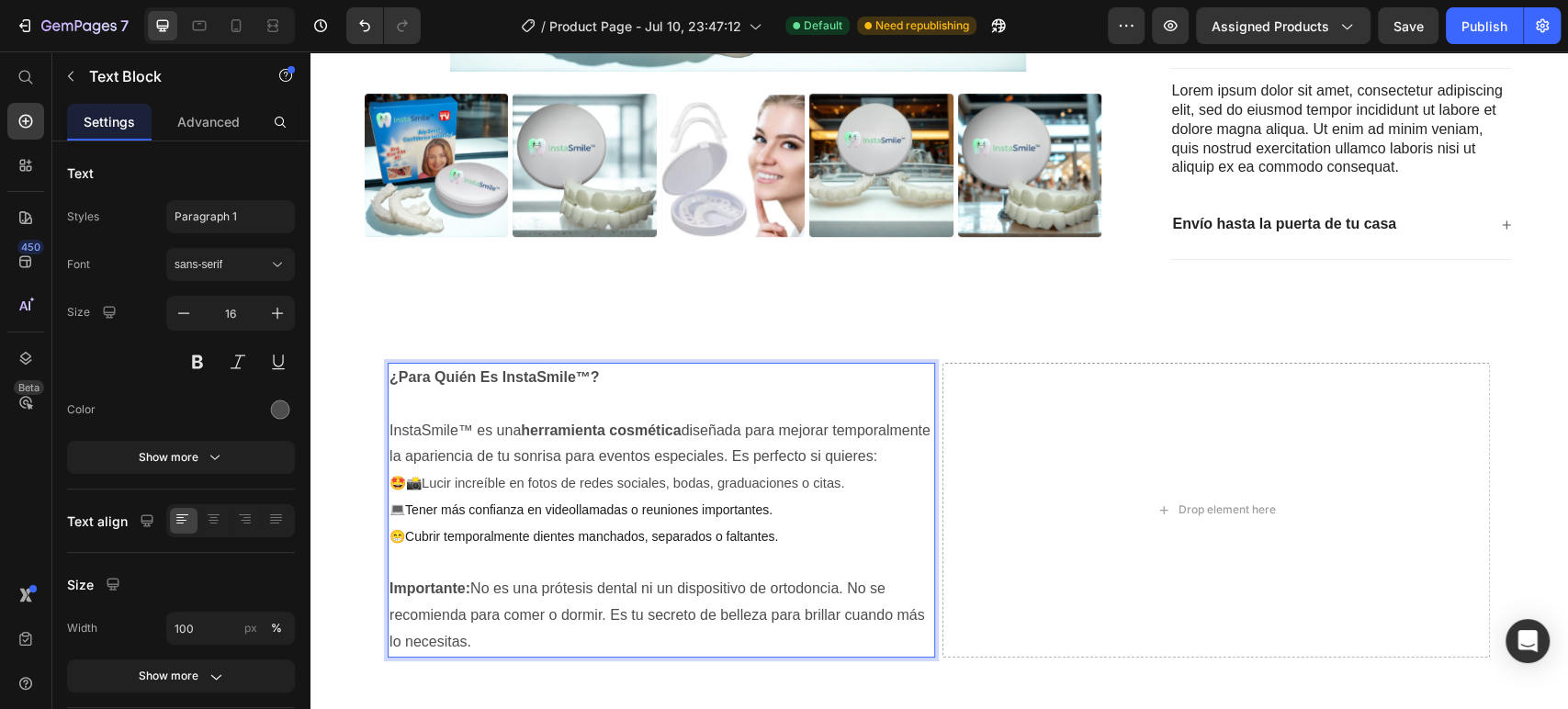 click on "🤩" at bounding box center [398, 483] 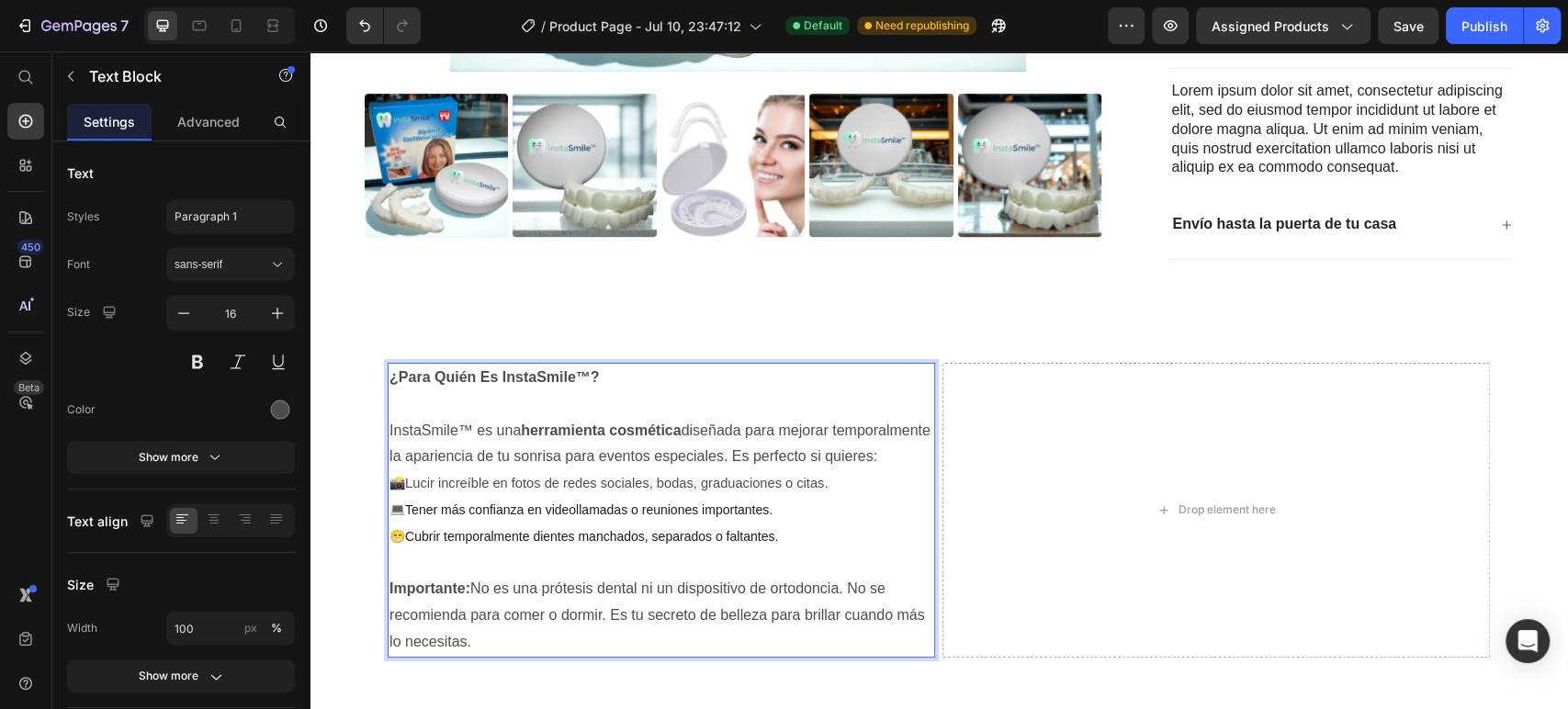 click on "Importante:  No es una prótesis dental ni un dispositivo de ortodoncia. No se recomienda para comer o dormir. Es tu secreto de belleza para brillar cuando más lo necesitas." at bounding box center (661, 615) 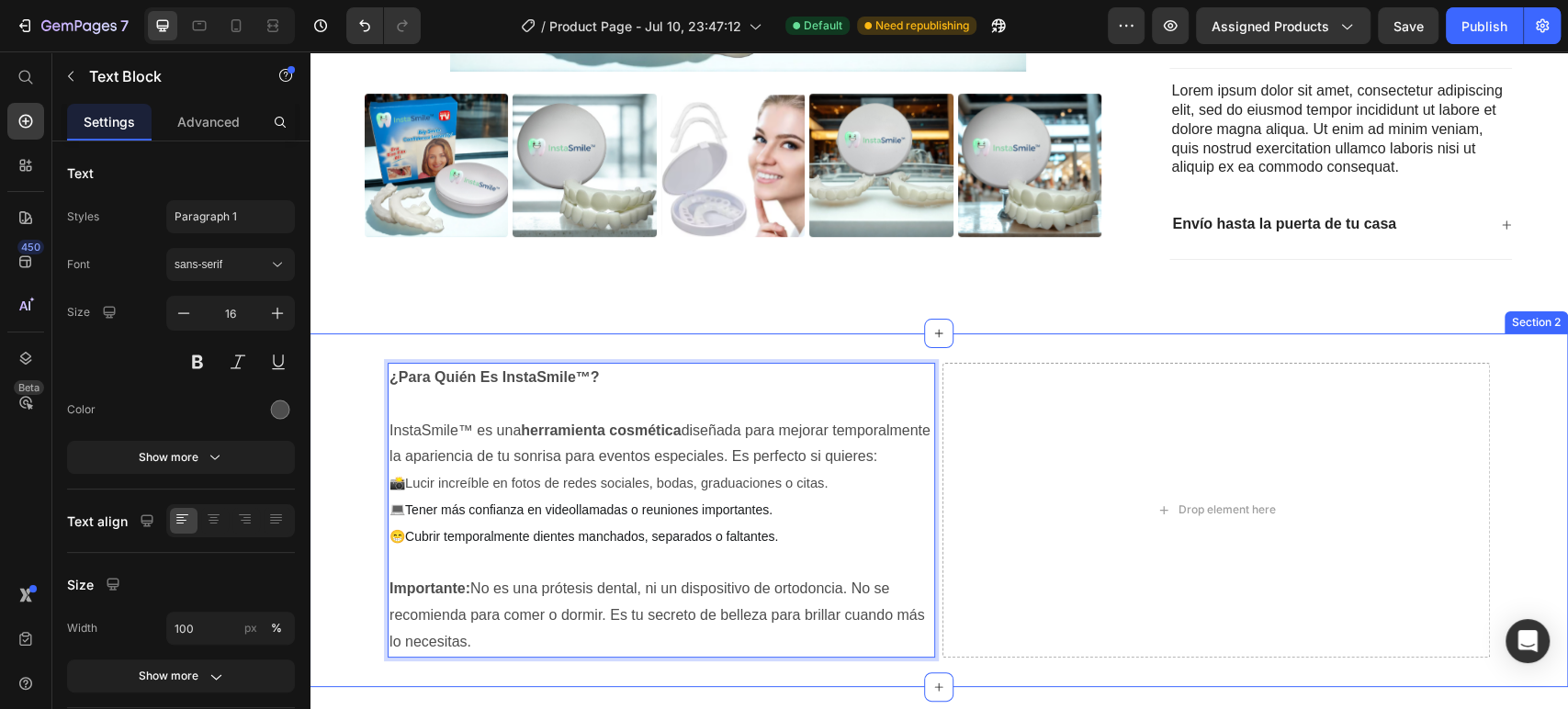 click on "¿Para Quién Es InstaSmile™? InstaSmile™ es una  herramienta cosmética  diseñada para mejorar temporalmente la apariencia de tu sonrisa para eventos especiales. Es perfecto si quieres: 📸 Lucir increíble en fotos de redes sociales, bodas, graduaciones o citas. 💻Tener más confianza en videollamadas o reuniones importantes. 😁Cubrir temporalmente dientes manchados, separados o faltantes. Importante:  No es una prótesis dental, ni un dispositivo de ortodoncia. No se recomienda para comer o dormir. Es tu secreto de belleza para brillar cuando más lo necesitas. Text Block   0
Drop element here Row" at bounding box center [939, 510] 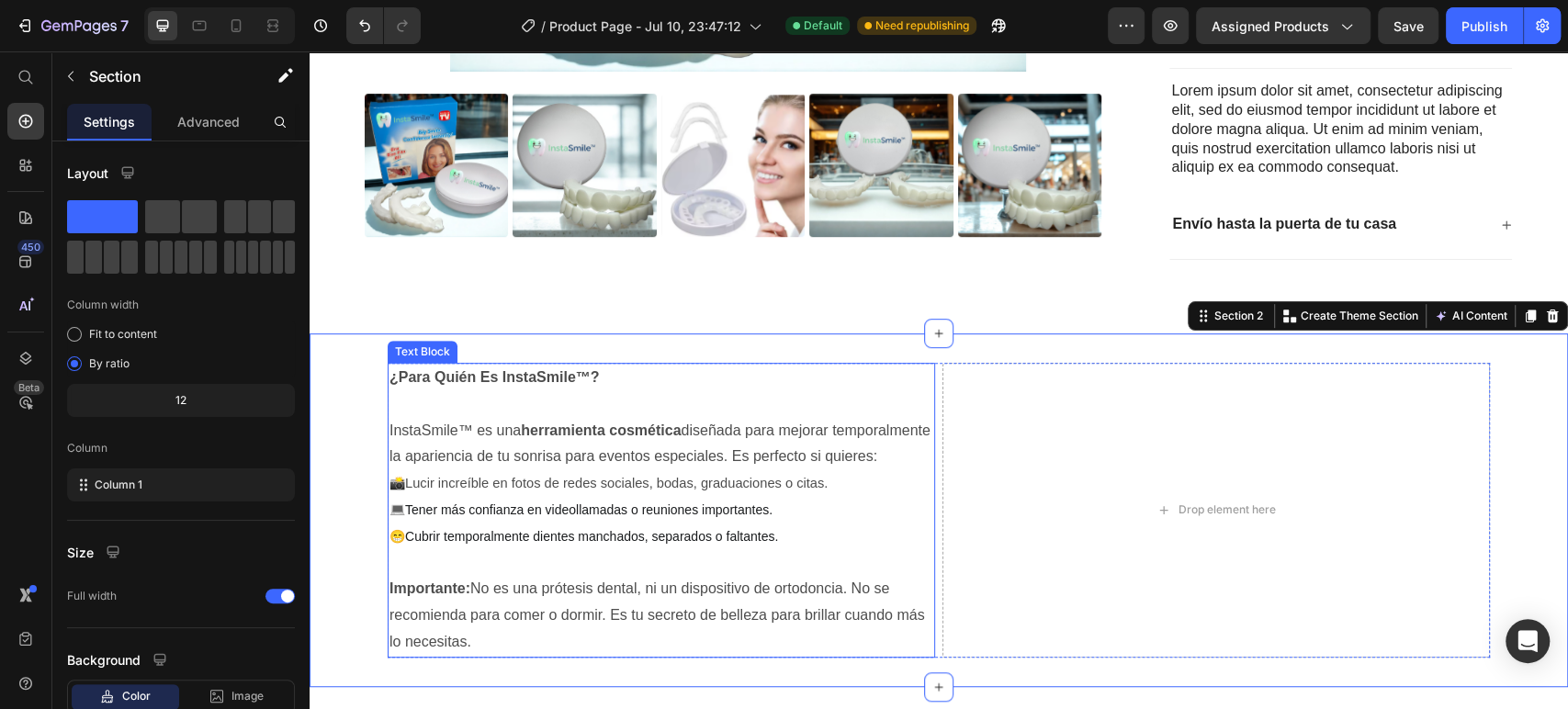 click on "InstaSmile™ es una  herramienta cosmética  diseñada para mejorar temporalmente la apariencia de tu sonrisa para eventos especiales. Es perfecto si quieres:" at bounding box center [661, 445] 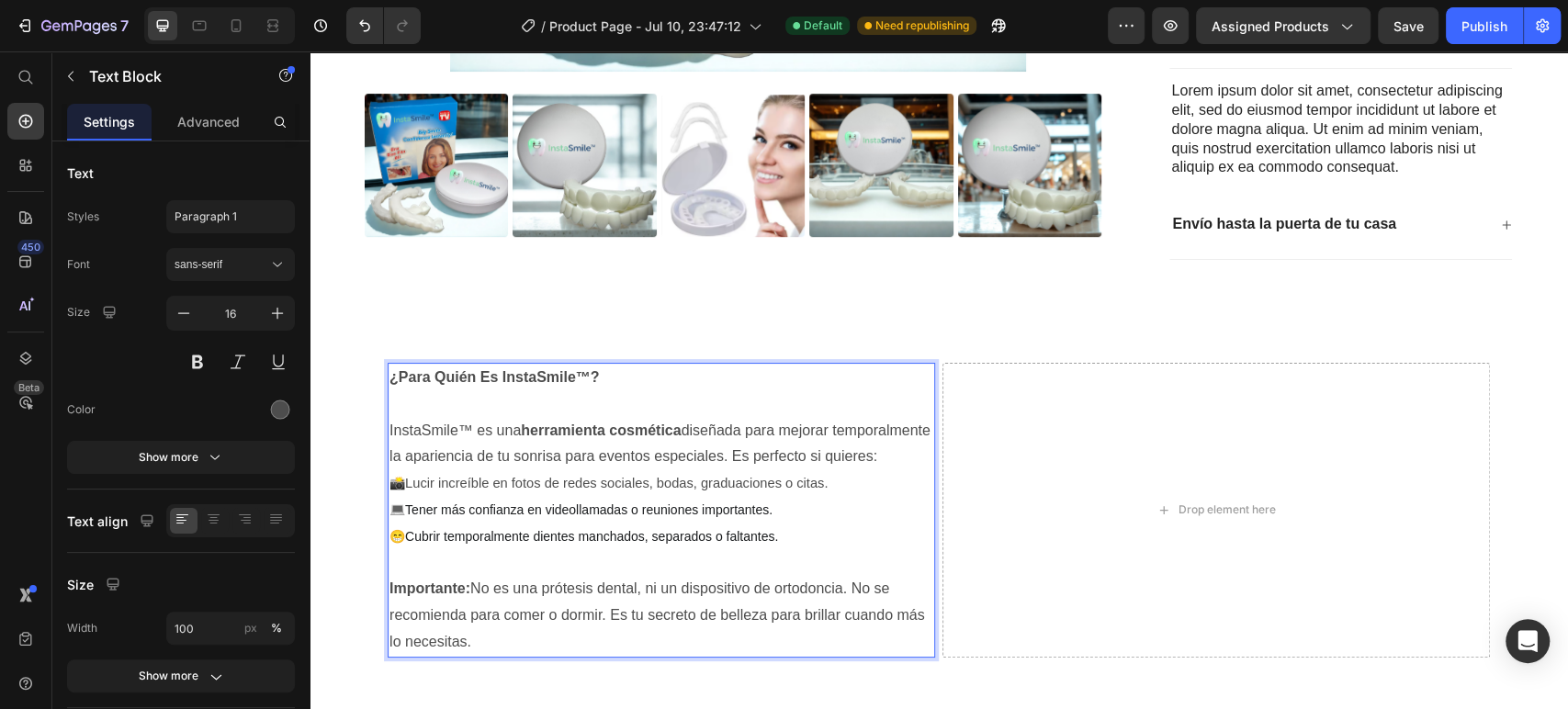 click on "InstaSmile™ es una  herramienta cosmética  diseñada para mejorar temporalmente la apariencia de tu sonrisa para eventos especiales. Es perfecto si quieres:" at bounding box center [661, 445] 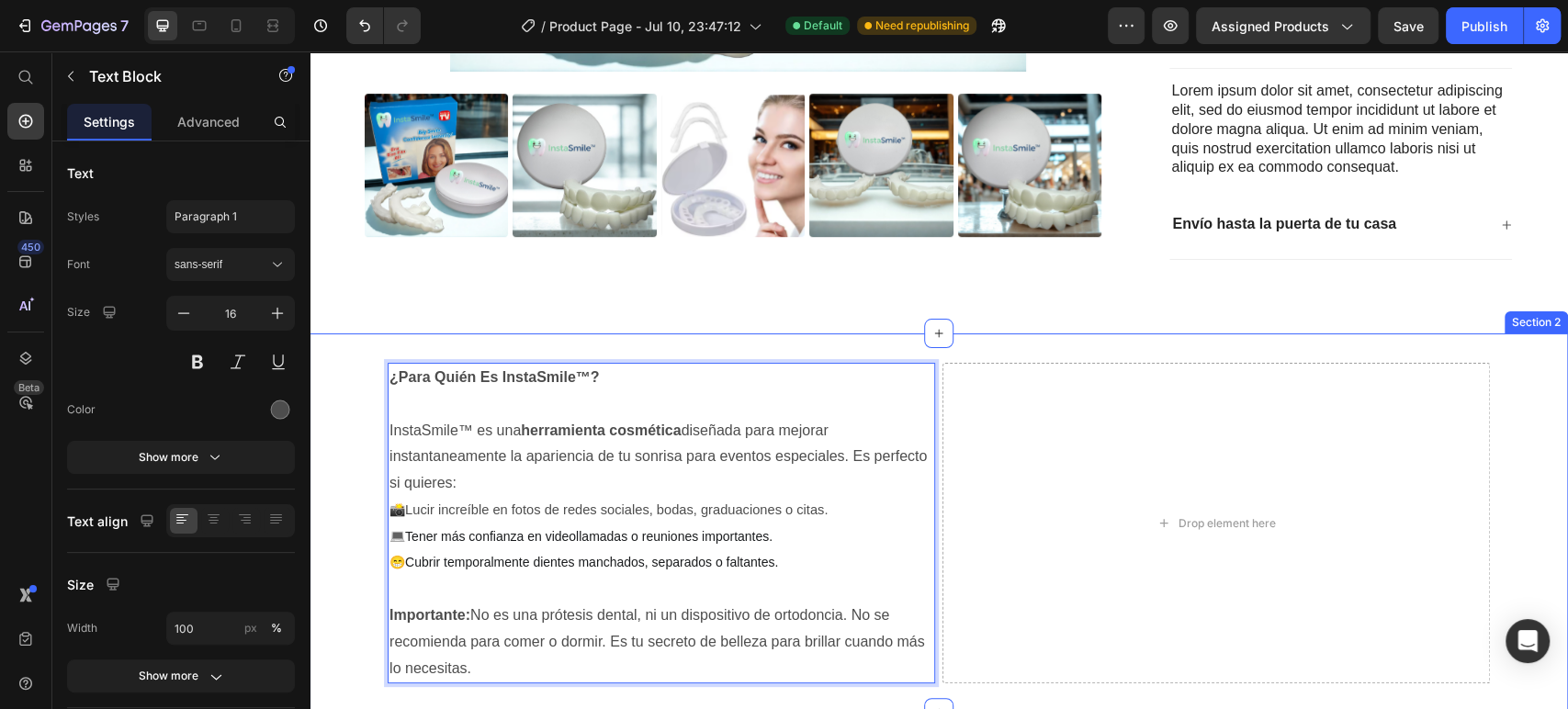 click on "¿Para Quién Es InstaSmile™? InstaSmile™ es una  herramienta cosmética  diseñada para mejorar instantaneamente la apariencia de tu sonrisa para eventos especiales. Es perfecto si quieres: 📸 Lucir increíble en fotos de redes sociales, bodas, graduaciones o citas. 💻Tener más confianza en videollamadas o reuniones importantes. 😁Cubrir temporalmente dientes manchados, separados o faltantes. Importante:  No es una prótesis dental, ni un dispositivo de ortodoncia. No se recomienda para comer o dormir. Es tu secreto de belleza para brillar cuando más lo necesitas. Text Block   0
Drop element here Row" at bounding box center [939, 523] 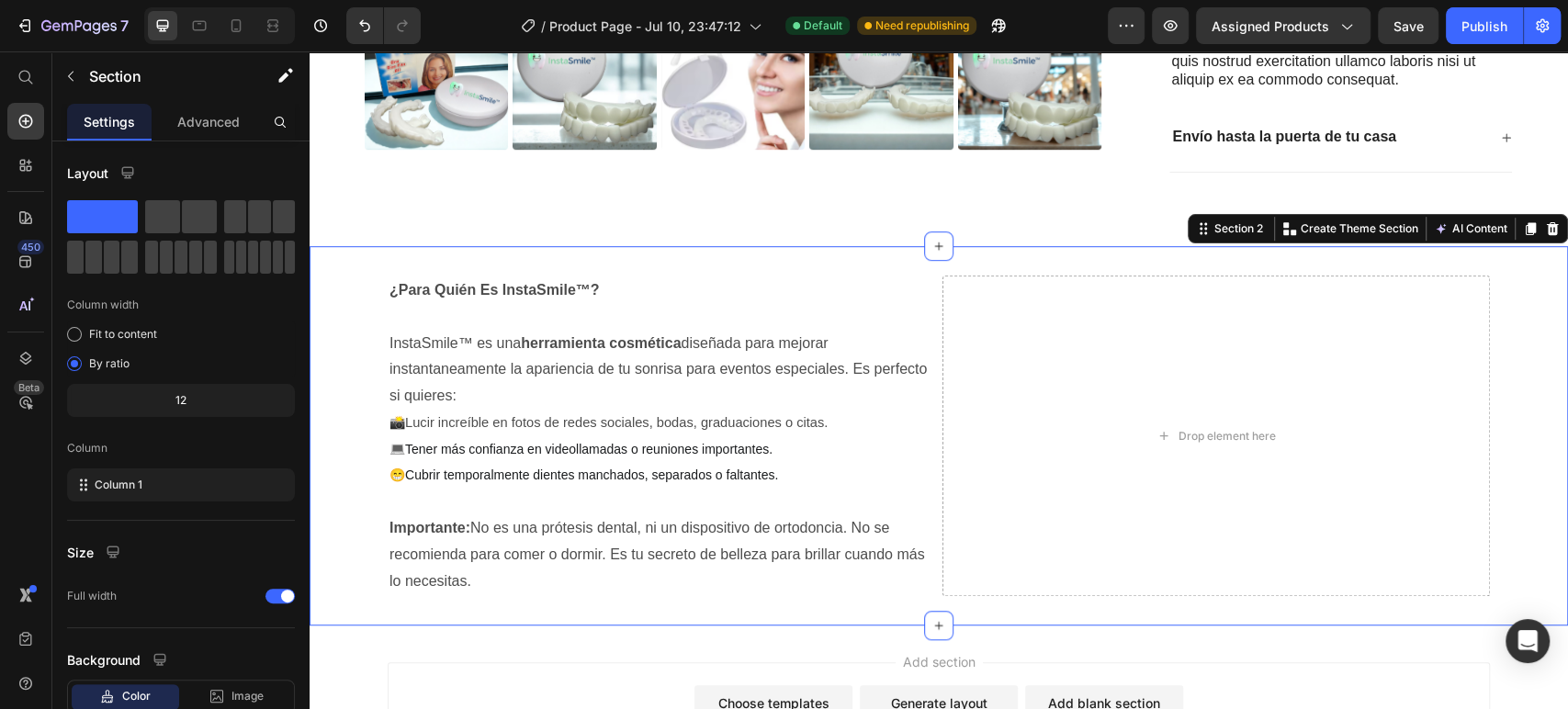 scroll, scrollTop: 676, scrollLeft: 0, axis: vertical 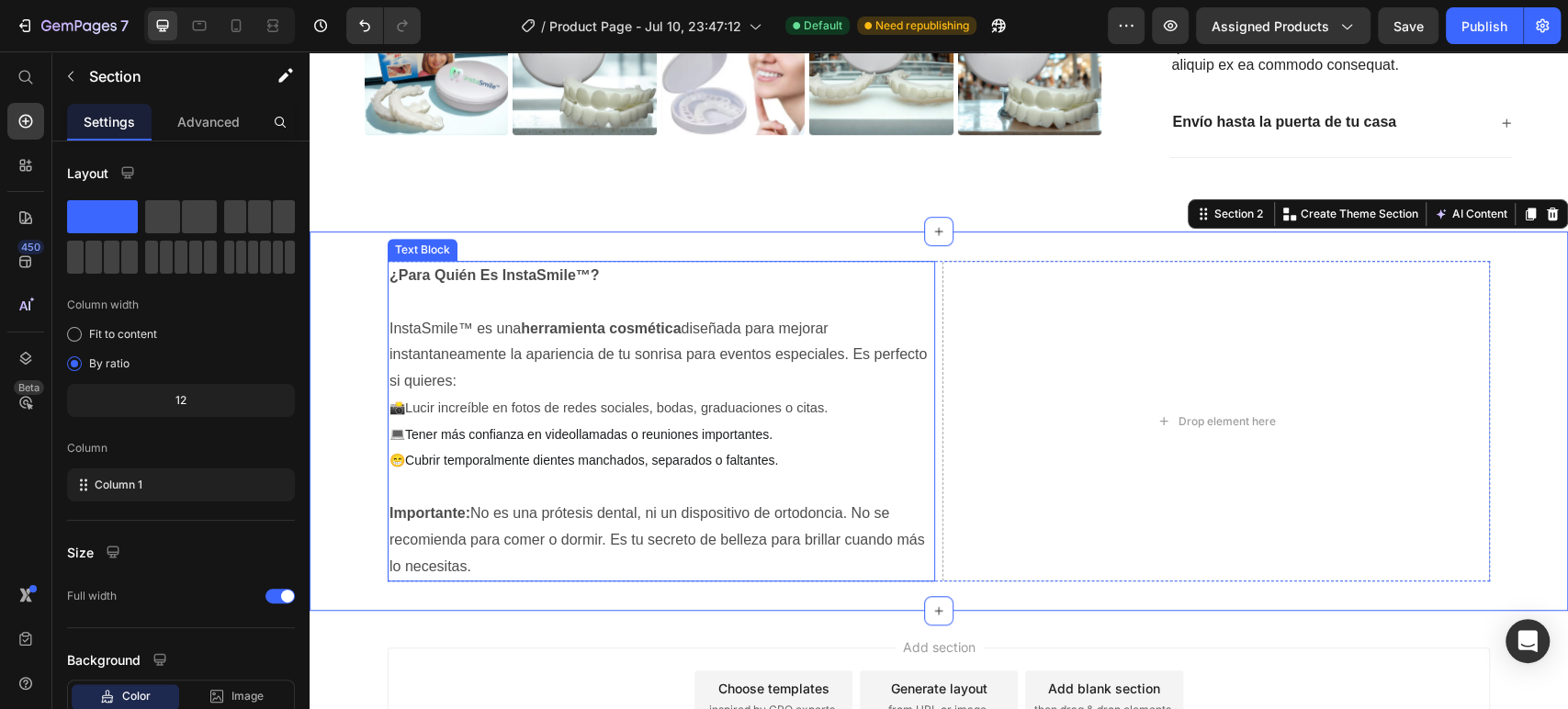 click on "¿Para Quién Es InstaSmile™?" at bounding box center (494, 275) 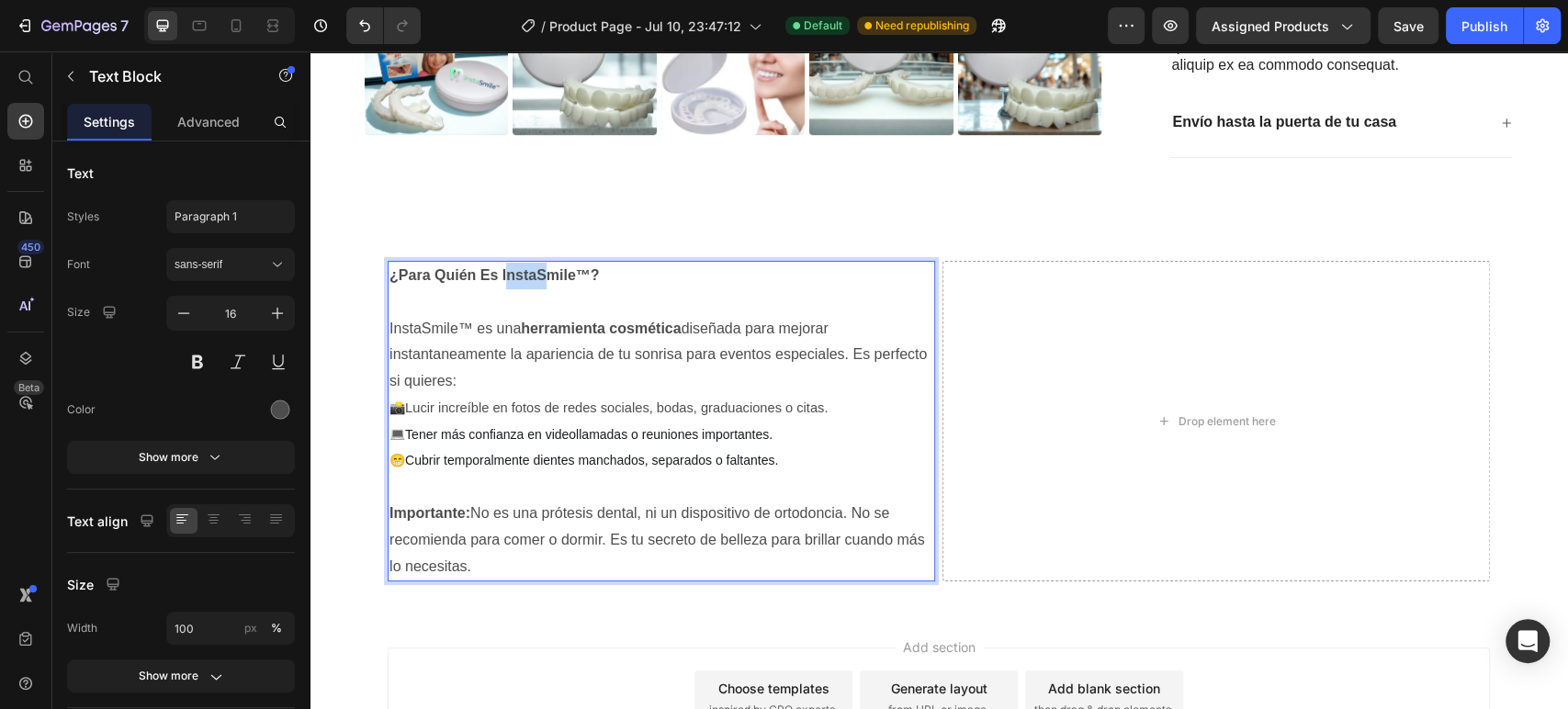 drag, startPoint x: 497, startPoint y: 273, endPoint x: 541, endPoint y: 273, distance: 44 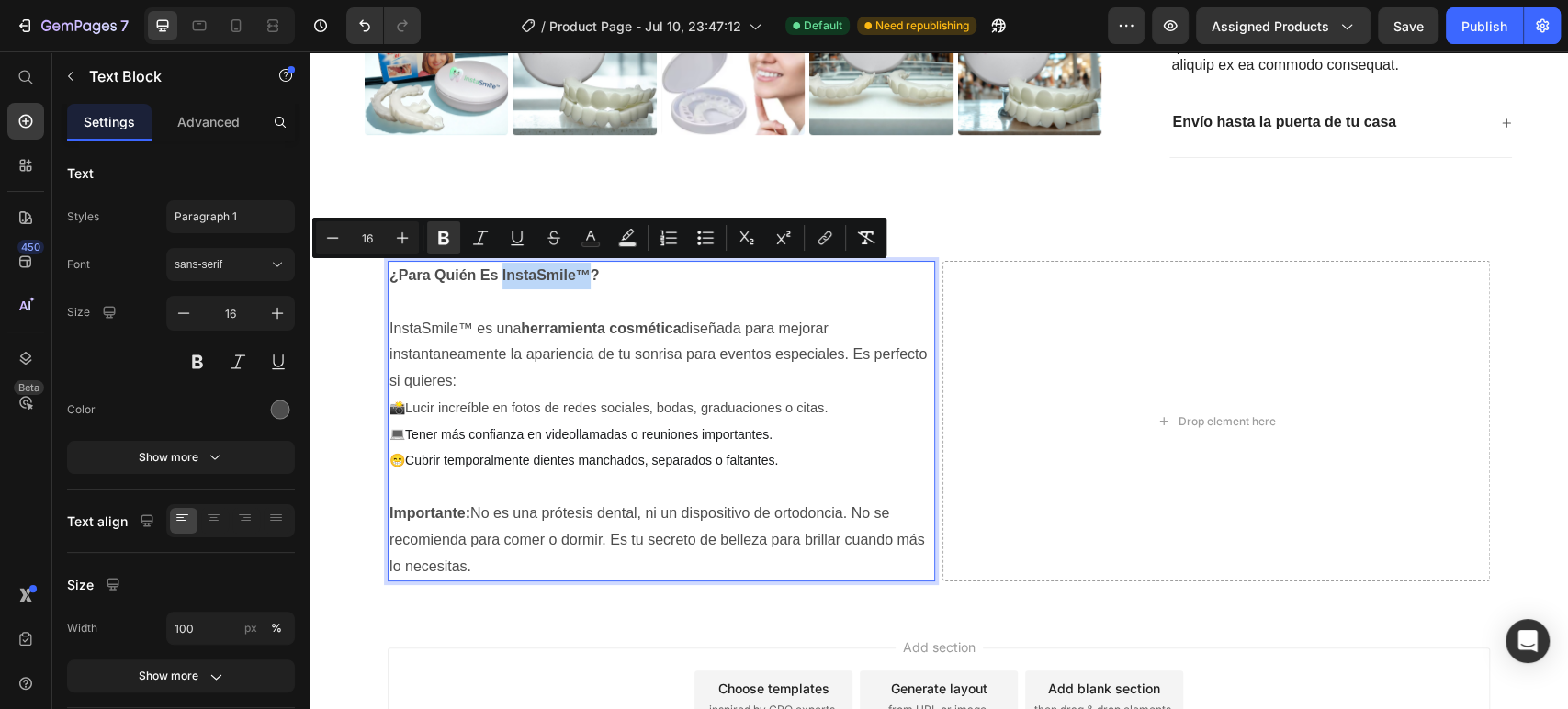 drag, startPoint x: 495, startPoint y: 272, endPoint x: 580, endPoint y: 276, distance: 85.094066 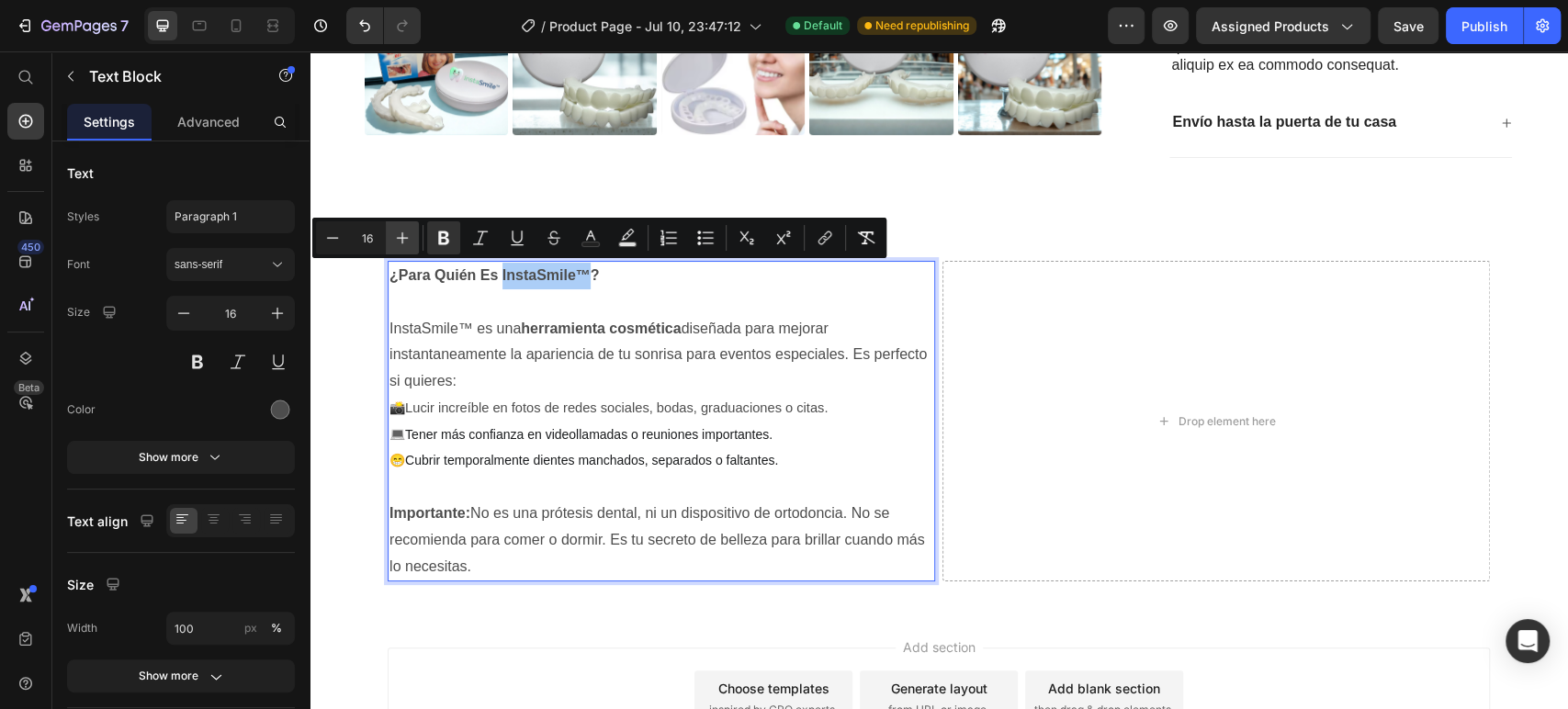 click 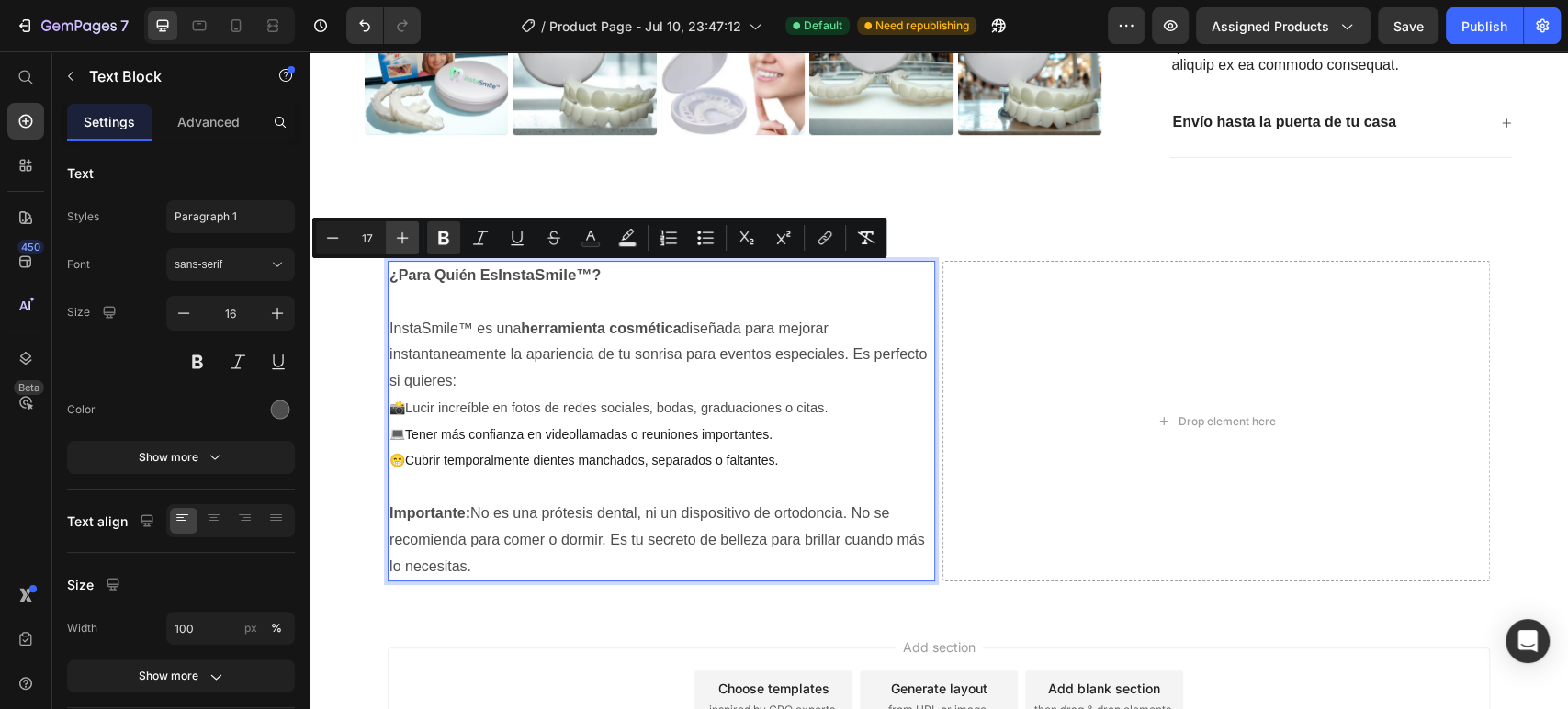 click 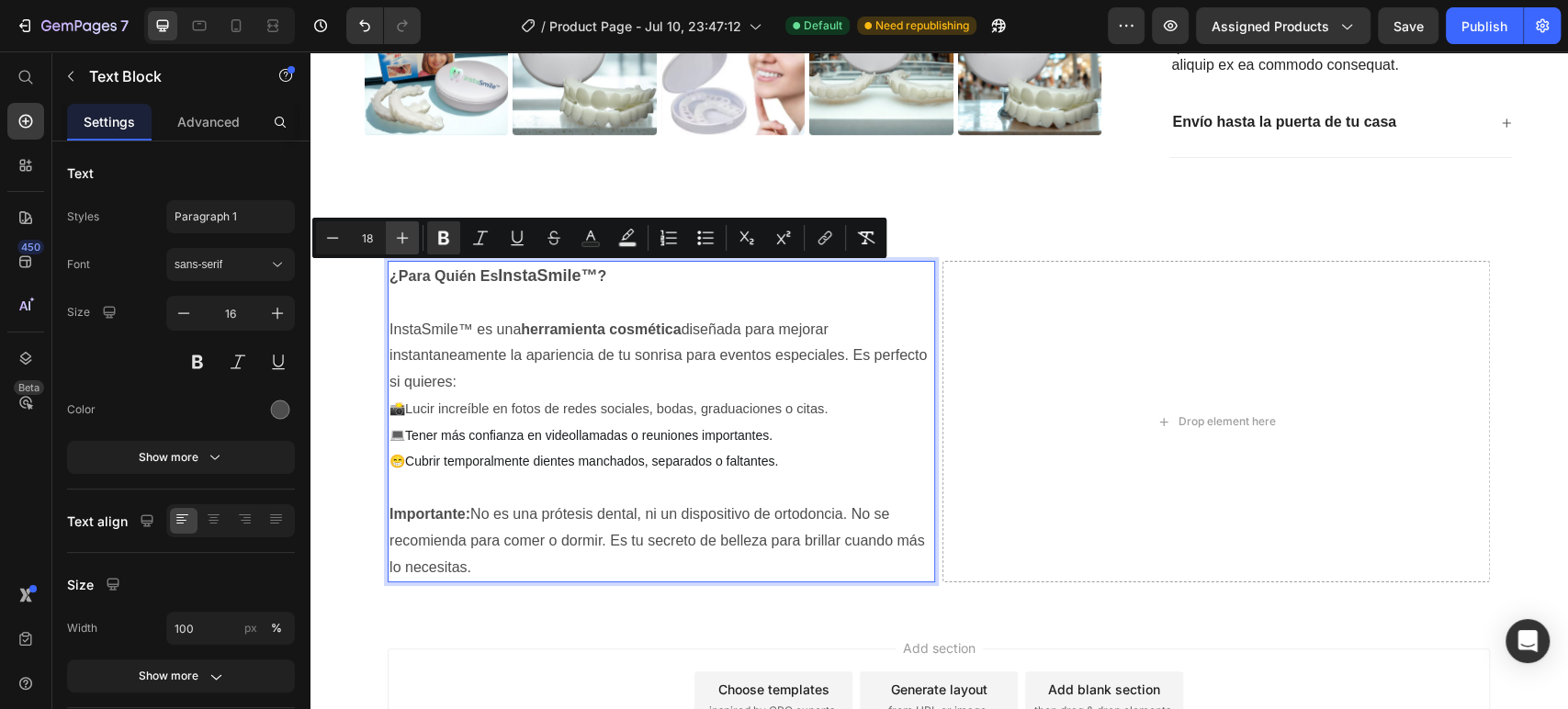 click 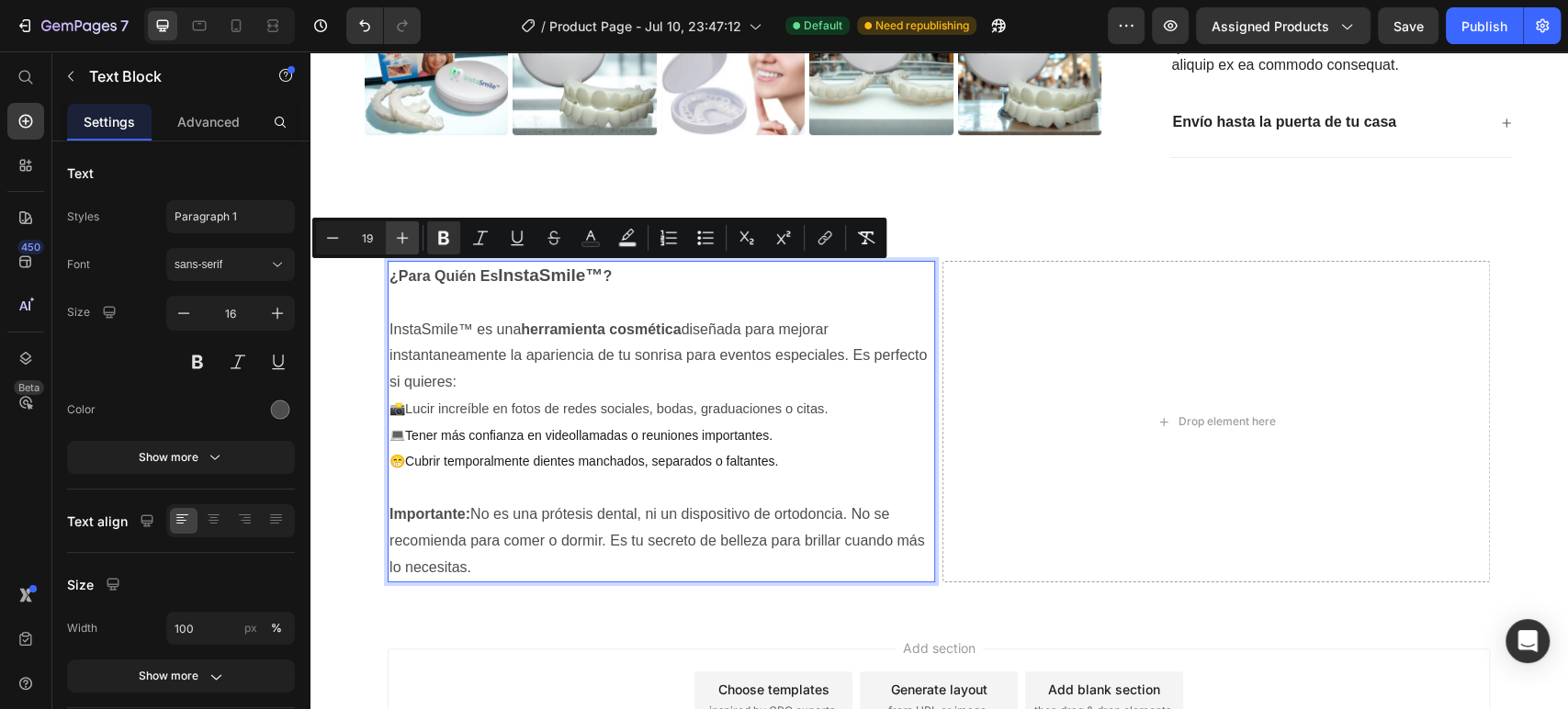 click 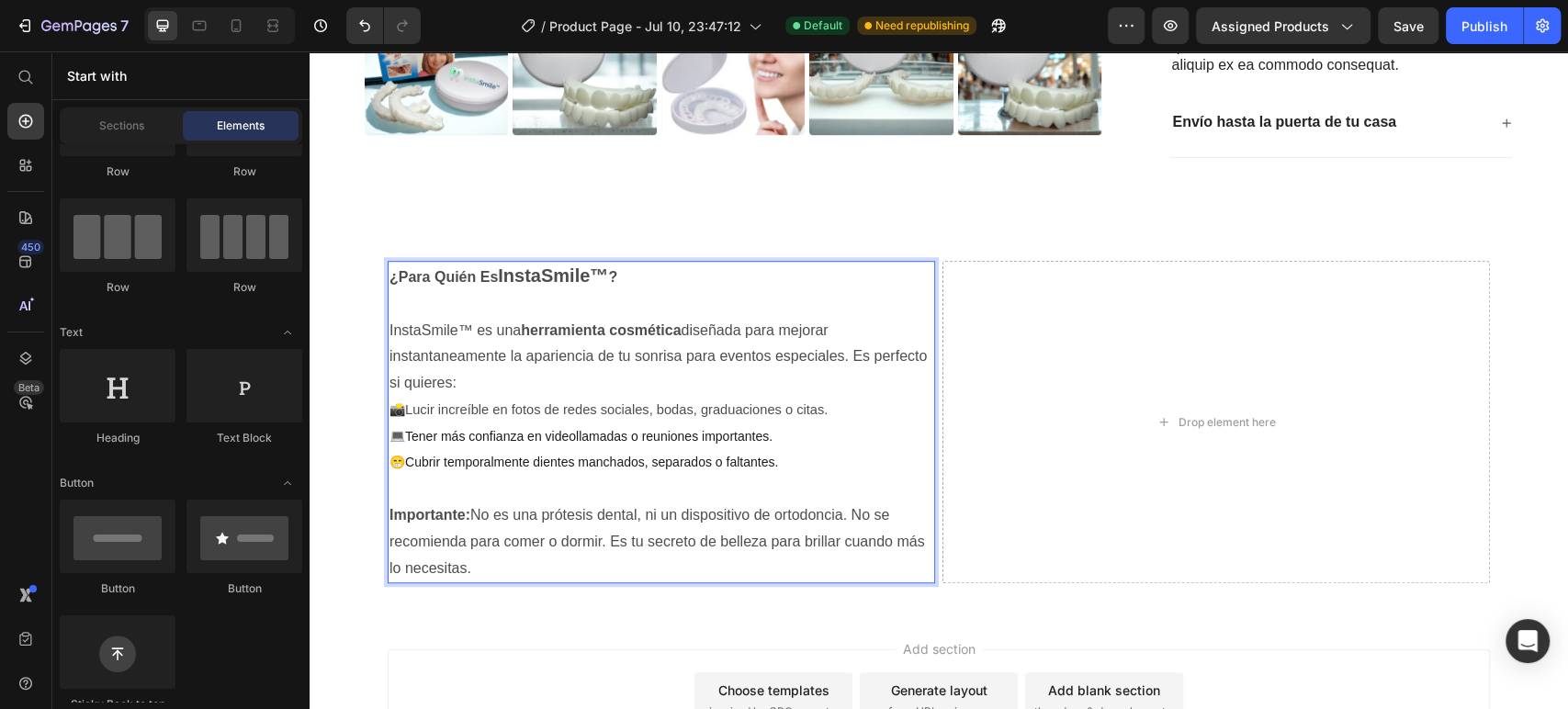 click on "Add section Choose templates inspired by CRO experts Generate layout from URL or image Add blank section then drag & drop elements" at bounding box center (939, 726) 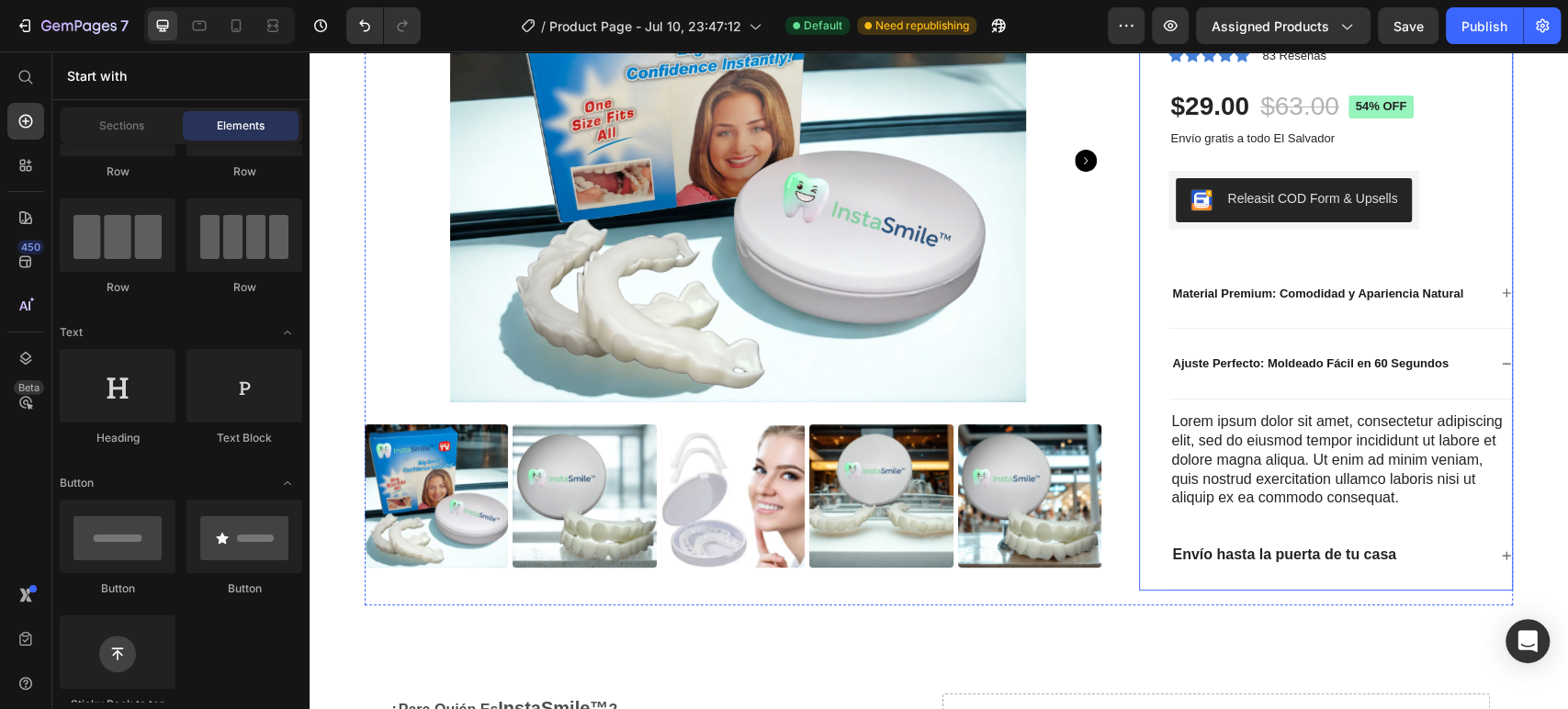 scroll, scrollTop: 204, scrollLeft: 0, axis: vertical 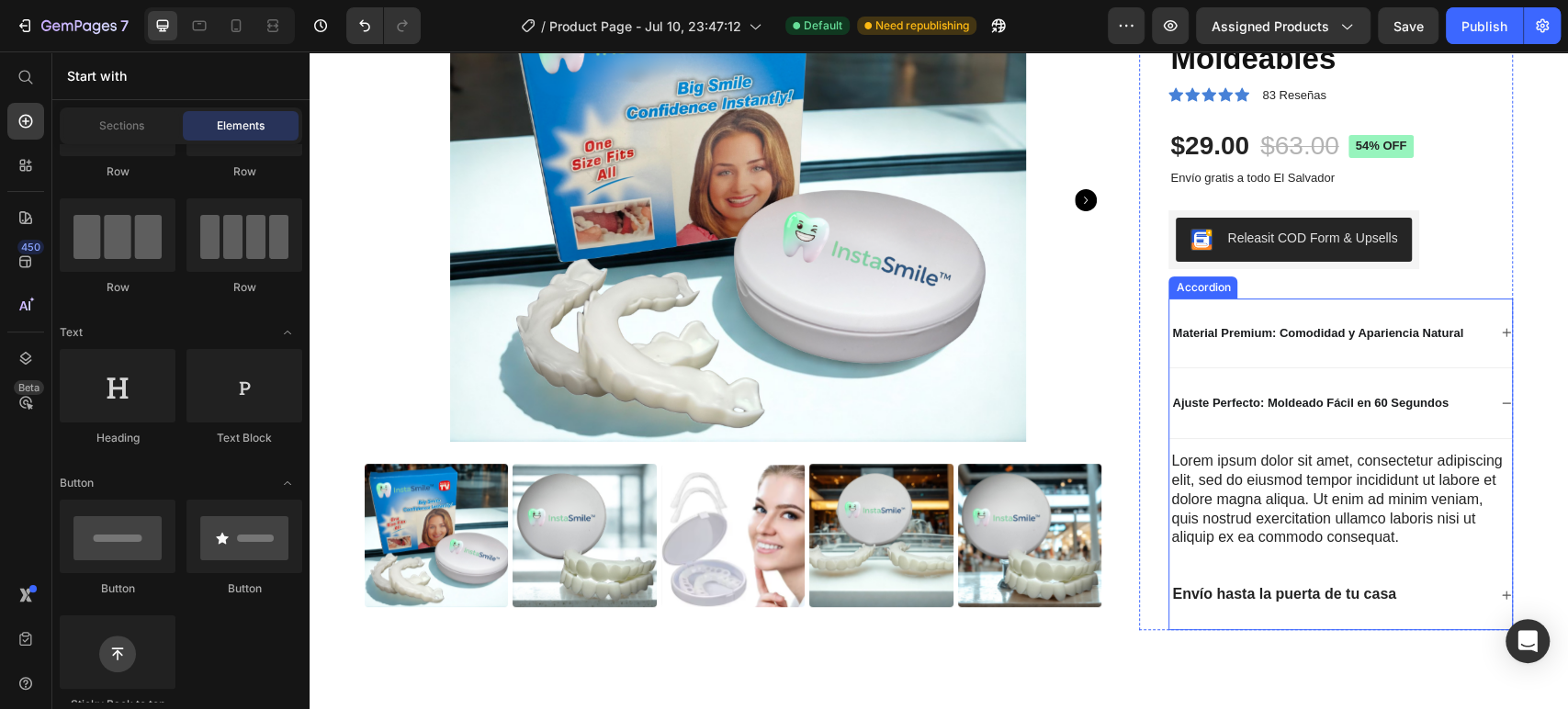 click on "Material Premium: Comodidad y Apariencia Natural" at bounding box center (1340, 333) 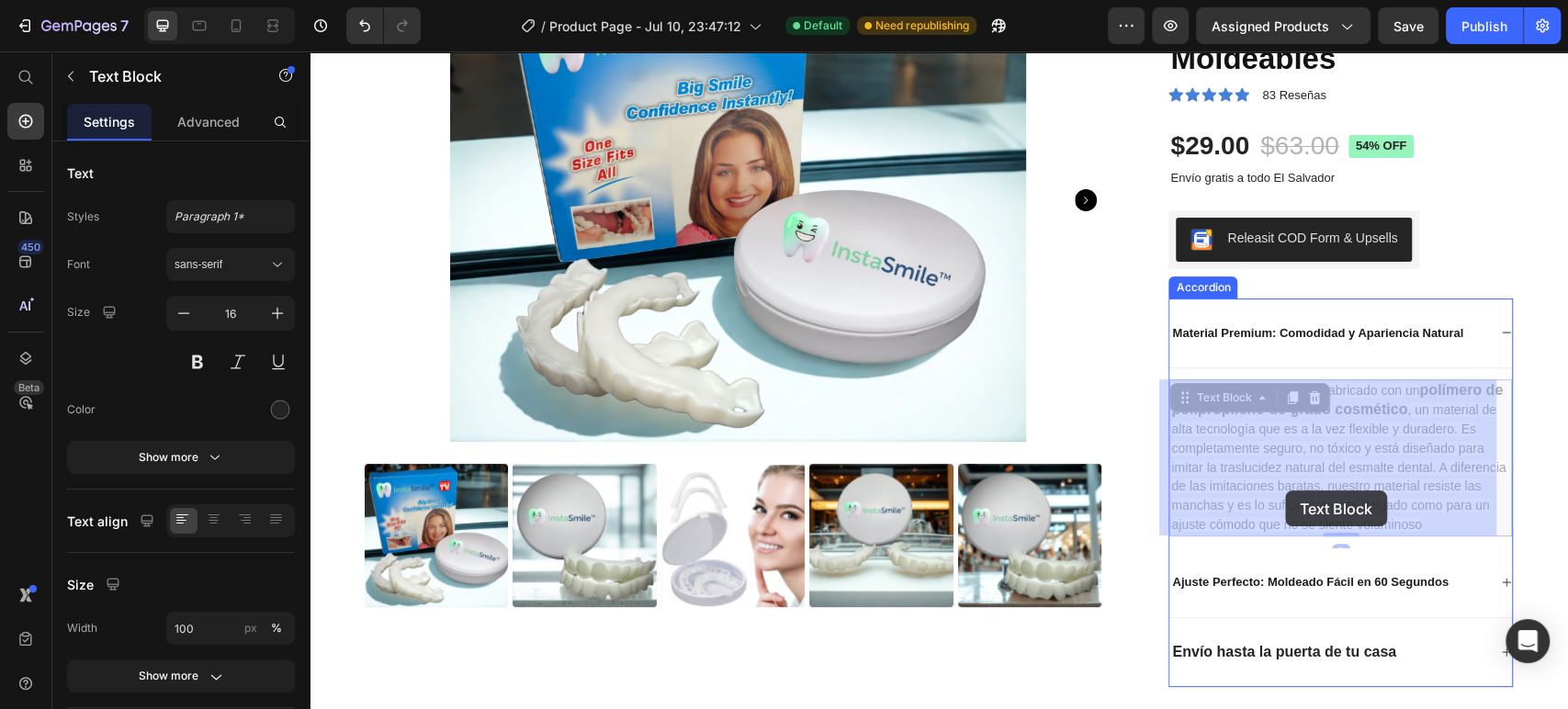 drag, startPoint x: 1444, startPoint y: 526, endPoint x: 1243, endPoint y: 478, distance: 206.65188 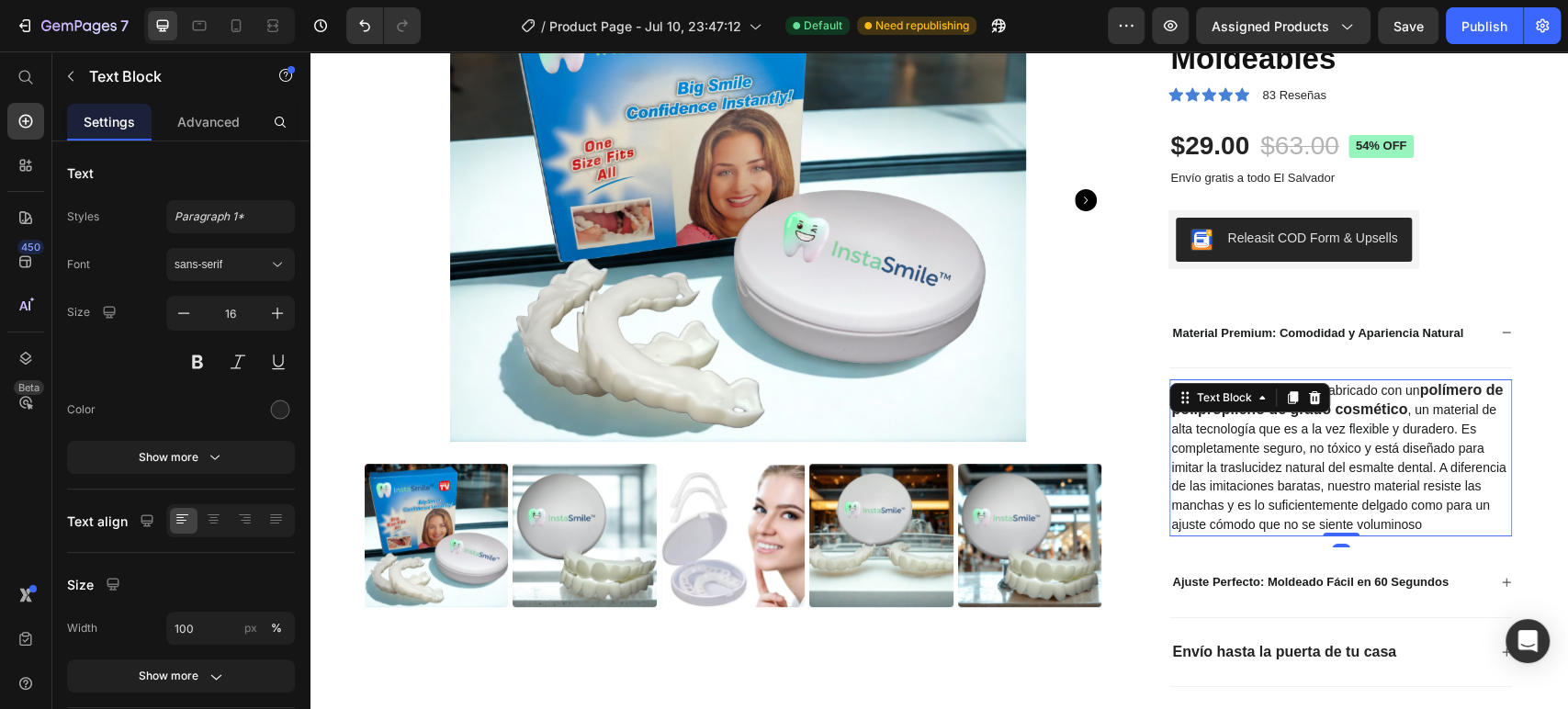 click on "Nuestro InstaSmile™ está fabricado con un  polímero de polipropileno de grado cosmético , un material de alta tecnología que es a la vez flexible y duradero. Es completamente seguro, no tóxico y está diseñado para imitar la traslucidez natural del esmalte dental. A diferencia de las imitaciones baratas, nuestro material resiste las manchas y es lo suficientemente delgado como para un ajuste cómodo que no se siente voluminoso" at bounding box center (1340, 457) 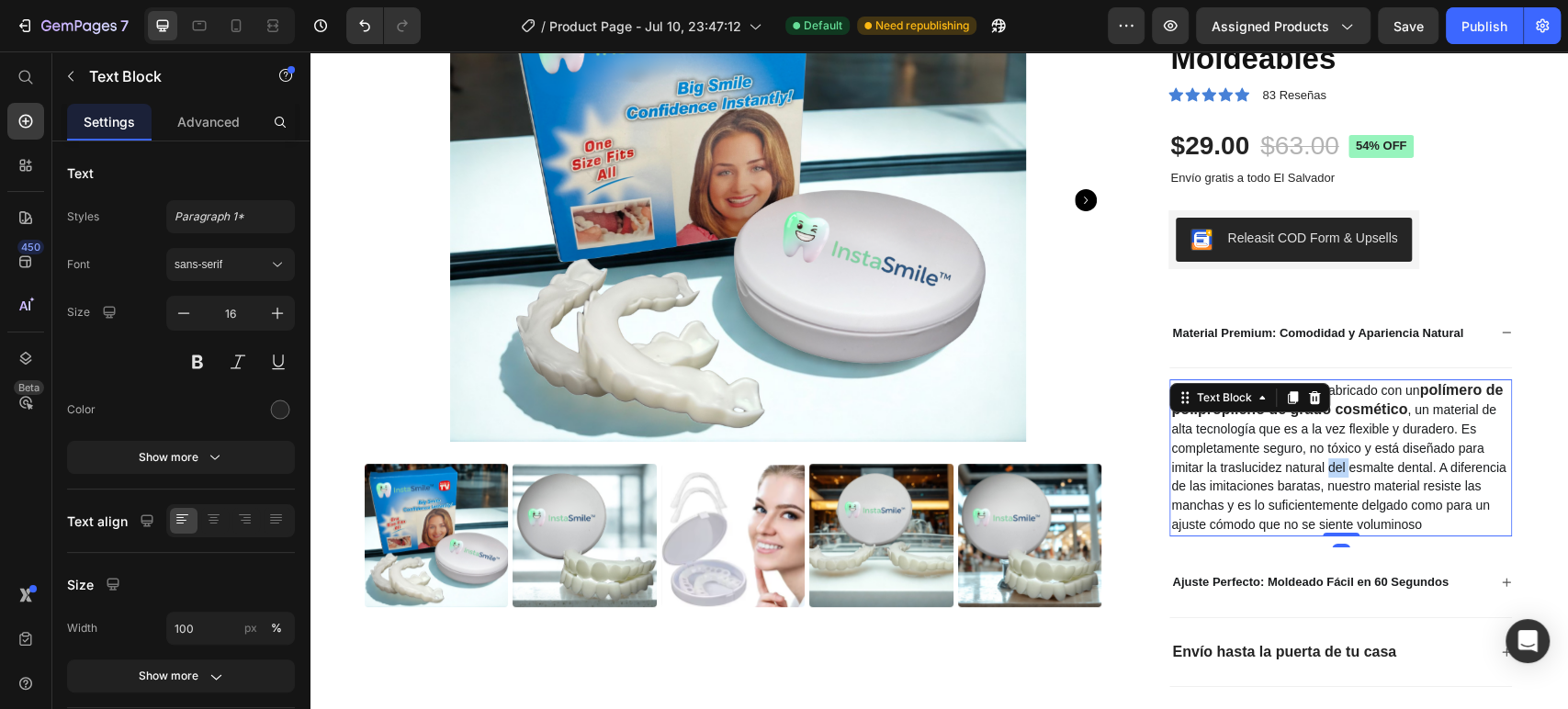 click on "Nuestro InstaSmile™ está fabricado con un  polímero de polipropileno de grado cosmético , un material de alta tecnología que es a la vez flexible y duradero. Es completamente seguro, no tóxico y está diseñado para imitar la traslucidez natural del esmalte dental. A diferencia de las imitaciones baratas, nuestro material resiste las manchas y es lo suficientemente delgado como para un ajuste cómodo que no se siente voluminoso" at bounding box center [1340, 457] 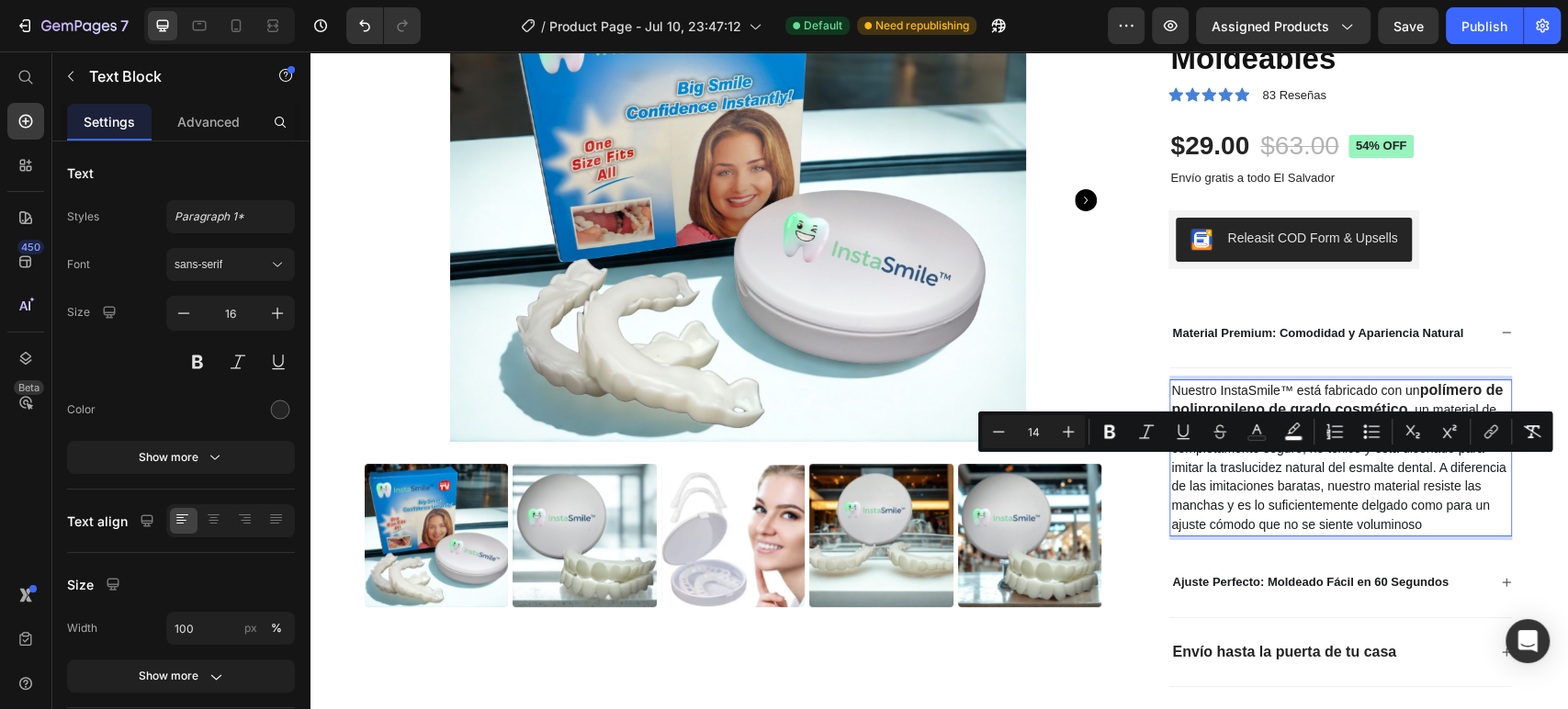 click on "Nuestro InstaSmile™ está fabricado con un  polímero de polipropileno de grado cosmético , un material de alta tecnología que es a la vez flexible y duradero. Es completamente seguro, no tóxico y está diseñado para imitar la traslucidez natural del esmalte dental. A diferencia de las imitaciones baratas, nuestro material resiste las manchas y es lo suficientemente delgado como para un ajuste cómodo que no se siente voluminoso" at bounding box center (1340, 457) 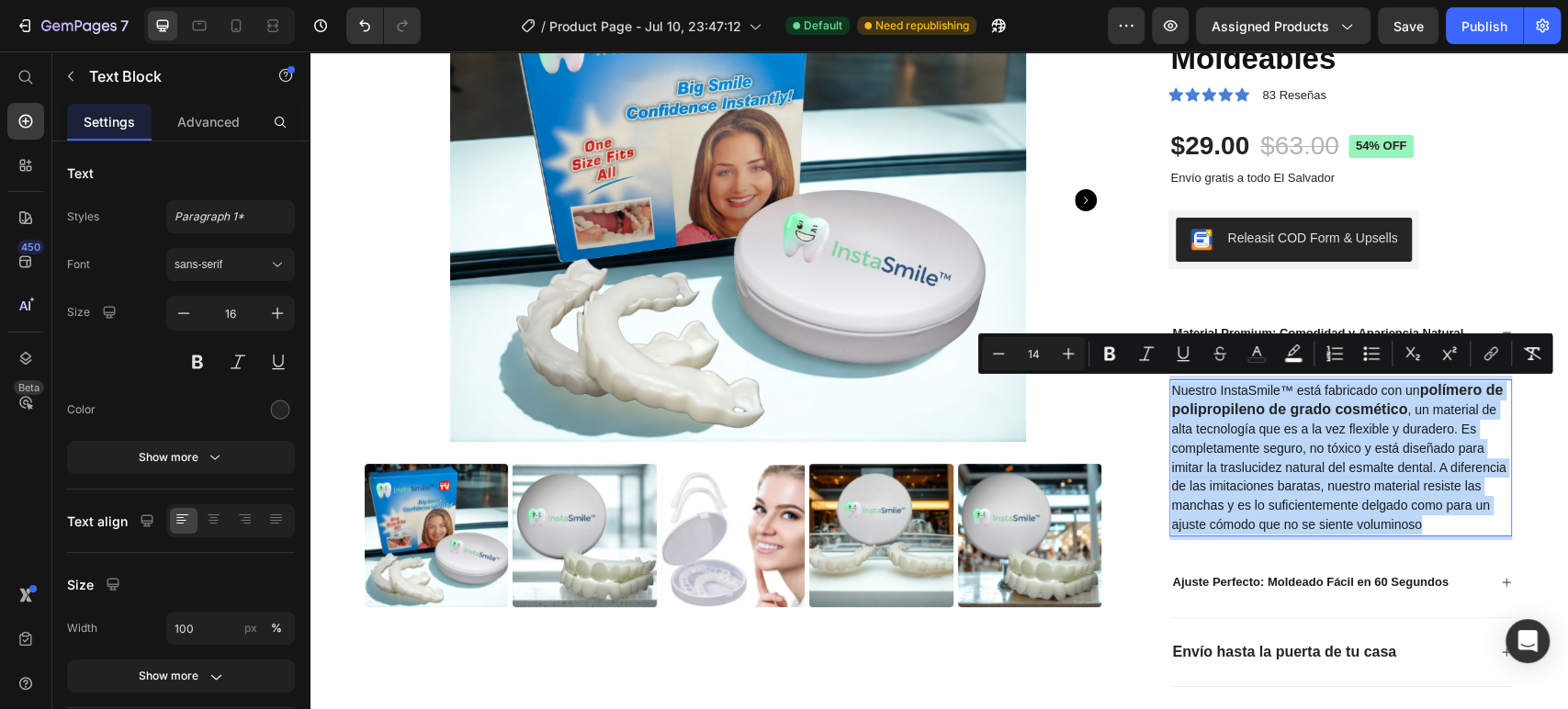drag, startPoint x: 1465, startPoint y: 523, endPoint x: 1165, endPoint y: 388, distance: 328.97568 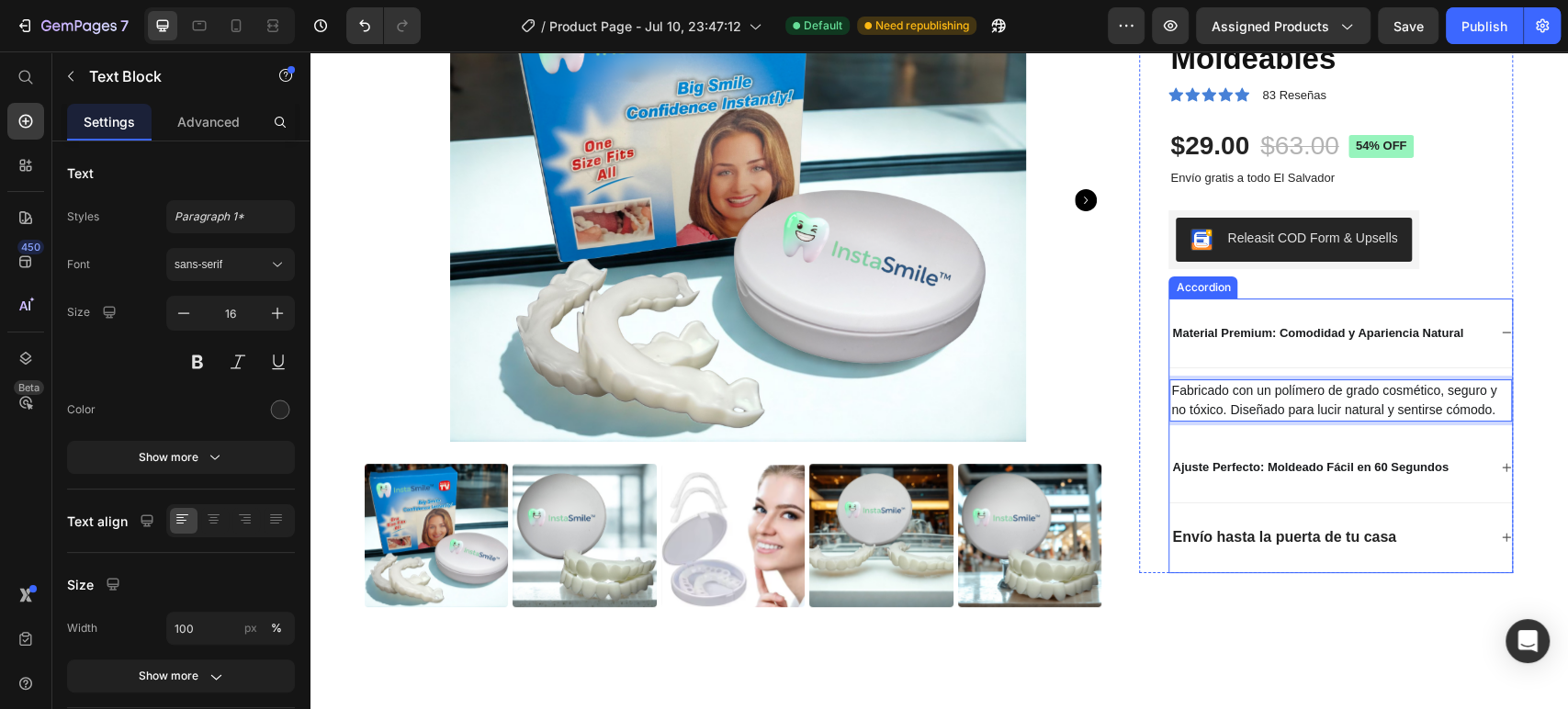 click 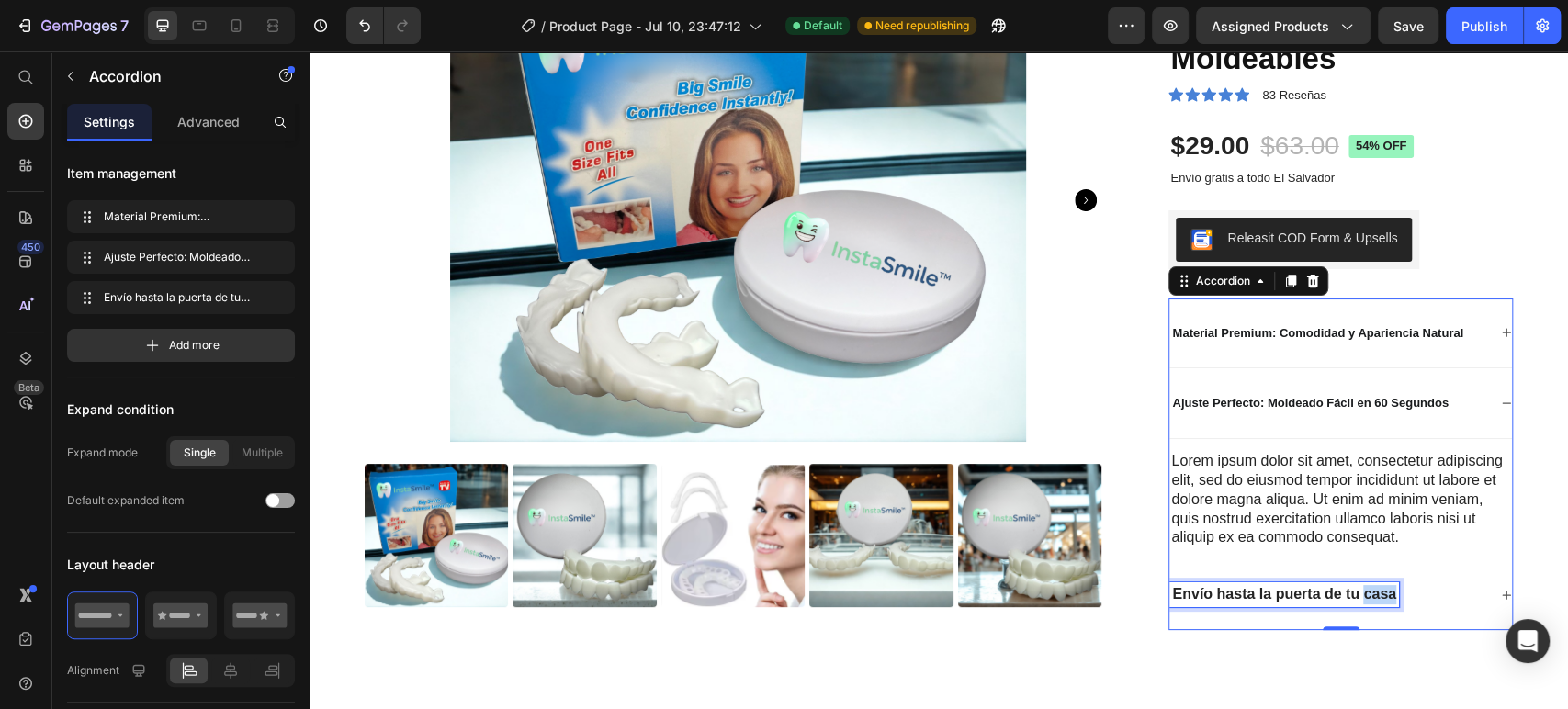 click on "Envío hasta la puerta de tu casa" at bounding box center [1284, 594] 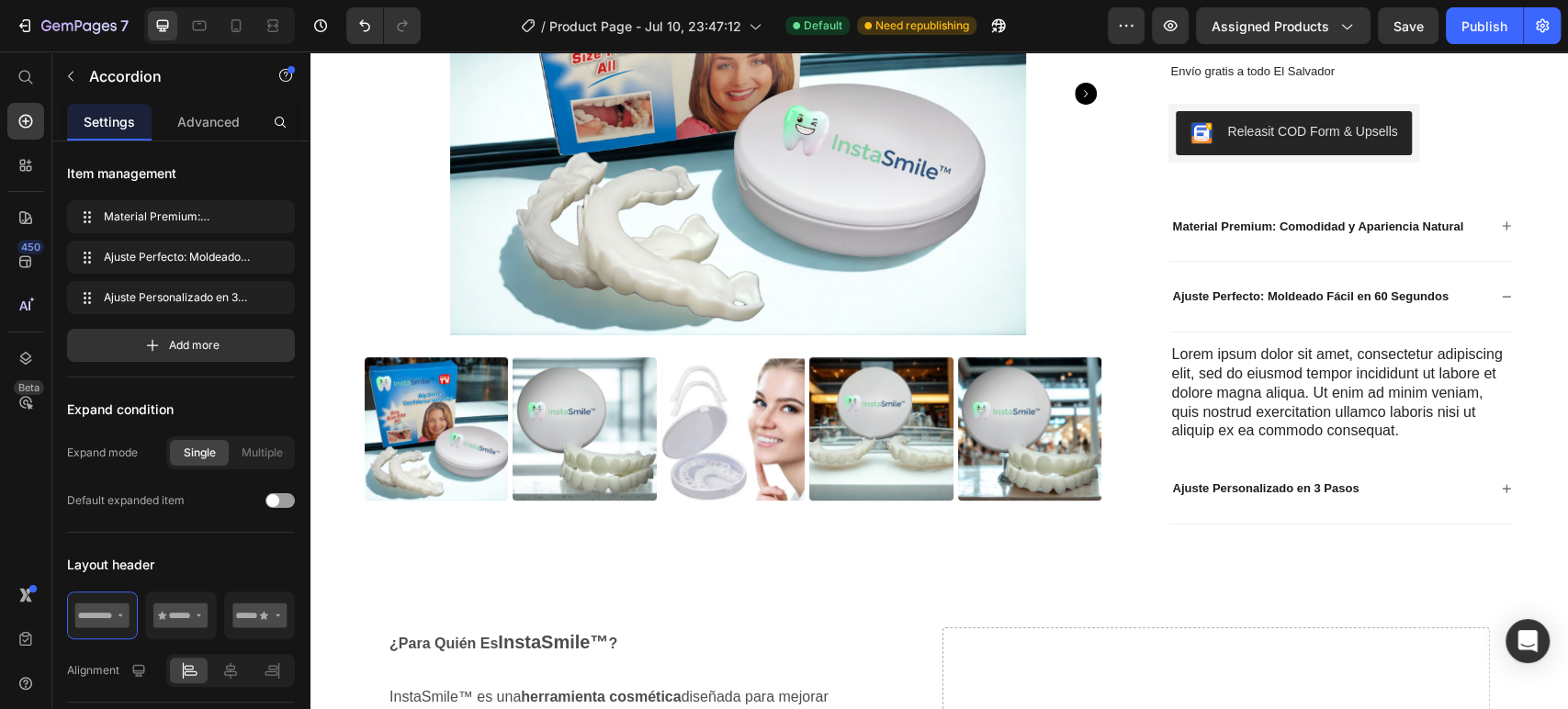 scroll, scrollTop: 404, scrollLeft: 0, axis: vertical 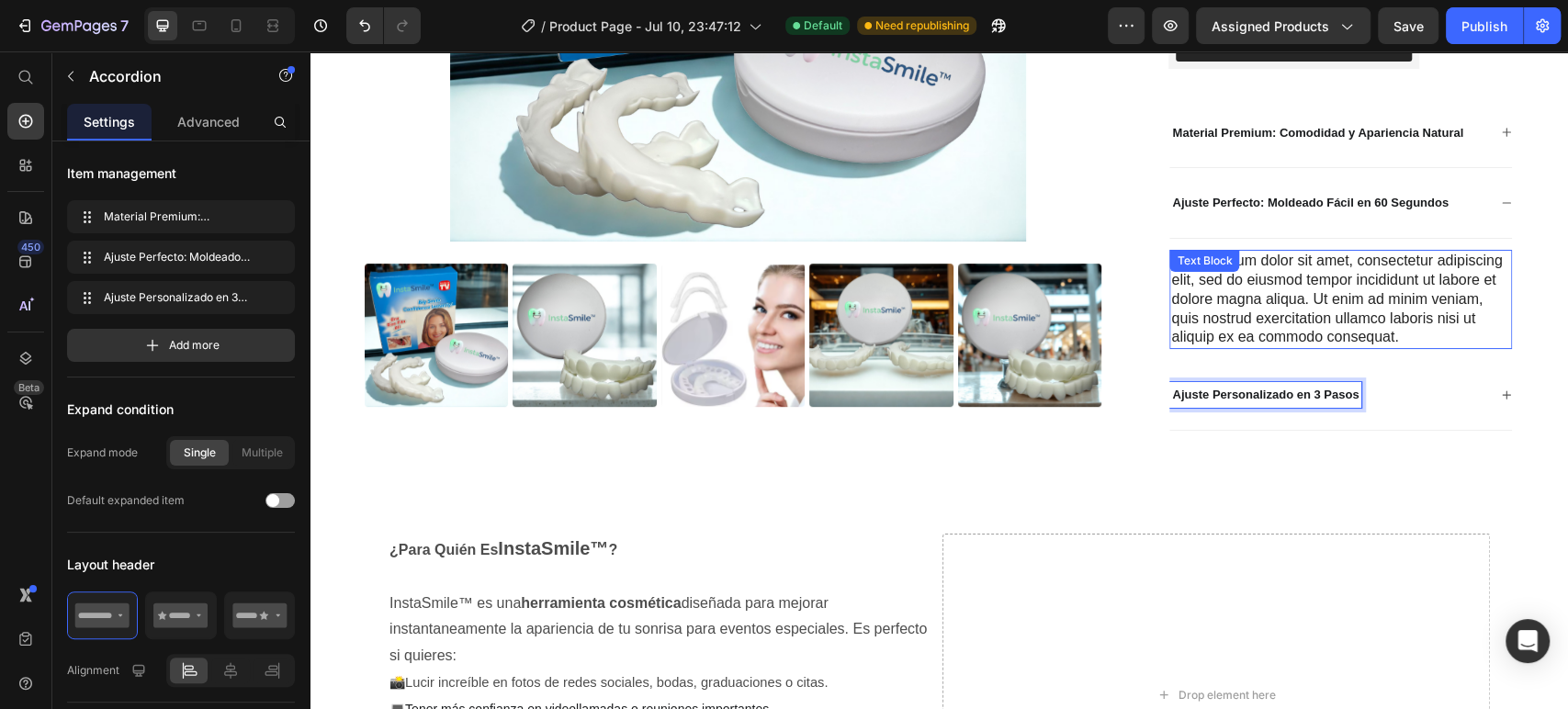 click on "Lorem ipsum dolor sit amet, consectetur adipiscing elit, sed do eiusmod tempor incididunt ut labore et dolore magna aliqua. Ut enim ad minim veniam, quis nostrud exercitation ullamco laboris nisi ut aliquip ex ea commodo consequat." at bounding box center (1340, 299) 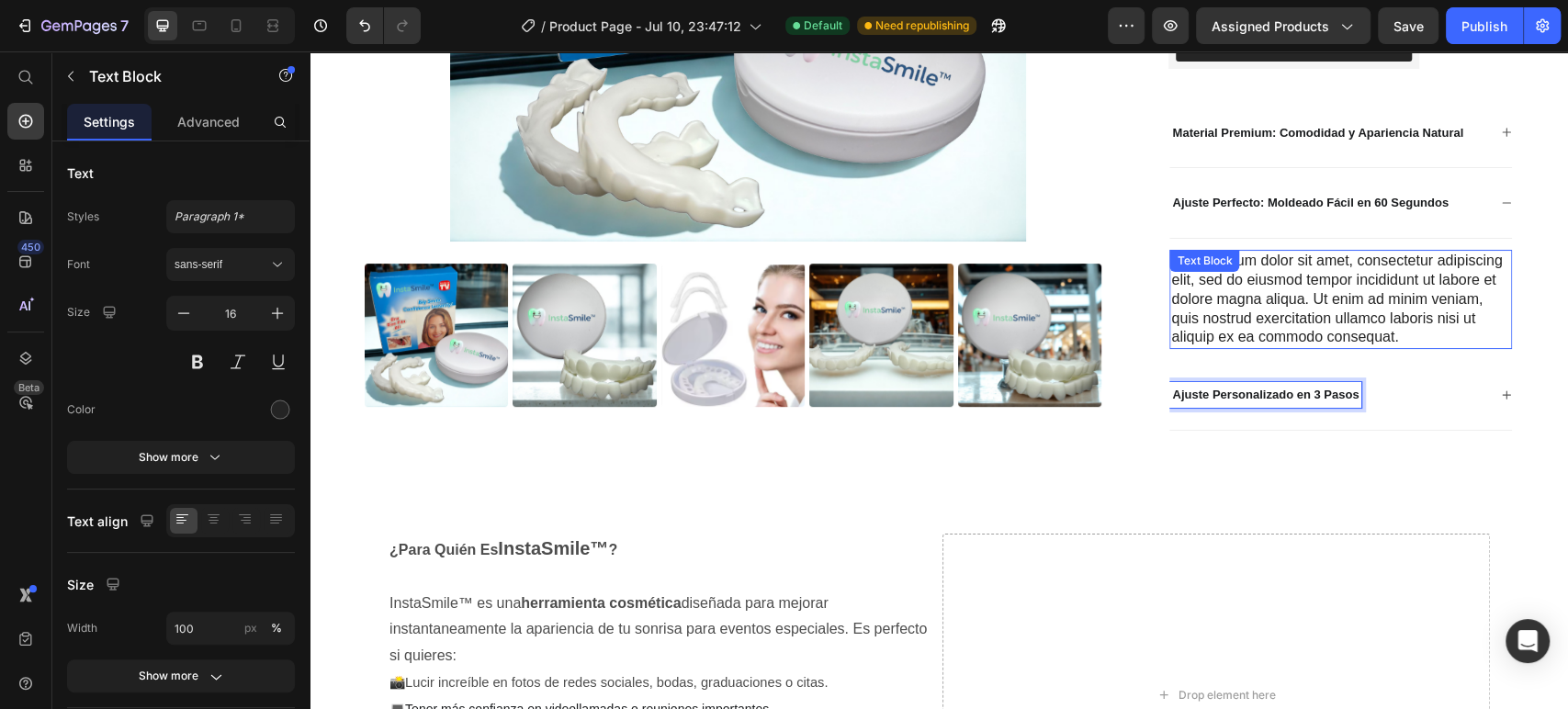 click on "Lorem ipsum dolor sit amet, consectetur adipiscing elit, sed do eiusmod tempor incididunt ut labore et dolore magna aliqua. Ut enim ad minim veniam, quis nostrud exercitation ullamco laboris nisi ut aliquip ex ea commodo consequat." at bounding box center [1340, 299] 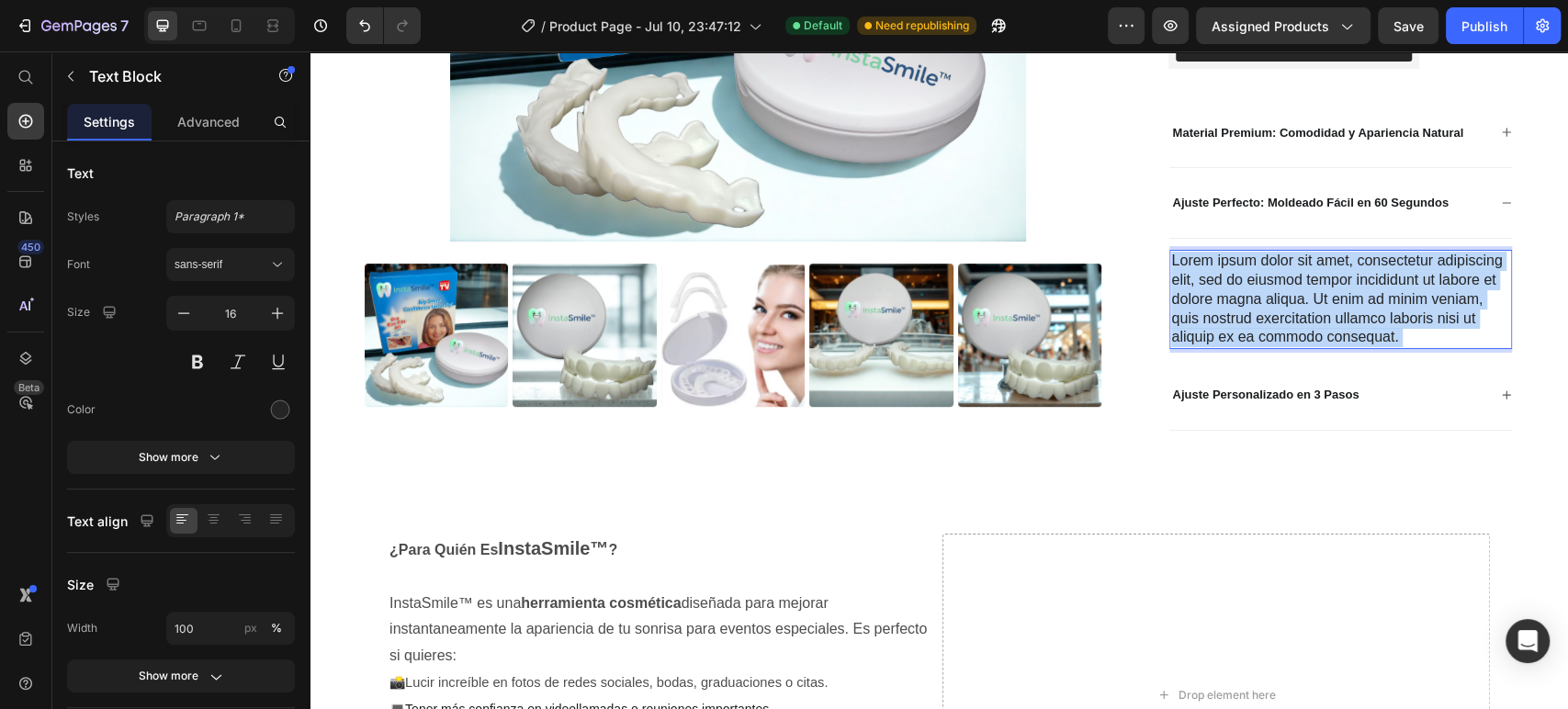 drag, startPoint x: 1394, startPoint y: 337, endPoint x: 1194, endPoint y: 272, distance: 210.29741 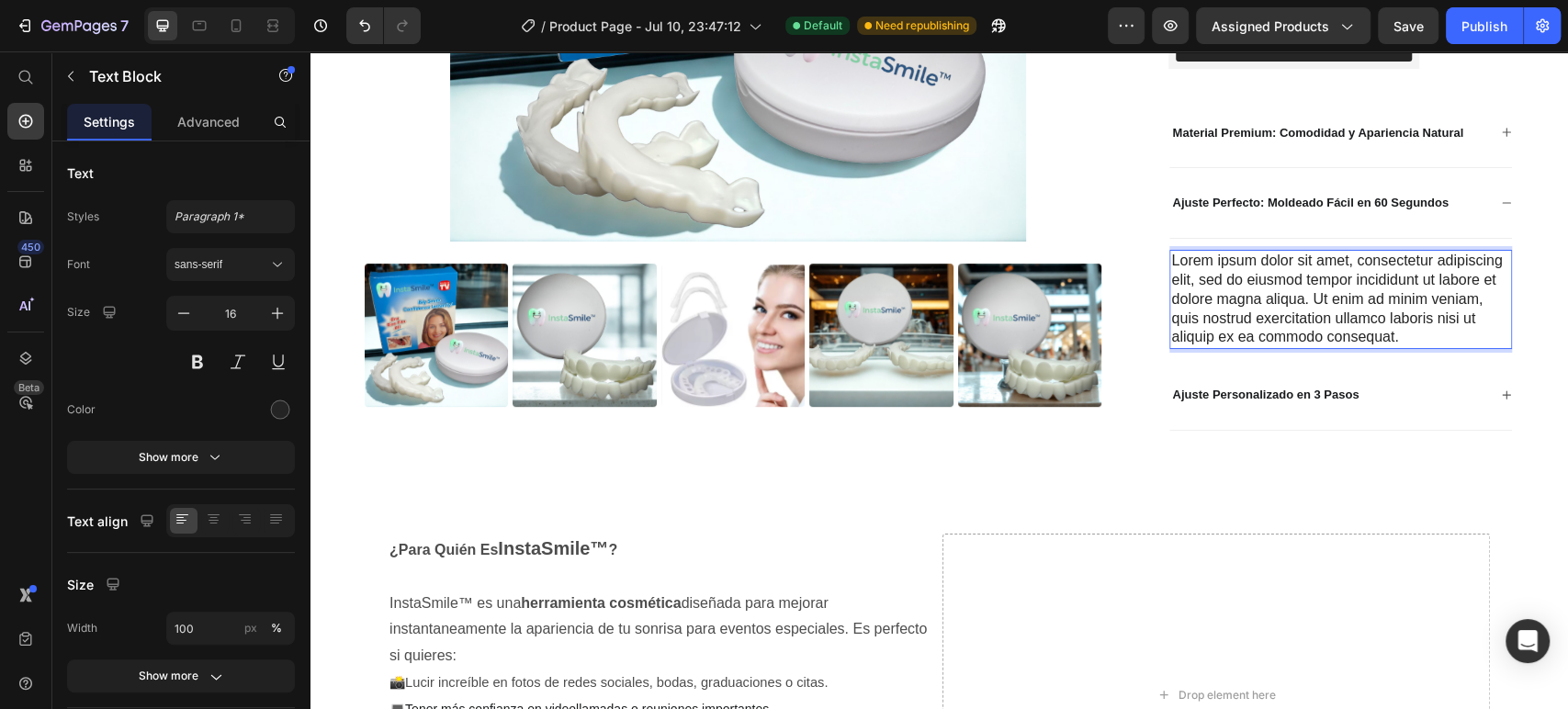 click on "Lorem ipsum dolor sit amet, consectetur adipiscing elit, sed do eiusmod tempor incididunt ut labore et dolore magna aliqua. Ut enim ad minim veniam, quis nostrud exercitation ullamco laboris nisi ut aliquip ex ea commodo consequat." at bounding box center [1340, 299] 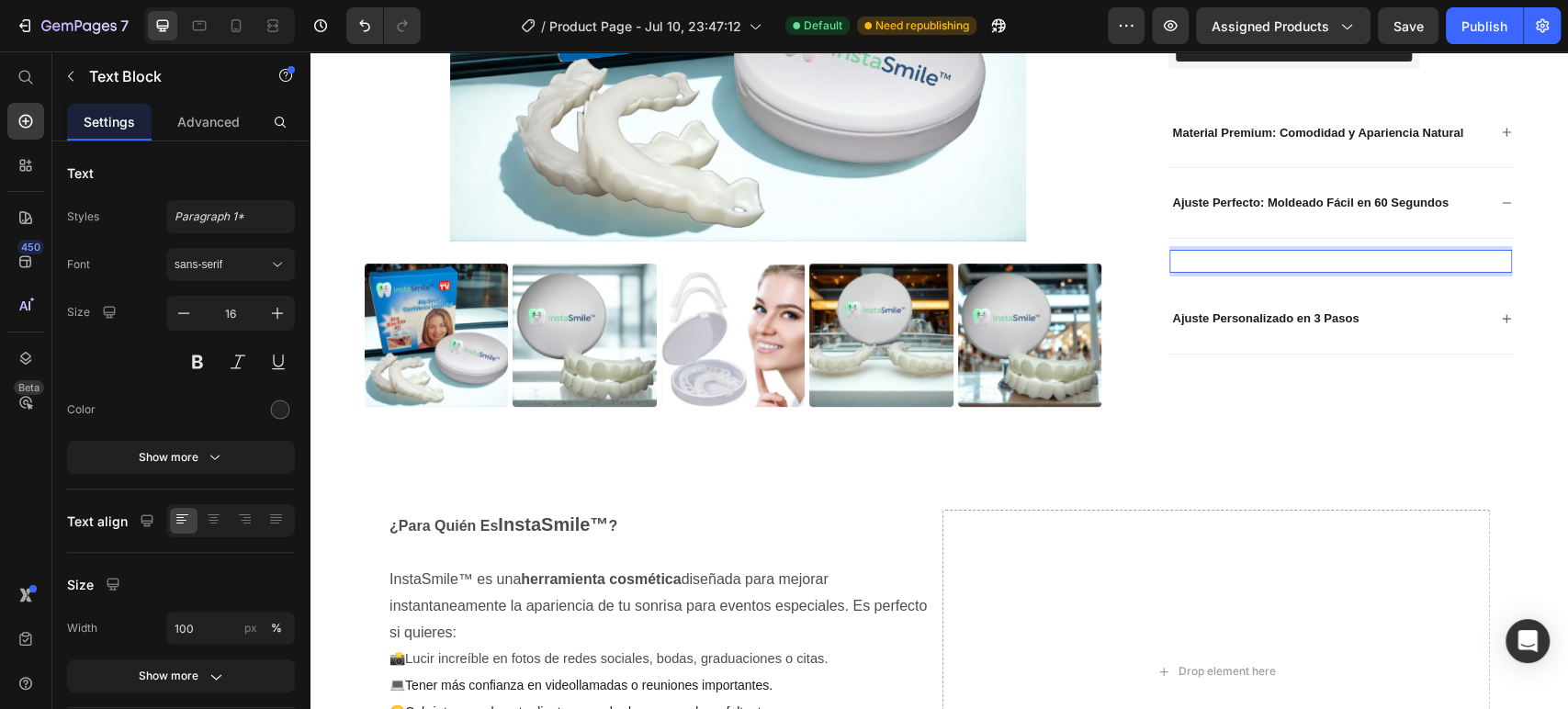 click at bounding box center [1340, 261] 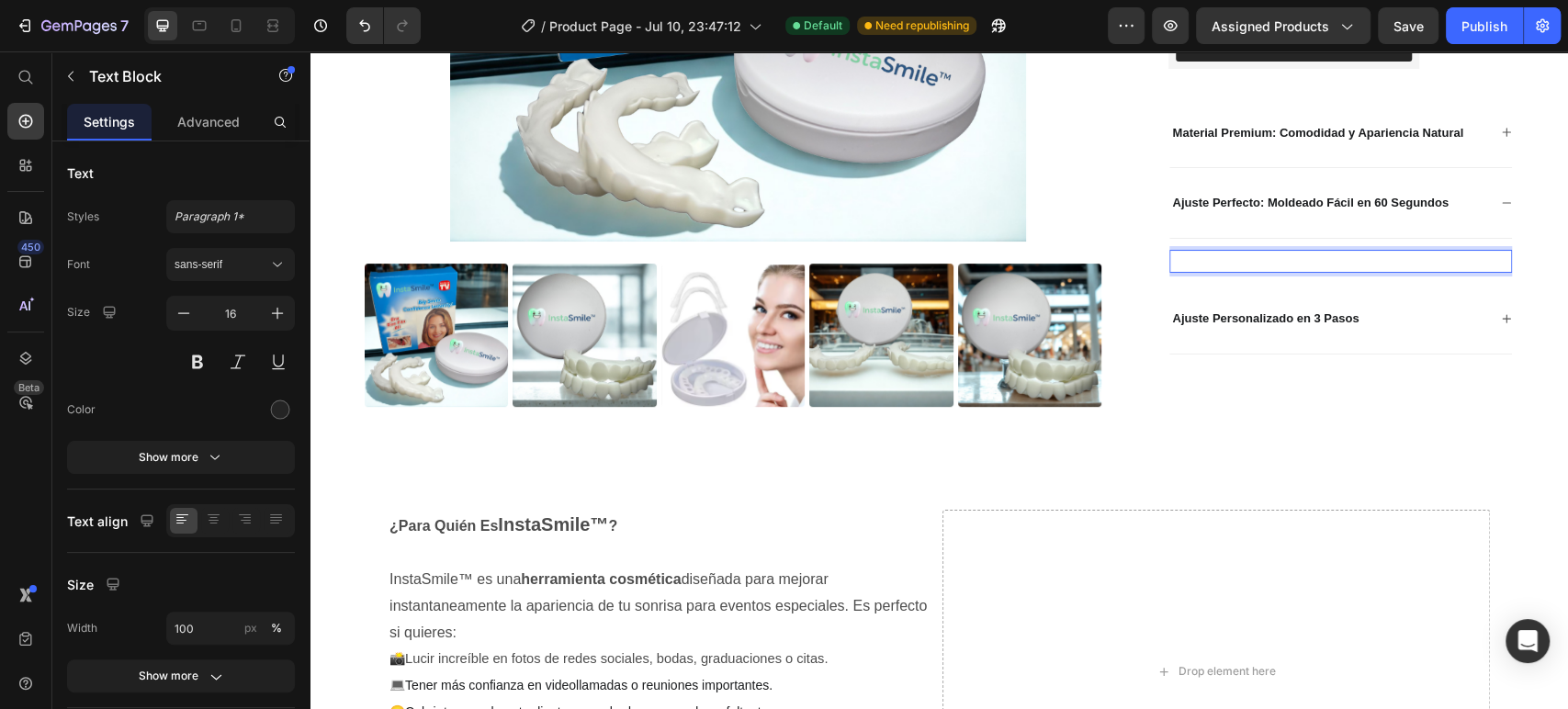 click at bounding box center (1340, 261) 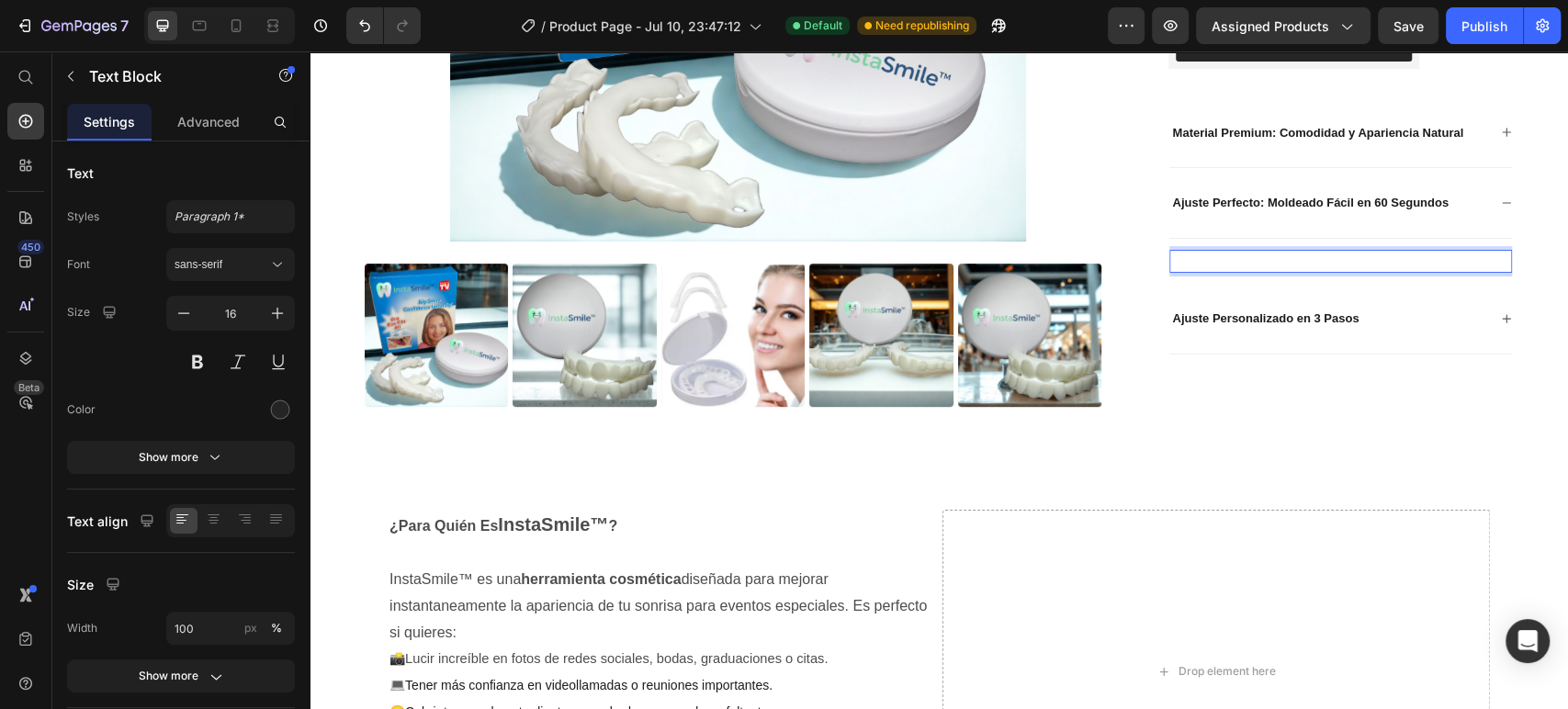 click at bounding box center [1340, 261] 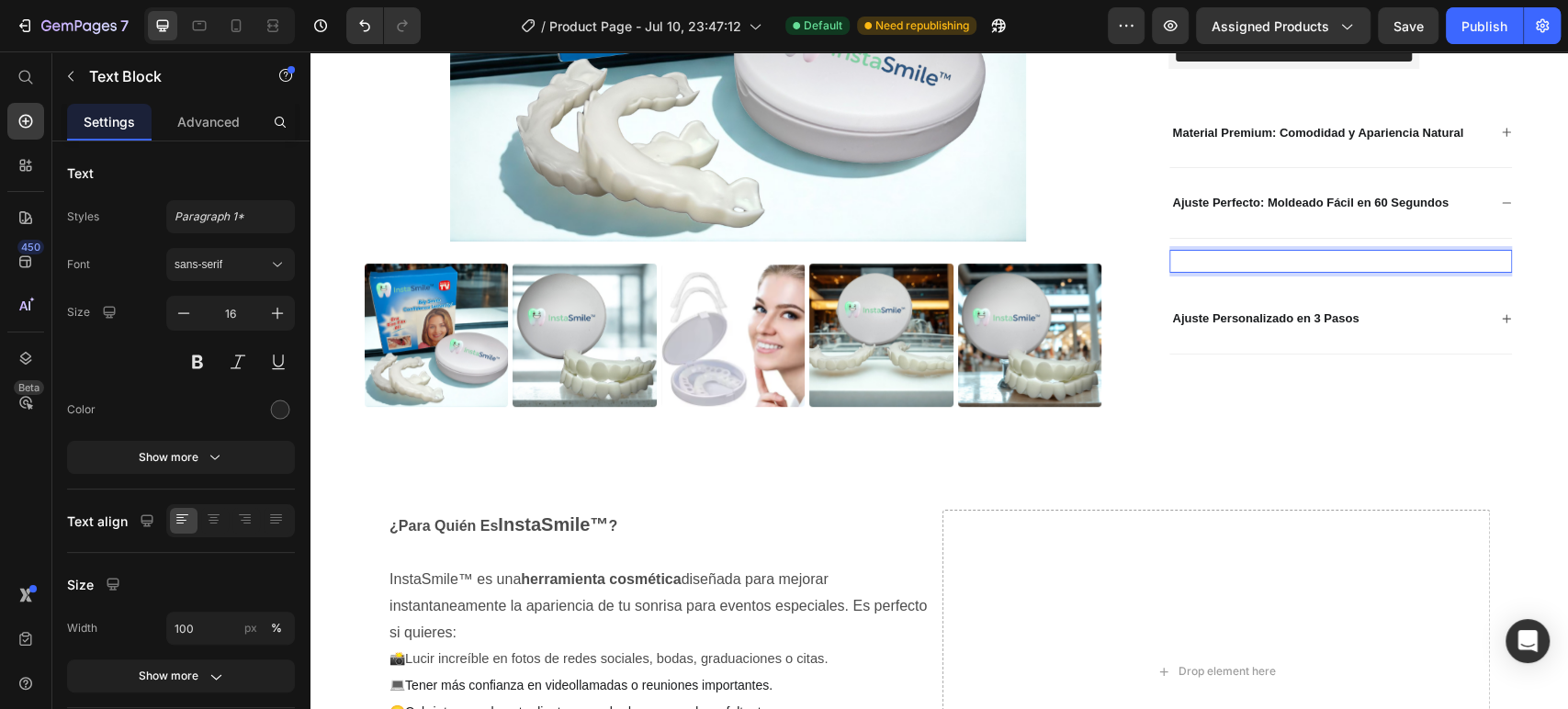 click at bounding box center [1340, 261] 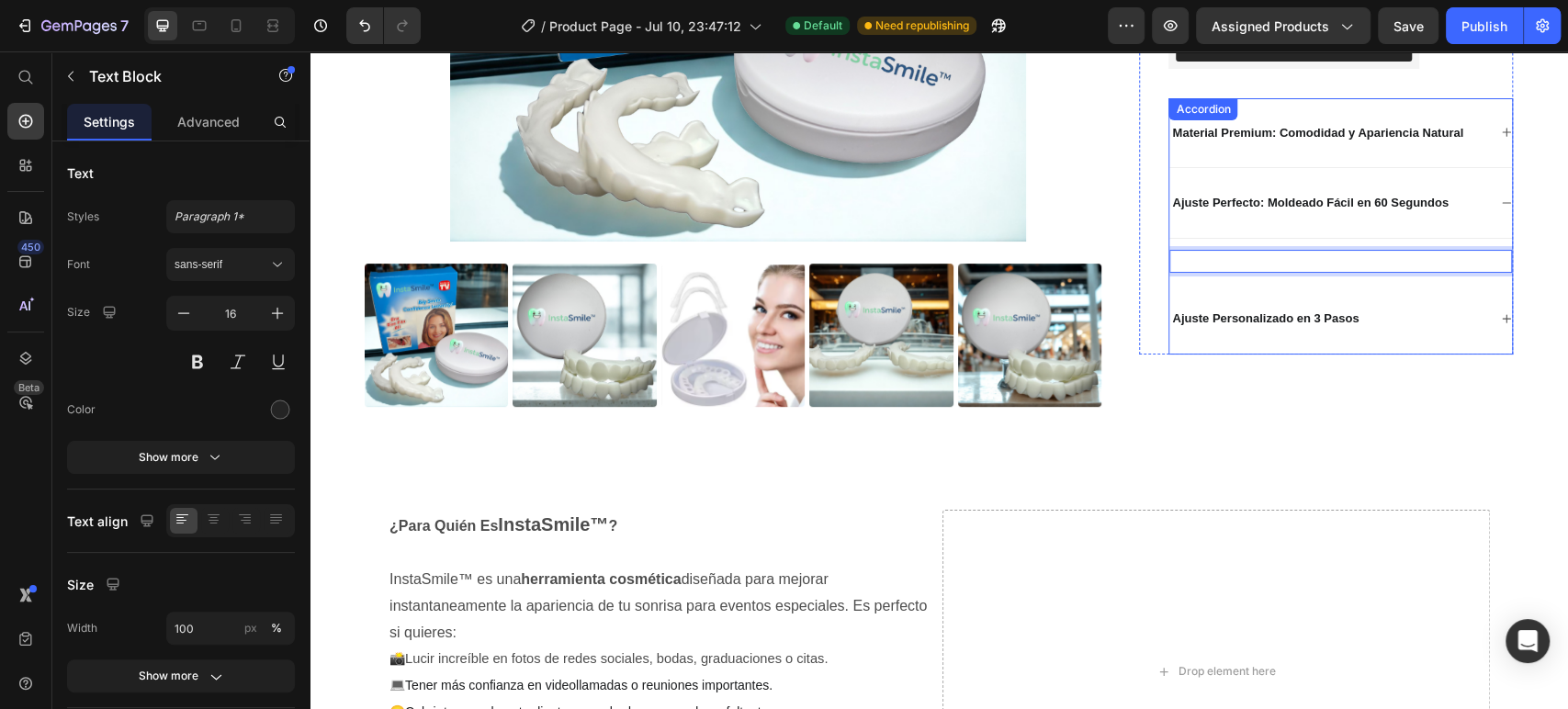 click 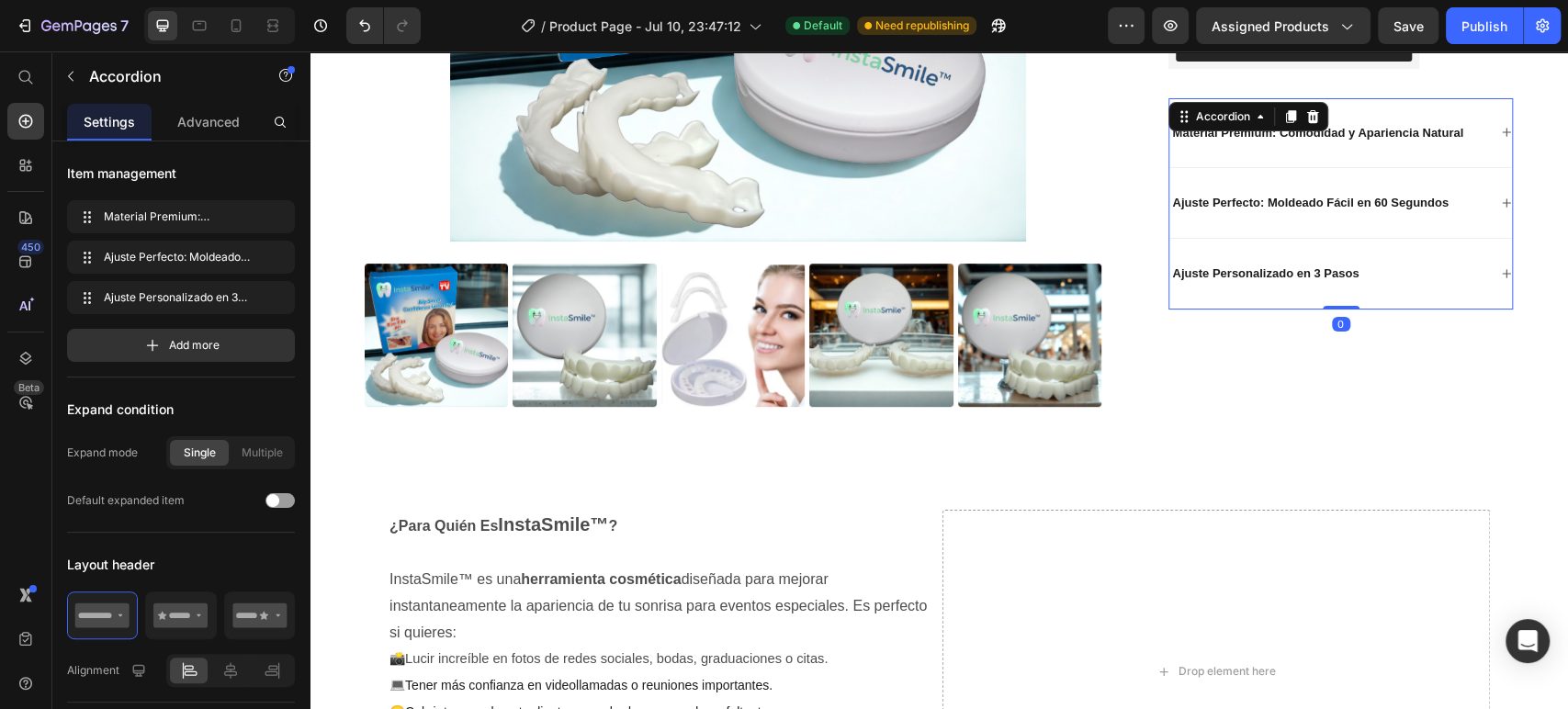 click 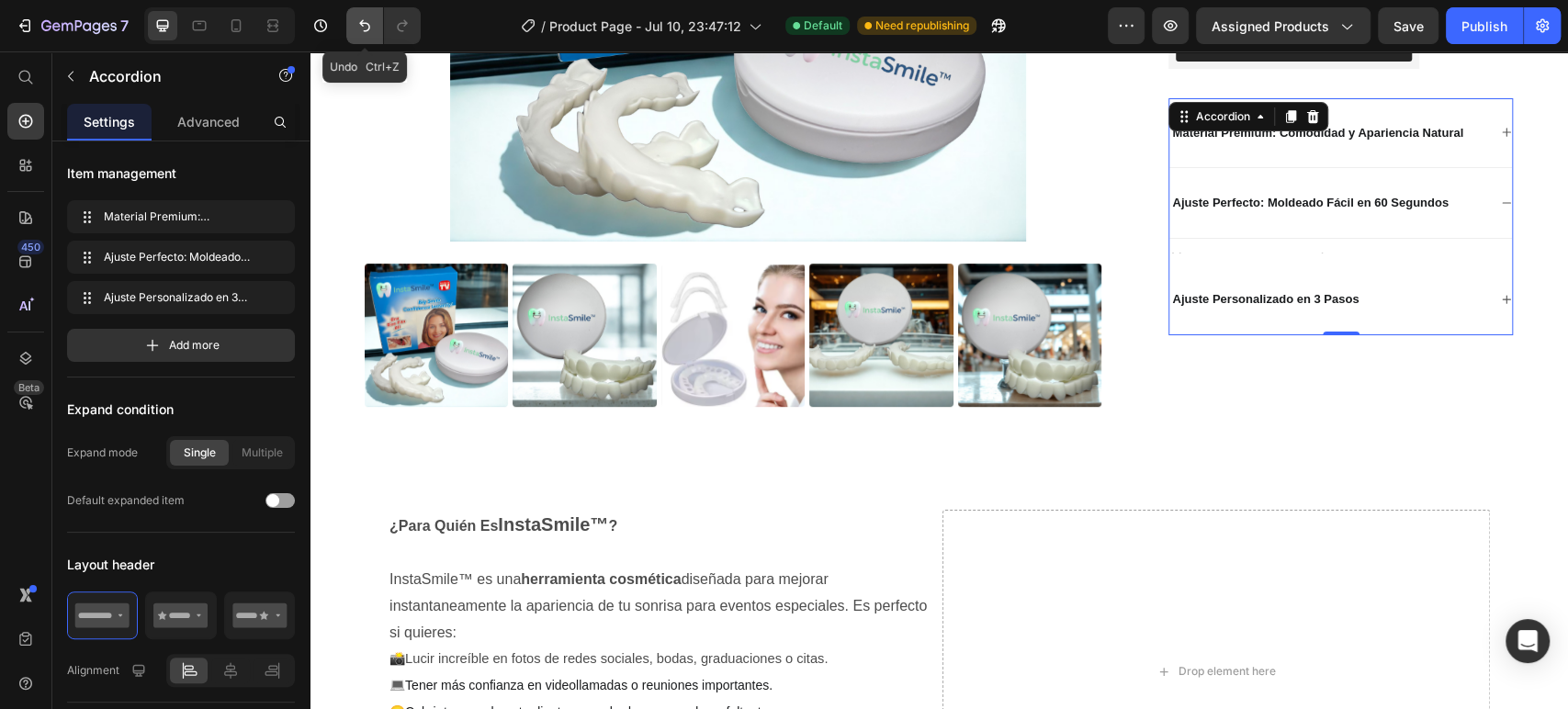 click 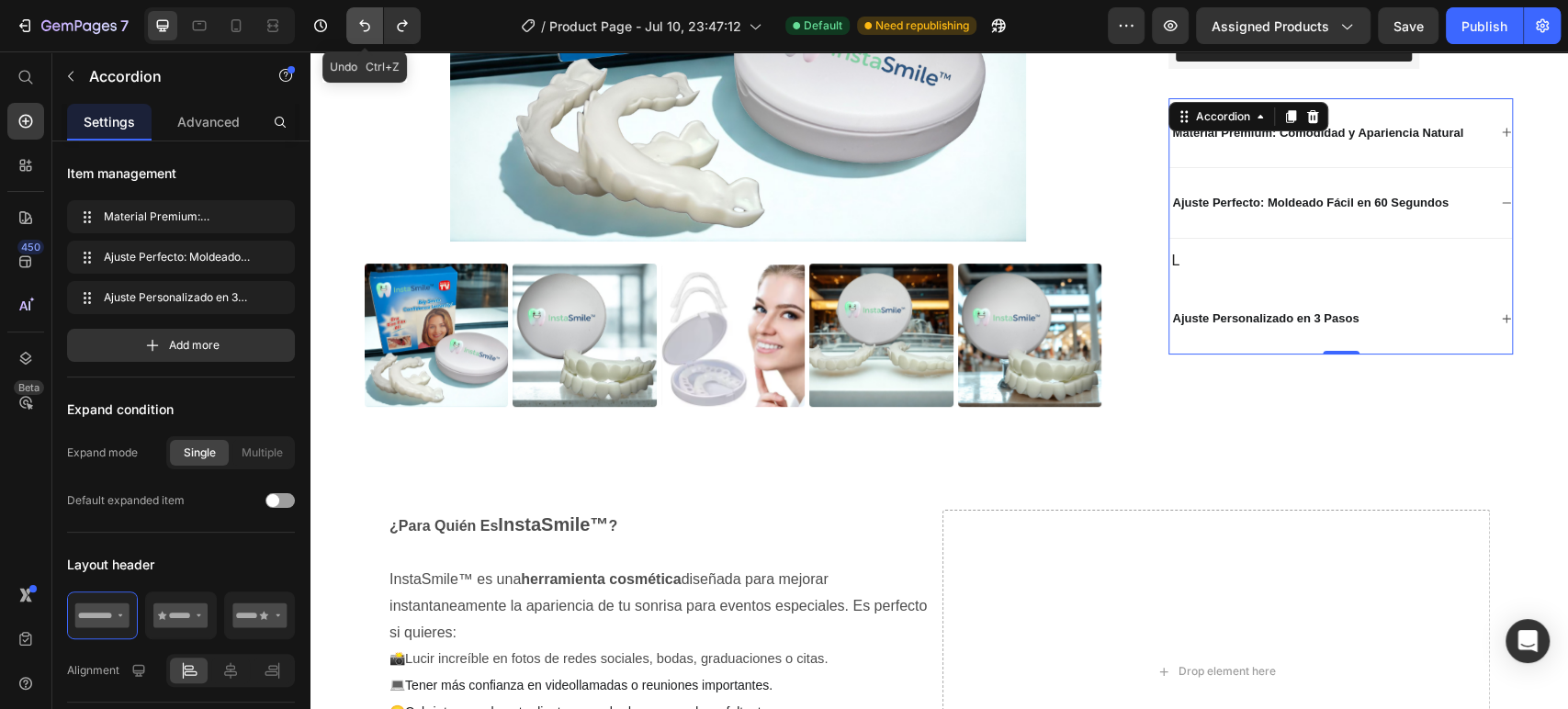click 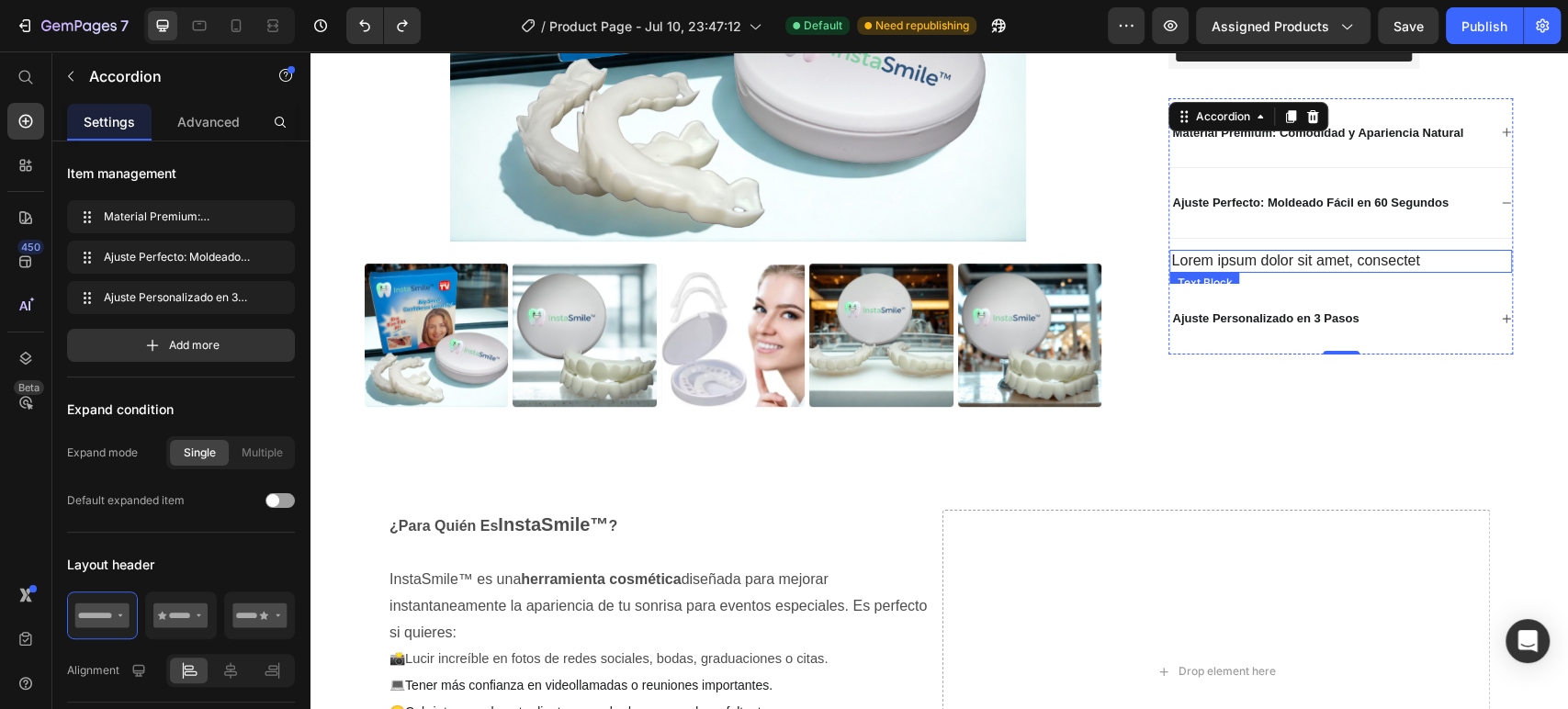 click on "Lorem ipsum dolor sit amet, consectet" at bounding box center [1340, 261] 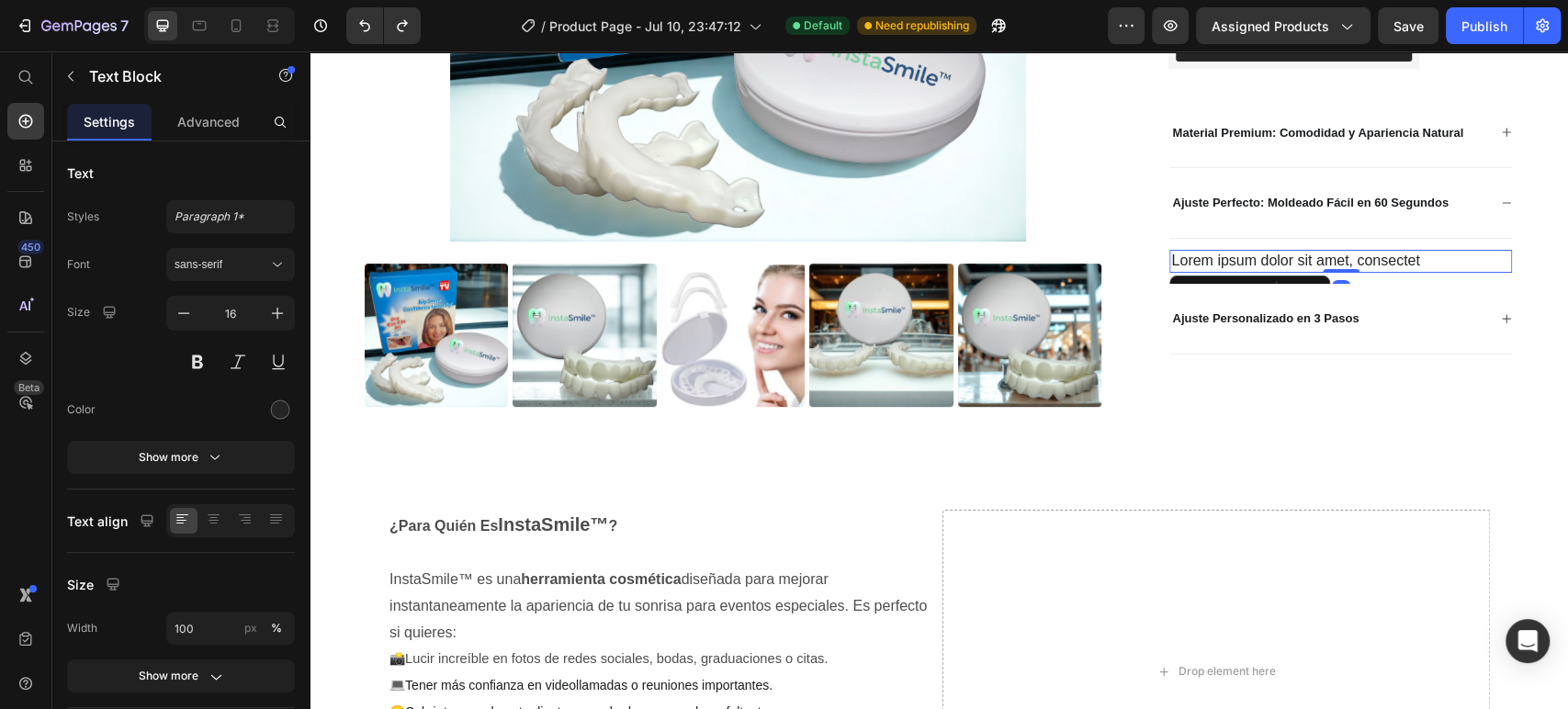 click on "Lorem ipsum dolor sit amet, consectet" at bounding box center (1340, 261) 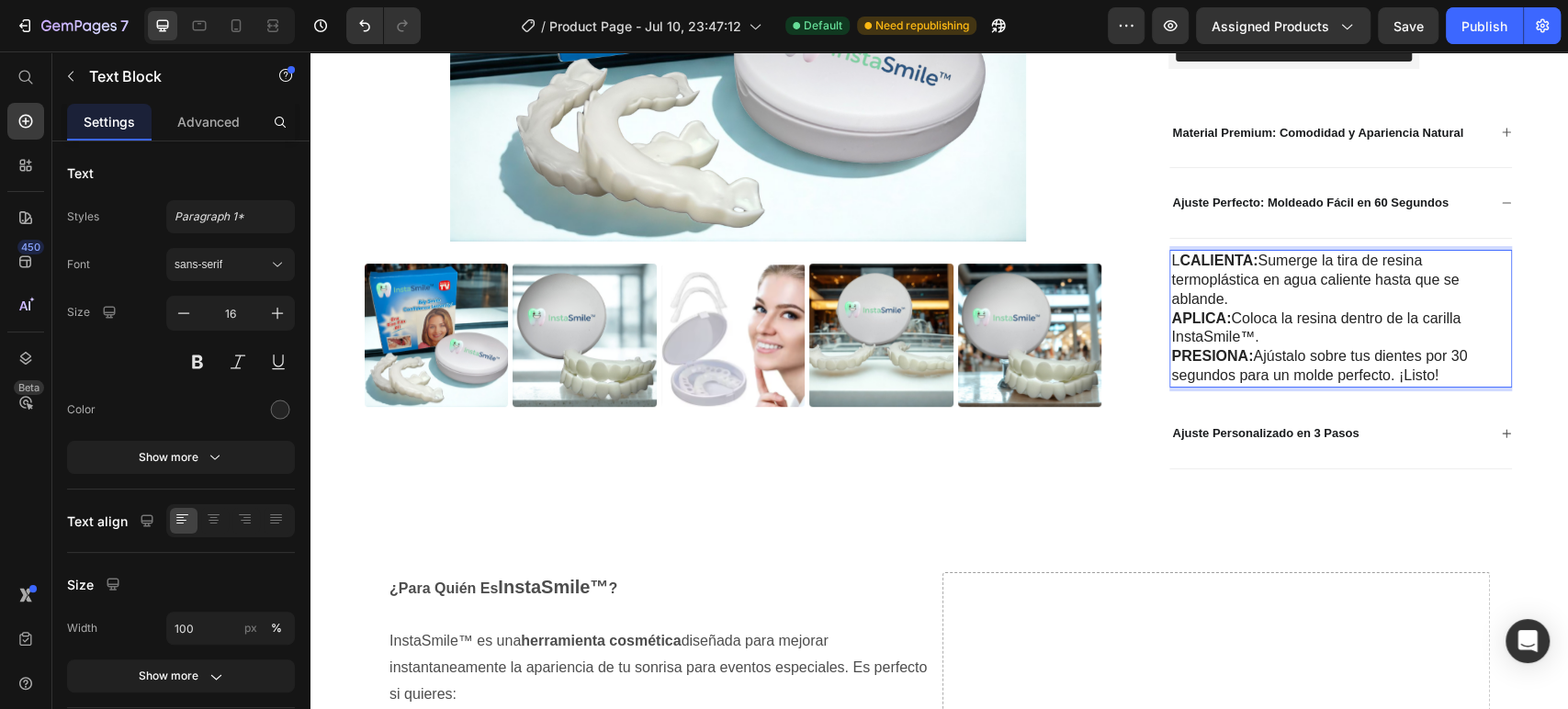 click on "CALIENTA:" at bounding box center [1218, 260] 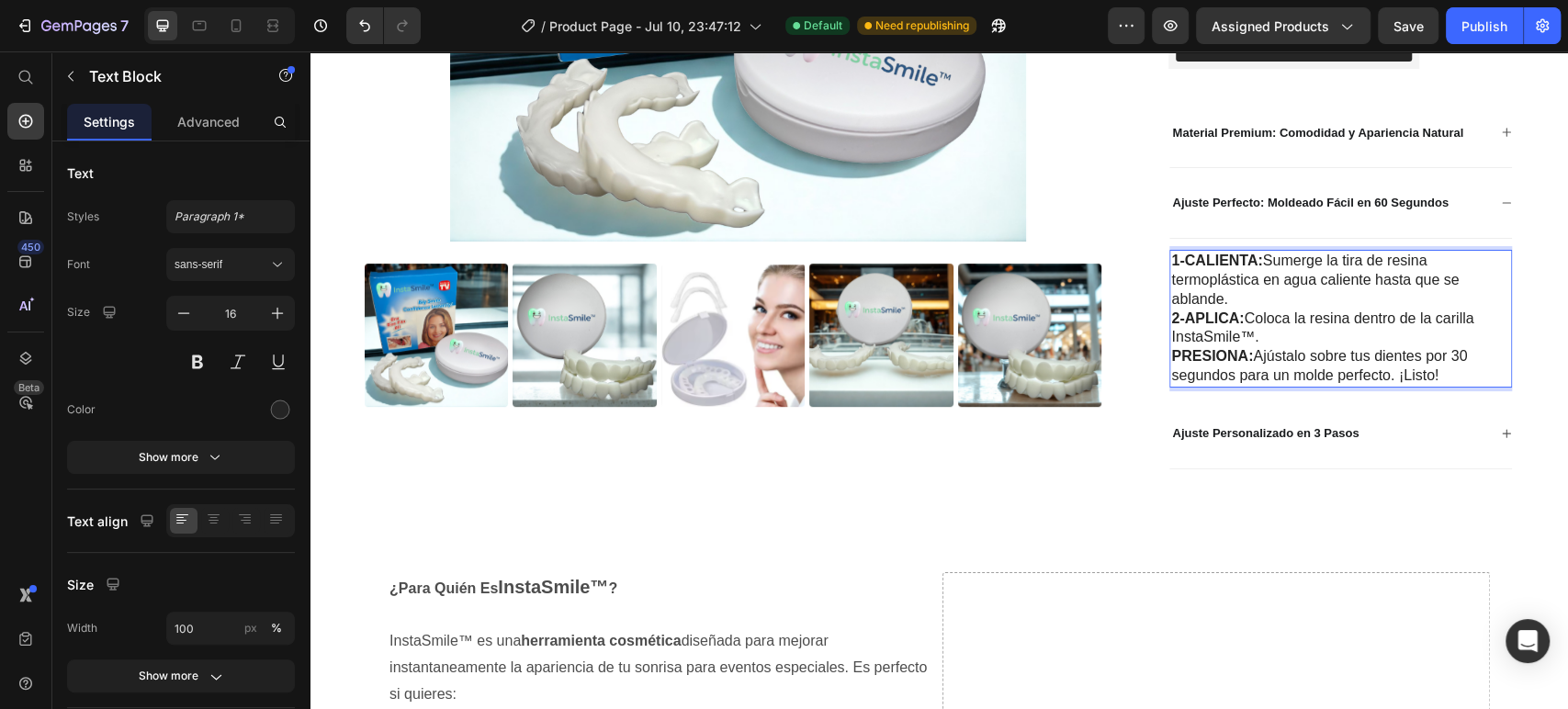 click on "PRESIONA:" at bounding box center [1212, 355] 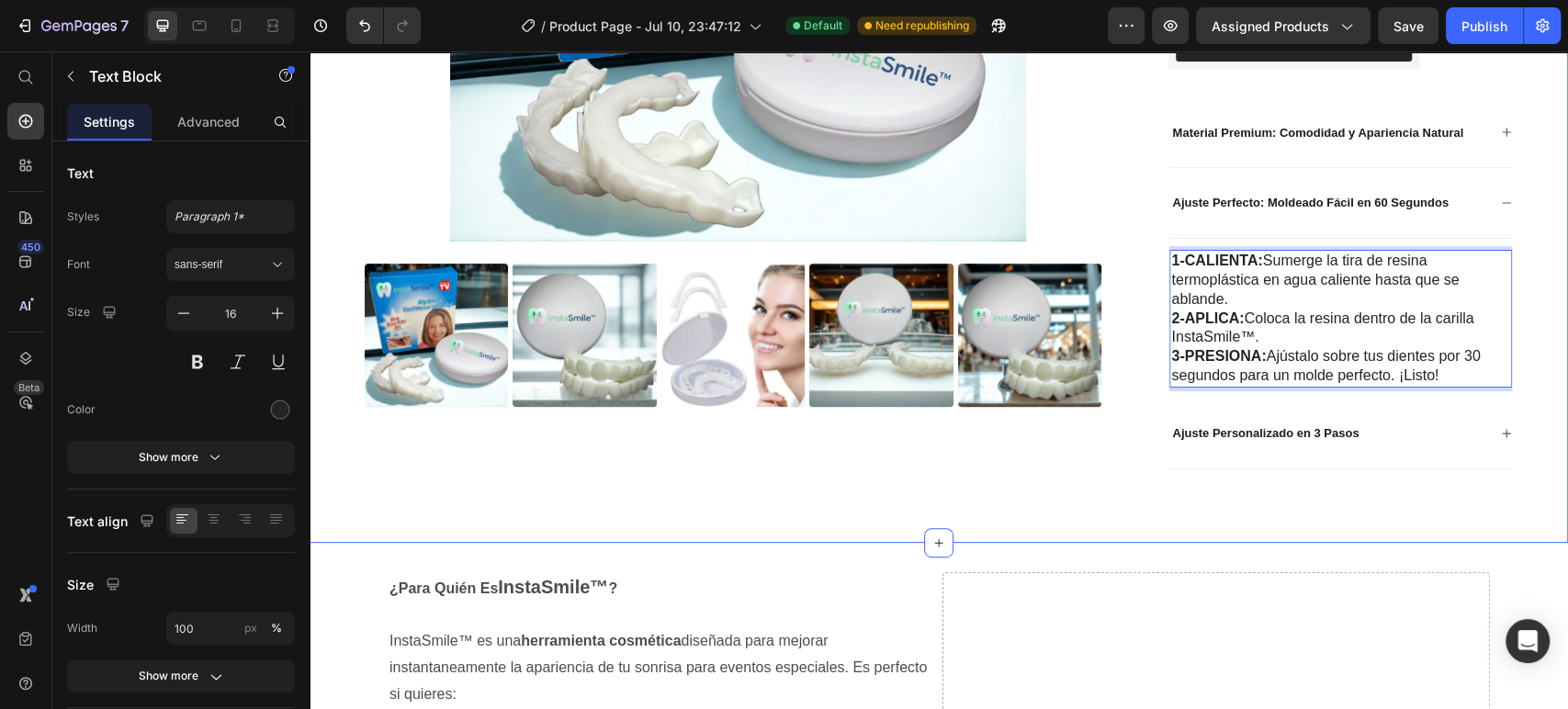 click on "Product Images InstaSmile™ Carillas Dentales a Presión Moldeables Product Title Icon Icon Icon Icon Icon Icon List 83 Reseñas Text Block Row $29.00 Product Price $63.00 Product Price 54% off Product Badge Row Envío gratis a todo [STATE] Text Block 1 Product Quantity Row Releasit COD Form & Upsells Releasit COD Form & Upsells Row
Material Premium: Comodidad y Apariencia Natural
Ajuste Perfecto: Moldeado Fácil en 60 Segundos 1-CALIENTA: Sumerge la tira de resina termoplástica en agua caliente hasta que se ablande. 2-APLICA: Coloca la resina dentro de la carilla InstaSmile™. 3-PRESIONA: Ajústalo sobre tus dientes por 30 segundos para un molde perfecto. ¡Listo! Text Block 0
Ajuste Personalizado en 3 Pasos Accordion Row Product Section 1" at bounding box center (939, 114) 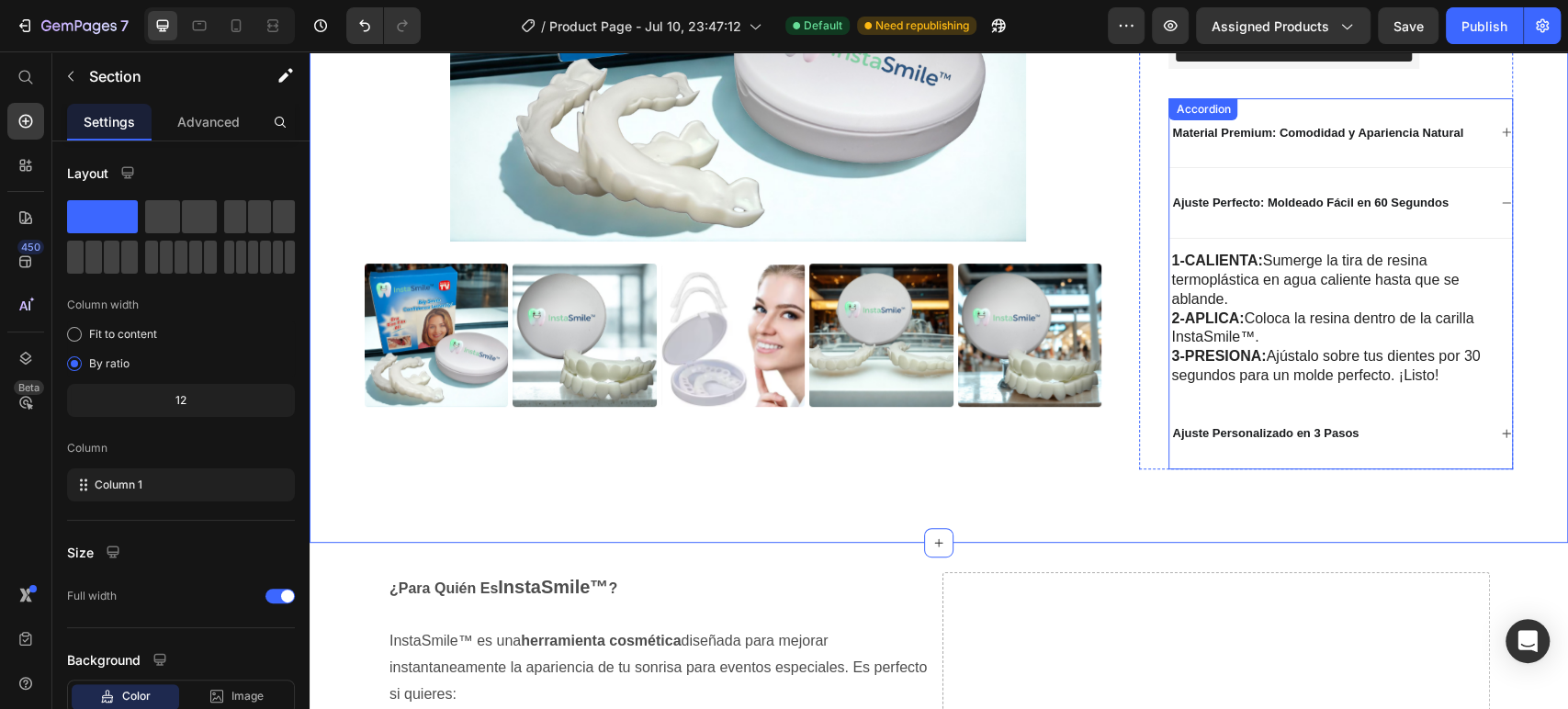 click 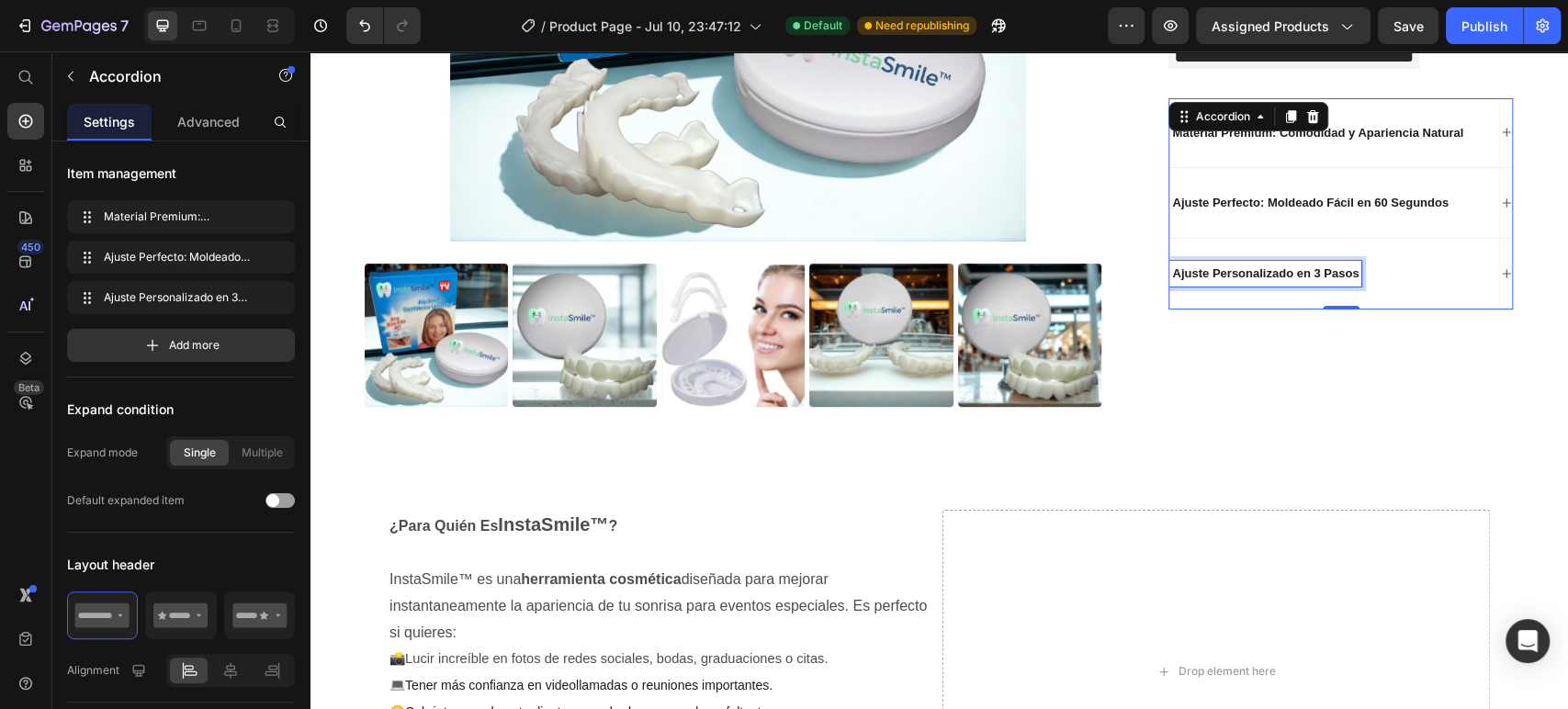 click on "Ajuste Personalizado en 3 Pasos" at bounding box center [1265, 273] 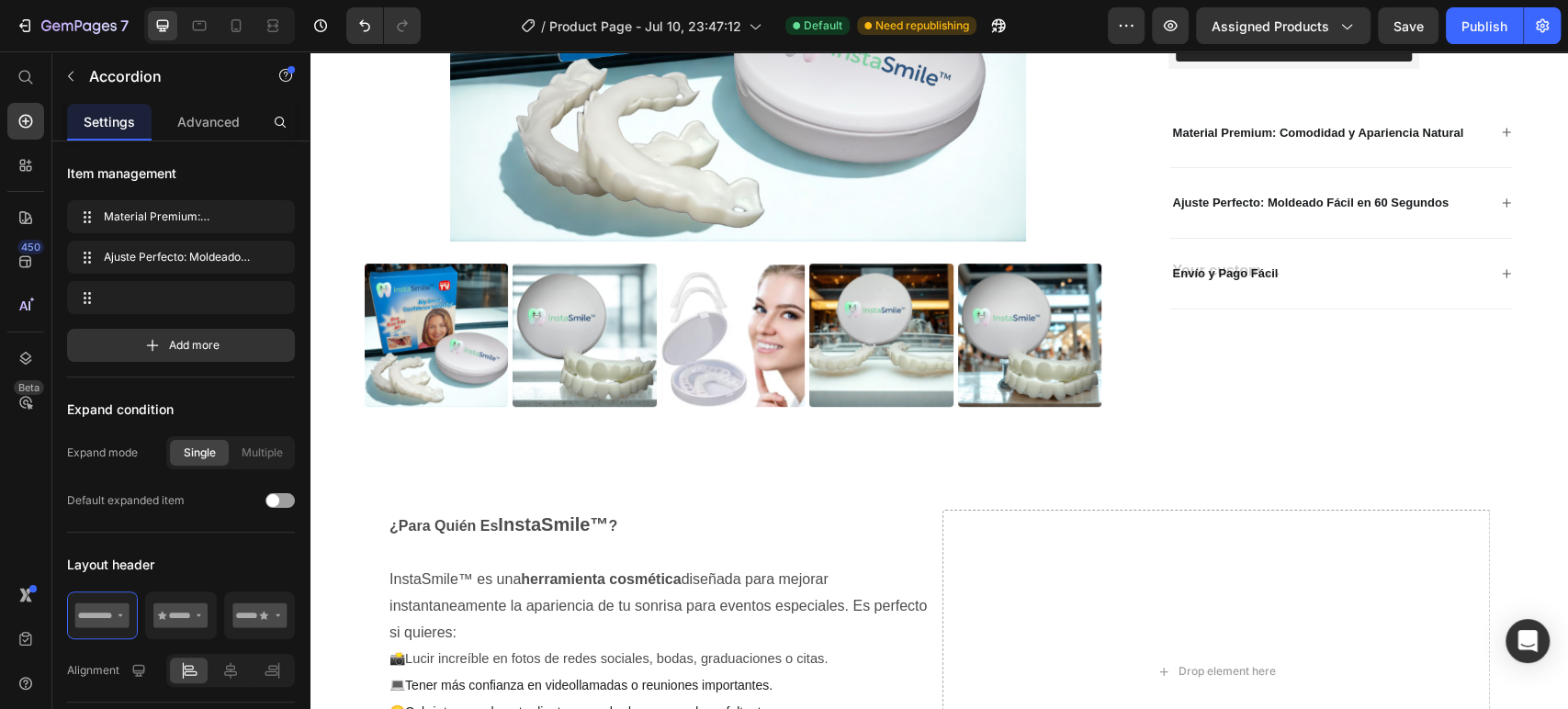 scroll, scrollTop: 402, scrollLeft: 0, axis: vertical 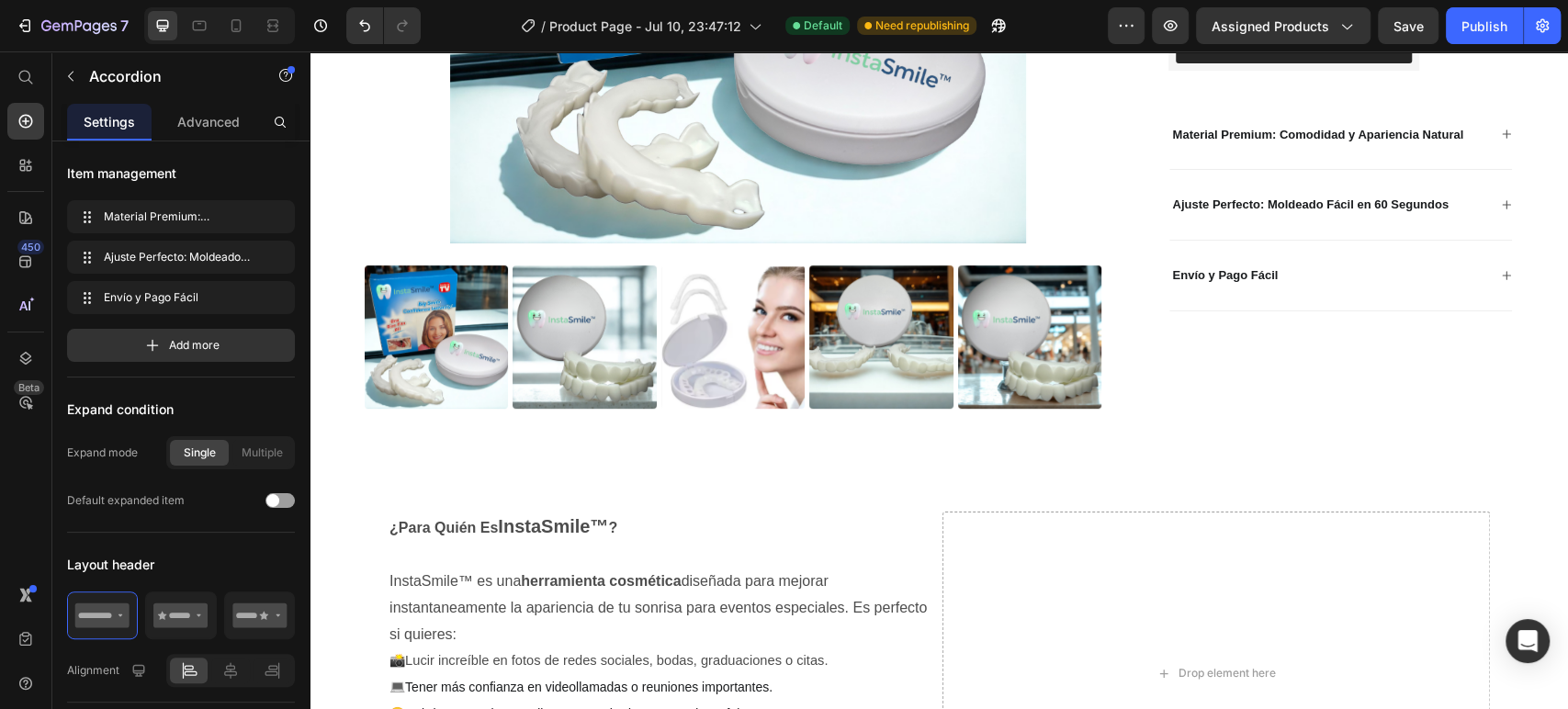 click on "Envío y Pago Fácil" at bounding box center (1224, 275) 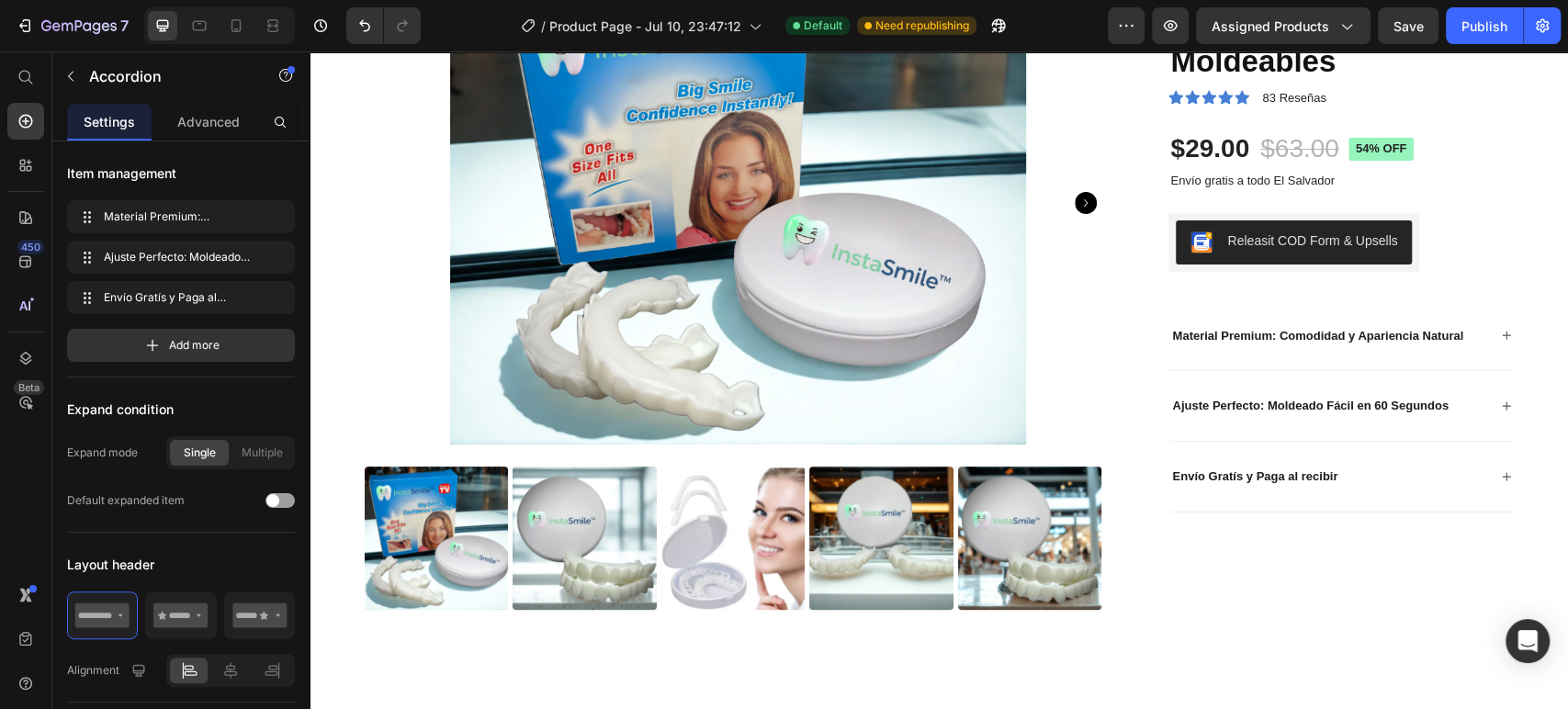 scroll, scrollTop: 198, scrollLeft: 0, axis: vertical 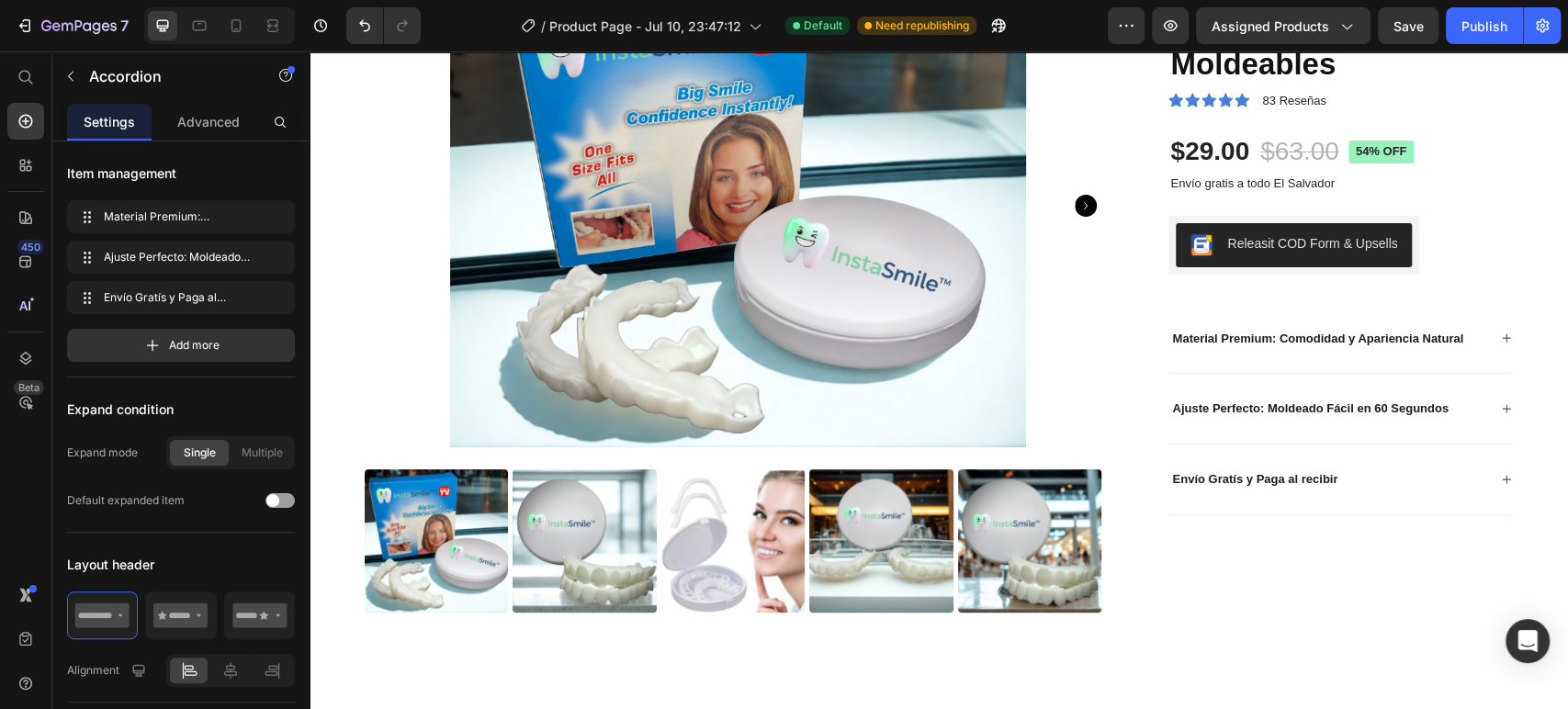 click on "Envío Gratís y Paga al recibir" at bounding box center (1255, 478) 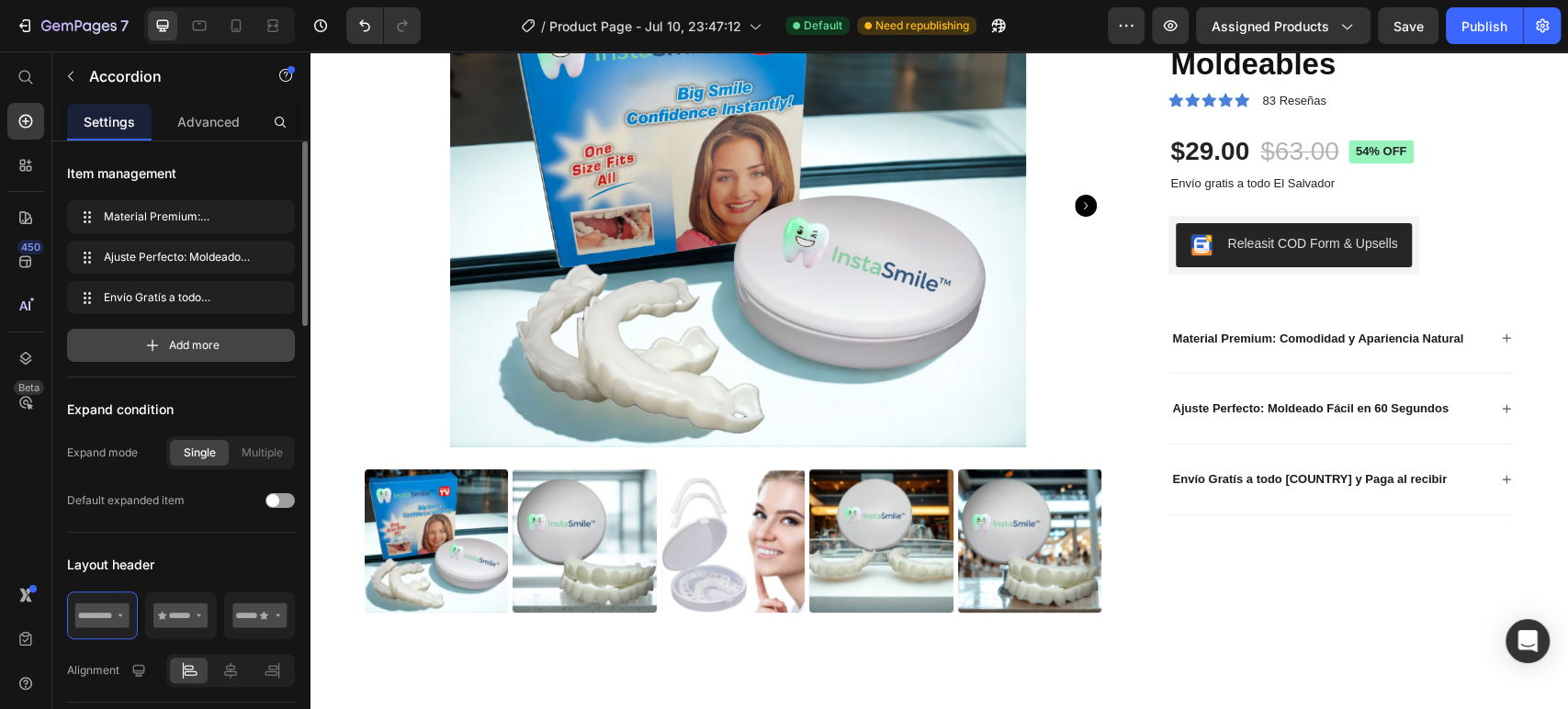 click on "Add more" at bounding box center (181, 345) 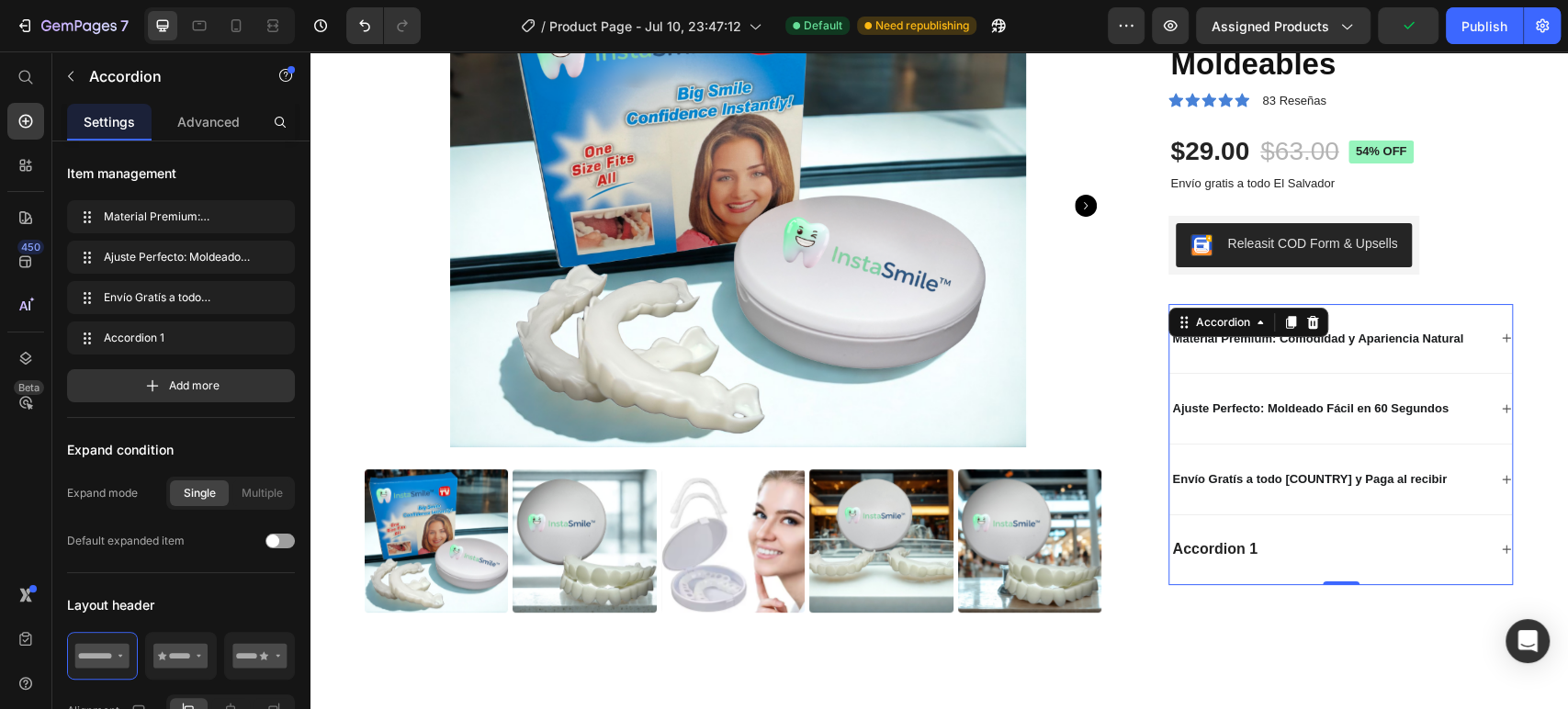 click on "Accordion 1" at bounding box center (1327, 549) 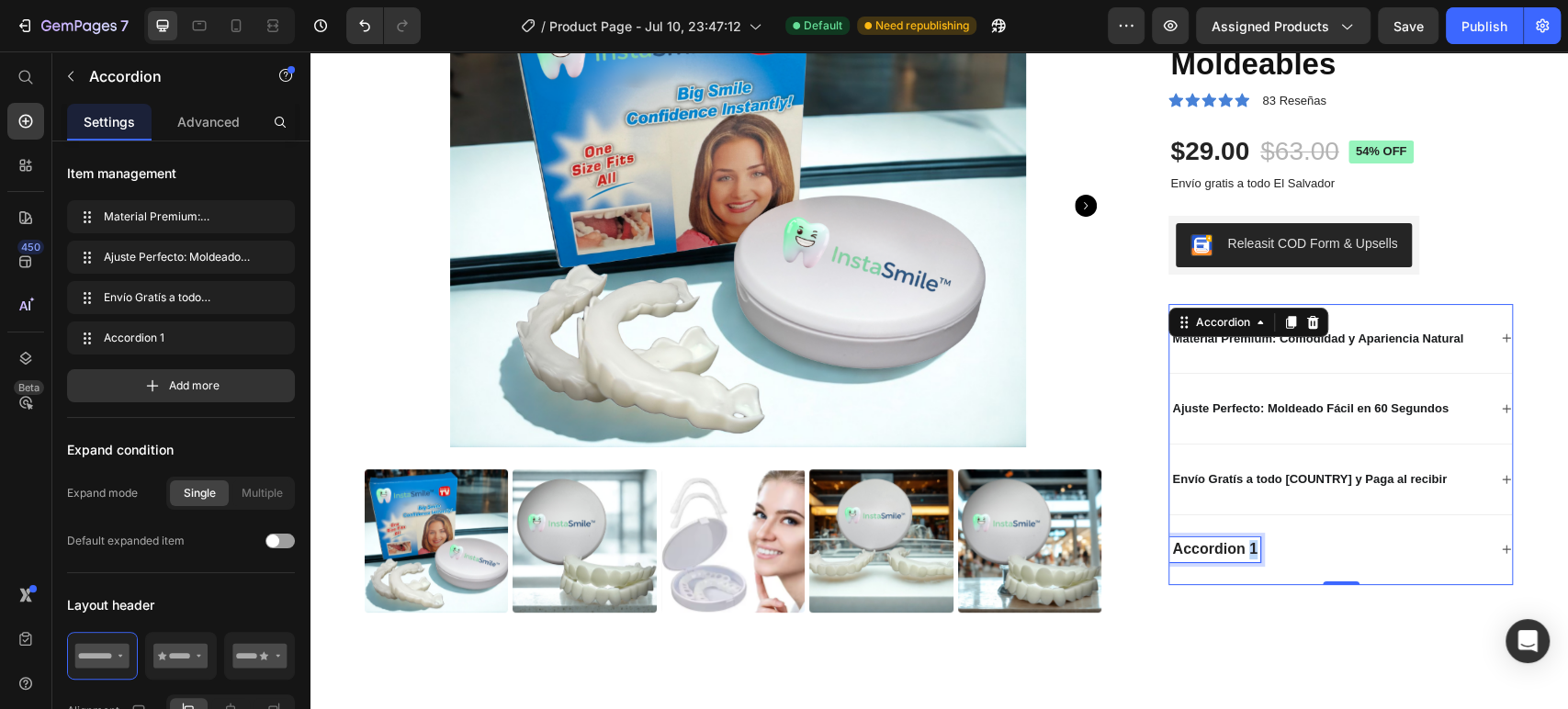 click on "Accordion 1" at bounding box center (1214, 549) 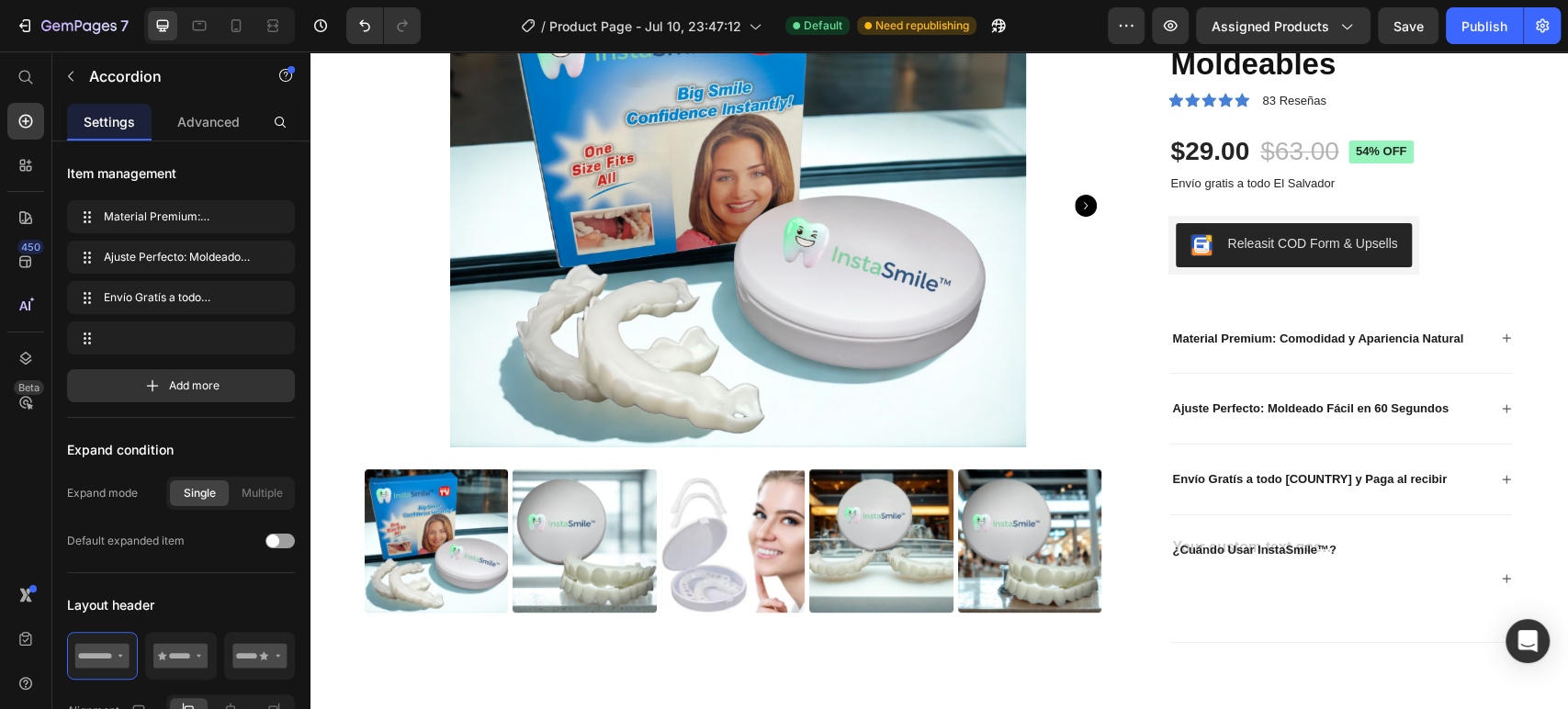 scroll, scrollTop: 195, scrollLeft: 0, axis: vertical 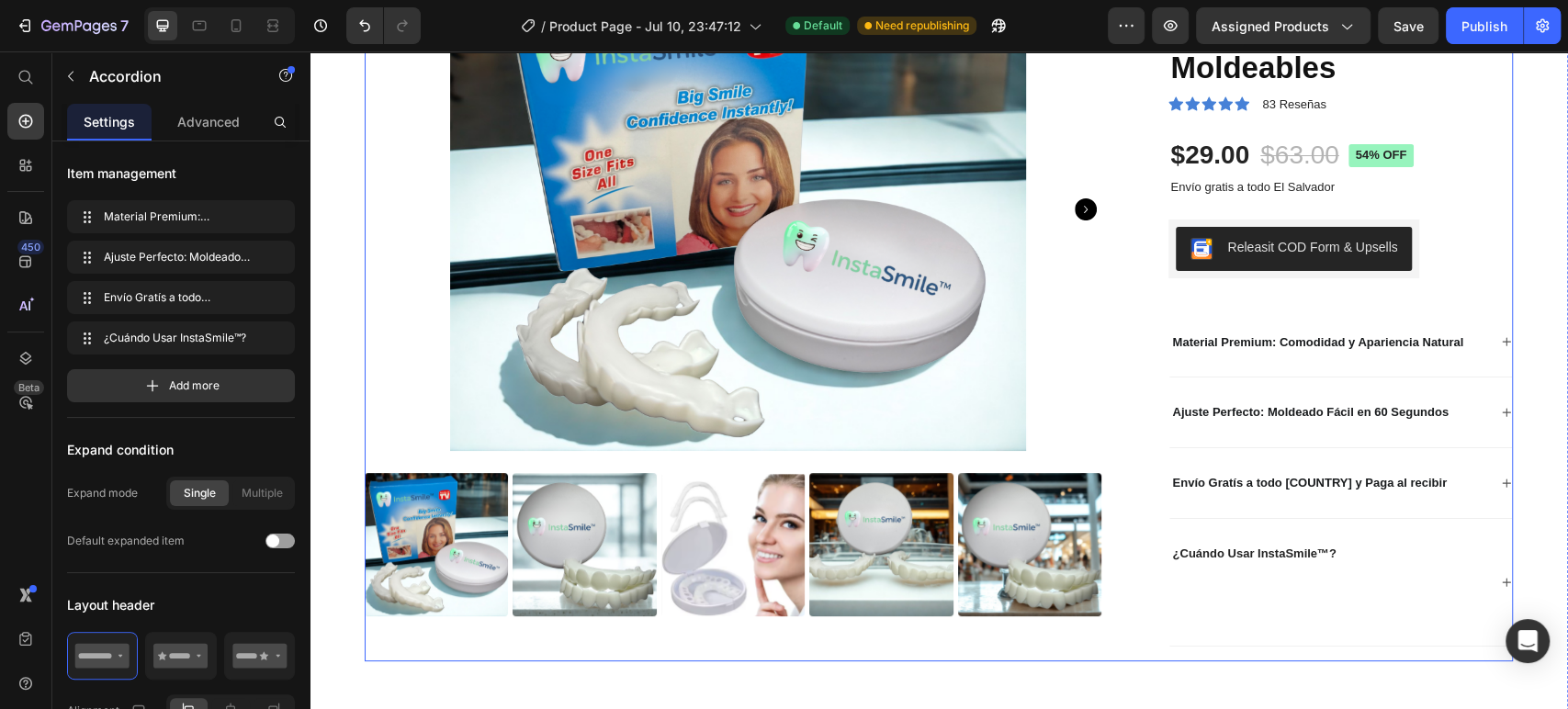 click on "Product Images InstaSmile™ Carillas Dentales a Presión Moldeables Product Title Icon Icon Icon Icon Icon Icon List 83 Reseñas Text Block Row $29.00 Product Price $63.00 Product Price 54% off Product Badge Row Envío gratis a todo [COUNTRY] Text Block 1 Product Quantity Row Releasit COD Form & Upsells Releasit COD Form & Upsells Row Material Premium: Comodidad y Apariencia Natural Ajuste Perfecto: Moldeado Fácil en 60 Segundos Envío Gratís a todo [COUNTRY] y Paga al recibir ¿Cuándo Usar InstaSmile™? Accordion 0 Row Product" at bounding box center [939, 314] 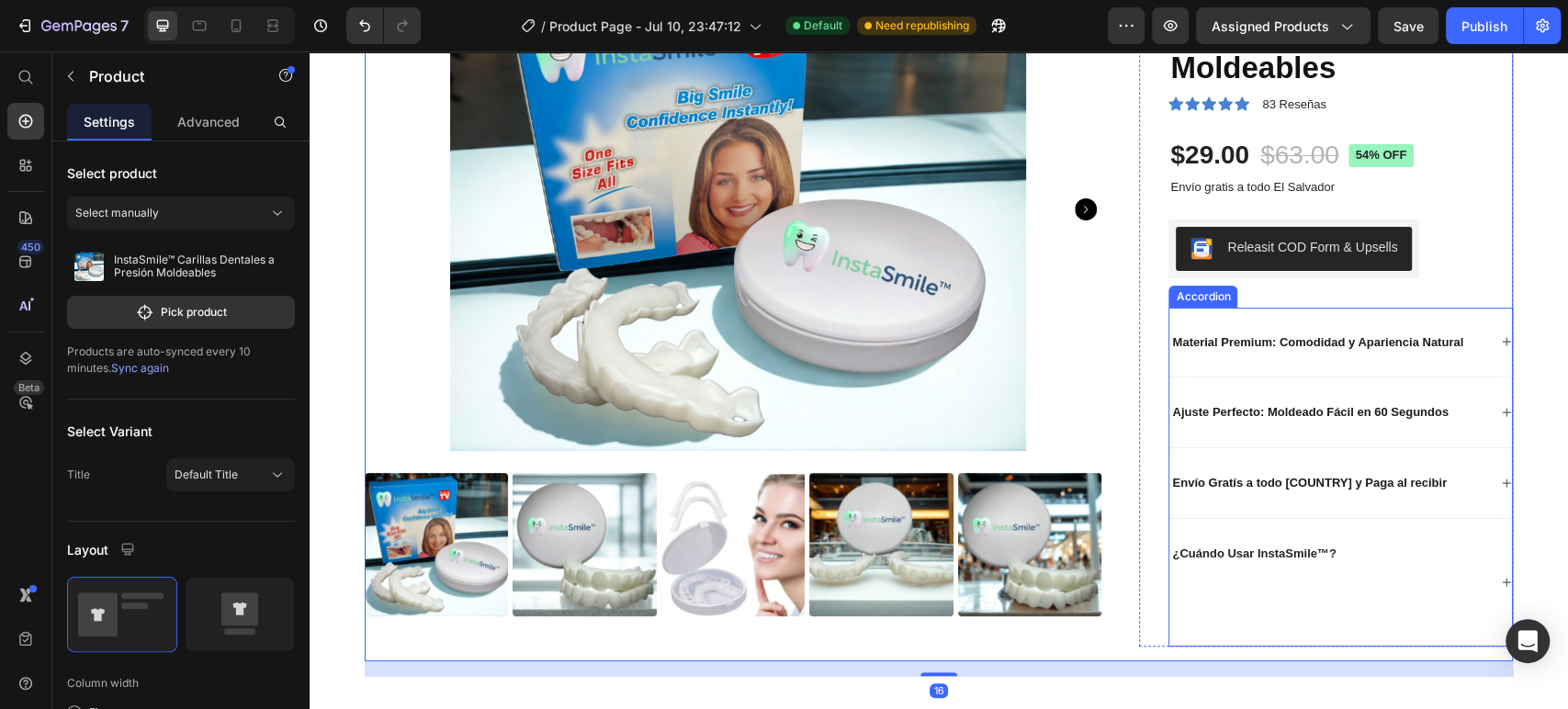 click 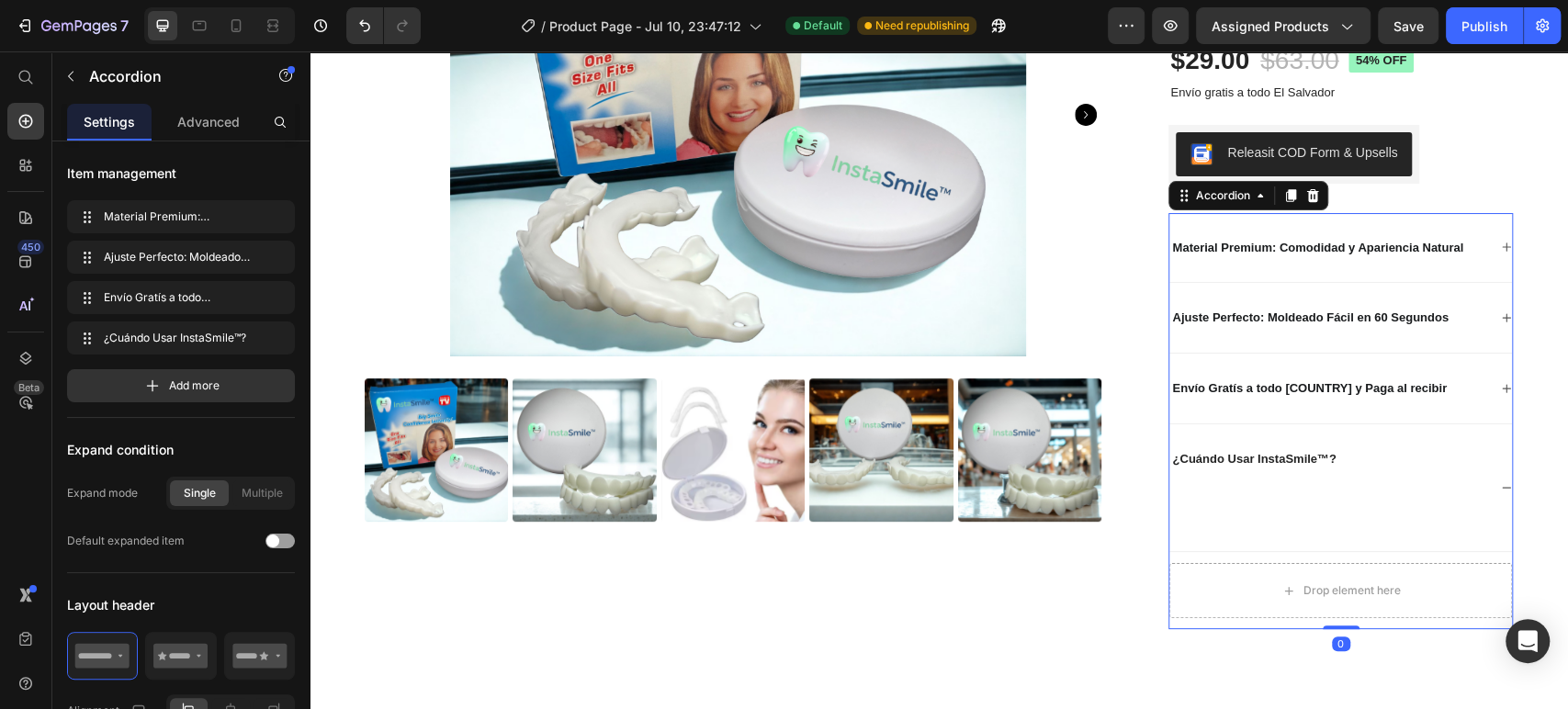 scroll, scrollTop: 297, scrollLeft: 0, axis: vertical 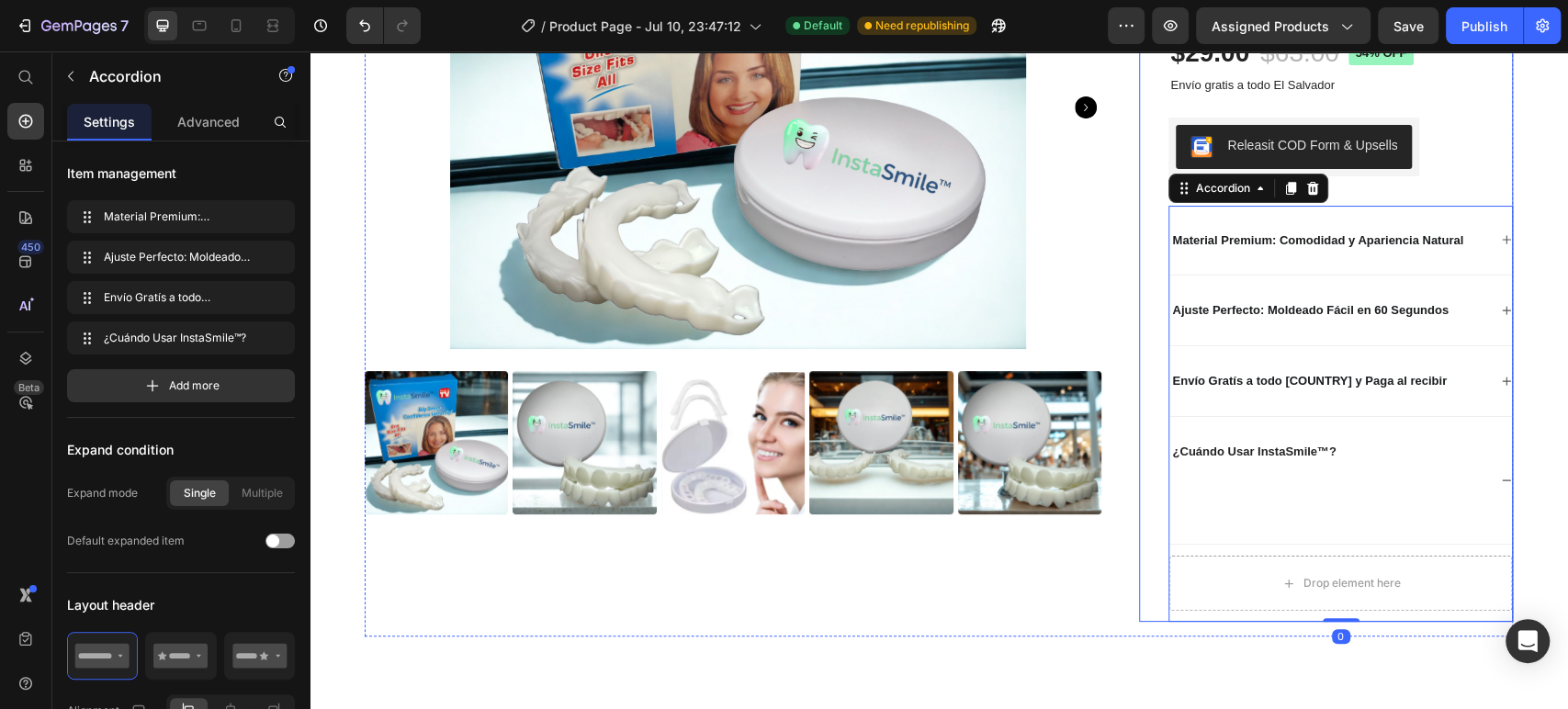click on "Product Images" at bounding box center (738, 251) 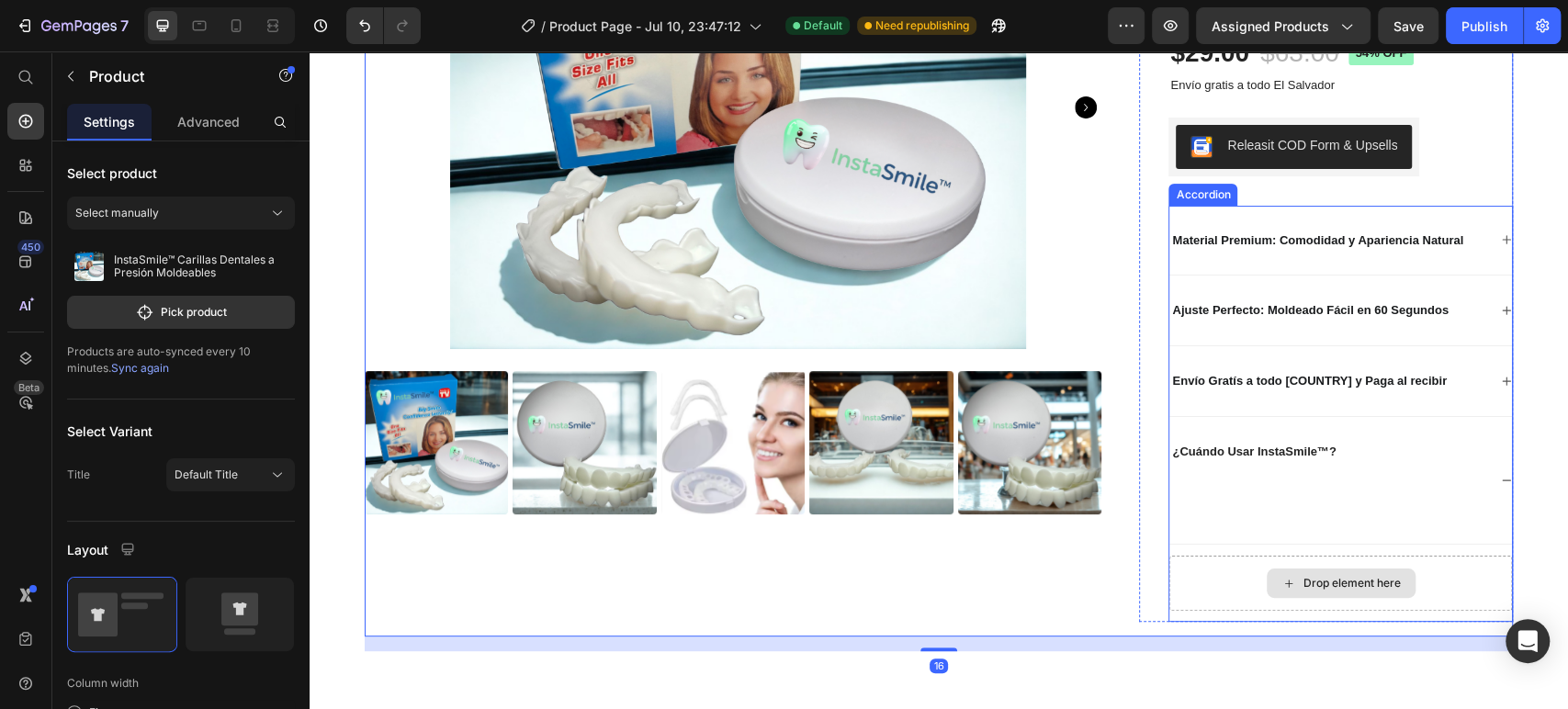 click at bounding box center [1254, 501] 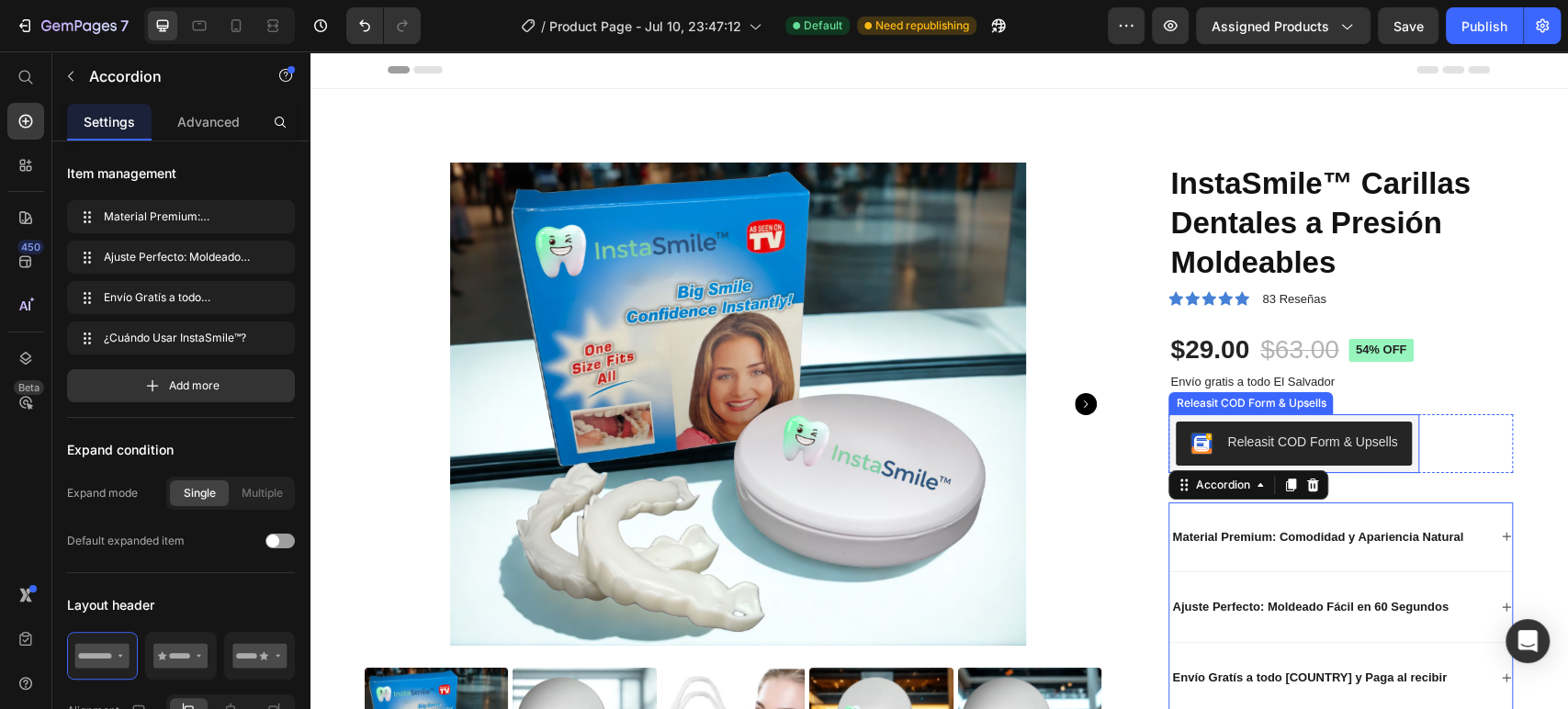 scroll, scrollTop: 0, scrollLeft: 0, axis: both 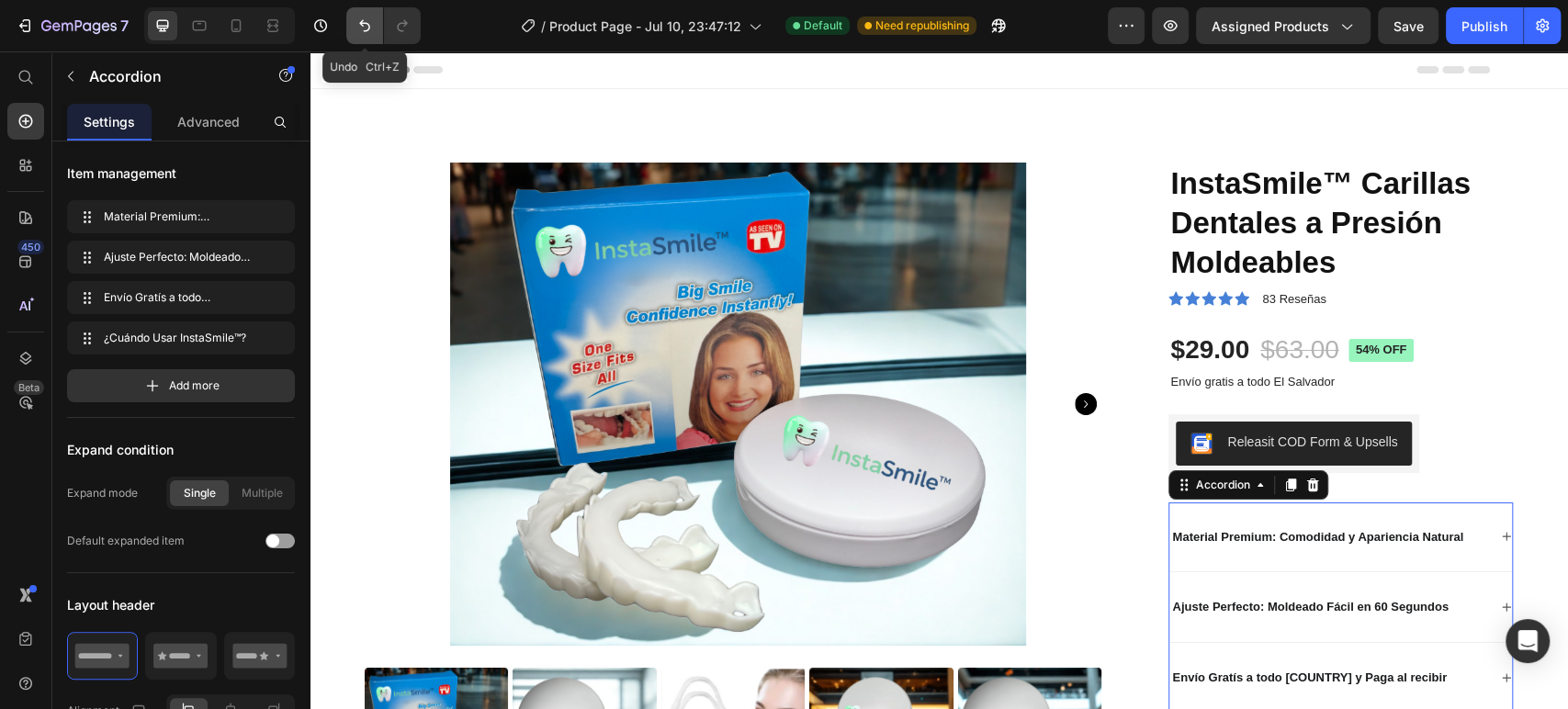 click 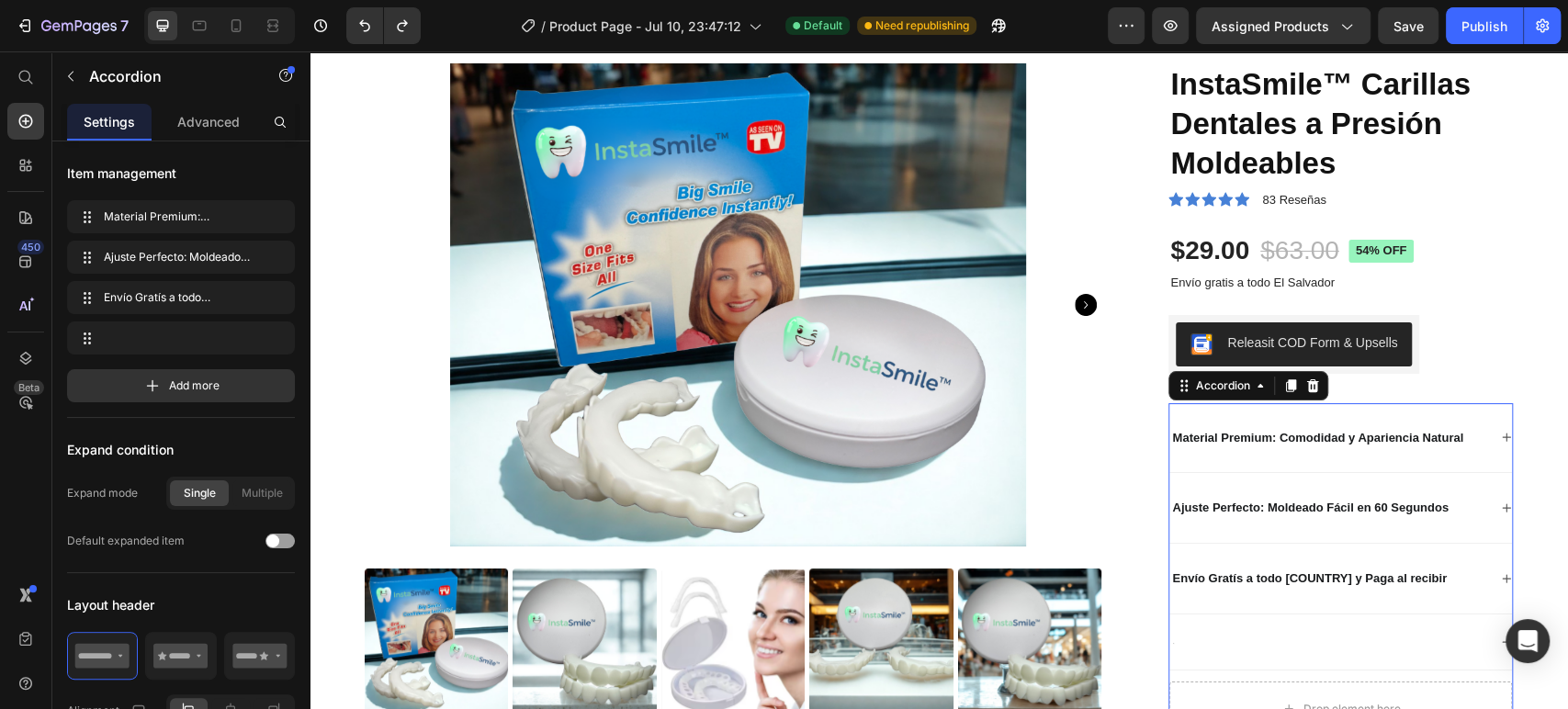 scroll, scrollTop: 204, scrollLeft: 0, axis: vertical 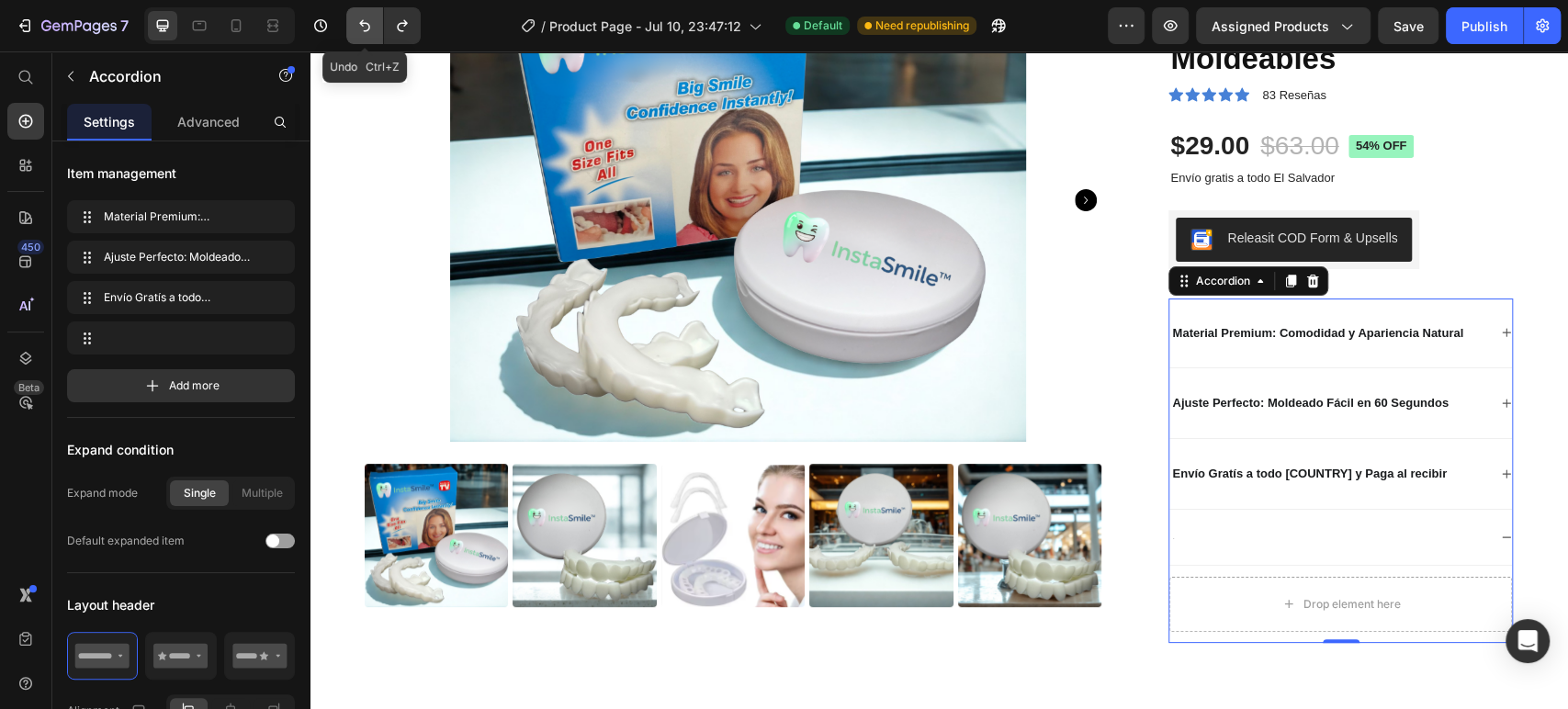 click 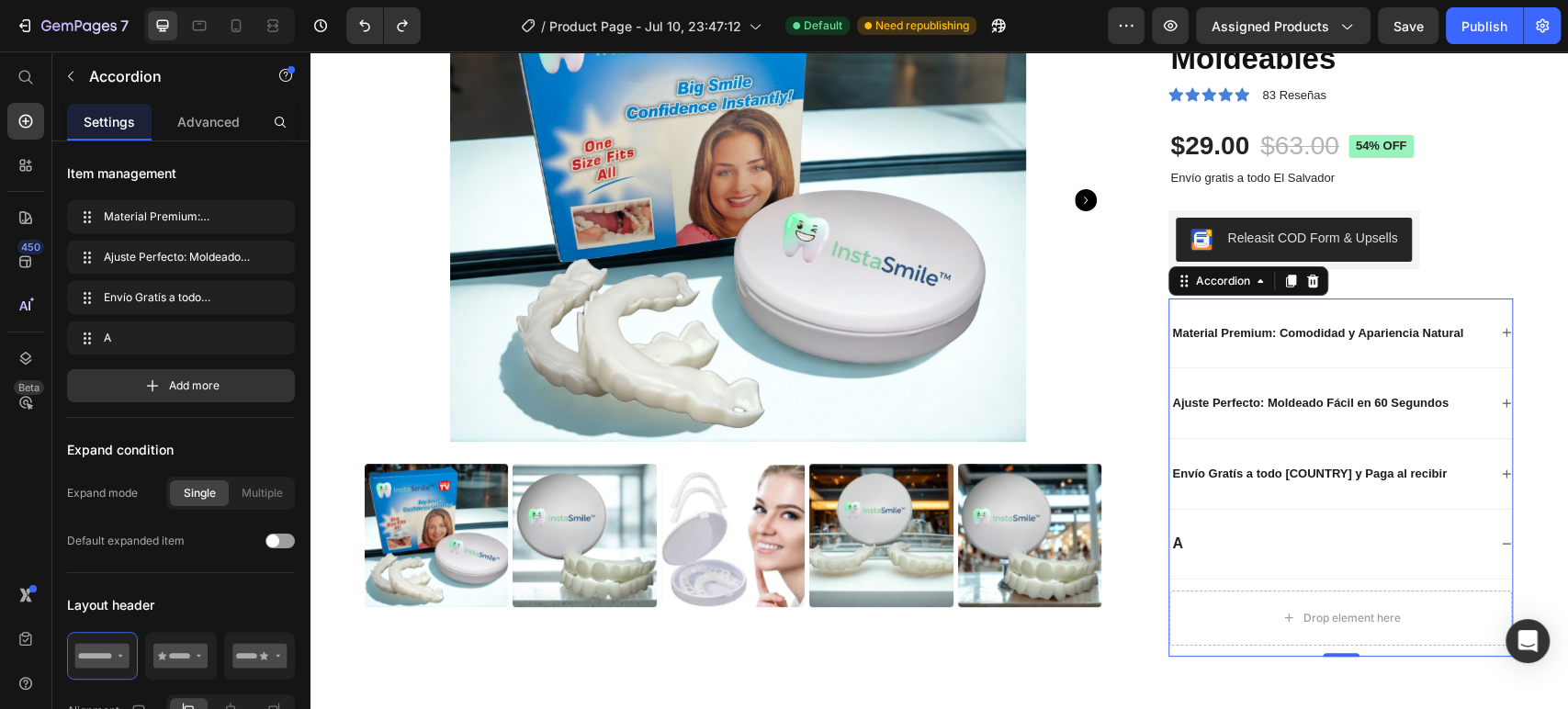 click on "A" at bounding box center (1327, 544) 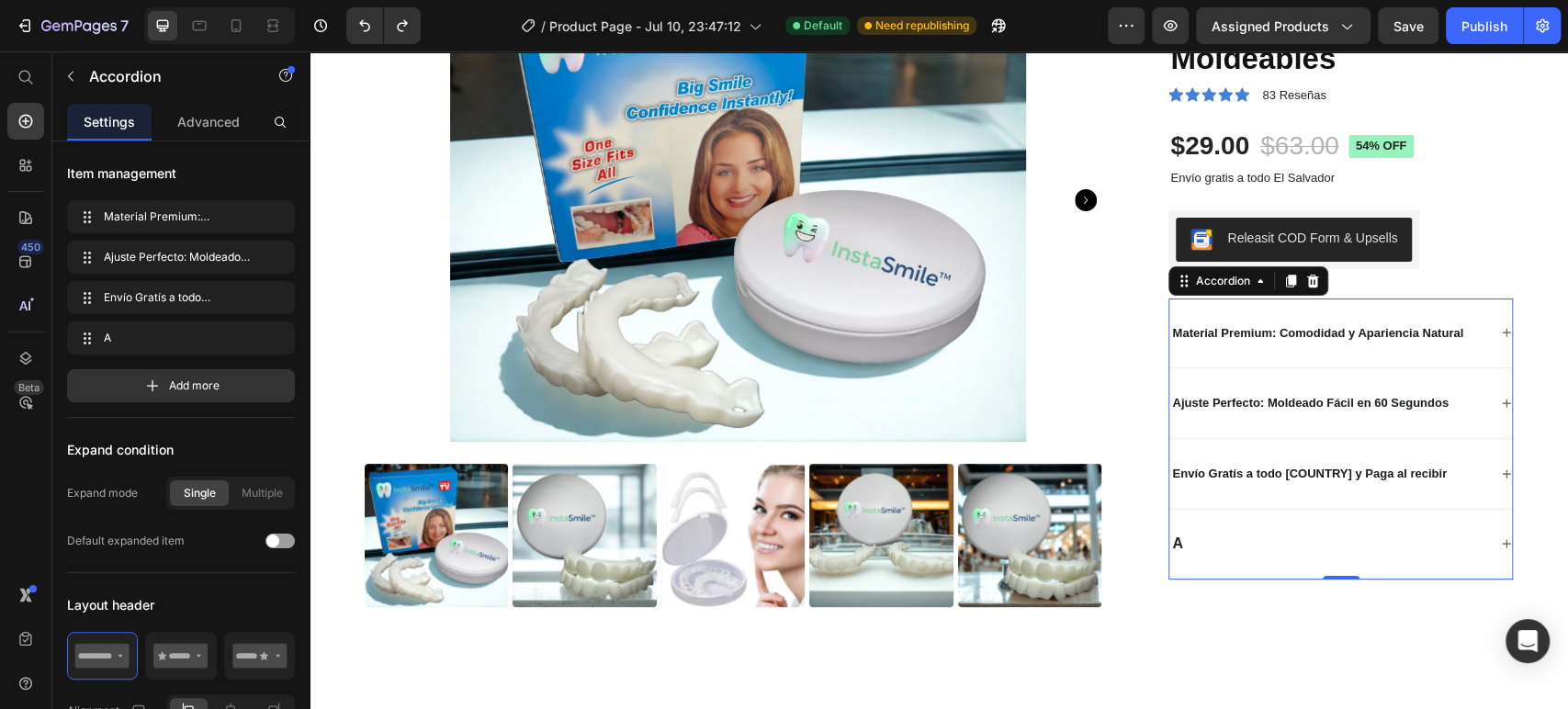 click on "A" at bounding box center [1327, 544] 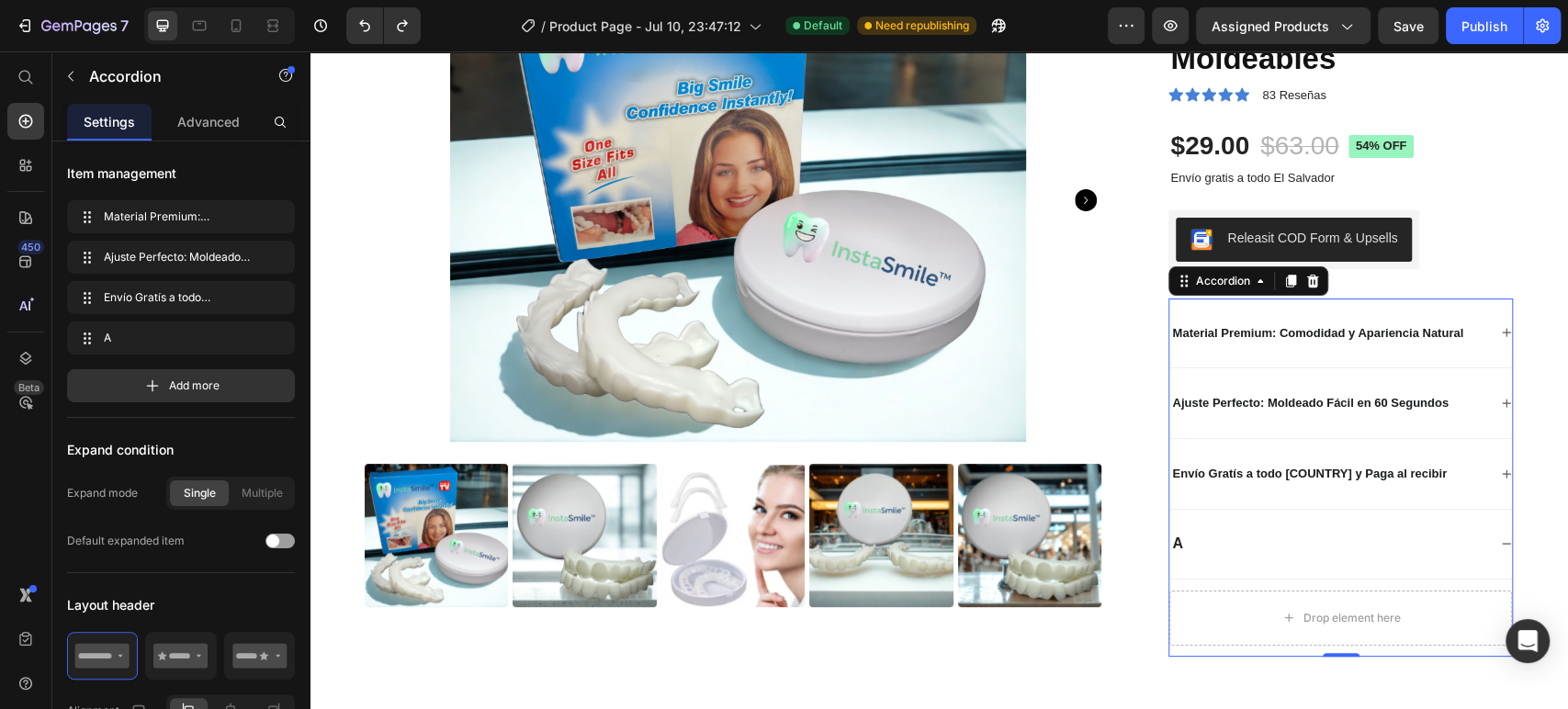 click on "A" at bounding box center [1327, 544] 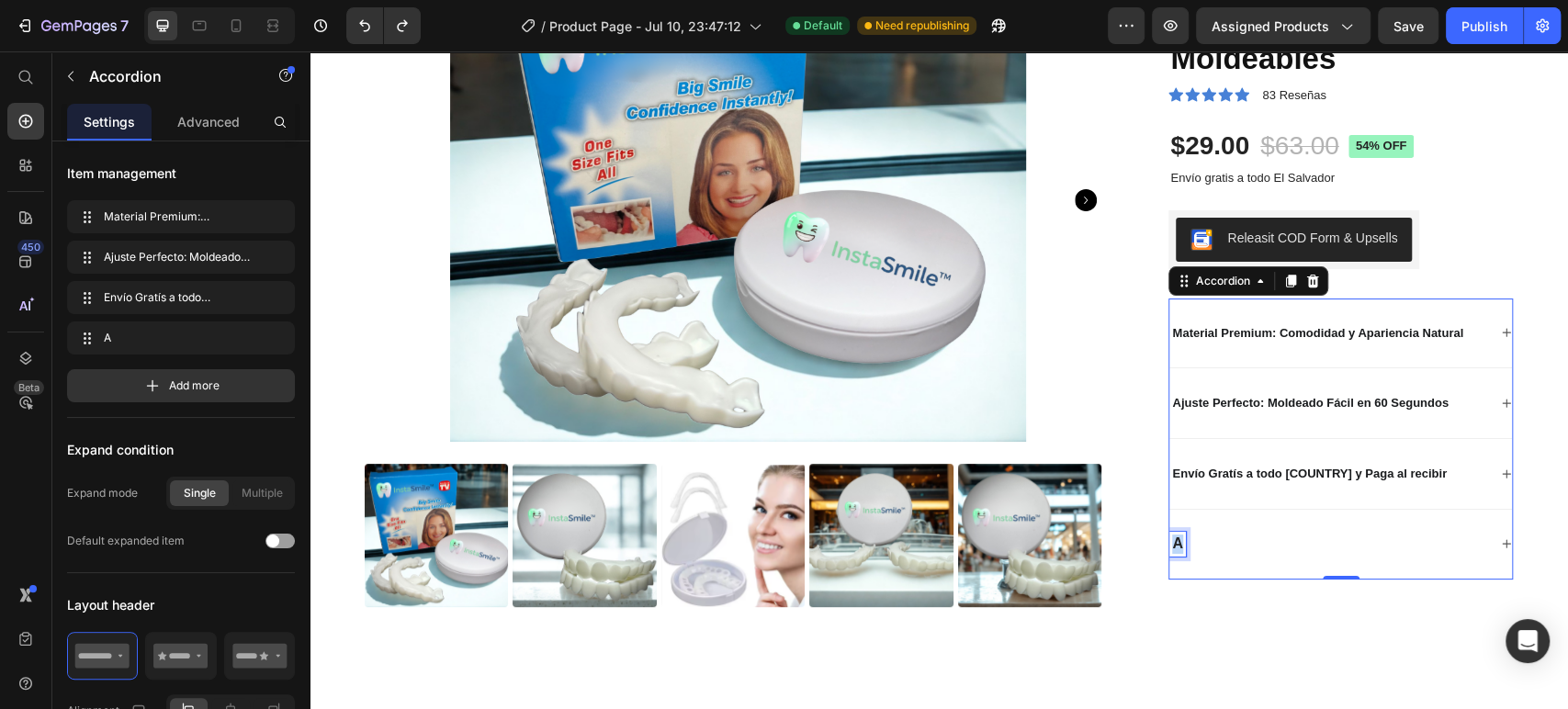 click on "A" at bounding box center [1178, 544] 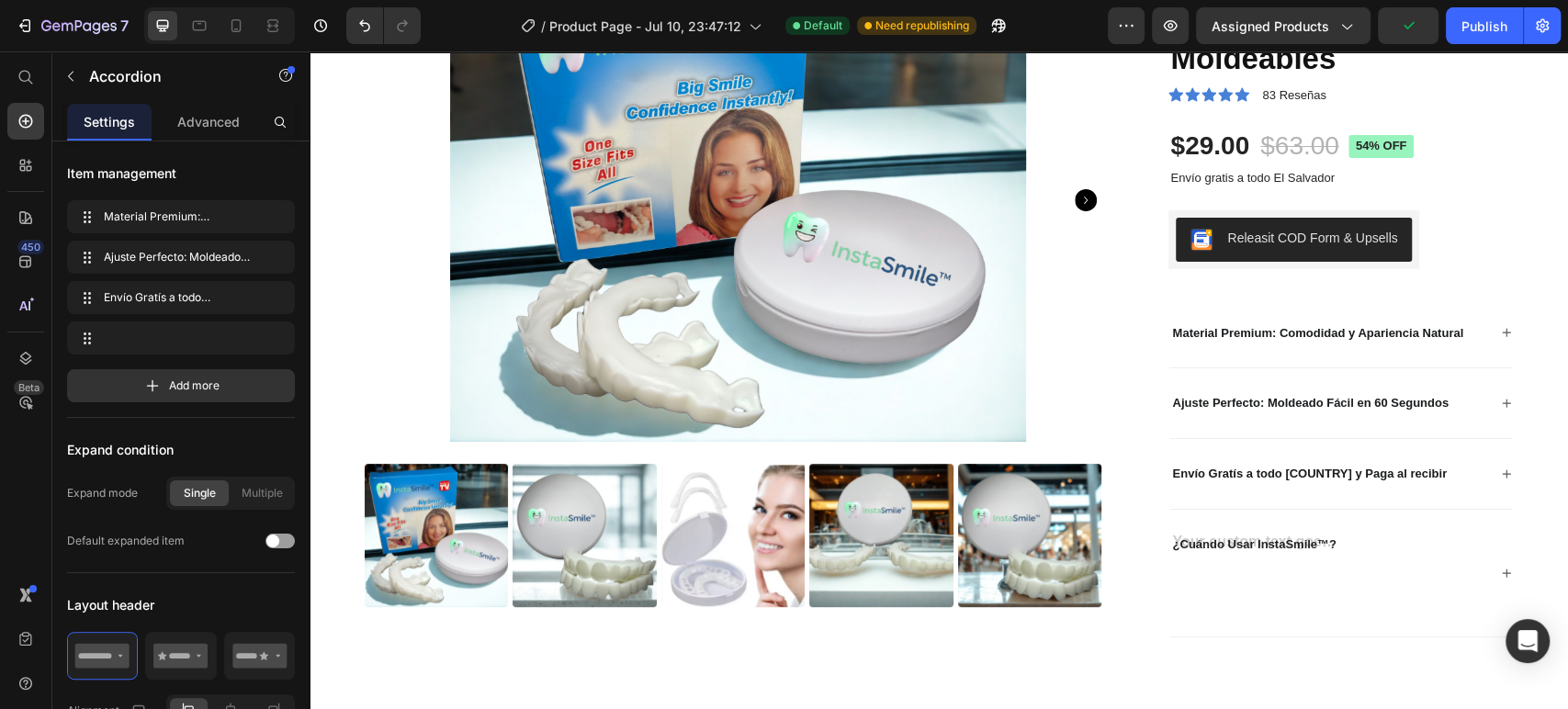 scroll, scrollTop: 200, scrollLeft: 0, axis: vertical 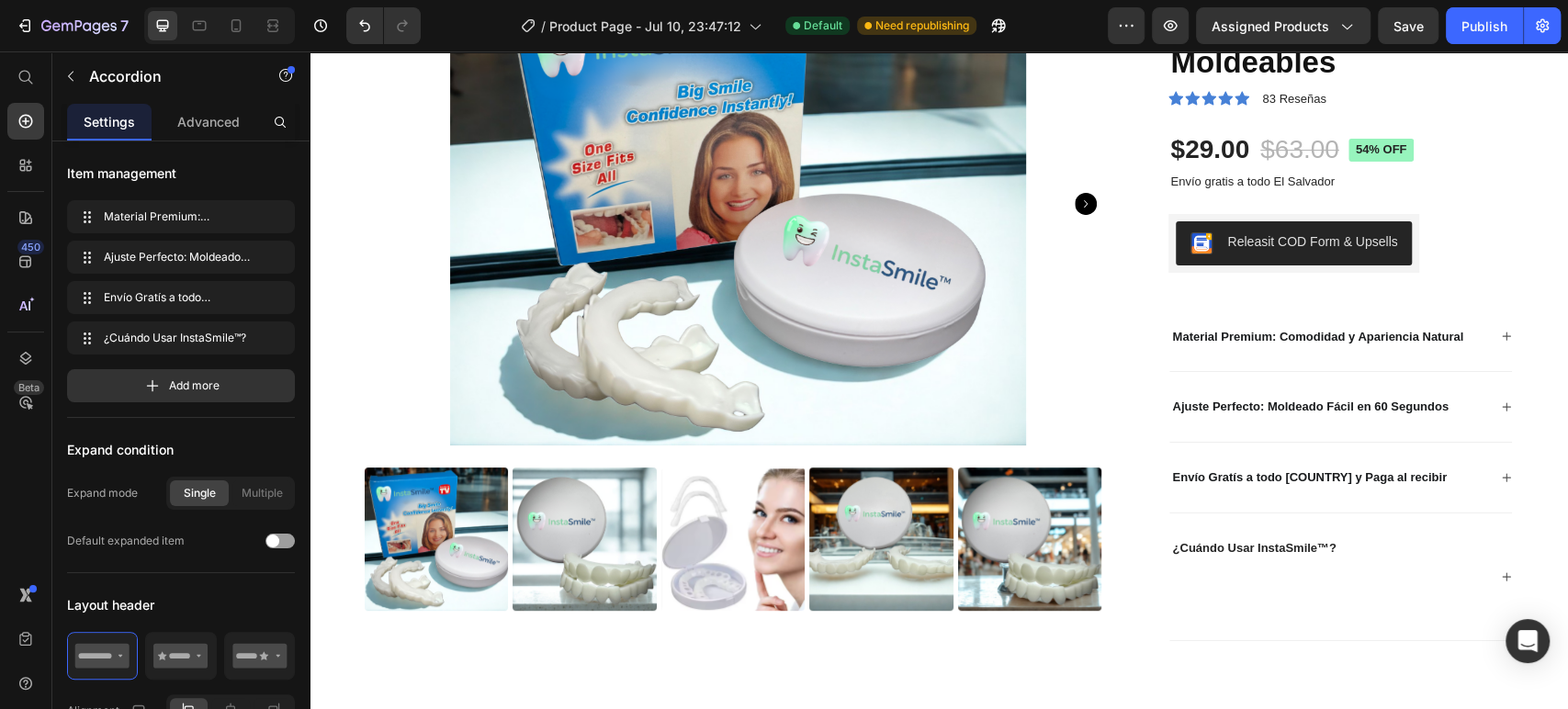 click at bounding box center (1254, 597) 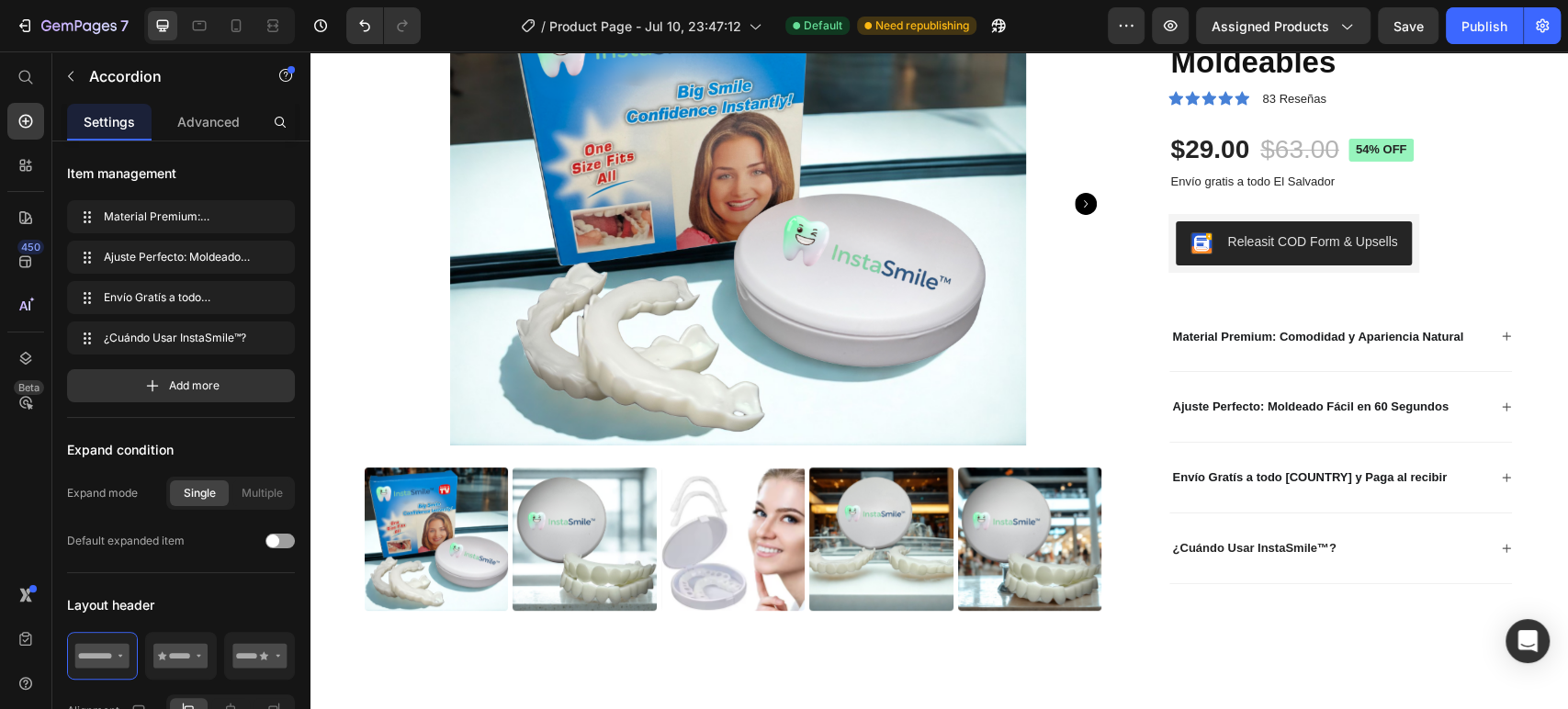 click 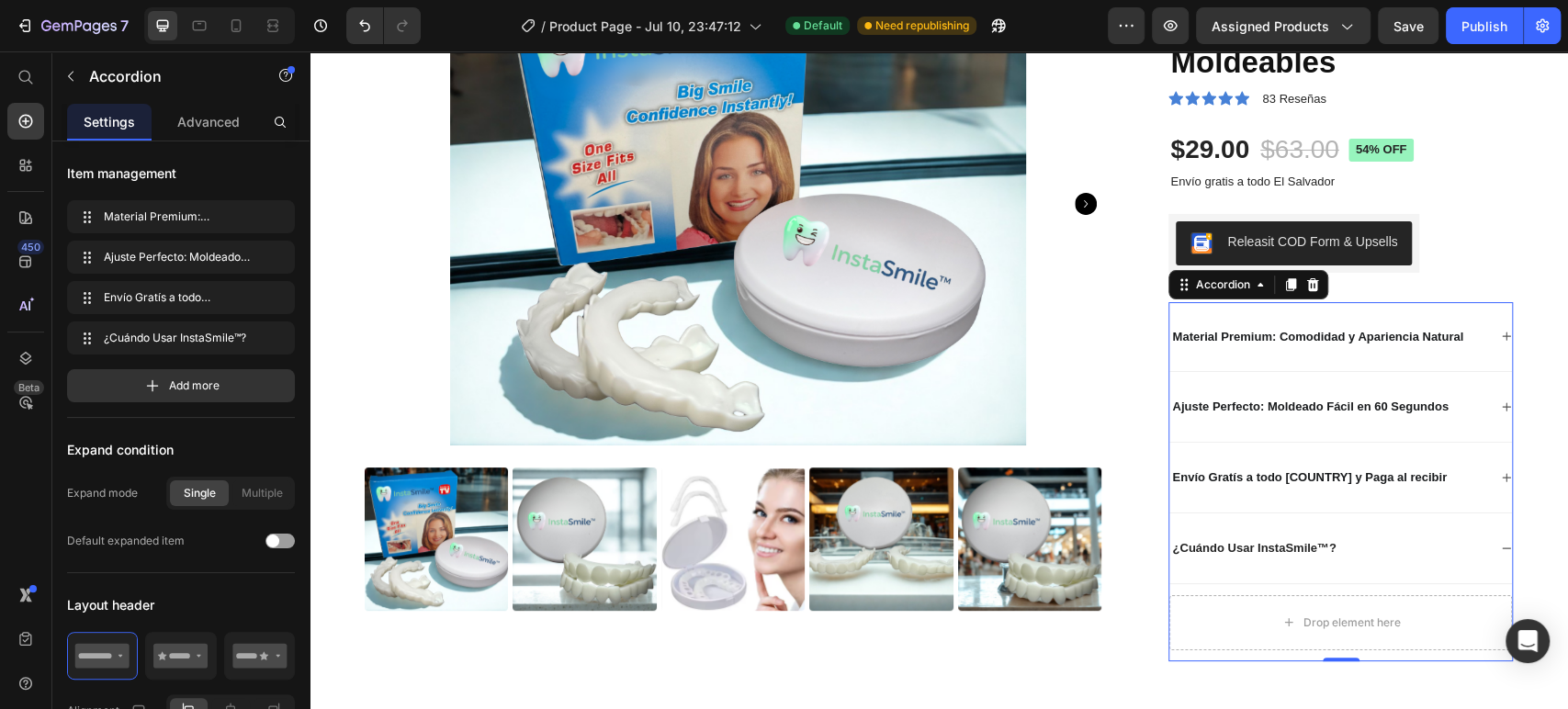 click 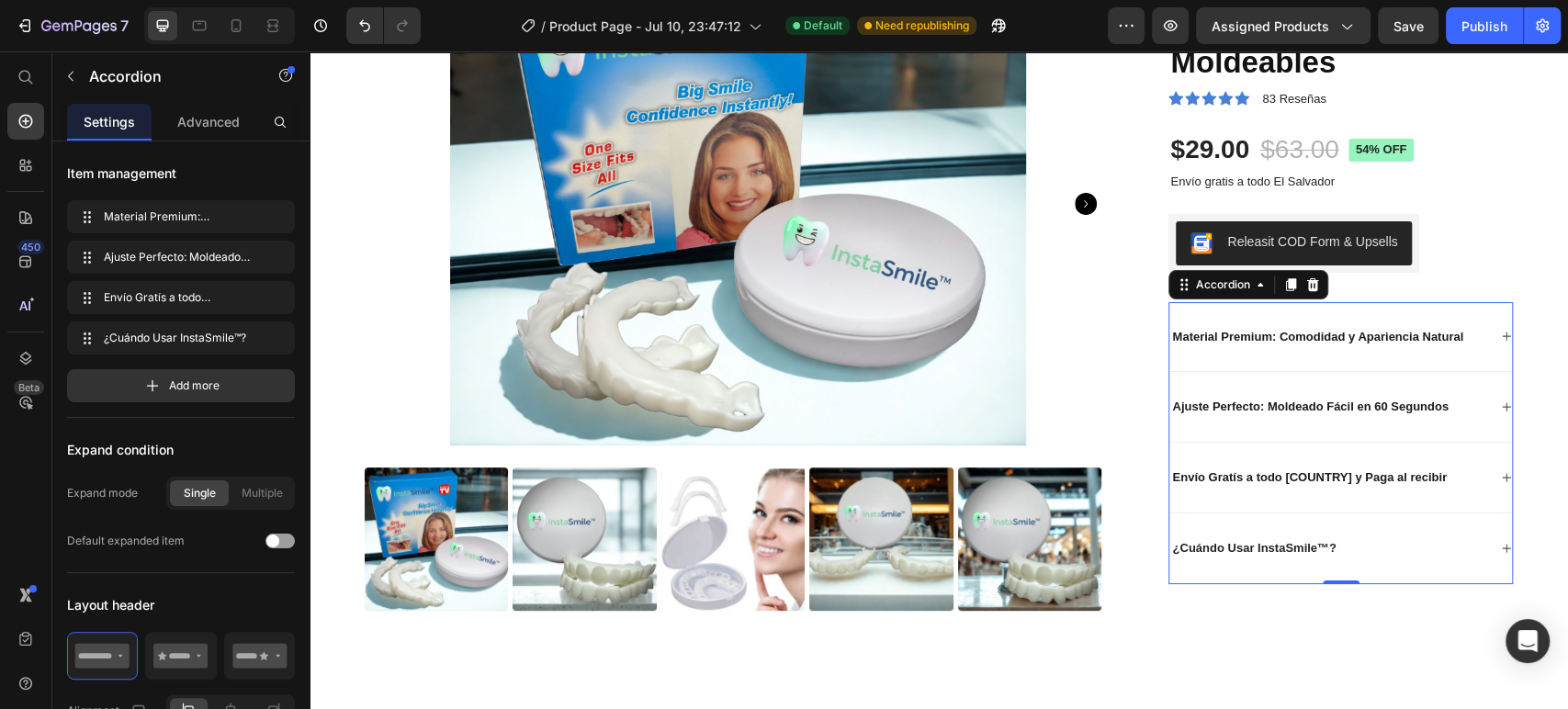 click 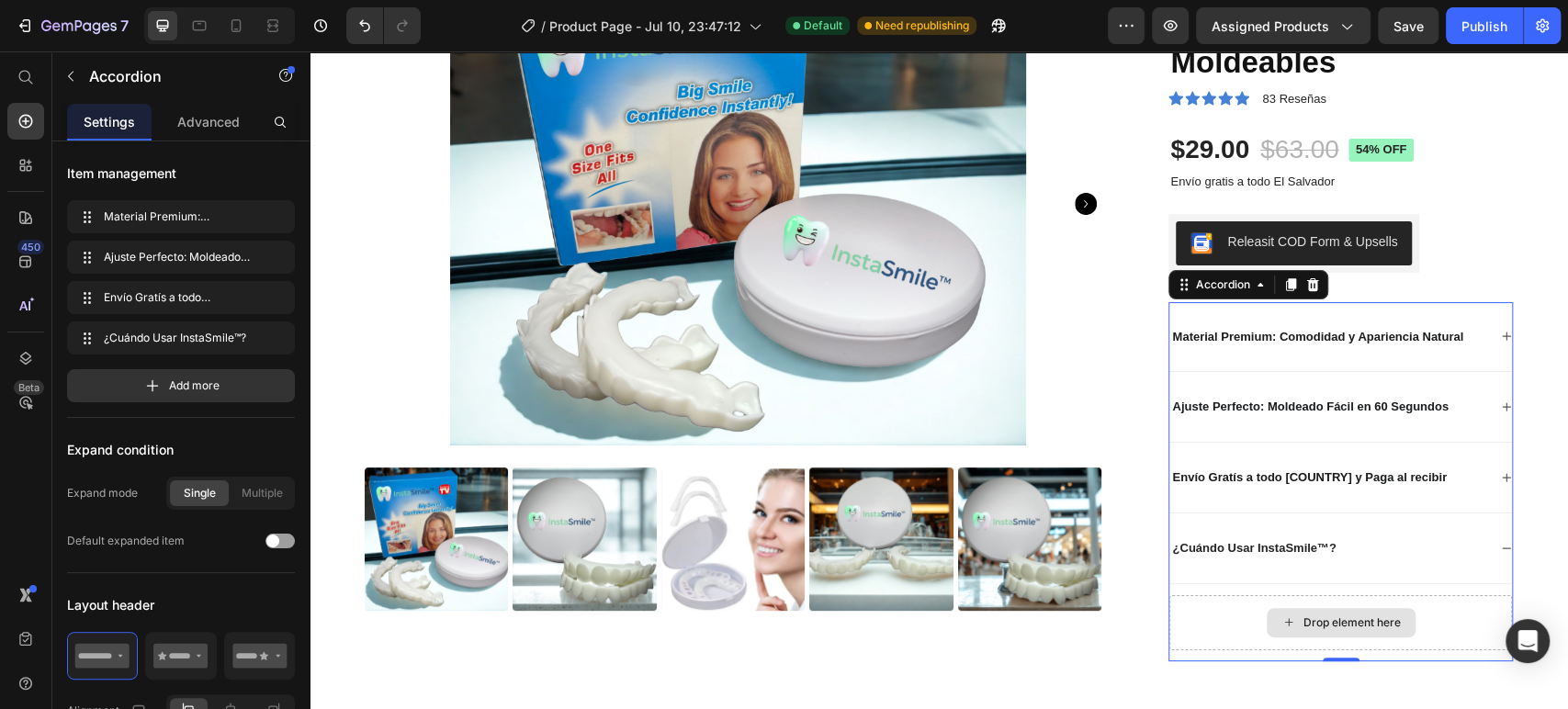 click on "Drop element here" at bounding box center (1352, 623) 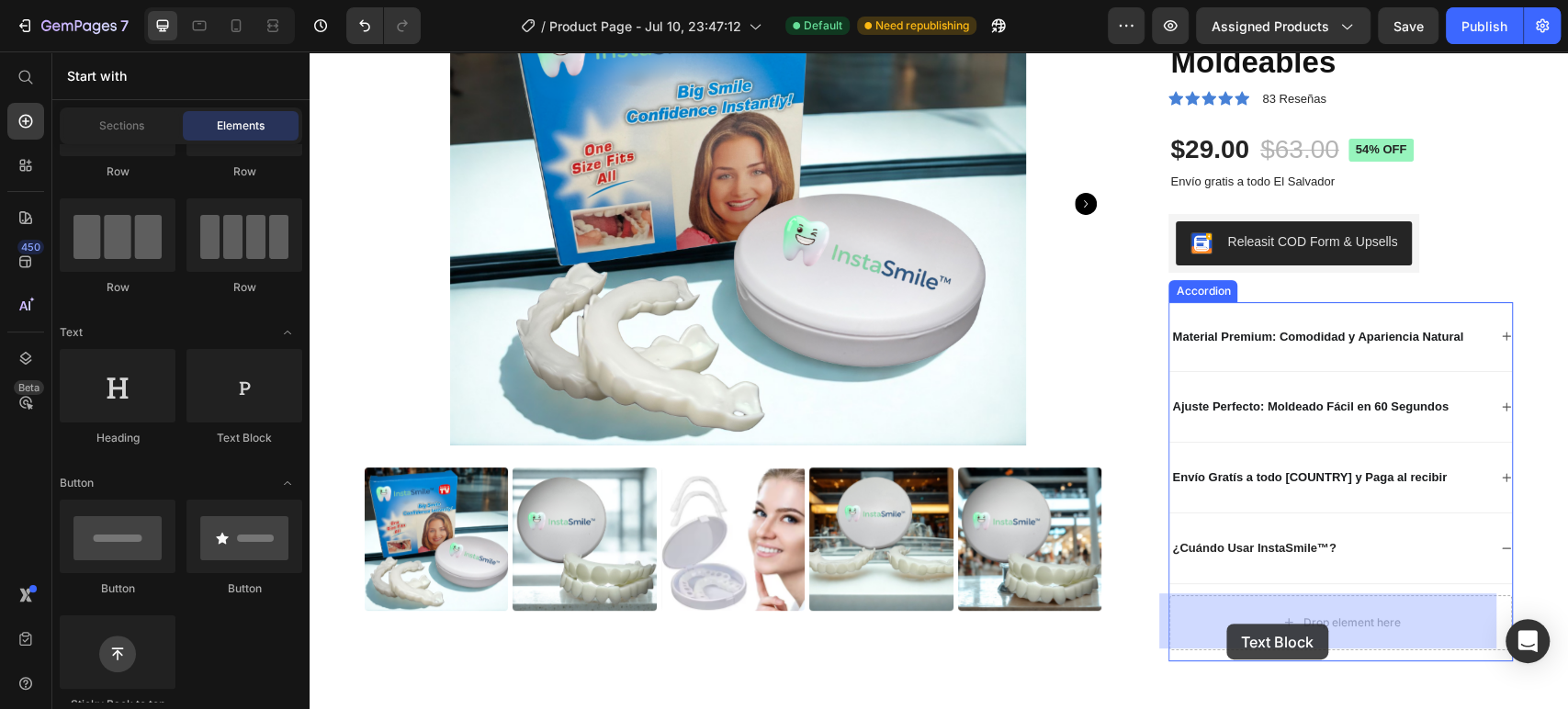 drag, startPoint x: 537, startPoint y: 453, endPoint x: 1224, endPoint y: 624, distance: 707.9619 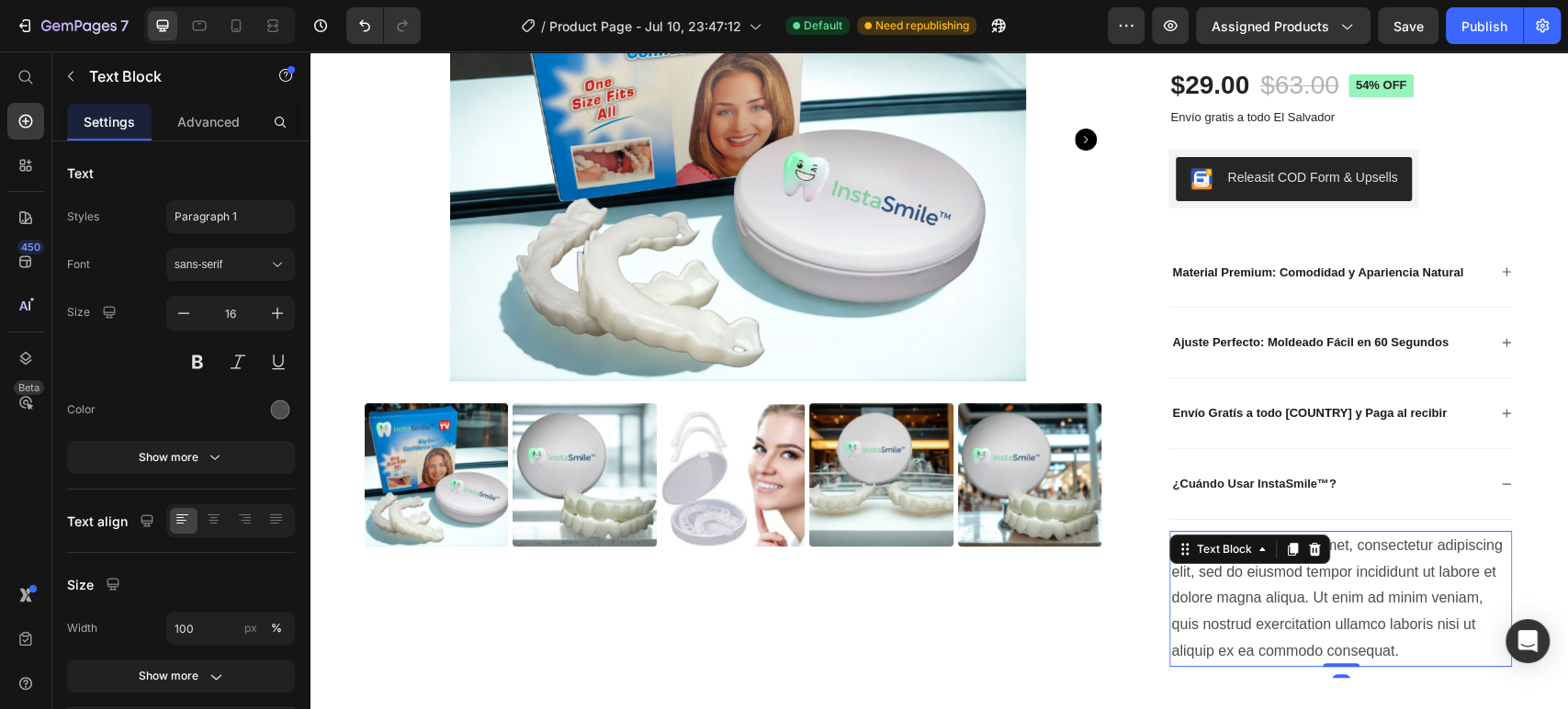 scroll, scrollTop: 404, scrollLeft: 0, axis: vertical 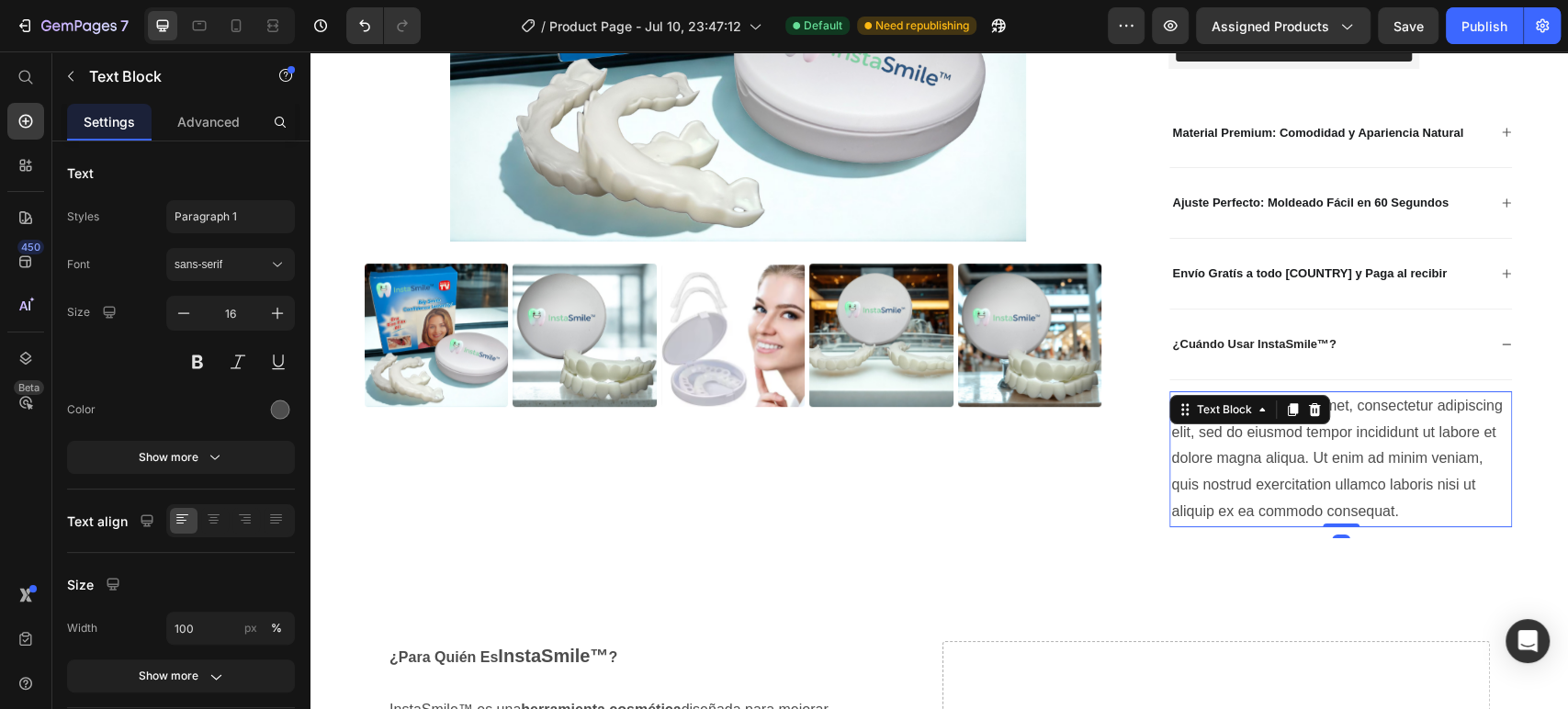 click on "Lorem ipsum dolor sit amet, consectetur adipiscing elit, sed do eiusmod tempor incididunt ut labore et dolore magna aliqua. Ut enim ad minim veniam, quis nostrud exercitation ullamco laboris nisi ut aliquip ex ea commodo consequat." at bounding box center [1340, 459] 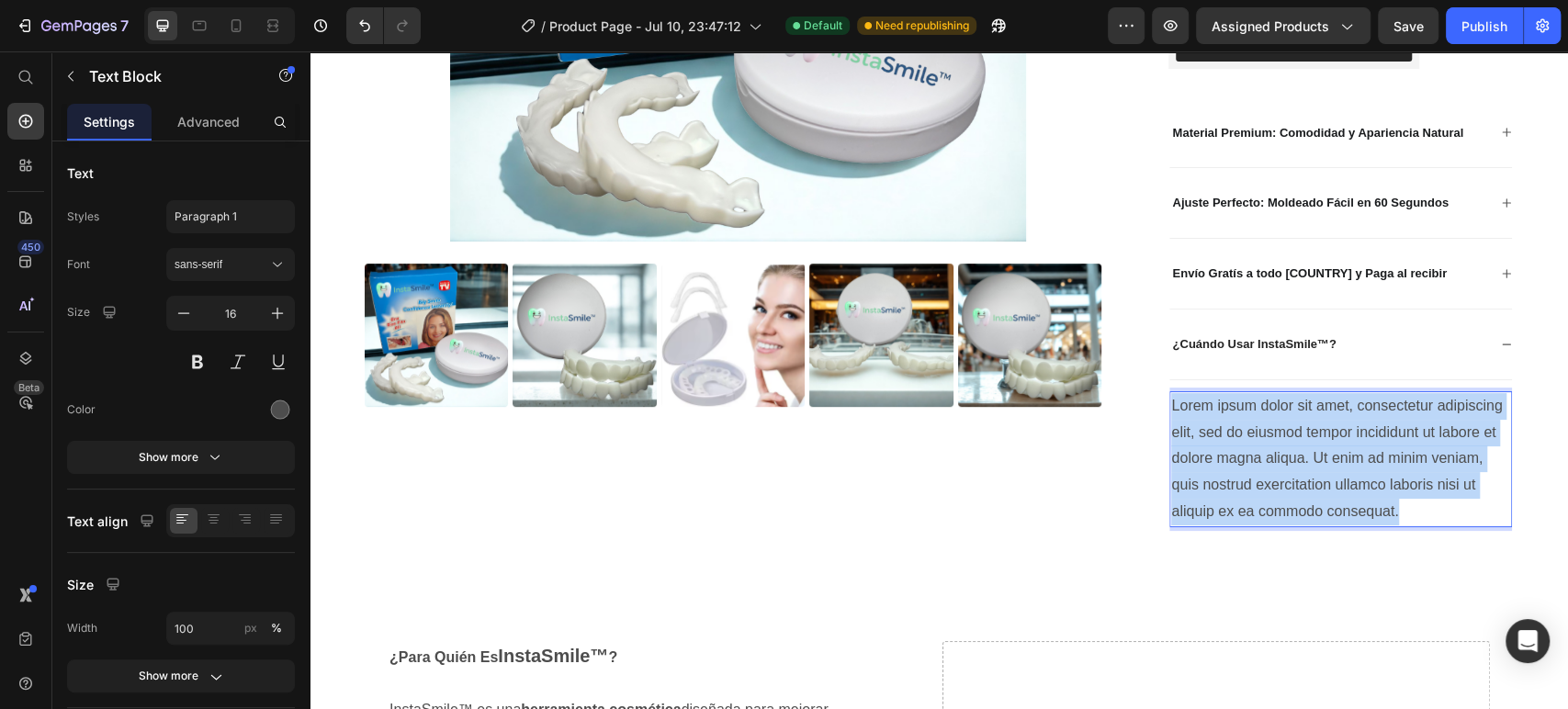 drag, startPoint x: 1391, startPoint y: 506, endPoint x: 1163, endPoint y: 409, distance: 247.77611 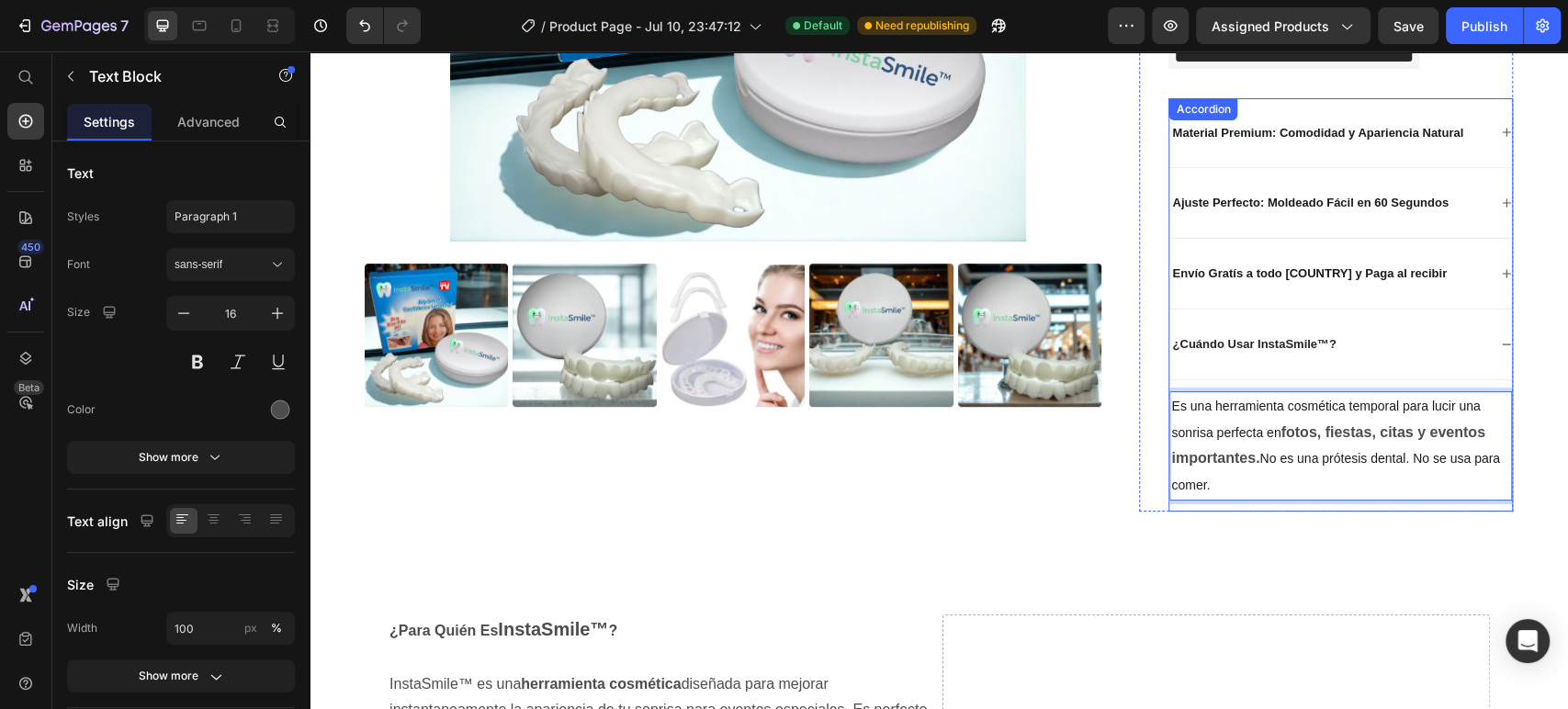 click 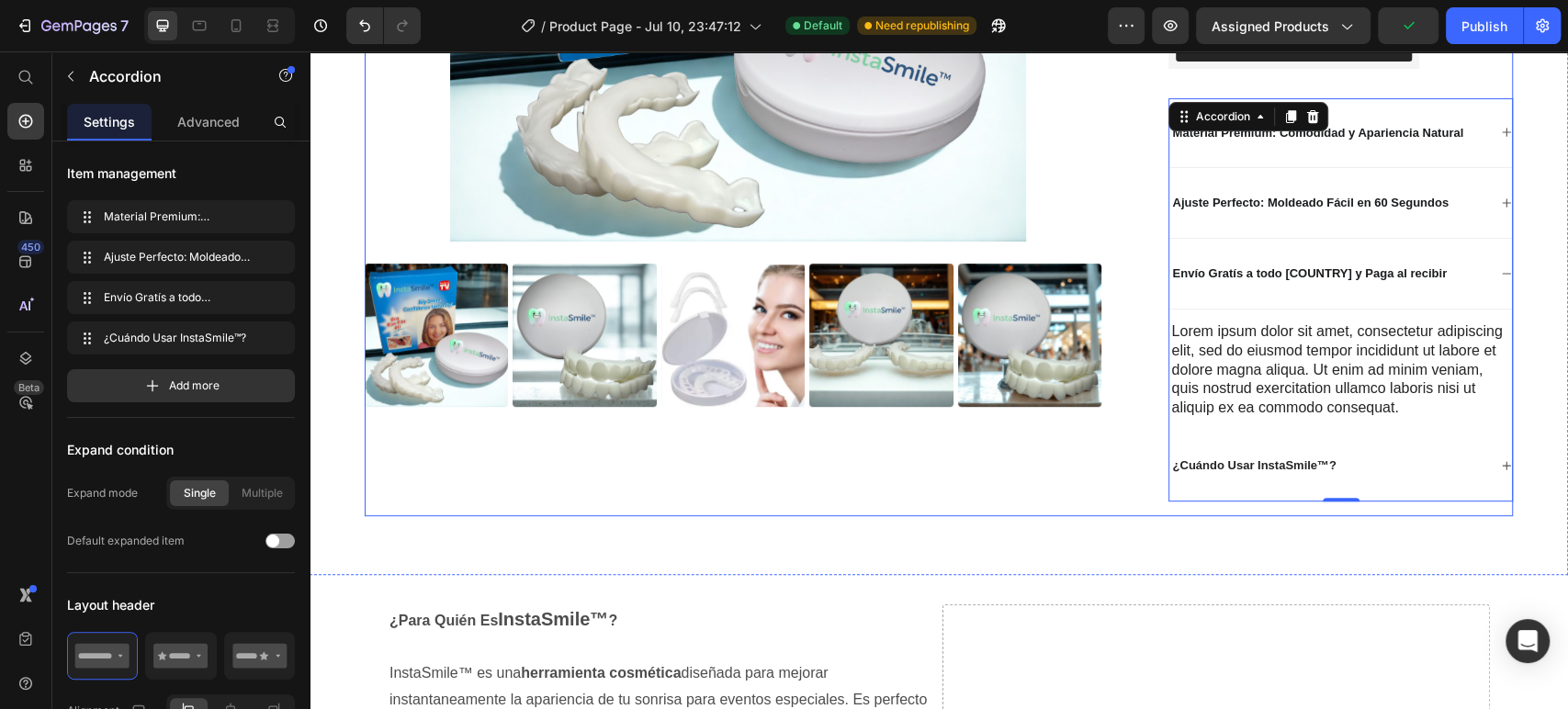 click on "Product Images" at bounding box center (738, 137) 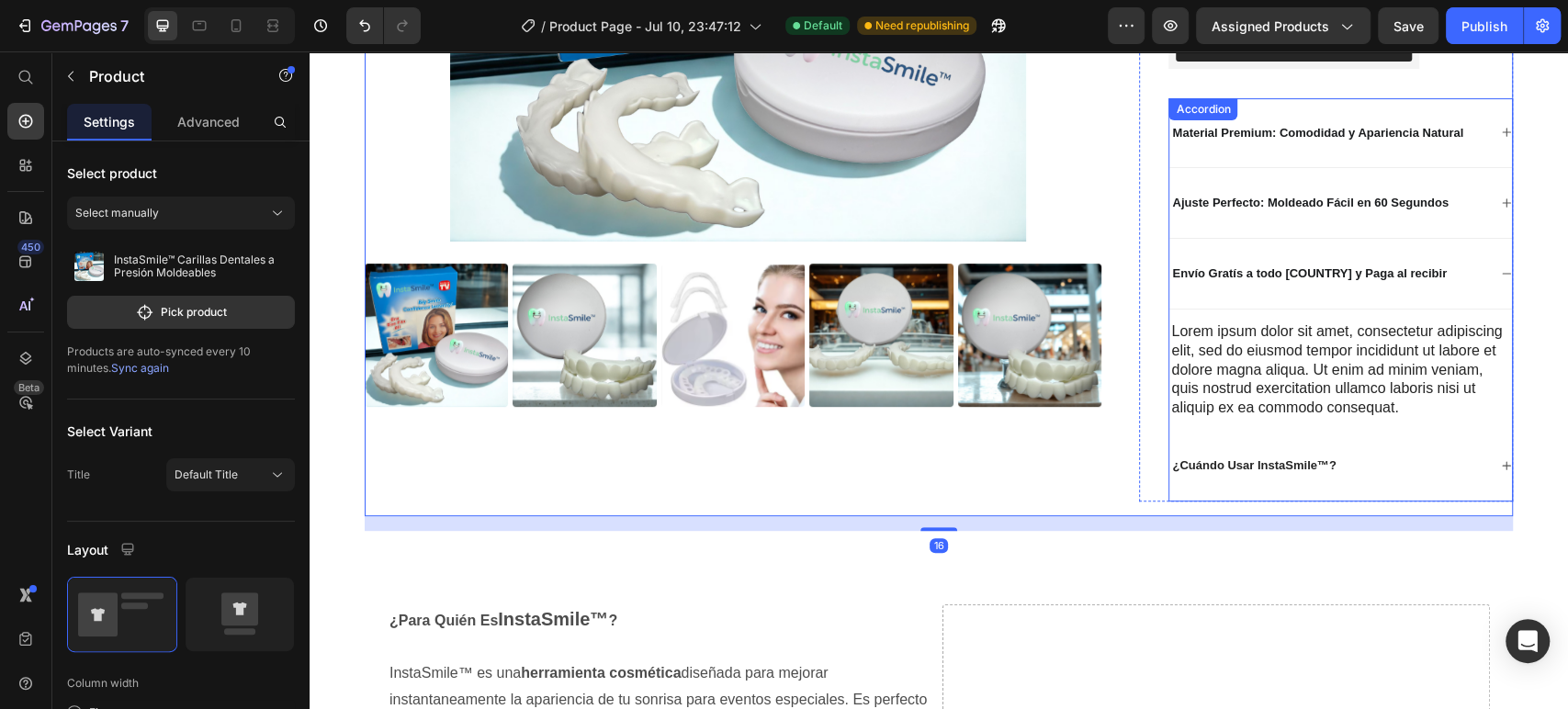 click 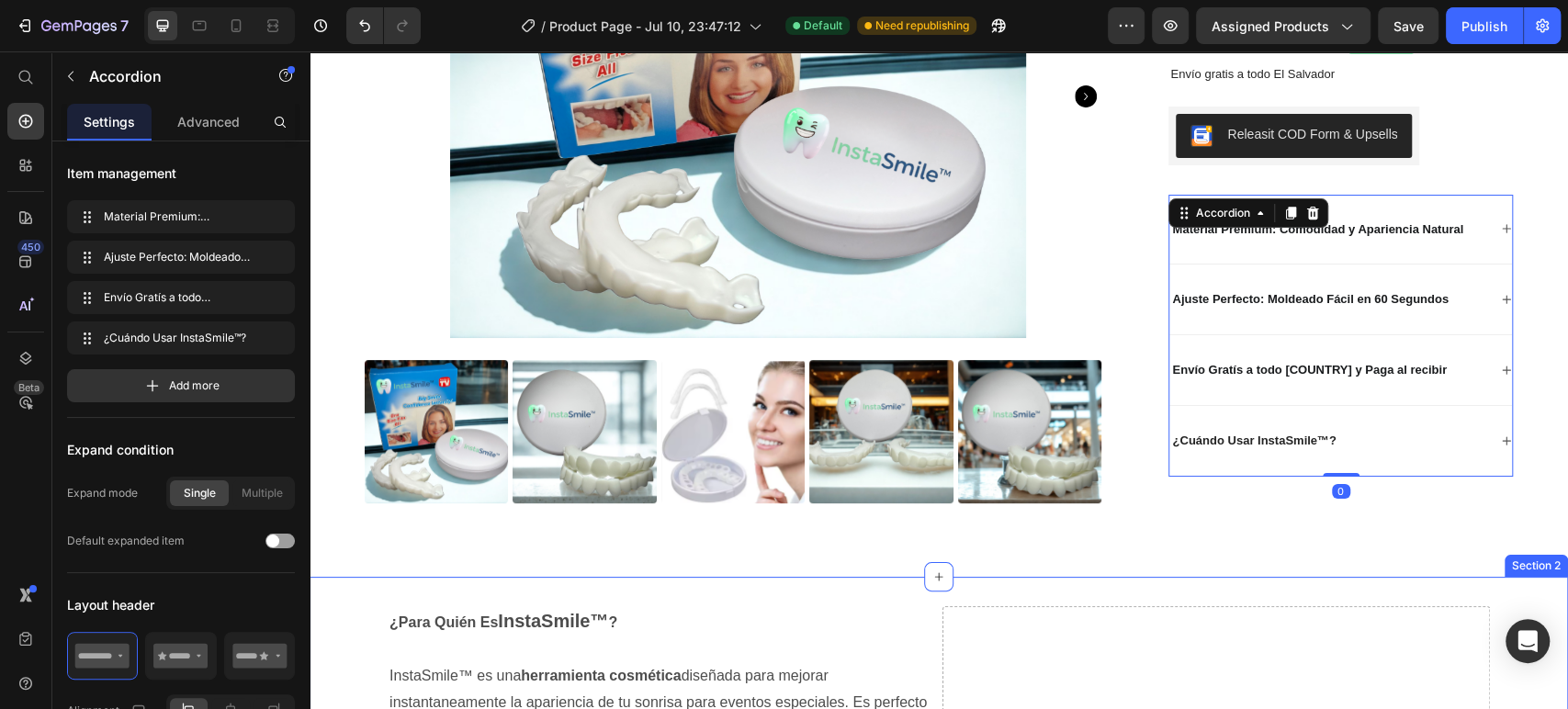 scroll, scrollTop: 302, scrollLeft: 0, axis: vertical 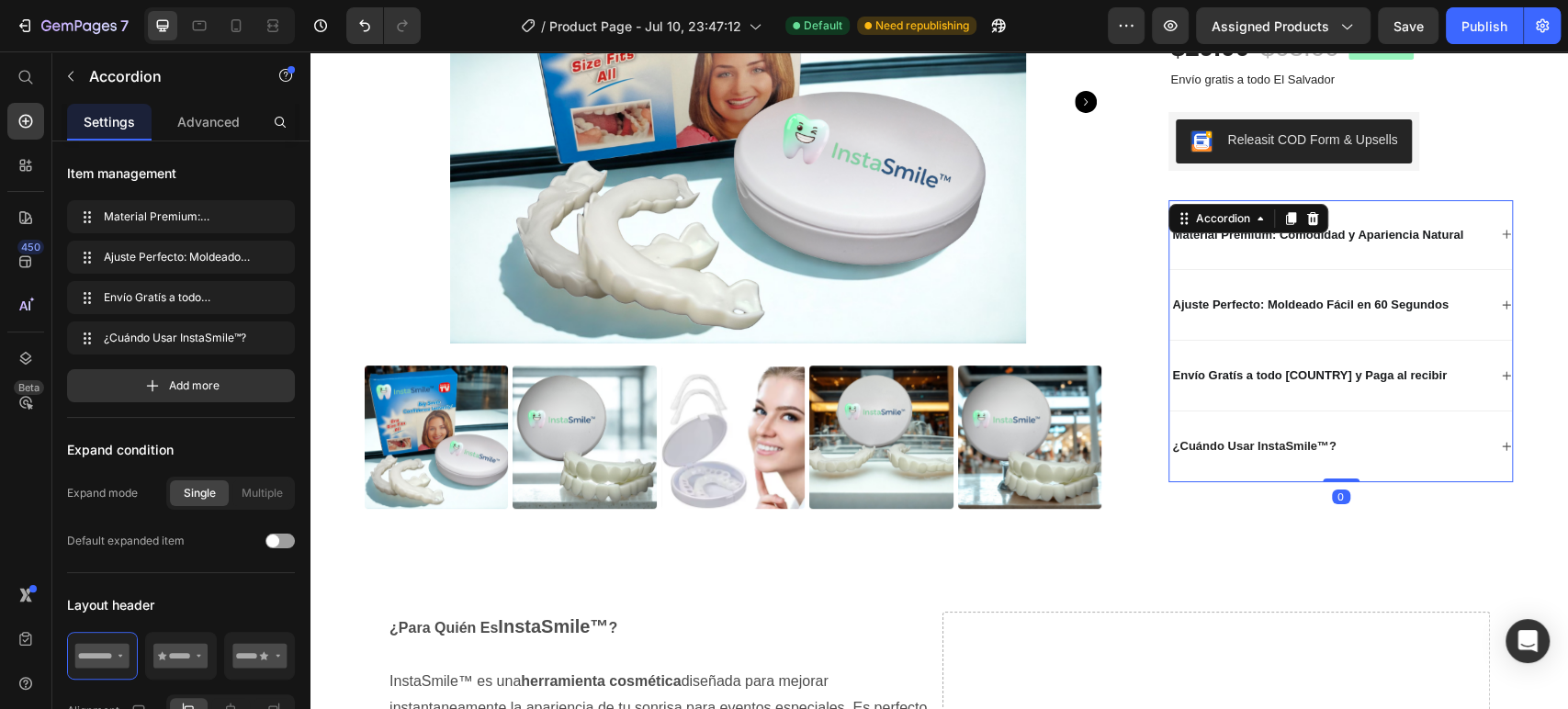 click 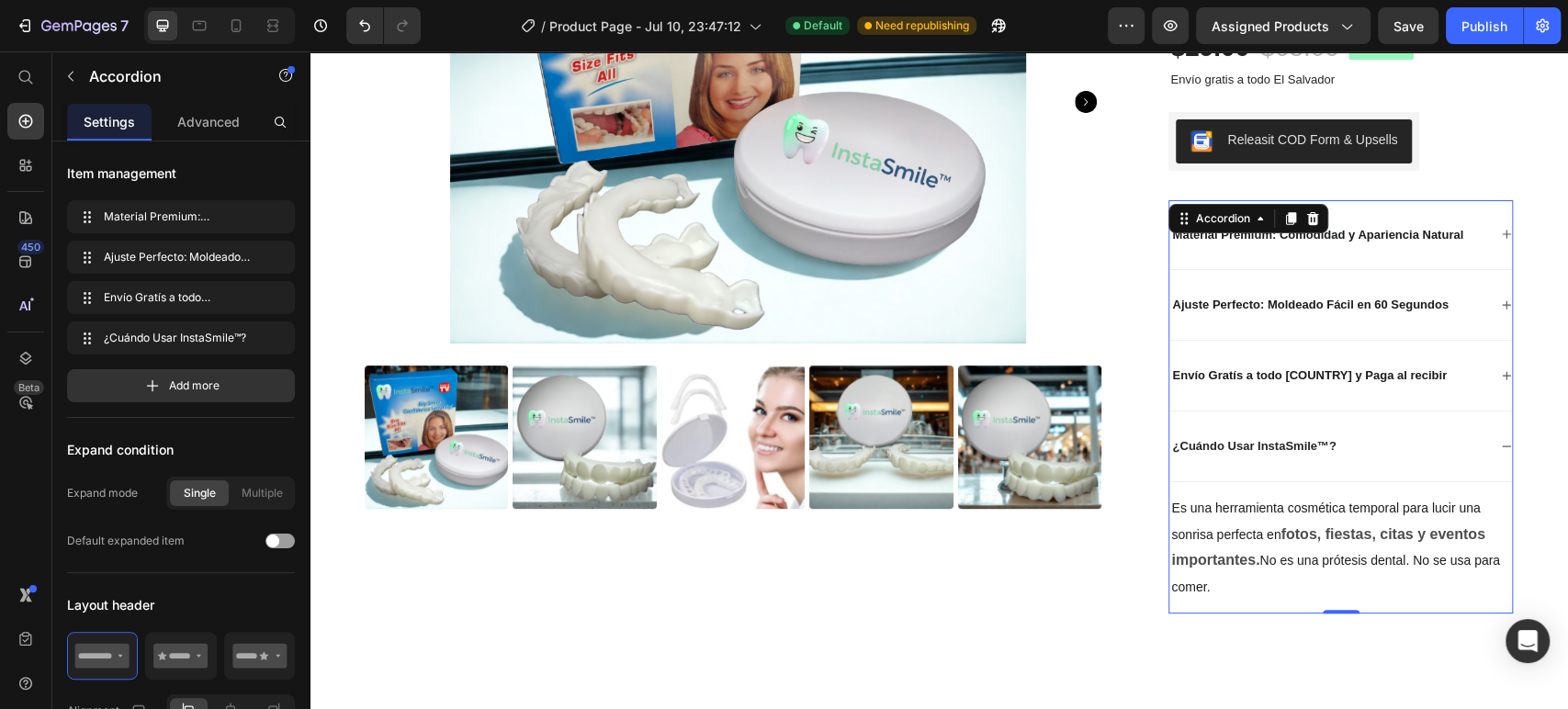 click 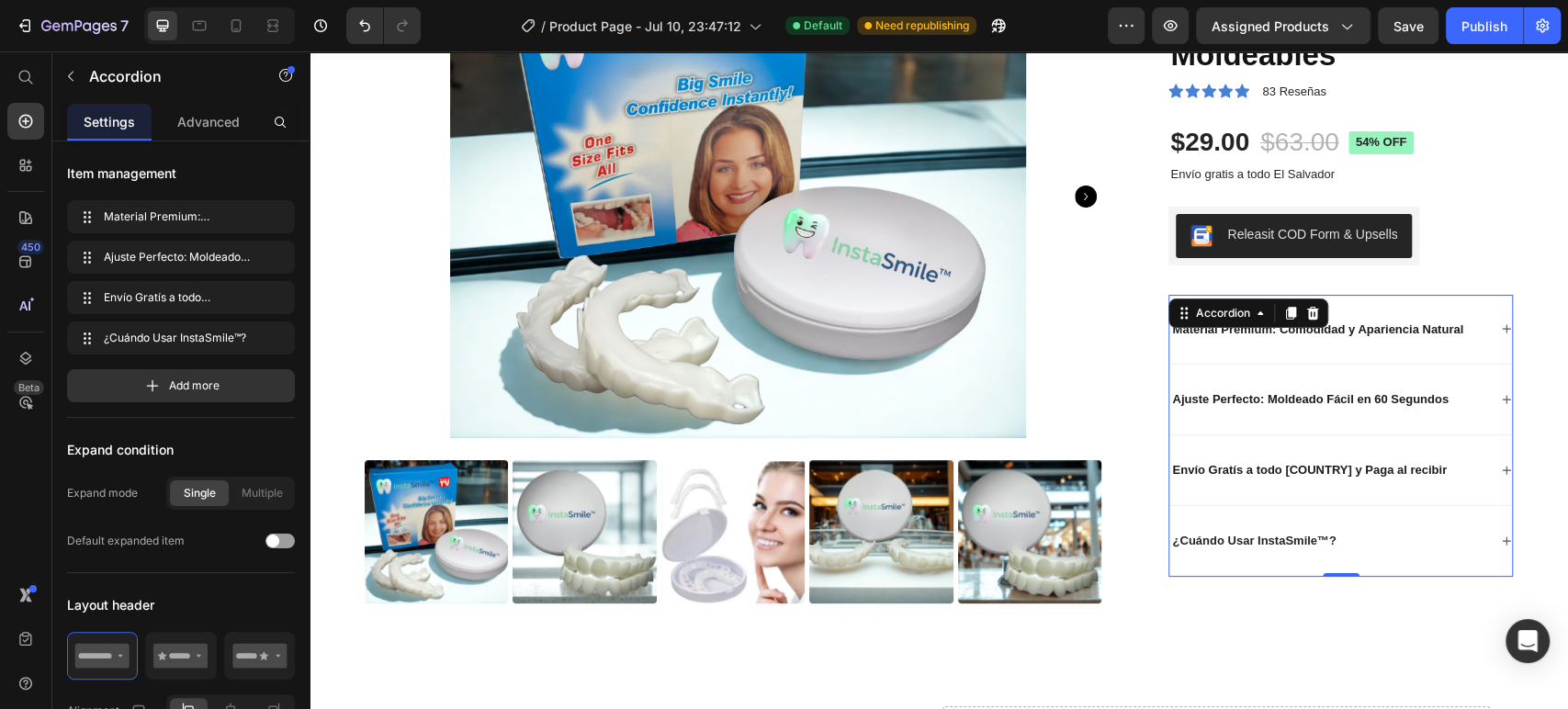 scroll, scrollTop: 200, scrollLeft: 0, axis: vertical 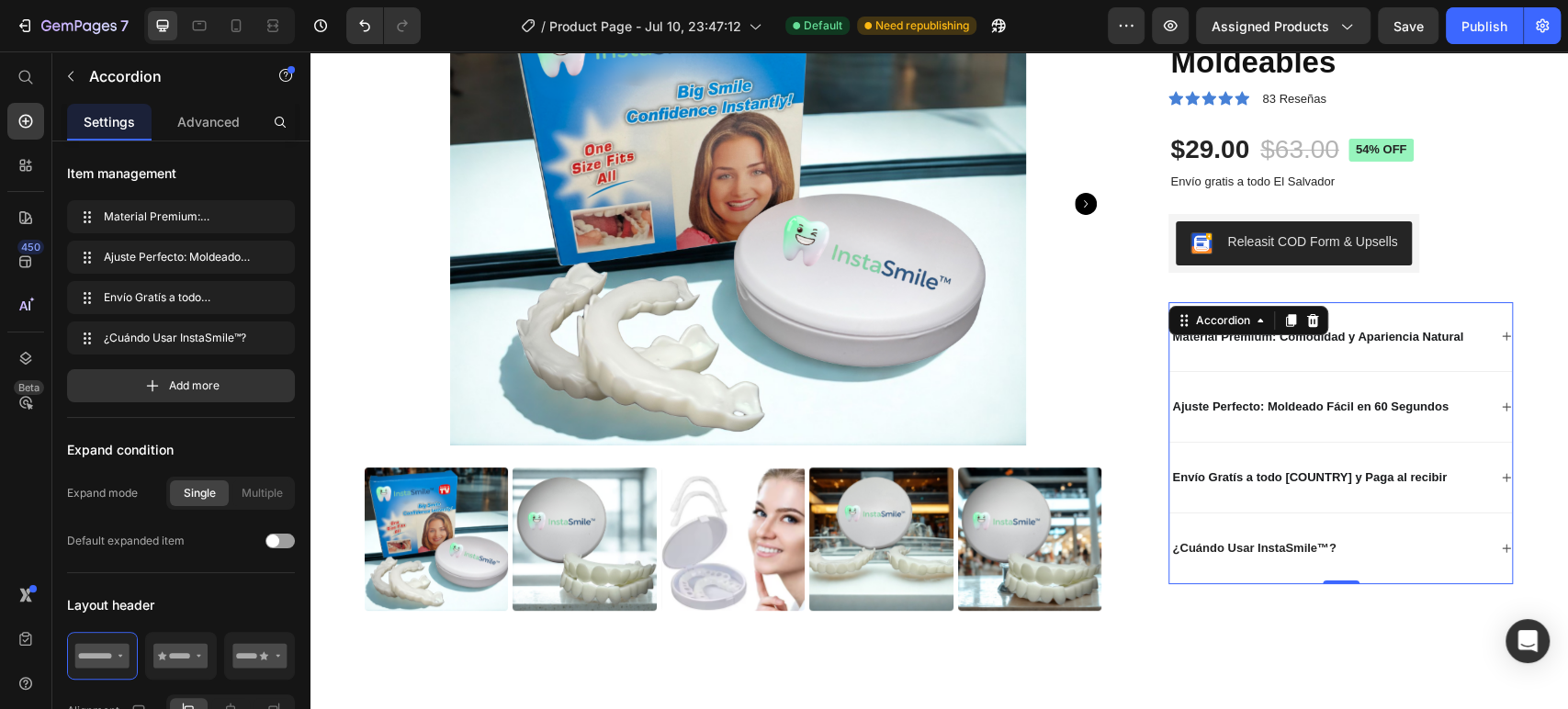 click 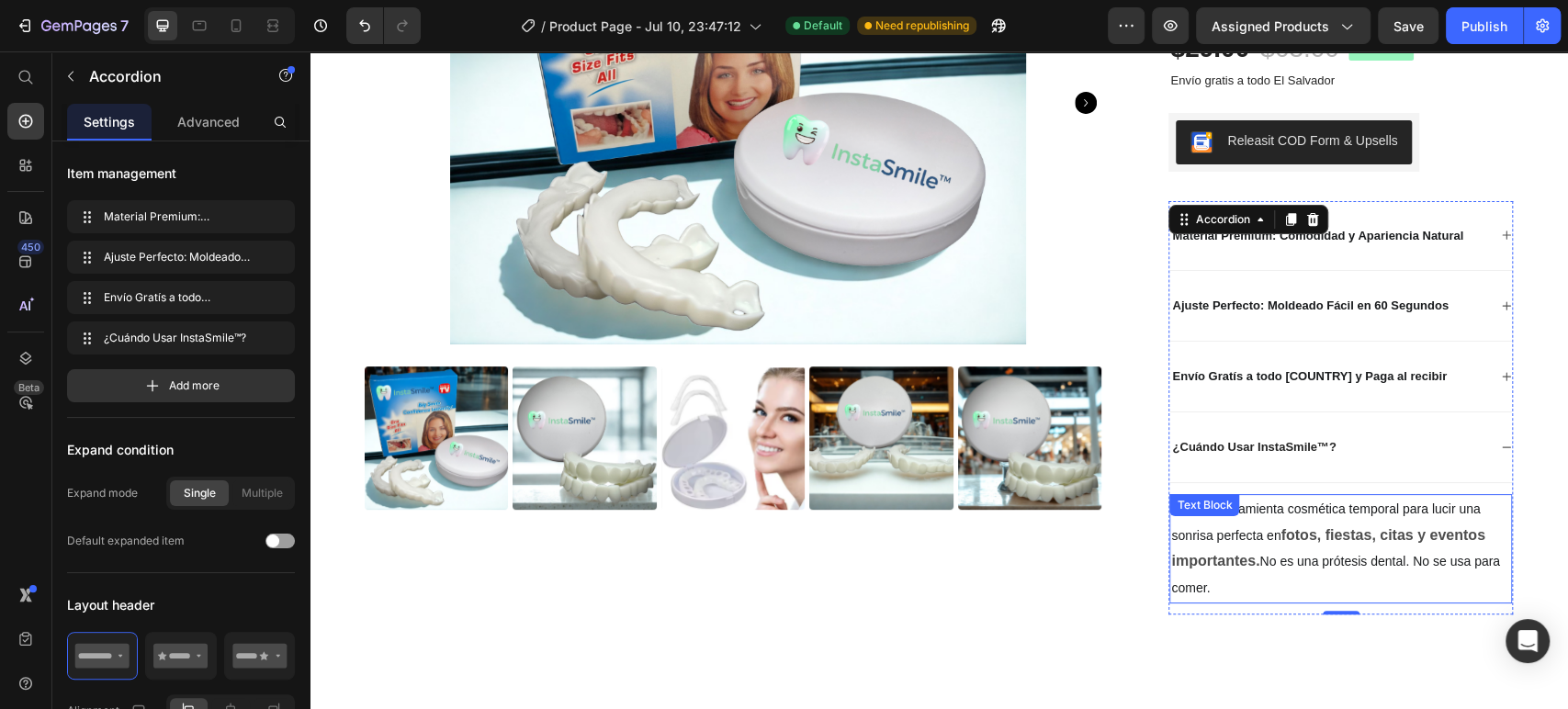 scroll, scrollTop: 302, scrollLeft: 0, axis: vertical 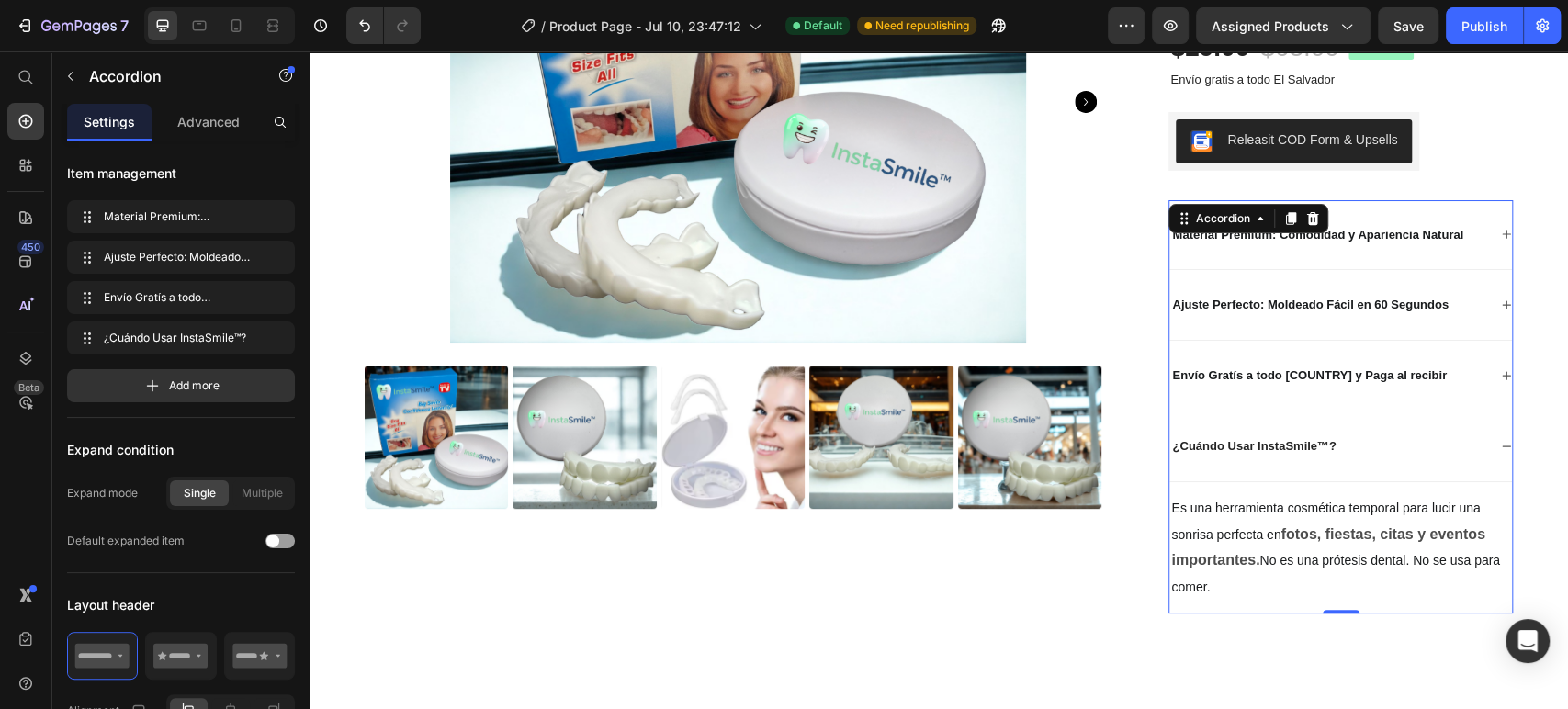 click on "¿Cuándo Usar InstaSmile™?" at bounding box center (1340, 446) 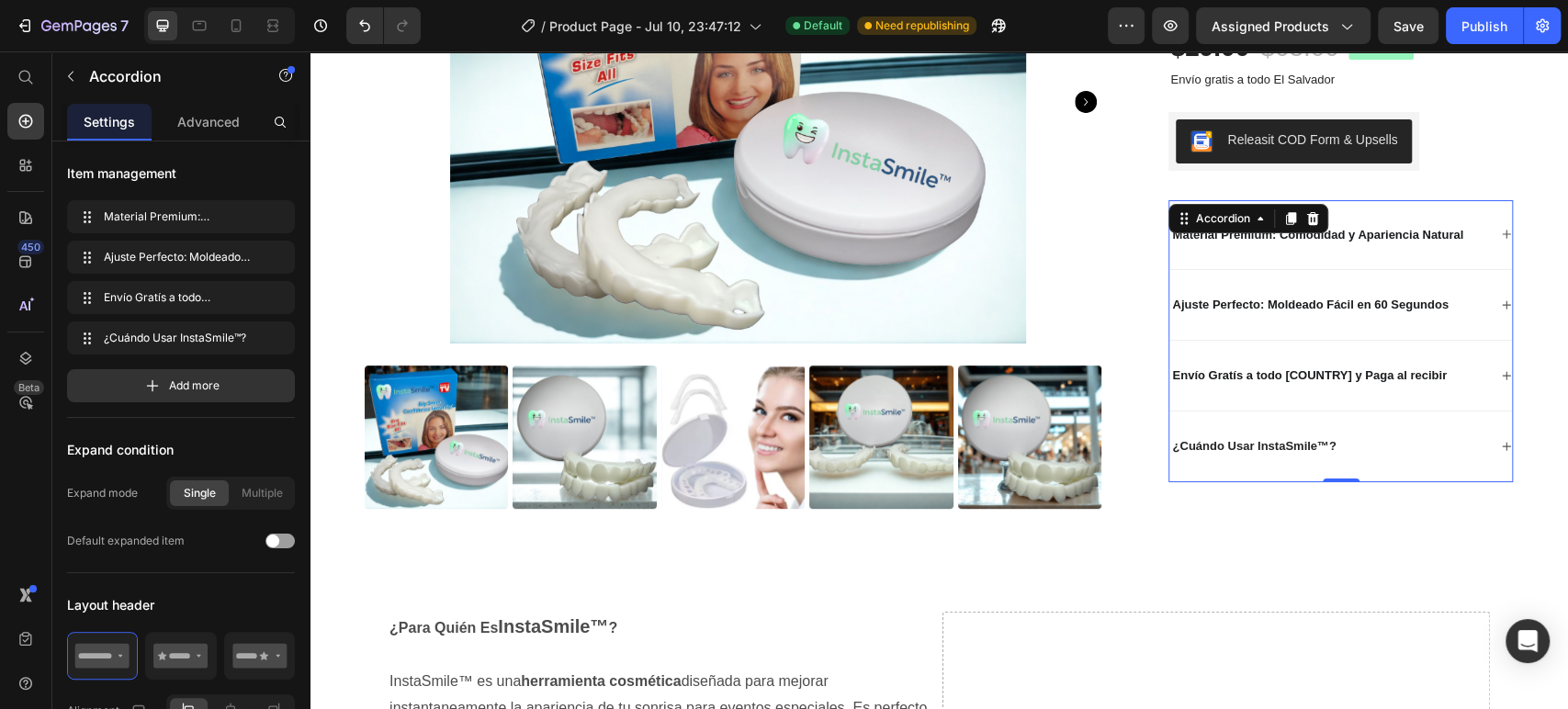 click 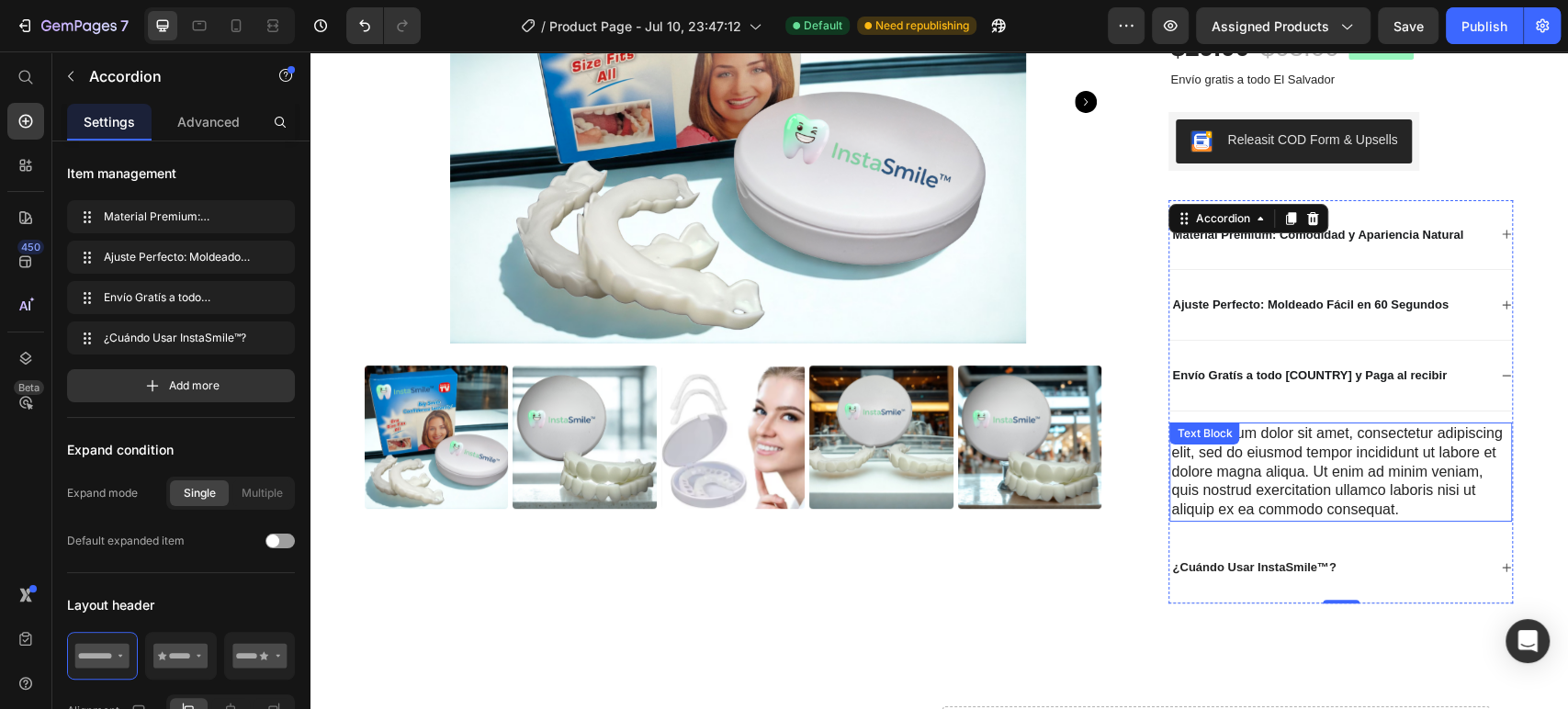 click on "Lorem ipsum dolor sit amet, consectetur adipiscing elit, sed do eiusmod tempor incididunt ut labore et dolore magna aliqua. Ut enim ad minim veniam, quis nostrud exercitation ullamco laboris nisi ut aliquip ex ea commodo consequat." at bounding box center (1340, 472) 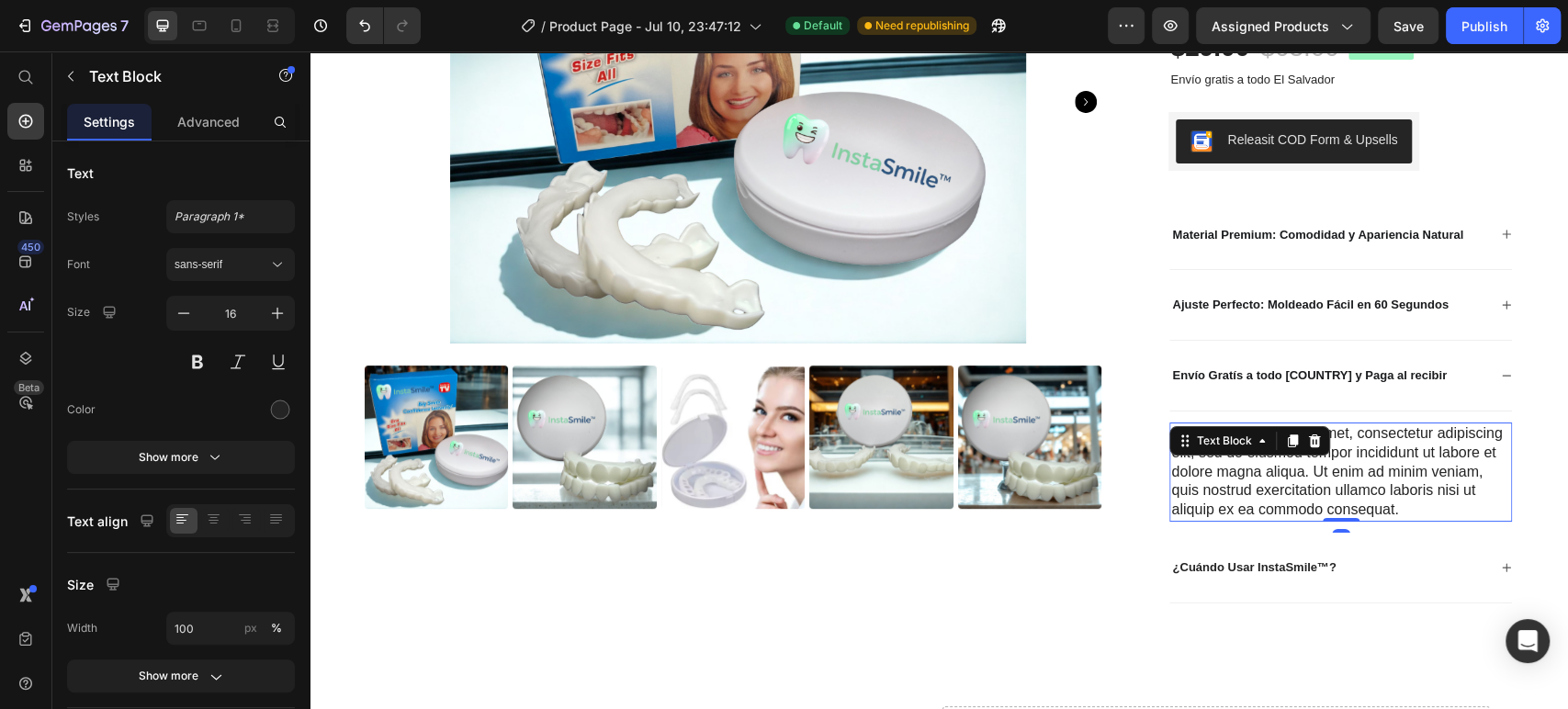 click on "Lorem ipsum dolor sit amet, consectetur adipiscing elit, sed do eiusmod tempor incididunt ut labore et dolore magna aliqua. Ut enim ad minim veniam, quis nostrud exercitation ullamco laboris nisi ut aliquip ex ea commodo consequat." at bounding box center (1340, 472) 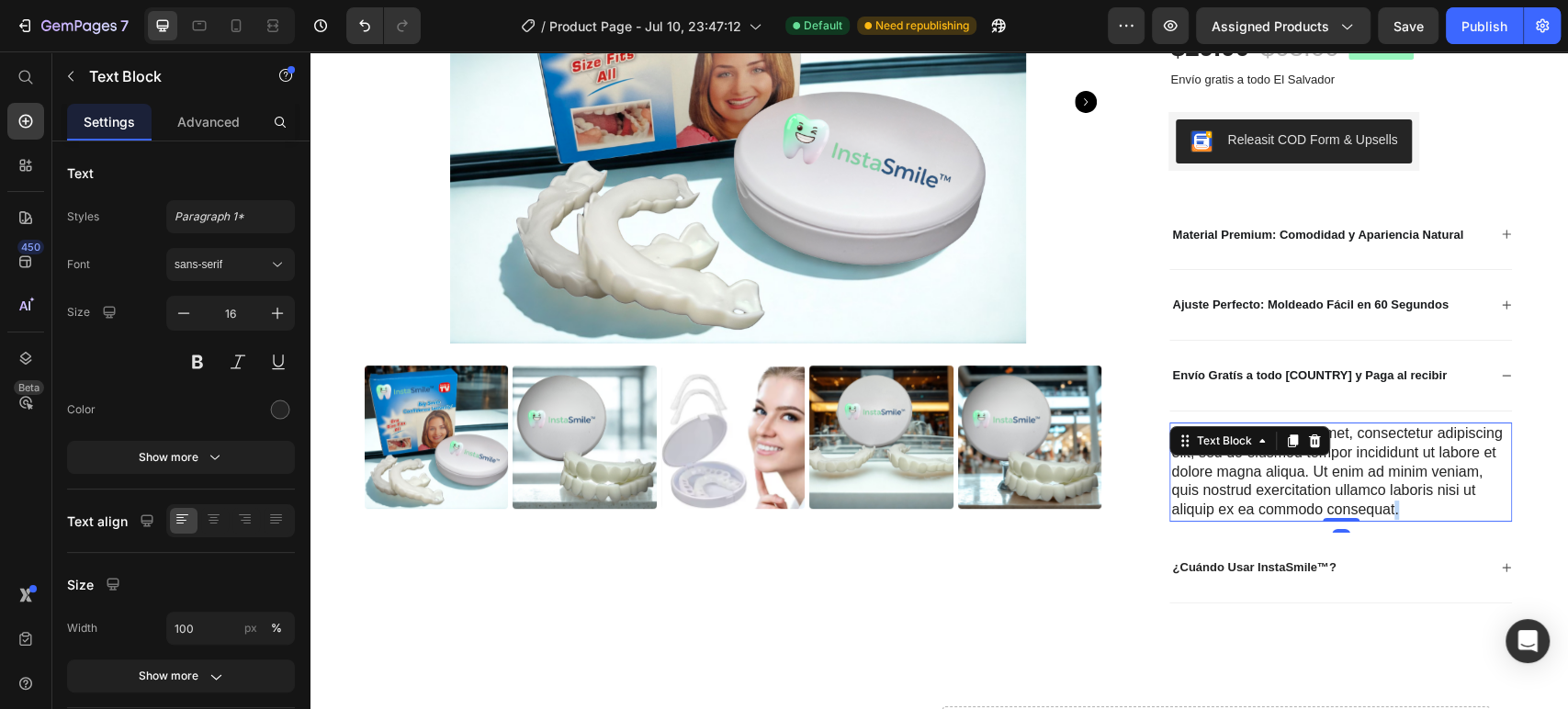 click on "Lorem ipsum dolor sit amet, consectetur adipiscing elit, sed do eiusmod tempor incididunt ut labore et dolore magna aliqua. Ut enim ad minim veniam, quis nostrud exercitation ullamco laboris nisi ut aliquip ex ea commodo consequat." at bounding box center (1340, 472) 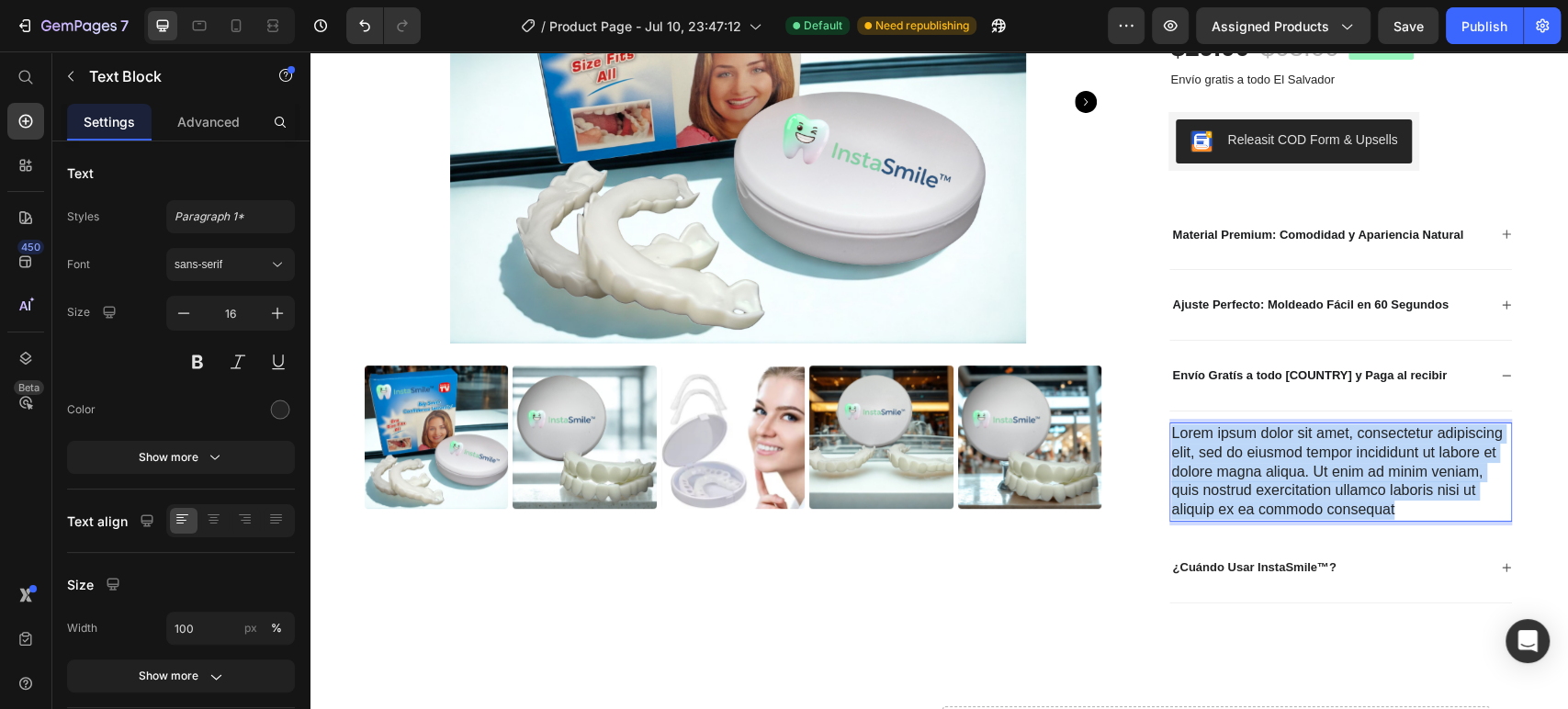 drag, startPoint x: 1395, startPoint y: 502, endPoint x: 1163, endPoint y: 433, distance: 242.04338 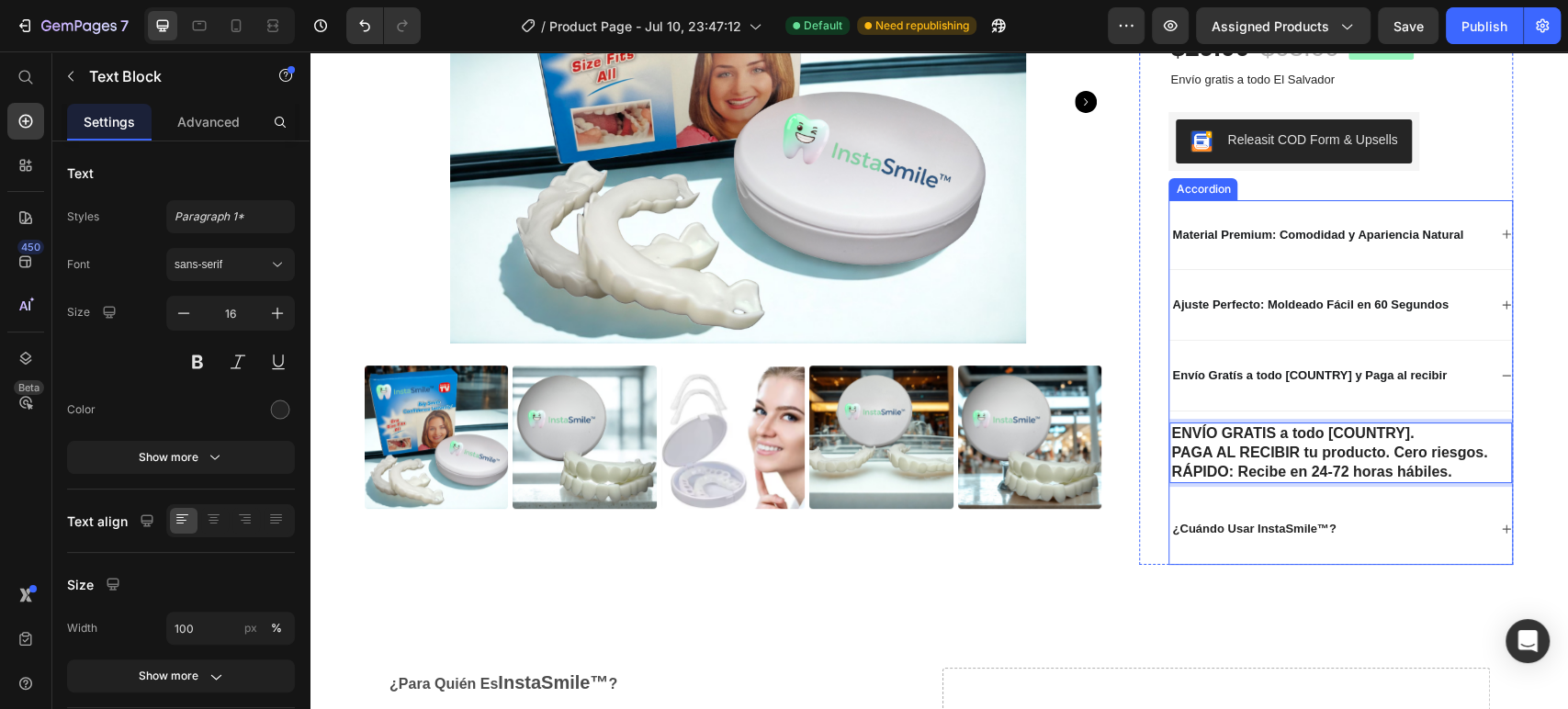 click 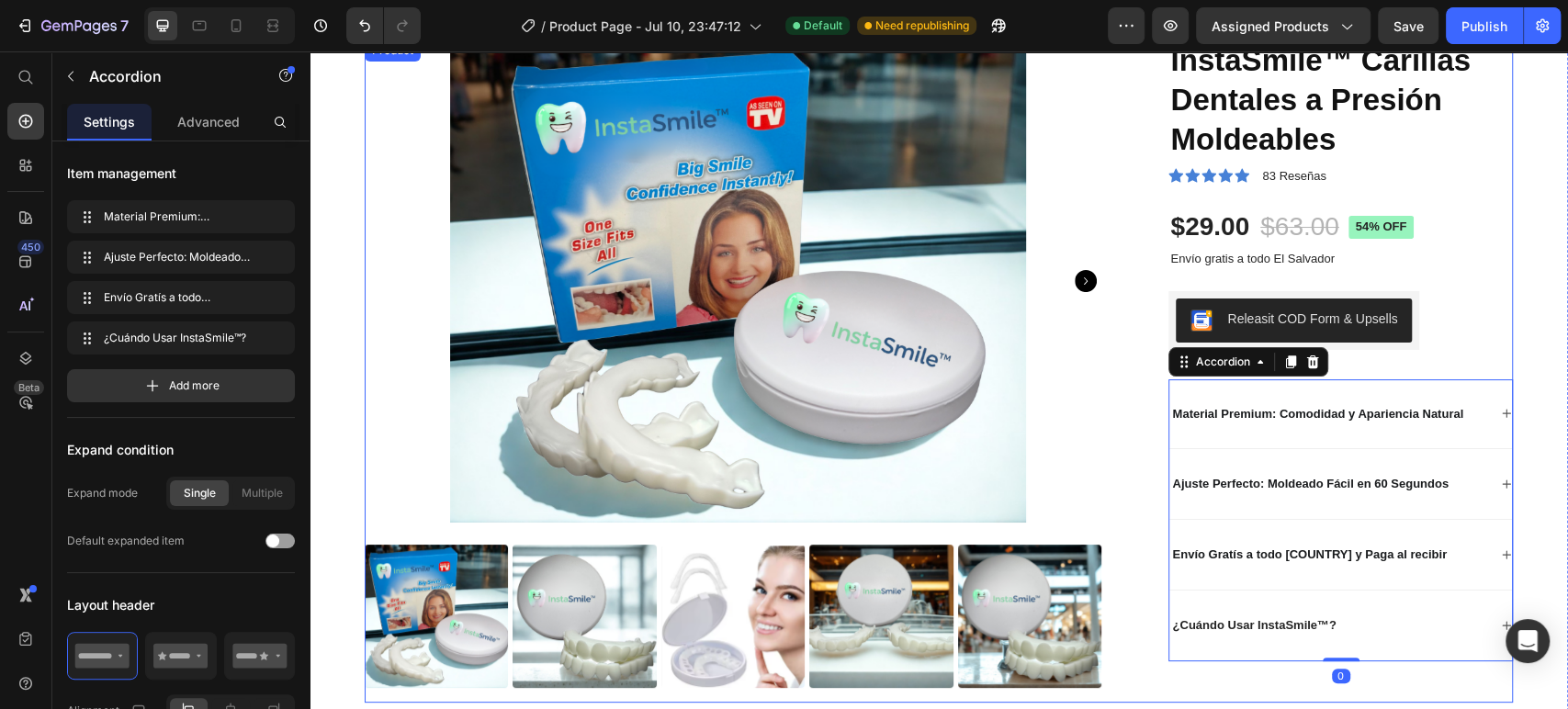 scroll, scrollTop: 98, scrollLeft: 0, axis: vertical 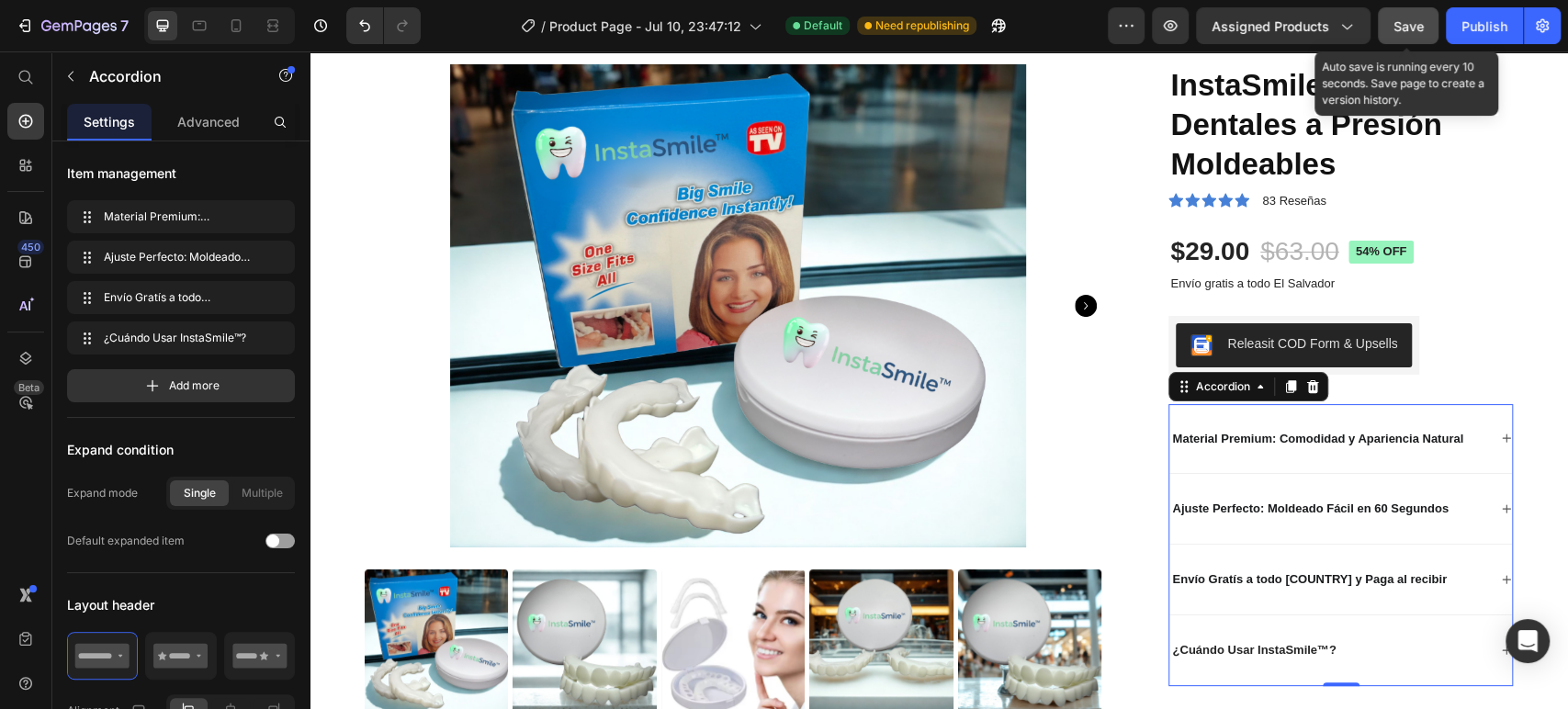 click on "Save" at bounding box center (1408, 26) 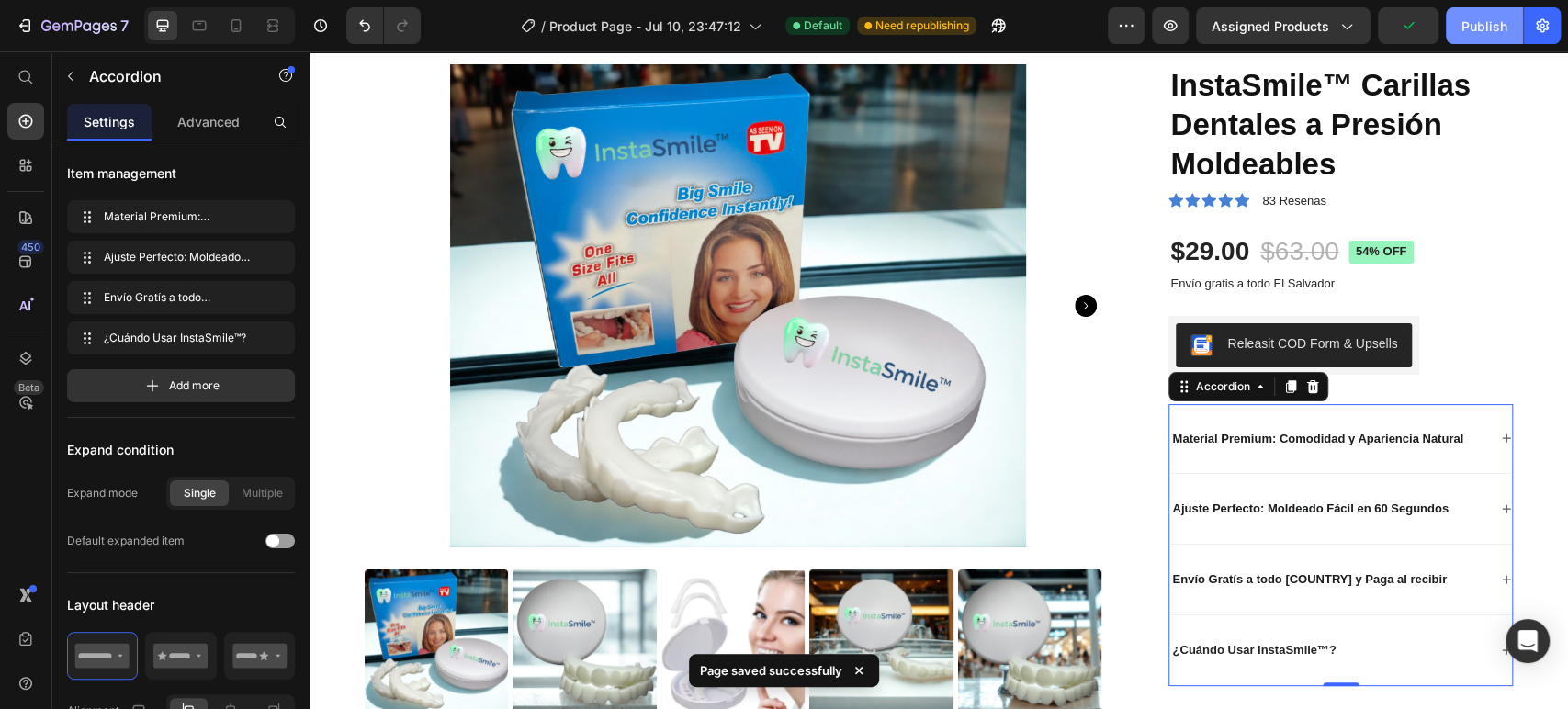click on "Publish" at bounding box center [1484, 26] 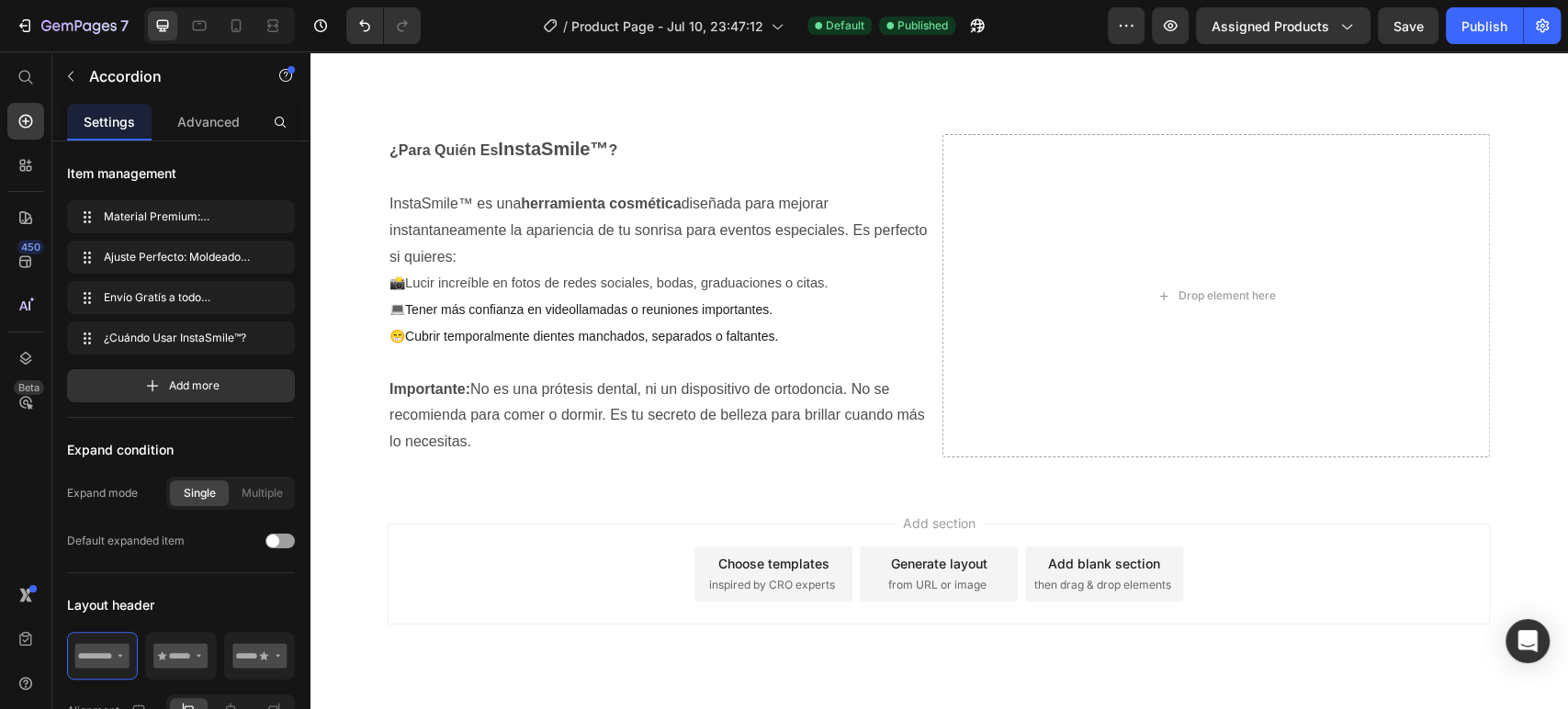 scroll, scrollTop: 815, scrollLeft: 0, axis: vertical 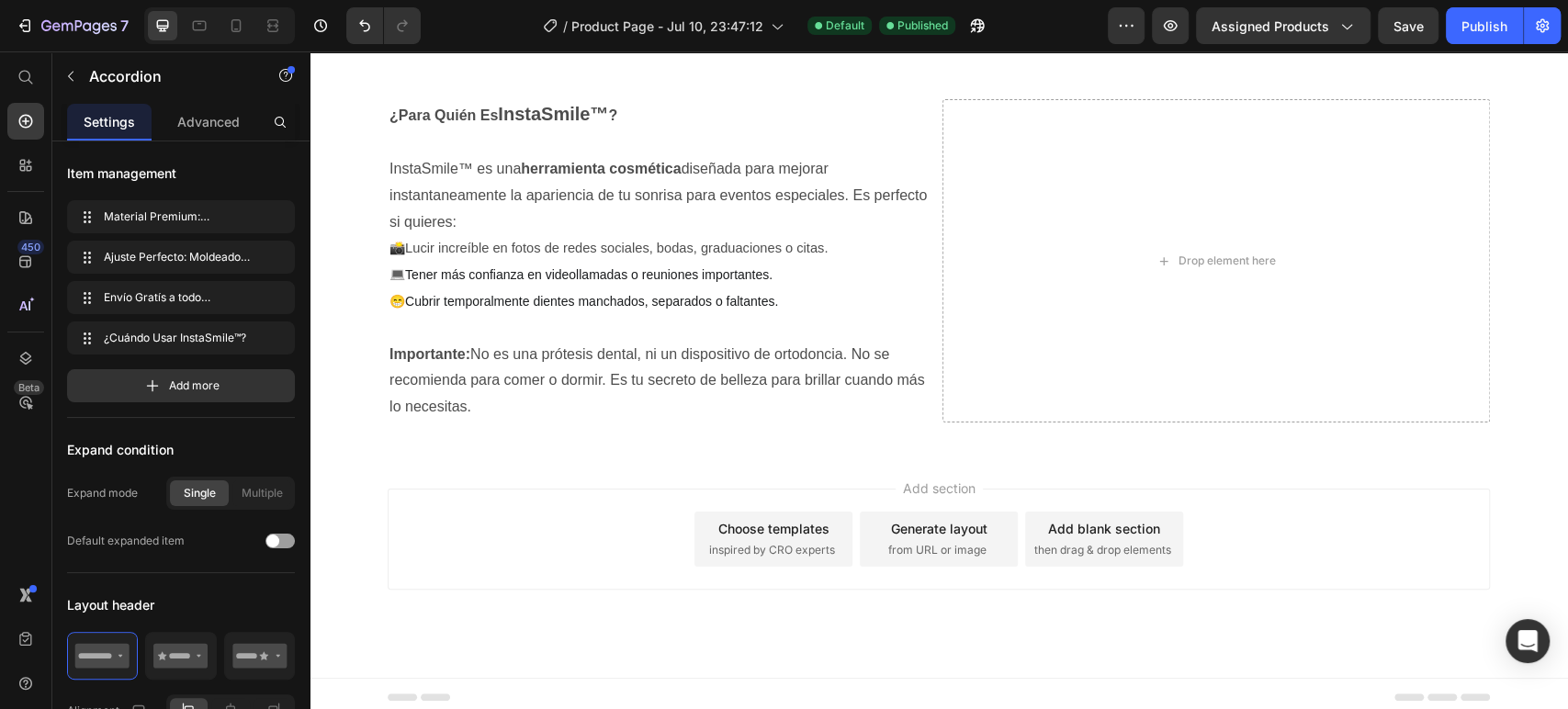 click on "then drag & drop elements" at bounding box center (1102, 550) 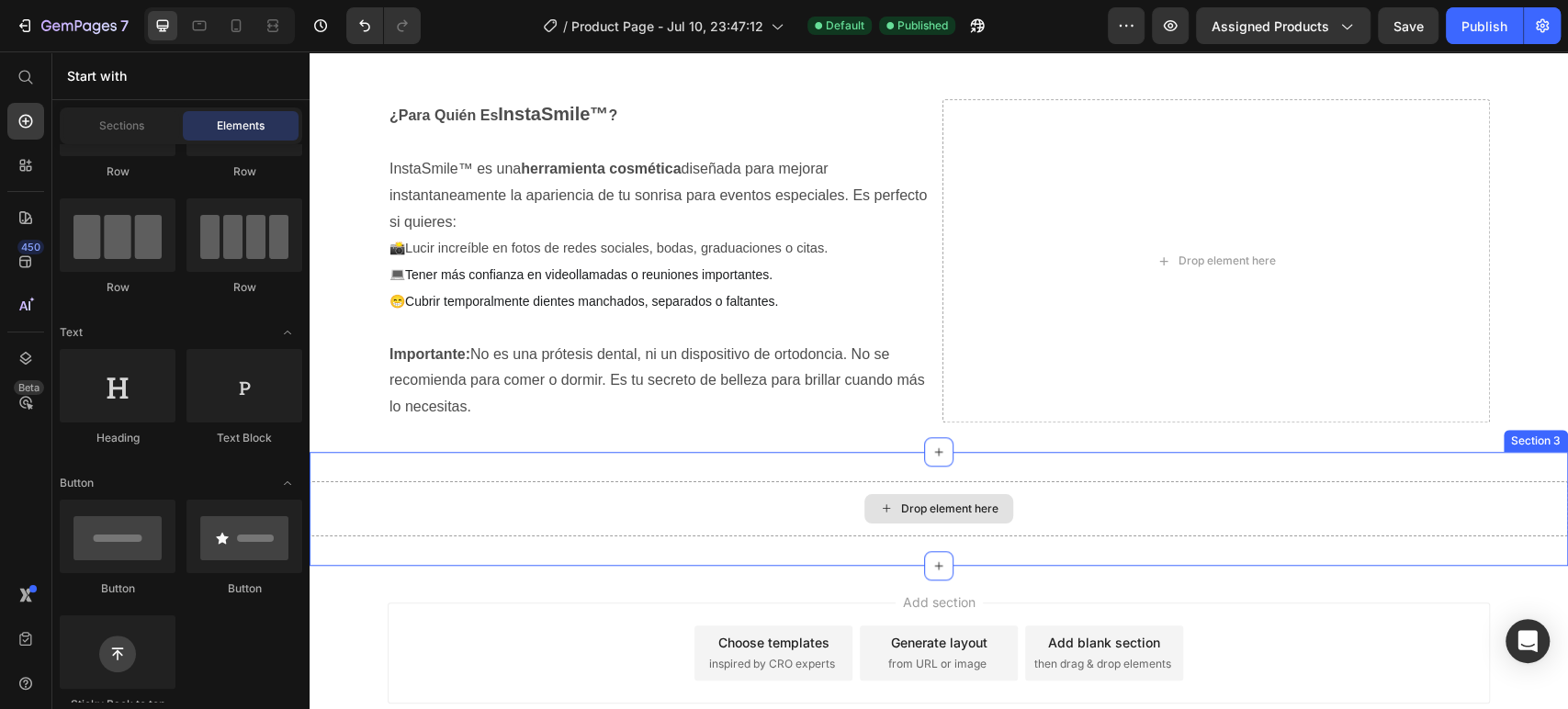 click on "Drop element here" at bounding box center (939, 509) 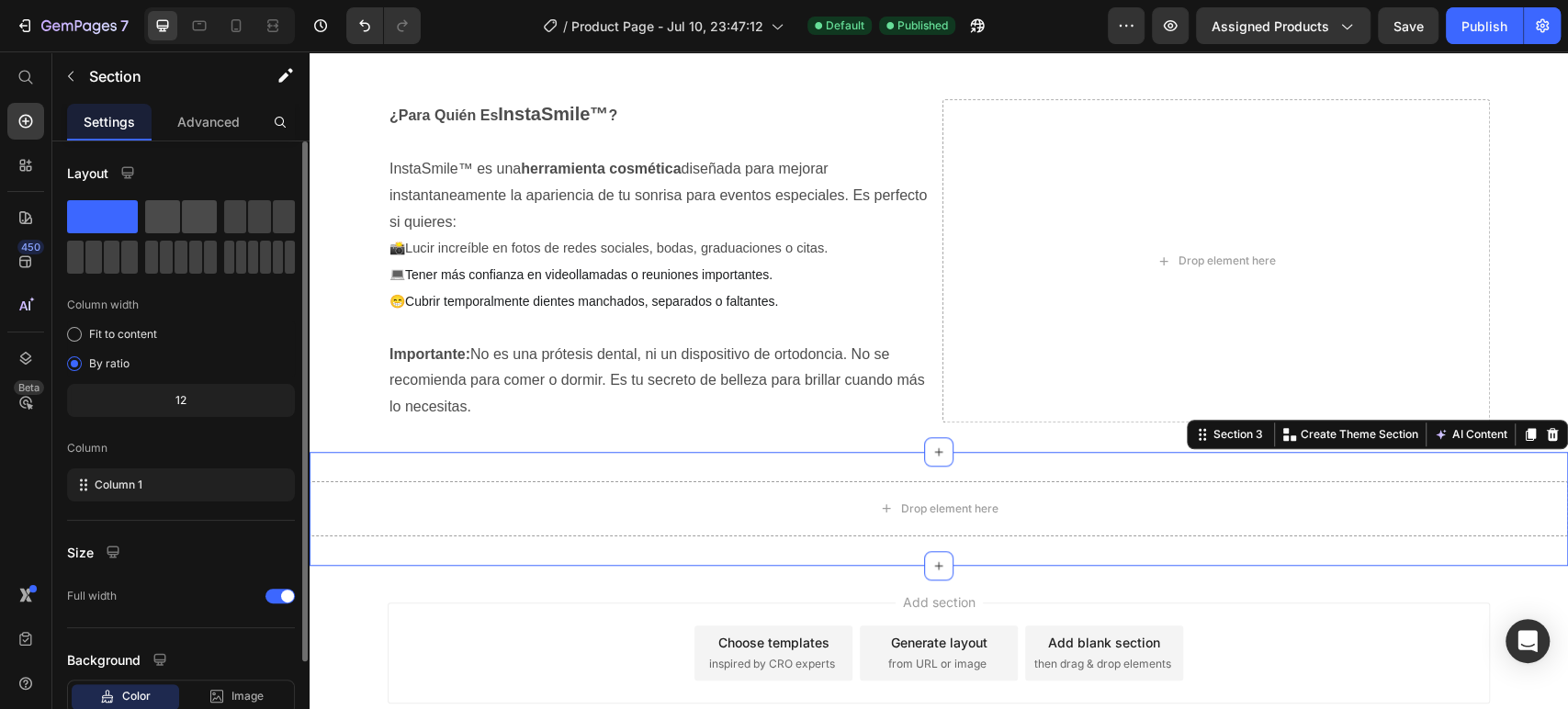 click 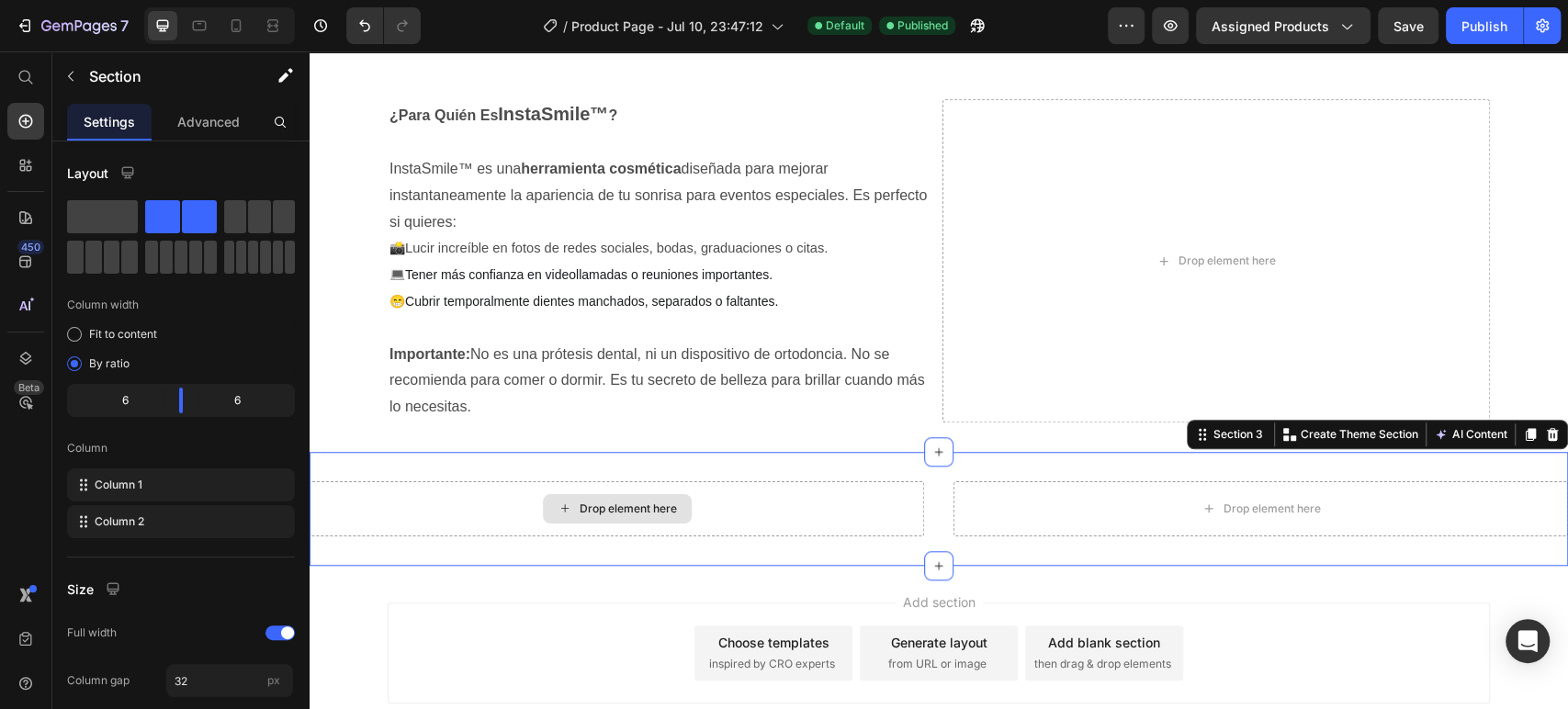 click on "Drop element here" at bounding box center [616, 509] 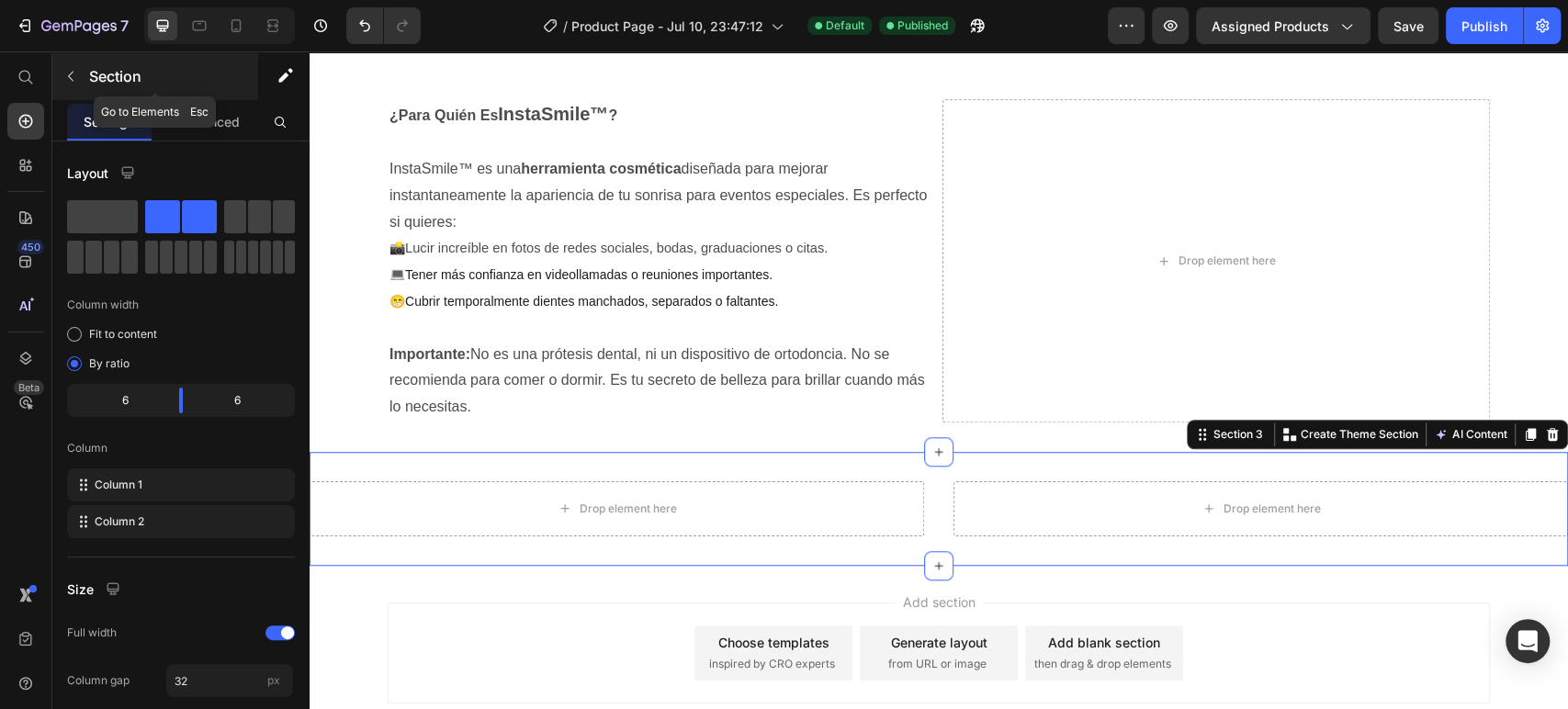 click 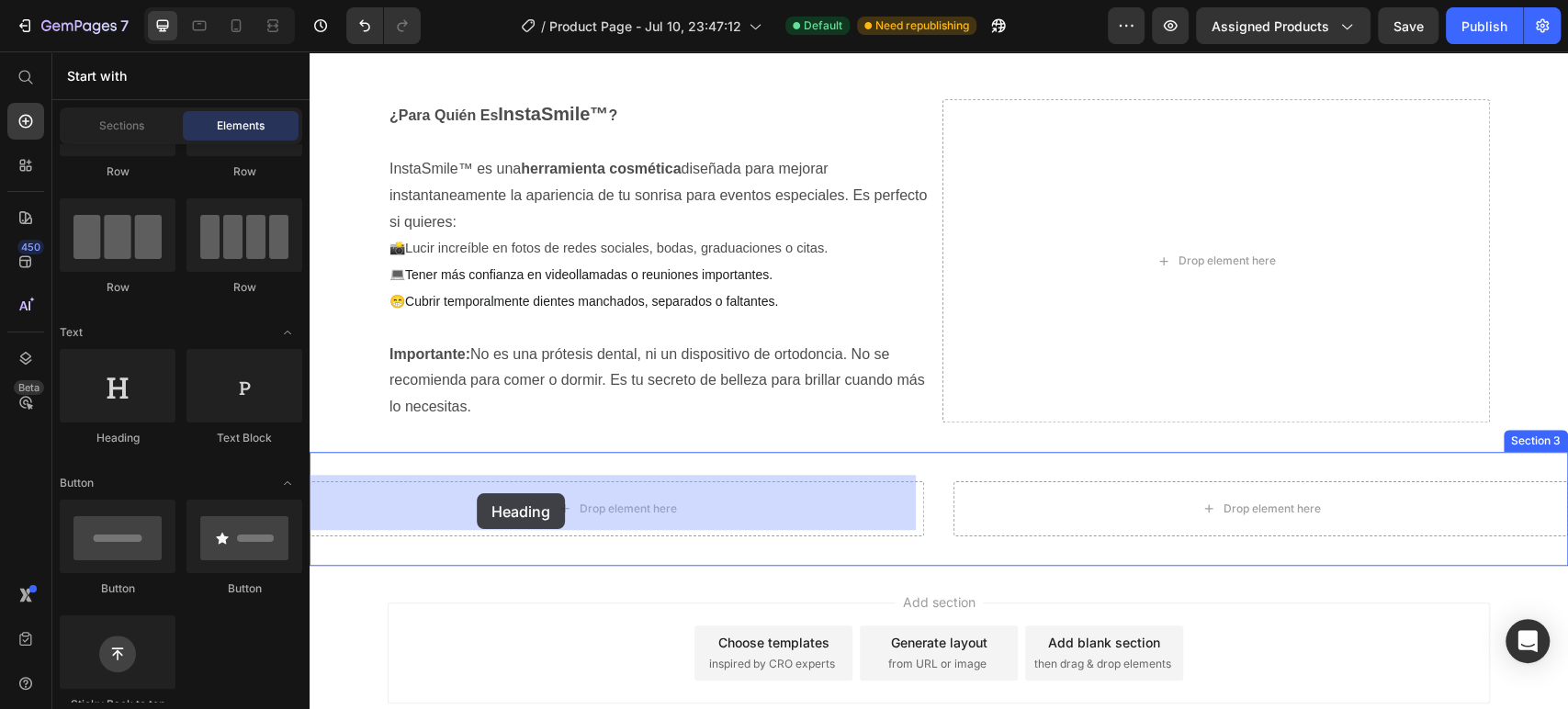 drag, startPoint x: 433, startPoint y: 446, endPoint x: 477, endPoint y: 493, distance: 64.381674 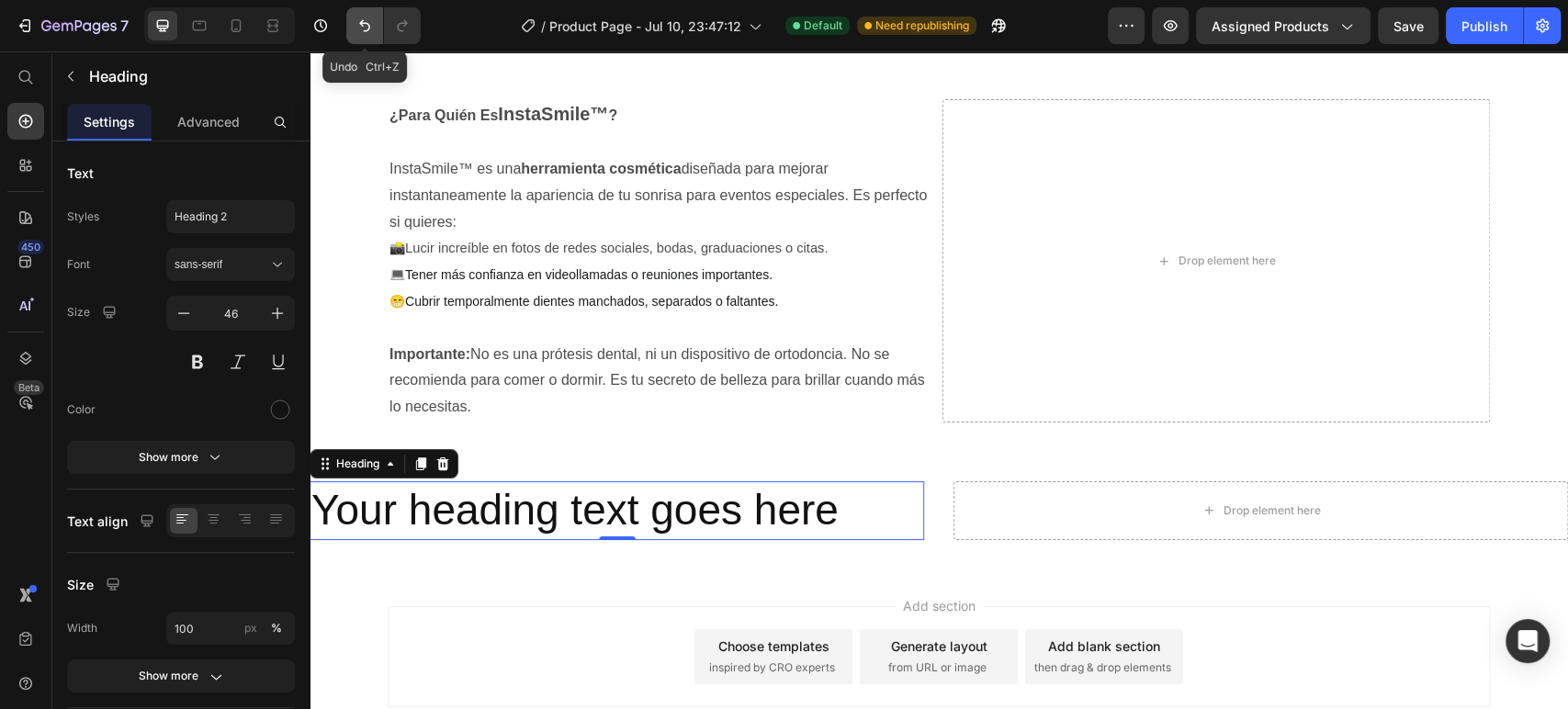 click 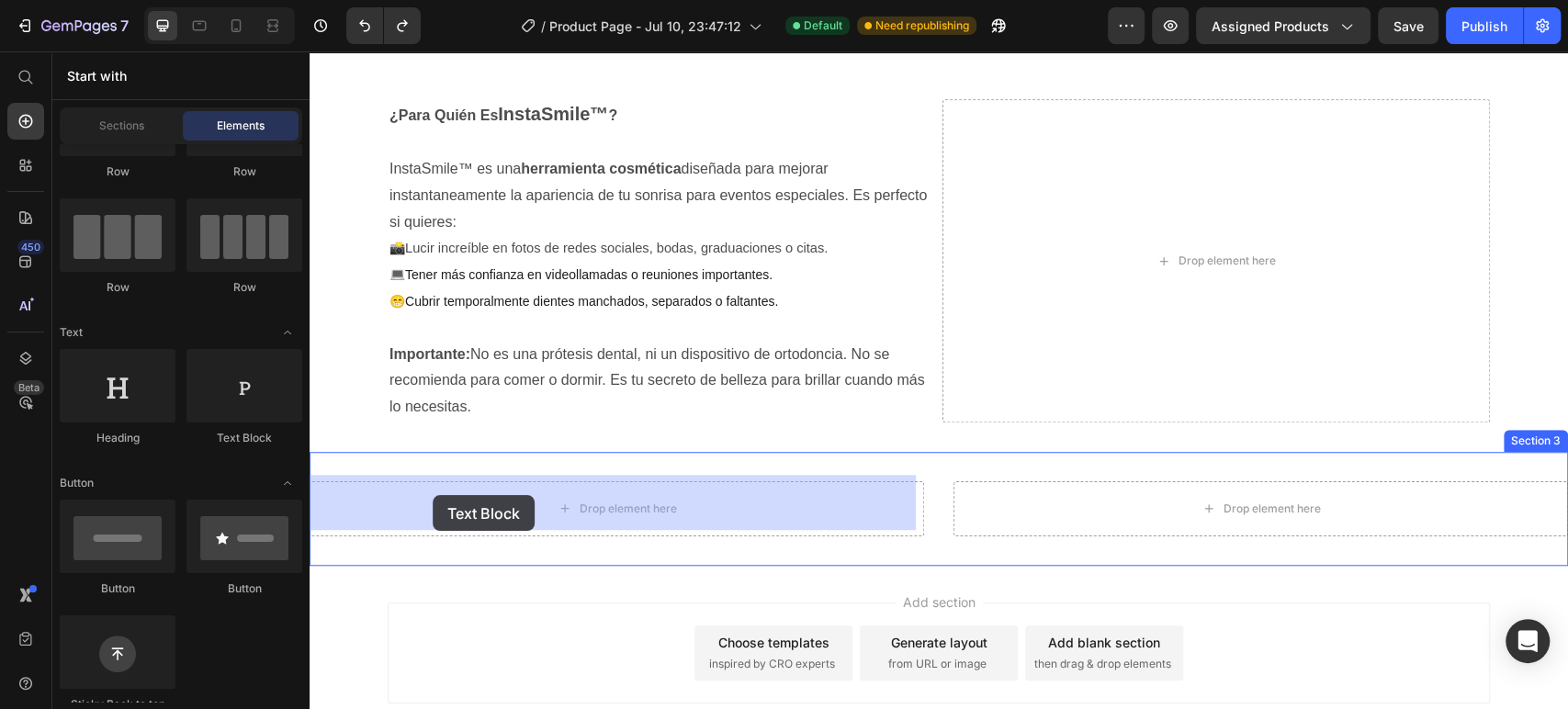 drag, startPoint x: 558, startPoint y: 459, endPoint x: 433, endPoint y: 495, distance: 130.08074 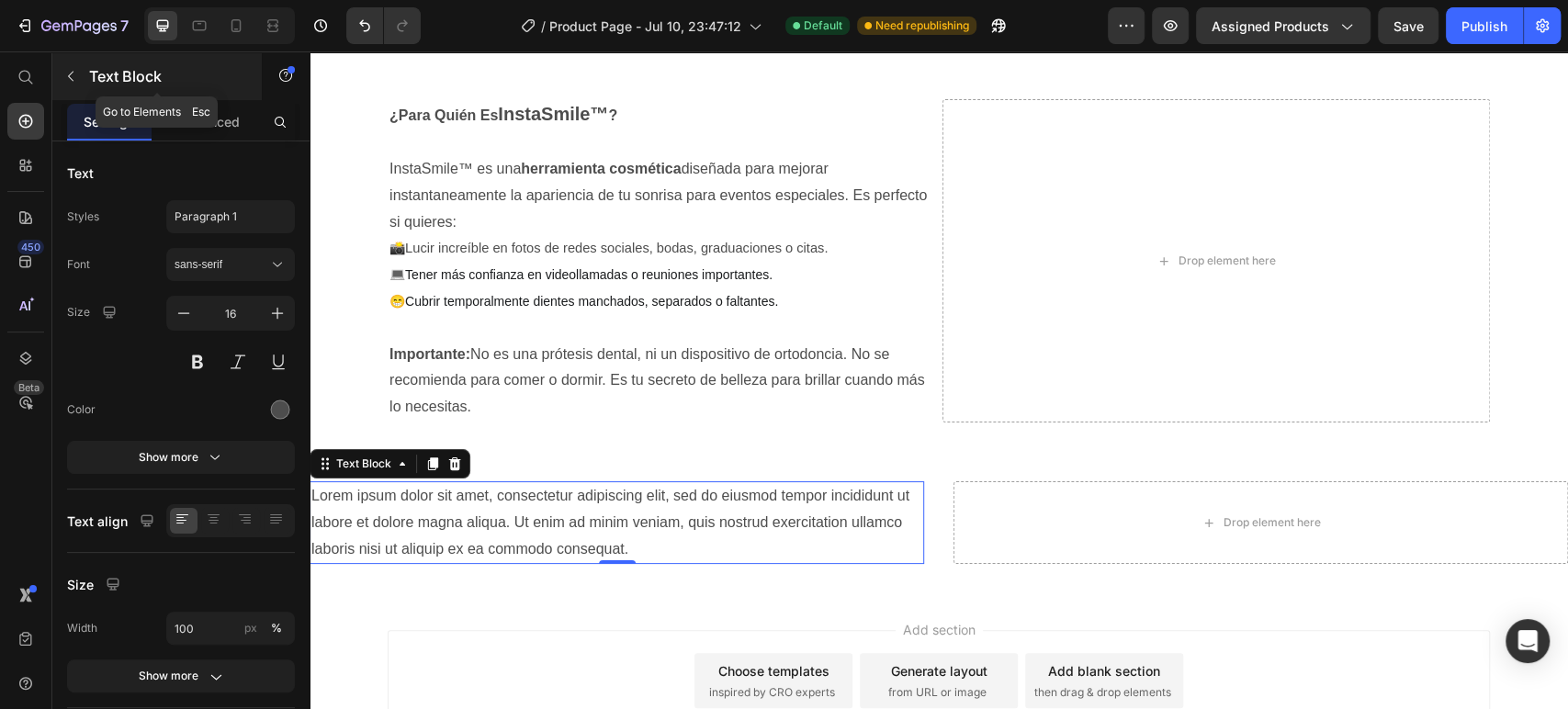 click 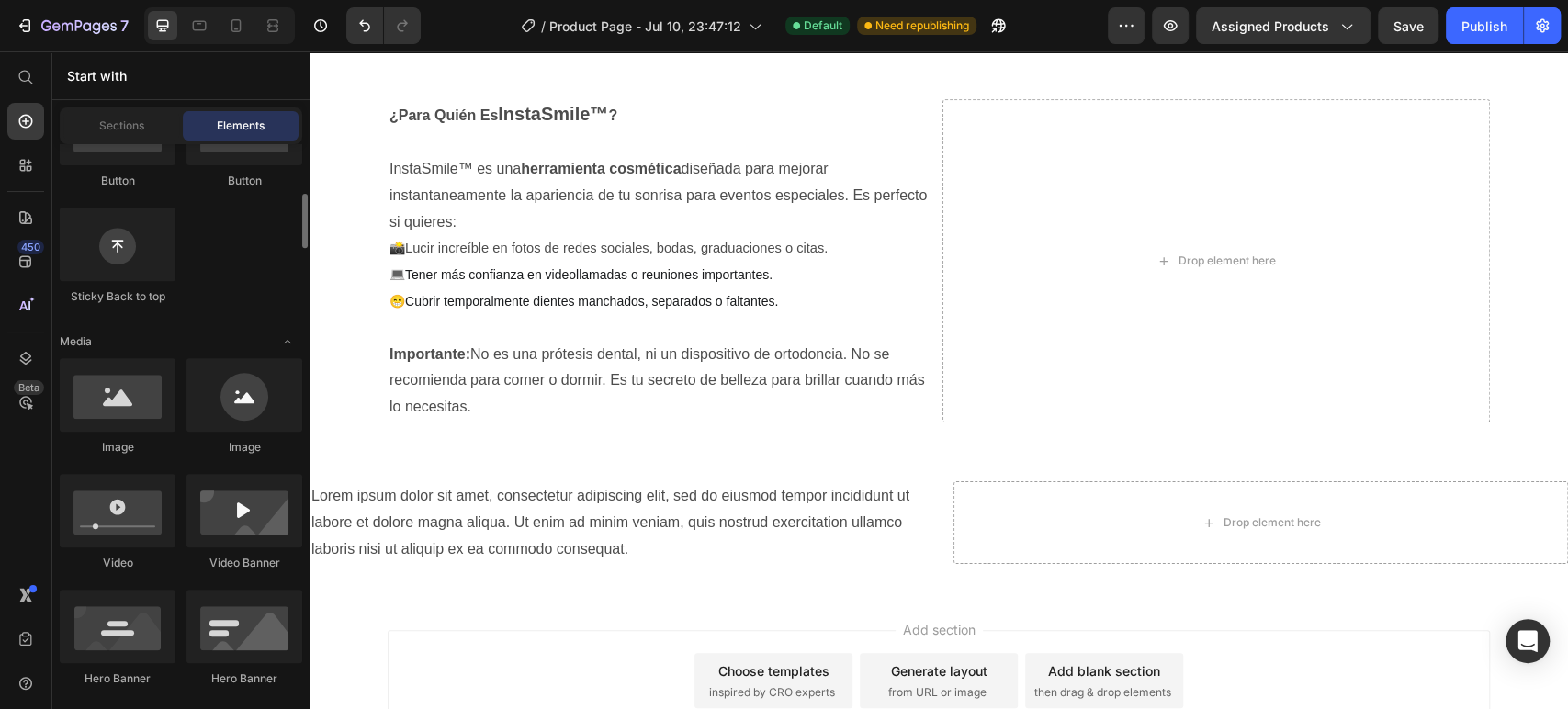 scroll, scrollTop: 612, scrollLeft: 0, axis: vertical 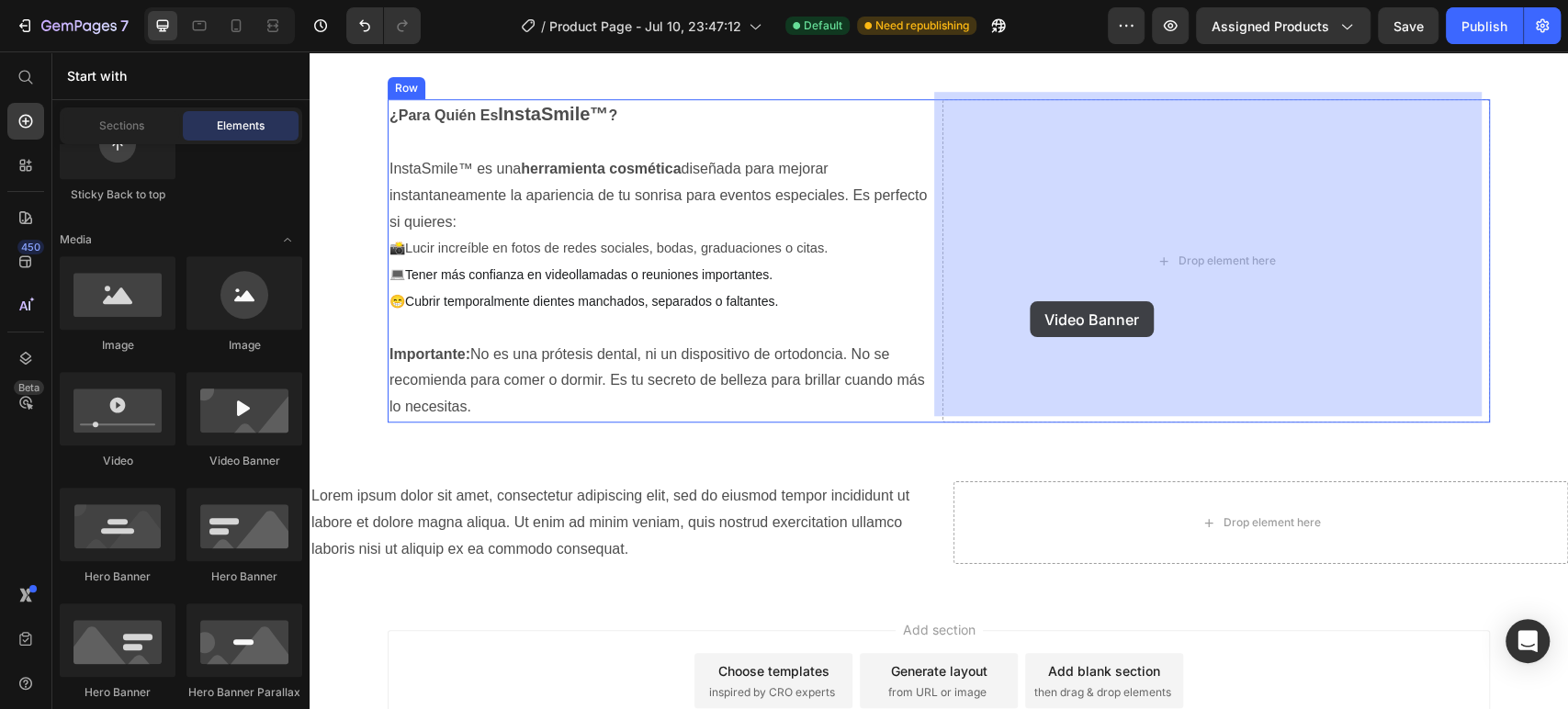 drag, startPoint x: 574, startPoint y: 482, endPoint x: 1030, endPoint y: 301, distance: 490.61 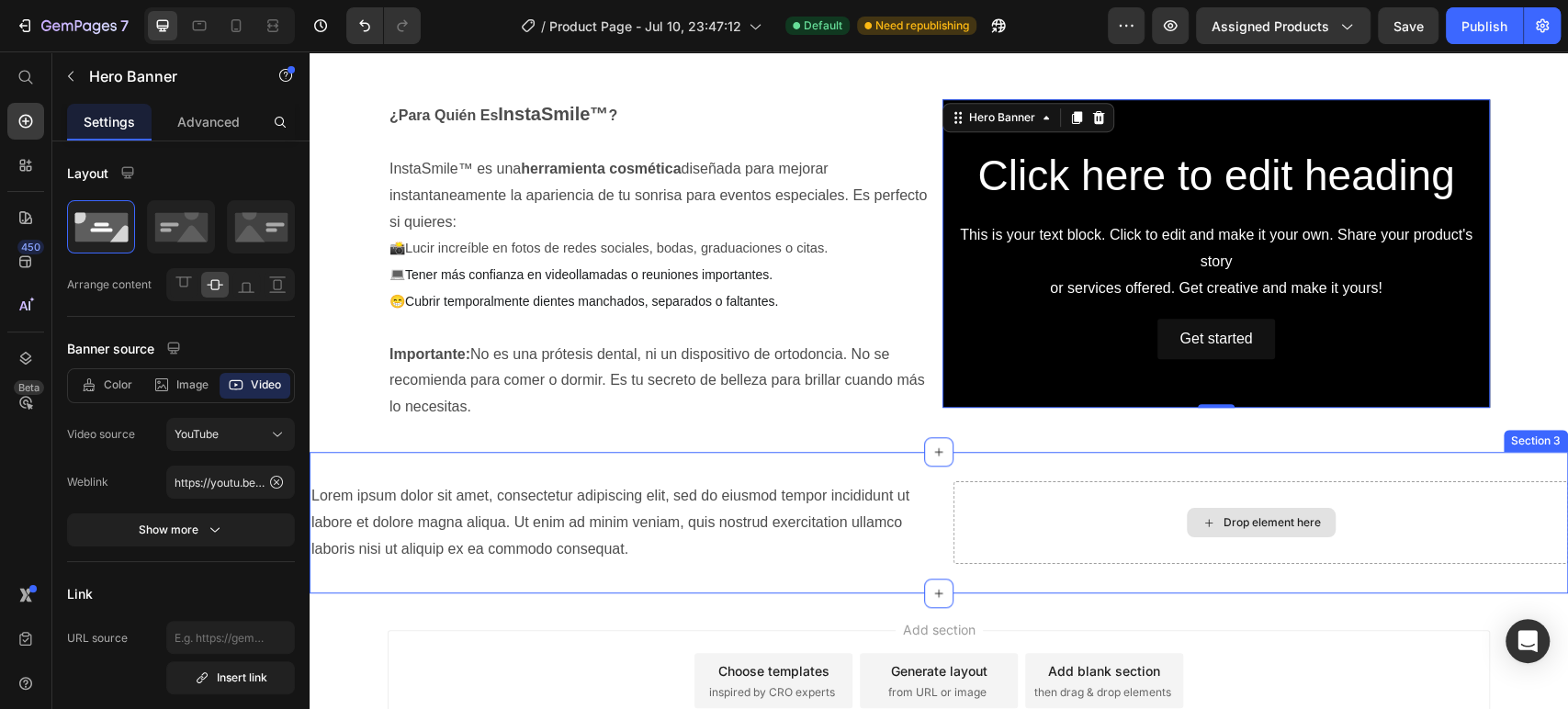 click on "Drop element here" at bounding box center [1260, 523] 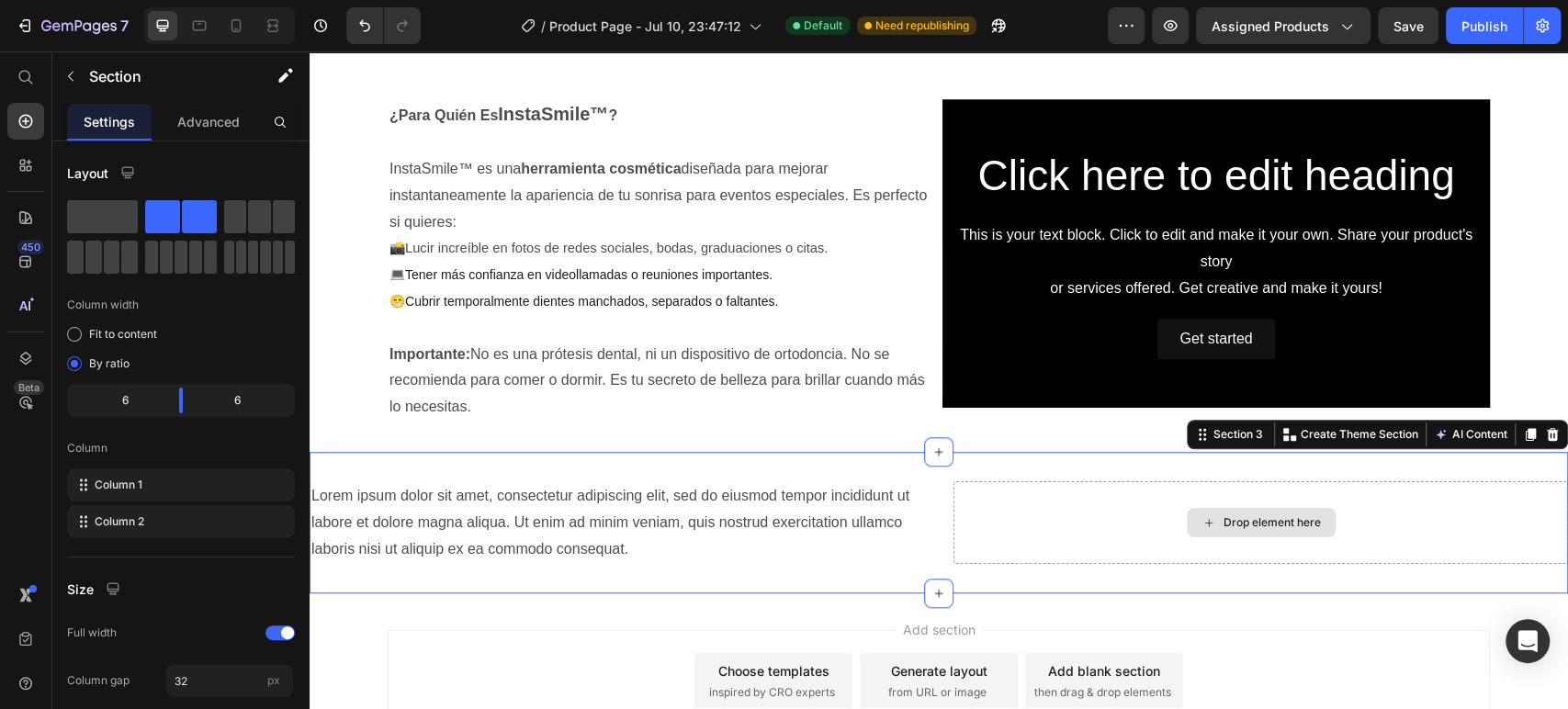 click on "Drop element here" at bounding box center (1260, 523) 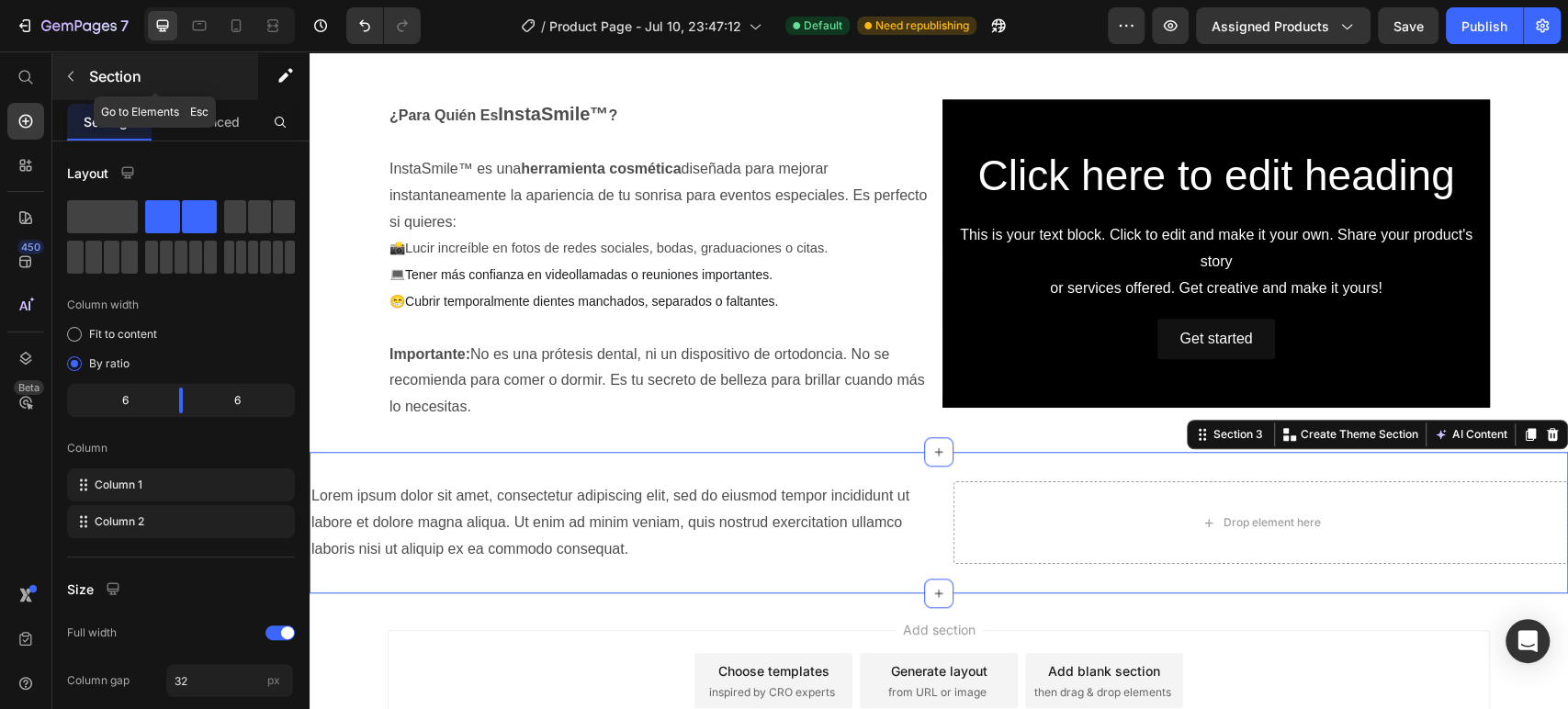 click 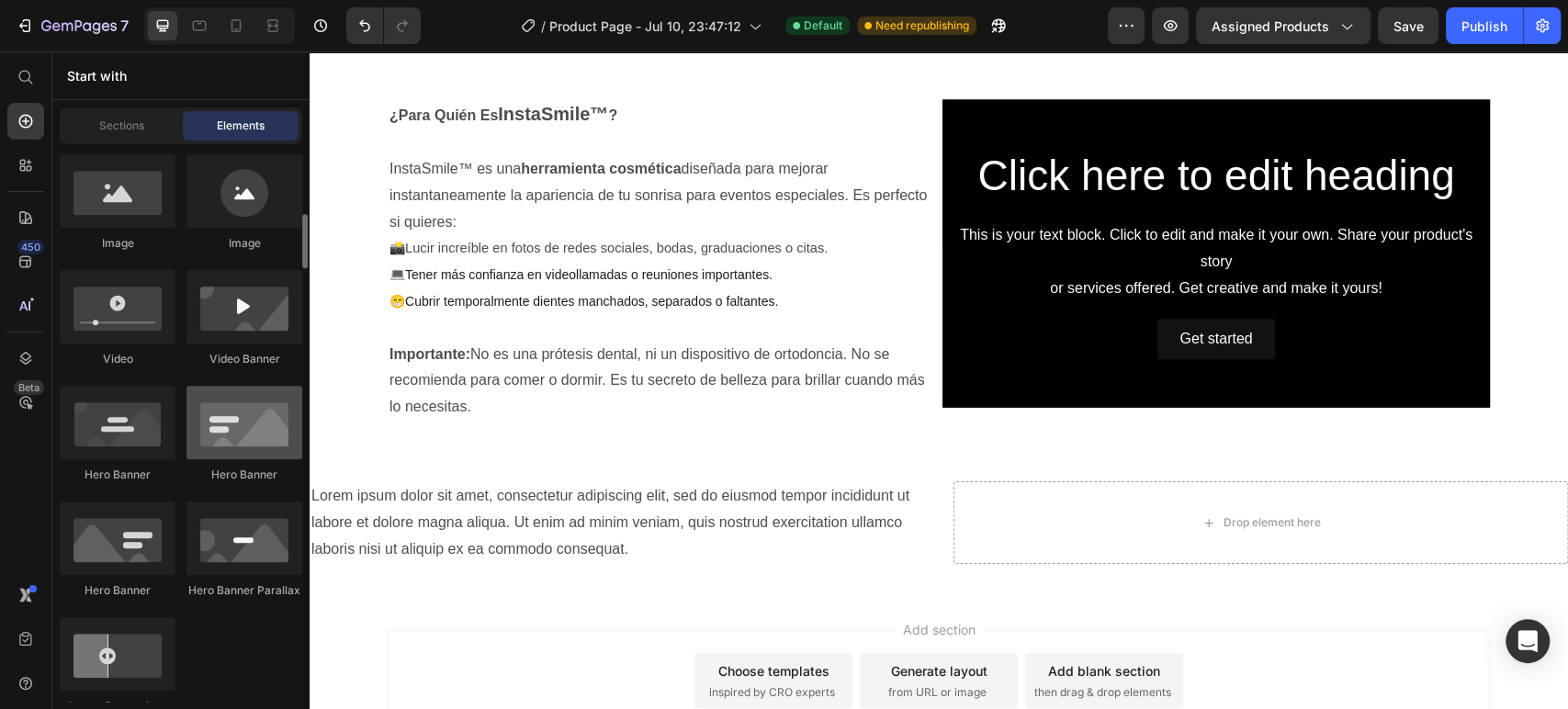scroll, scrollTop: 612, scrollLeft: 0, axis: vertical 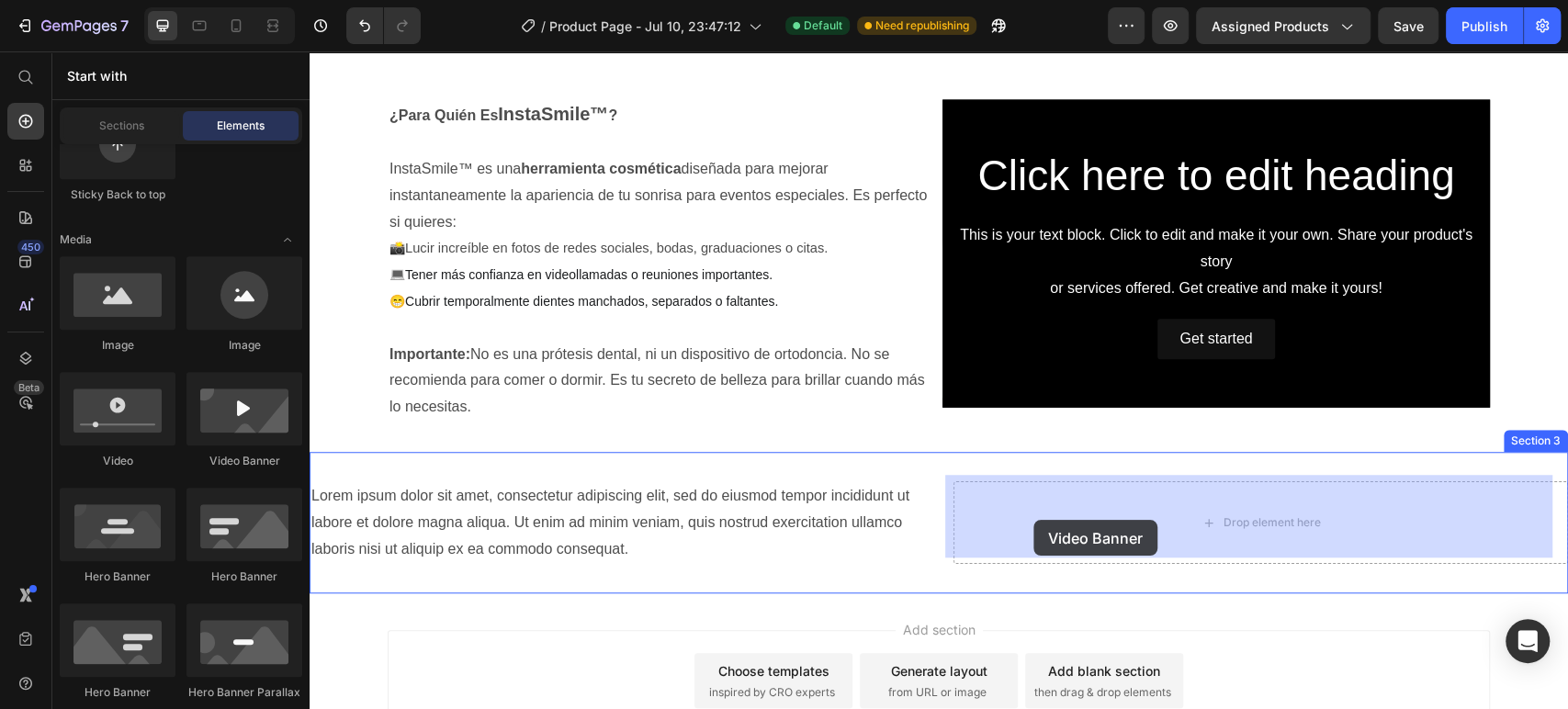 drag, startPoint x: 537, startPoint y: 490, endPoint x: 1033, endPoint y: 521, distance: 496.9678 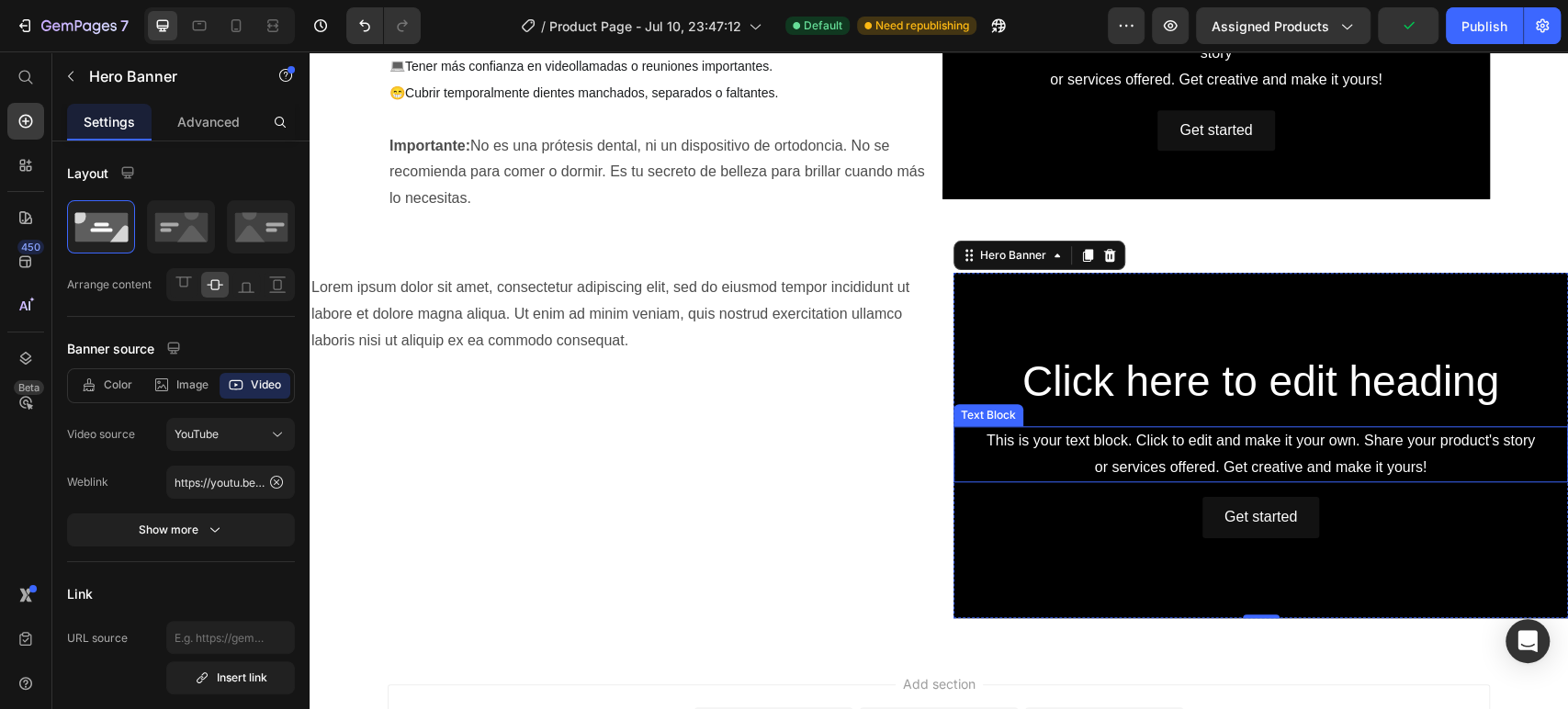 scroll, scrollTop: 917, scrollLeft: 0, axis: vertical 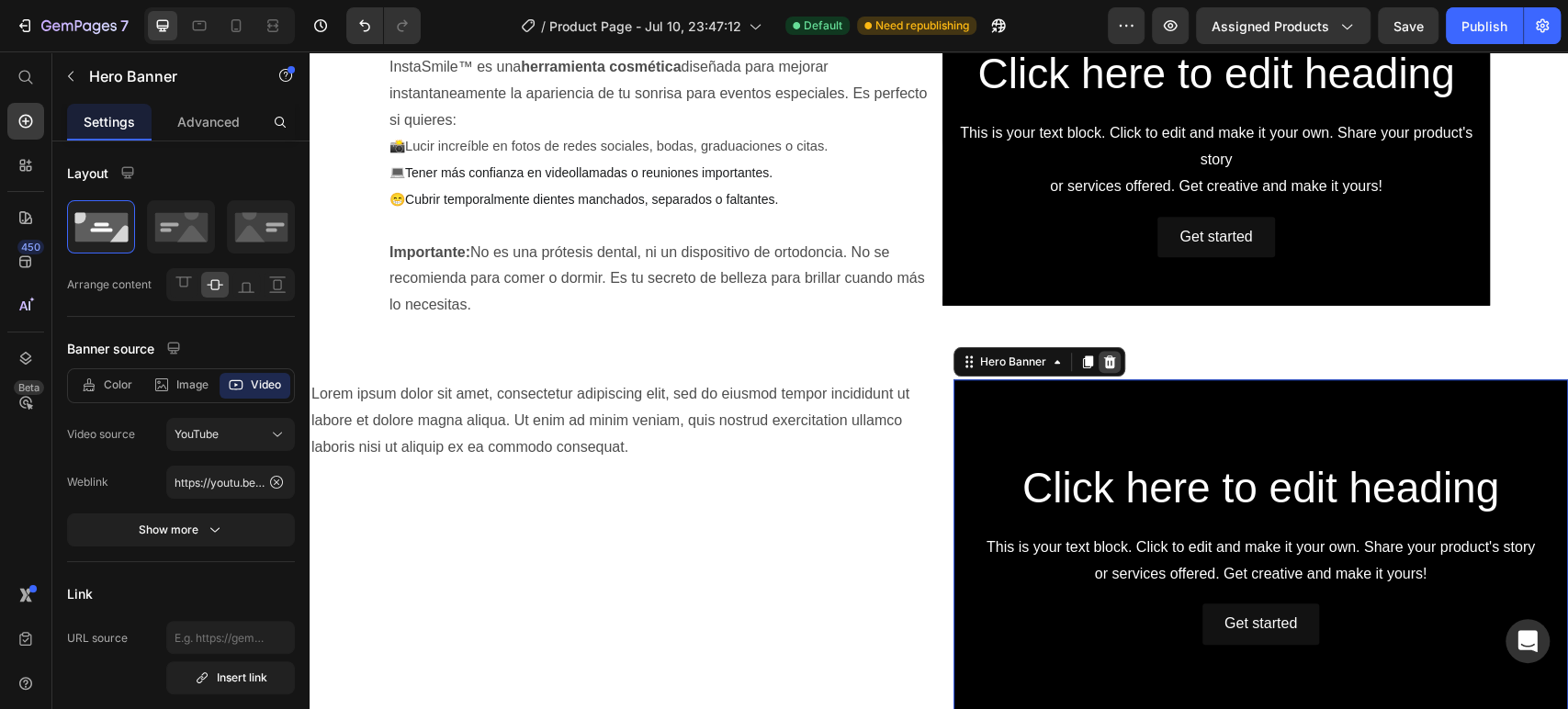 click 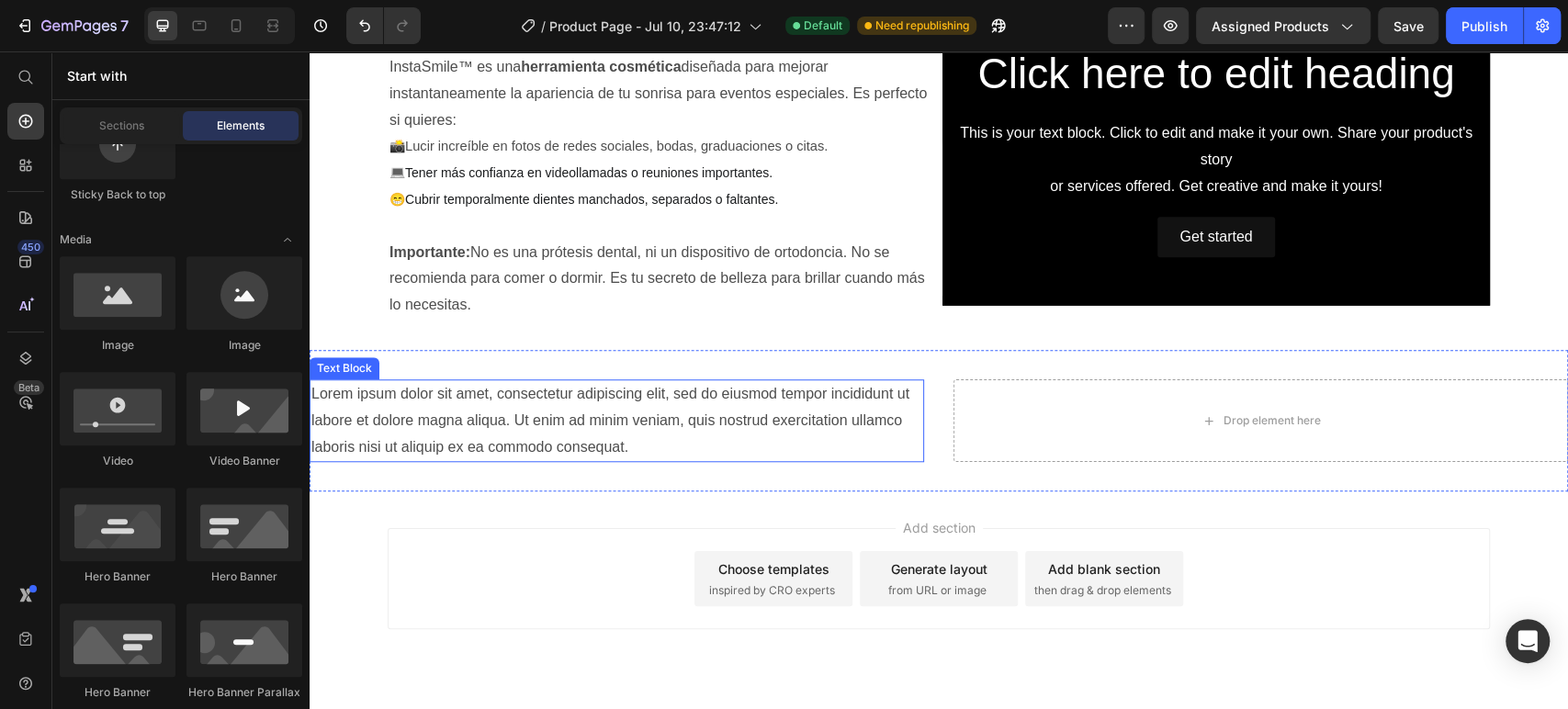 click on "Lorem ipsum dolor sit amet, consectetur adipiscing elit, sed do eiusmod tempor incididunt ut labore et dolore magna aliqua. Ut enim ad minim veniam, quis nostrud exercitation ullamco laboris nisi ut aliquip ex ea commodo consequat." at bounding box center [616, 421] 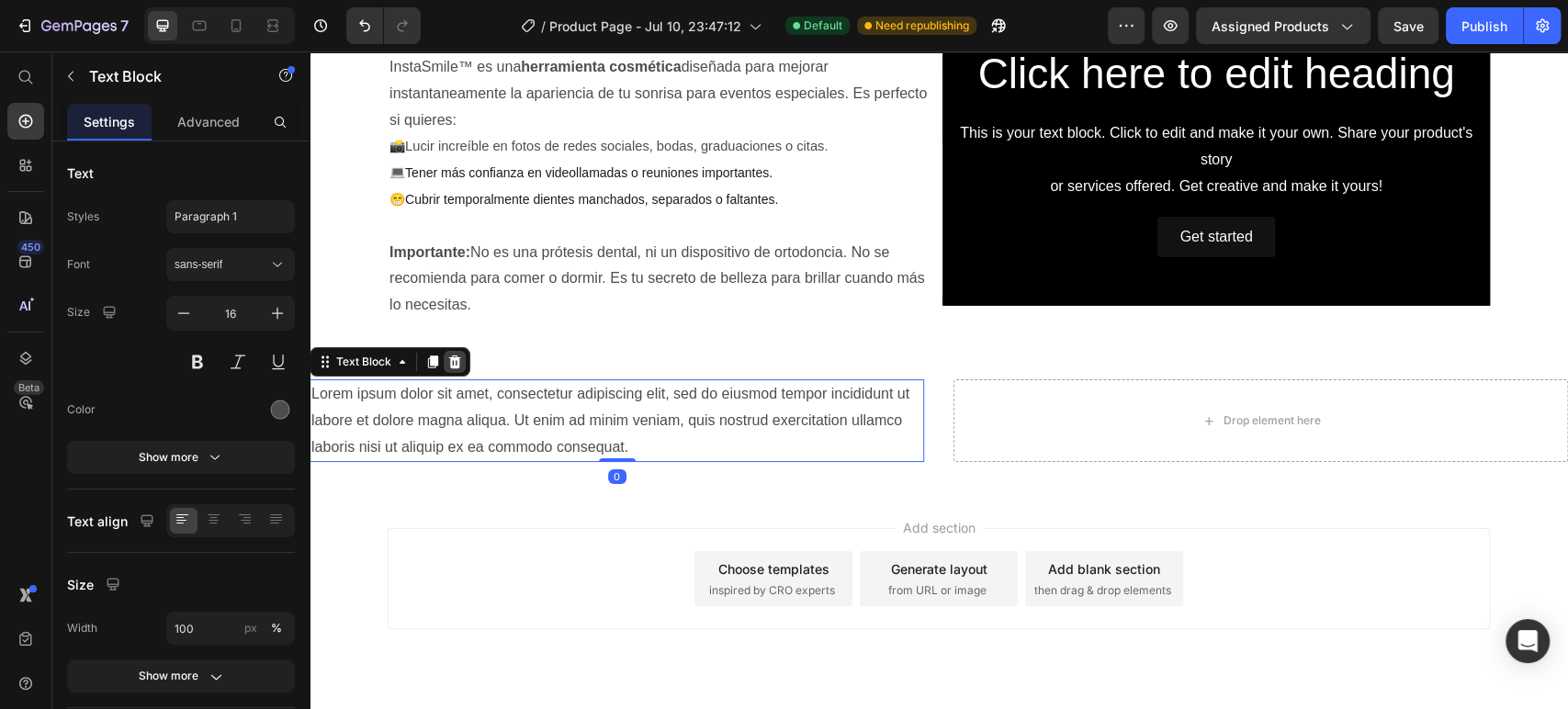 click 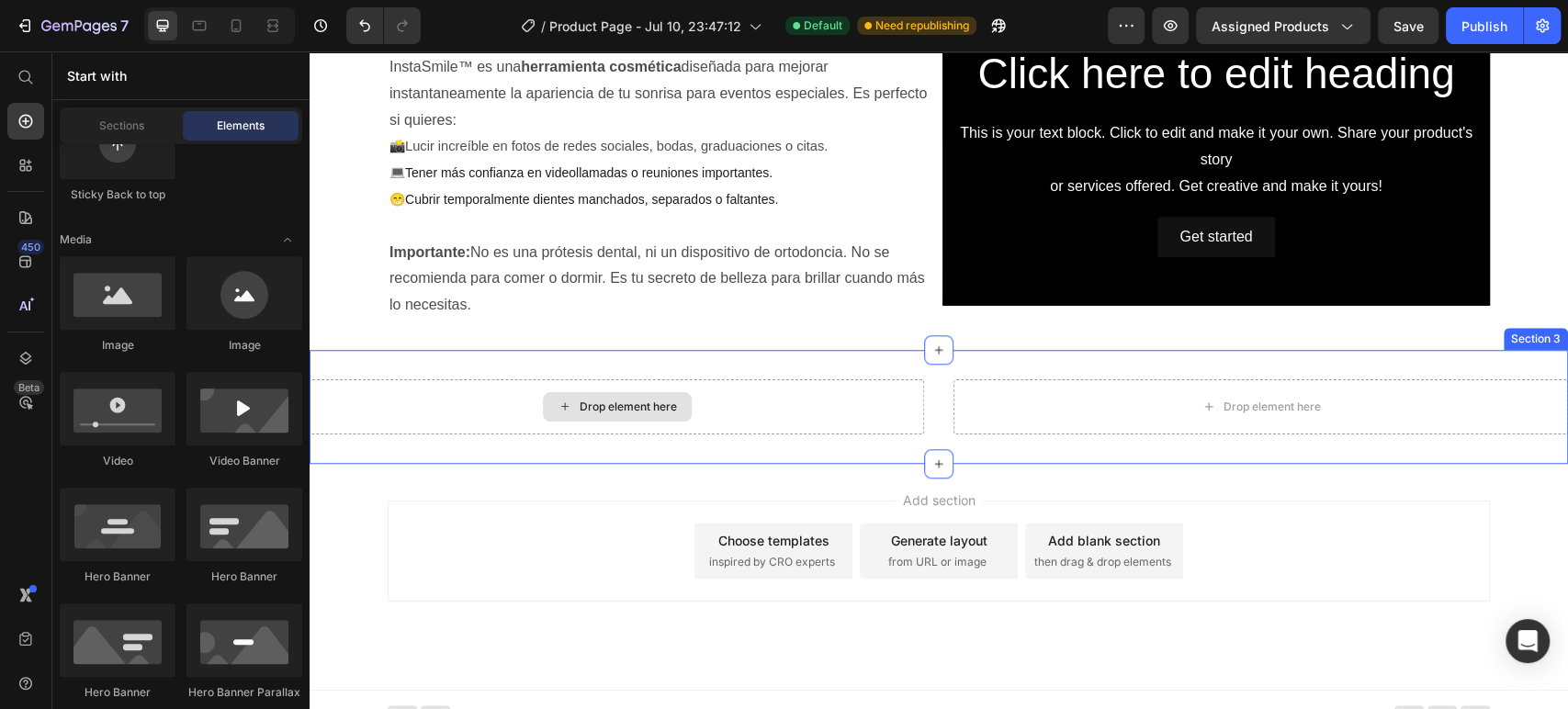 click on "Drop element here" at bounding box center [628, 407] 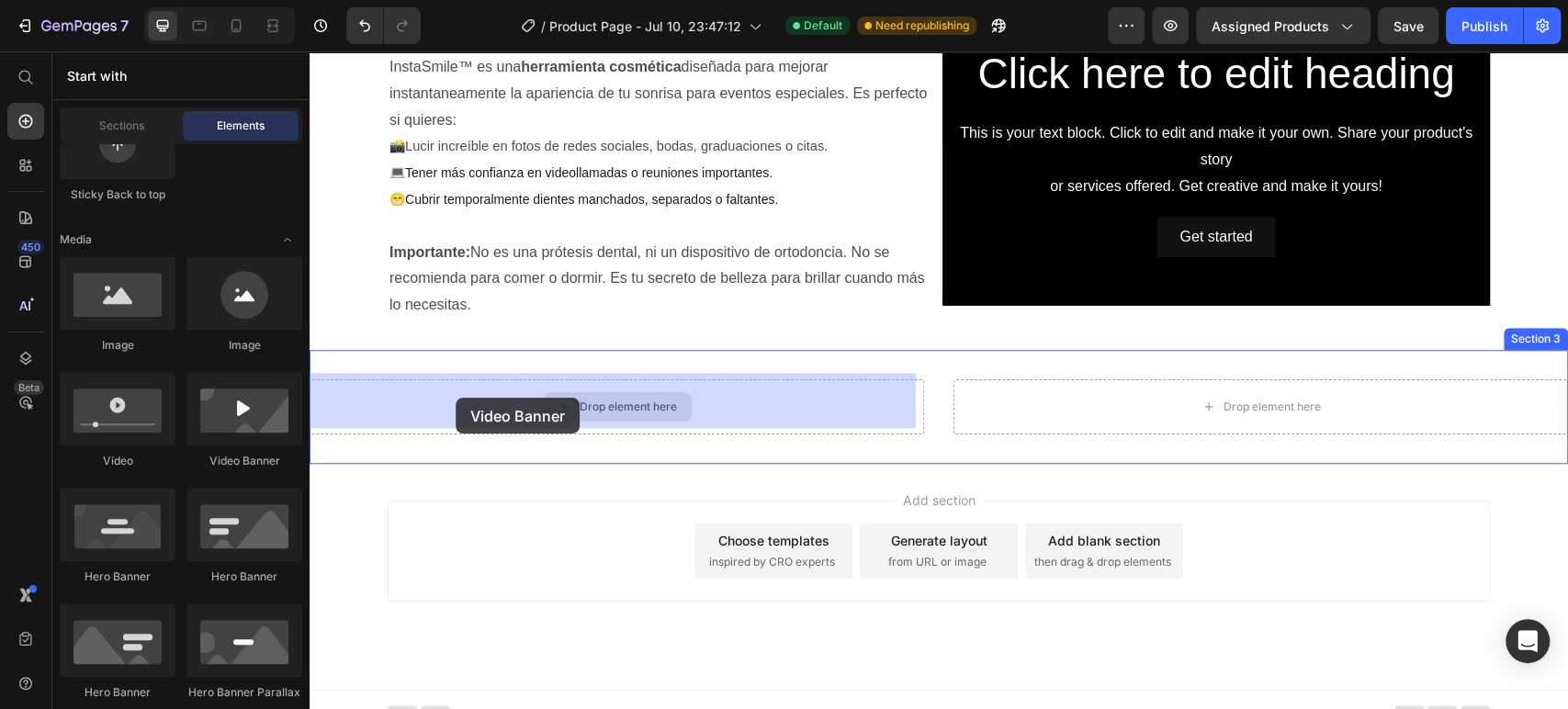 drag, startPoint x: 572, startPoint y: 477, endPoint x: 456, endPoint y: 398, distance: 140.346 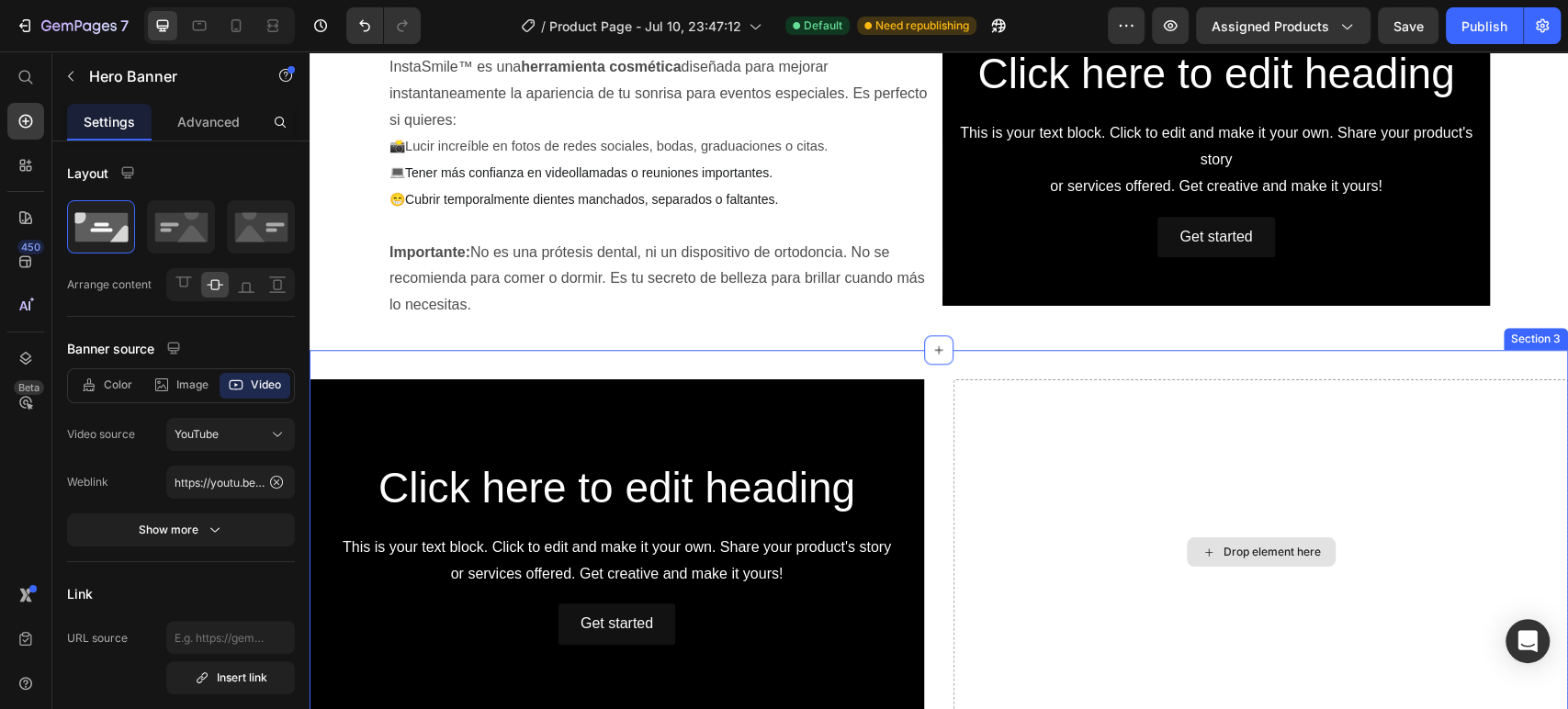 click on "Drop element here" at bounding box center [1261, 552] 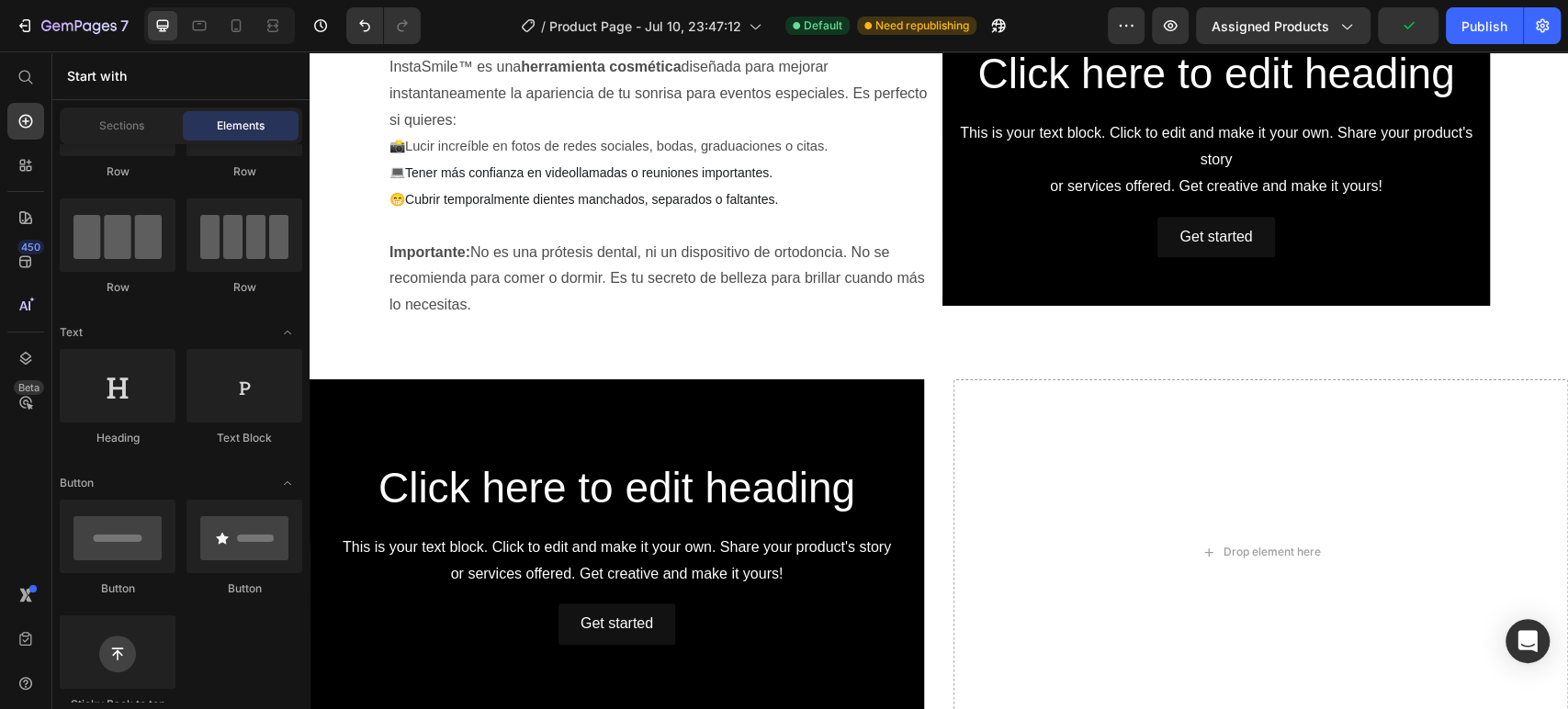 scroll, scrollTop: 0, scrollLeft: 0, axis: both 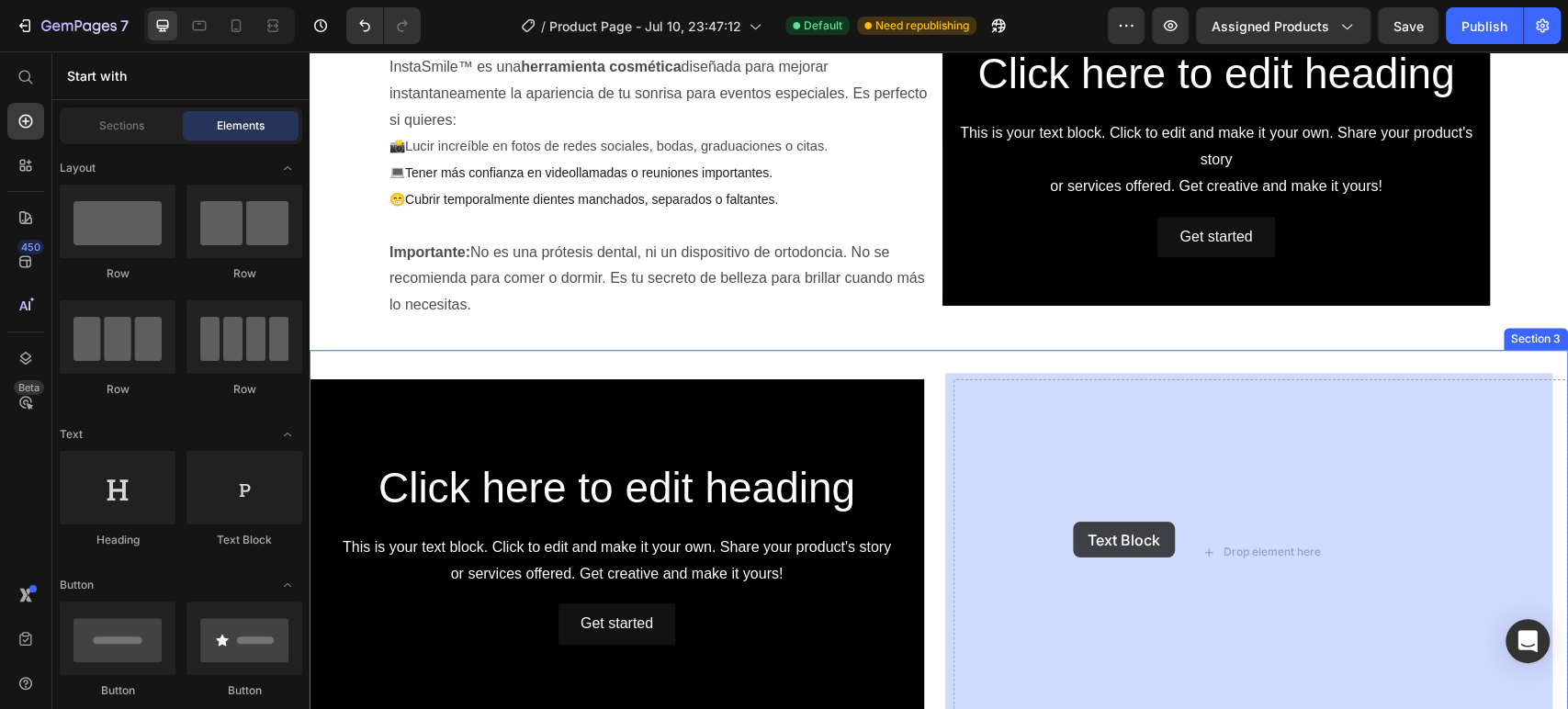 drag, startPoint x: 561, startPoint y: 565, endPoint x: 1070, endPoint y: 522, distance: 510.8131 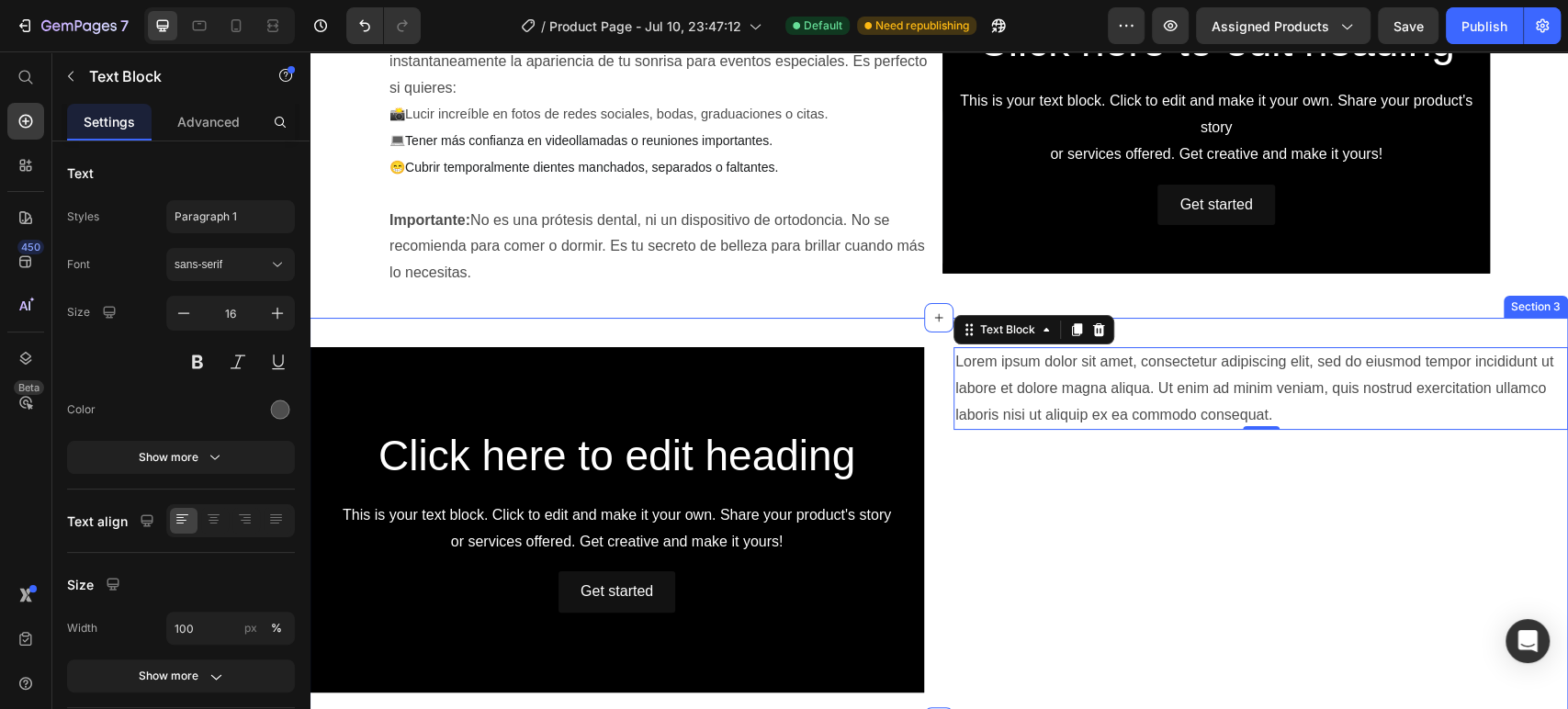 scroll, scrollTop: 917, scrollLeft: 0, axis: vertical 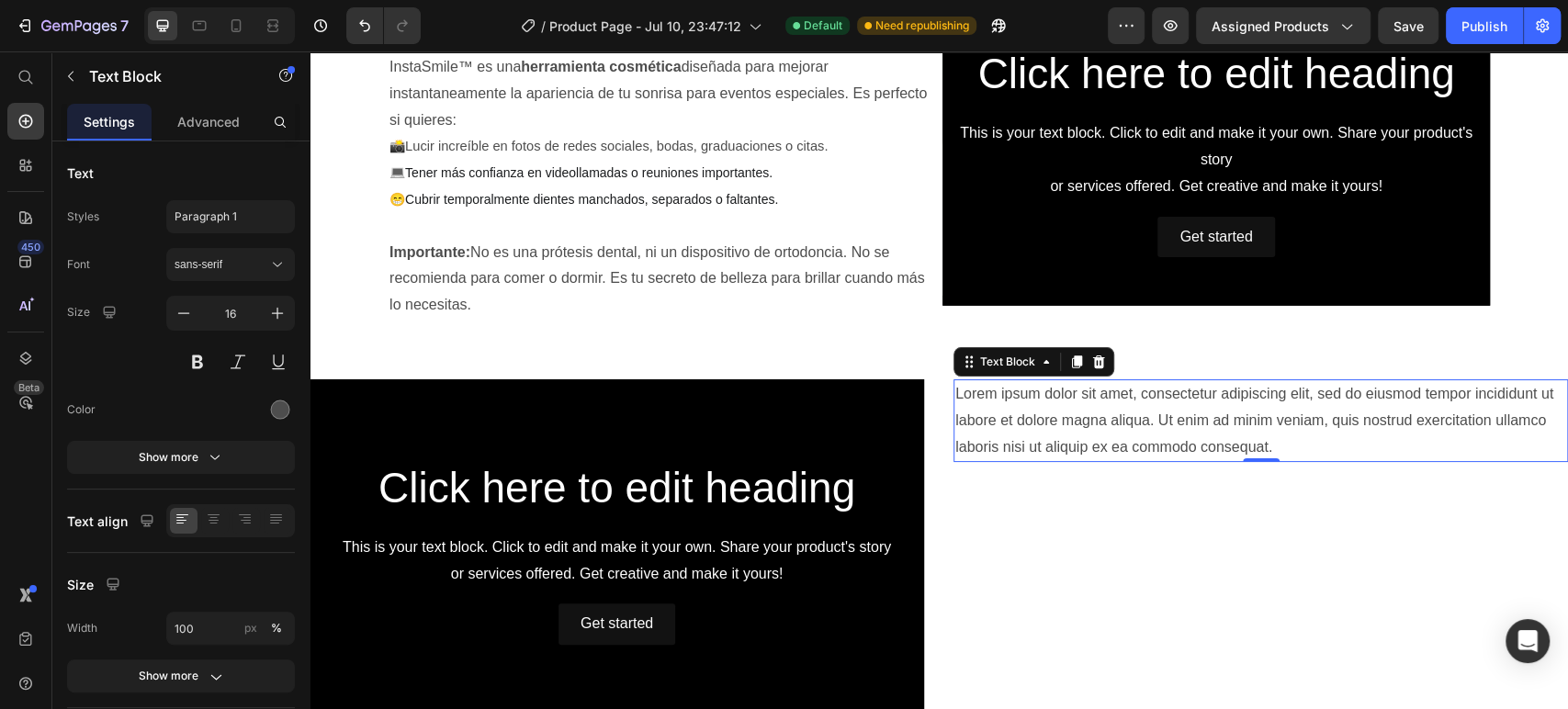 click on "Lorem ipsum dolor sit amet, consectetur adipiscing elit, sed do eiusmod tempor incididunt ut labore et dolore magna aliqua. Ut enim ad minim veniam, quis nostrud exercitation ullamco laboris nisi ut aliquip ex ea commodo consequat." at bounding box center (1260, 421) 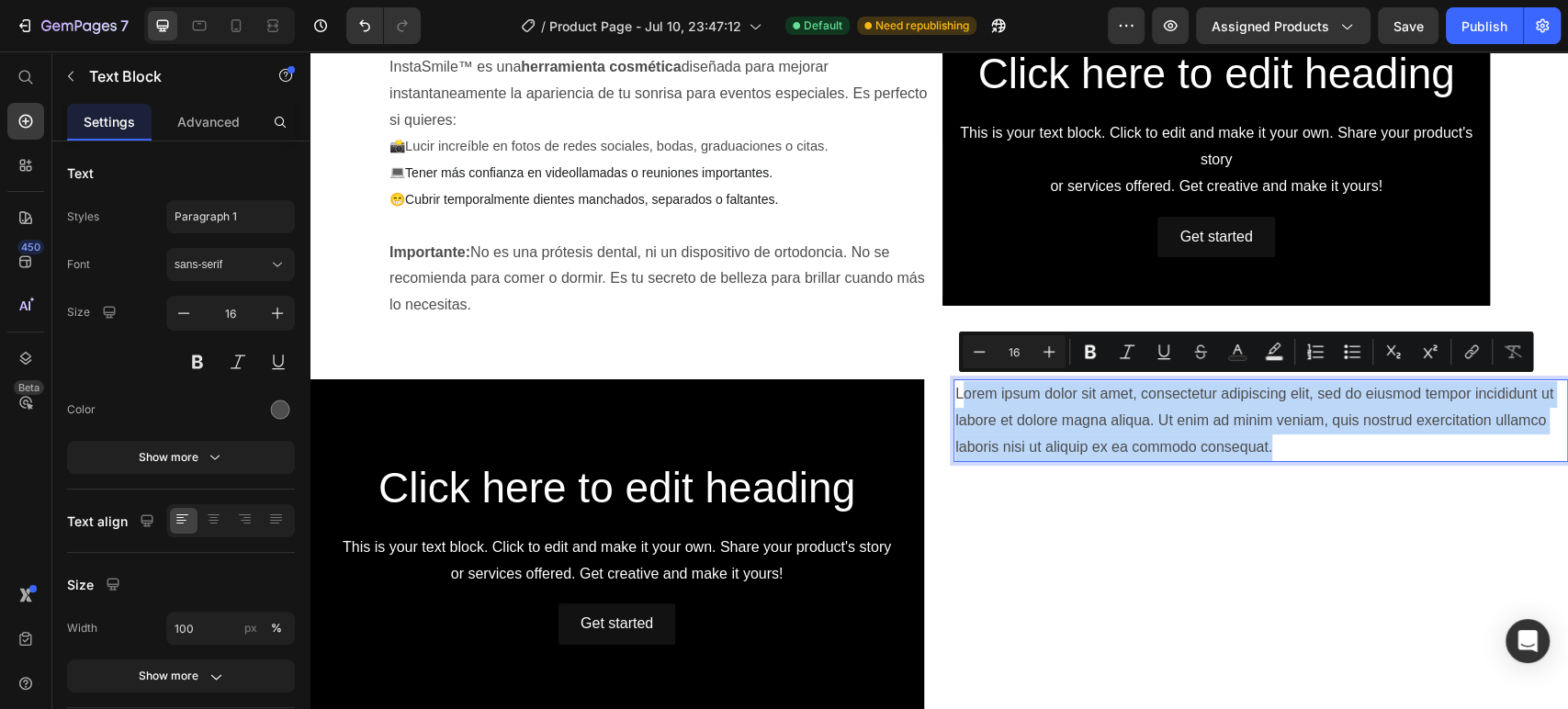 drag, startPoint x: 1274, startPoint y: 442, endPoint x: 959, endPoint y: 380, distance: 321.04361 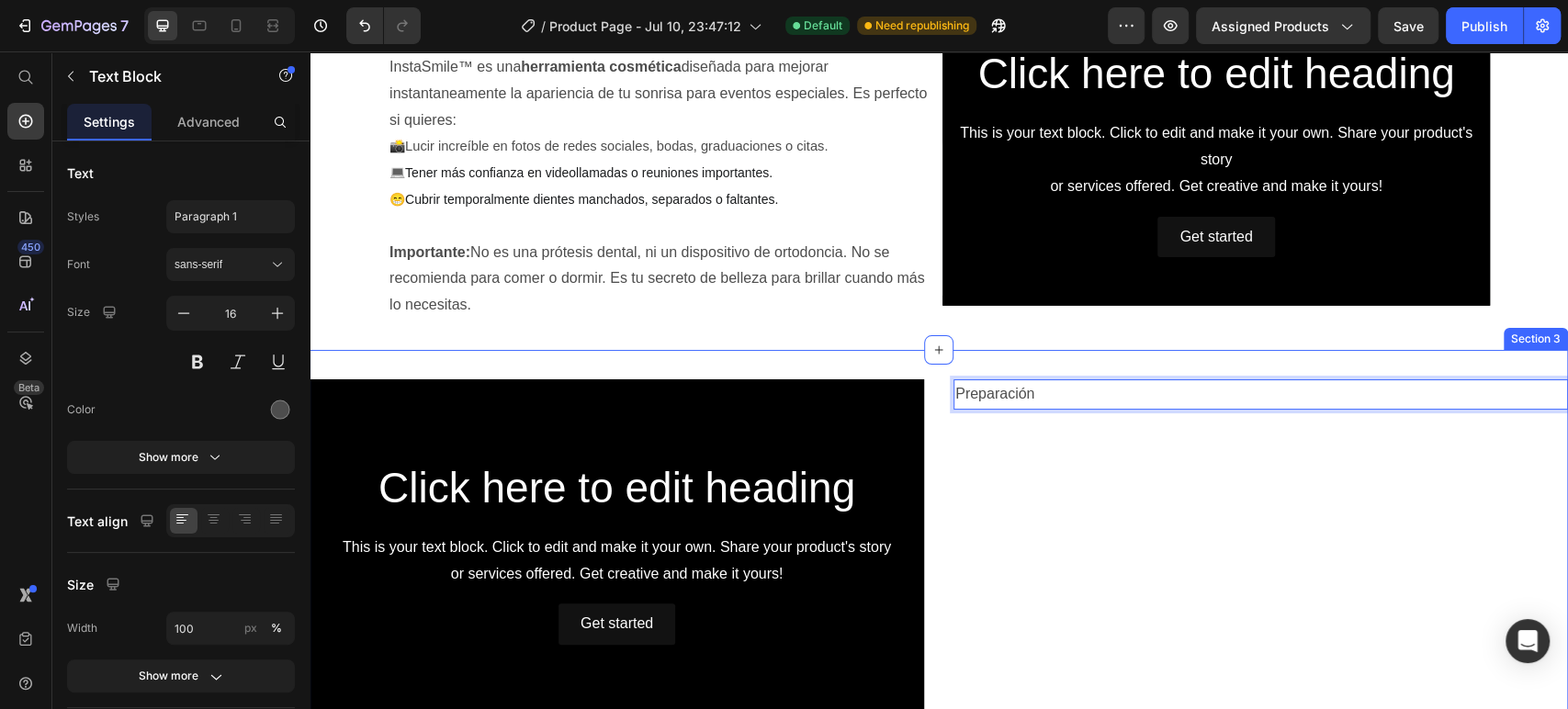 click on "Preparación Text Block   0" at bounding box center [1260, 552] 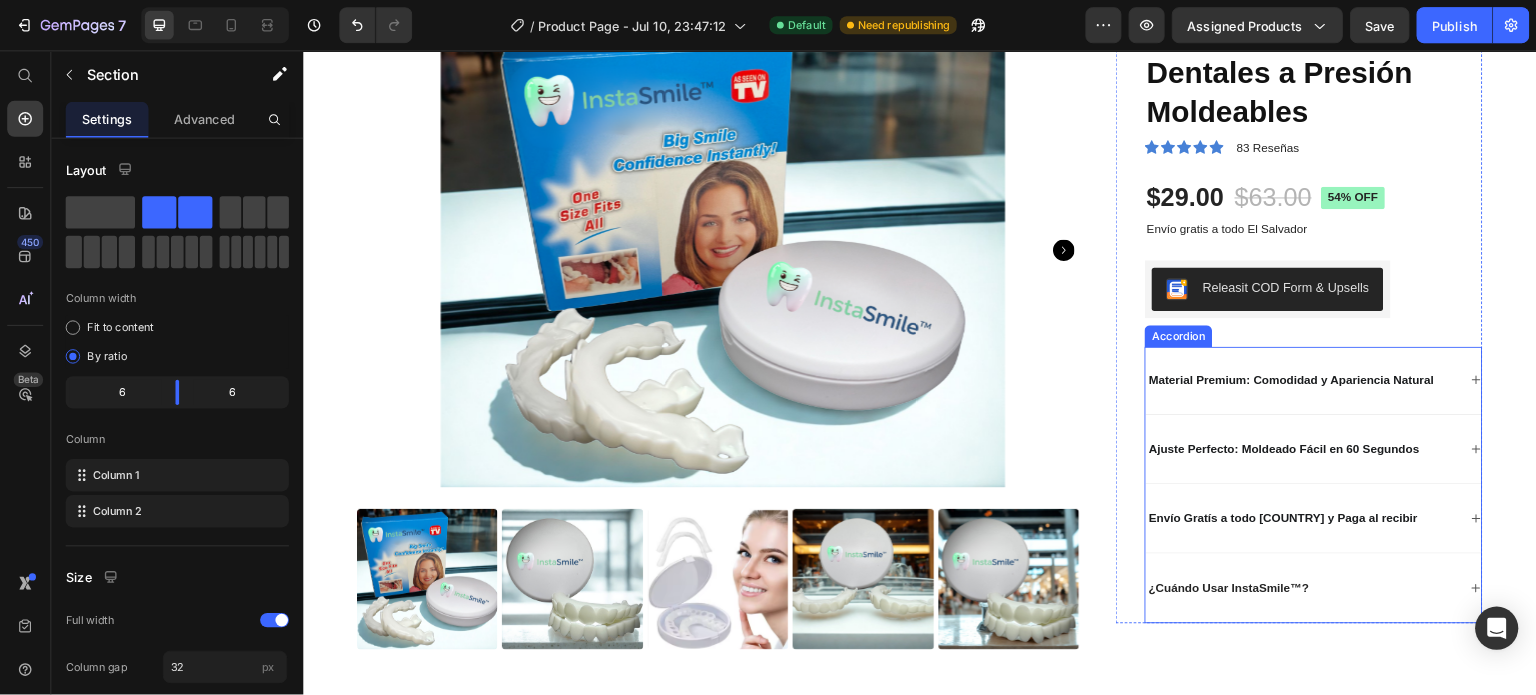 scroll, scrollTop: 0, scrollLeft: 0, axis: both 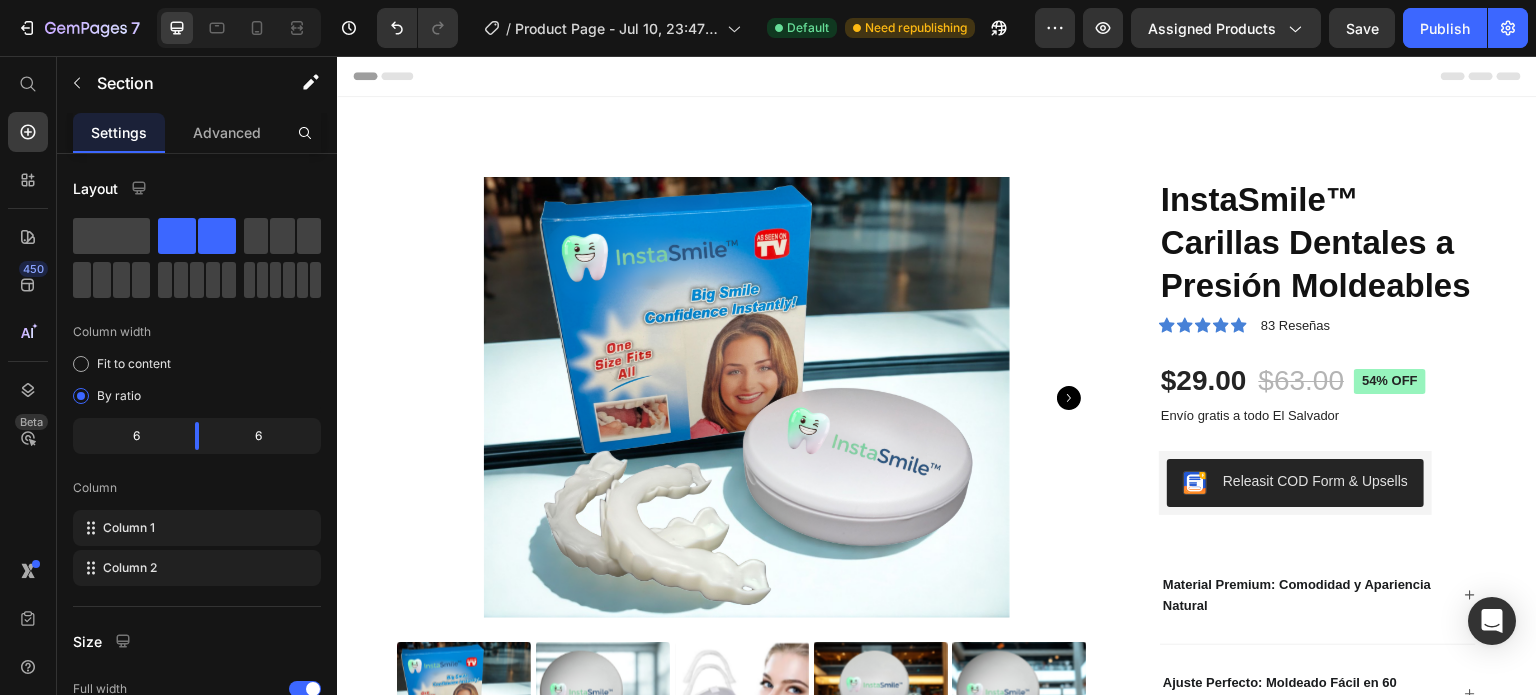 drag, startPoint x: 2010, startPoint y: 57, endPoint x: 367, endPoint y: 262, distance: 1655.7397 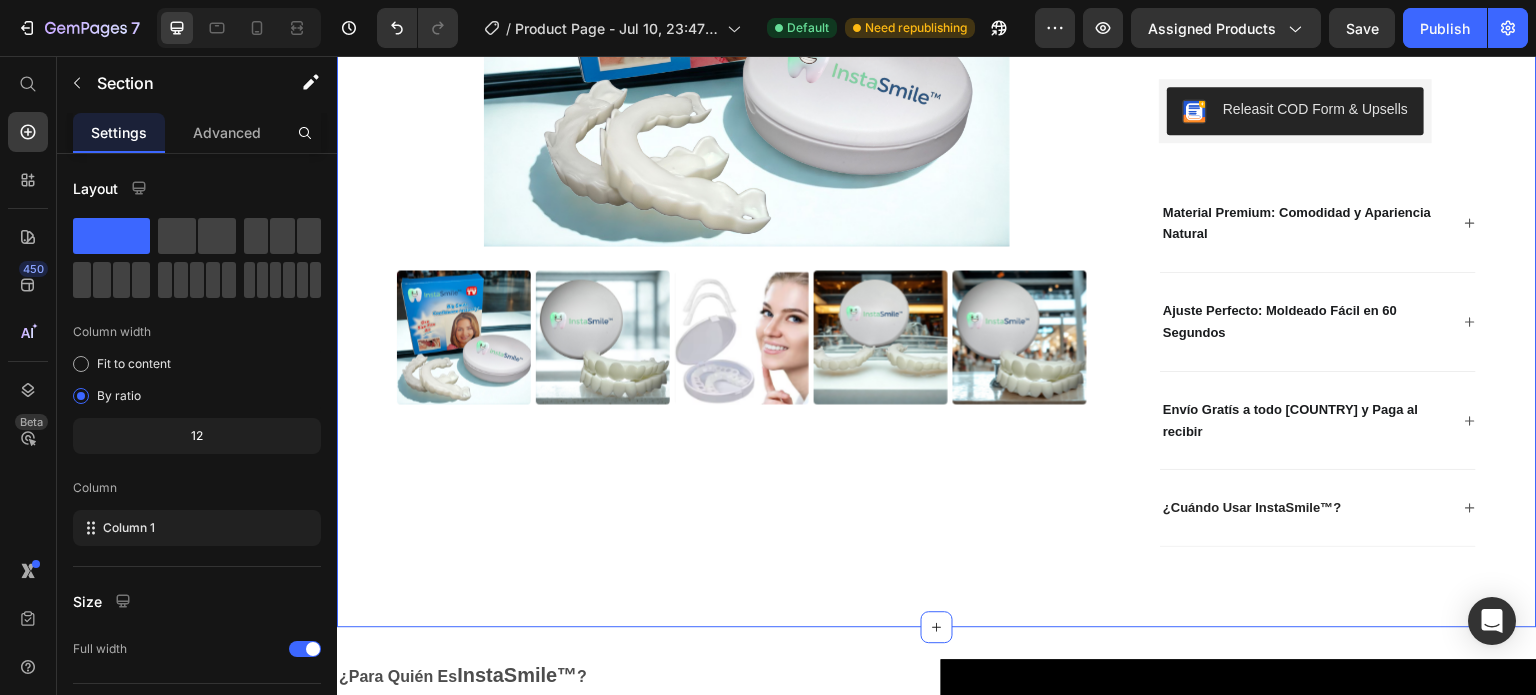 scroll, scrollTop: 400, scrollLeft: 0, axis: vertical 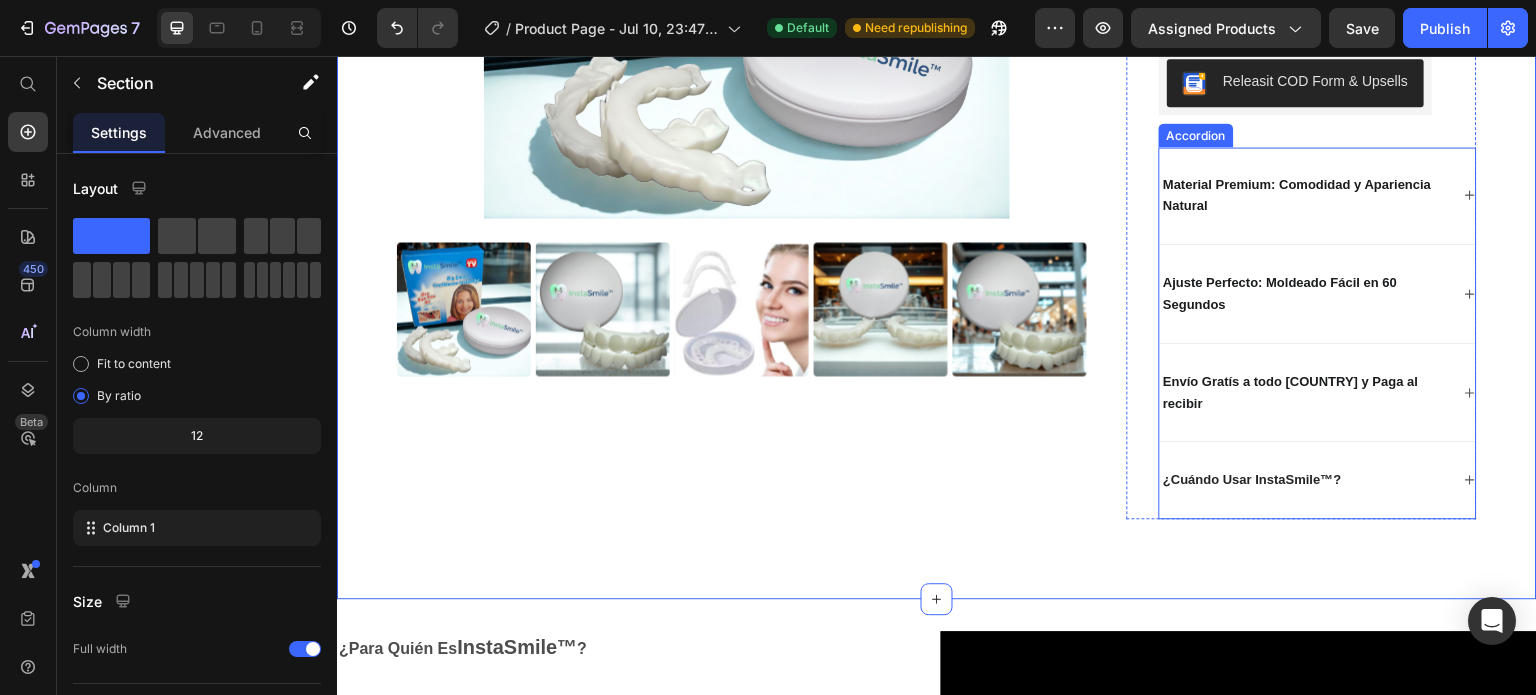 click on "Ajuste Perfecto: Moldeado Fácil en 60 Segundos" at bounding box center (1318, 294) 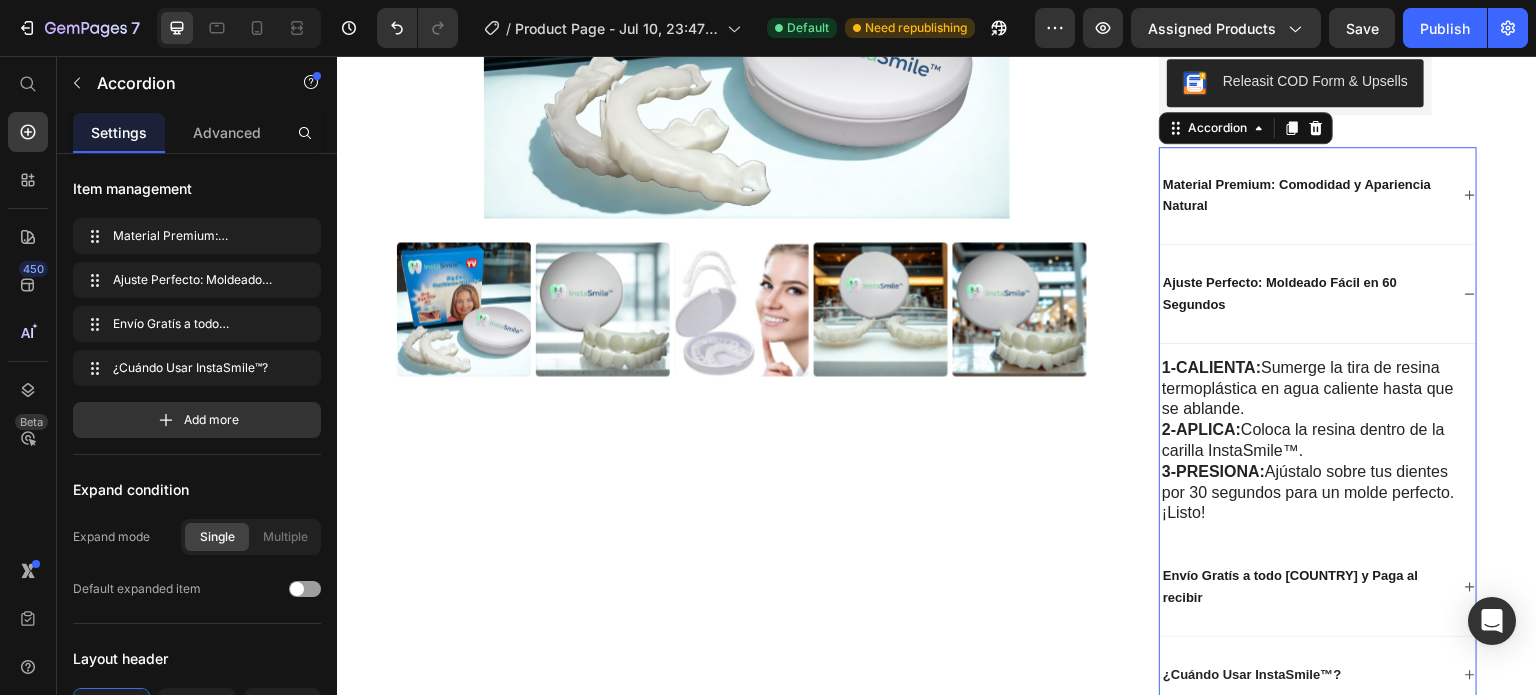 click 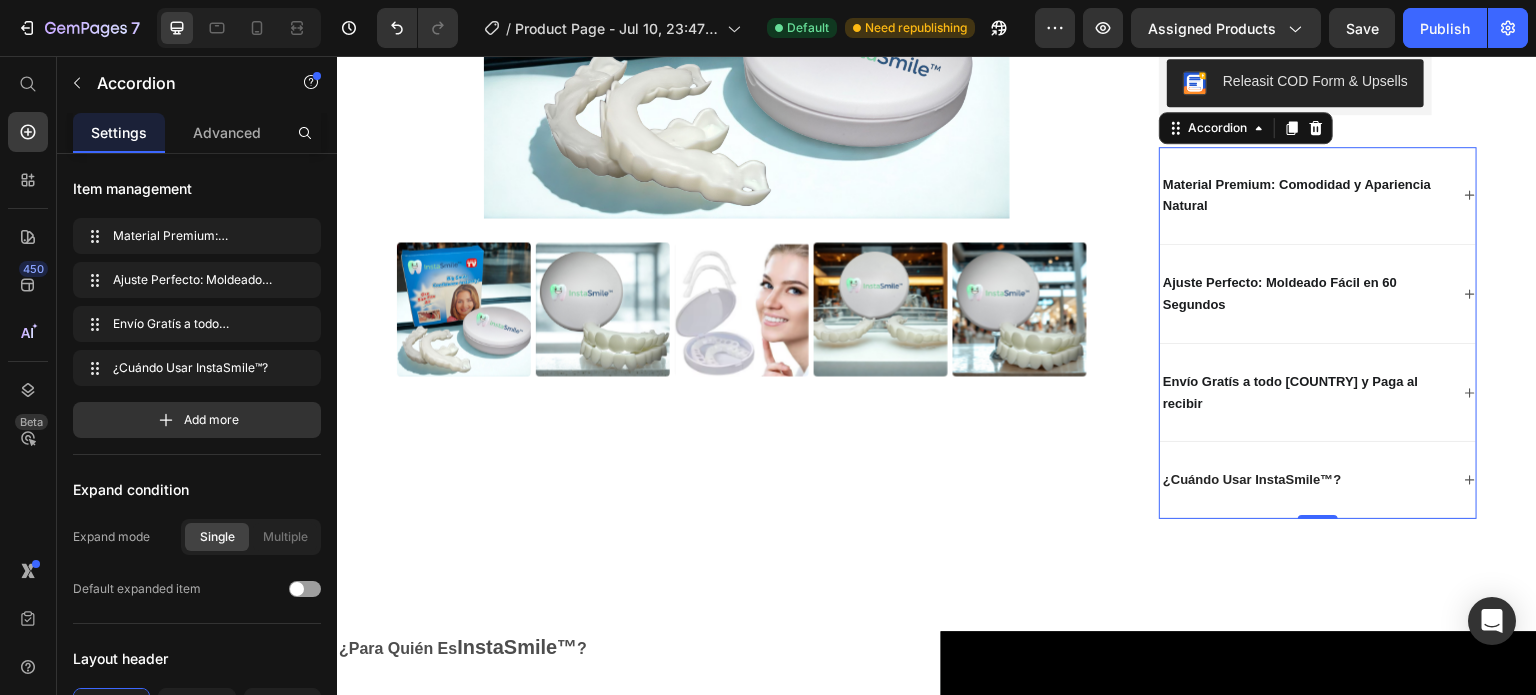 click on "¿Cuándo Usar InstaSmile™?" at bounding box center (1304, 480) 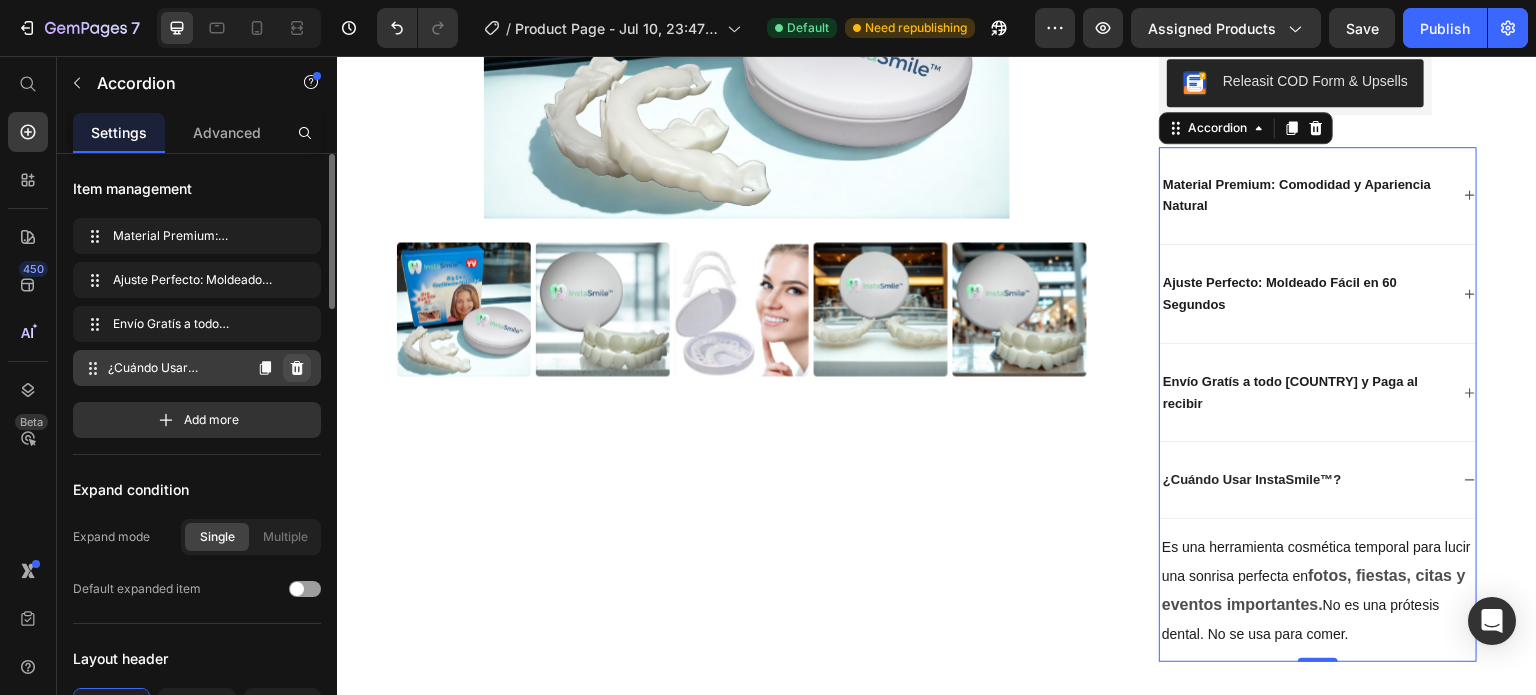 click 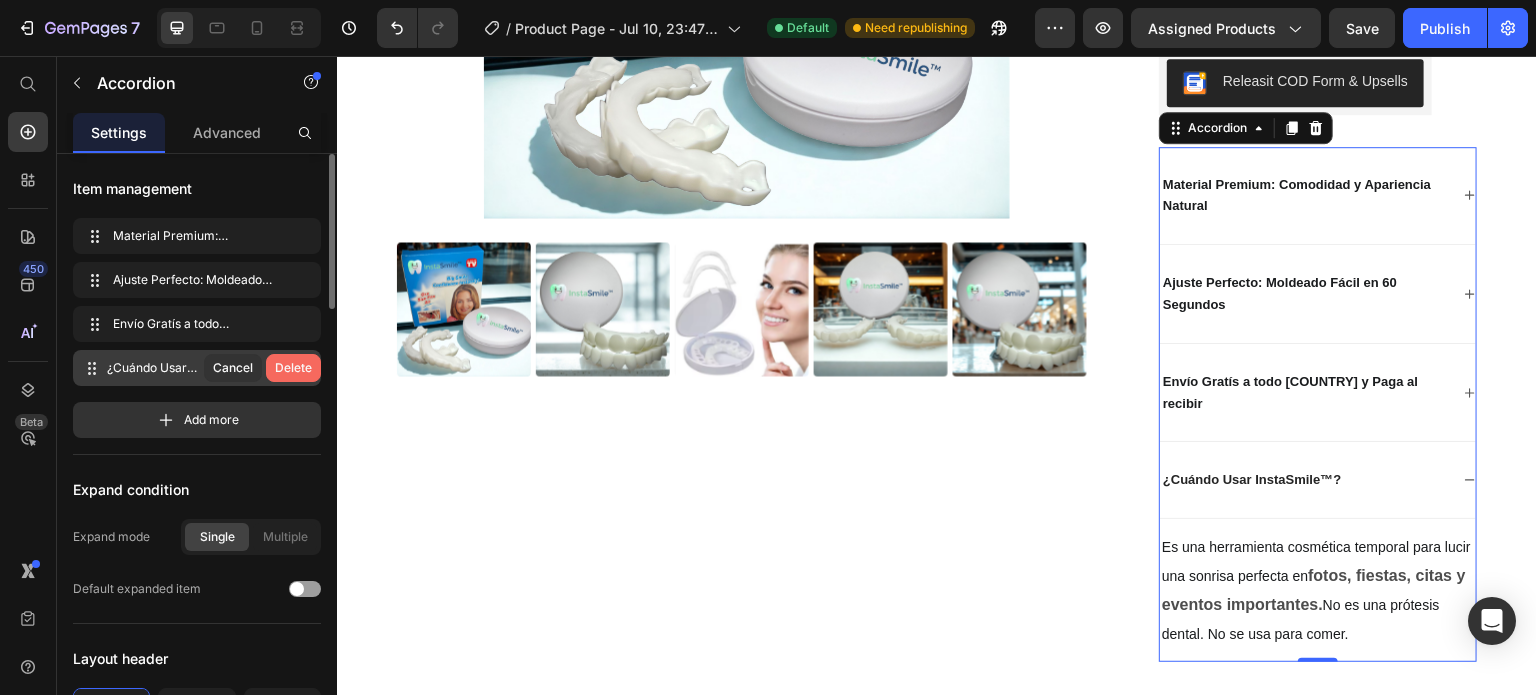 click on "Delete" at bounding box center (293, 368) 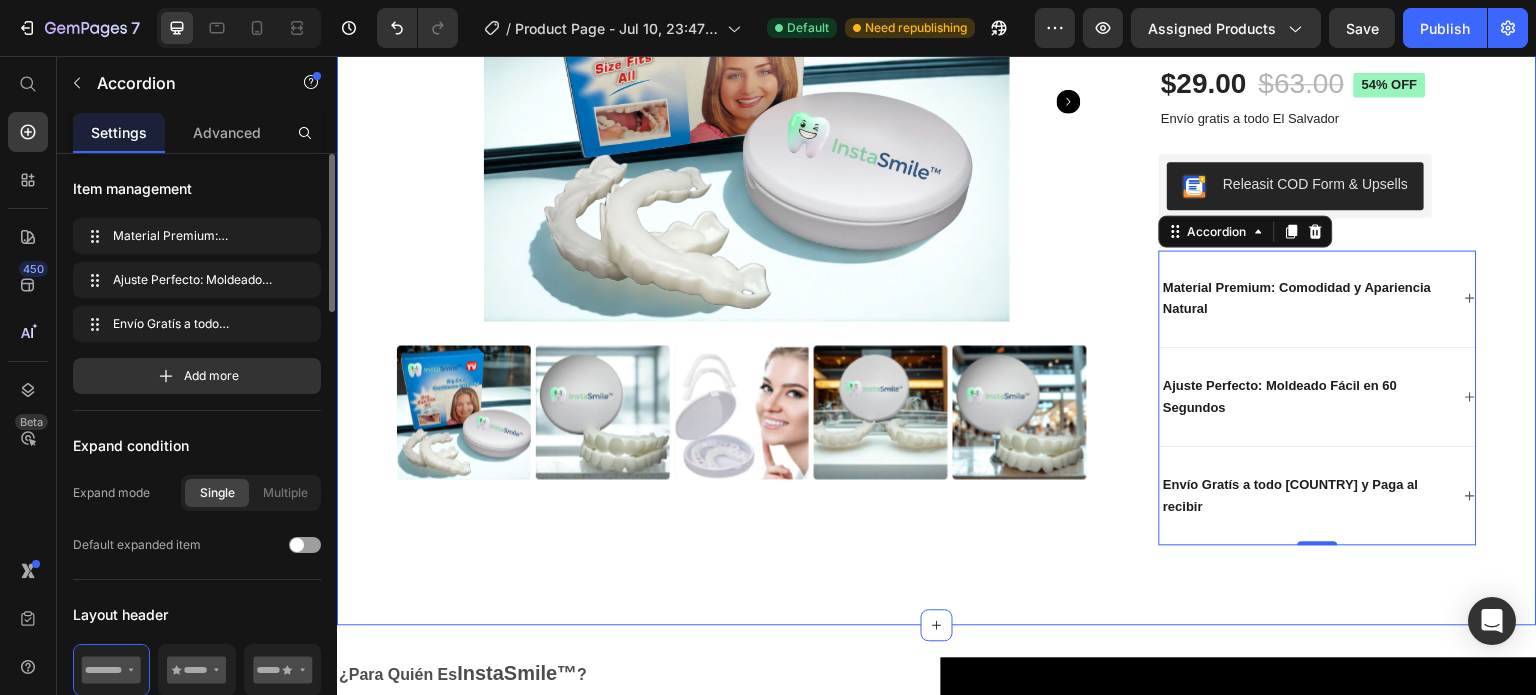 scroll, scrollTop: 300, scrollLeft: 0, axis: vertical 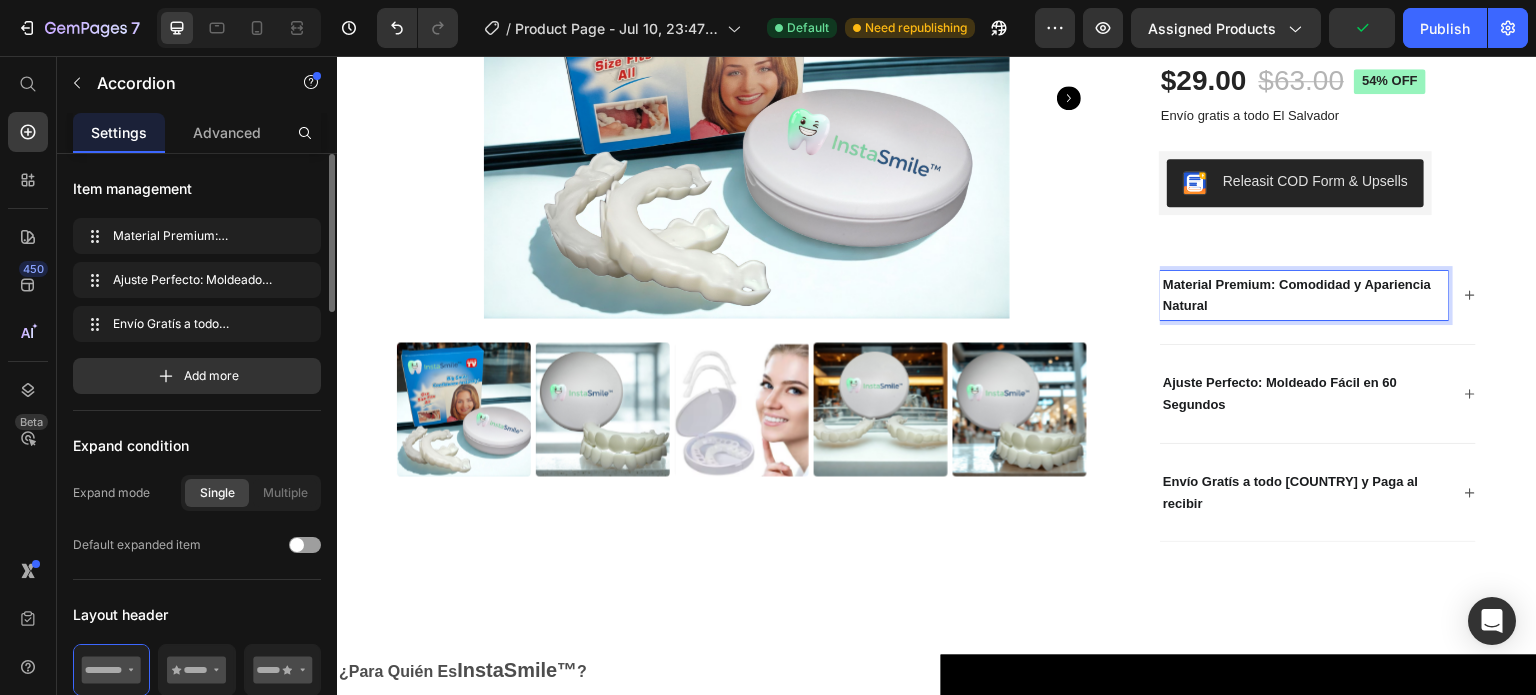 click on "Material Premium: Comodidad y Apariencia Natural" at bounding box center [1304, 296] 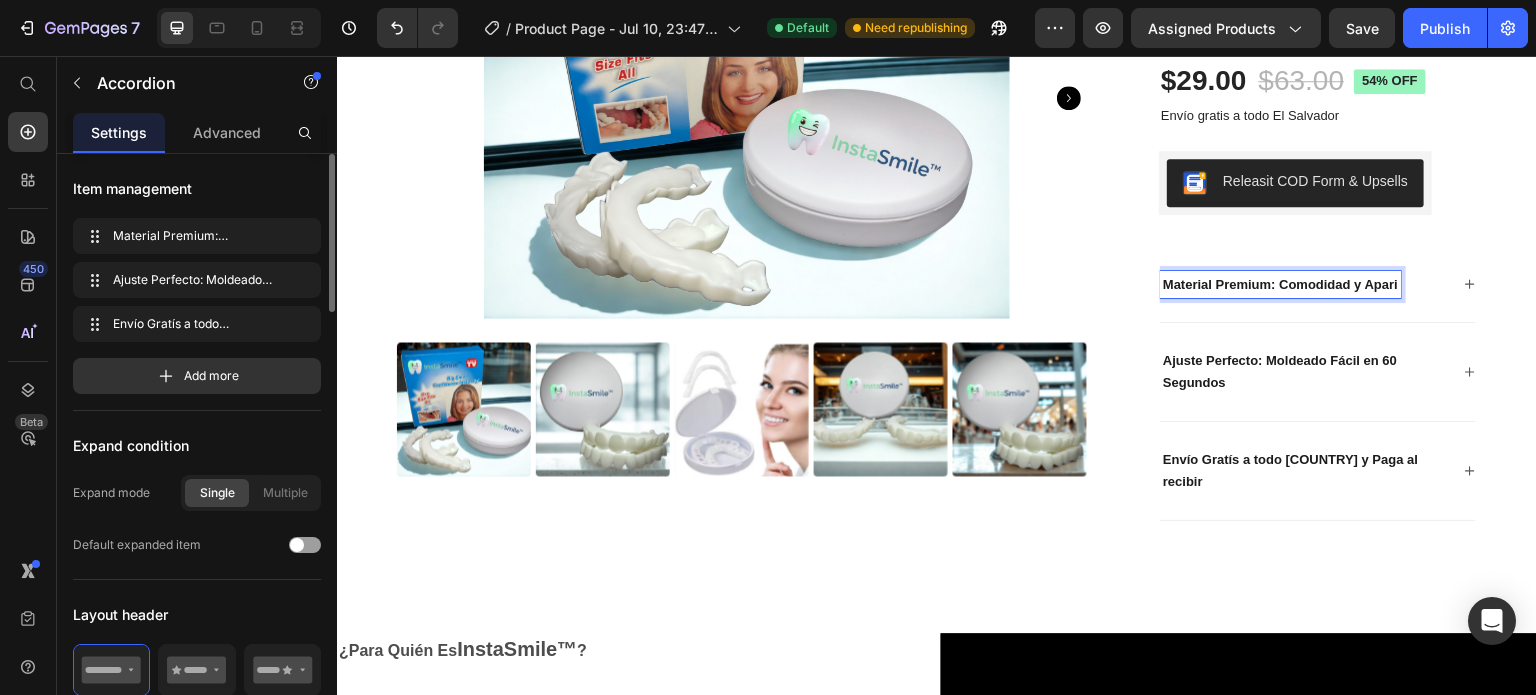click on "Ajuste Perfecto: Moldeado Fácil en 60 Segundos" at bounding box center (1304, 372) 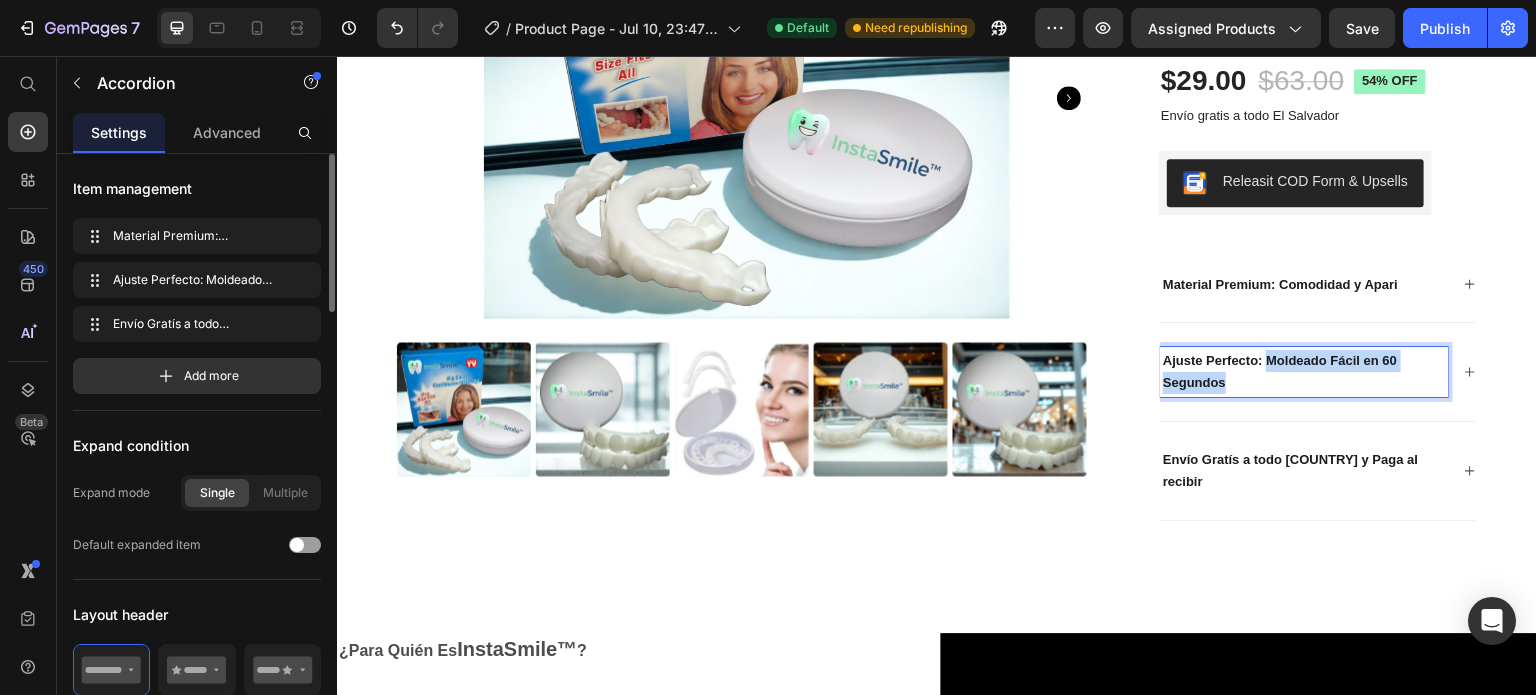 drag, startPoint x: 1259, startPoint y: 422, endPoint x: 1257, endPoint y: 404, distance: 18.110771 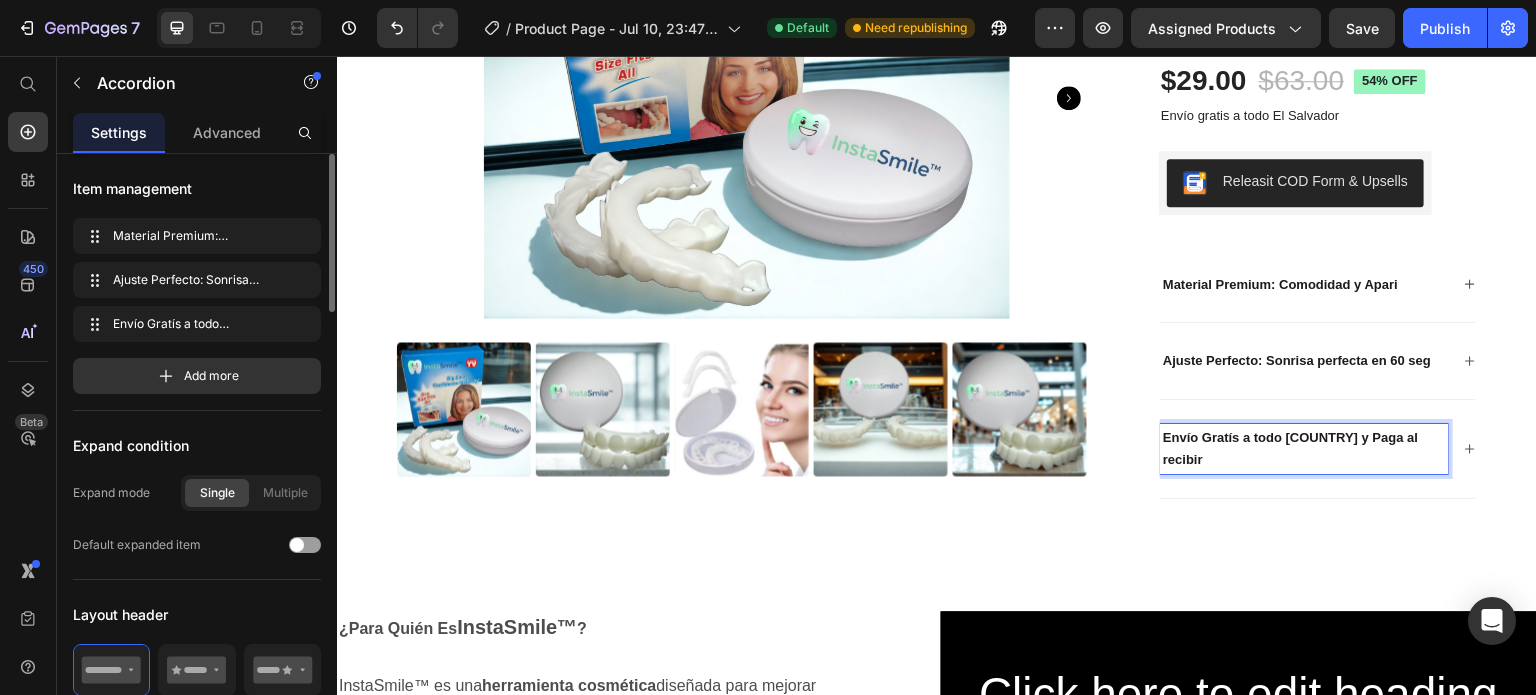 click on "Envío Gratís a todo [COUNTRY] y Paga al recibir" at bounding box center [1304, 449] 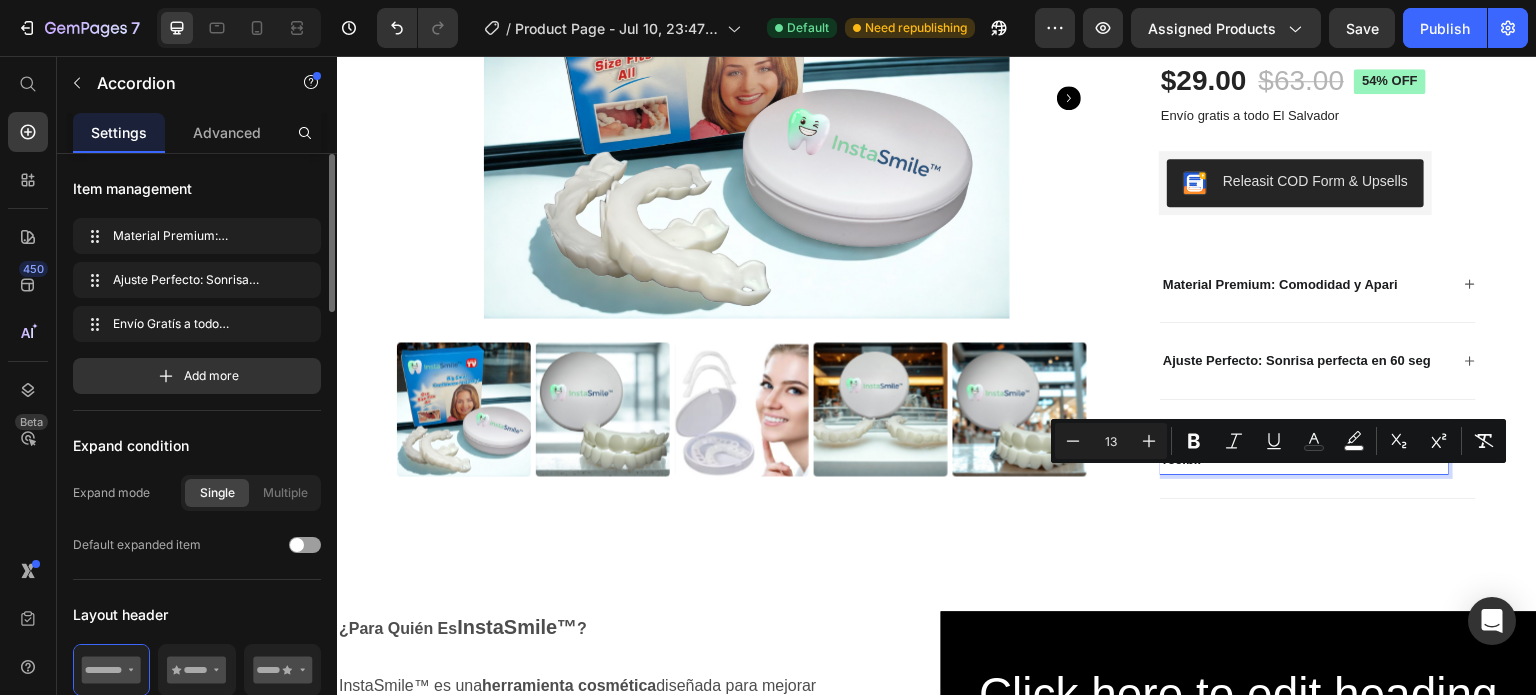 drag, startPoint x: 1199, startPoint y: 503, endPoint x: 1251, endPoint y: 474, distance: 59.5399 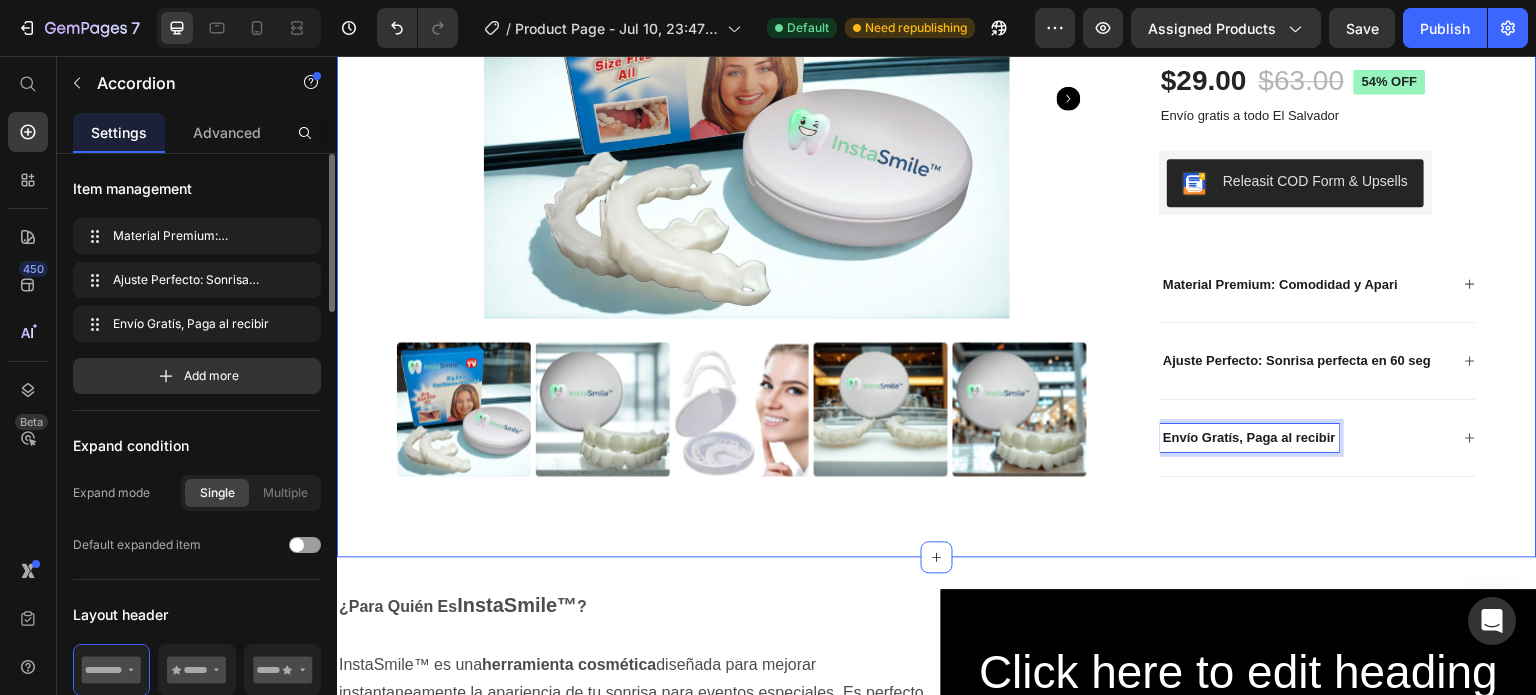 click on "Product Images InstaSmile™ Carillas Dentales a Presión Moldeables Product Title Icon Icon Icon Icon Icon Icon List 83 Reseñas Text Block Row $29.00 Product Price $63.00 Product Price 54% off Product Badge Row Envío gratis a todo [STATE] Text Block 1 Product Quantity Row Releasit COD Form & Upsells Releasit COD Form & Upsells Row
Material Premium: Comodidad y Apari
Ajuste Perfecto: Sonrisa perfecta en 60 seg
Envío Gratís, Paga al recibir Accordion 0 Row Product" at bounding box center [937, 193] 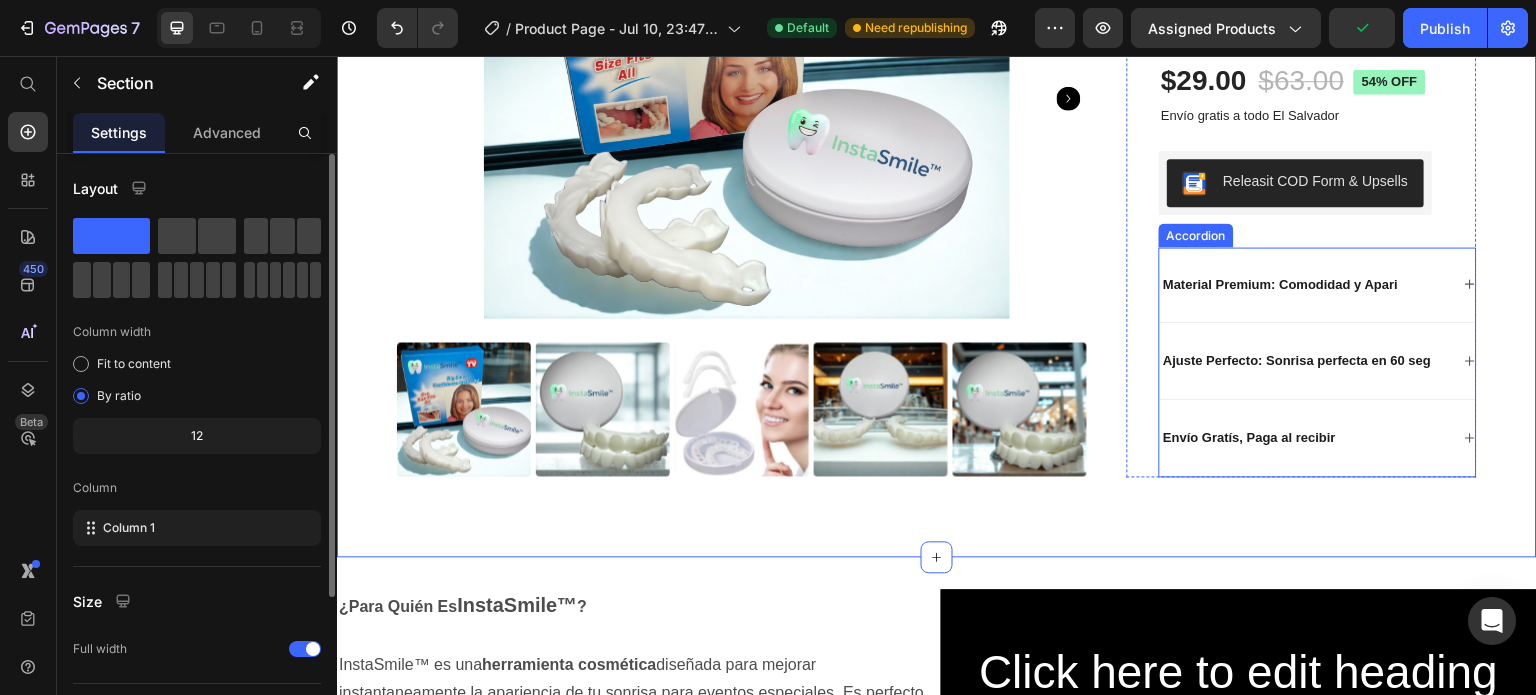 click on "Envío Gratís, Paga al recibir" at bounding box center (1318, 438) 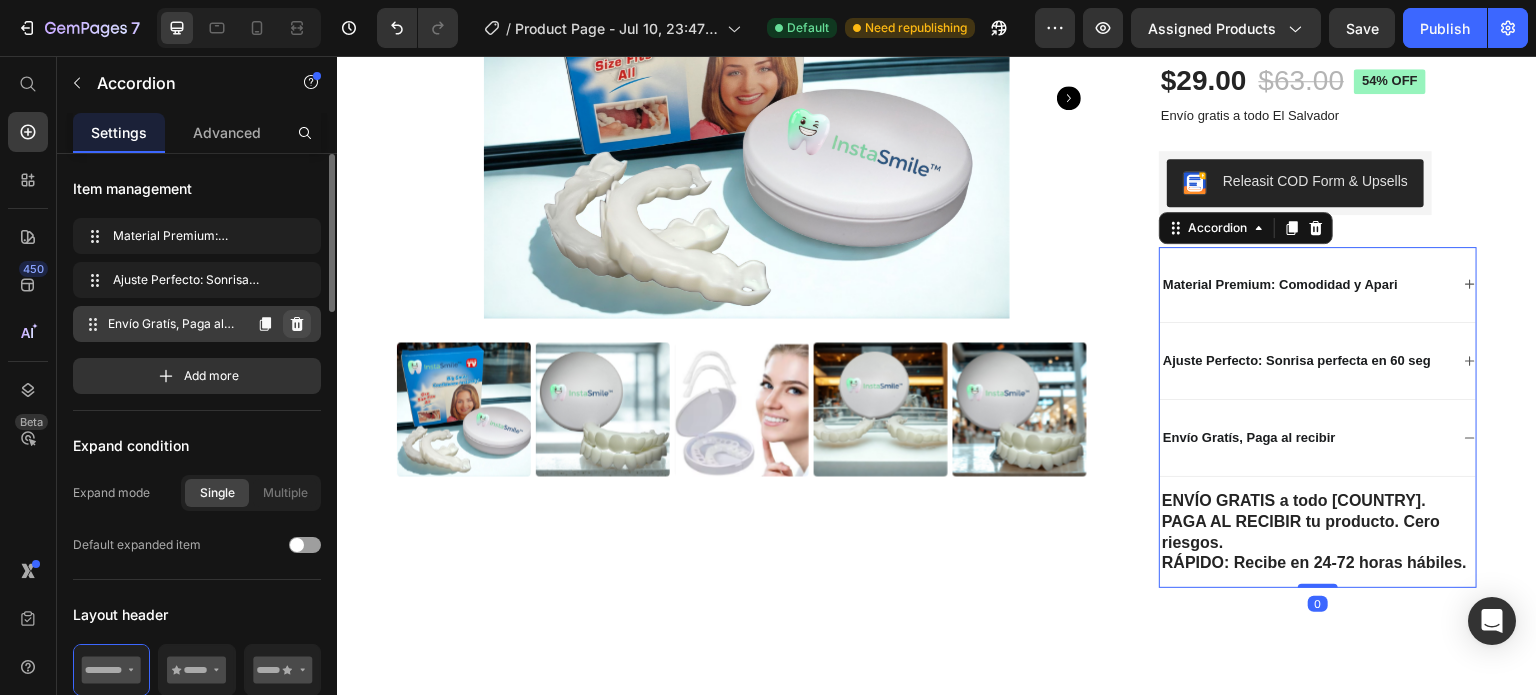 click 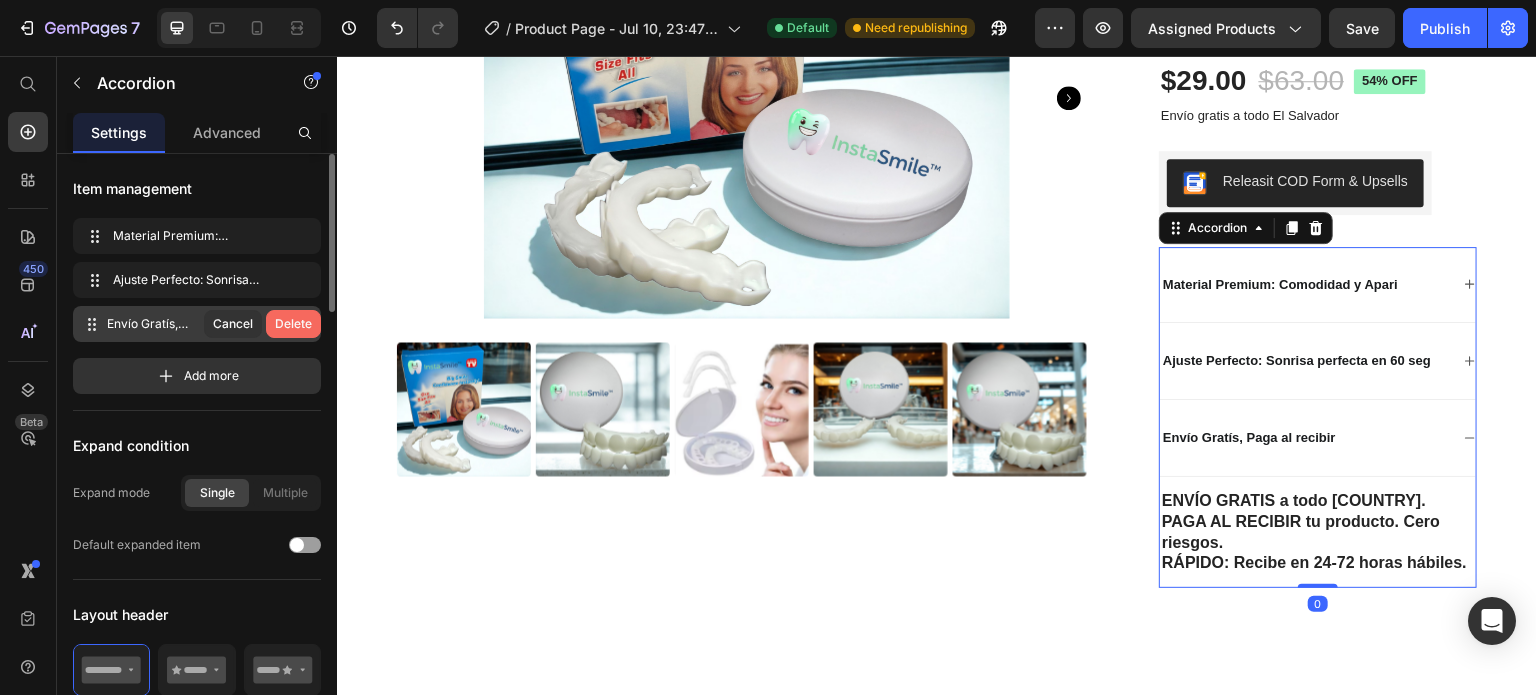 click on "Delete" at bounding box center [293, 324] 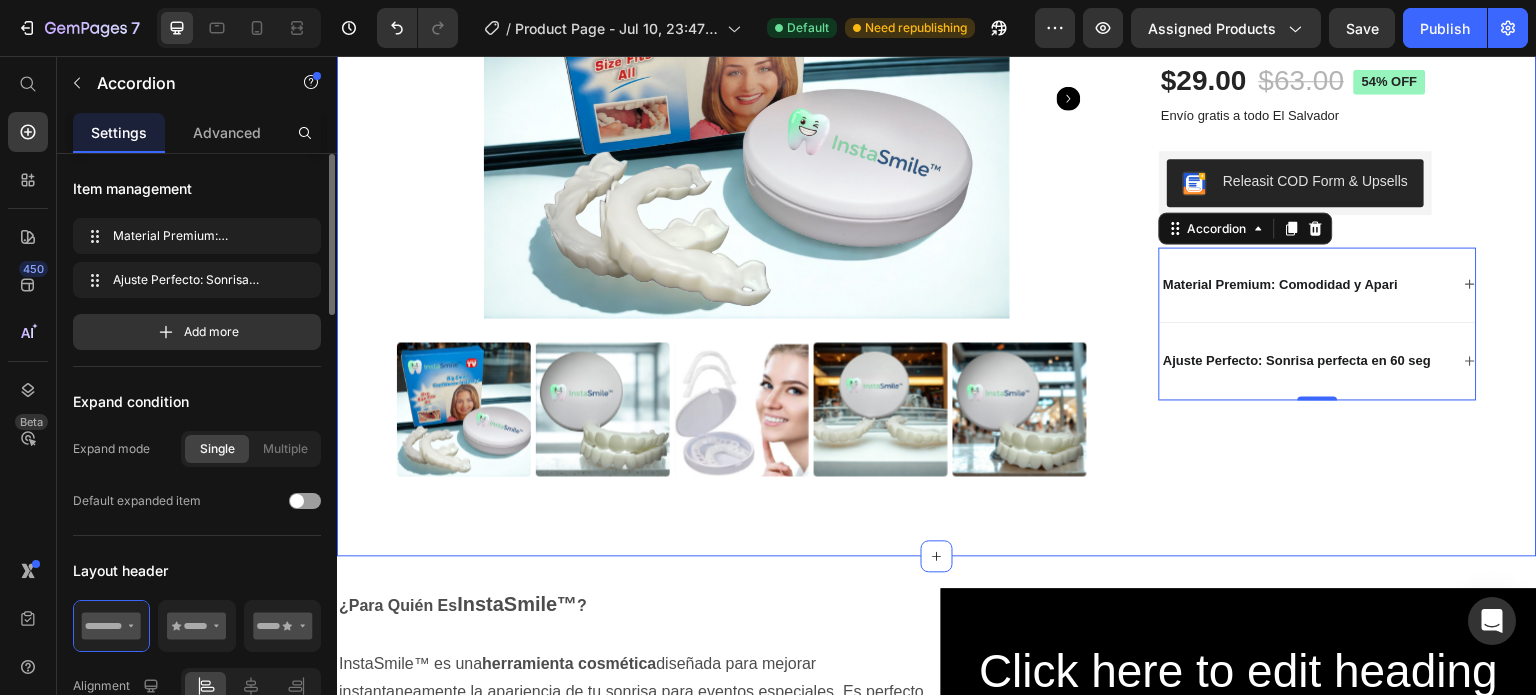 click on "Product Images InstaSmile™ Carillas Dentales a Presión Moldeables Product Title Icon Icon Icon Icon Icon Icon List 83 Reseñas Text Block Row $29.00 Product Price $63.00 Product Price 54% off Product Badge Row Envío gratis a todo [COUNTRY] Text Block 1 Product Quantity Row Releasit COD Form & Upsells Releasit COD Form & Upsells Row Material Premium: Comodidad y Apariencia Ajuste Perfecto: Sonrisa perfecta en 60 seg Accordion 0 Row Product Section 1" at bounding box center (937, 176) 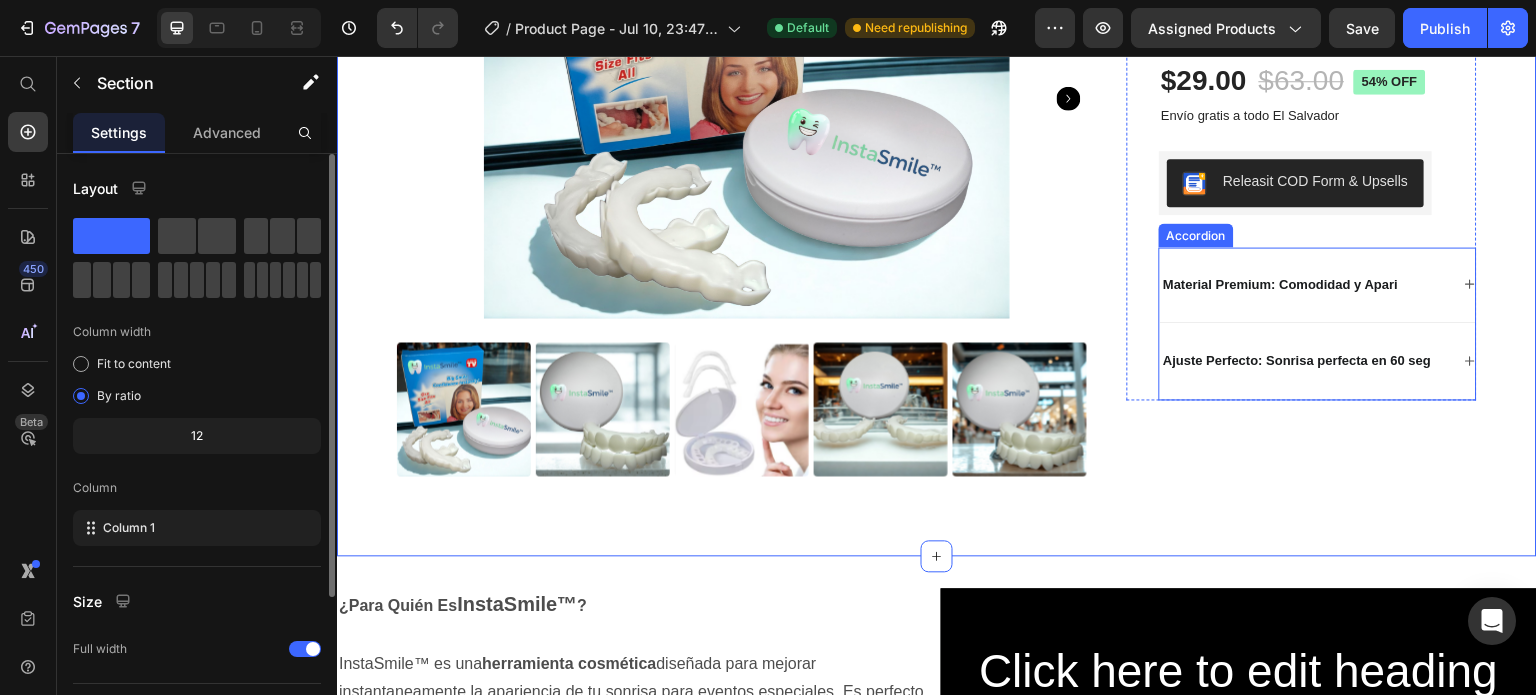 click on "Material Premium: Comodidad y Apari" at bounding box center [1280, 284] 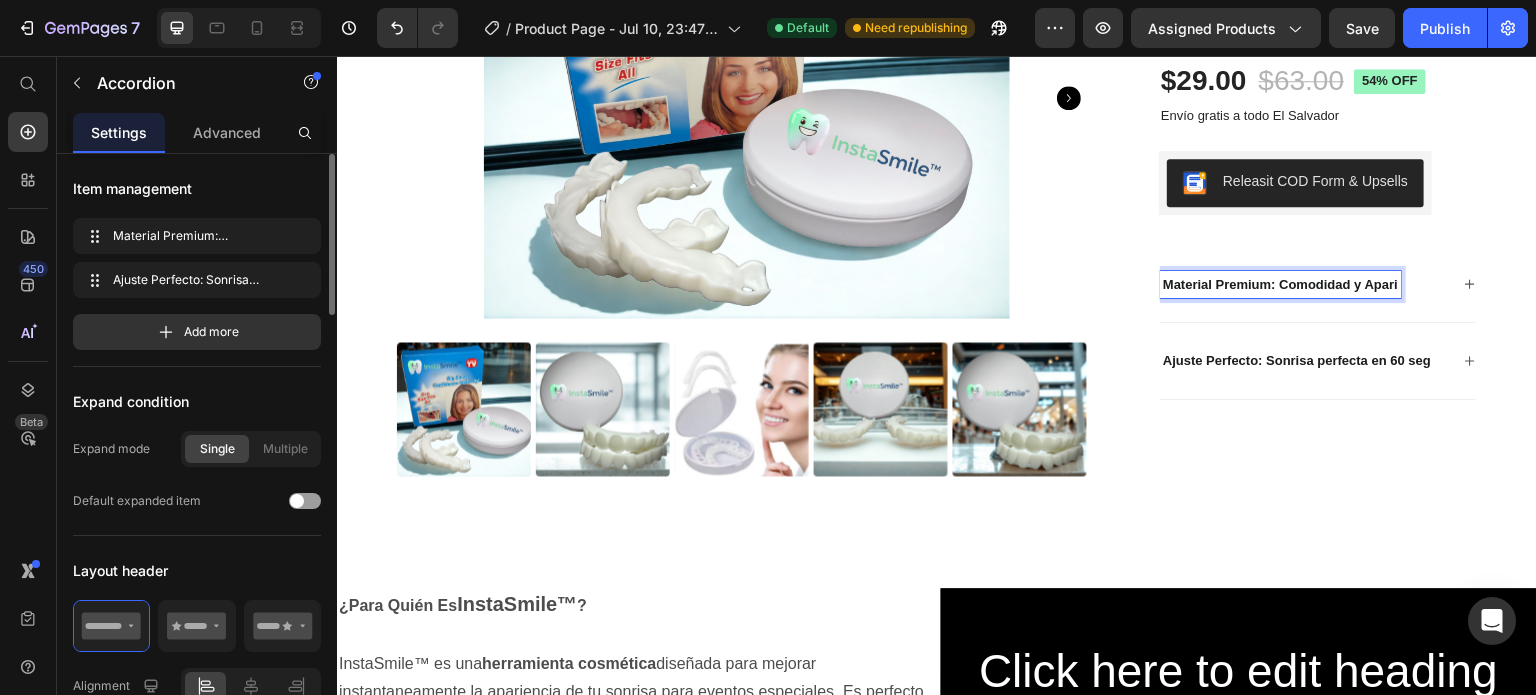 click on "Material Premium: Comodidad y Apari" at bounding box center [1280, 284] 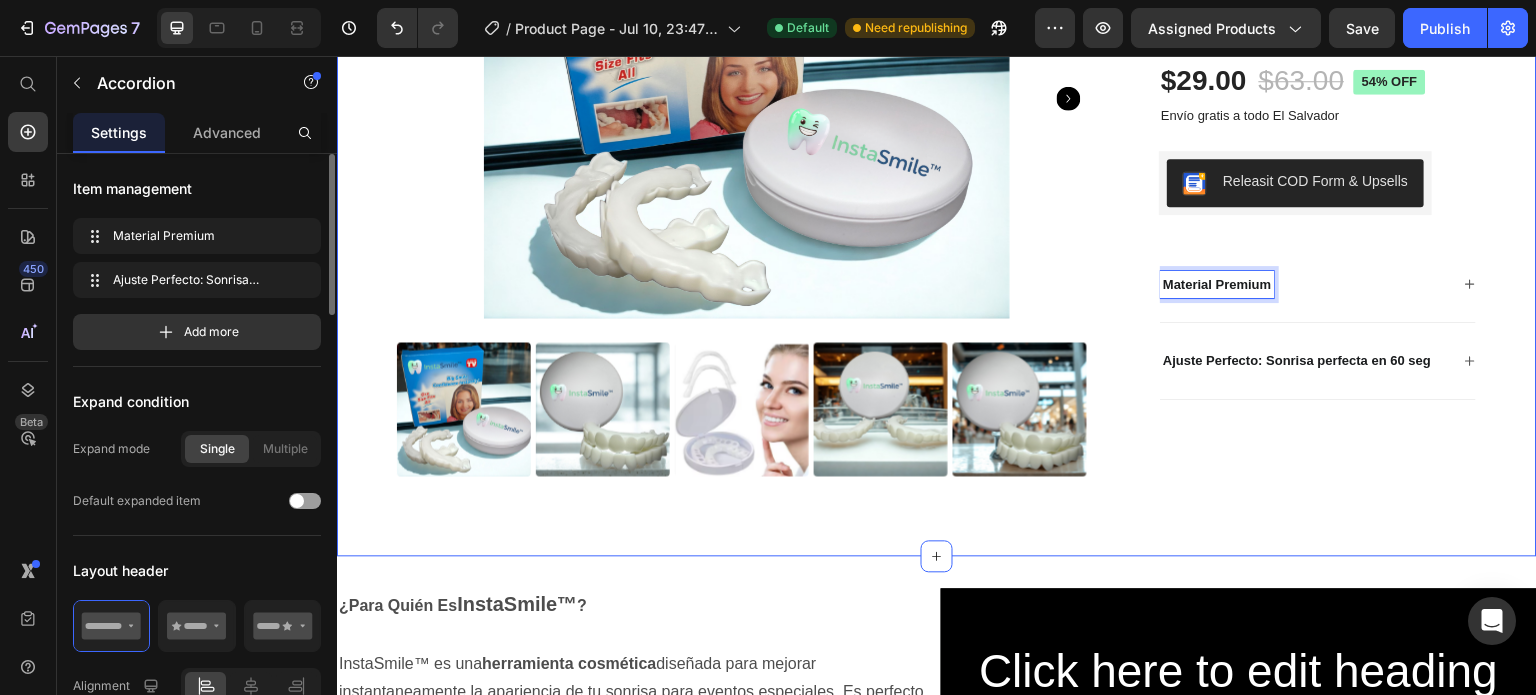 click on "Product Images InstaSmile™ Carillas Dentales a Presión Moldeables Product Title Icon Icon Icon Icon Icon Icon List 83 Reseñas Text Block Row $29.00 Product Price $63.00 Product Price 54% off Product Badge Row Envío gratis a todo [COUNTRY] Text Block 1 Product Quantity Row Releasit COD Form & Upsells Releasit COD Form & Upsells Row Material Premium Ajuste Perfecto: Sonrisa perfecta en 60 seg Accordion 0 Row Product Section 1" at bounding box center [937, 176] 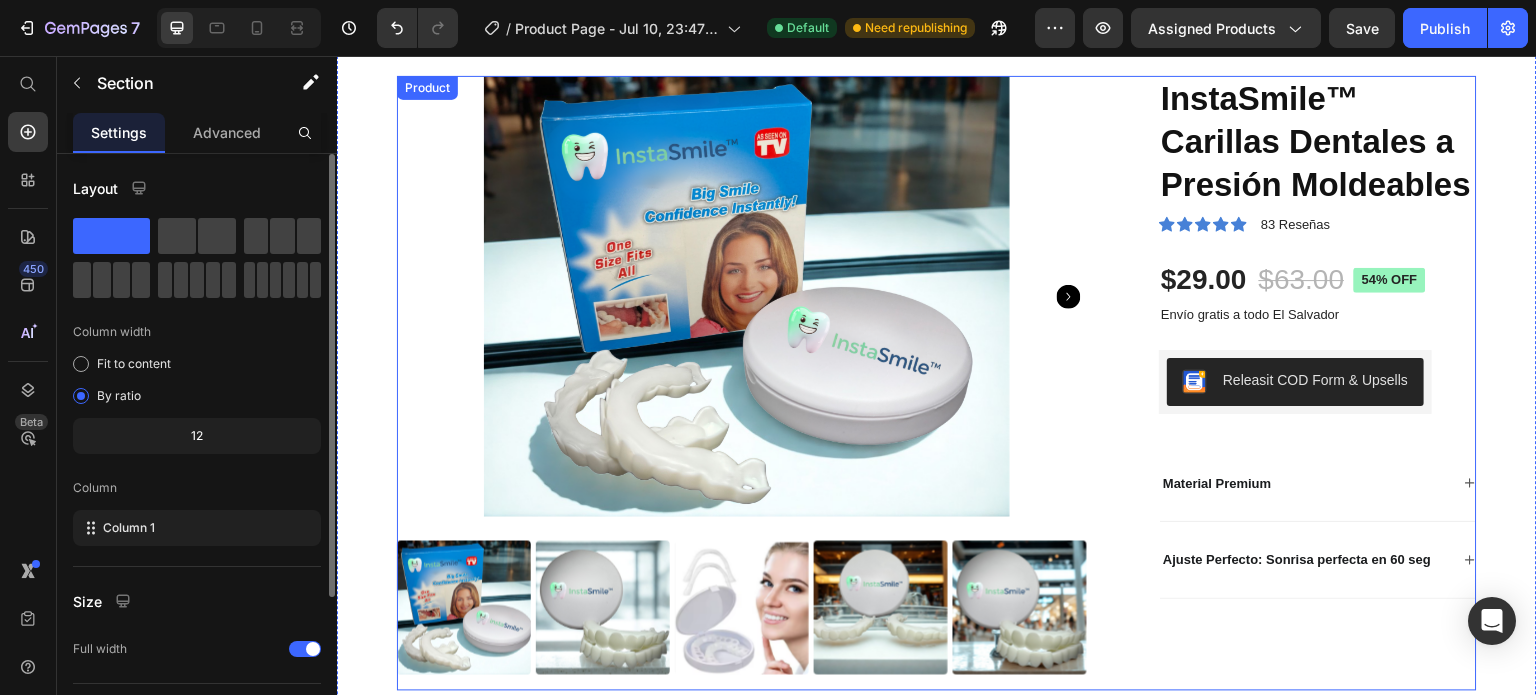 scroll, scrollTop: 100, scrollLeft: 0, axis: vertical 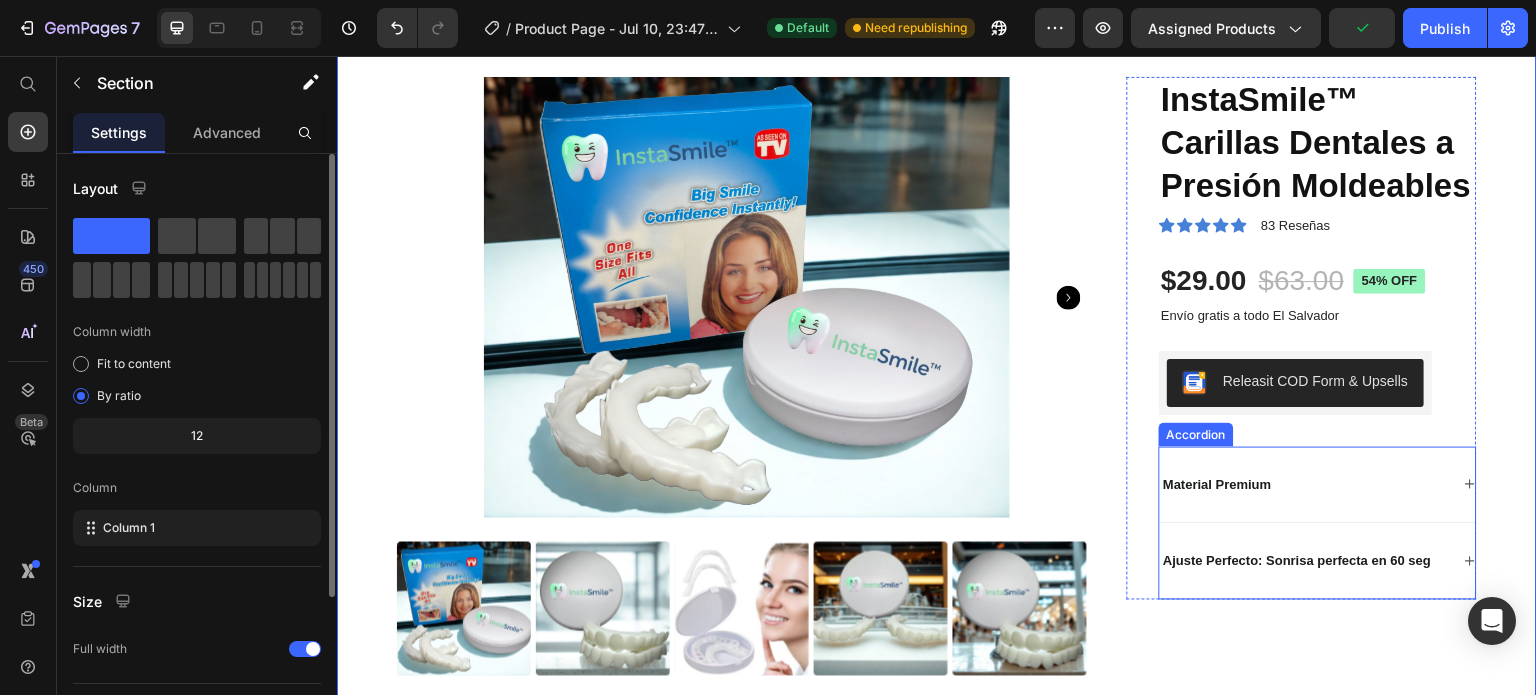 click on "Material Premium" at bounding box center (1304, 485) 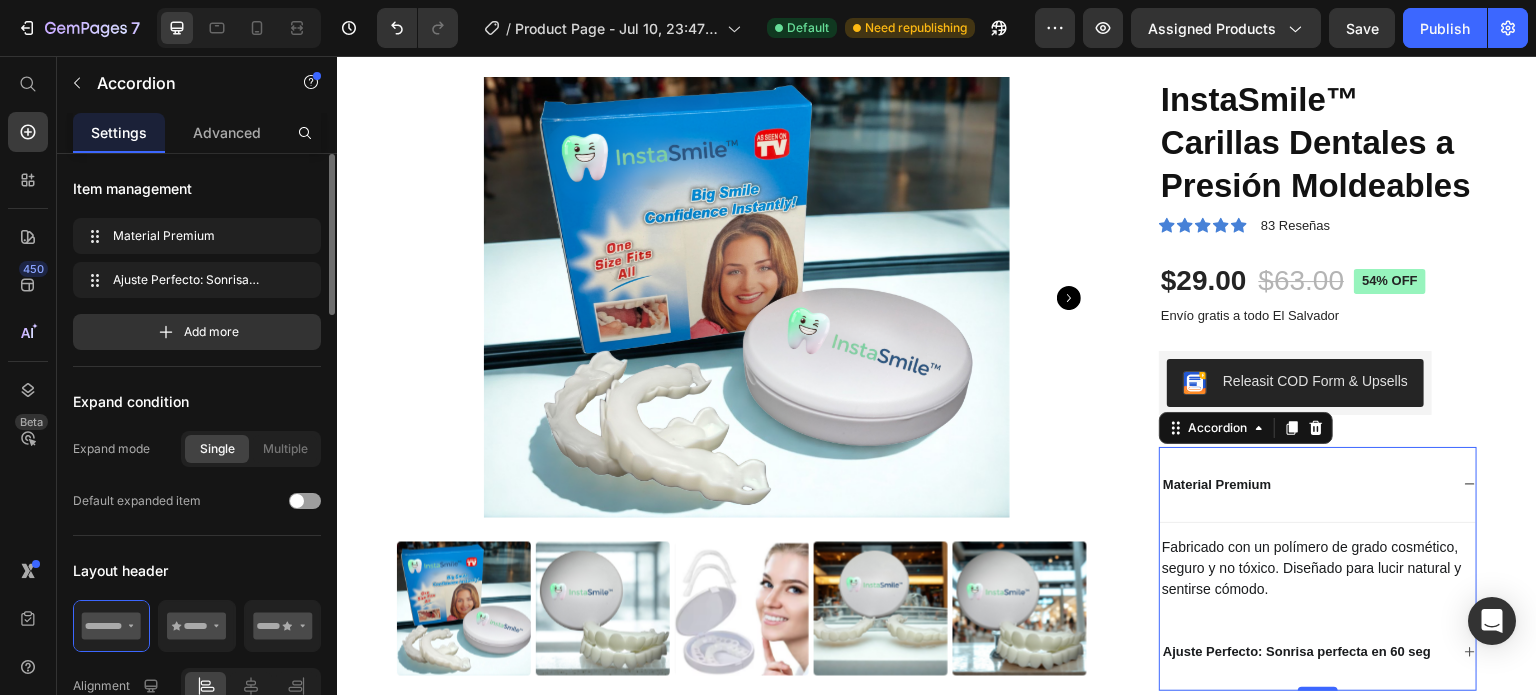 click on "Material Premium" at bounding box center (1217, 485) 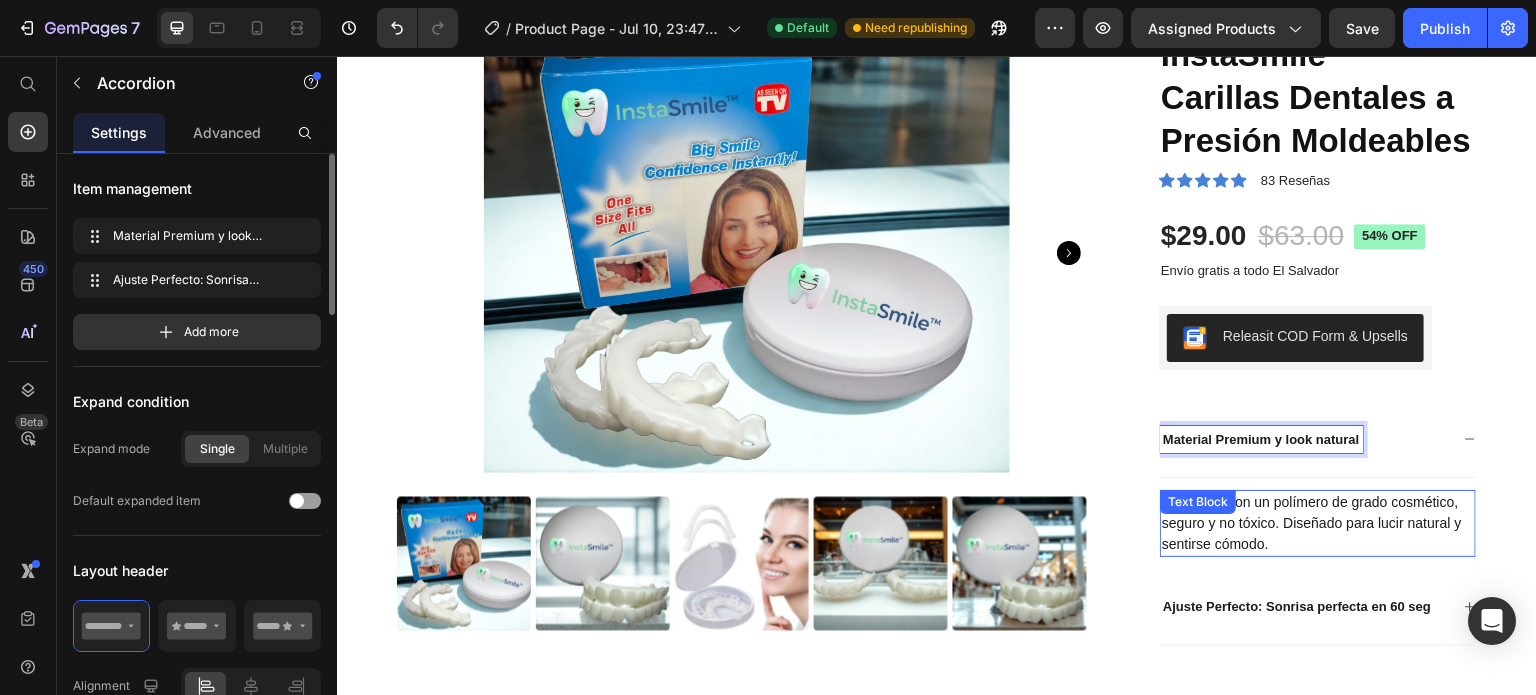 scroll, scrollTop: 200, scrollLeft: 0, axis: vertical 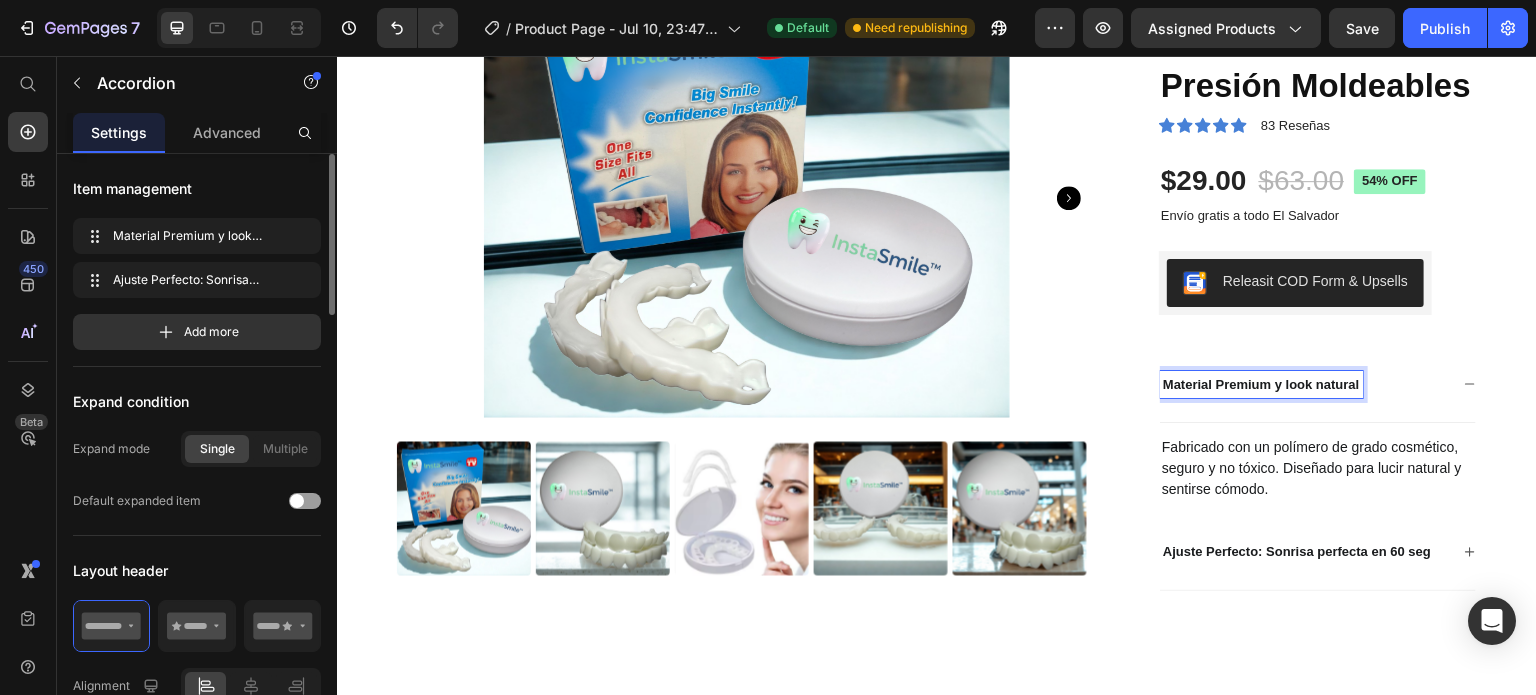 click on "Material Premium y look natural Fabricado con un polímero de grado cosmético, seguro y no tóxico. Diseñado para lucir natural y sentirse cómodo. Text Block
Ajuste Perfecto: Sonrisa perfecta en 60 seg" at bounding box center (1318, 469) 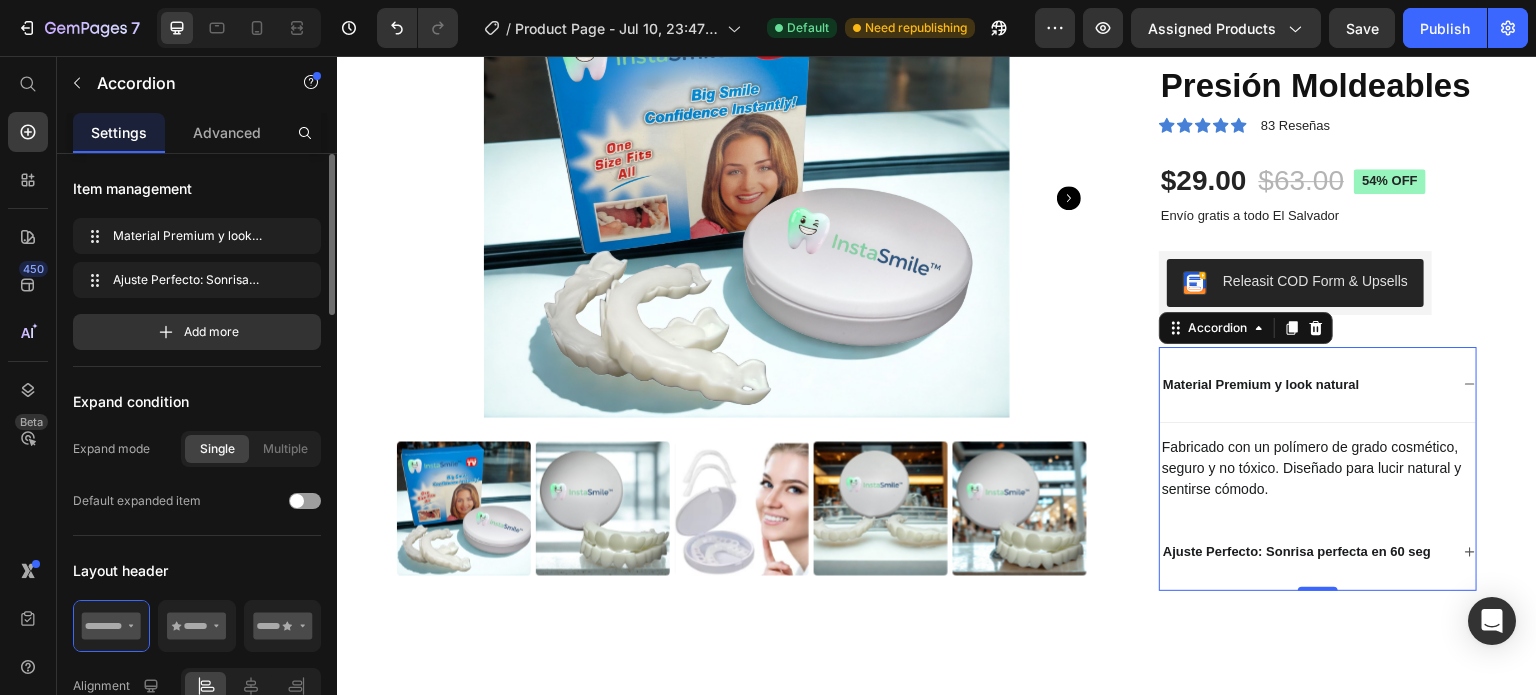 click 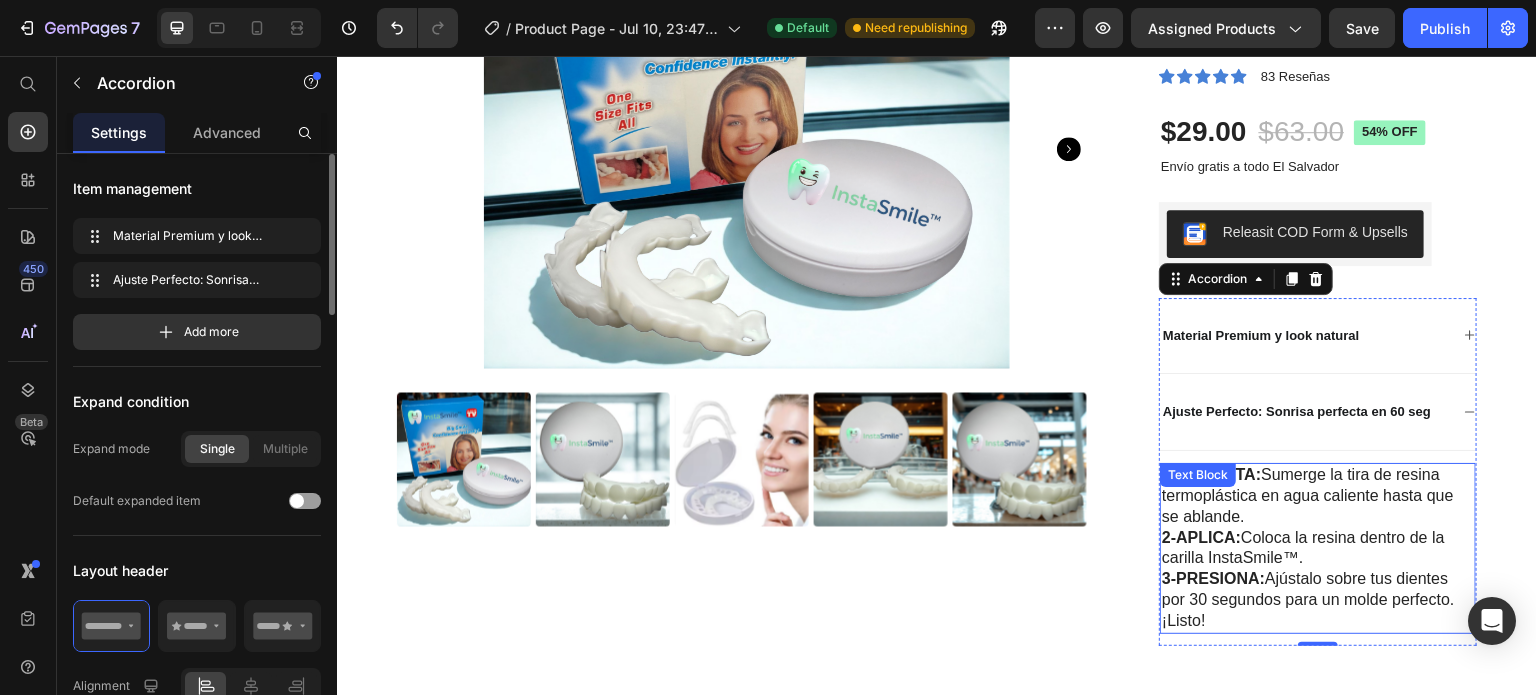 scroll, scrollTop: 300, scrollLeft: 0, axis: vertical 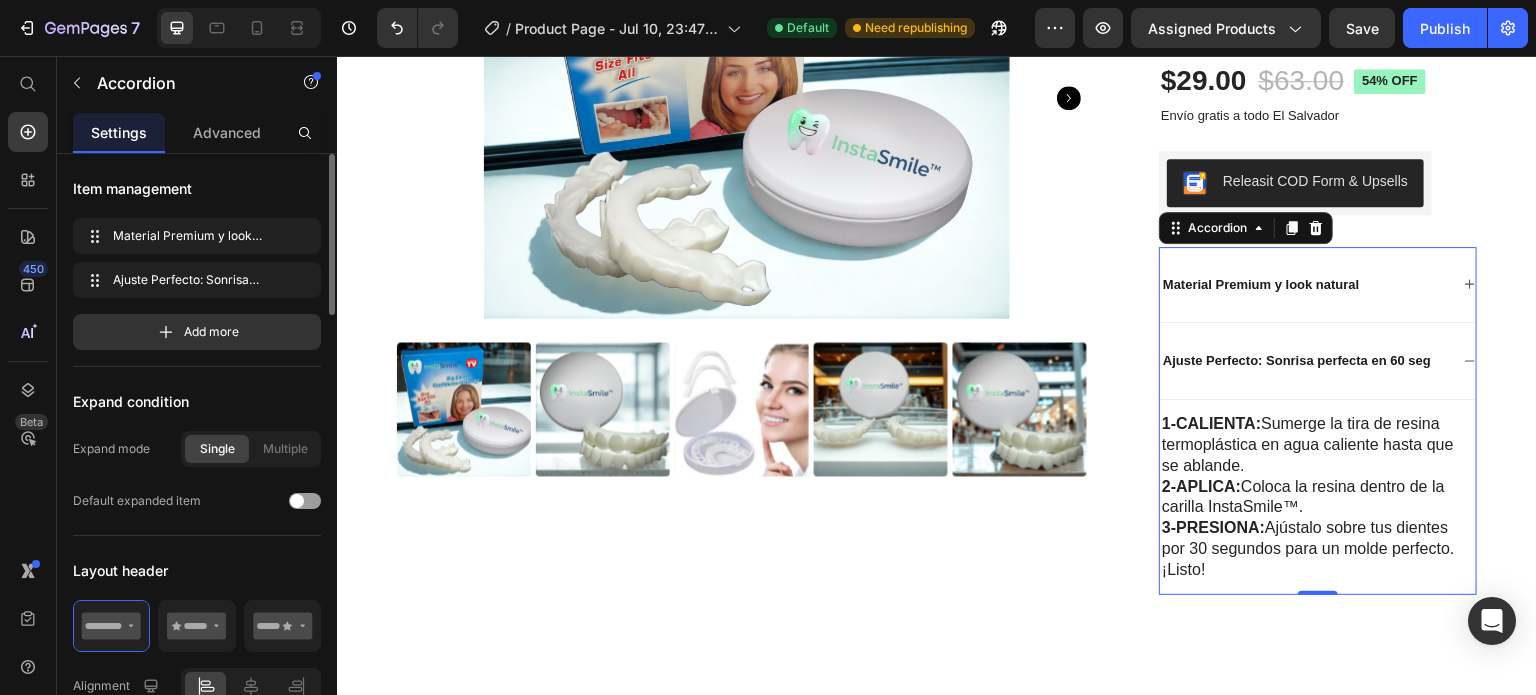 click 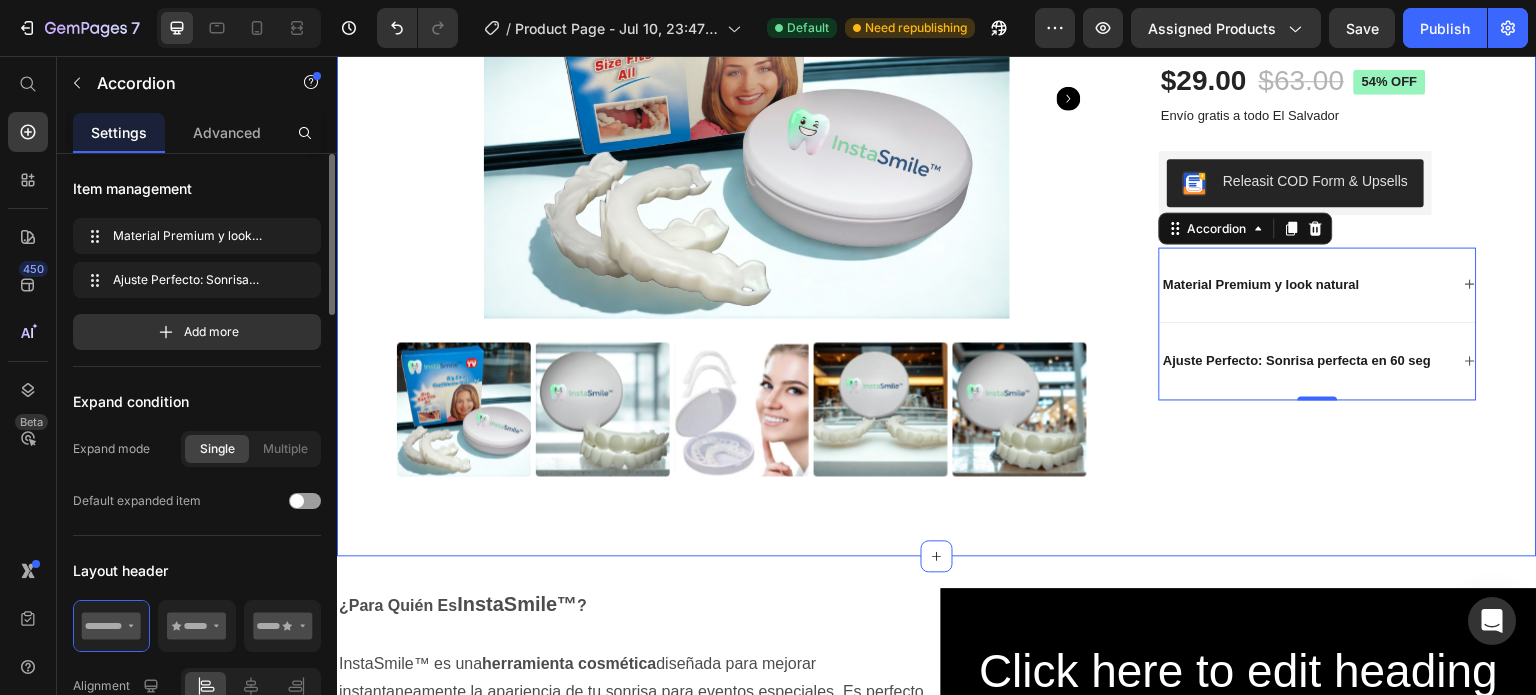click on "Product Images InstaSmile™ Carillas Dentales a Presión Moldeables Product Title Icon Icon Icon Icon Icon Icon List 83 Reseñas Text Block Row $29.00 Product Price $63.00 Product Price 54% off Product Badge Row Envío gratis a todo [STATE] Text Block 1 Product Quantity Row Releasit COD Form & Upsells Releasit COD Form & Upsells Row
Material Premium y look natural
Ajuste Perfecto: Sonrisa perfecta en 60 seg Accordion 0 Row Product Section 1" at bounding box center [937, 176] 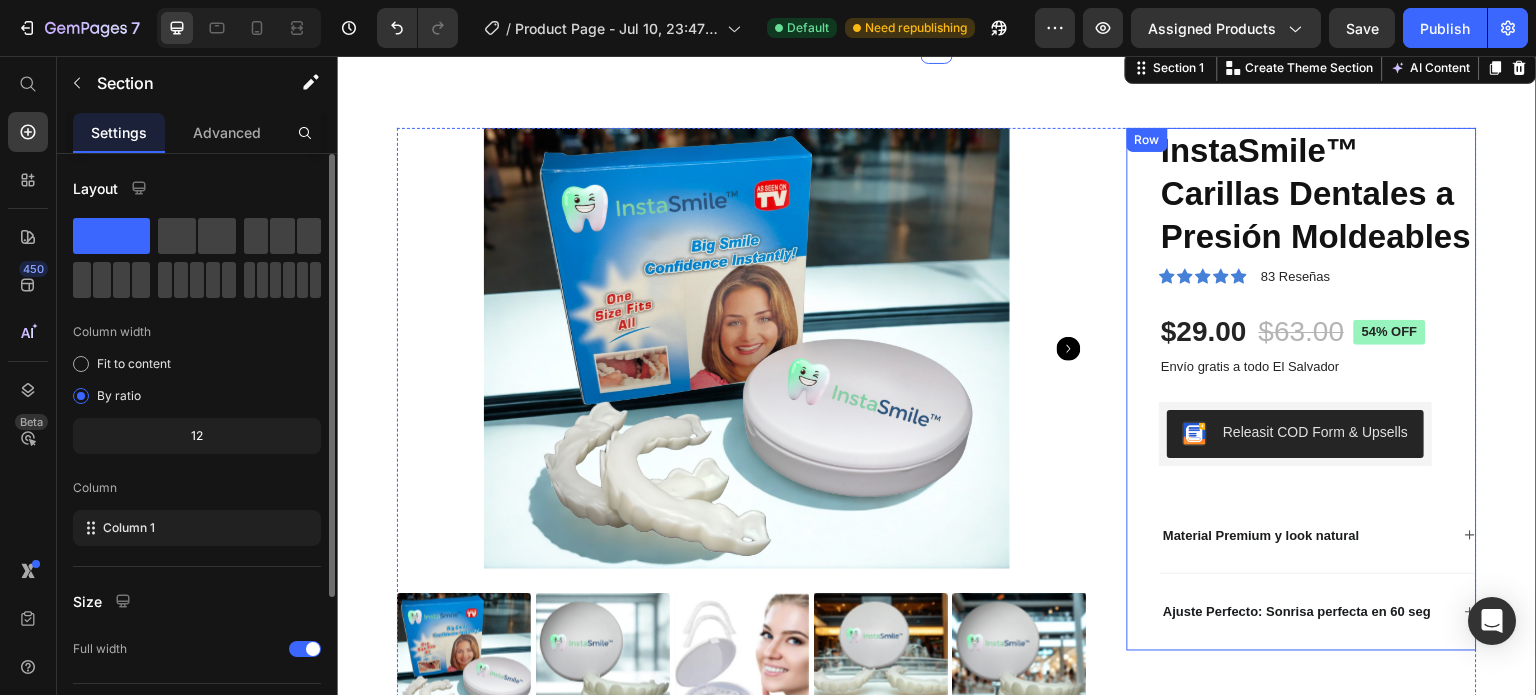 scroll, scrollTop: 0, scrollLeft: 0, axis: both 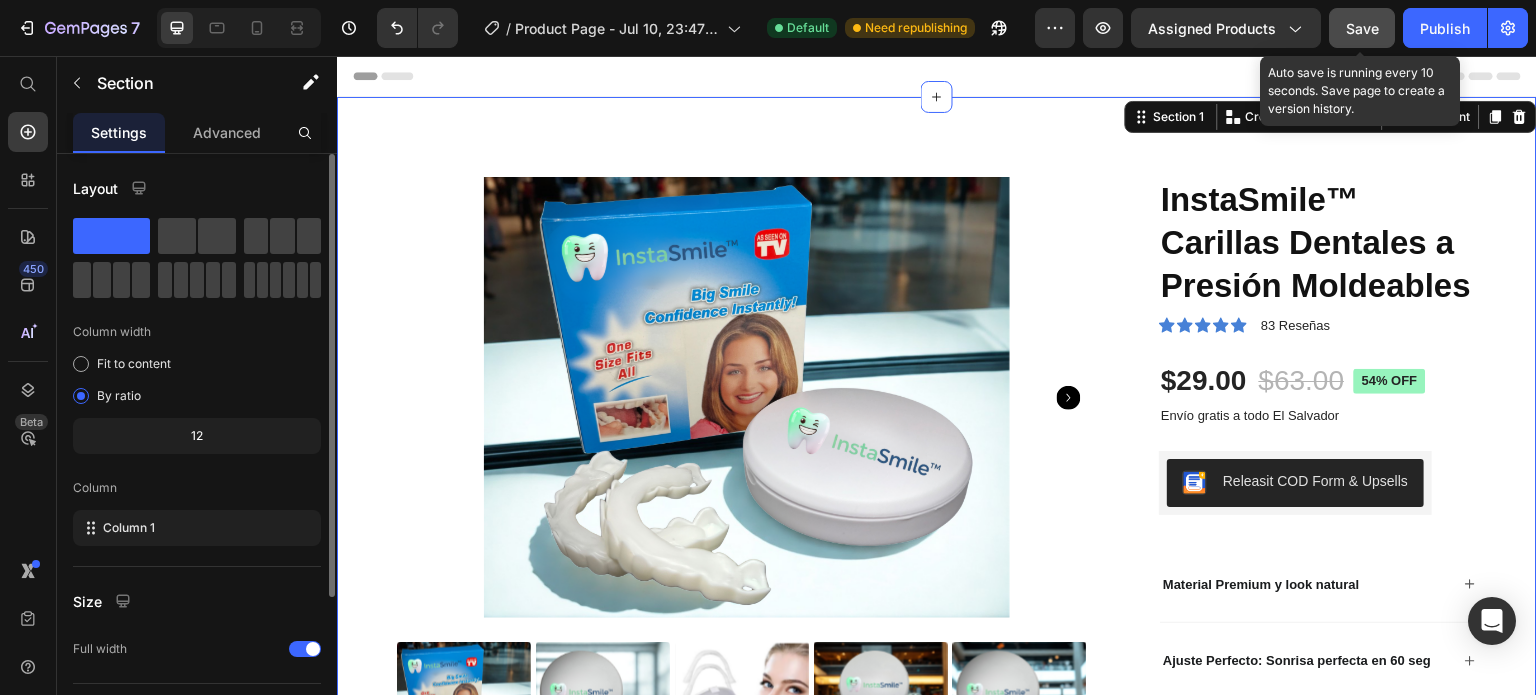 click on "Save" 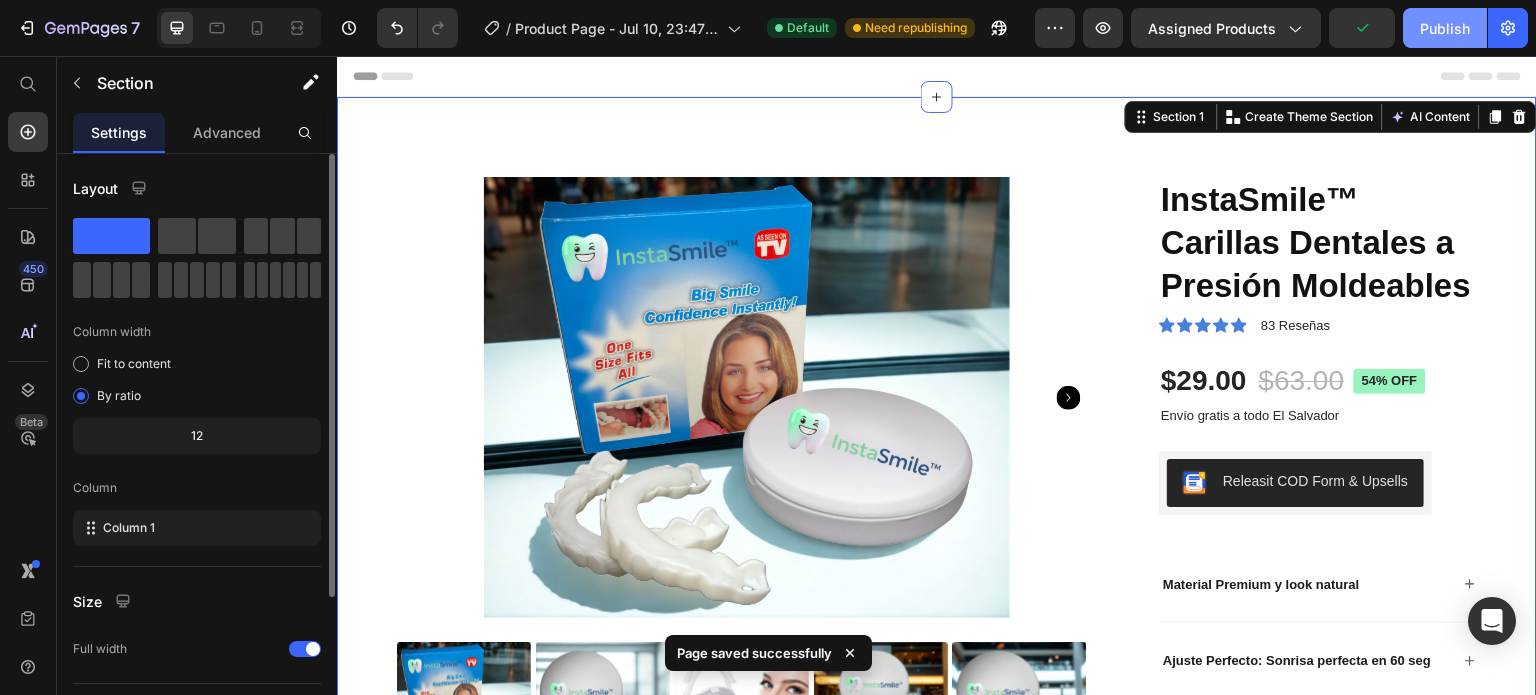 click on "Publish" at bounding box center [1445, 28] 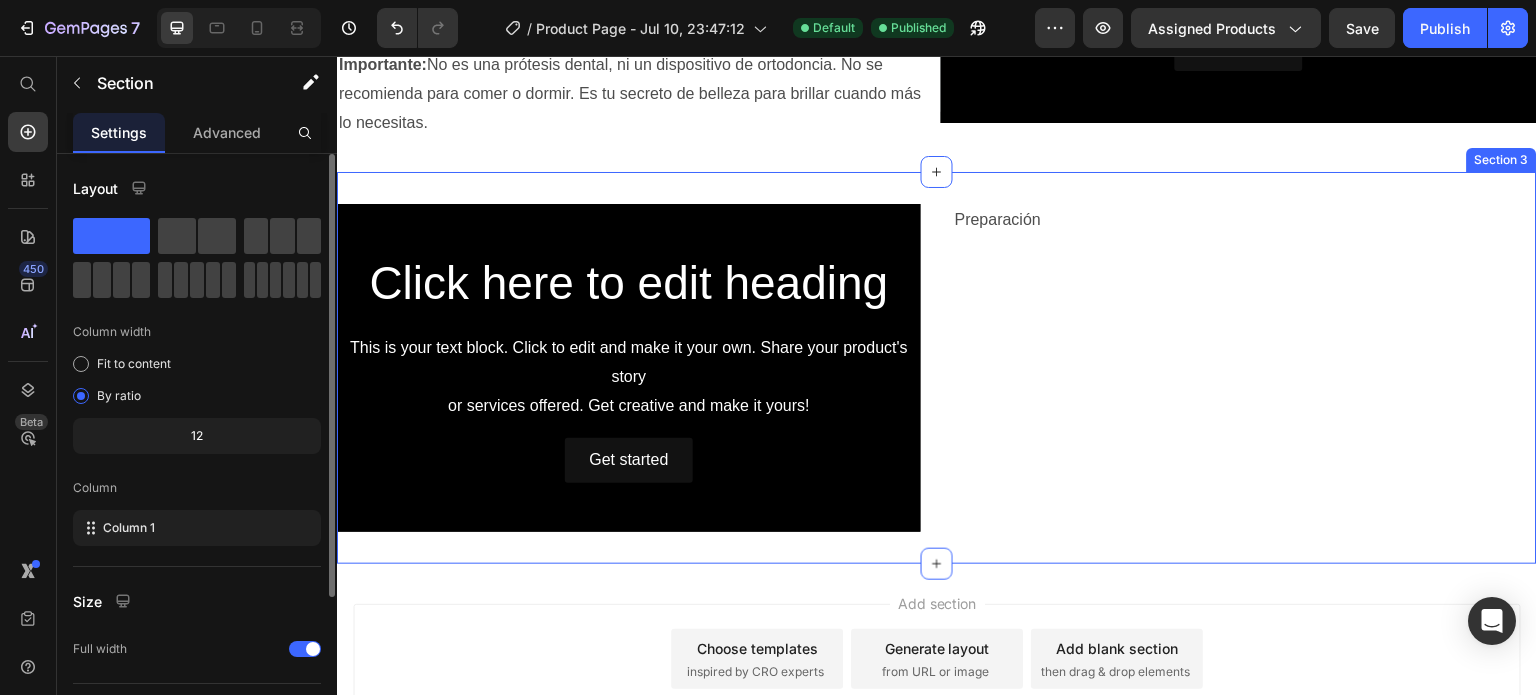 scroll, scrollTop: 1245, scrollLeft: 0, axis: vertical 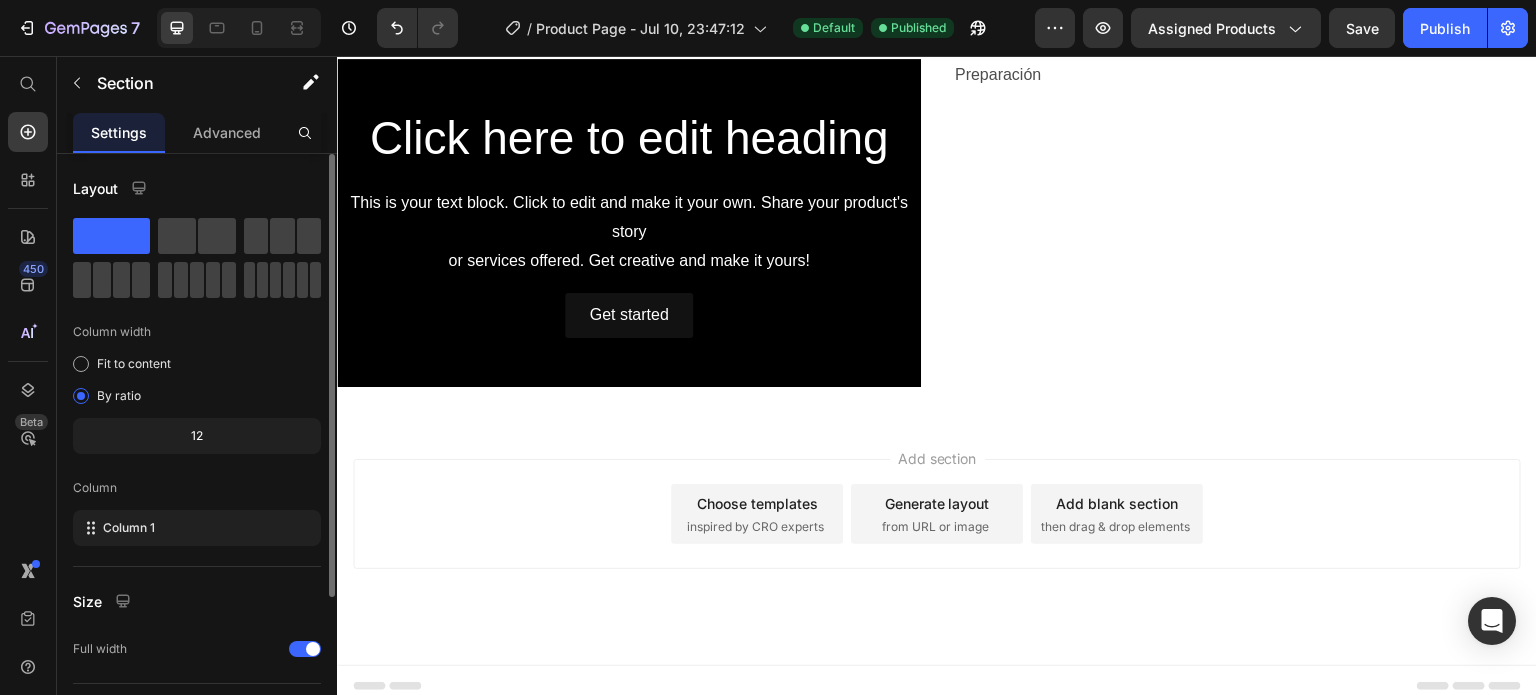 click on "then drag & drop elements" at bounding box center (1115, 527) 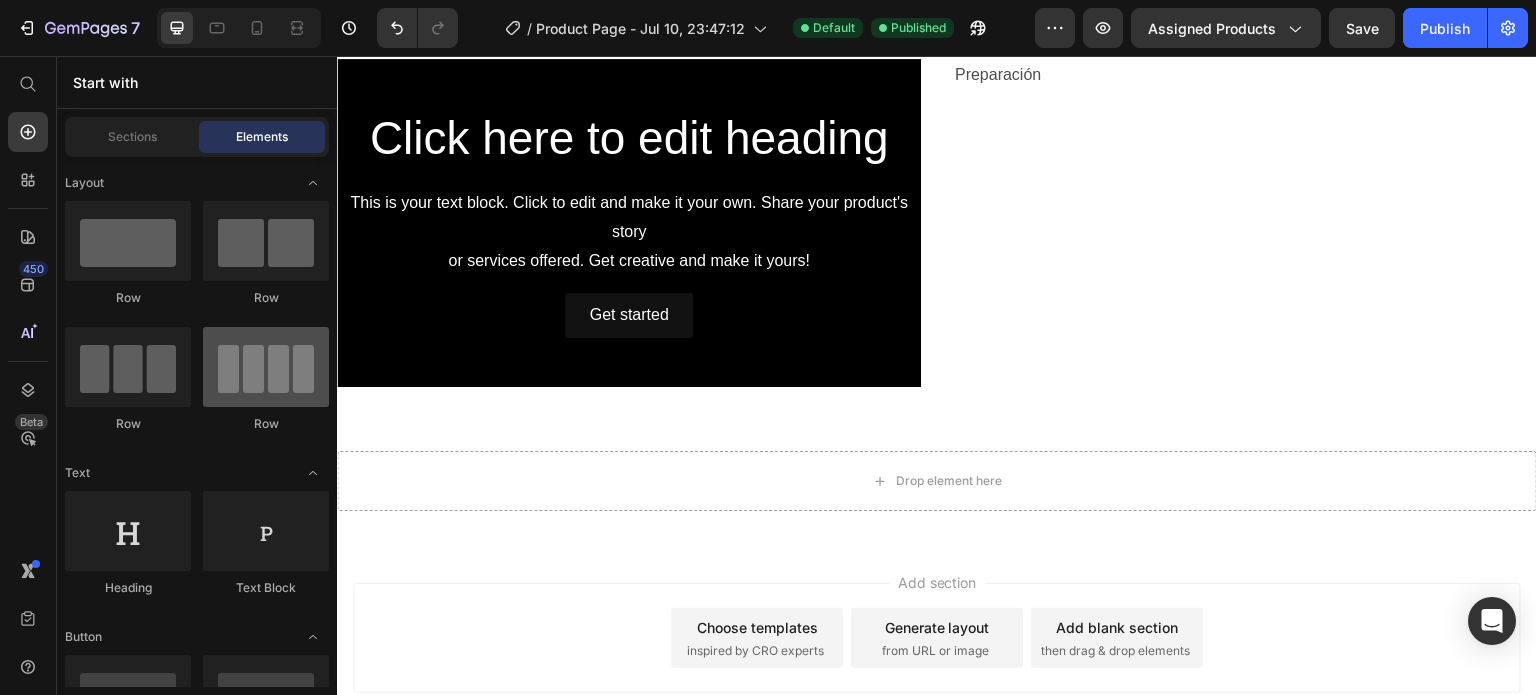 click at bounding box center (266, 367) 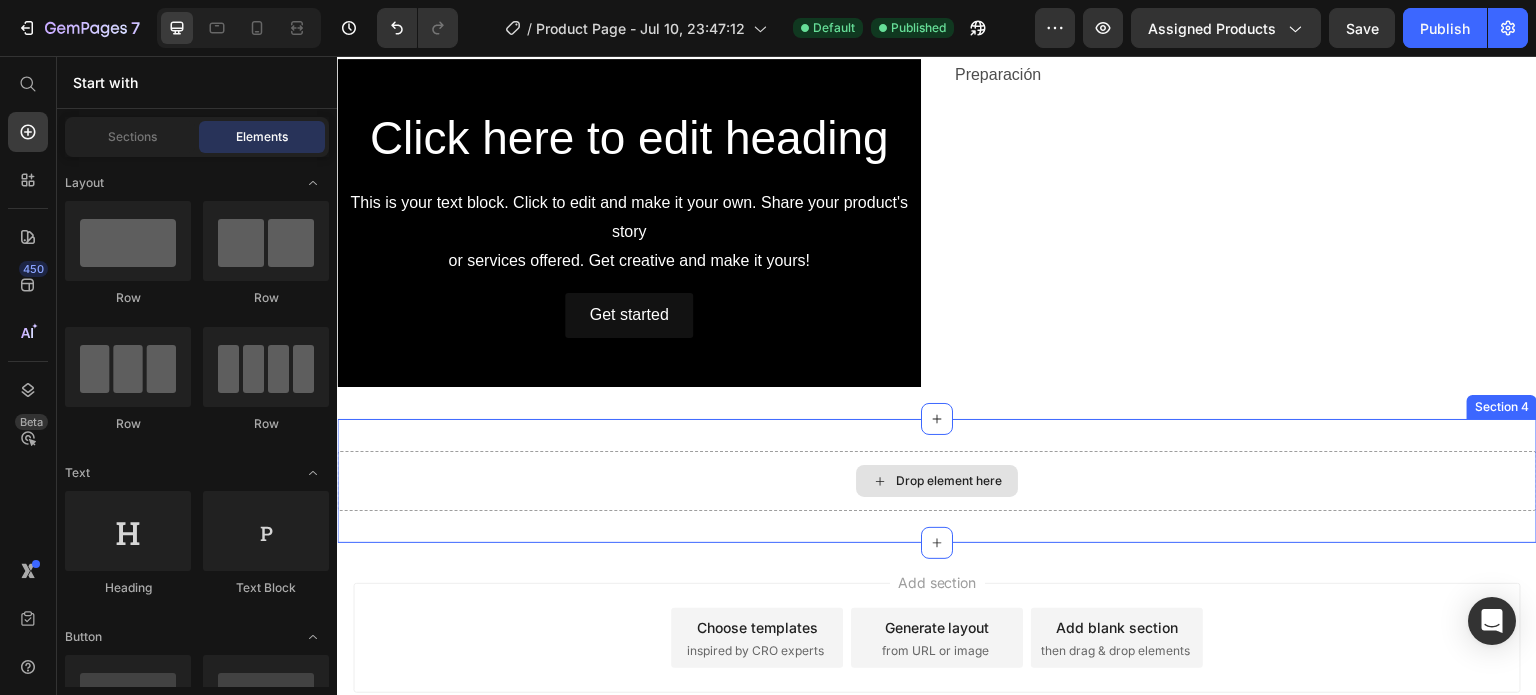click on "Drop element here" at bounding box center [937, 481] 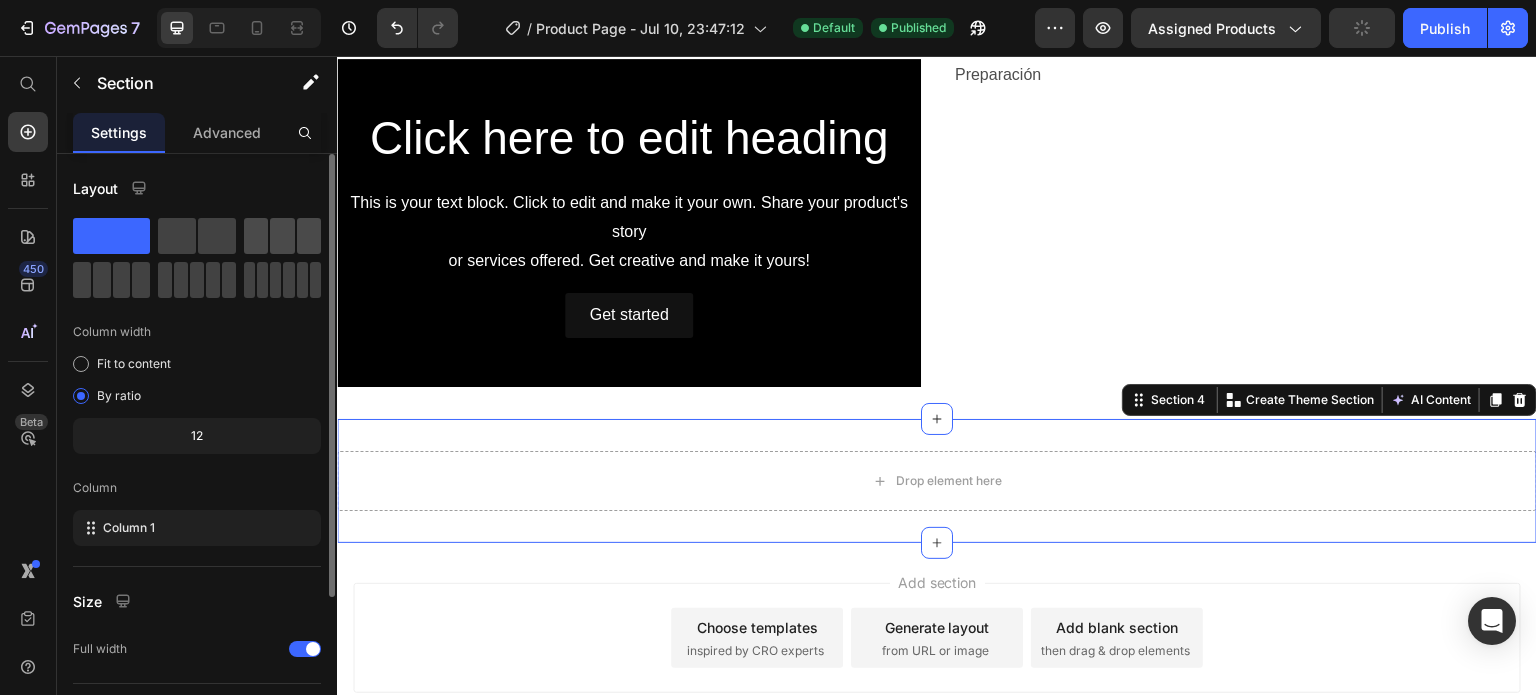 click 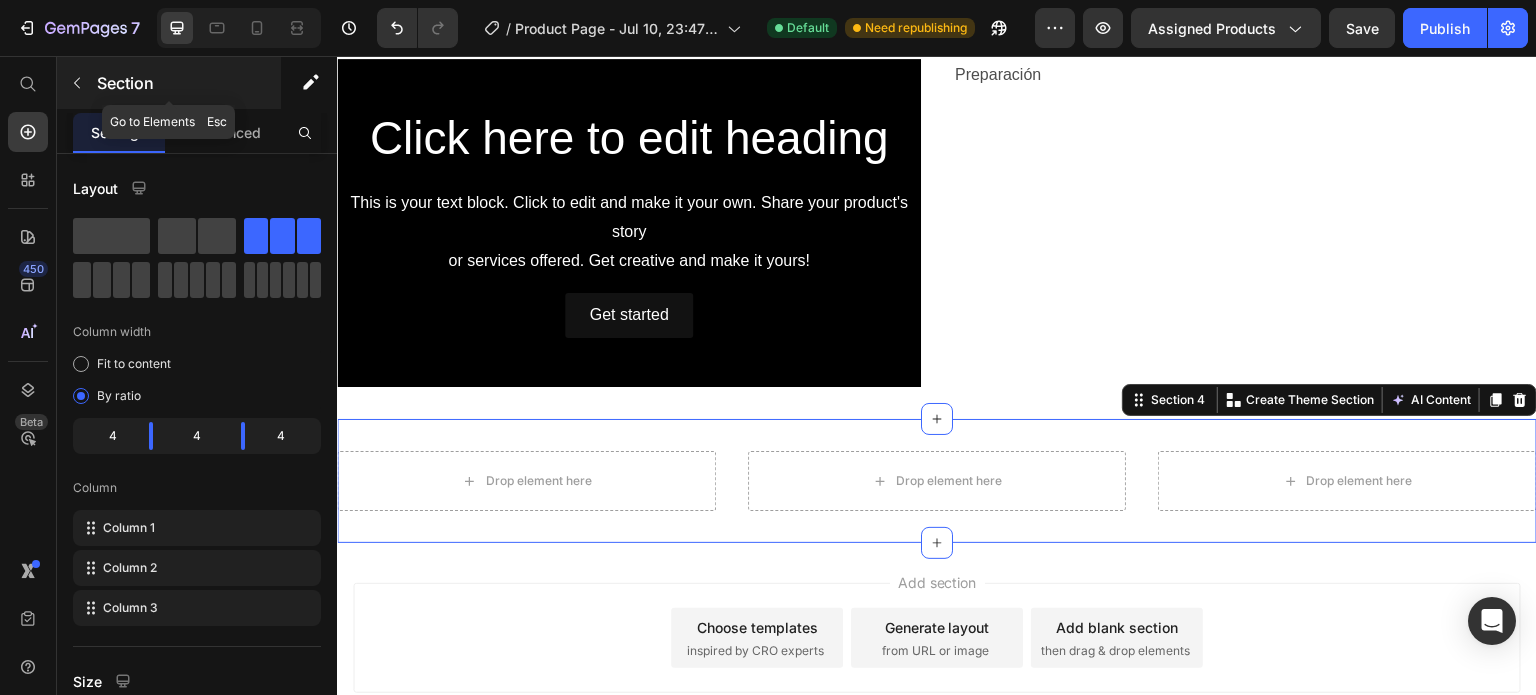 click 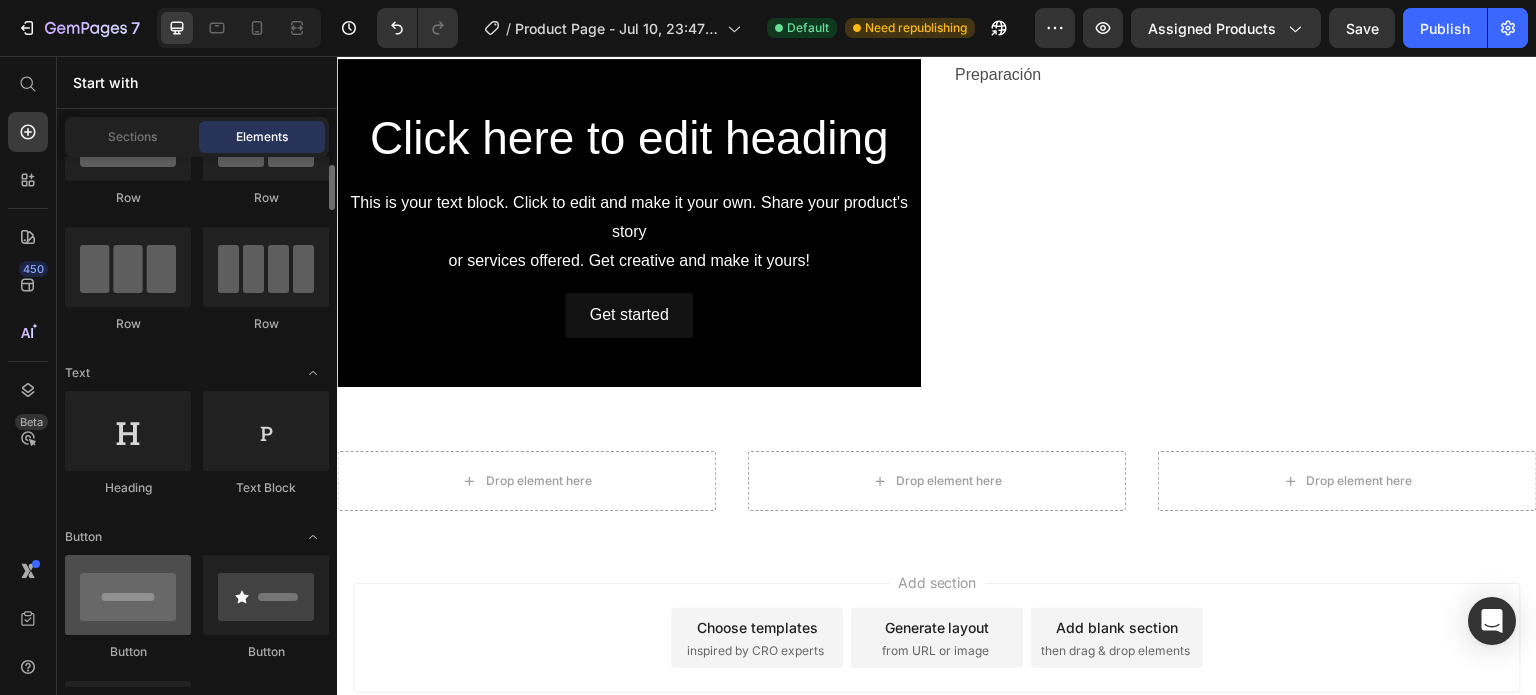 scroll, scrollTop: 0, scrollLeft: 0, axis: both 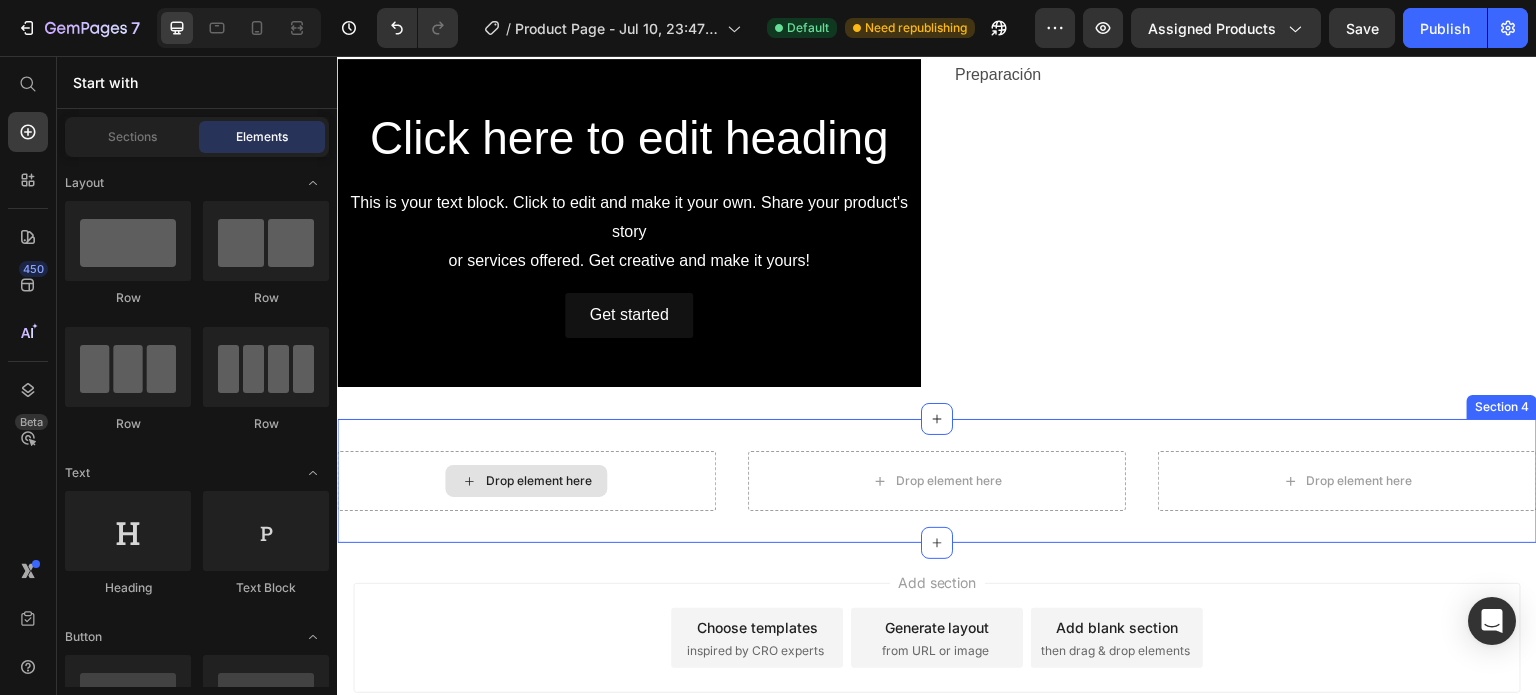 click 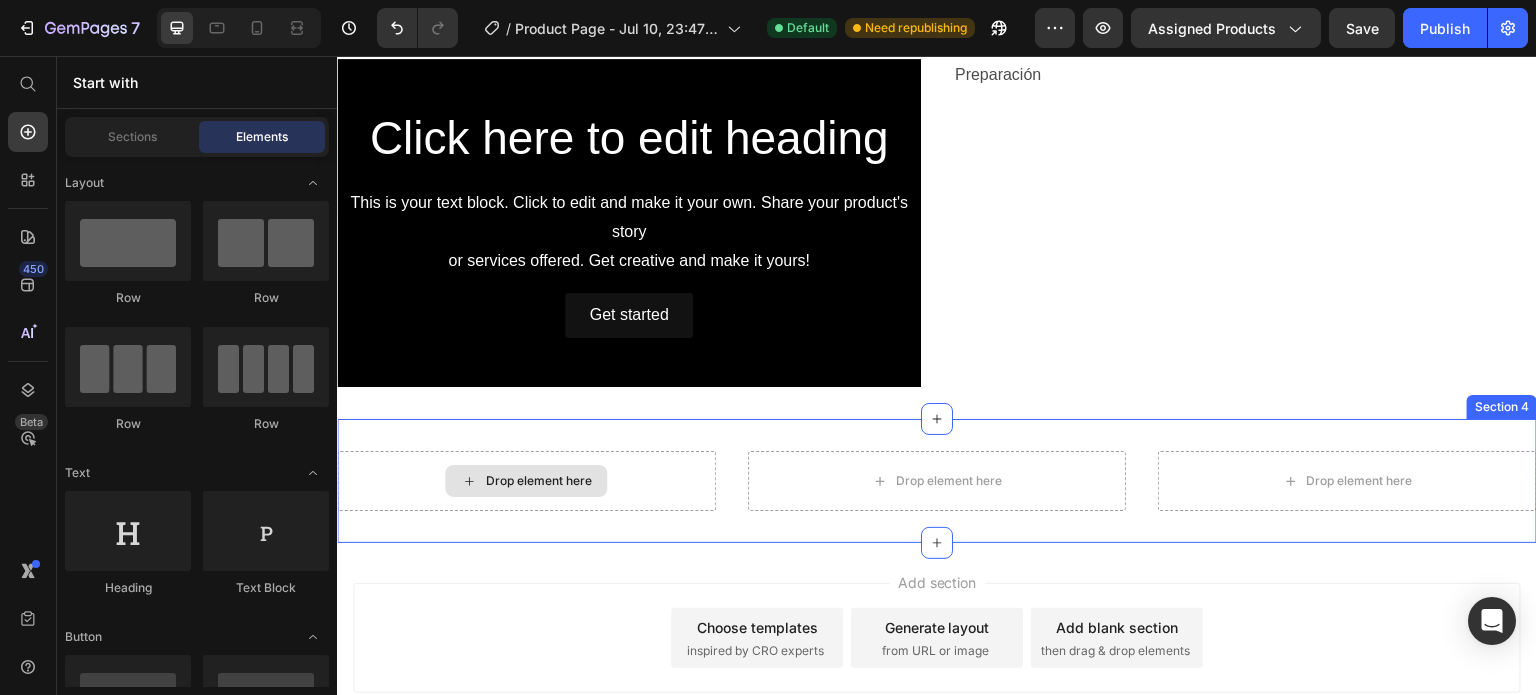 click on "Drop element here" at bounding box center [538, 481] 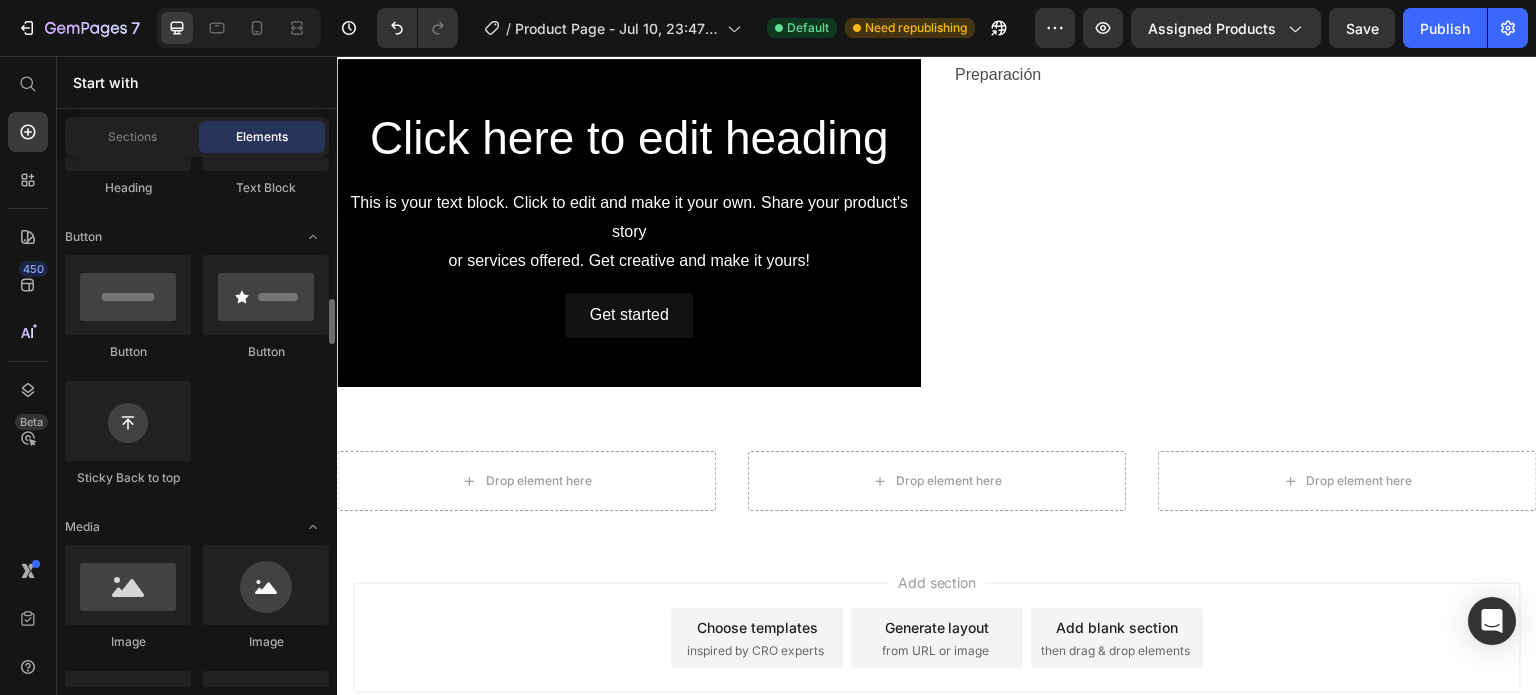 scroll, scrollTop: 500, scrollLeft: 0, axis: vertical 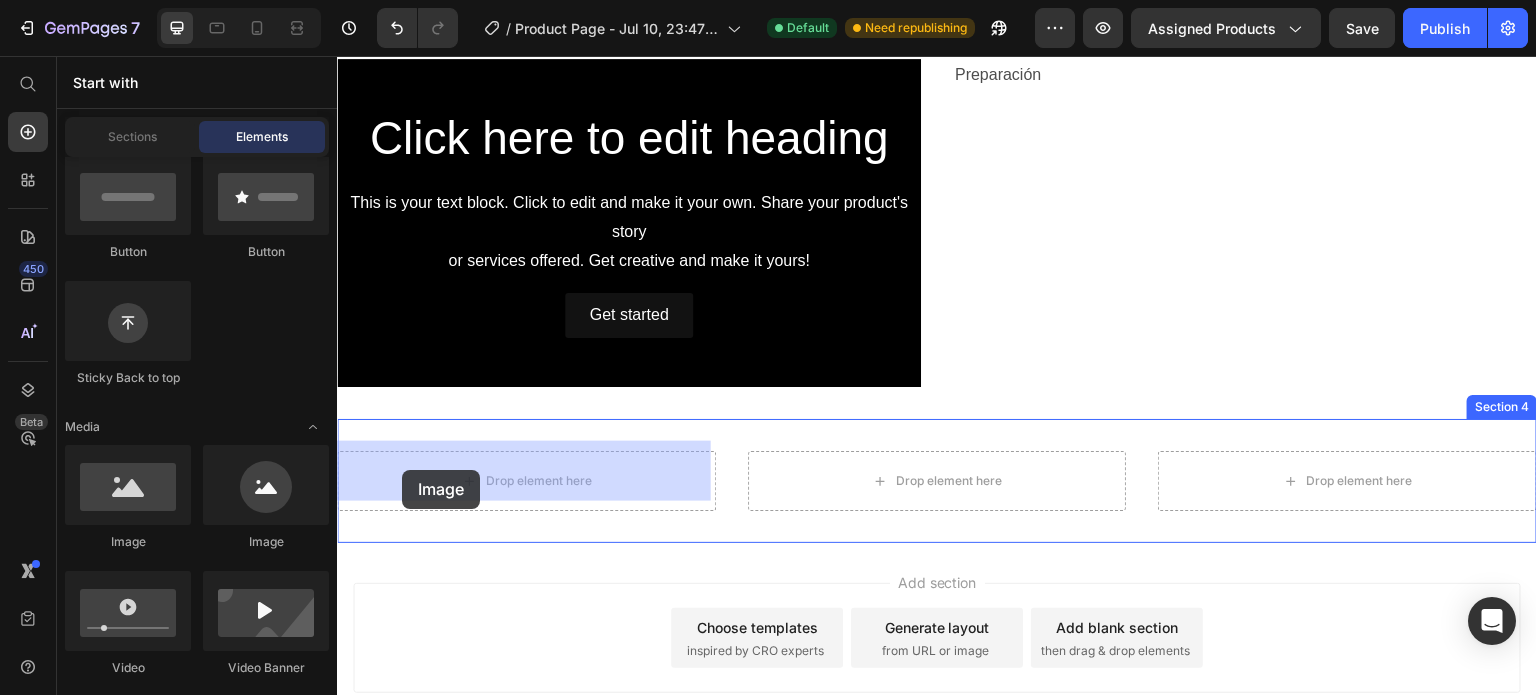 drag, startPoint x: 489, startPoint y: 558, endPoint x: 402, endPoint y: 470, distance: 123.745705 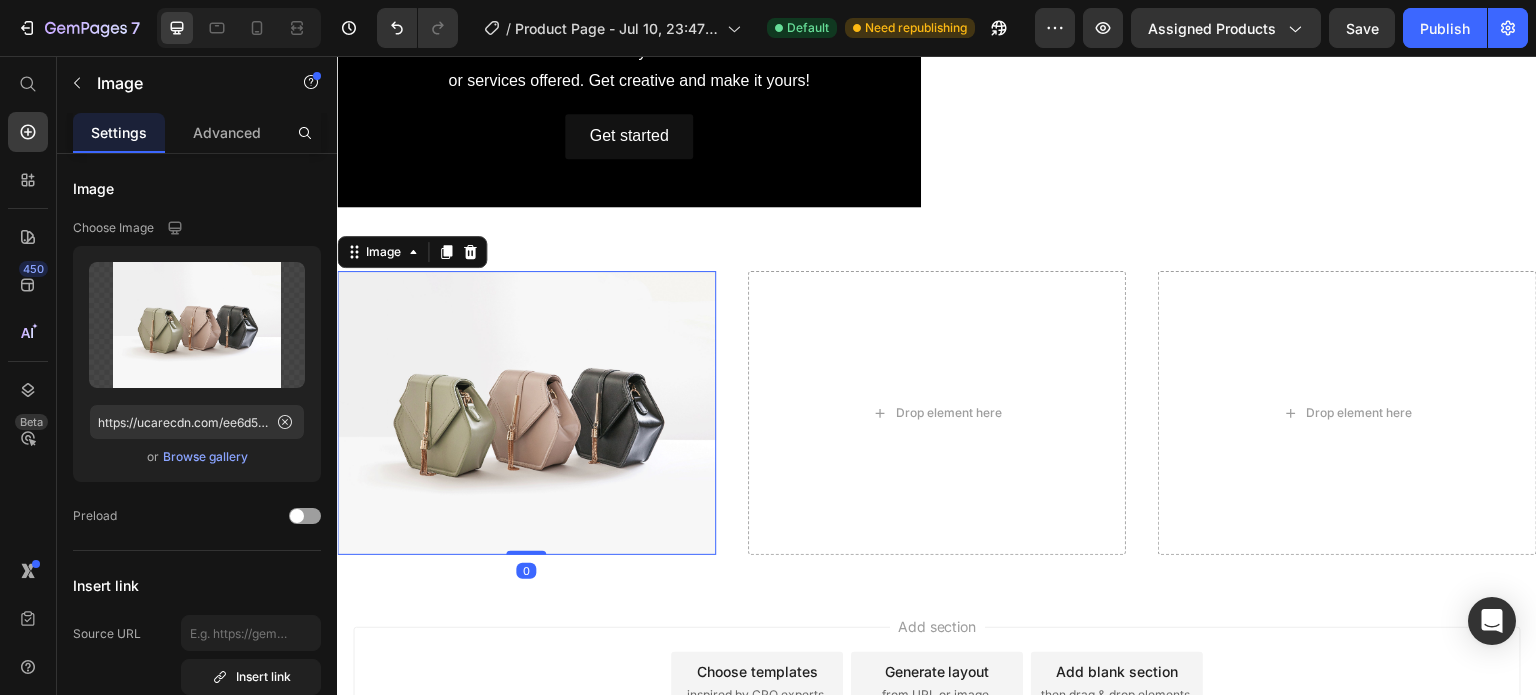 scroll, scrollTop: 1445, scrollLeft: 0, axis: vertical 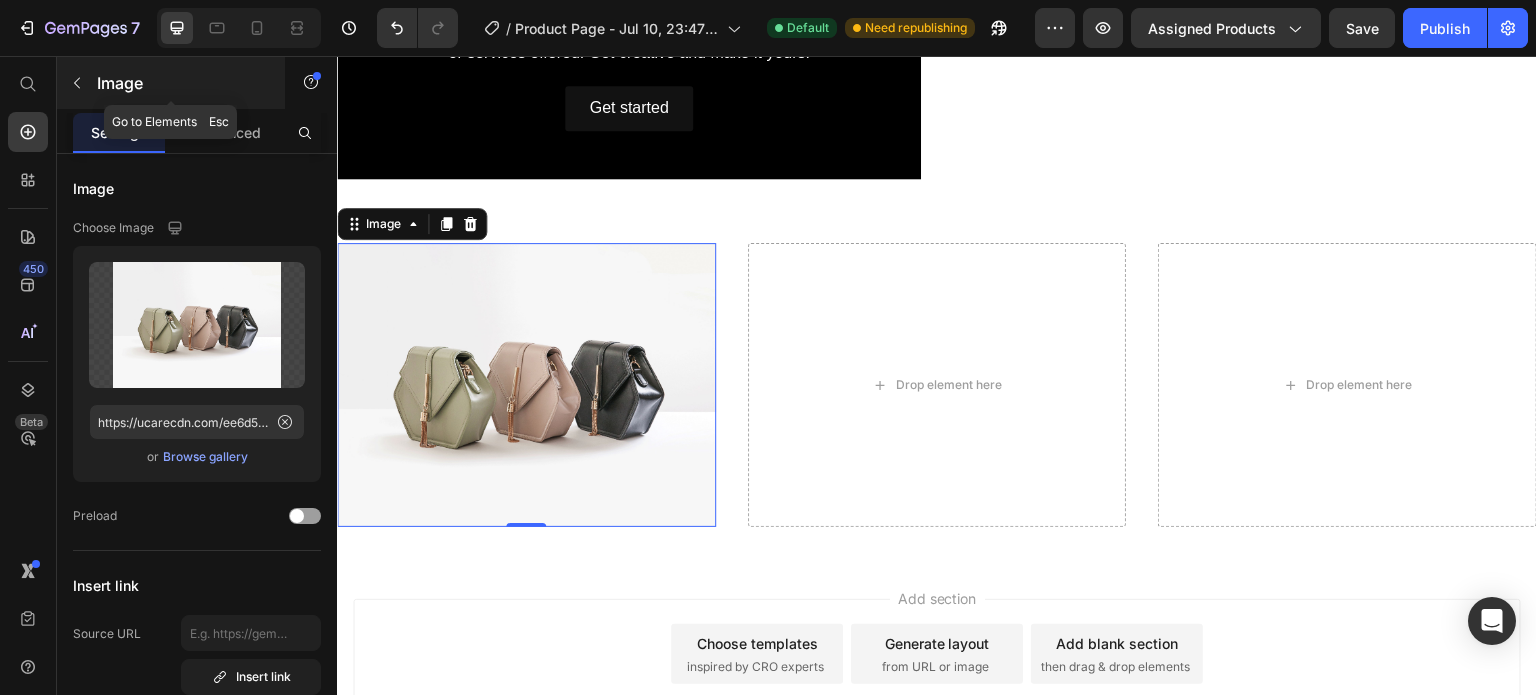 click 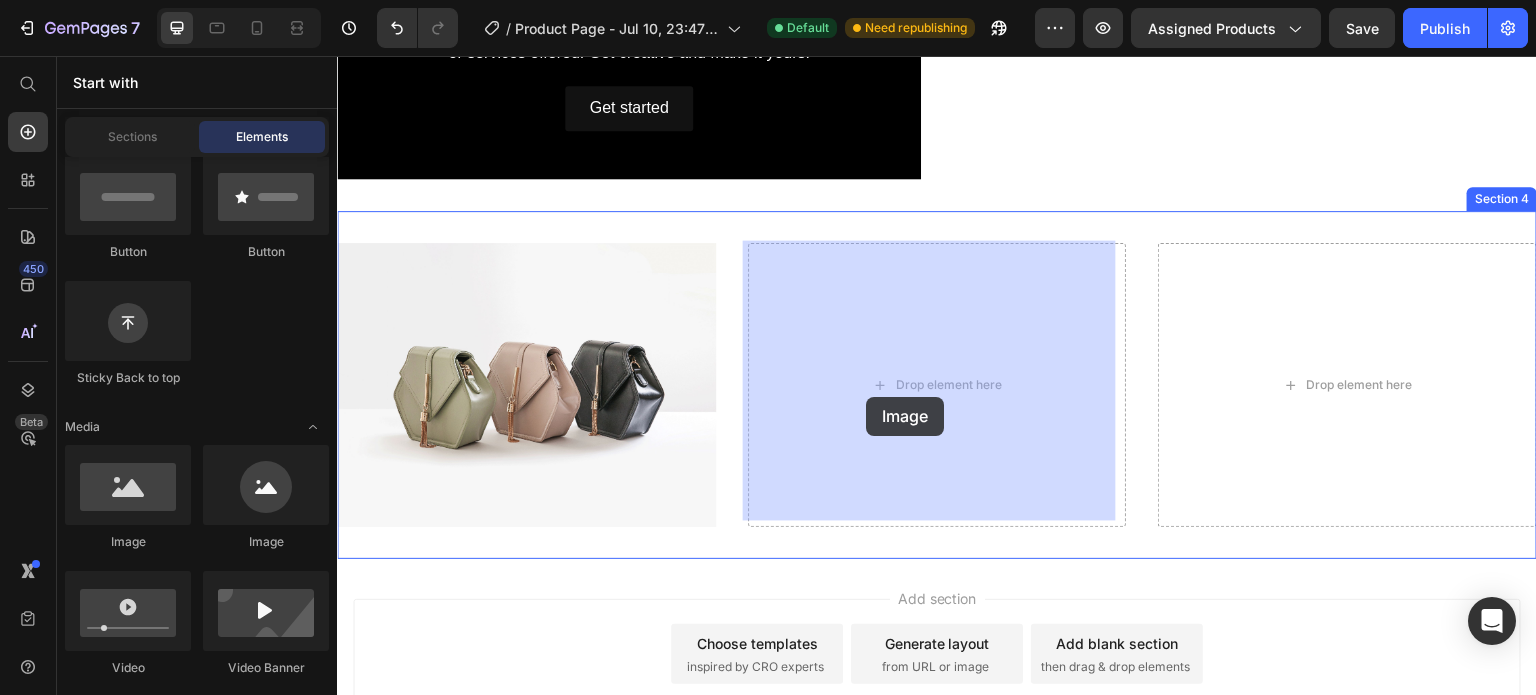 drag, startPoint x: 479, startPoint y: 576, endPoint x: 866, endPoint y: 397, distance: 426.39185 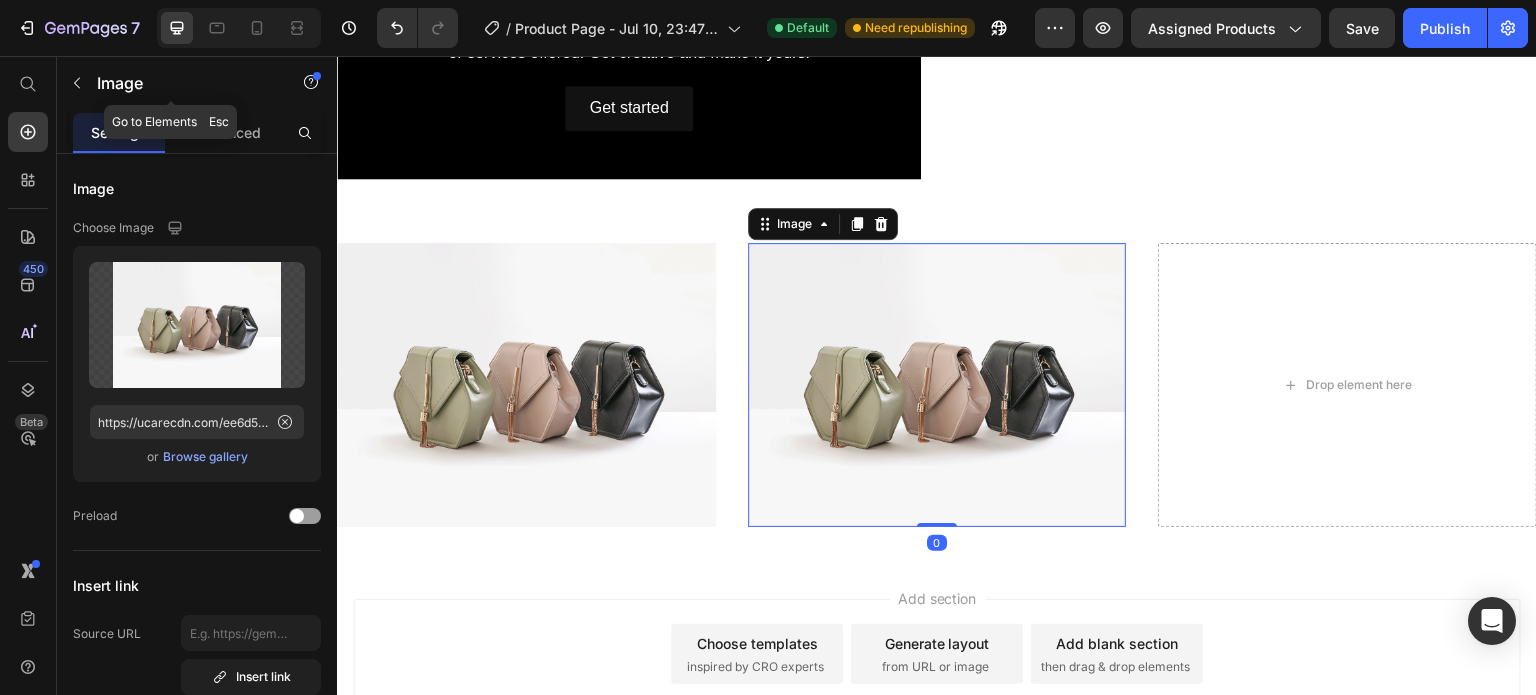 click 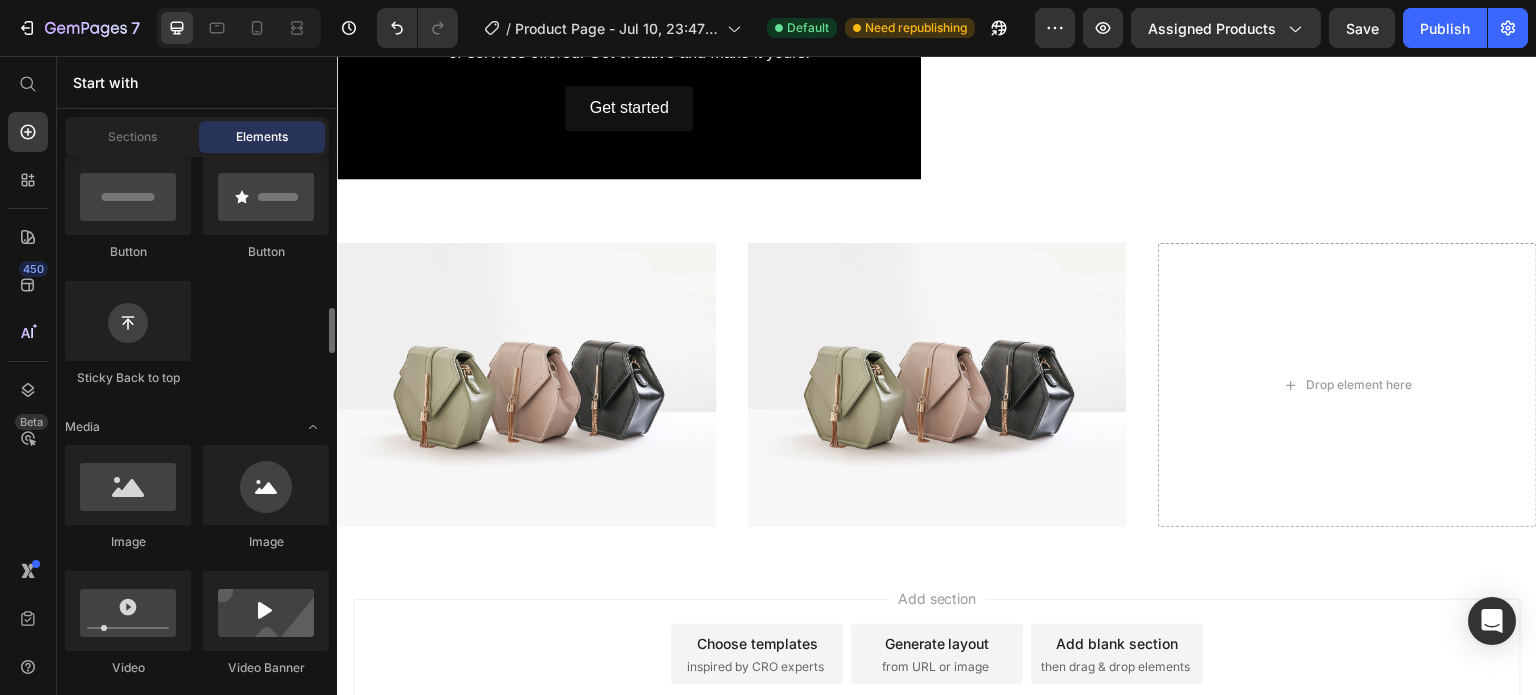 scroll, scrollTop: 600, scrollLeft: 0, axis: vertical 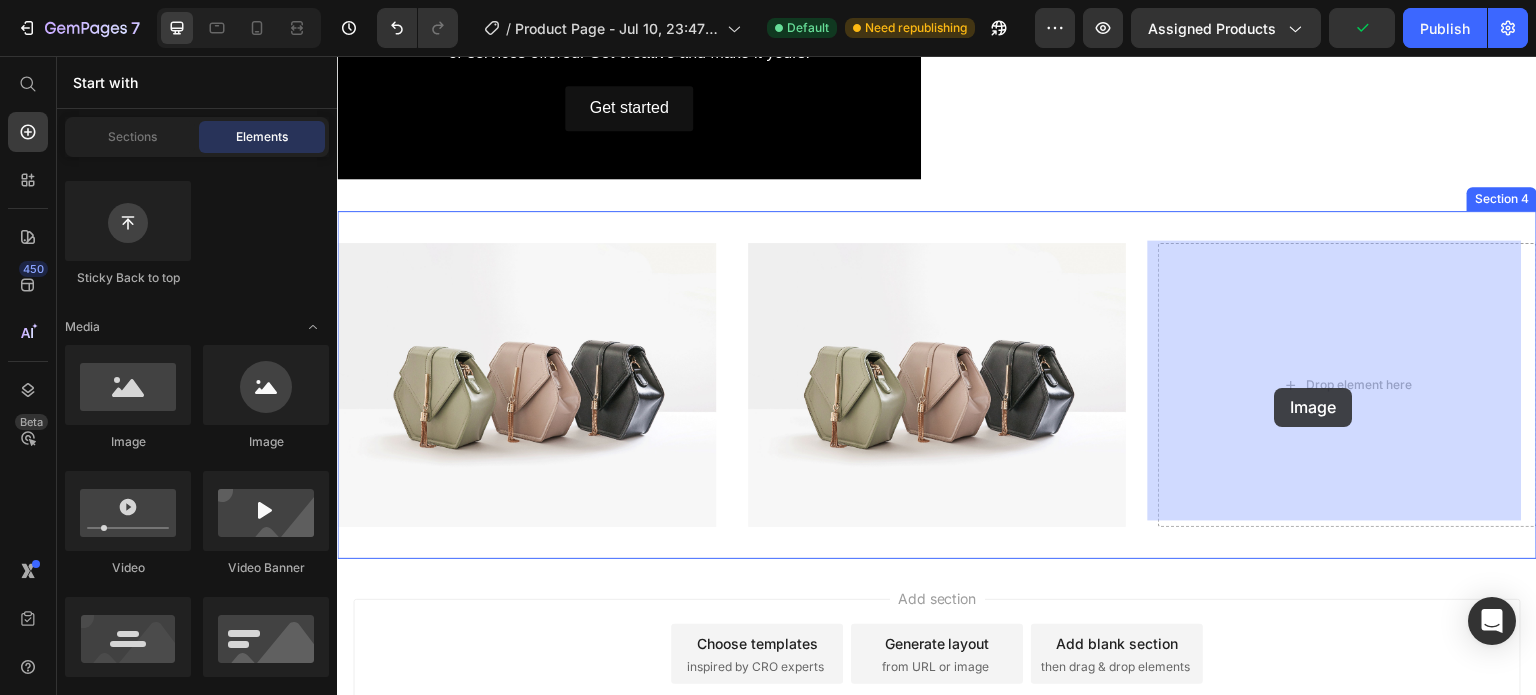 drag, startPoint x: 407, startPoint y: 388, endPoint x: 1275, endPoint y: 388, distance: 868 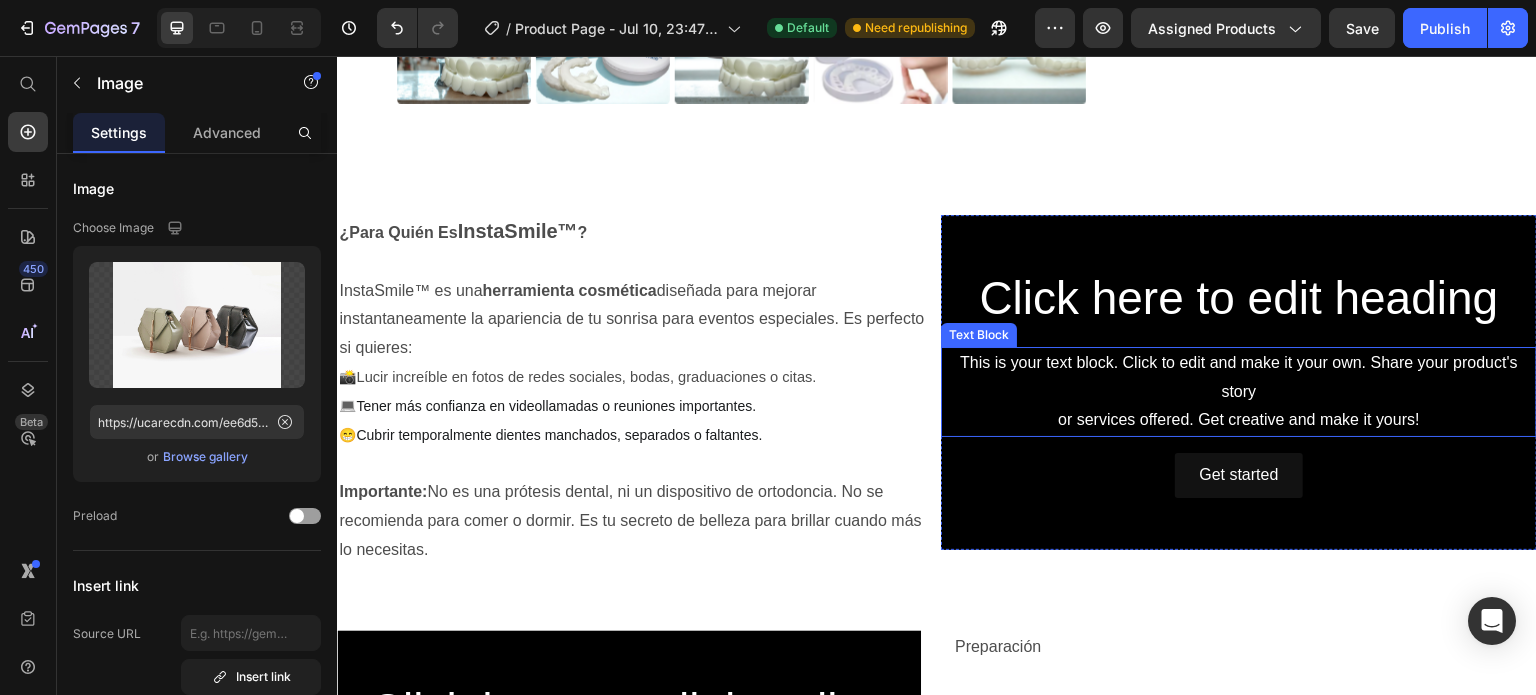 scroll, scrollTop: 700, scrollLeft: 0, axis: vertical 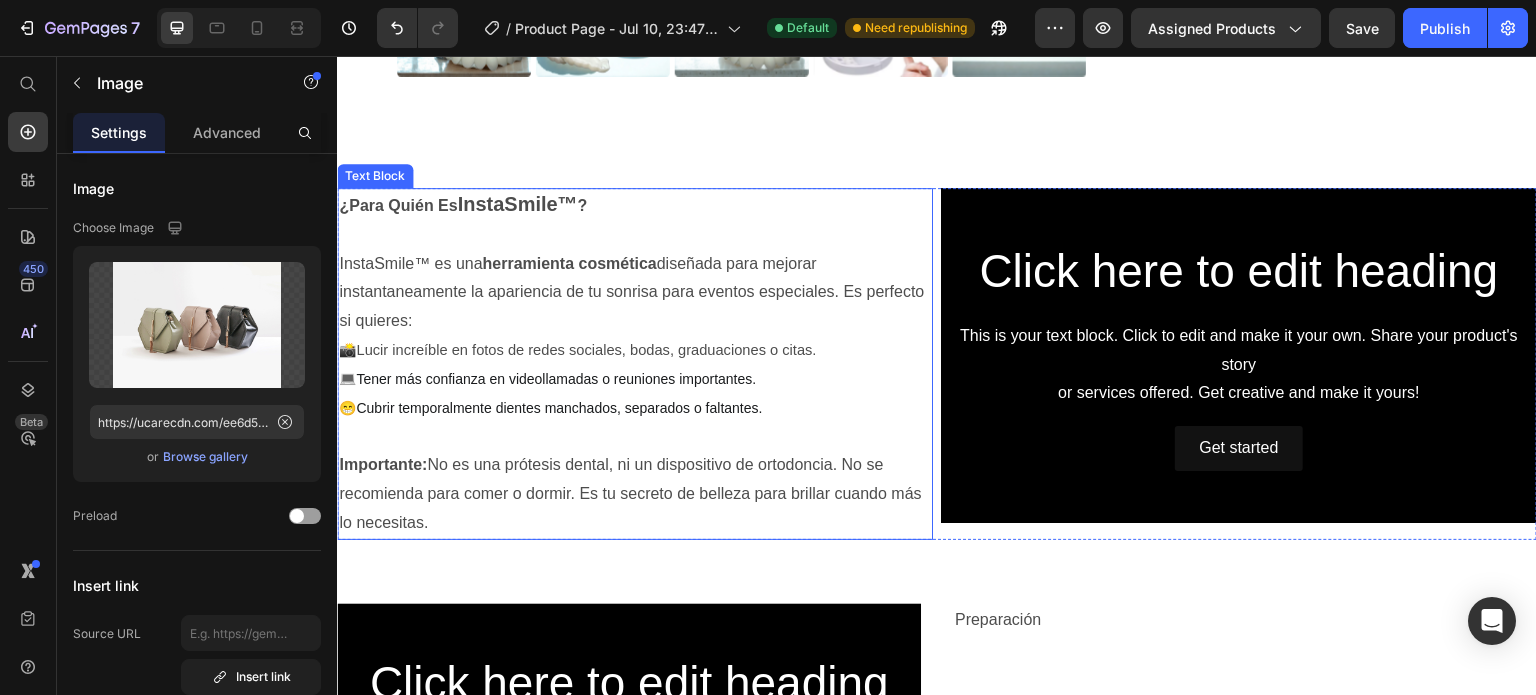 click on "Lucir increíble en fotos de redes sociales, bodas, graduaciones o citas." at bounding box center [586, 350] 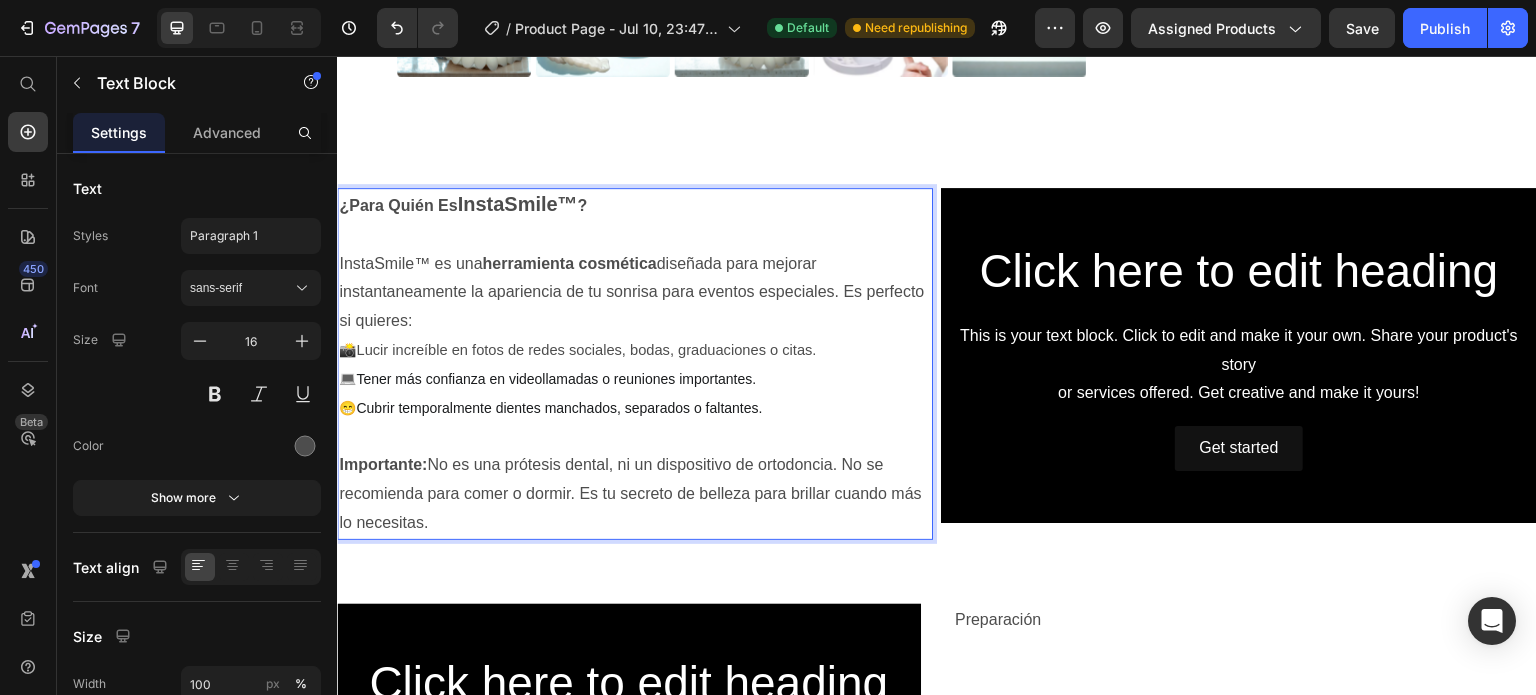 click on "Lucir increíble en fotos de redes sociales, bodas, graduaciones o citas." at bounding box center (586, 350) 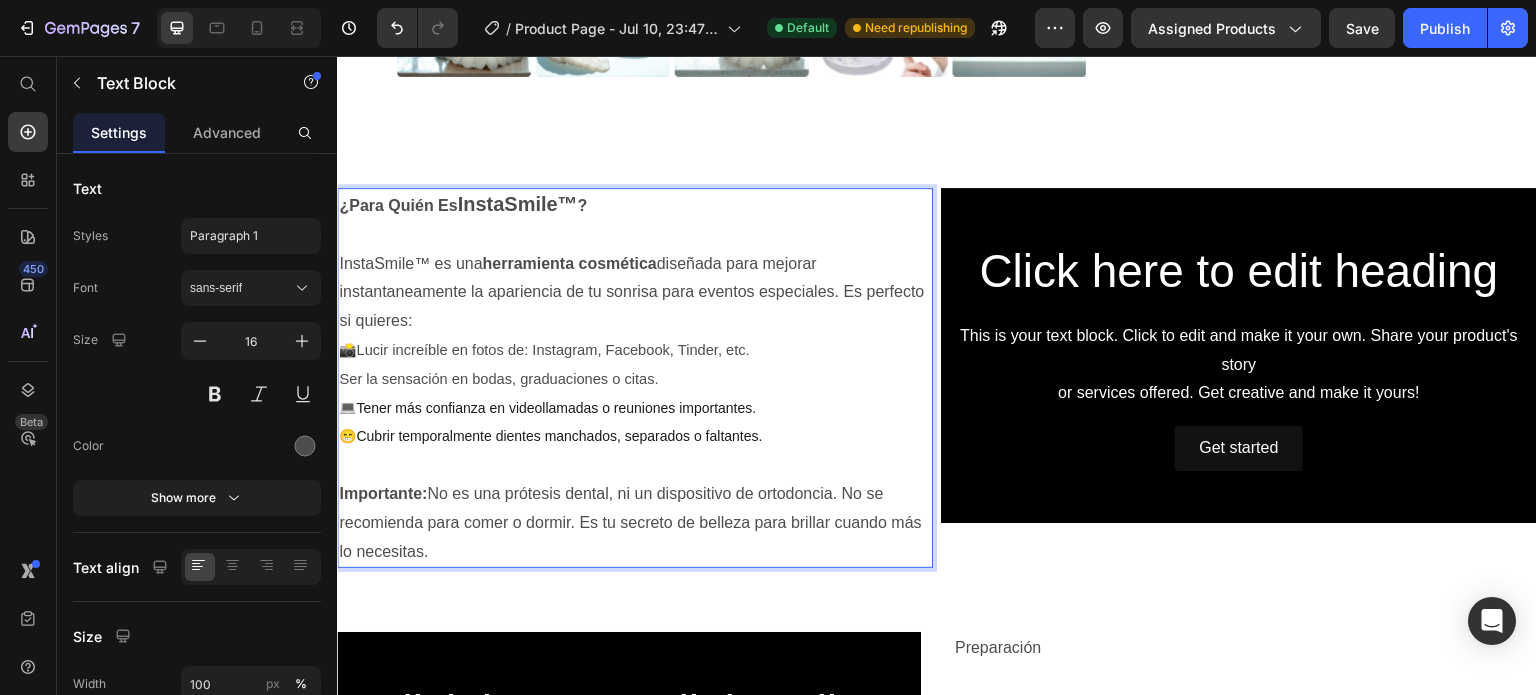 click on "Ser la sensación en bodas, graduaciones o citas." at bounding box center (498, 379) 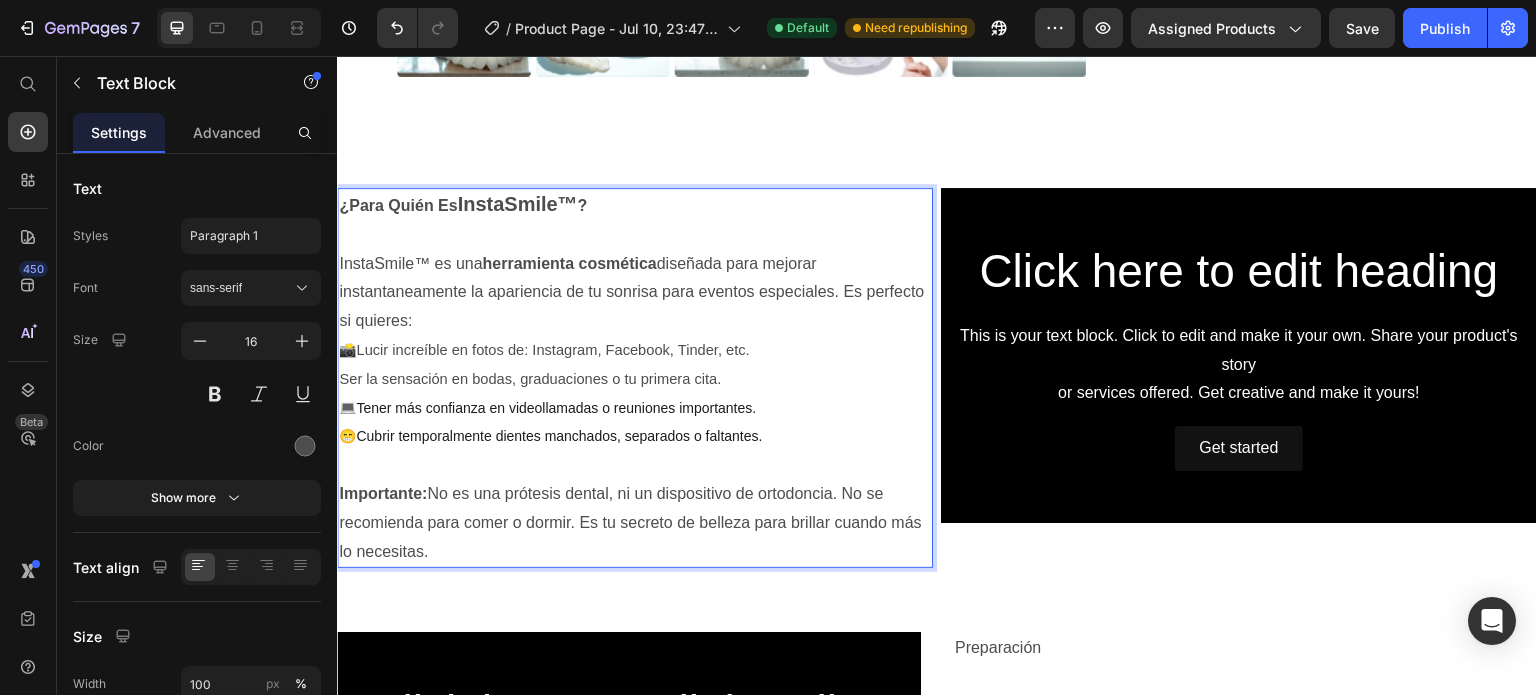 click on "Ser la sensación en bodas, graduaciones o tu primera cita." at bounding box center [530, 379] 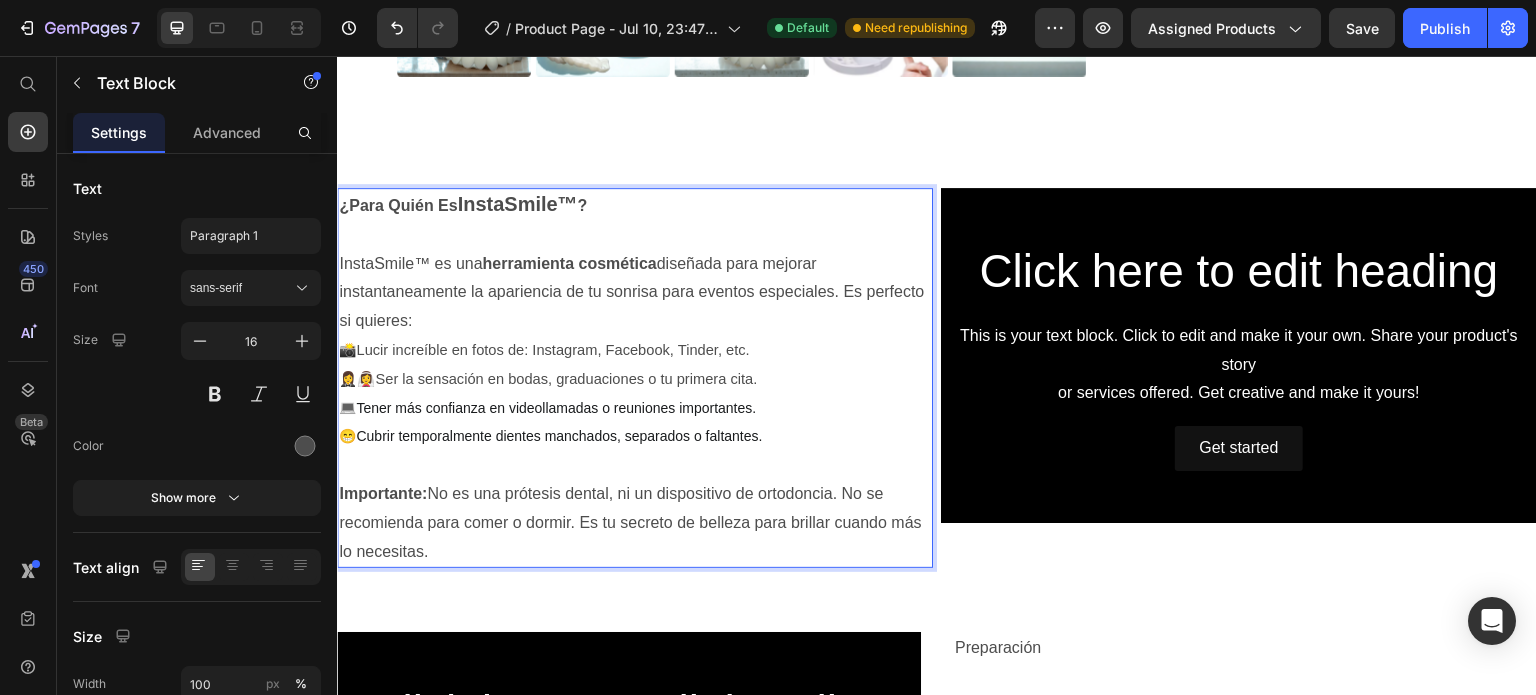 click on "🤵‍♀️👰‍♀️Ser la sensación en bodas, graduaciones o tu primera cita." at bounding box center (635, 379) 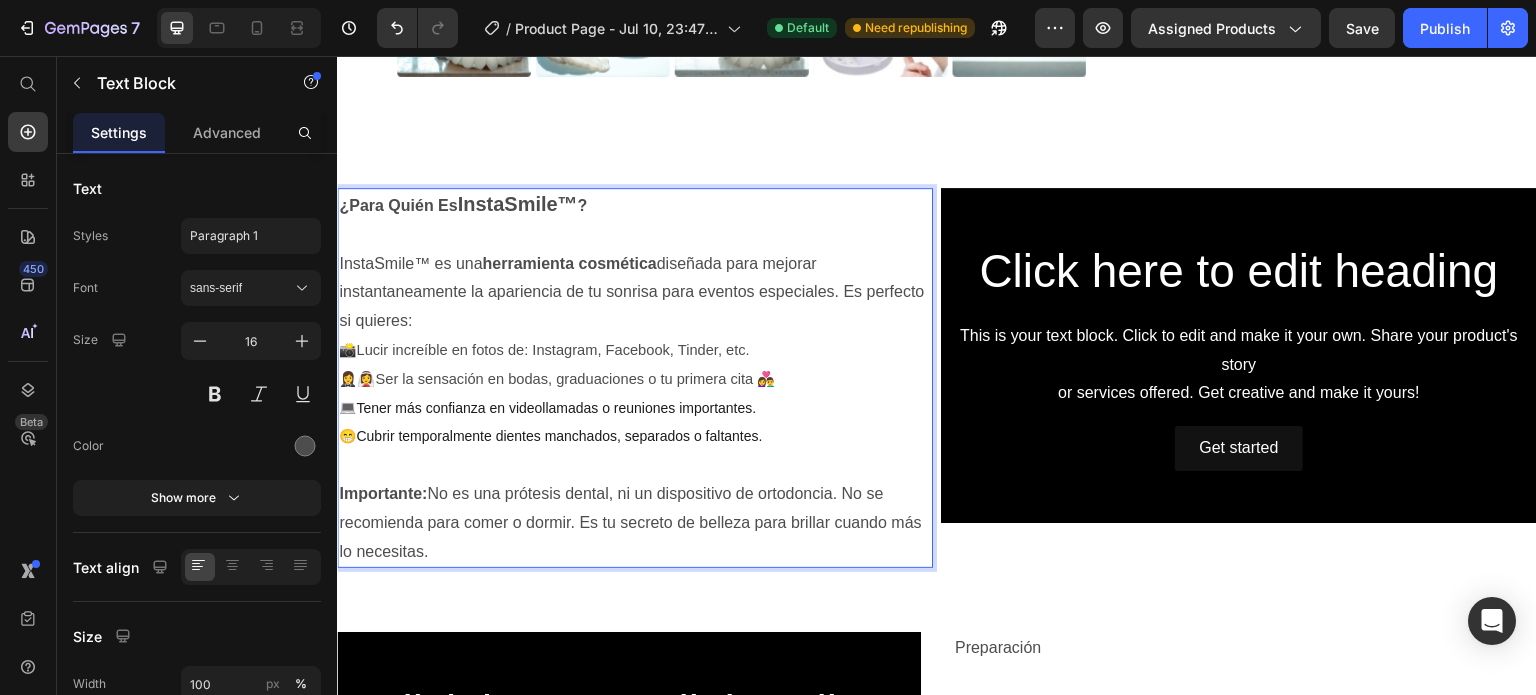 click on "Lucir increíble en fotos de: Instagram, Facebook, Tinder, etc." at bounding box center (553, 350) 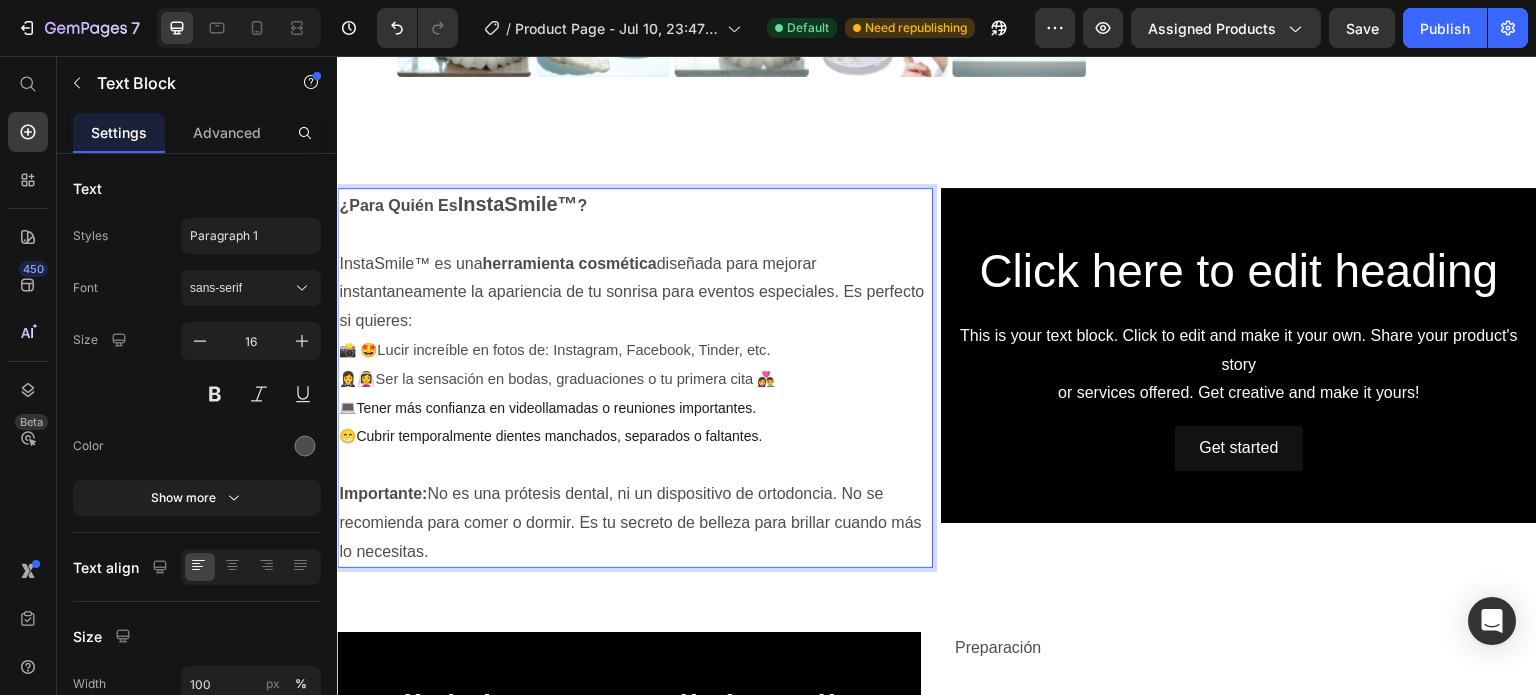 click on "🤵‍♀️👰‍♀️Ser la sensación en bodas, graduaciones o tu primera cita 👩‍❤️‍👨" at bounding box center (557, 379) 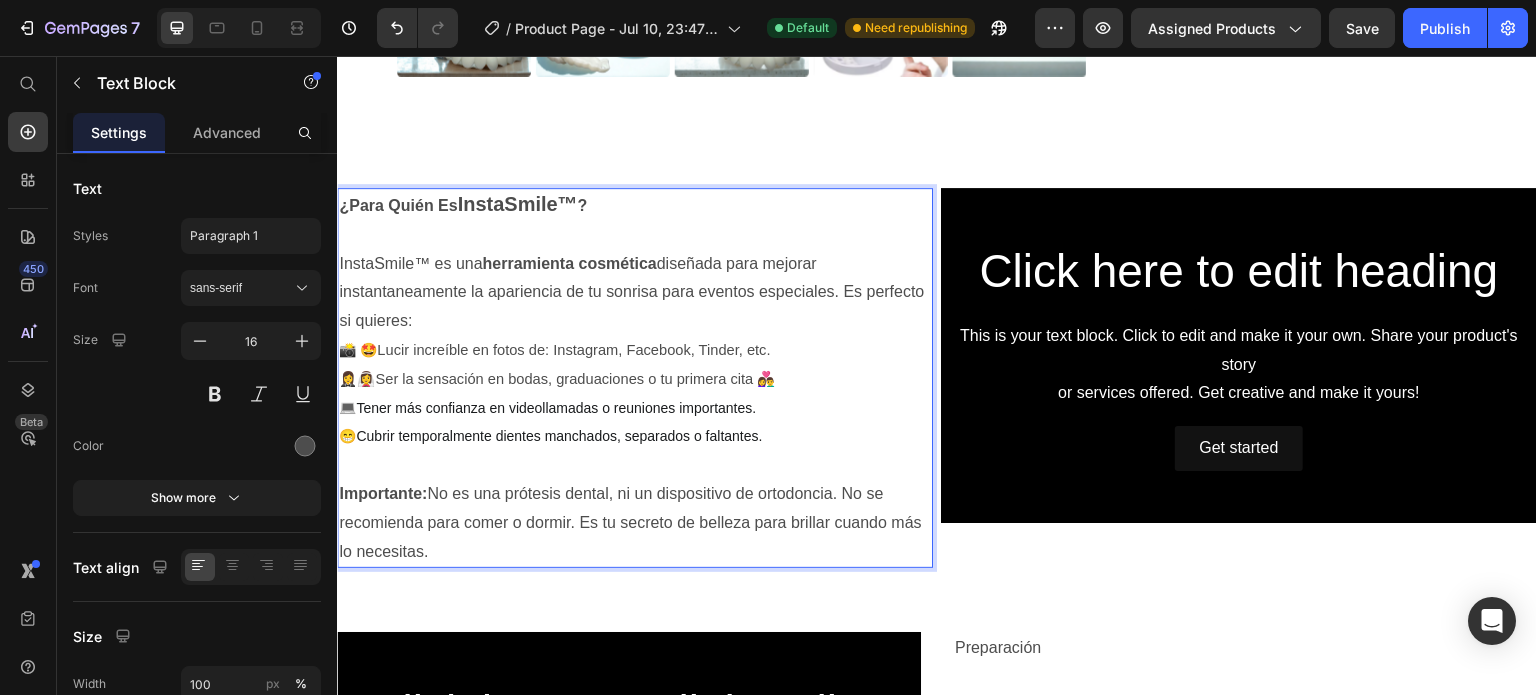 click on "Lucir increíble en fotos de: Instagram, Facebook, Tinder, etc." at bounding box center (574, 350) 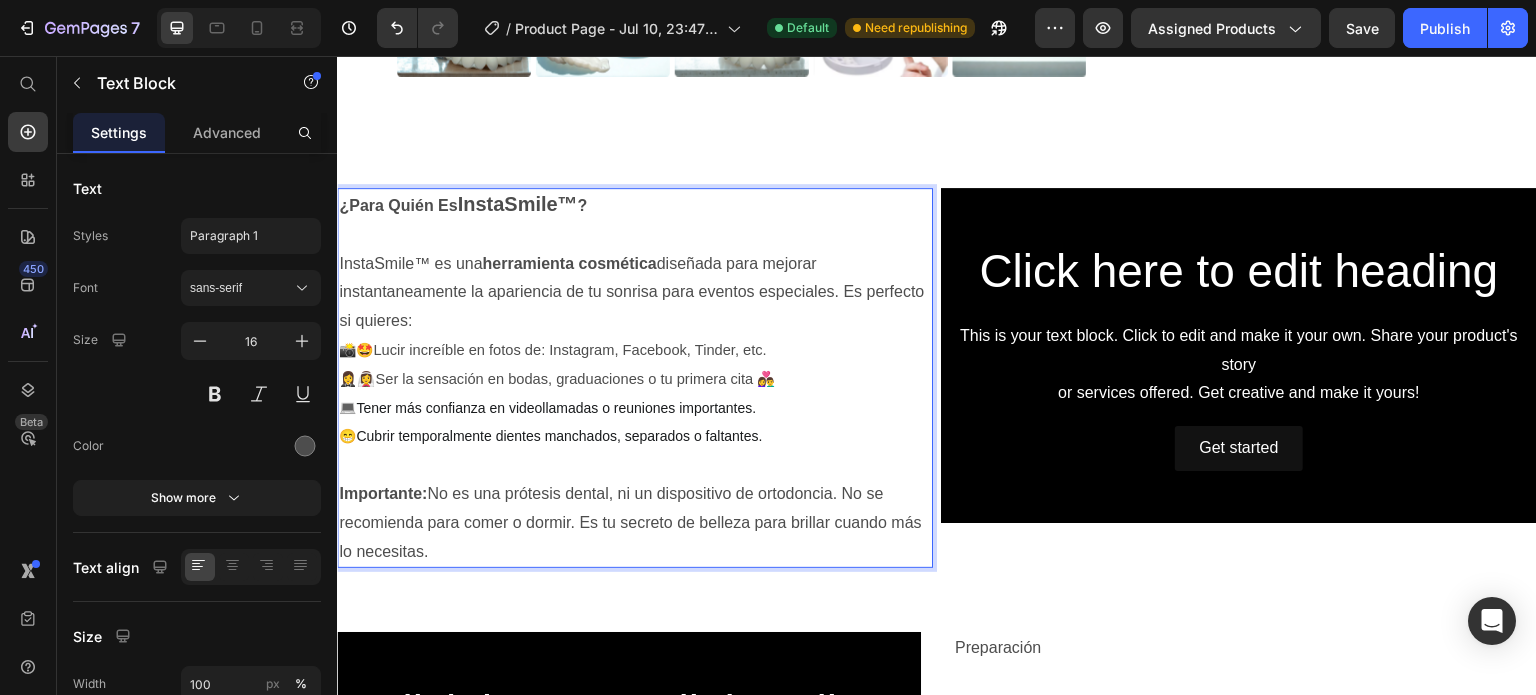 click on "Lucir increíble en fotos de: Instagram, Facebook, Tinder, etc." at bounding box center [570, 350] 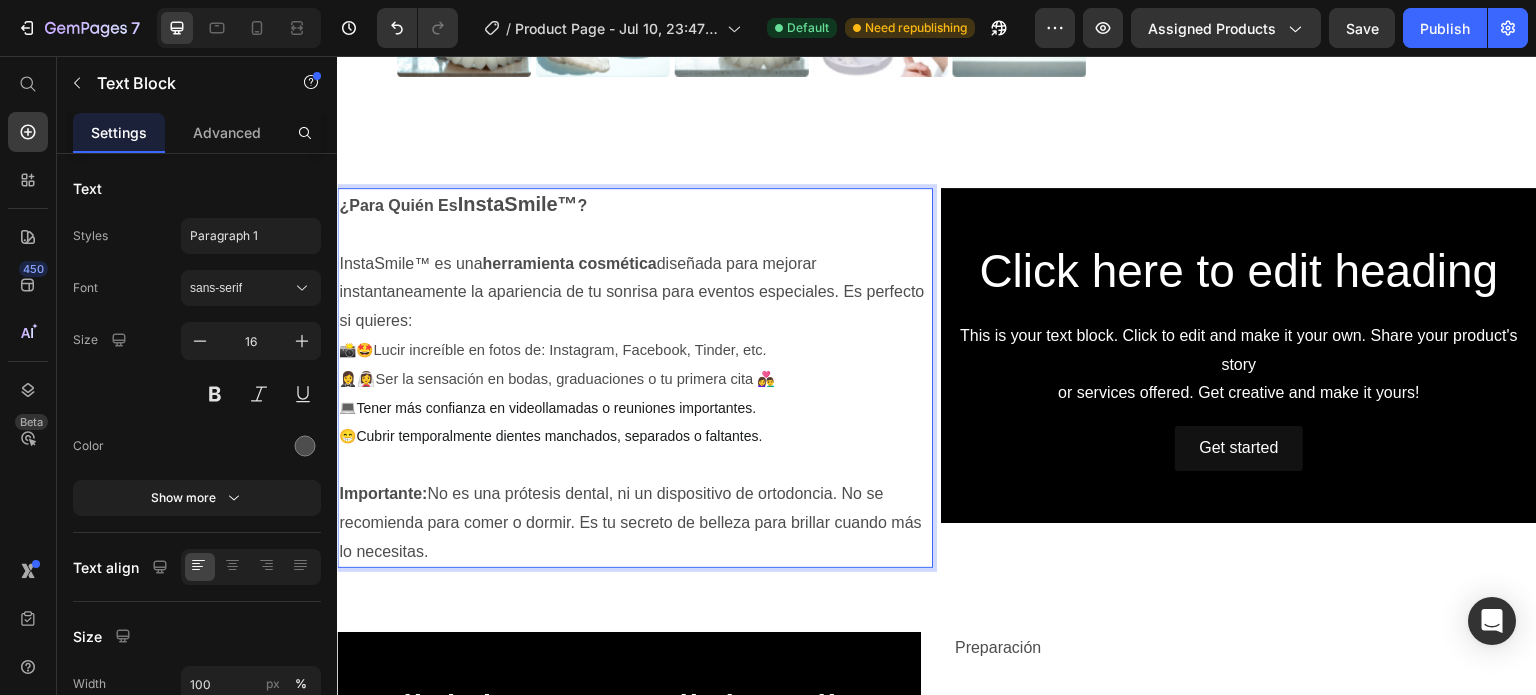 click on "InstaSmile™ es una  herramienta cosmética  diseñada para mejorar instantaneamente la apariencia de tu sonrisa para eventos especiales. Es perfecto si quieres:" at bounding box center [635, 293] 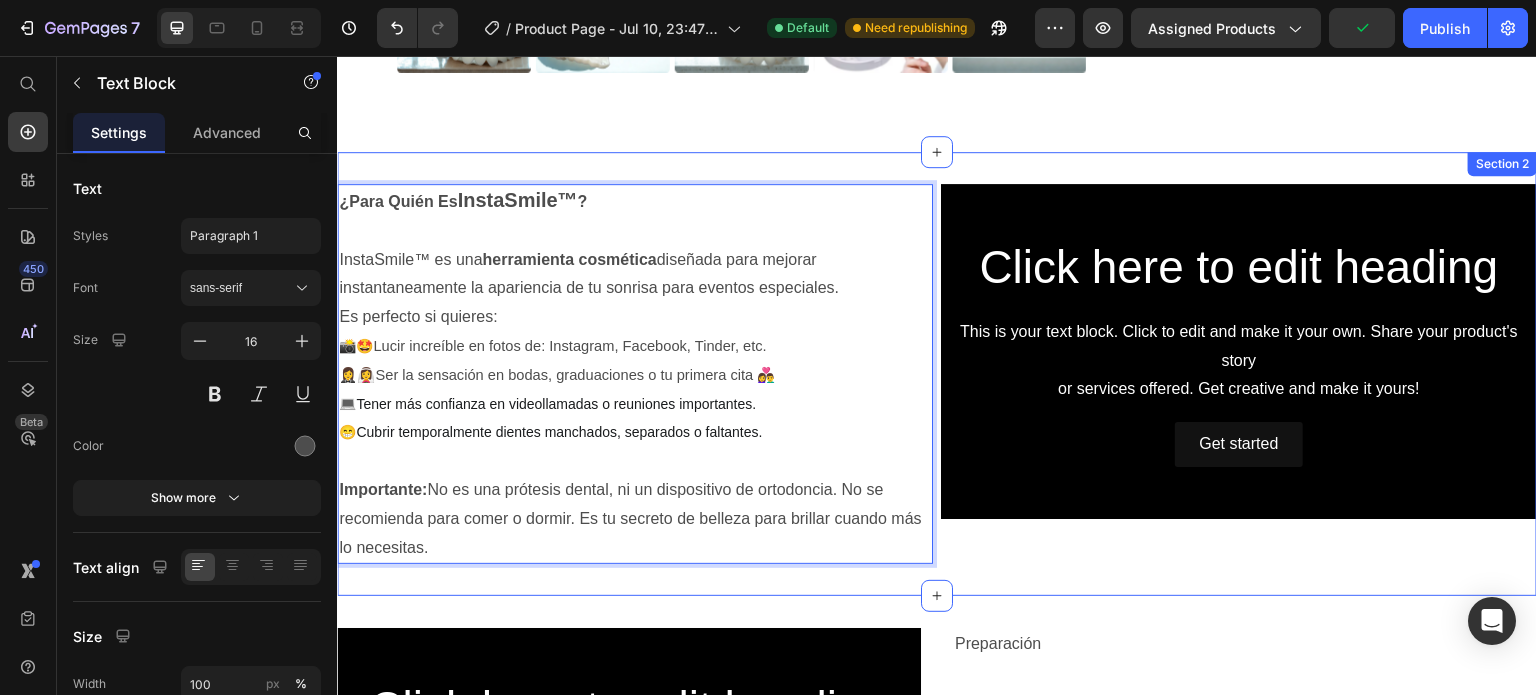scroll, scrollTop: 700, scrollLeft: 0, axis: vertical 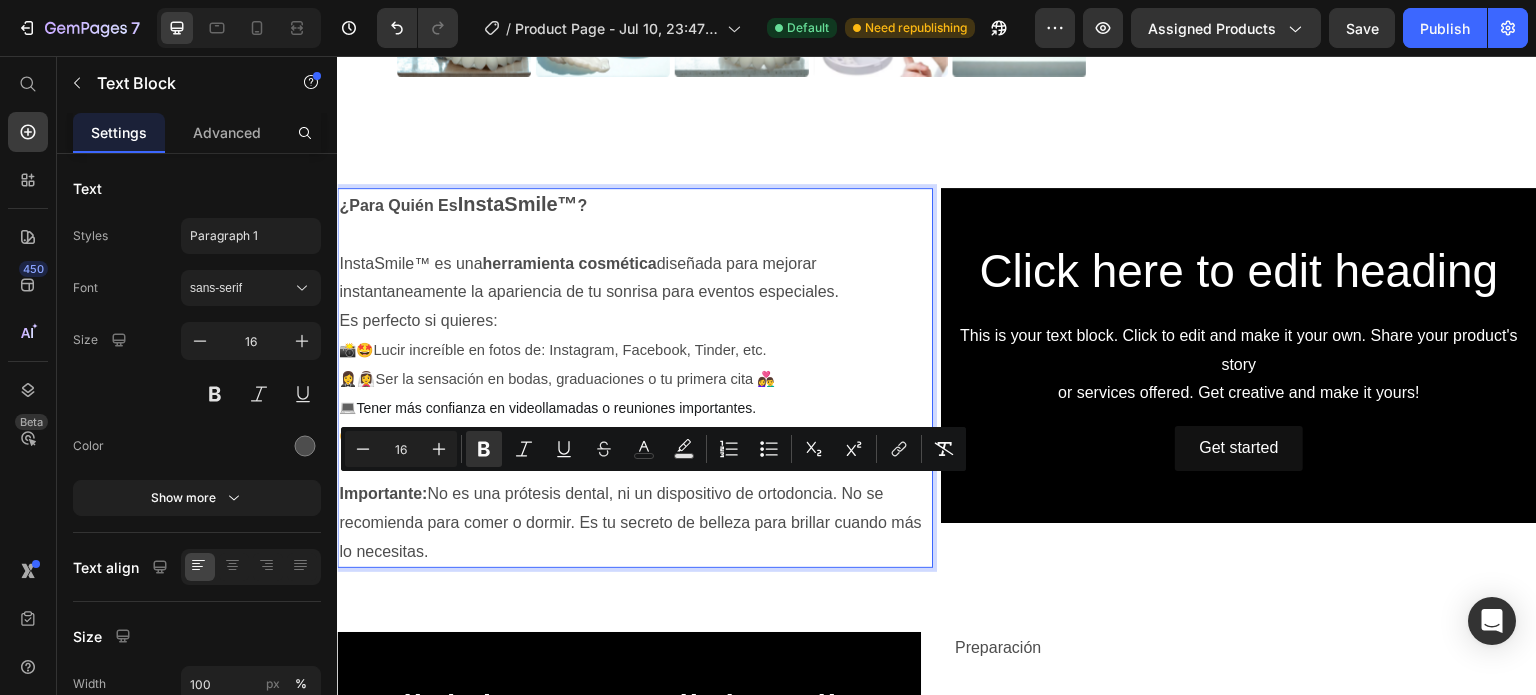 drag, startPoint x: 432, startPoint y: 545, endPoint x: 331, endPoint y: 486, distance: 116.970085 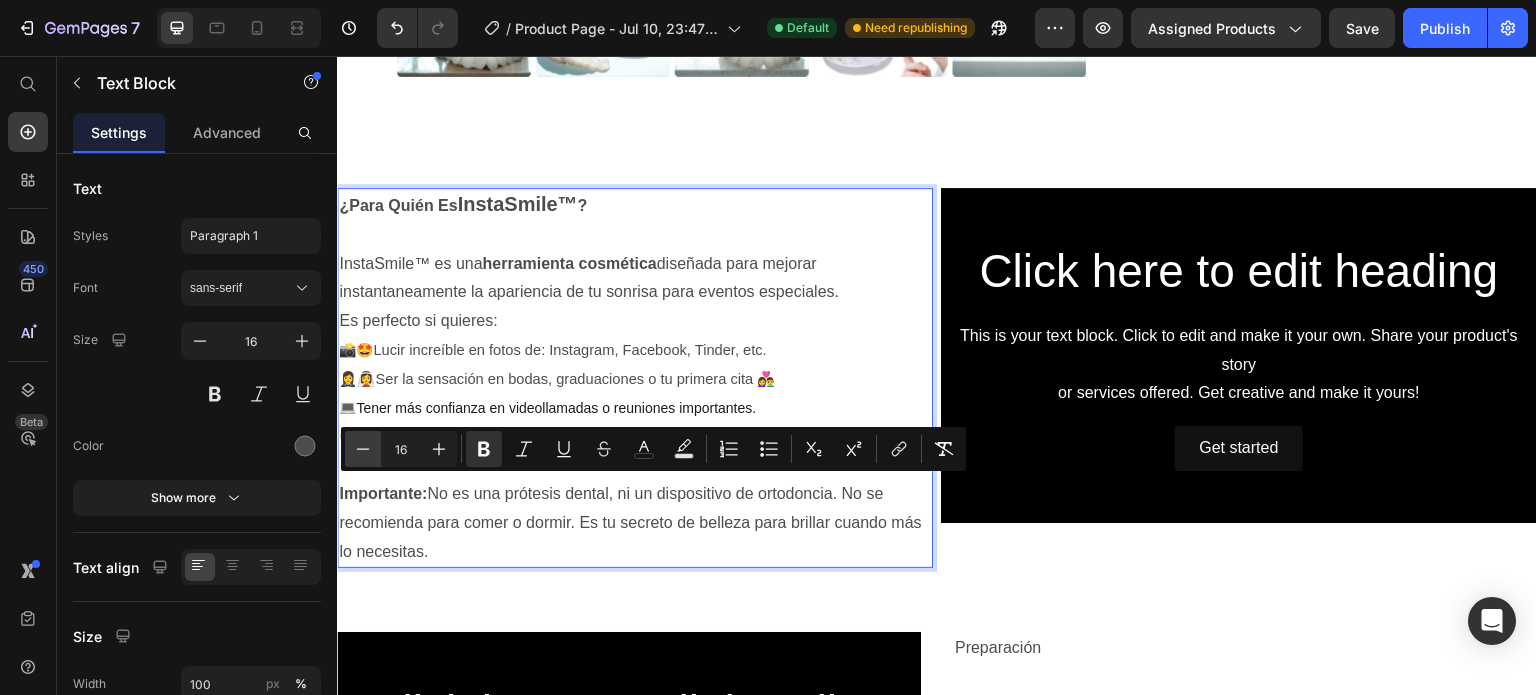 click 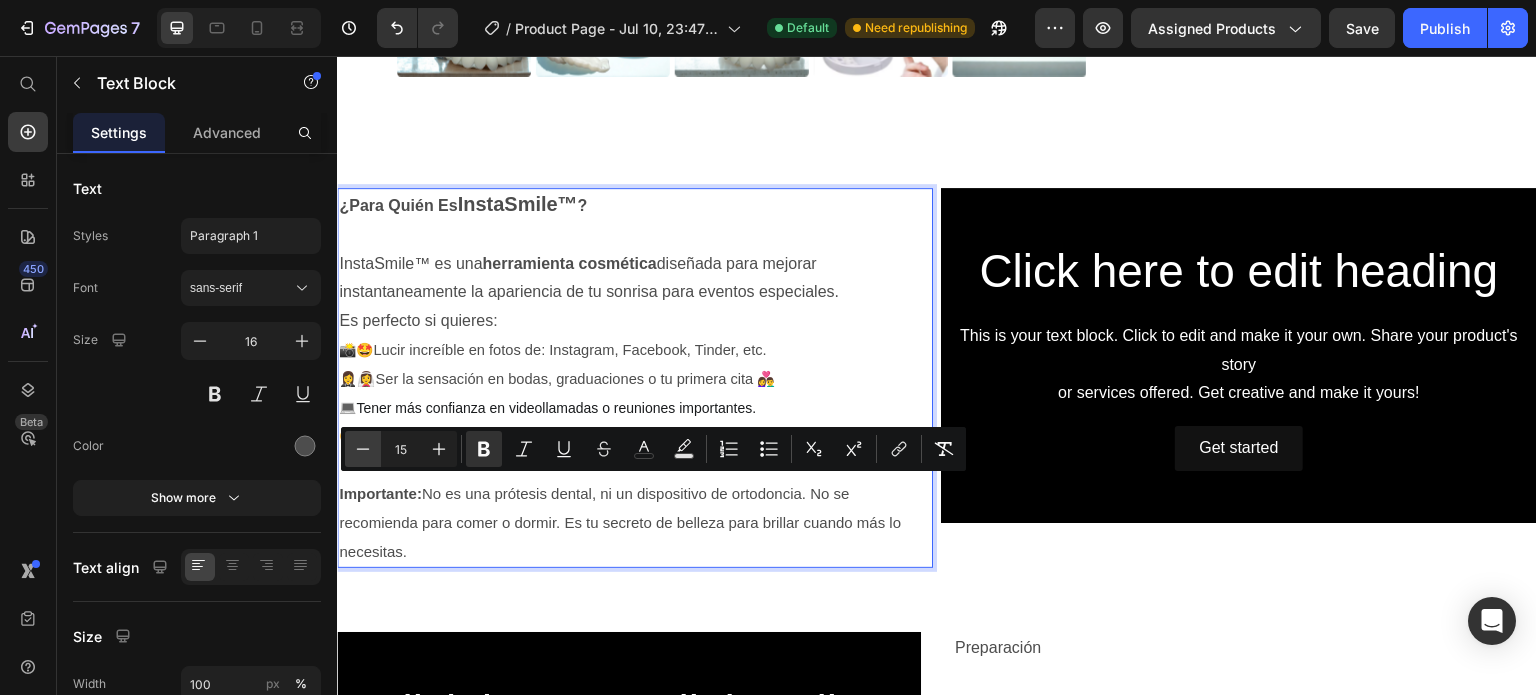 click 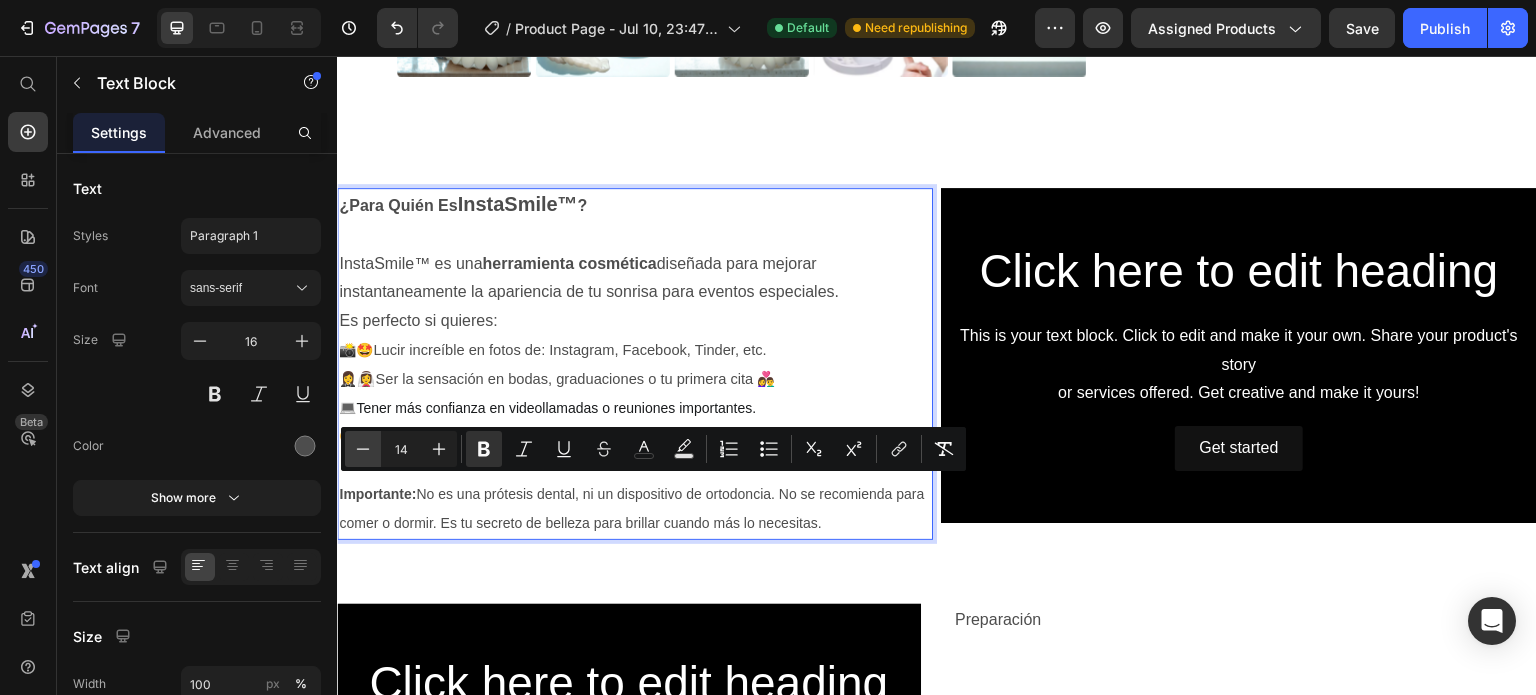 click 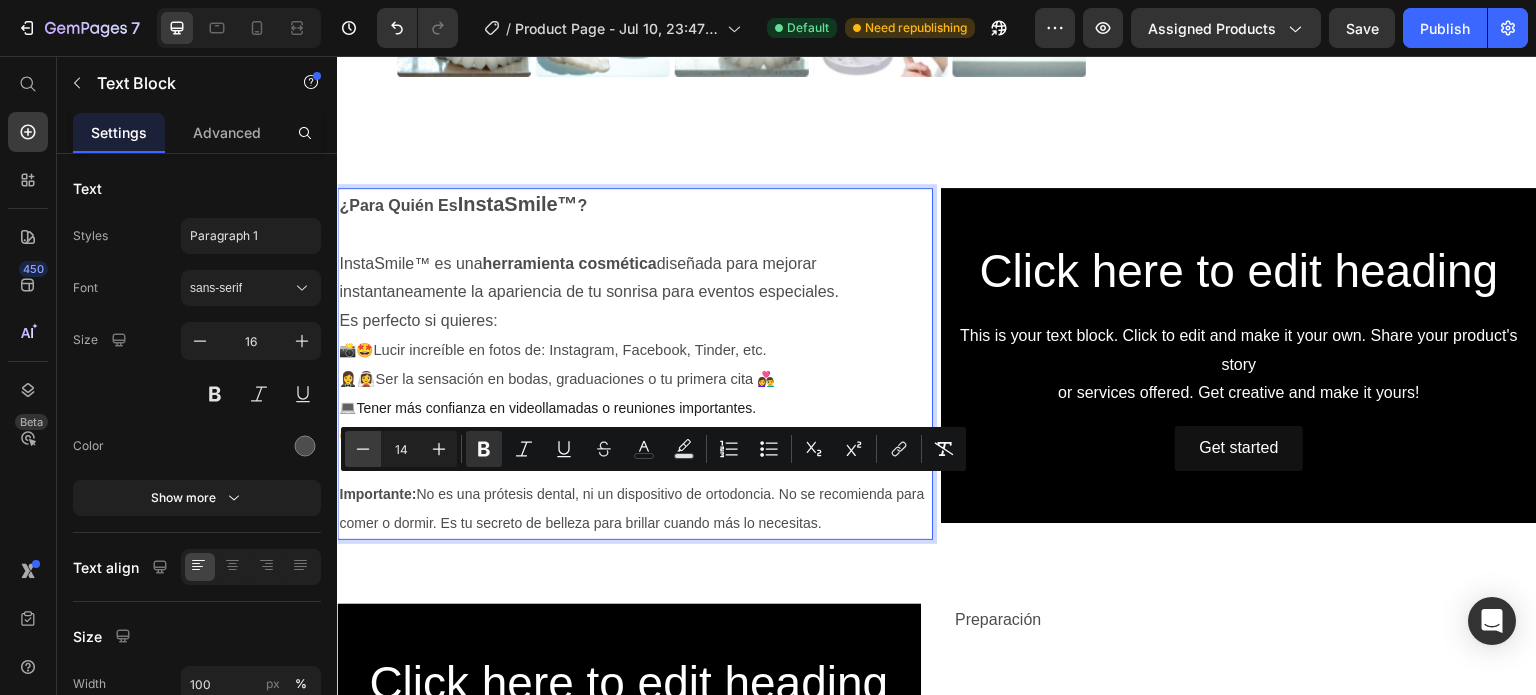 type on "13" 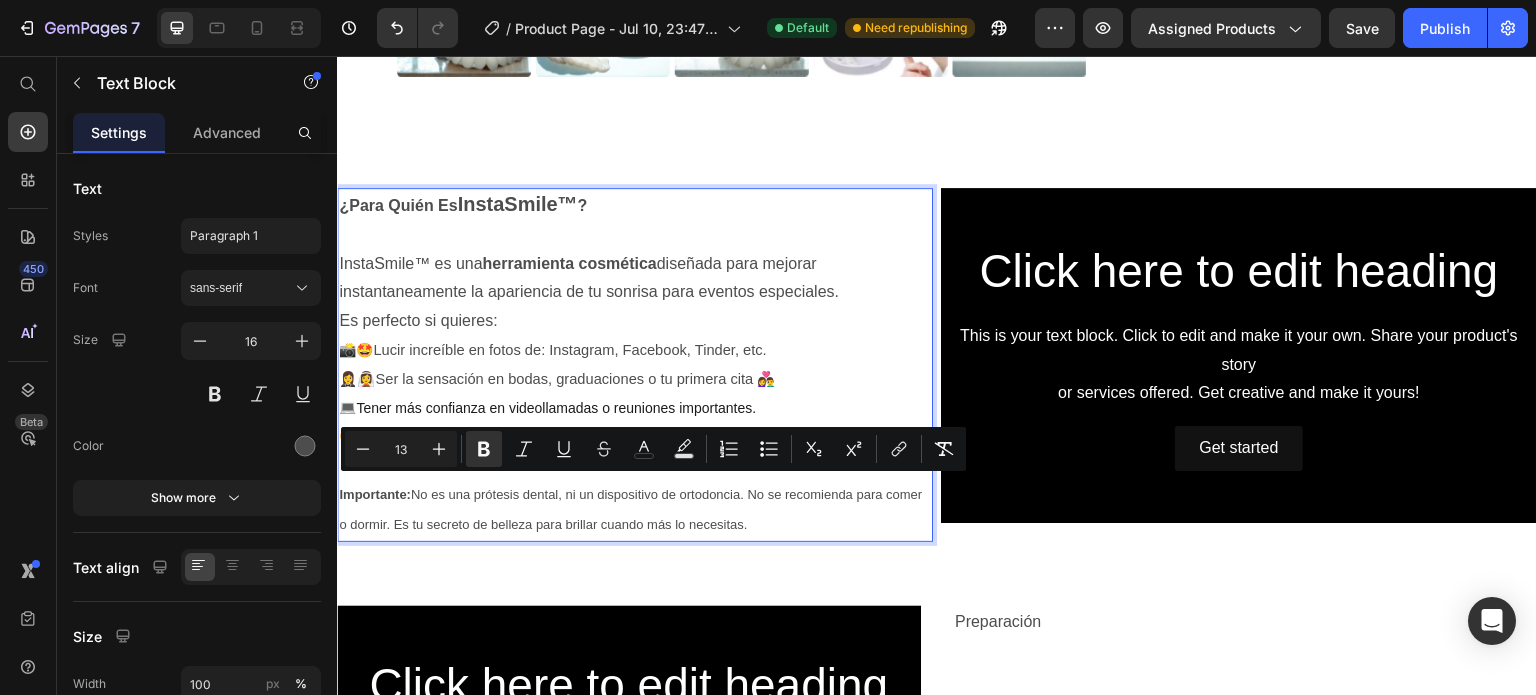 click on "Importante:  No es una prótesis dental, ni un dispositivo de ortodoncia. No se recomienda para comer o dormir. Es tu secreto de belleza para brillar cuando más lo necesitas." at bounding box center [635, 510] 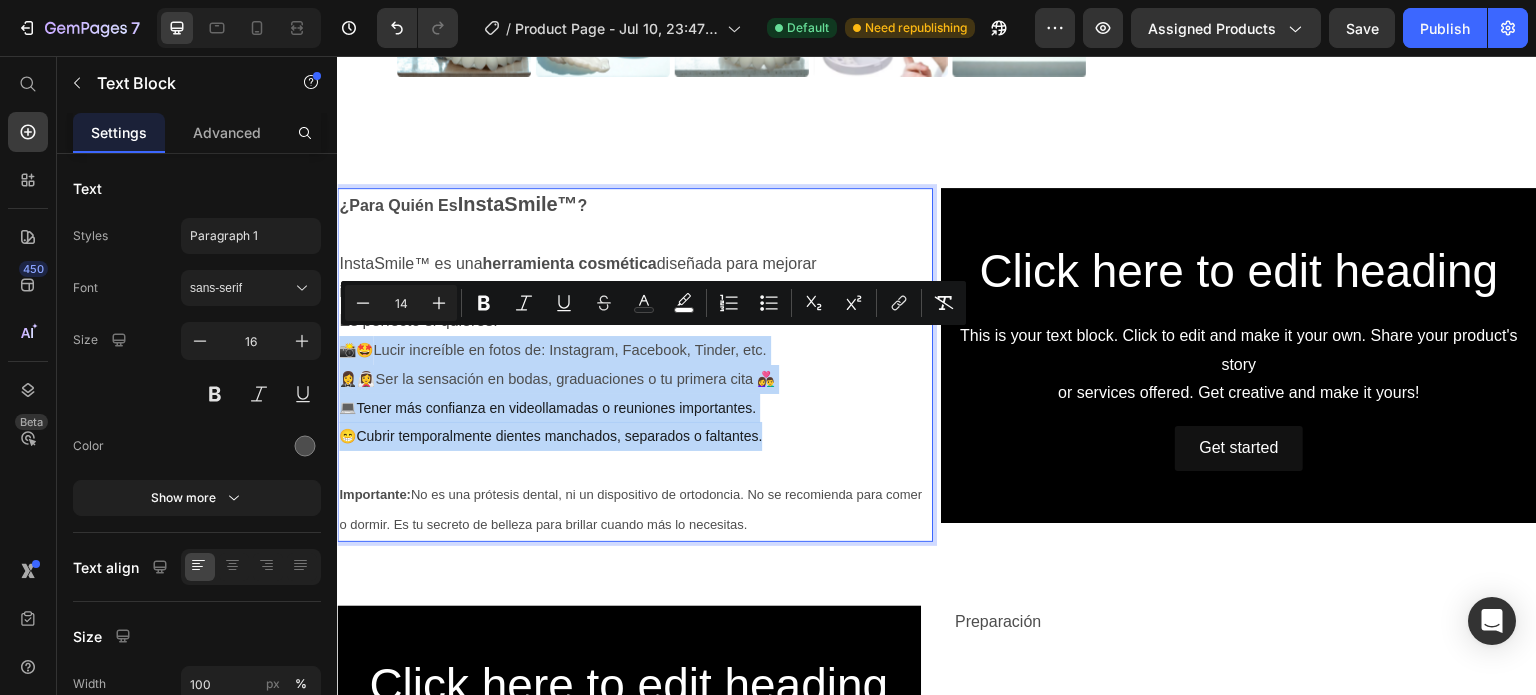 drag, startPoint x: 777, startPoint y: 428, endPoint x: 347, endPoint y: 347, distance: 437.56256 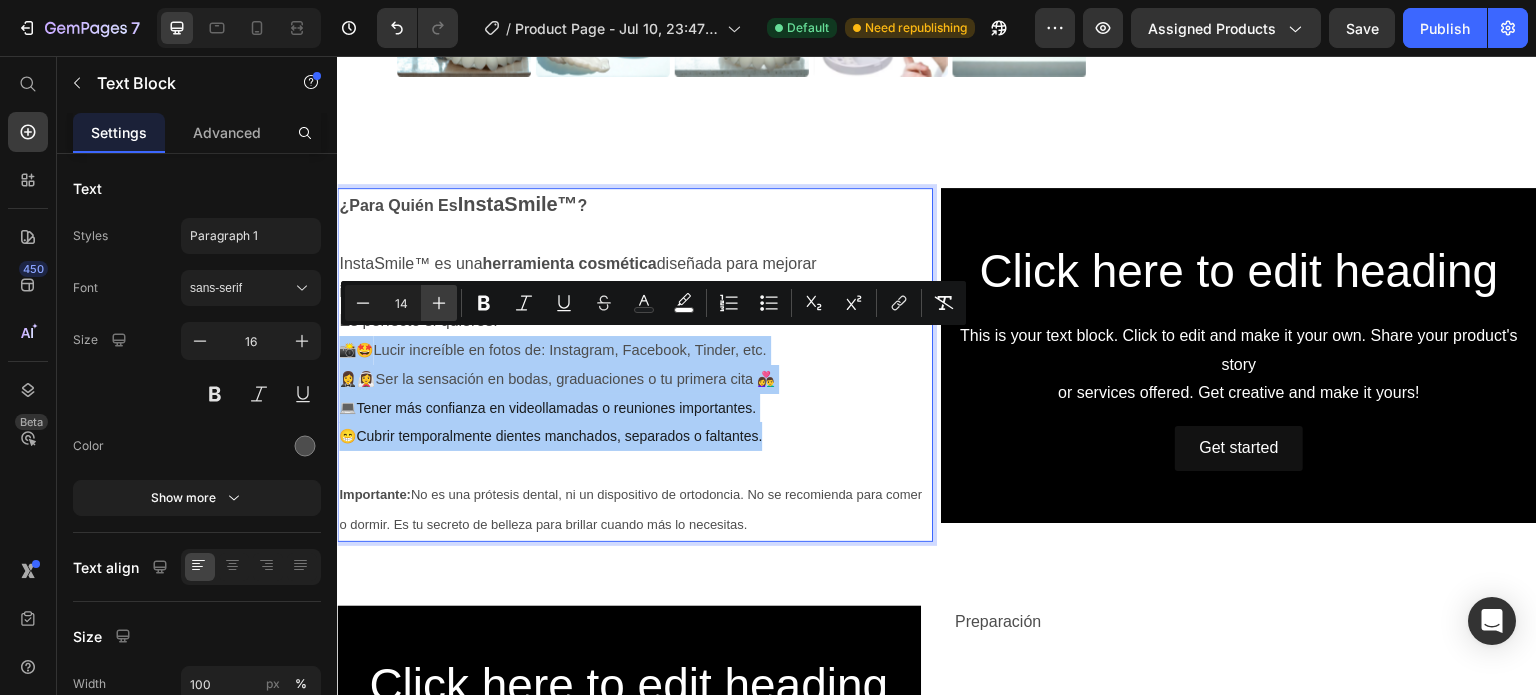 click 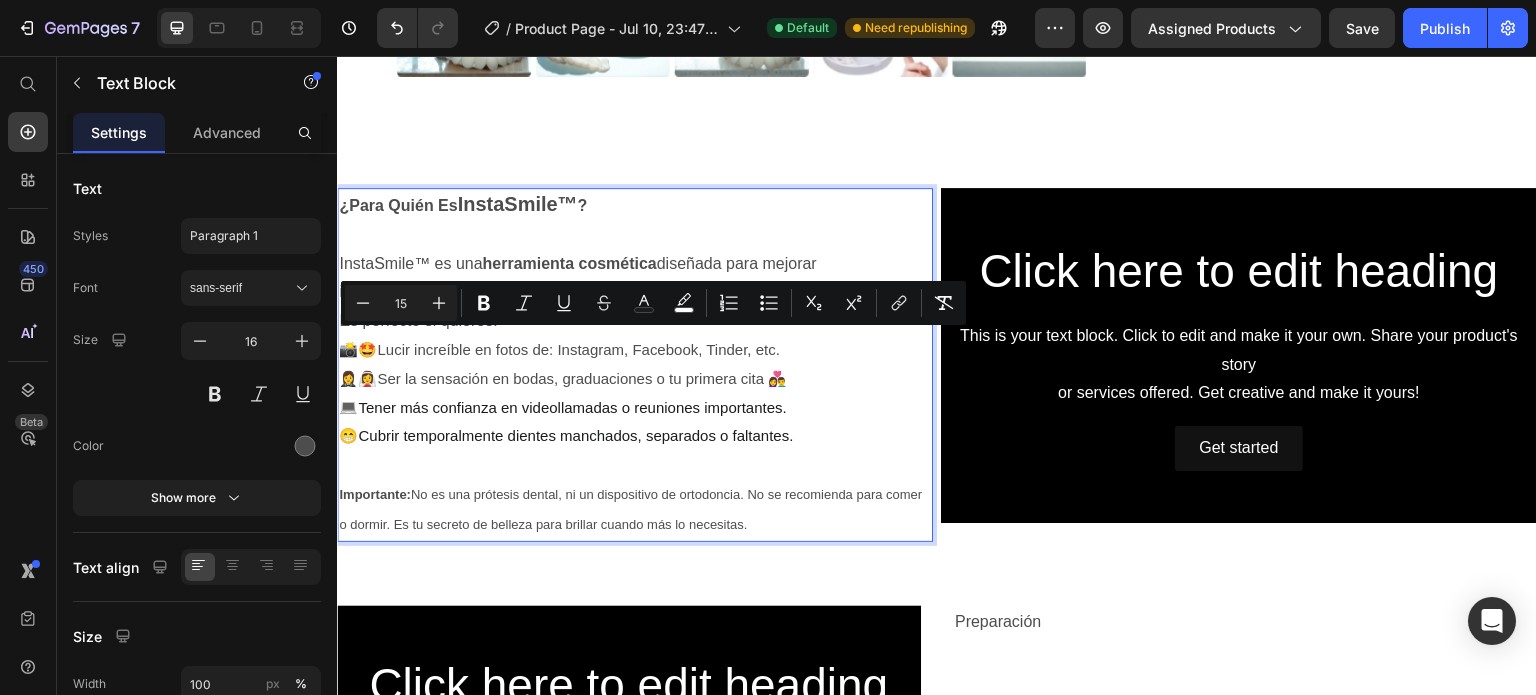 click on "15" at bounding box center [401, 303] 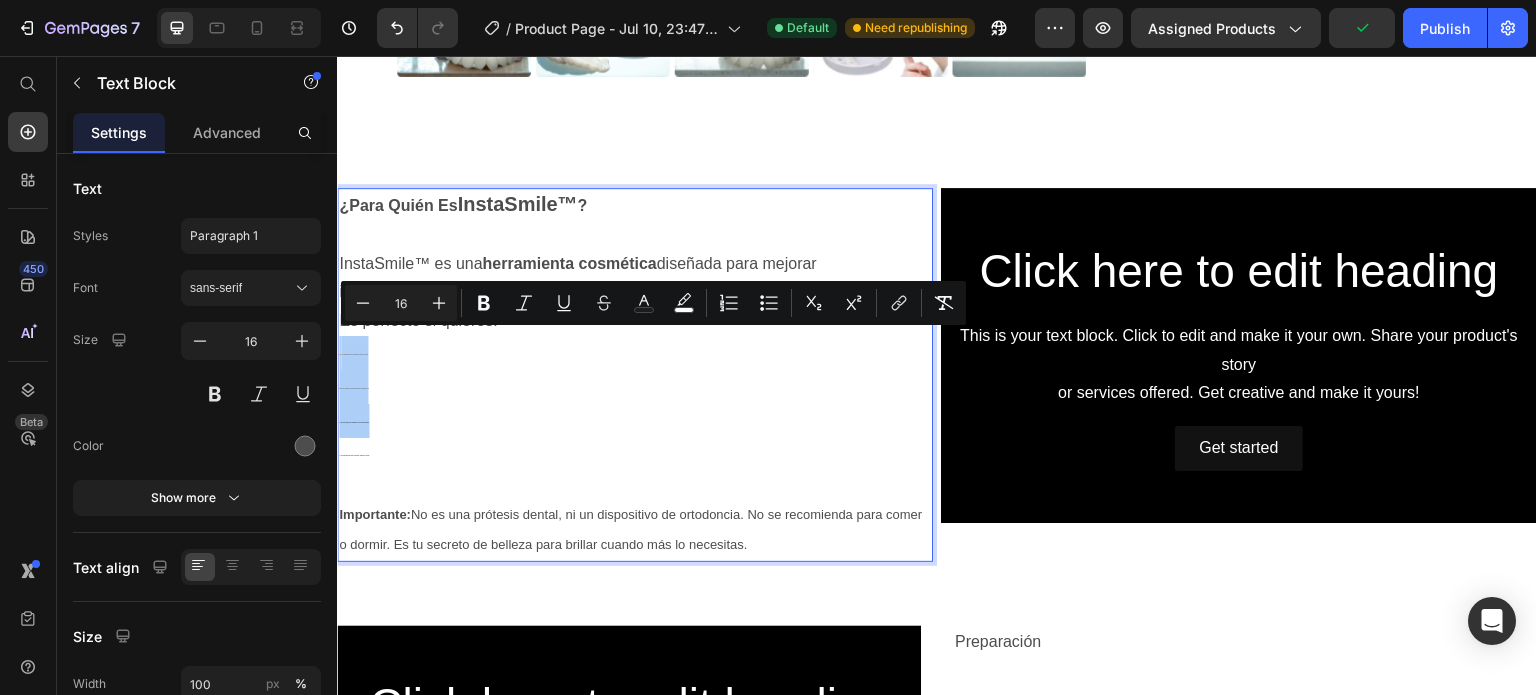 type on "16" 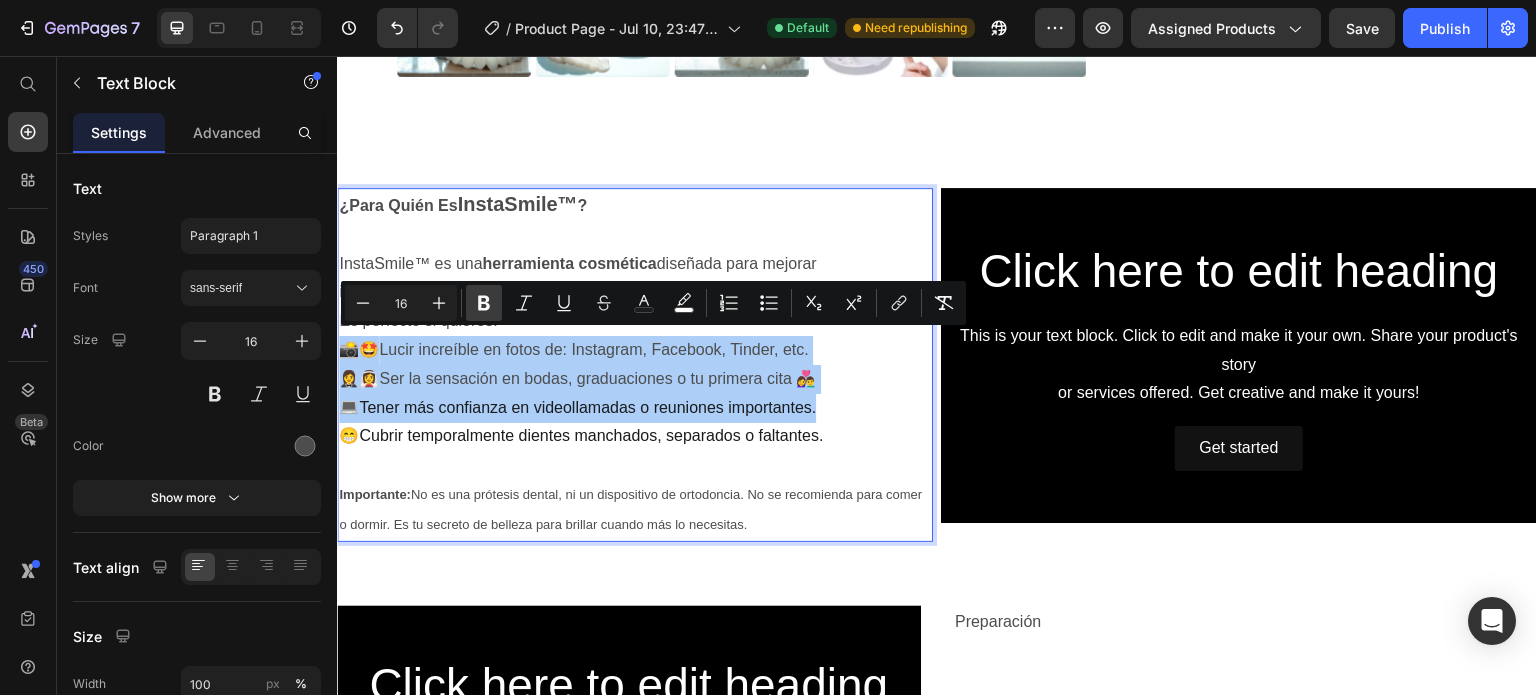 click 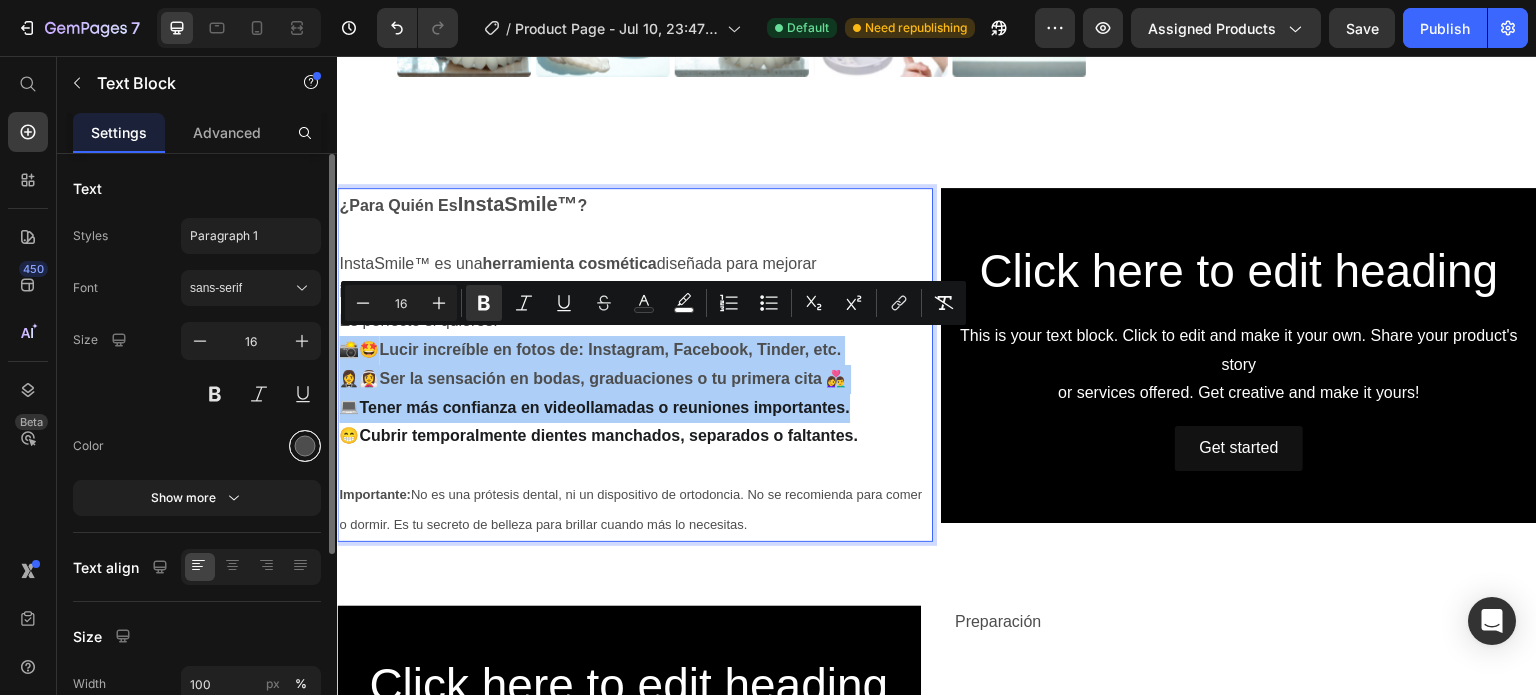 click at bounding box center [305, 446] 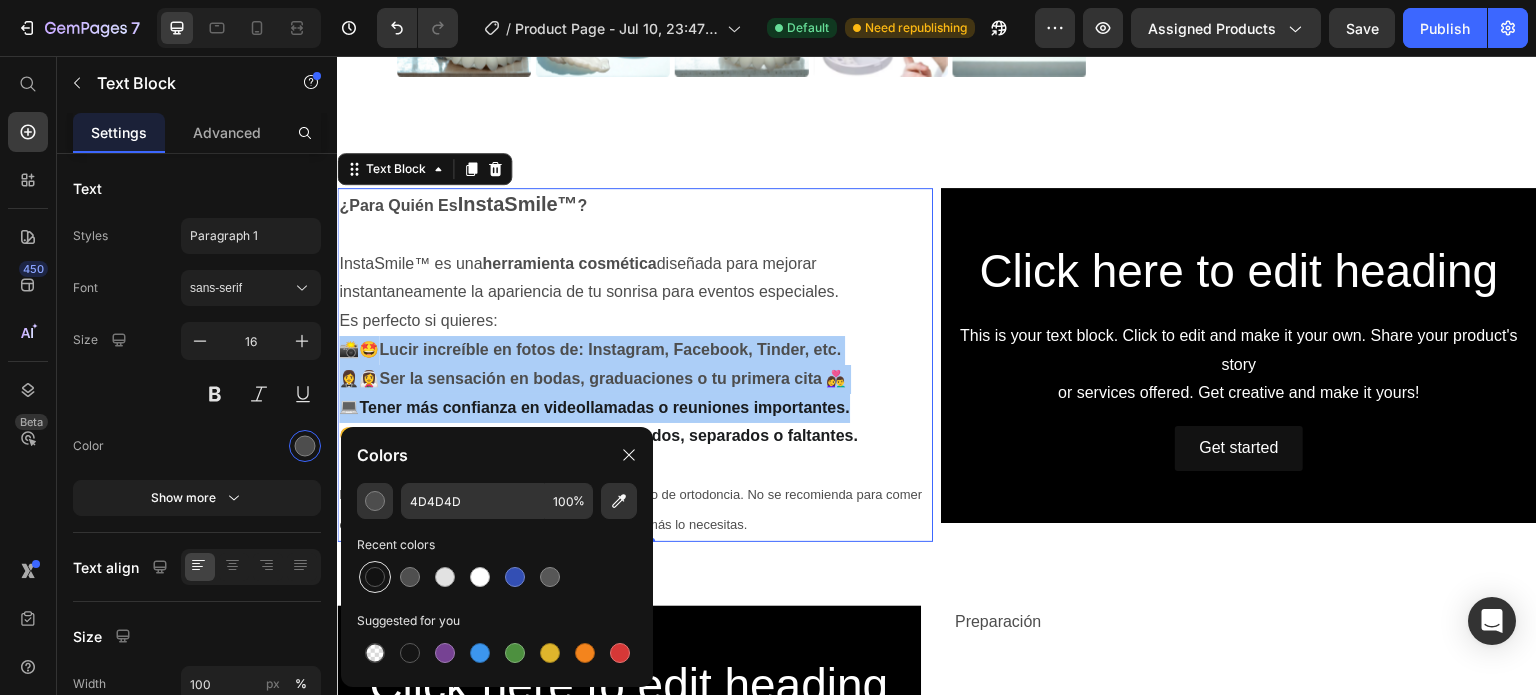 click at bounding box center [375, 577] 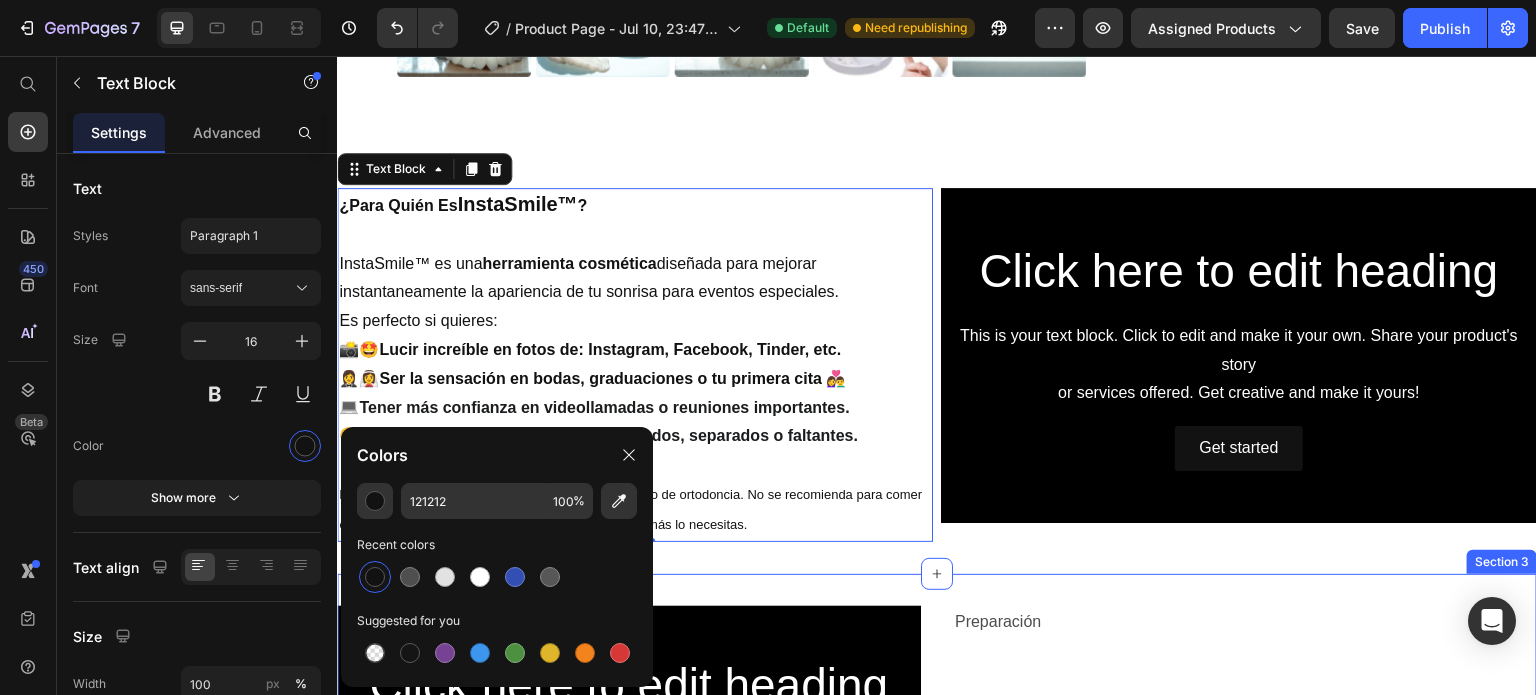 click on "Click here to edit heading Heading This is your text block. Click to edit and make it your own. Share your product's story                   or services offered. Get creative and make it yours! Text Block Get started Button Hero Banner Preparación Text Block Section 3" at bounding box center [937, 770] 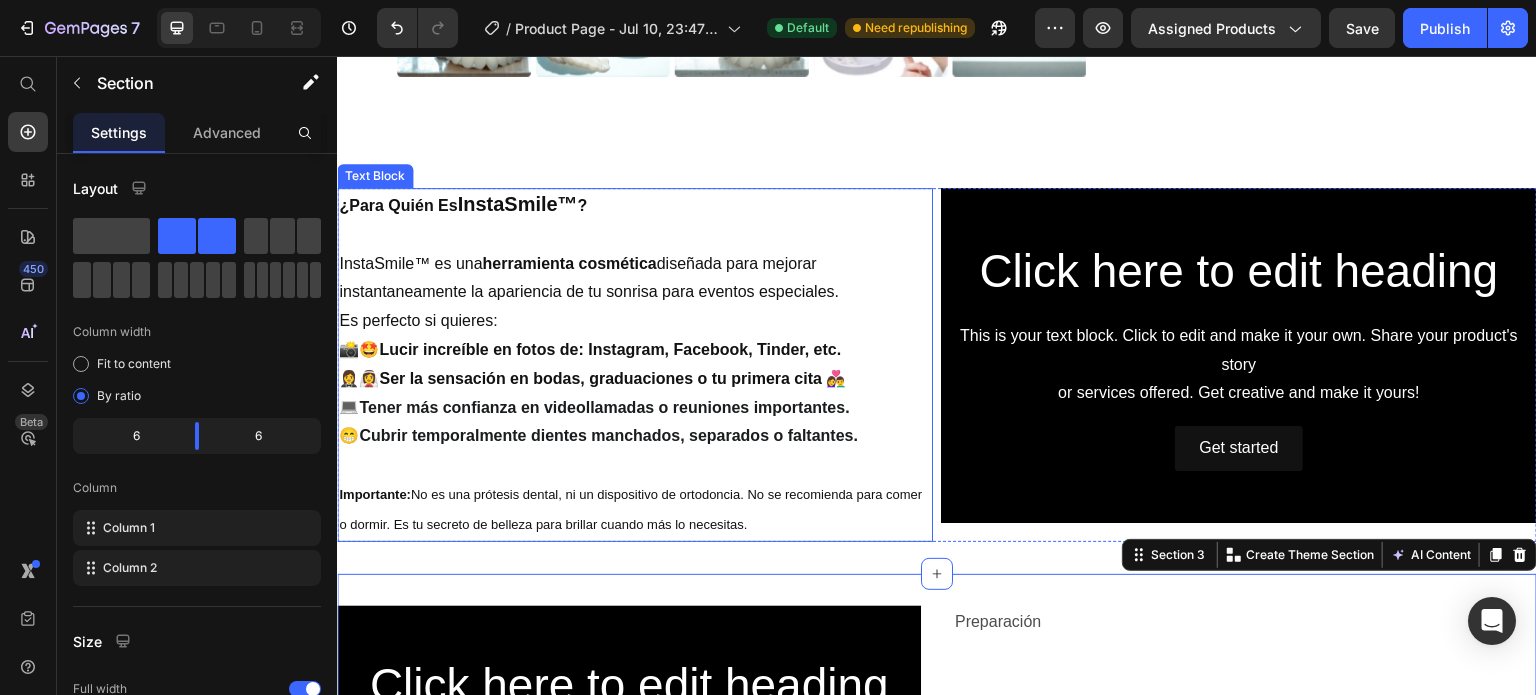 click on "Es perfecto si quieres:" at bounding box center (635, 321) 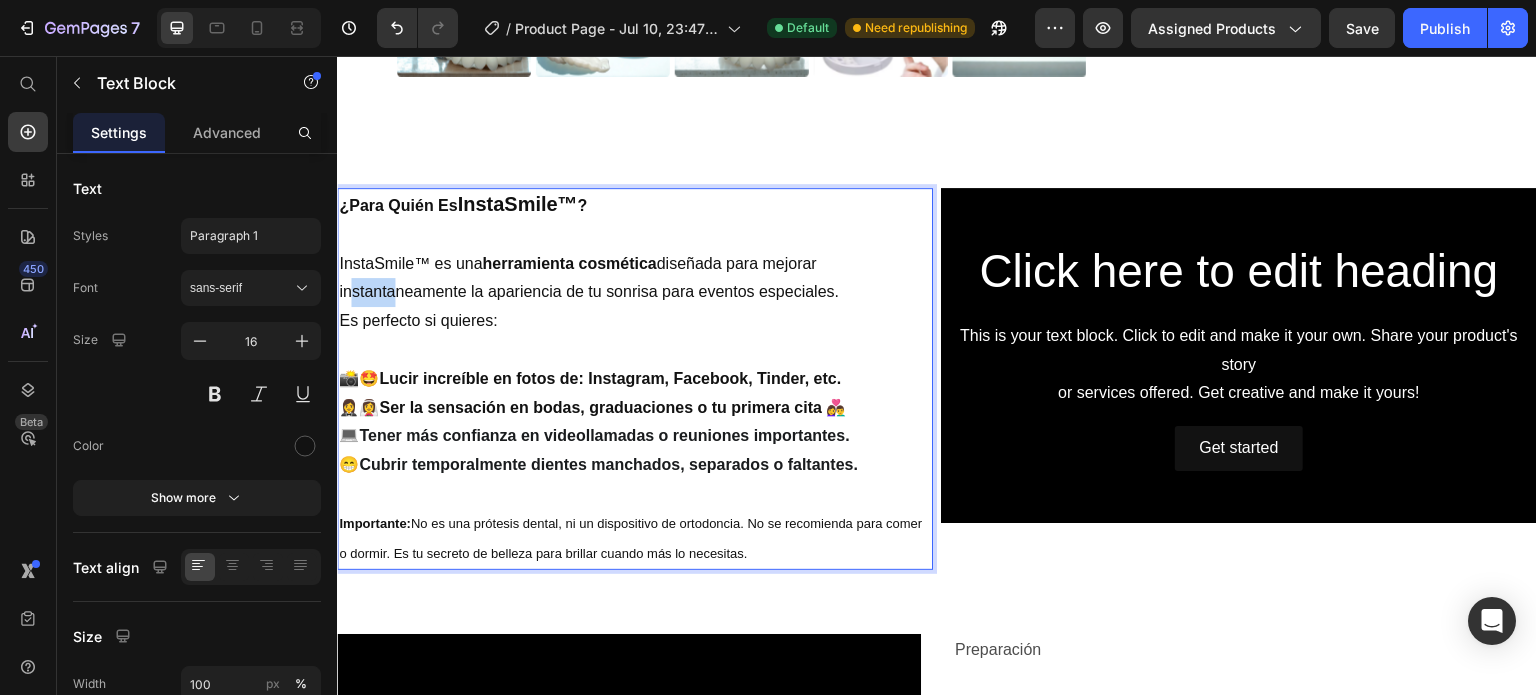 drag, startPoint x: 342, startPoint y: 282, endPoint x: 388, endPoint y: 284, distance: 46.043457 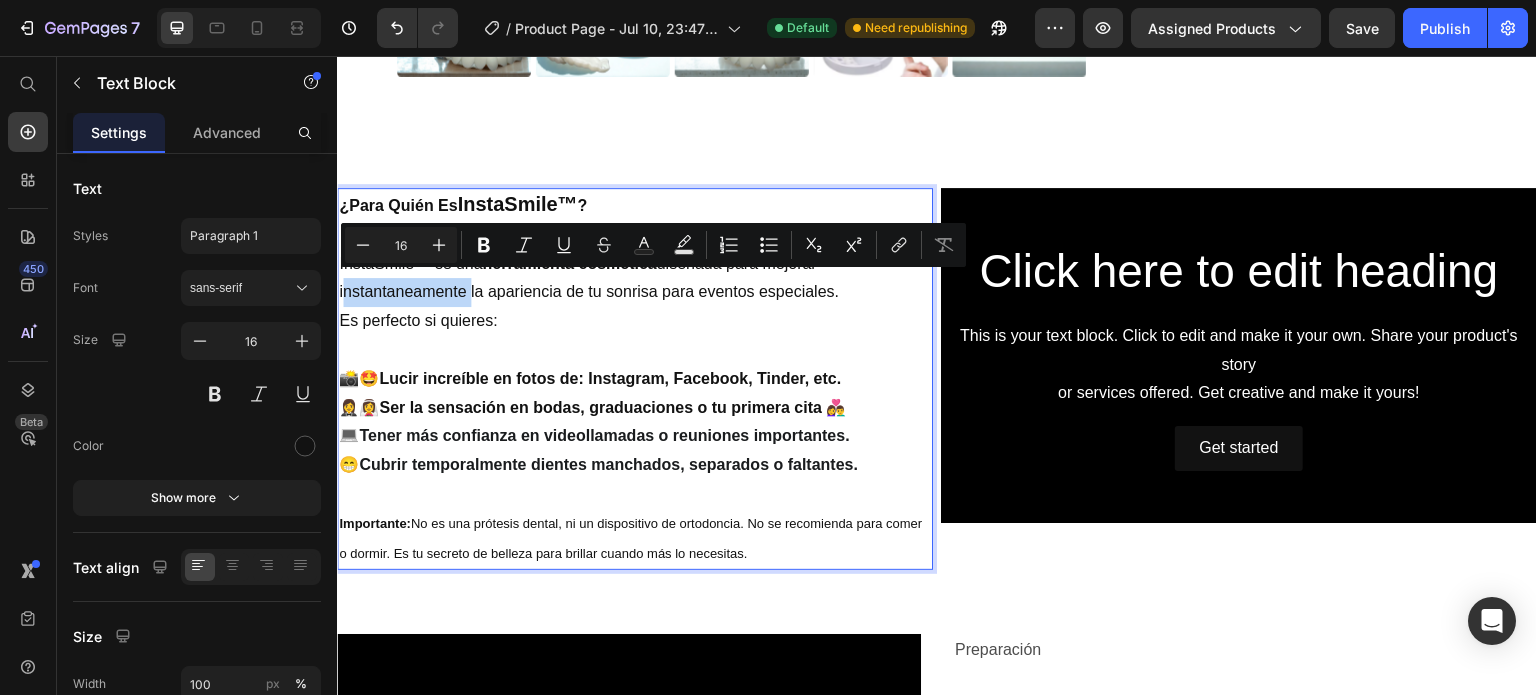 drag, startPoint x: 465, startPoint y: 287, endPoint x: 337, endPoint y: 286, distance: 128.0039 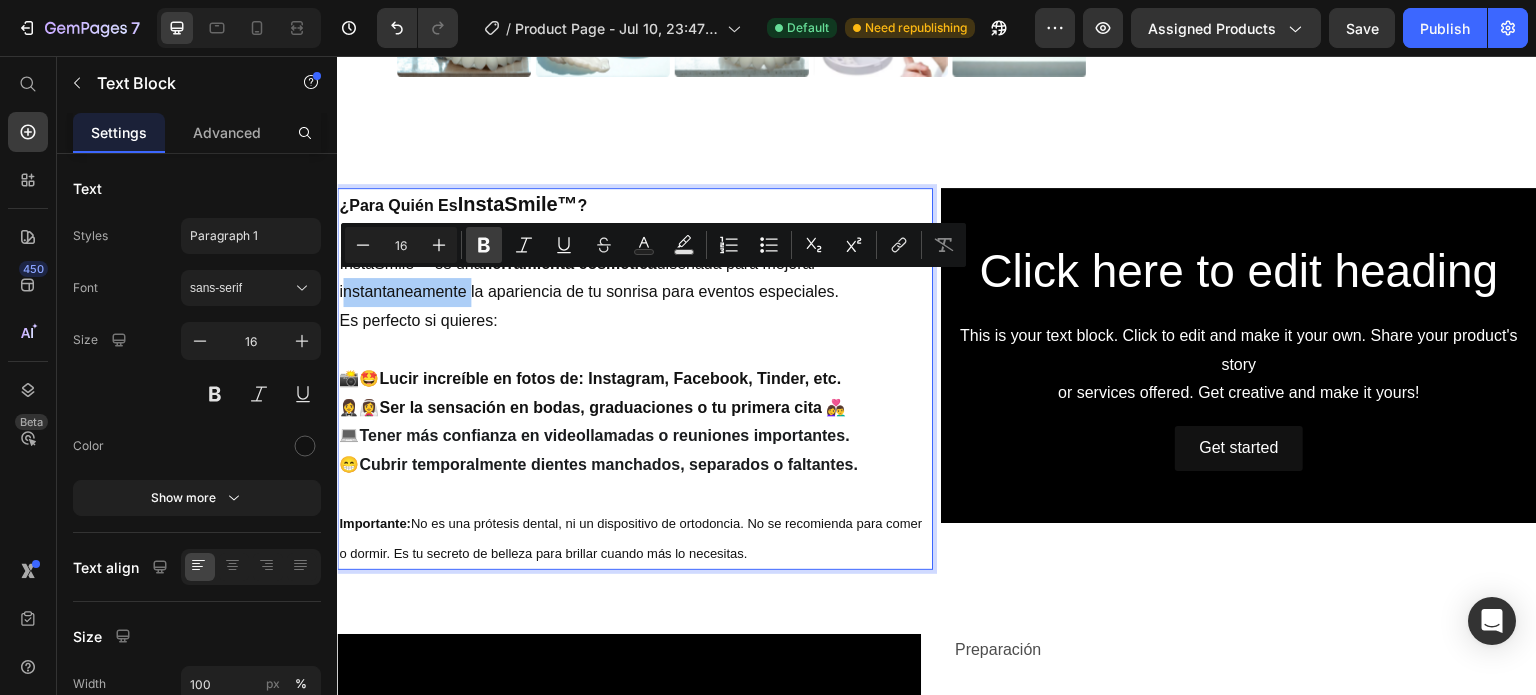 click 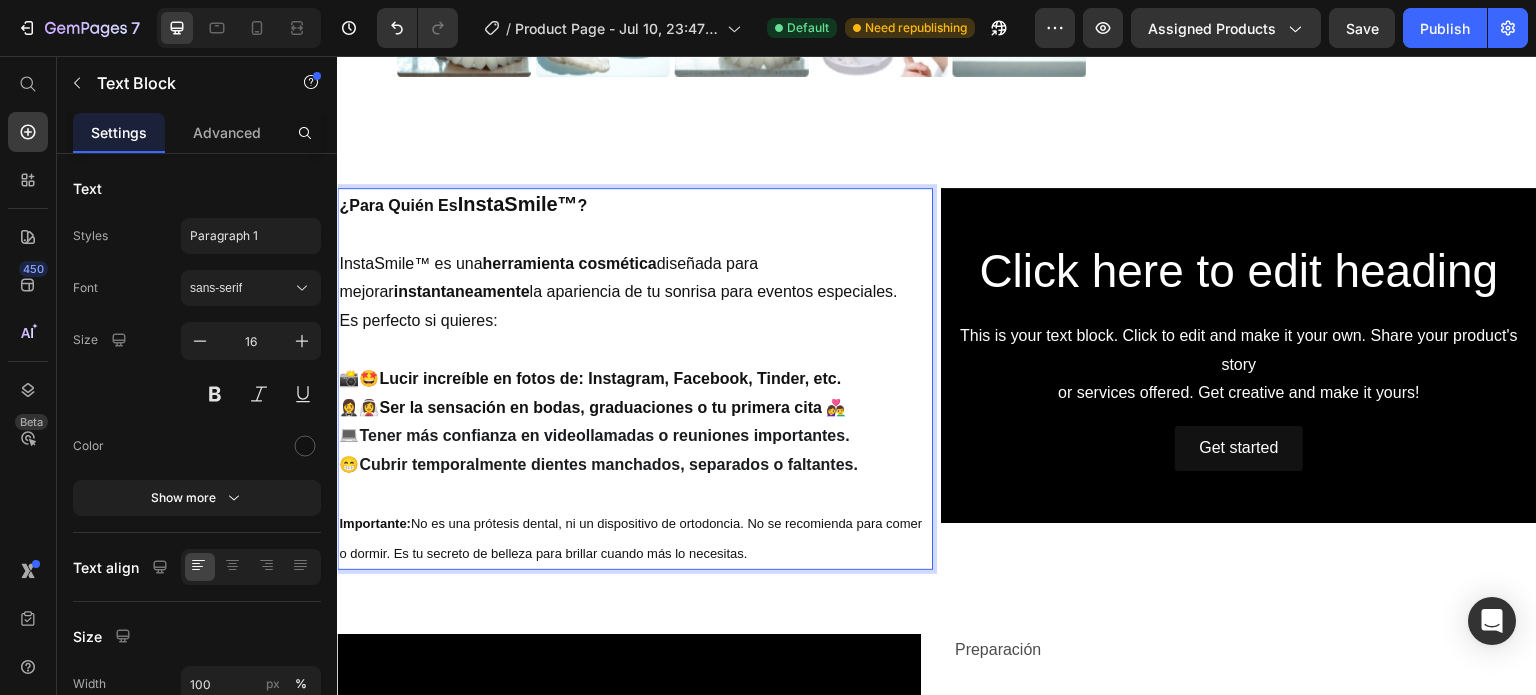 click on "Es perfecto si quieres:" at bounding box center (635, 321) 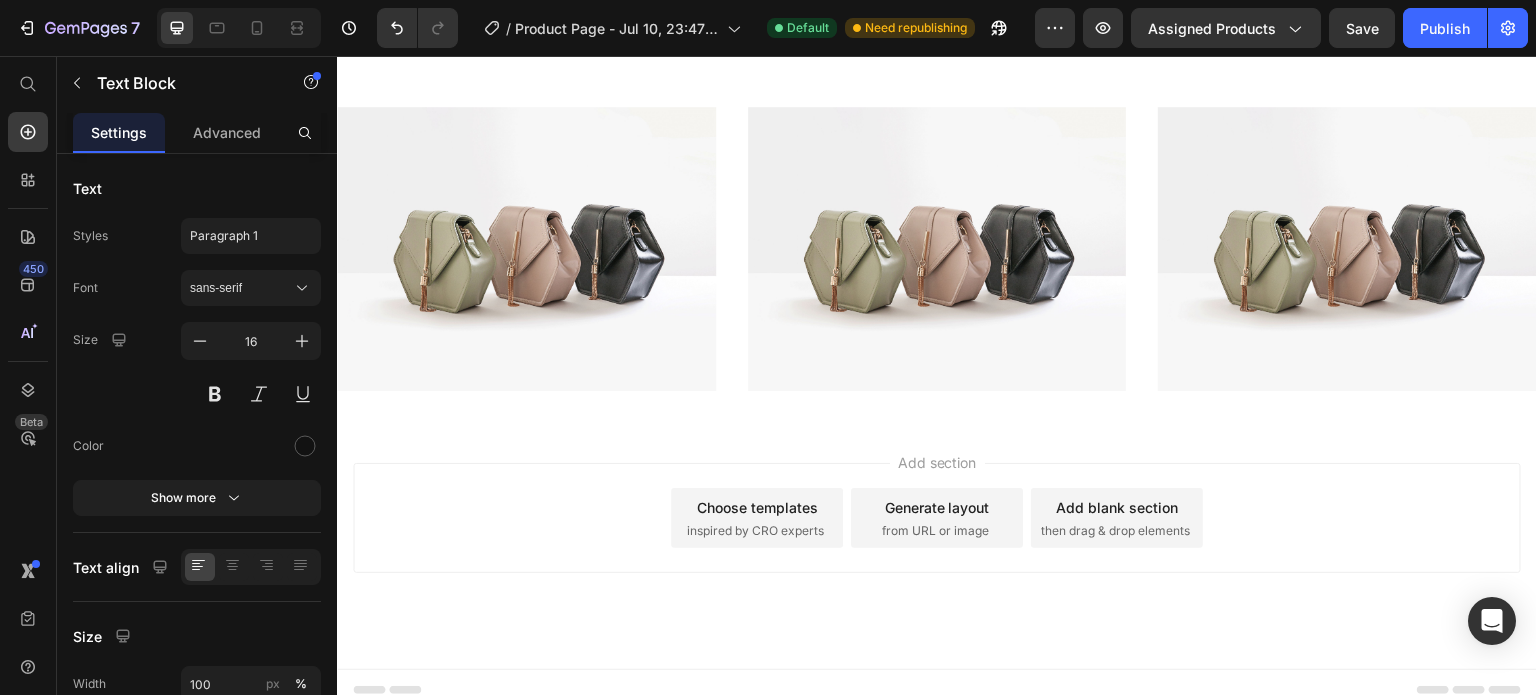 scroll, scrollTop: 1618, scrollLeft: 0, axis: vertical 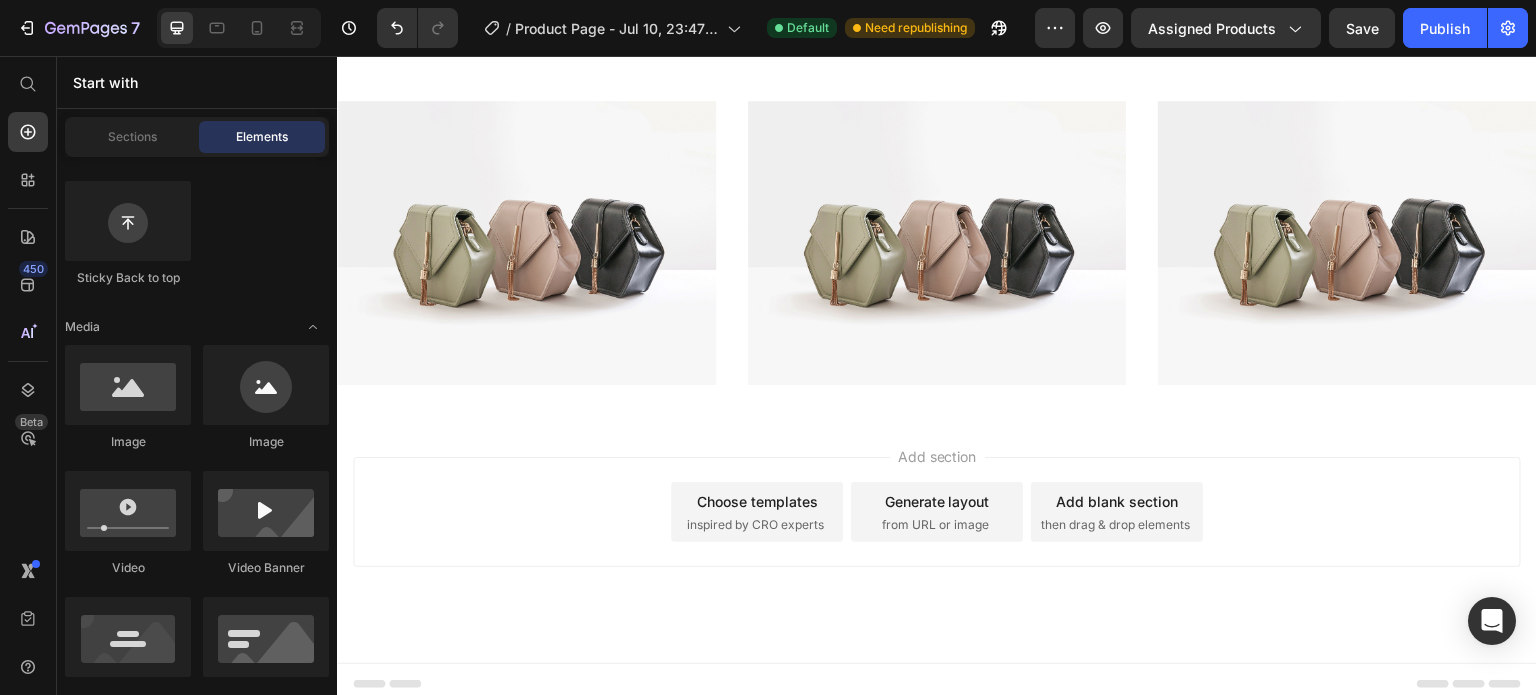 click on "inspired by CRO experts" at bounding box center (755, 525) 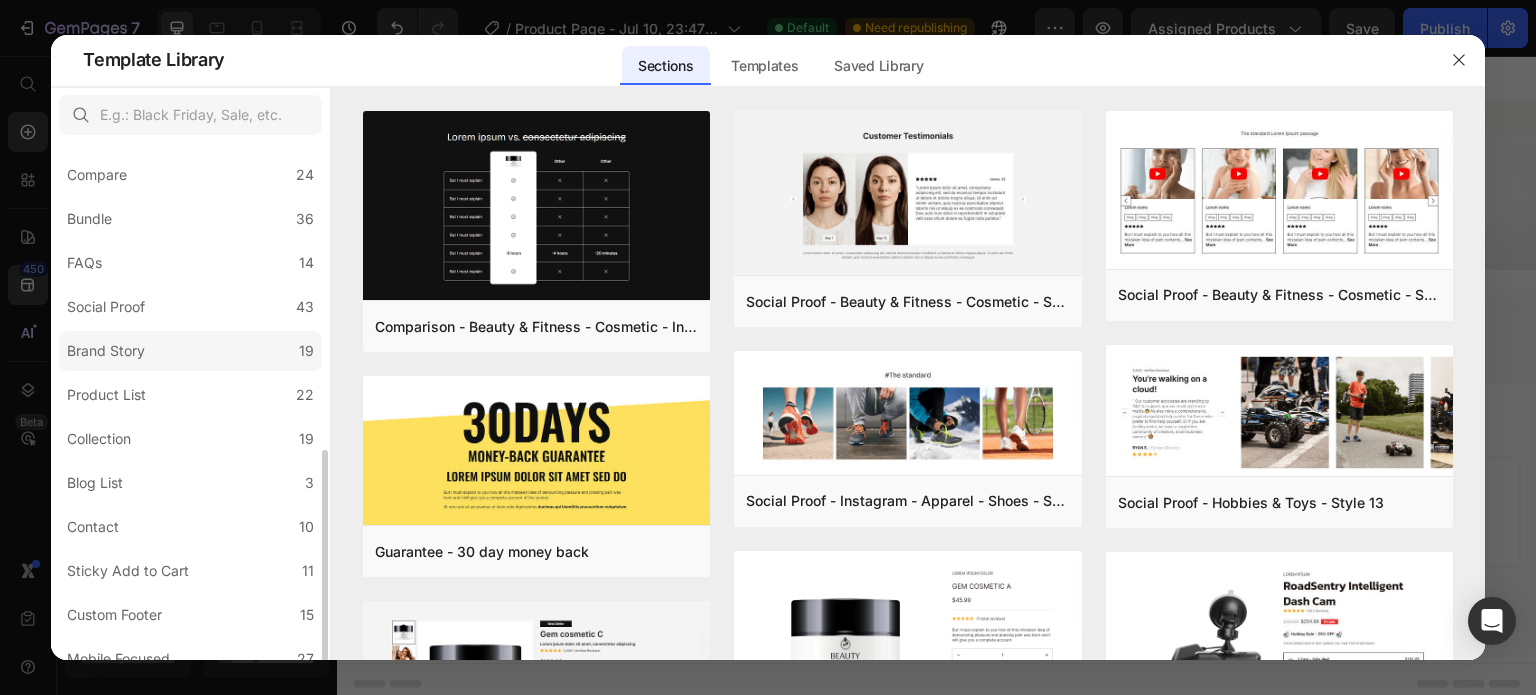 scroll, scrollTop: 462, scrollLeft: 0, axis: vertical 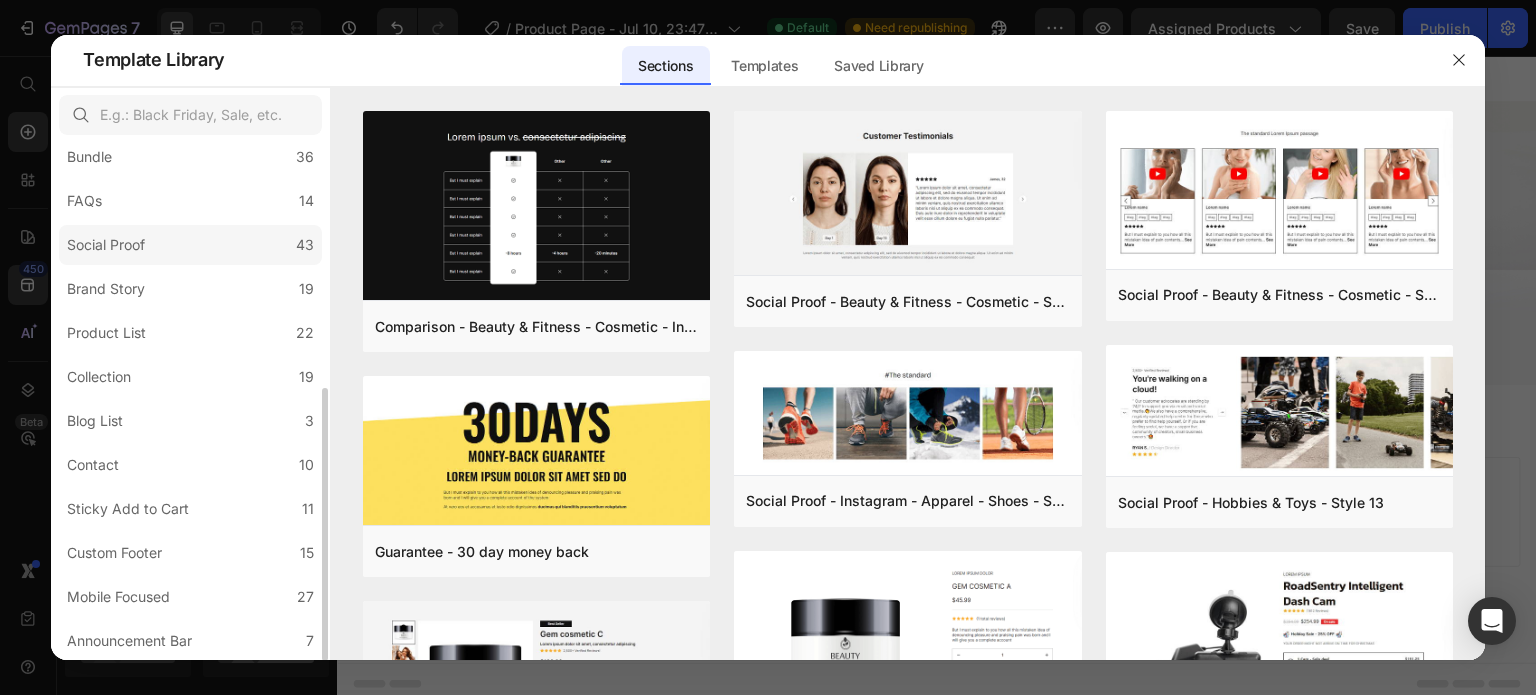 click on "Social Proof" at bounding box center [106, 245] 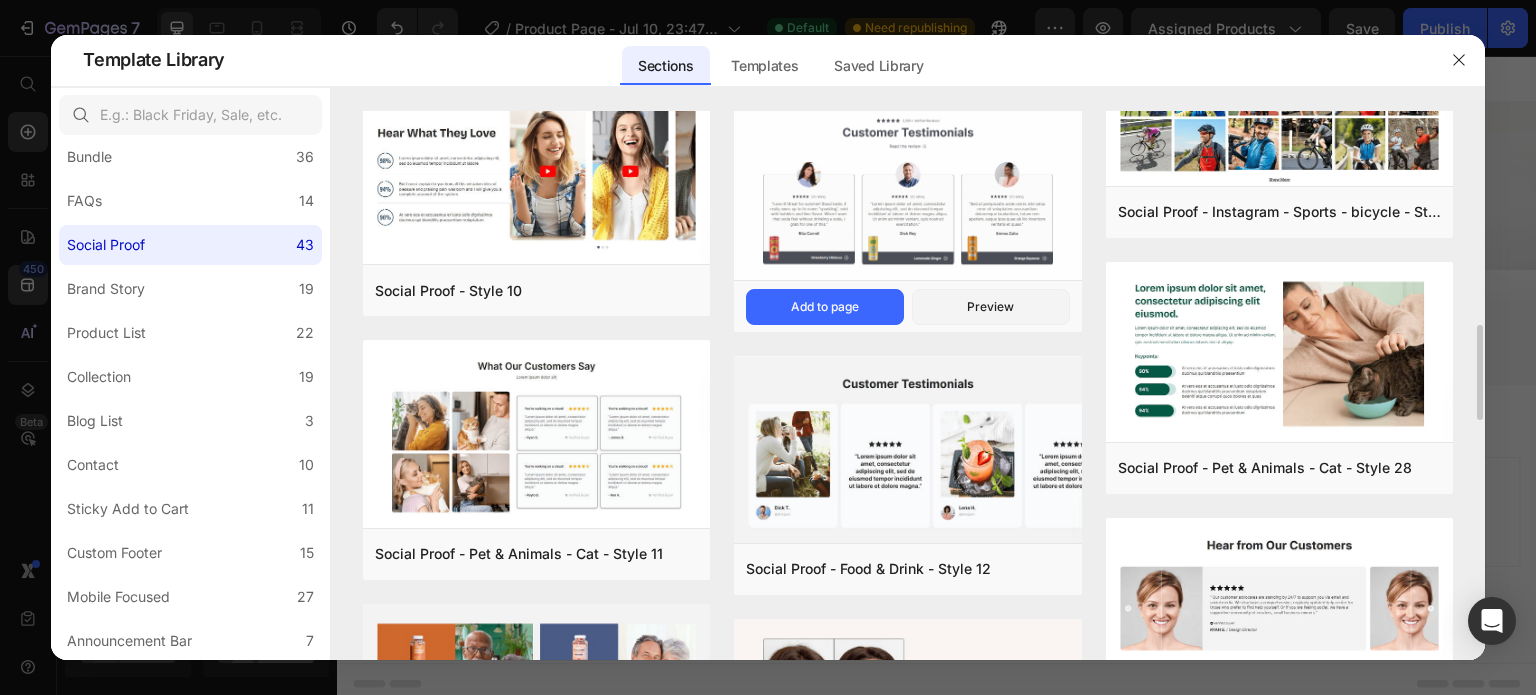 scroll, scrollTop: 940, scrollLeft: 0, axis: vertical 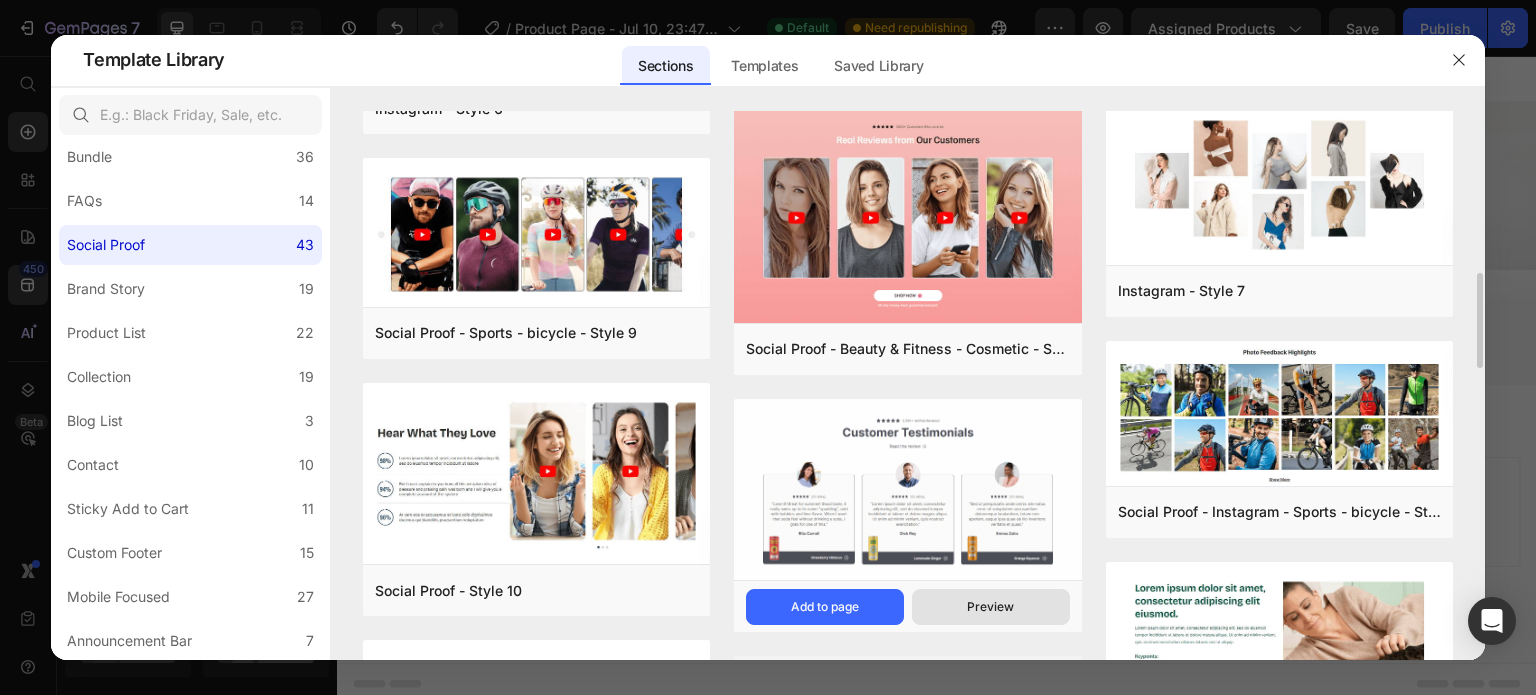 click on "Preview" at bounding box center (990, 607) 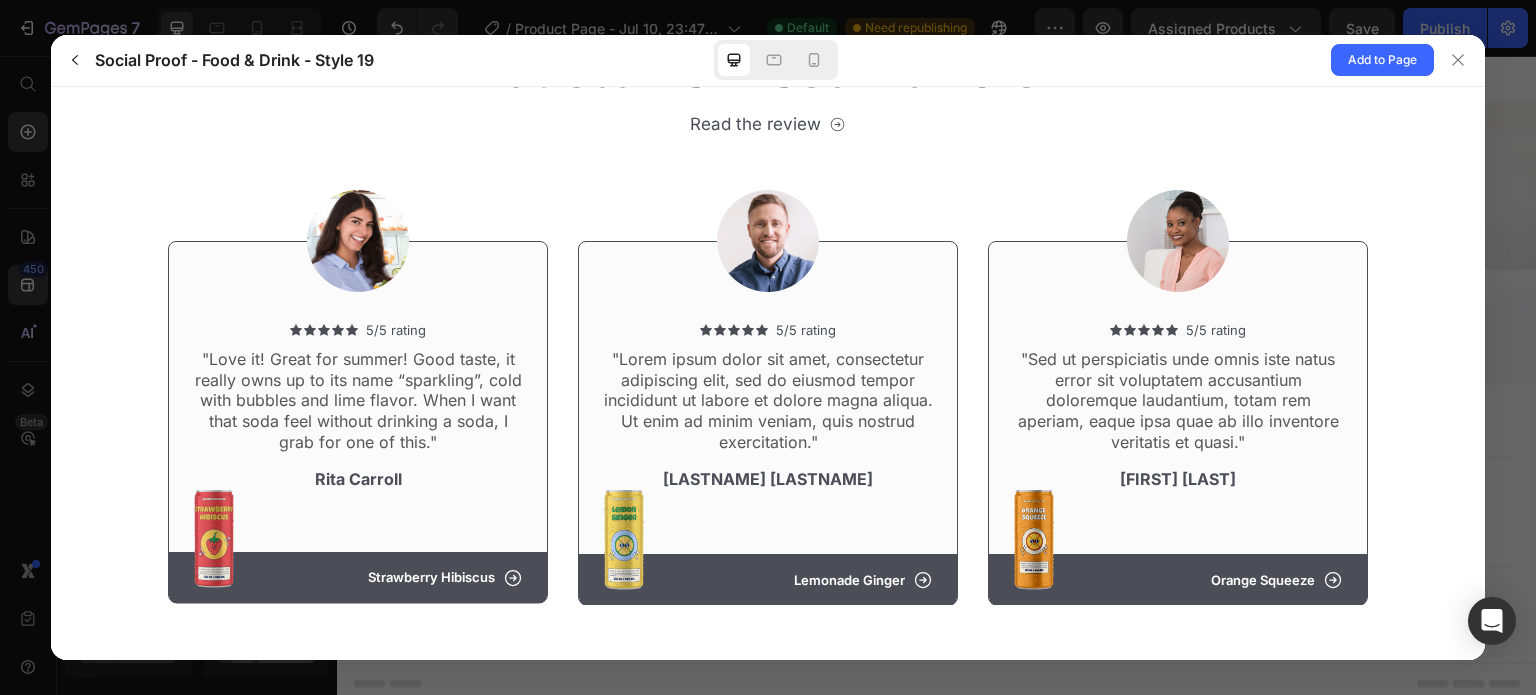 scroll, scrollTop: 0, scrollLeft: 0, axis: both 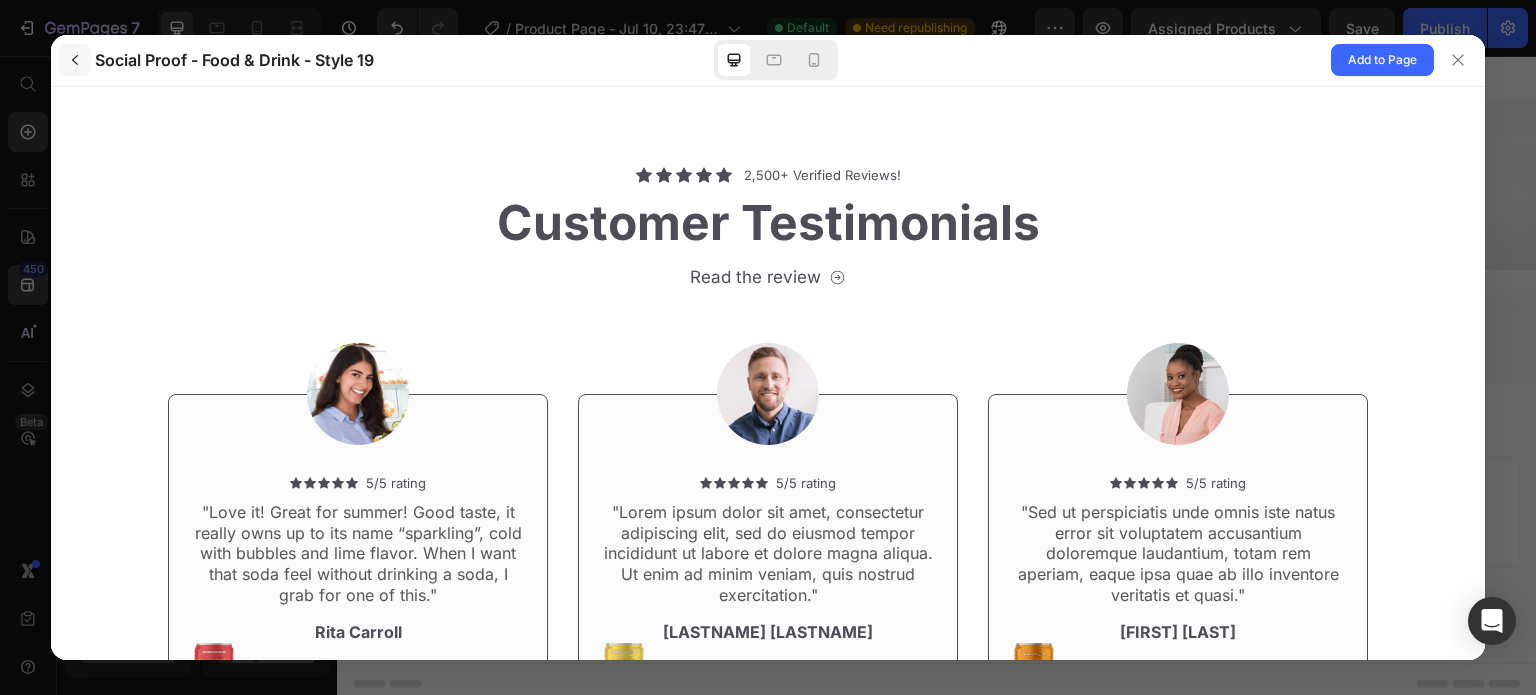 click 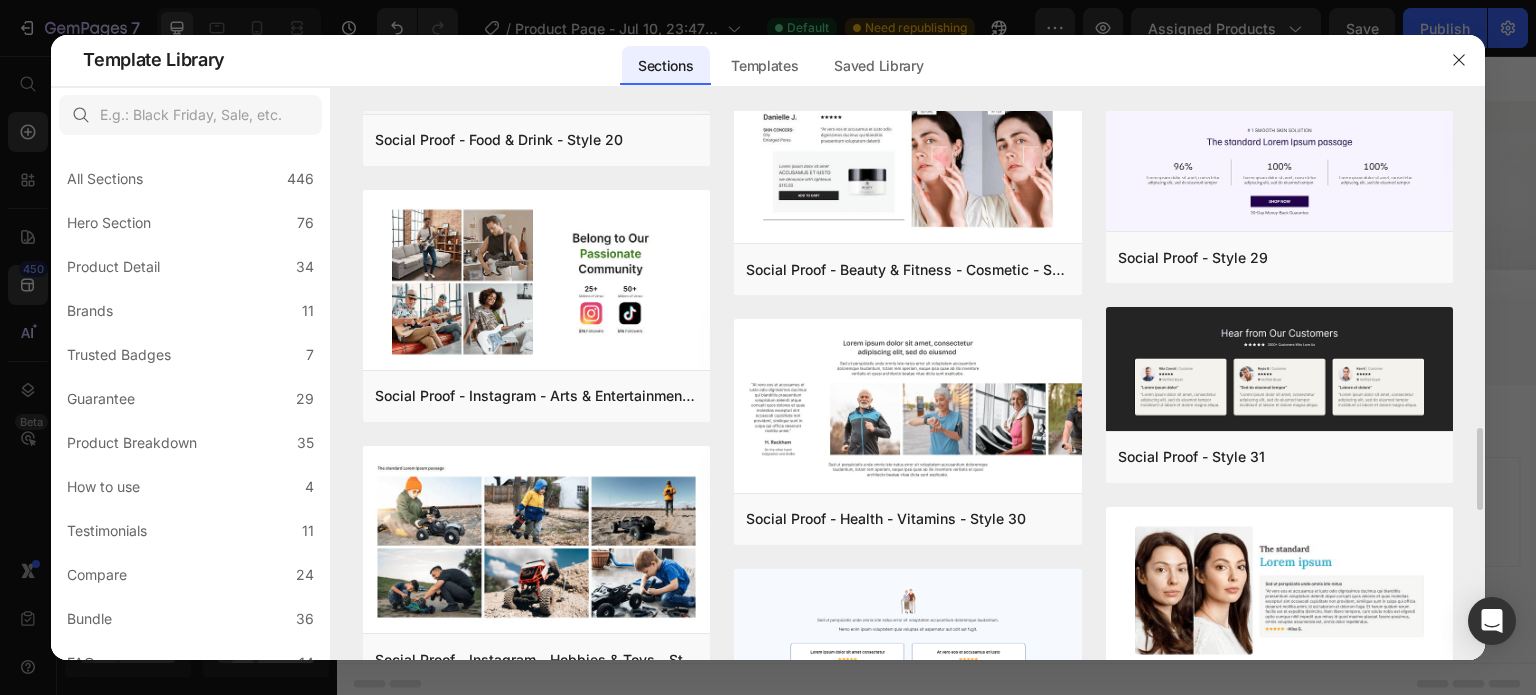 scroll, scrollTop: 1801, scrollLeft: 0, axis: vertical 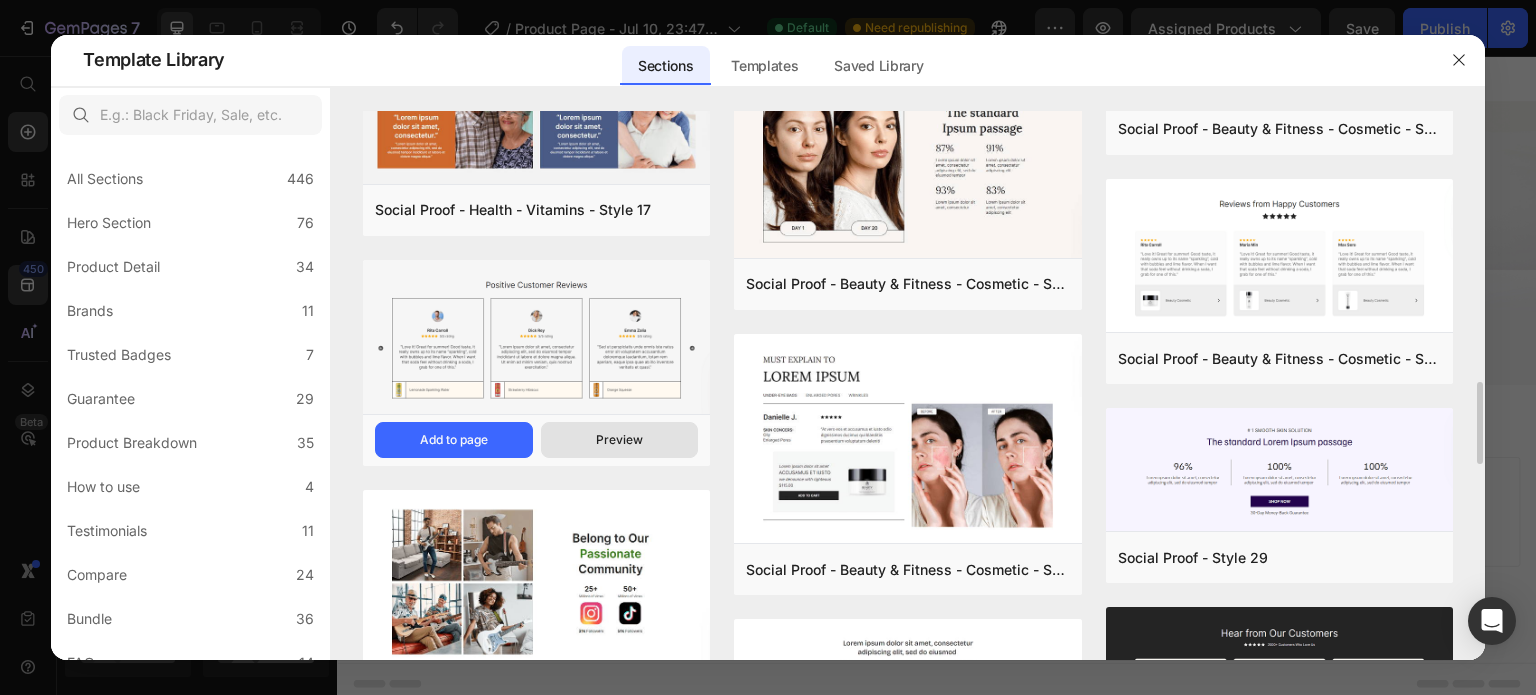 click on "Preview" at bounding box center (620, 440) 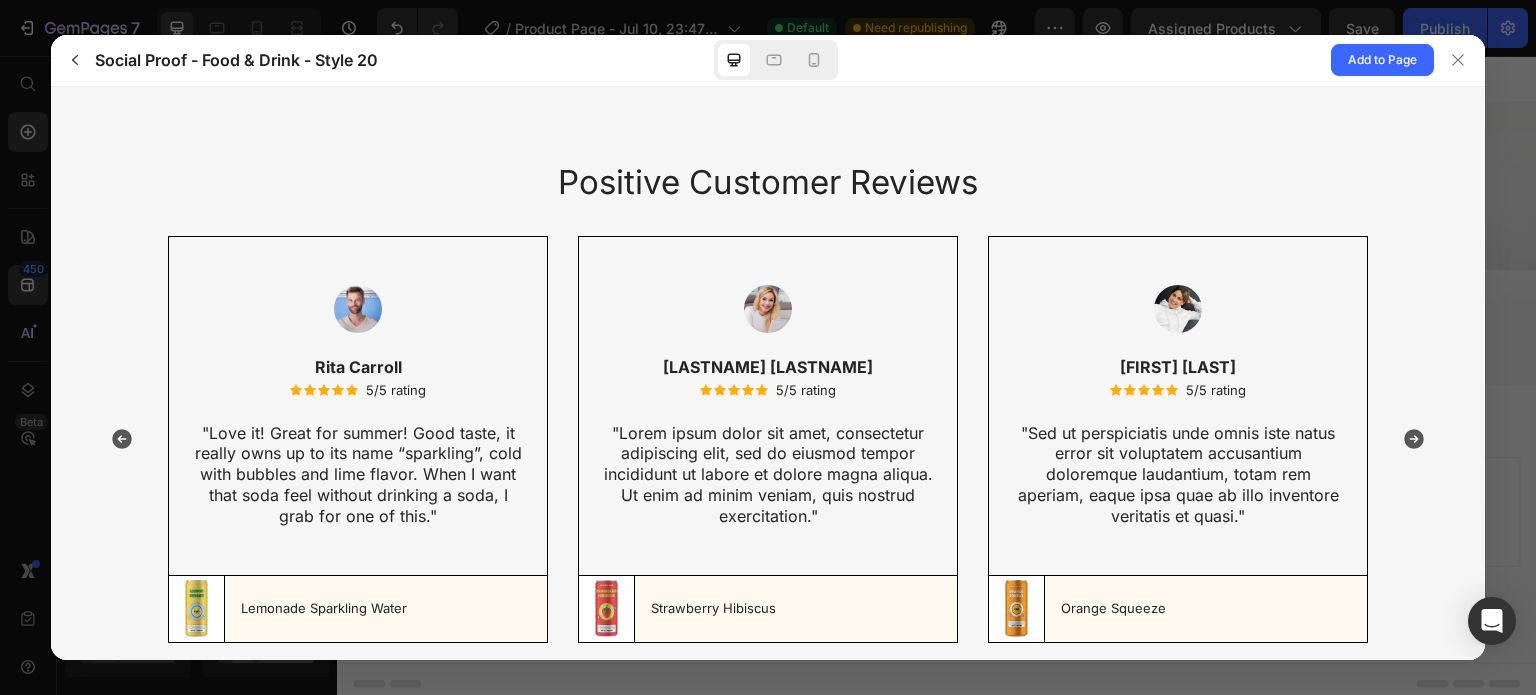 scroll, scrollTop: 0, scrollLeft: 0, axis: both 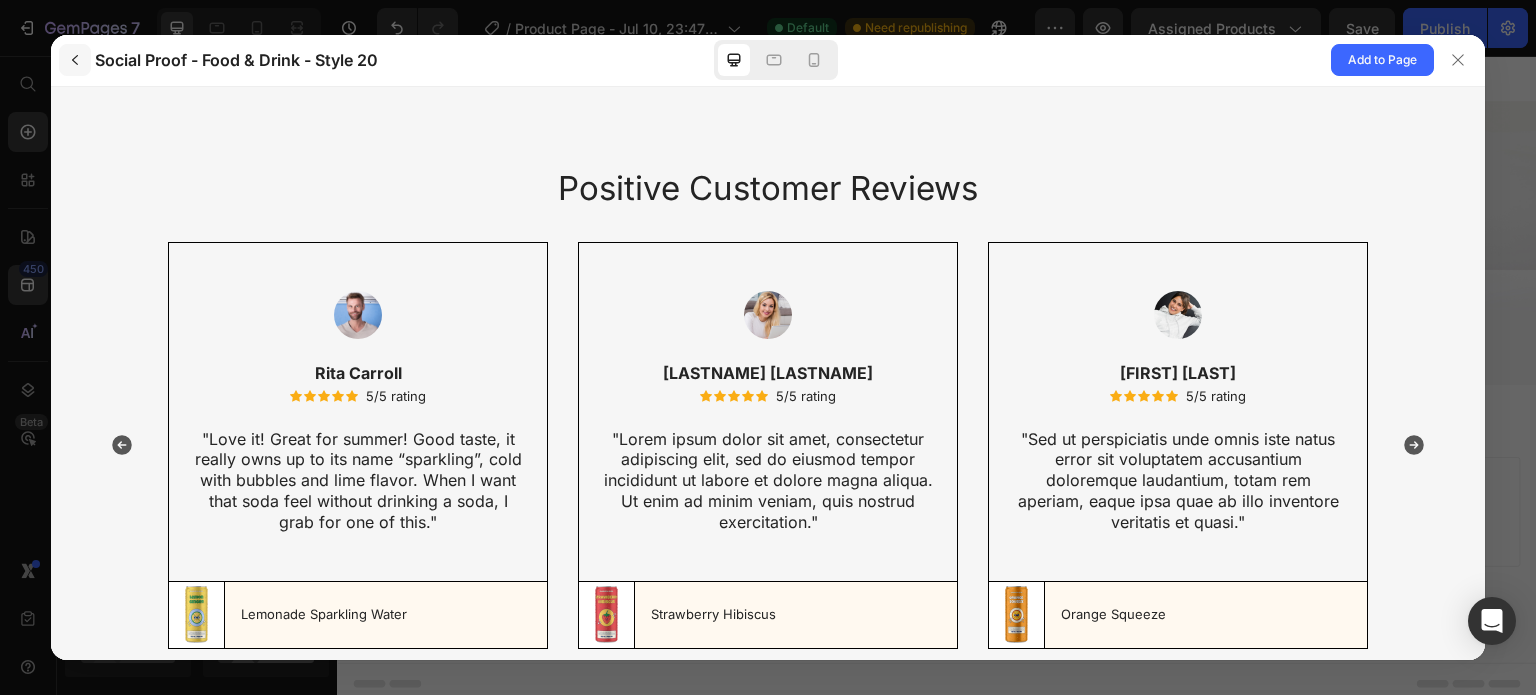 click 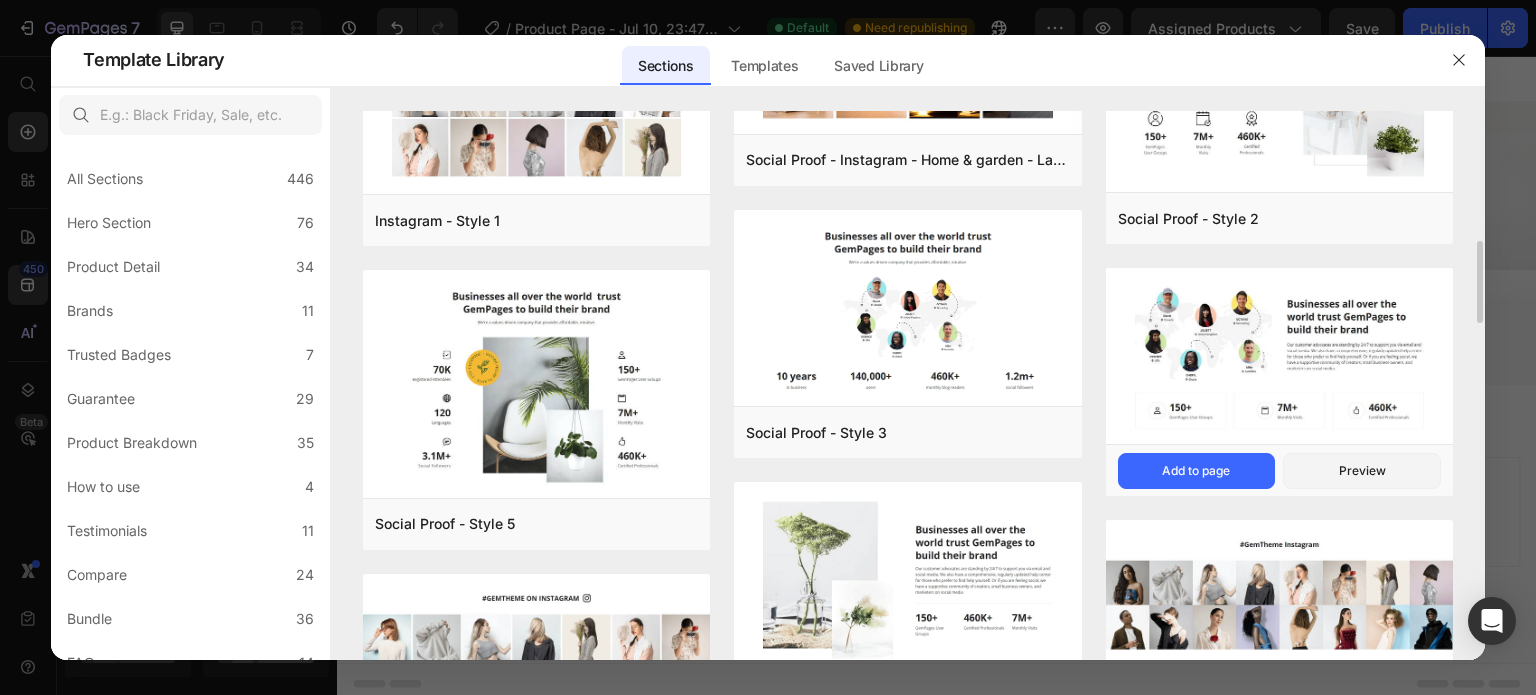 scroll, scrollTop: 200, scrollLeft: 0, axis: vertical 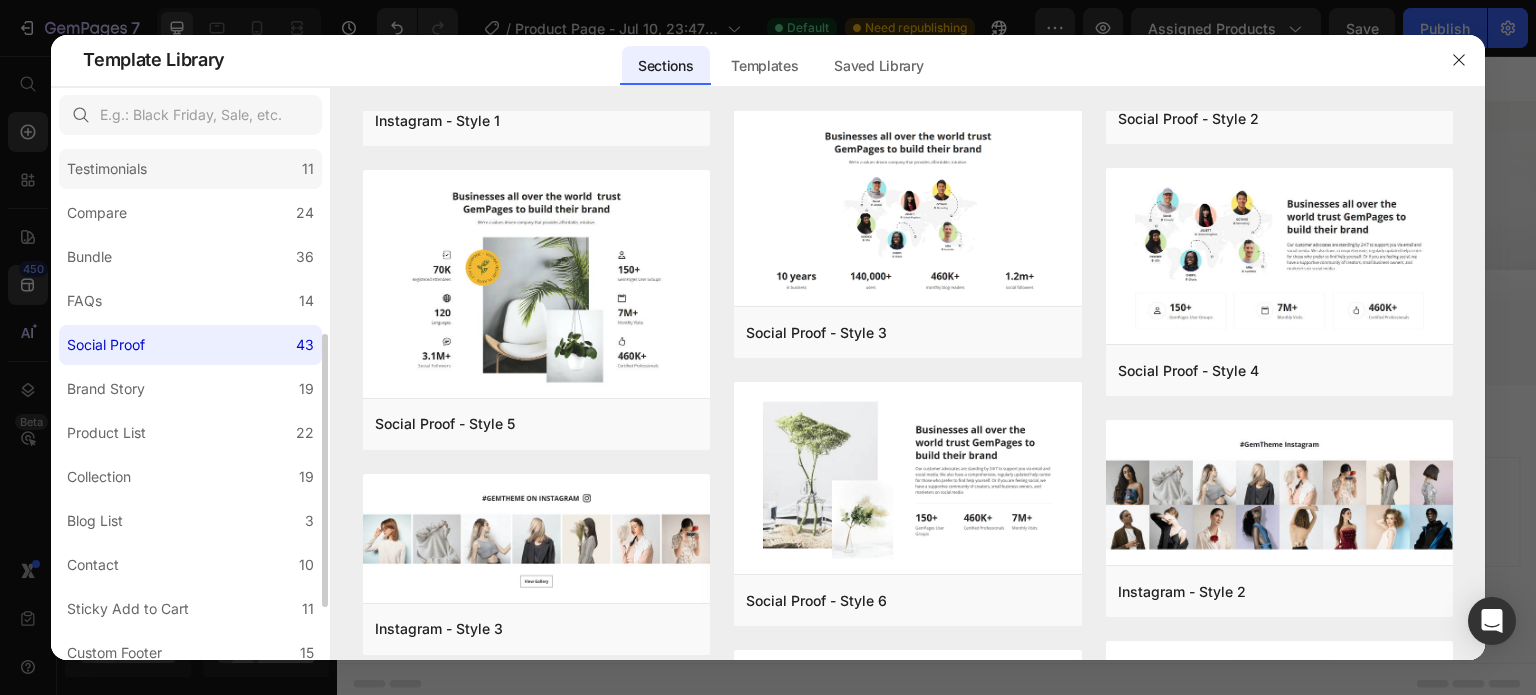 click on "Testimonials" at bounding box center [107, 169] 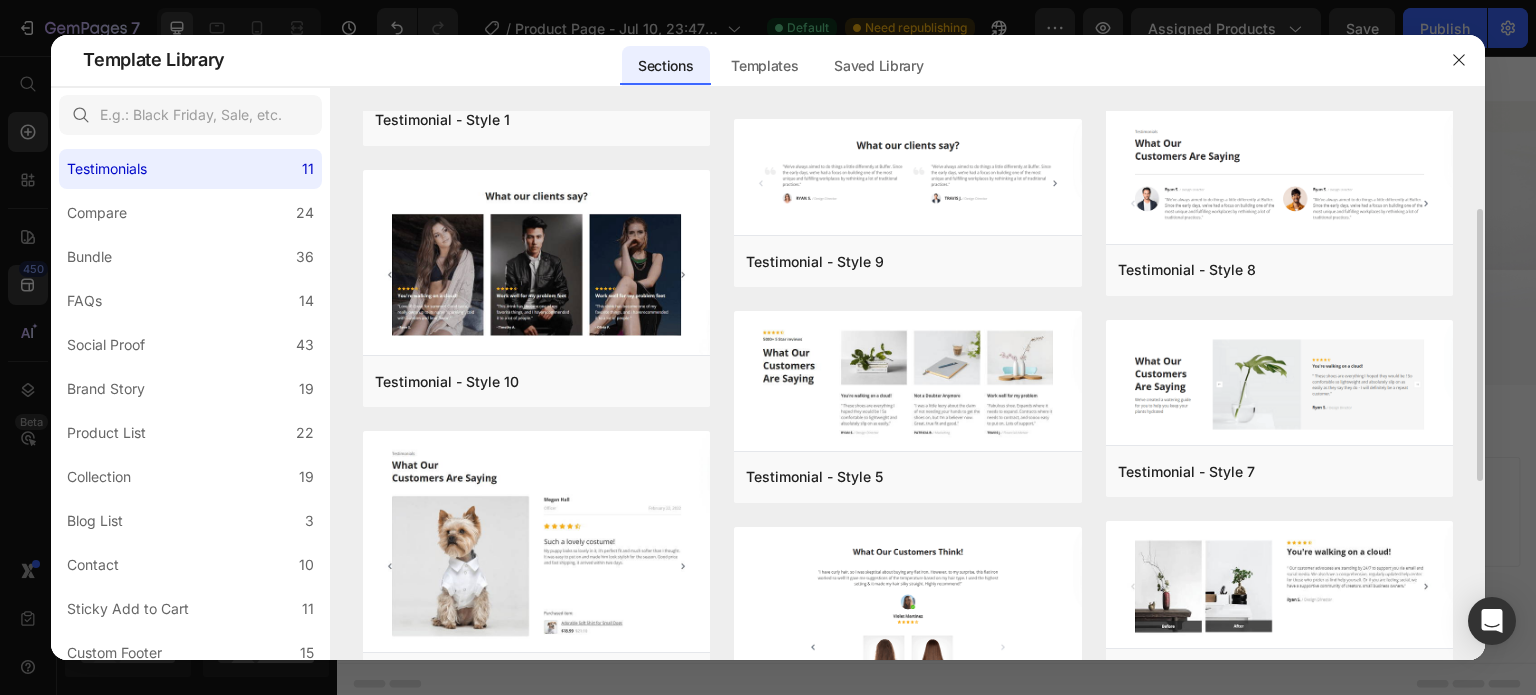 scroll, scrollTop: 300, scrollLeft: 0, axis: vertical 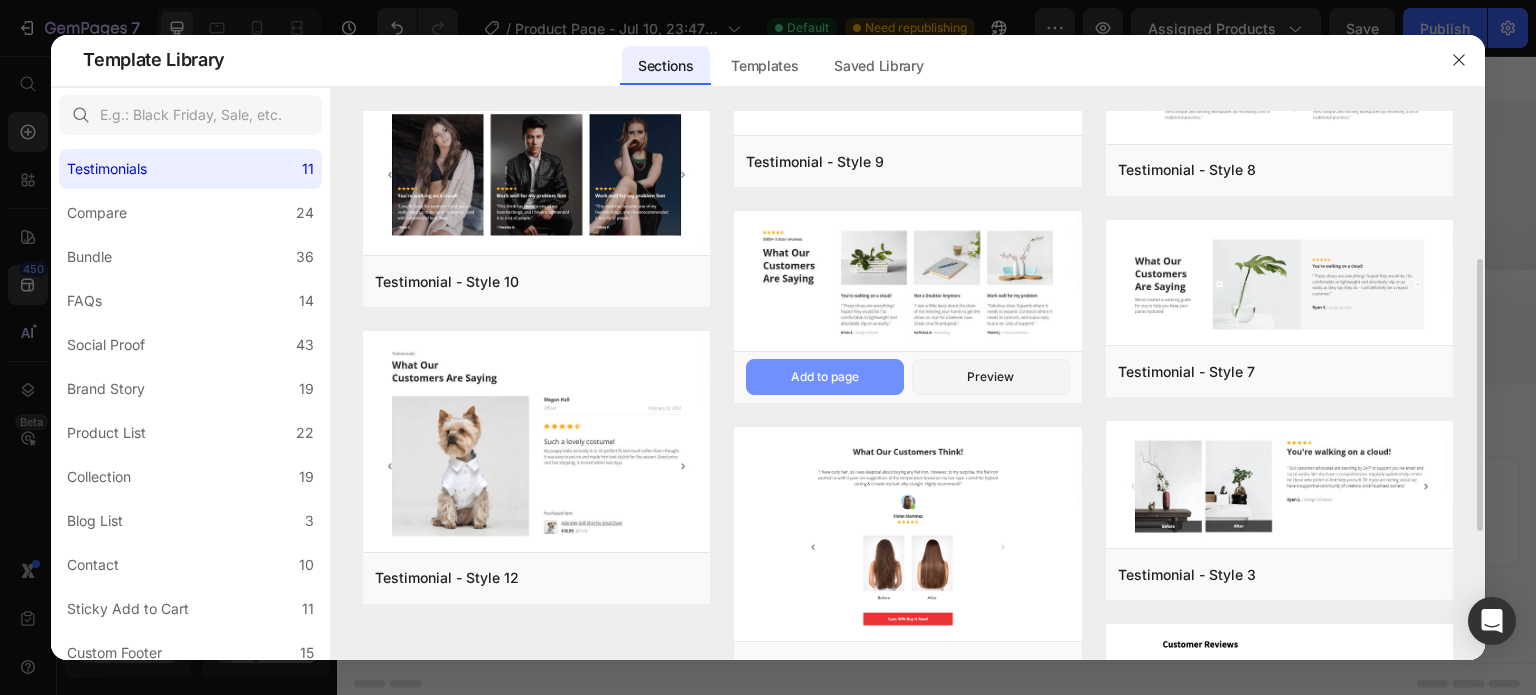 click on "Add to page" at bounding box center [825, 377] 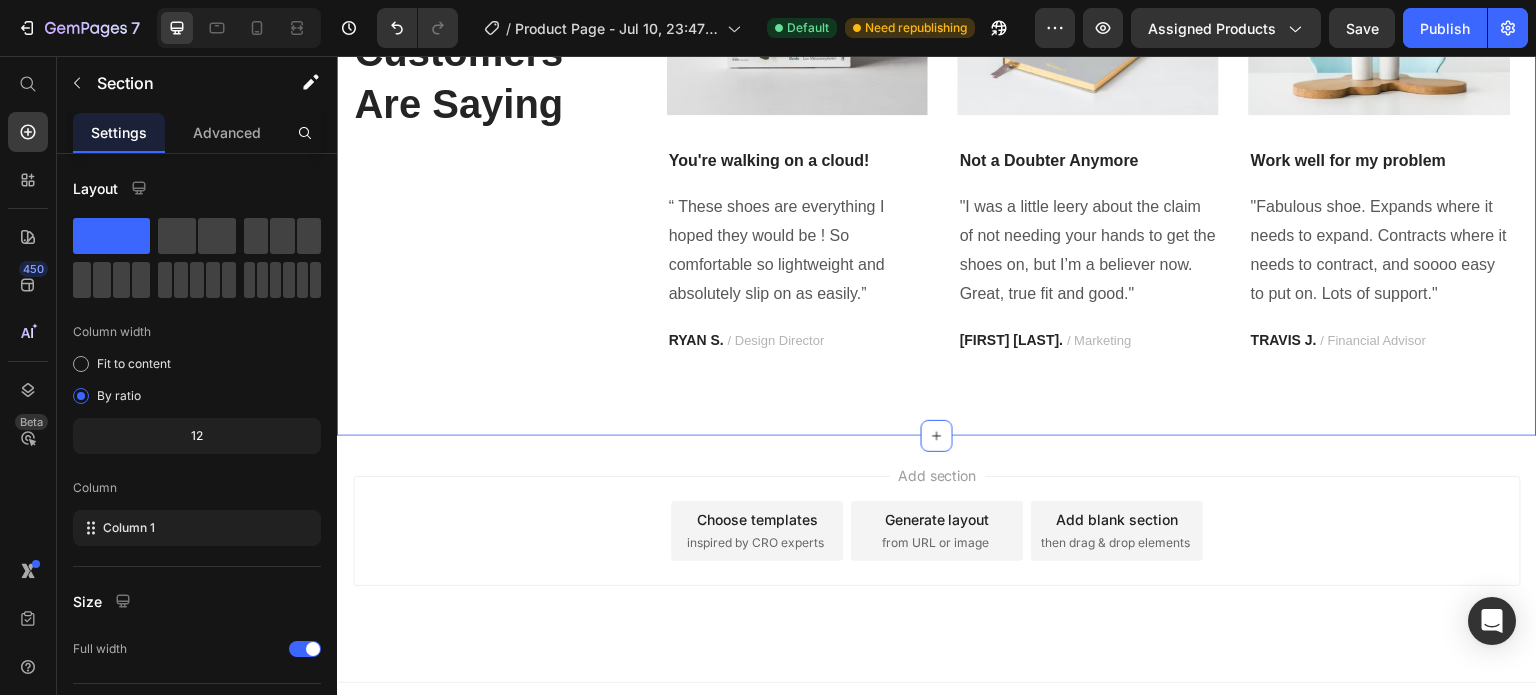 scroll, scrollTop: 2227, scrollLeft: 0, axis: vertical 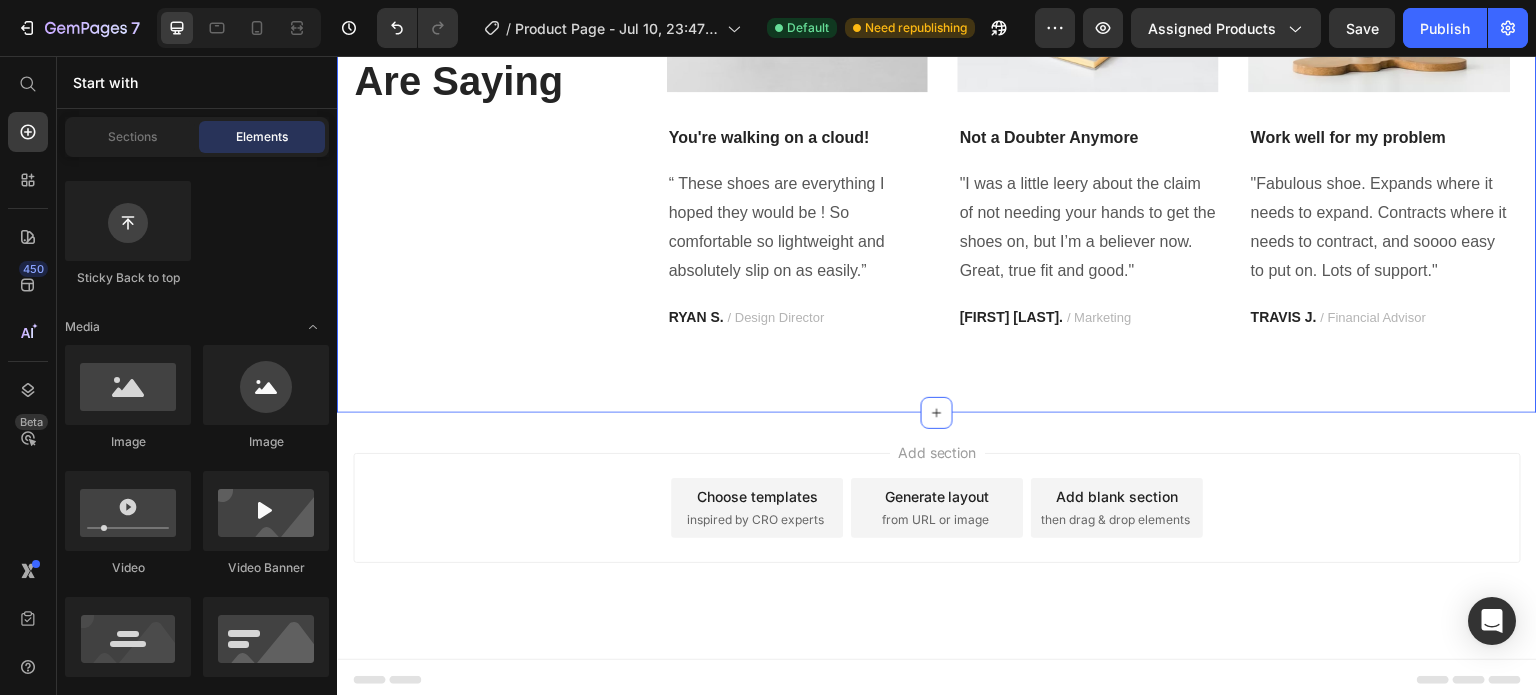 click on "Choose templates" at bounding box center (757, 496) 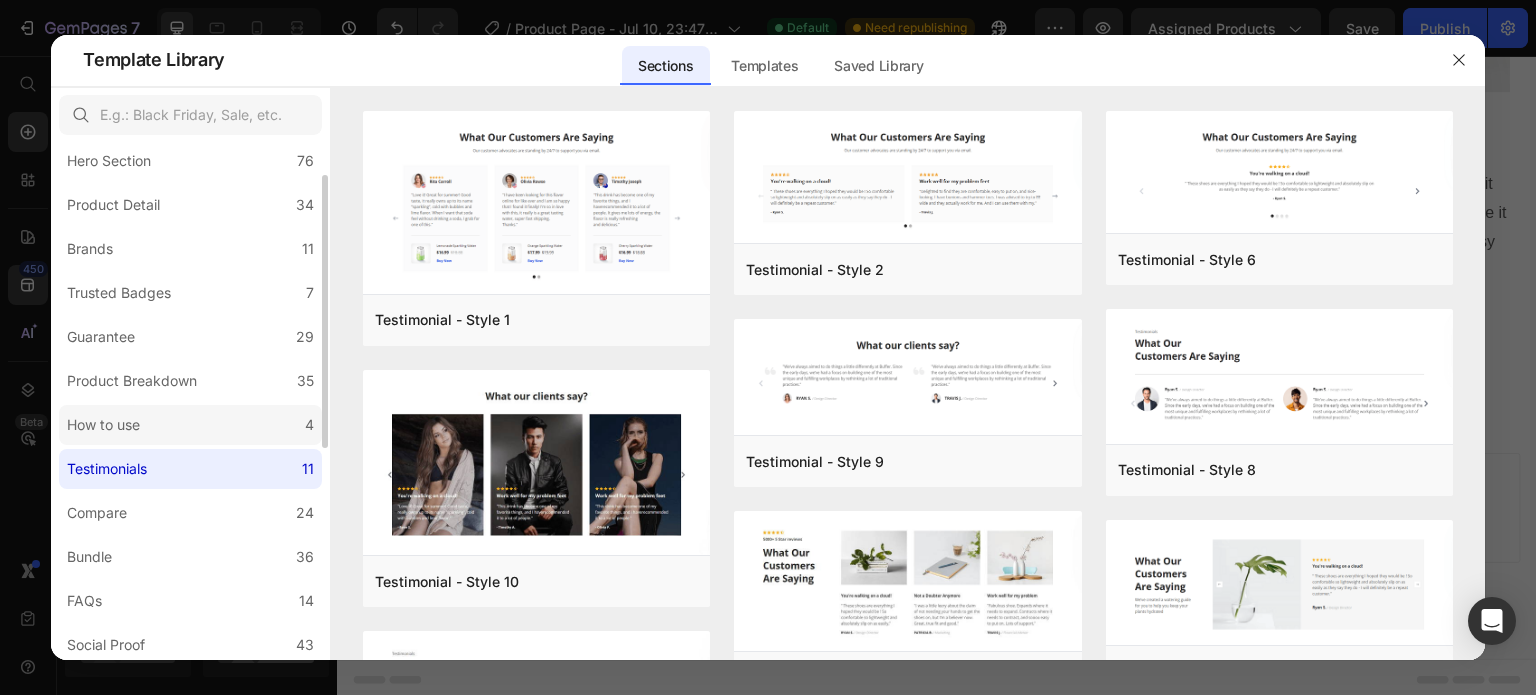 scroll, scrollTop: 0, scrollLeft: 0, axis: both 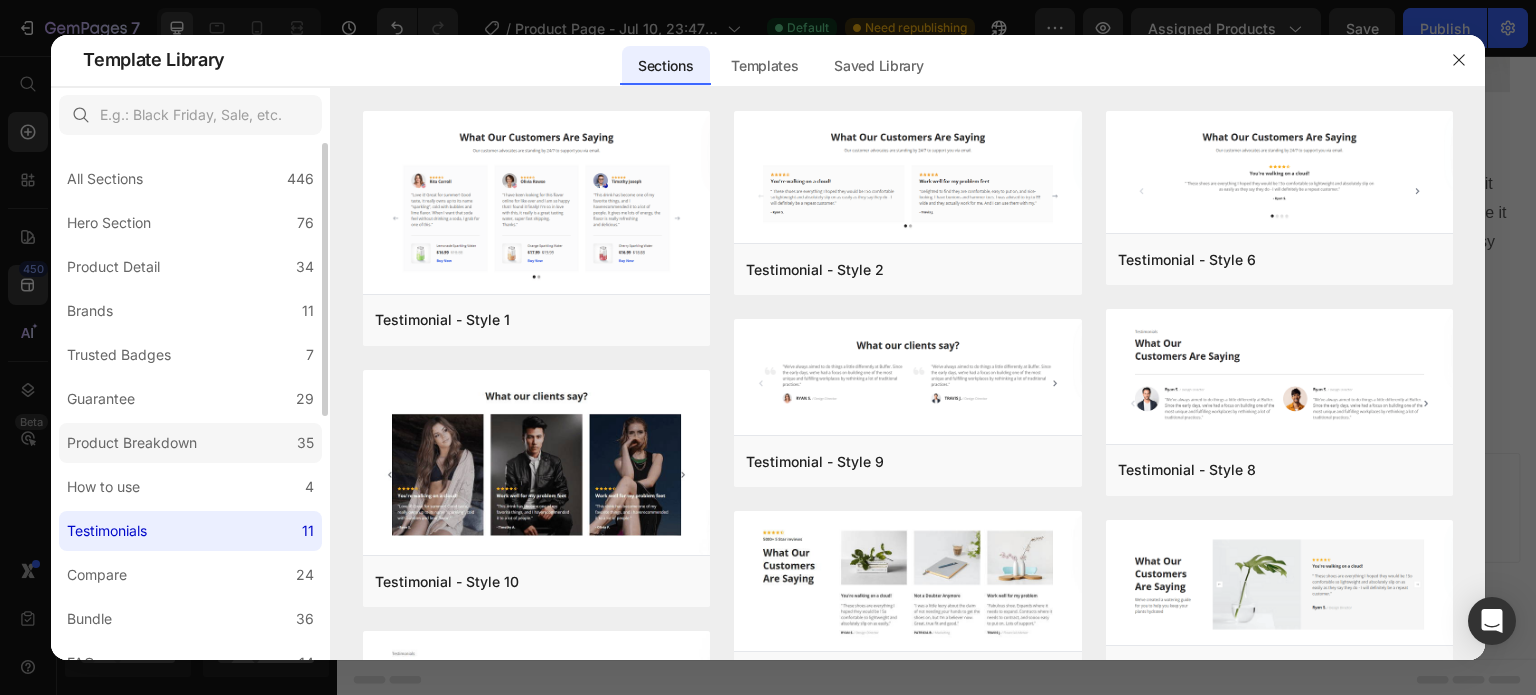 click on "Product Breakdown" at bounding box center [132, 443] 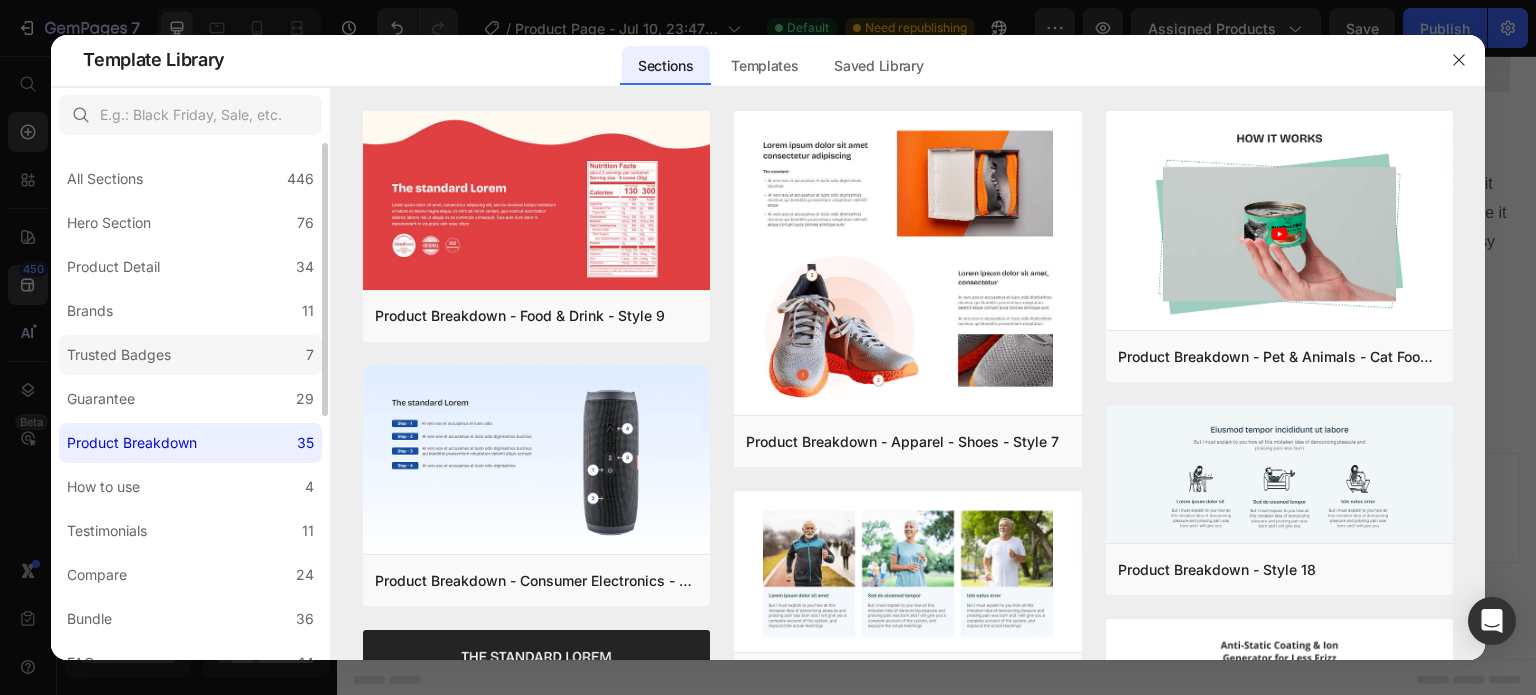 click on "Trusted Badges 7" 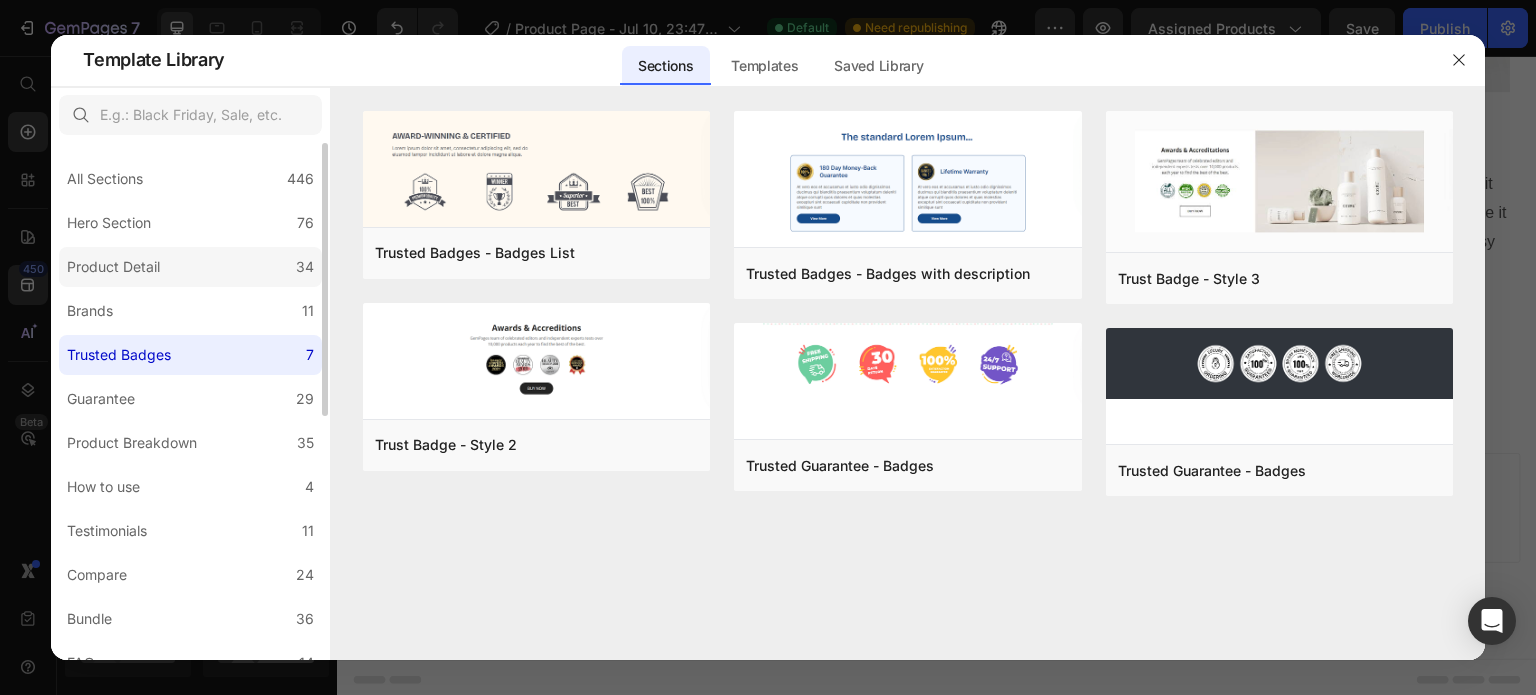 click on "Product Detail 34" 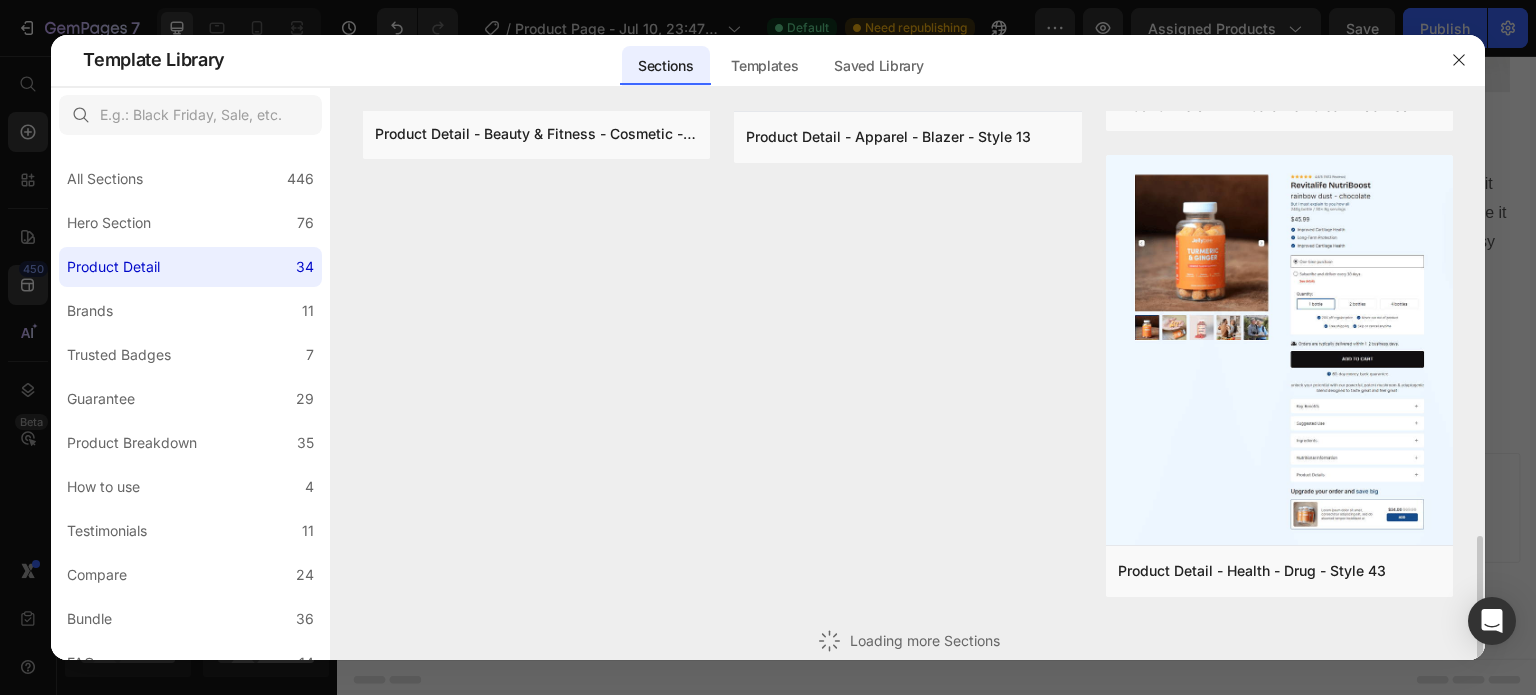 scroll, scrollTop: 1463, scrollLeft: 0, axis: vertical 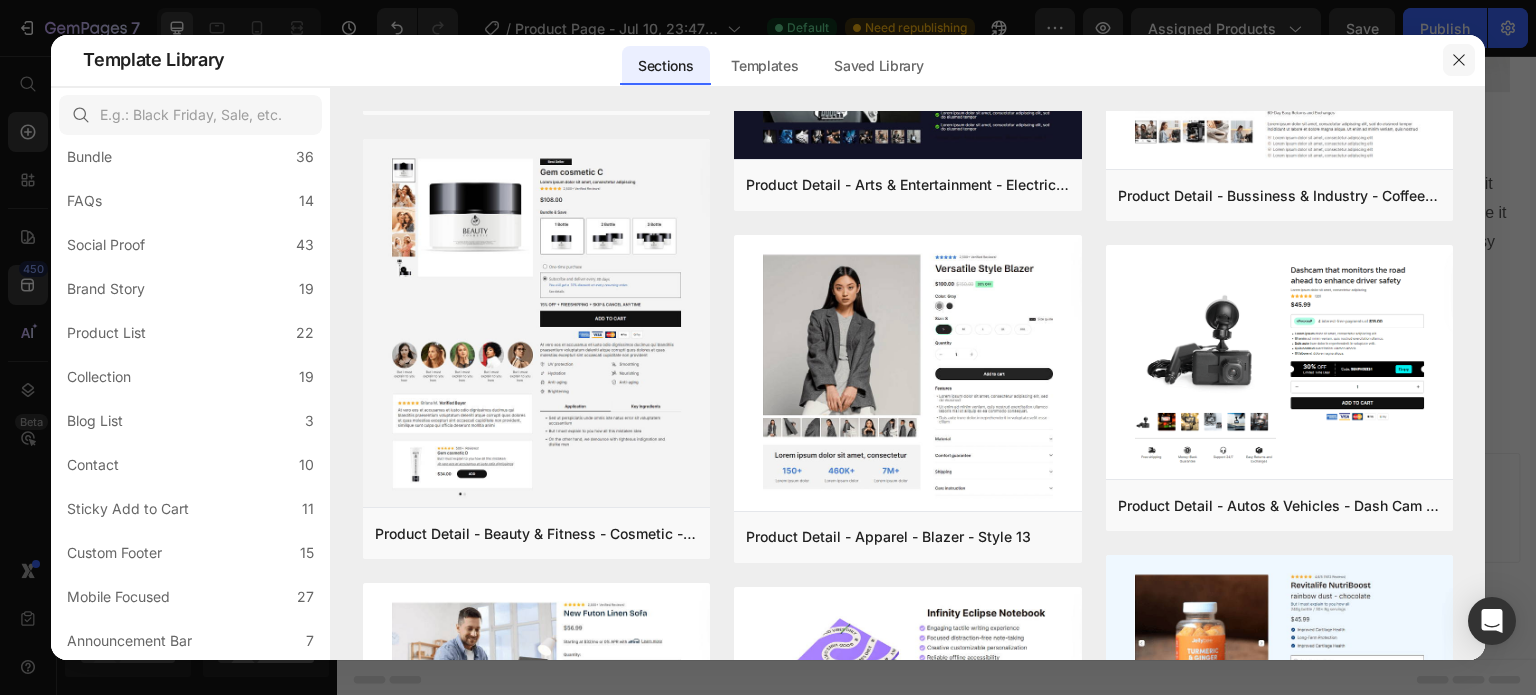 click 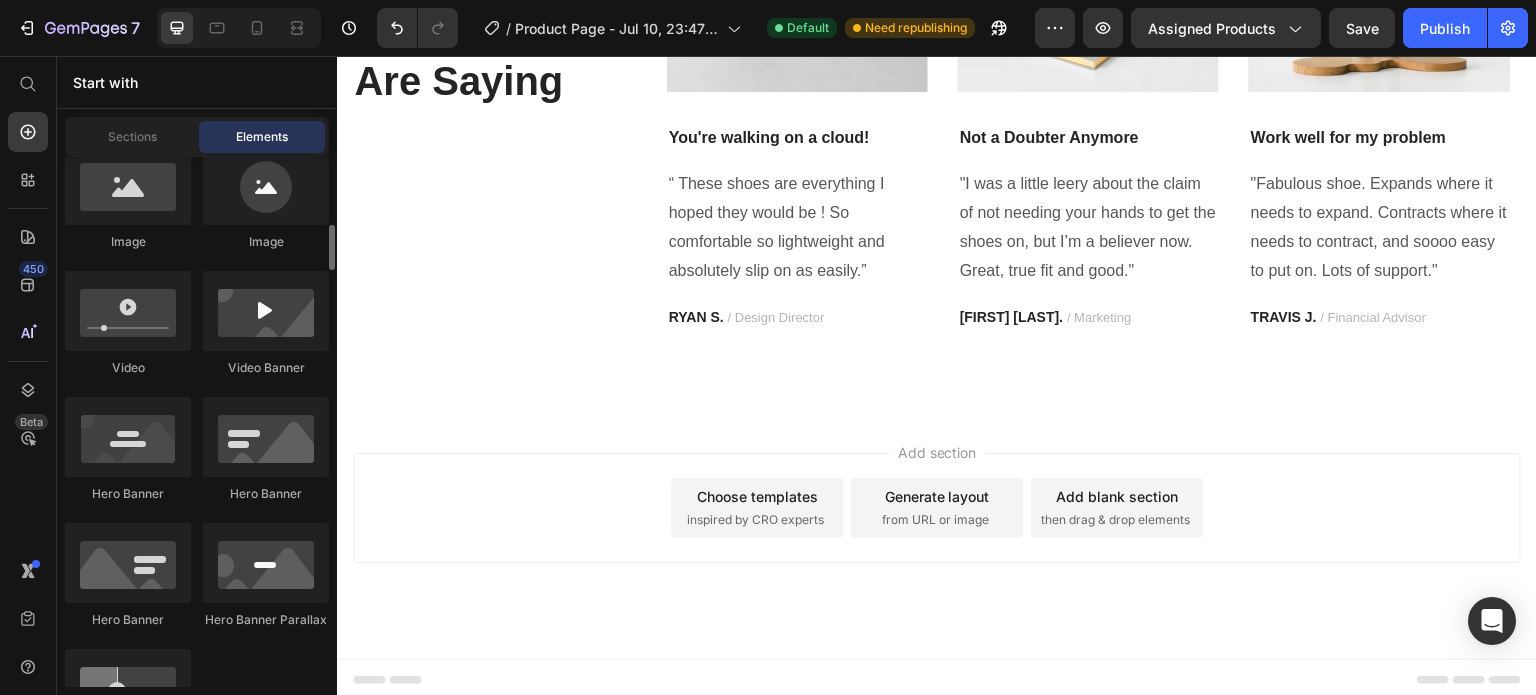 scroll, scrollTop: 900, scrollLeft: 0, axis: vertical 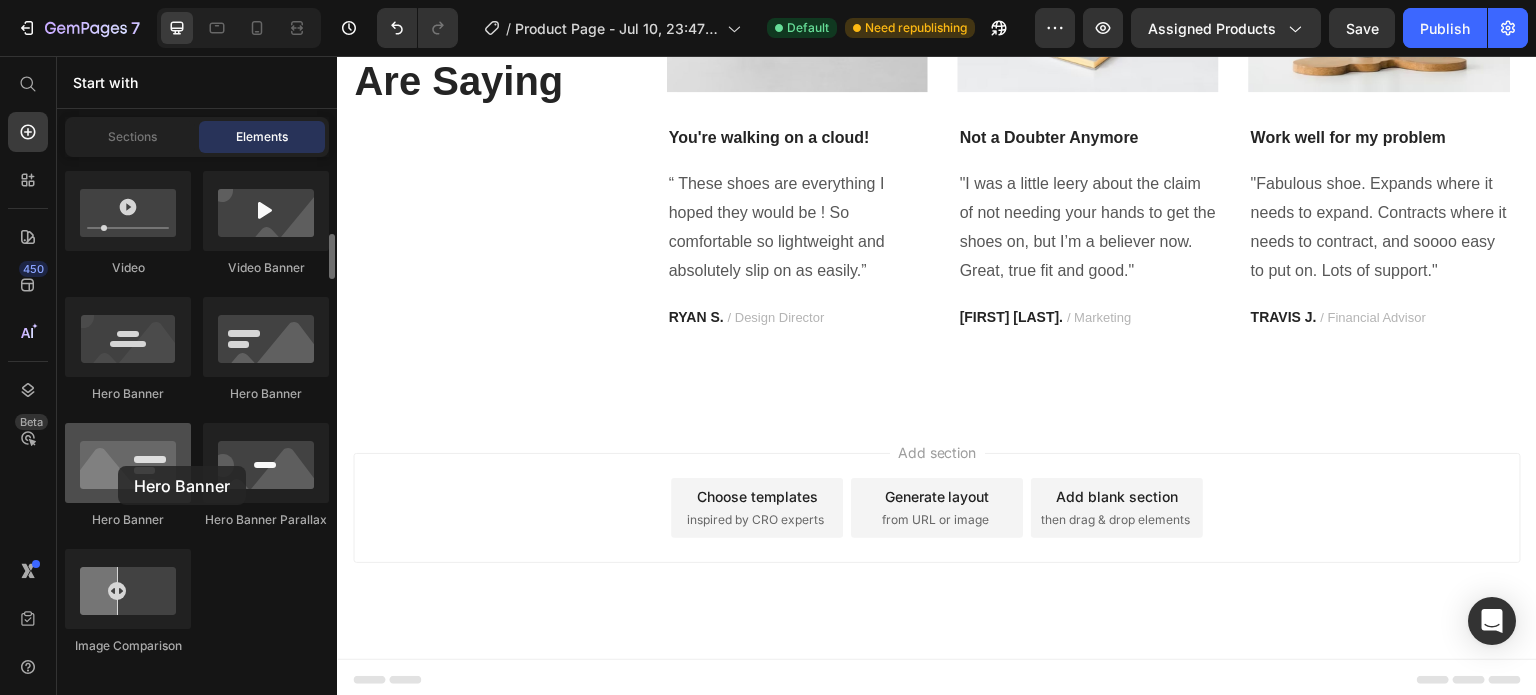 click at bounding box center (128, 463) 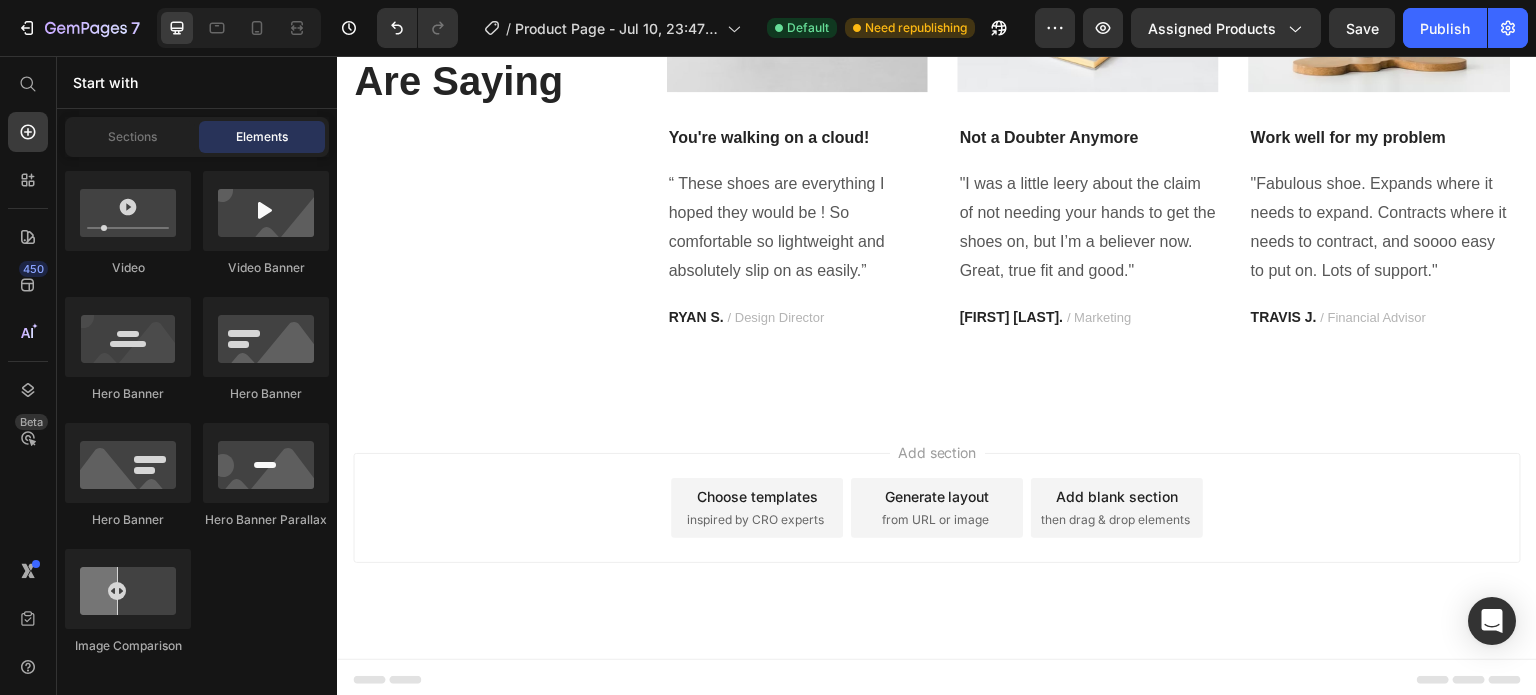 drag, startPoint x: 1145, startPoint y: 504, endPoint x: 1020, endPoint y: 536, distance: 129.031 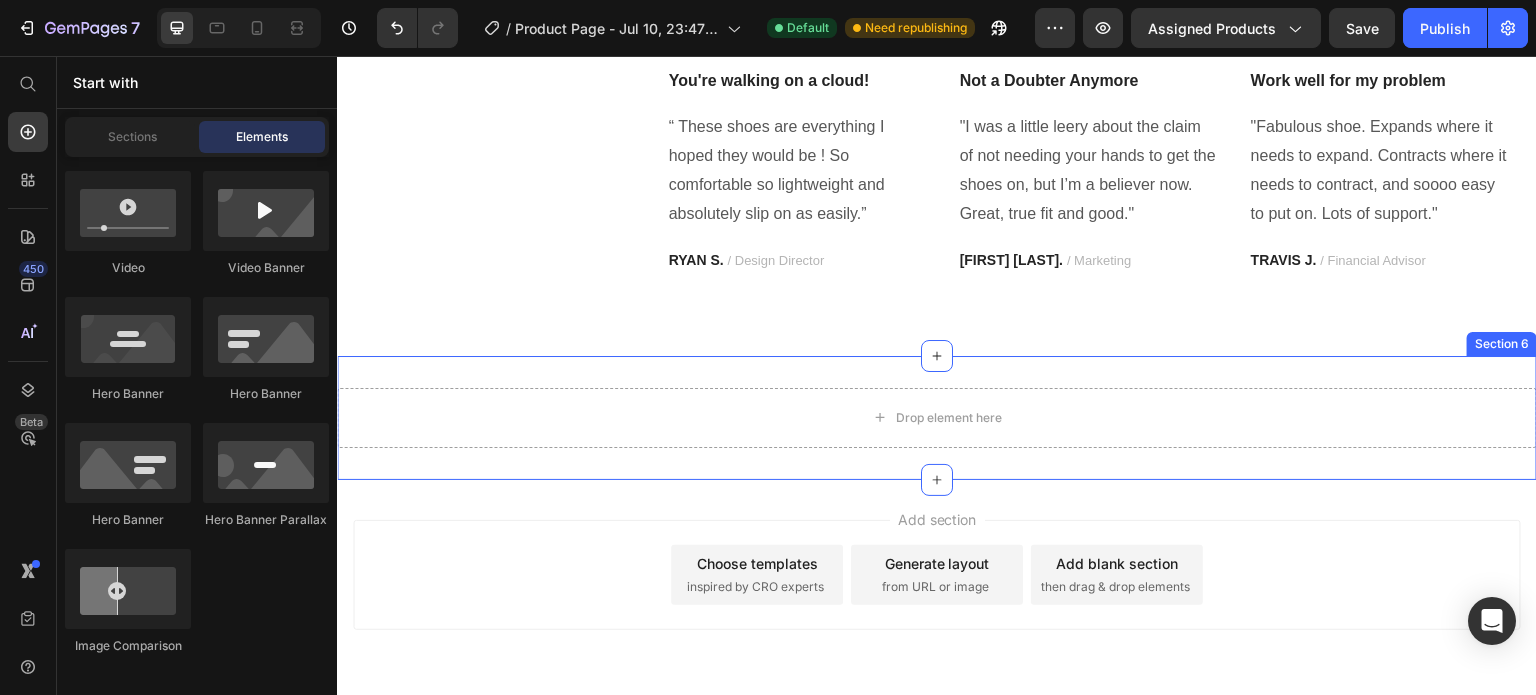 scroll, scrollTop: 2327, scrollLeft: 0, axis: vertical 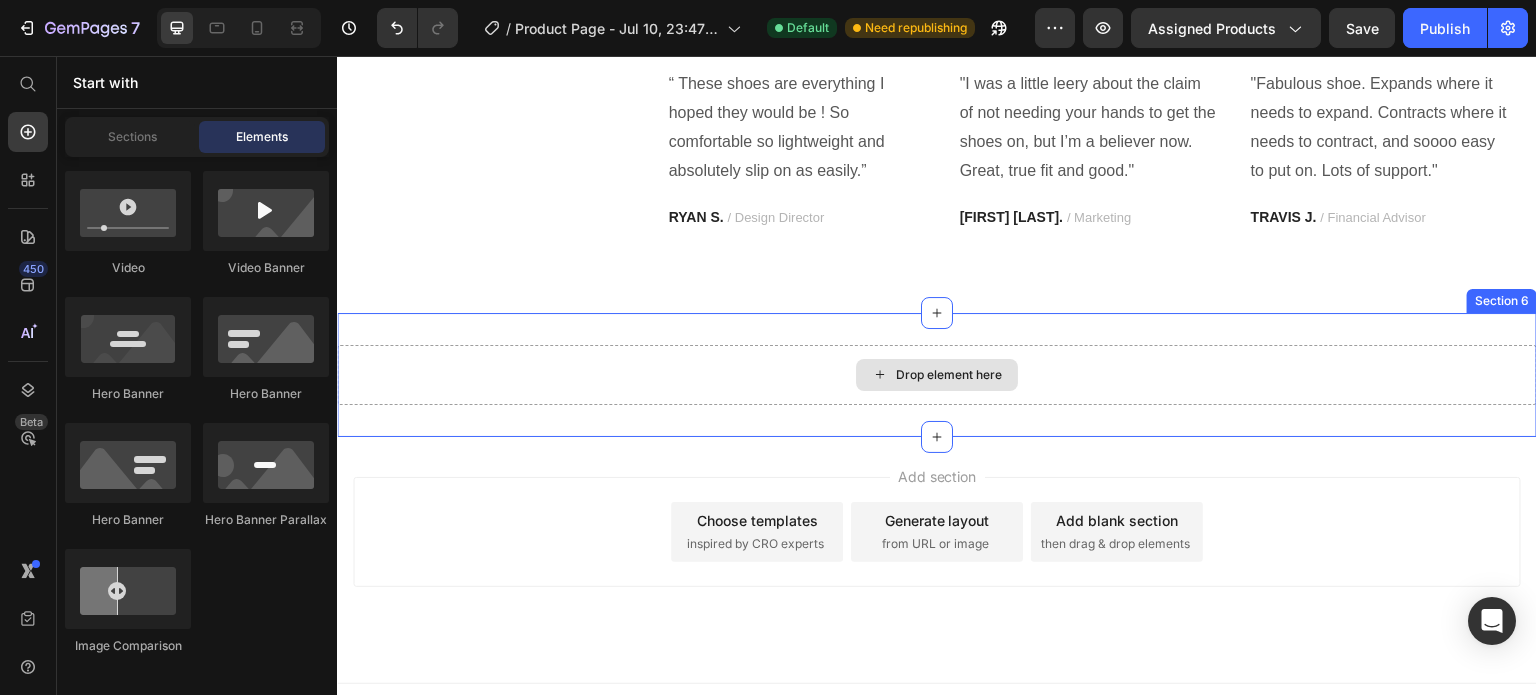 click on "Drop element here" at bounding box center [937, 375] 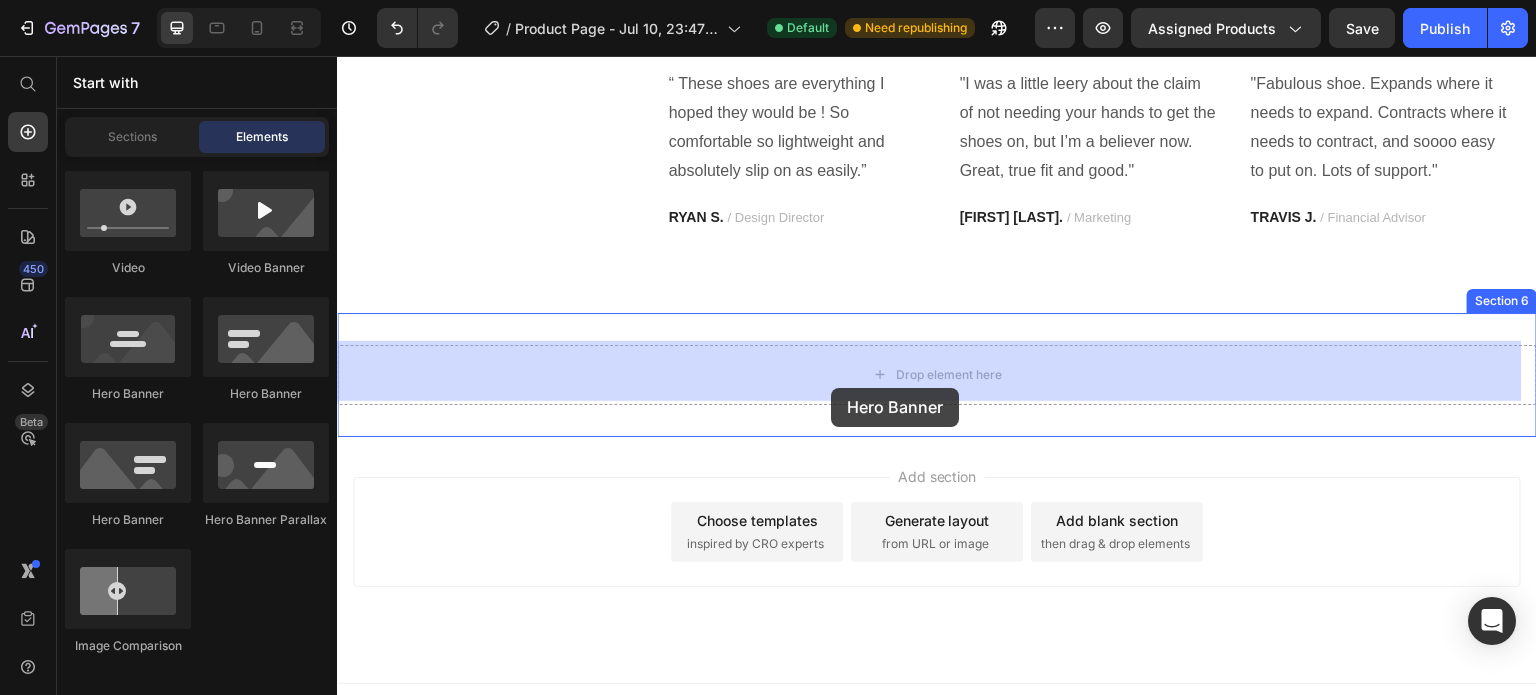drag, startPoint x: 551, startPoint y: 527, endPoint x: 828, endPoint y: 389, distance: 309.47214 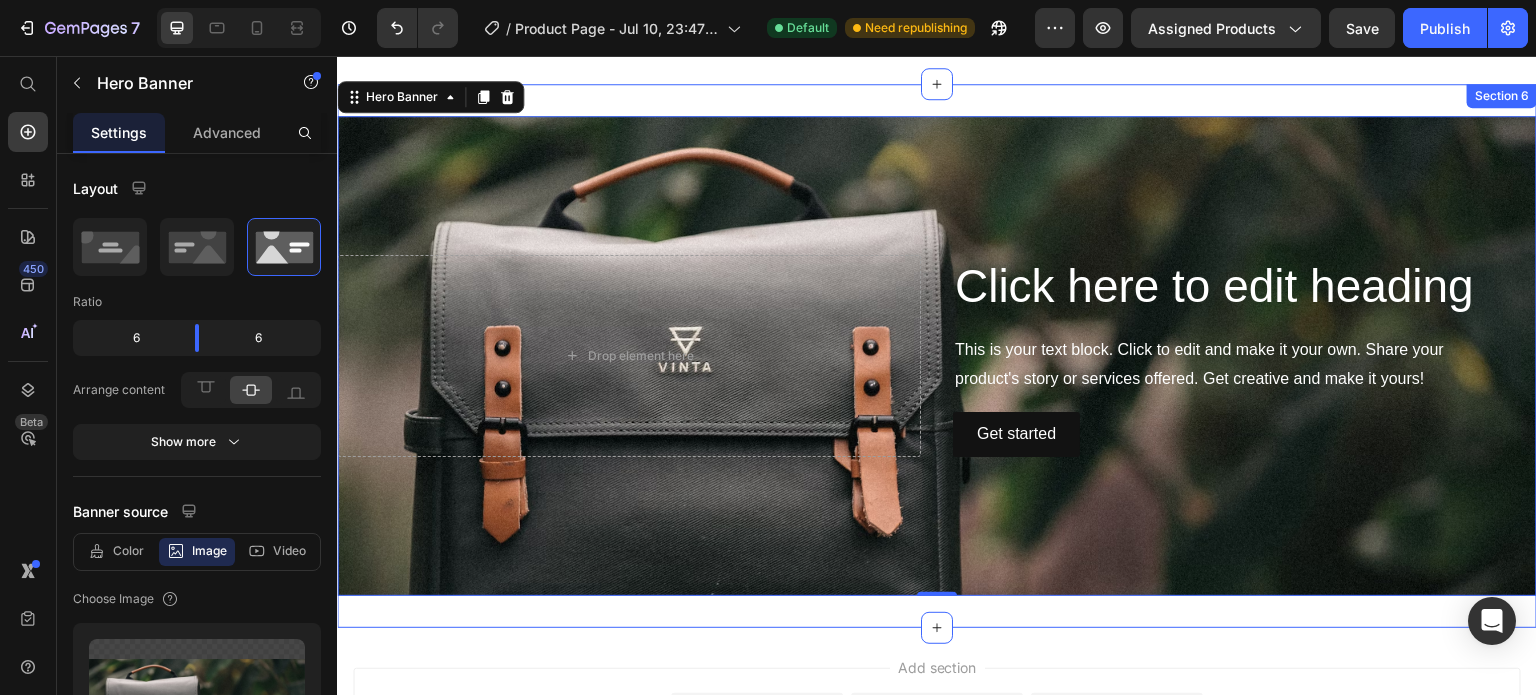 scroll, scrollTop: 2427, scrollLeft: 0, axis: vertical 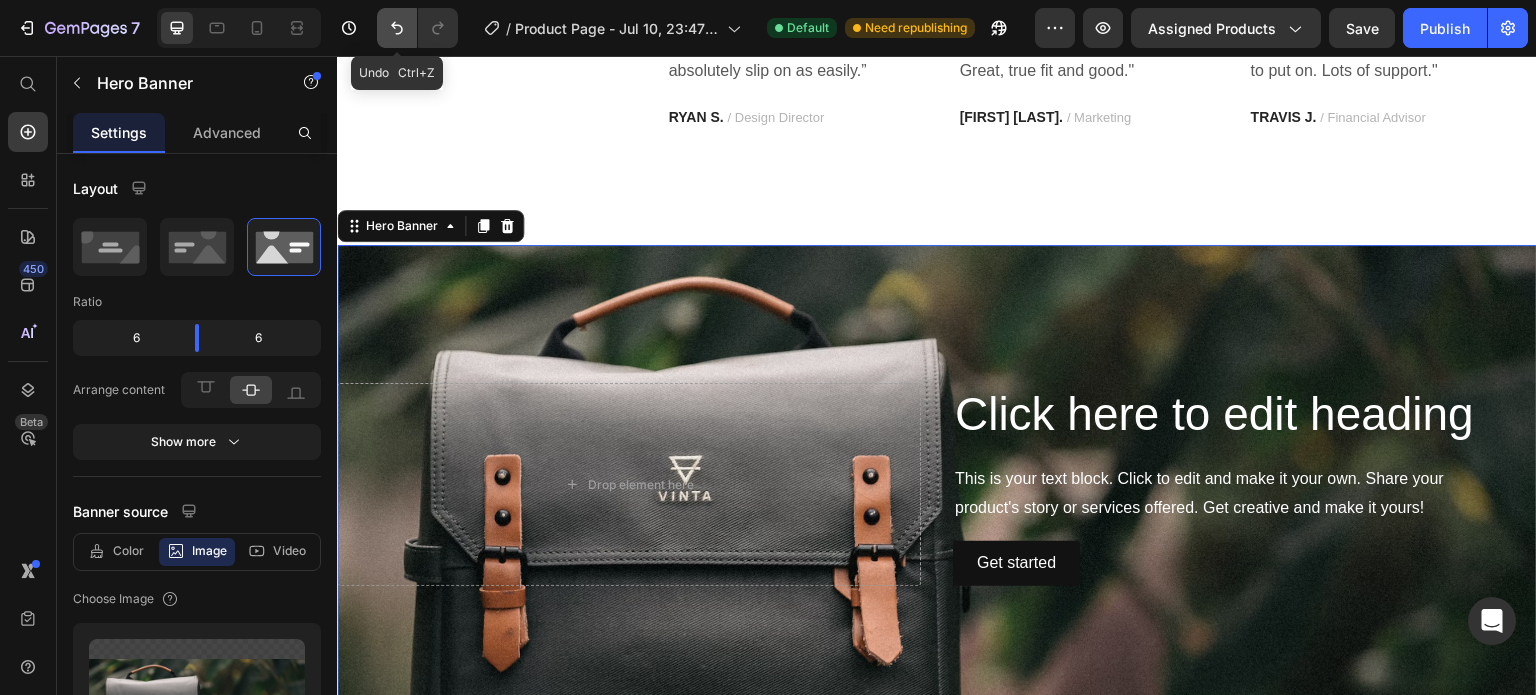 click 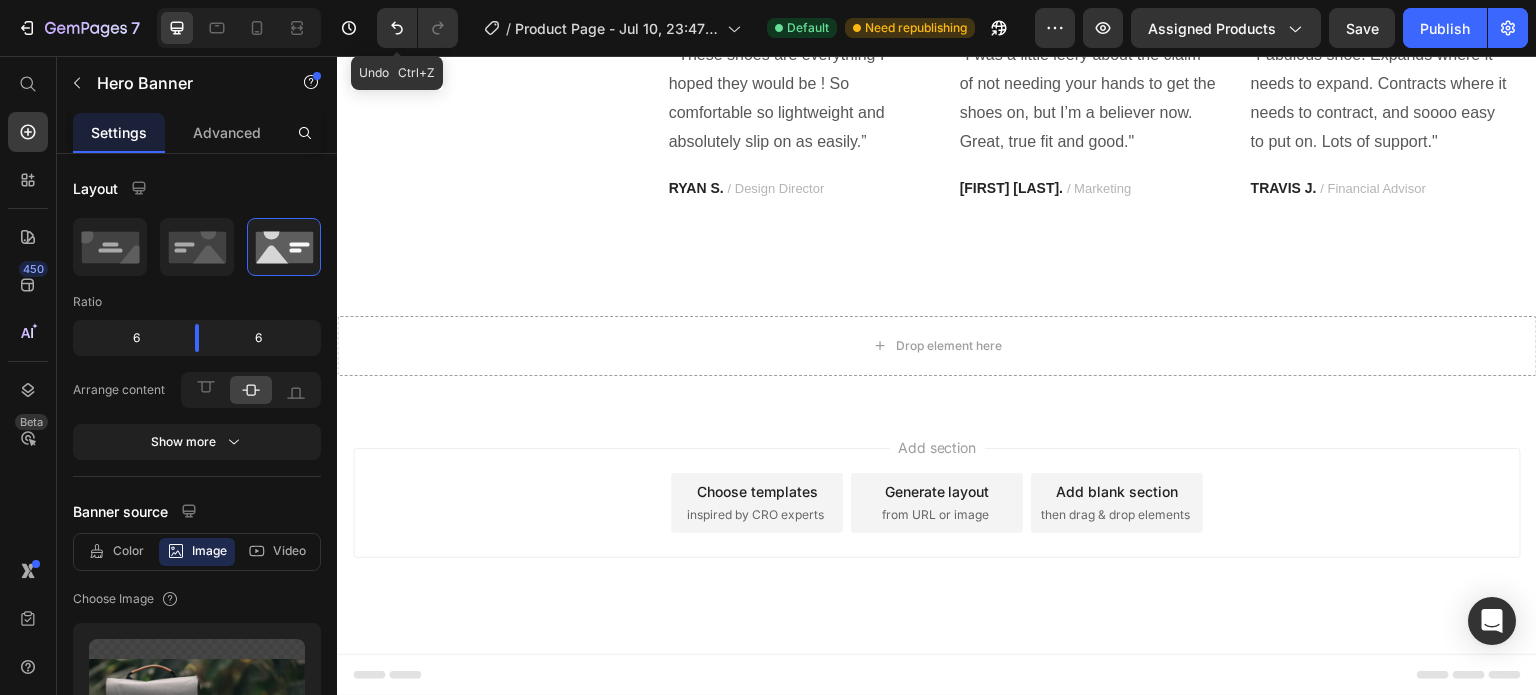 scroll, scrollTop: 2351, scrollLeft: 0, axis: vertical 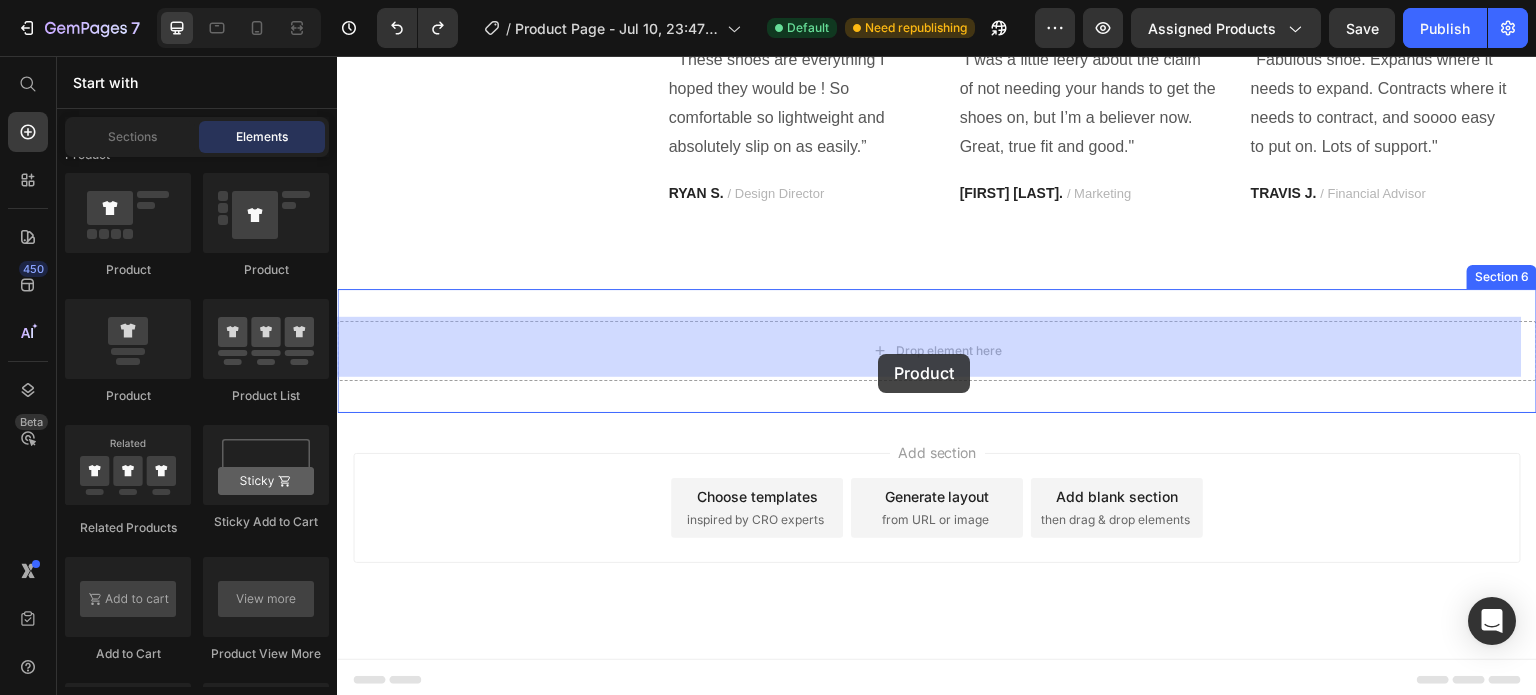 drag, startPoint x: 473, startPoint y: 396, endPoint x: 842, endPoint y: 357, distance: 371.05524 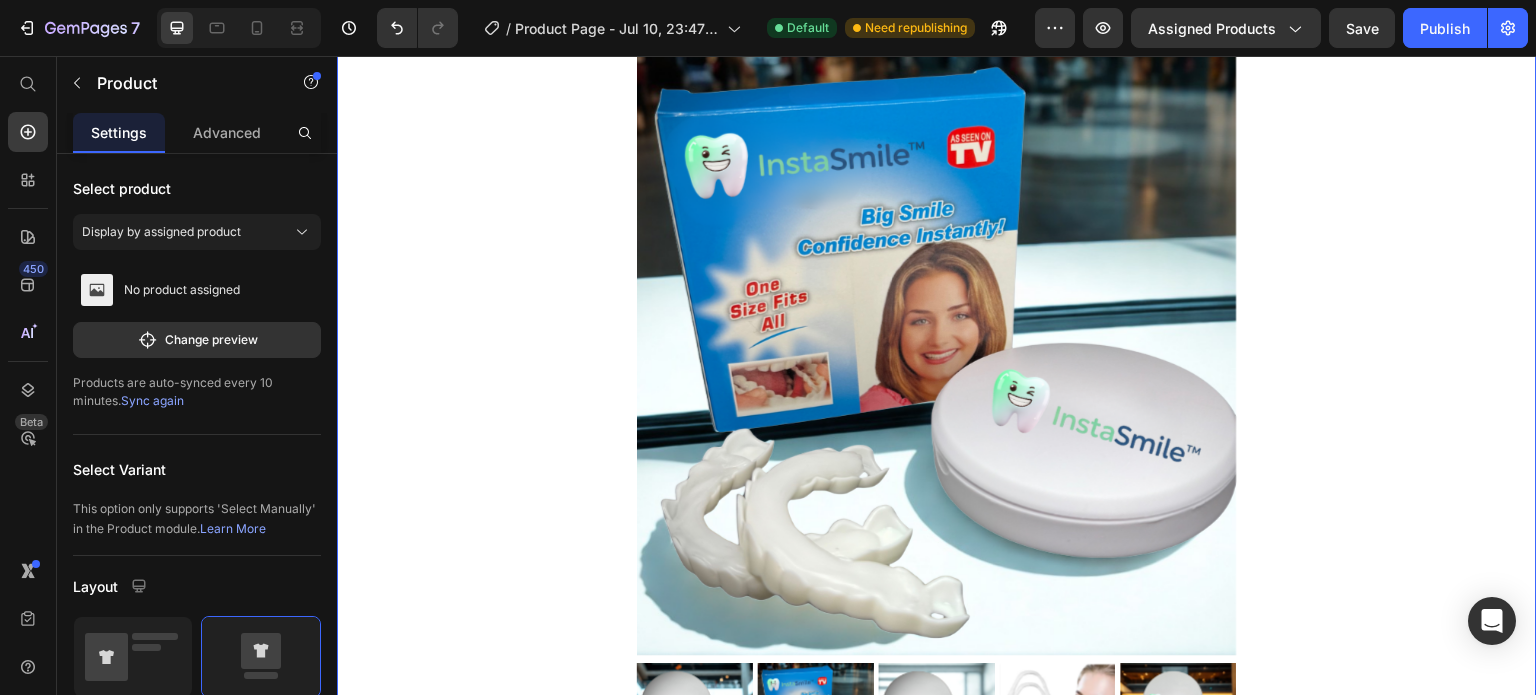 scroll, scrollTop: 2611, scrollLeft: 0, axis: vertical 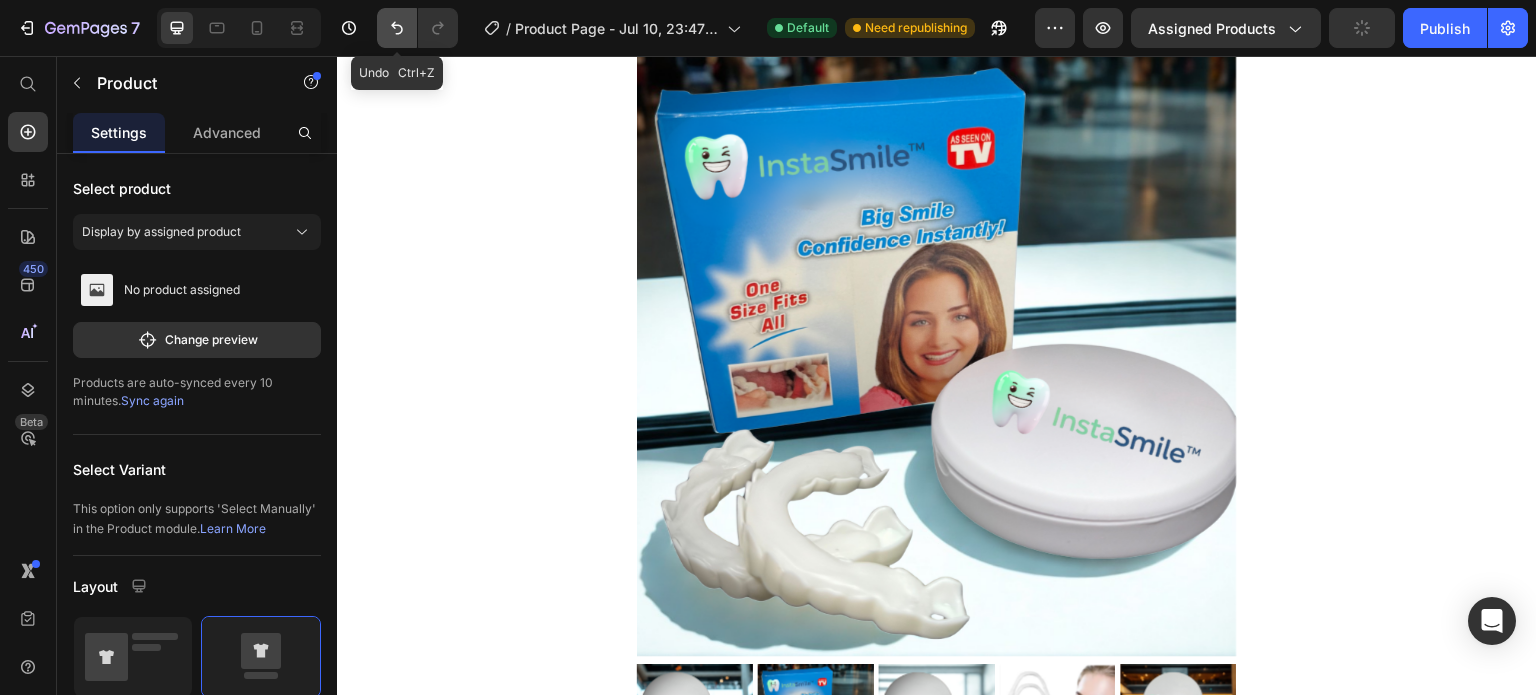 click 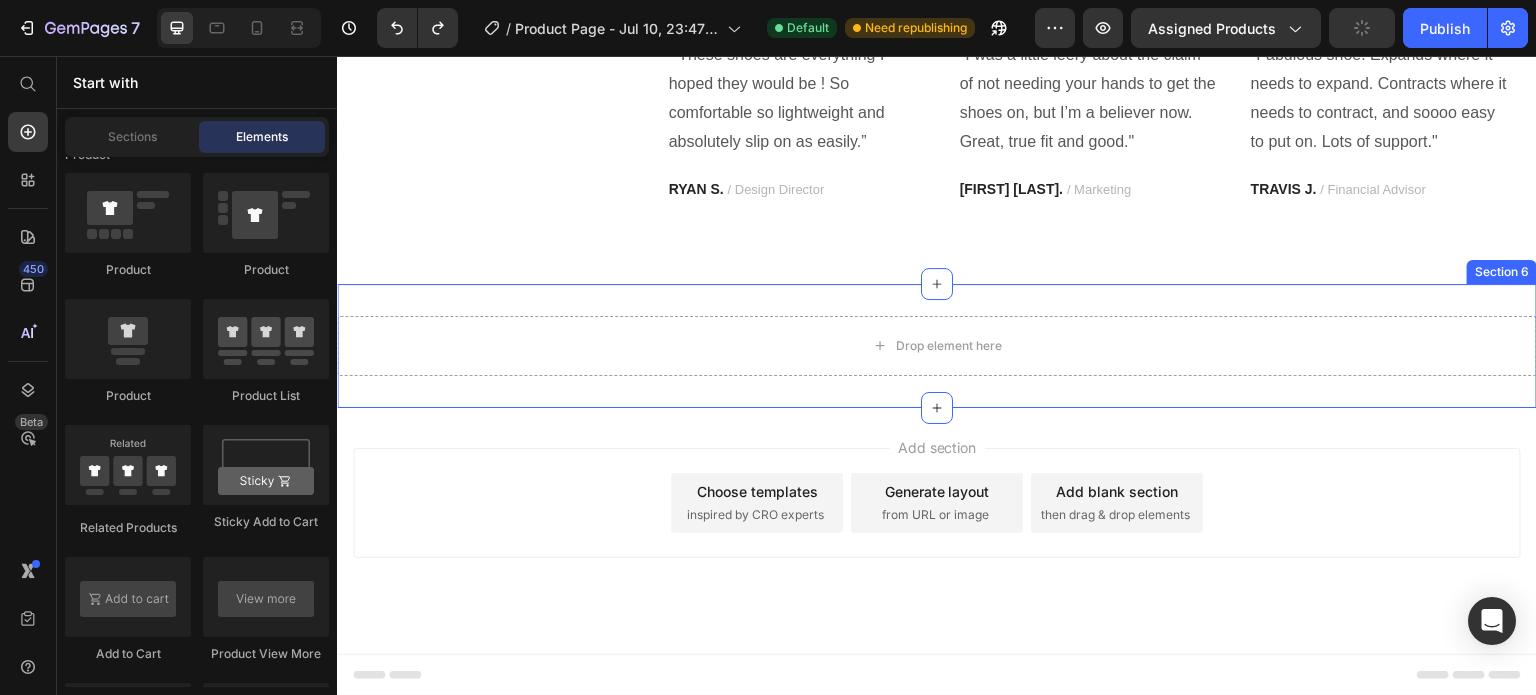 scroll, scrollTop: 2351, scrollLeft: 0, axis: vertical 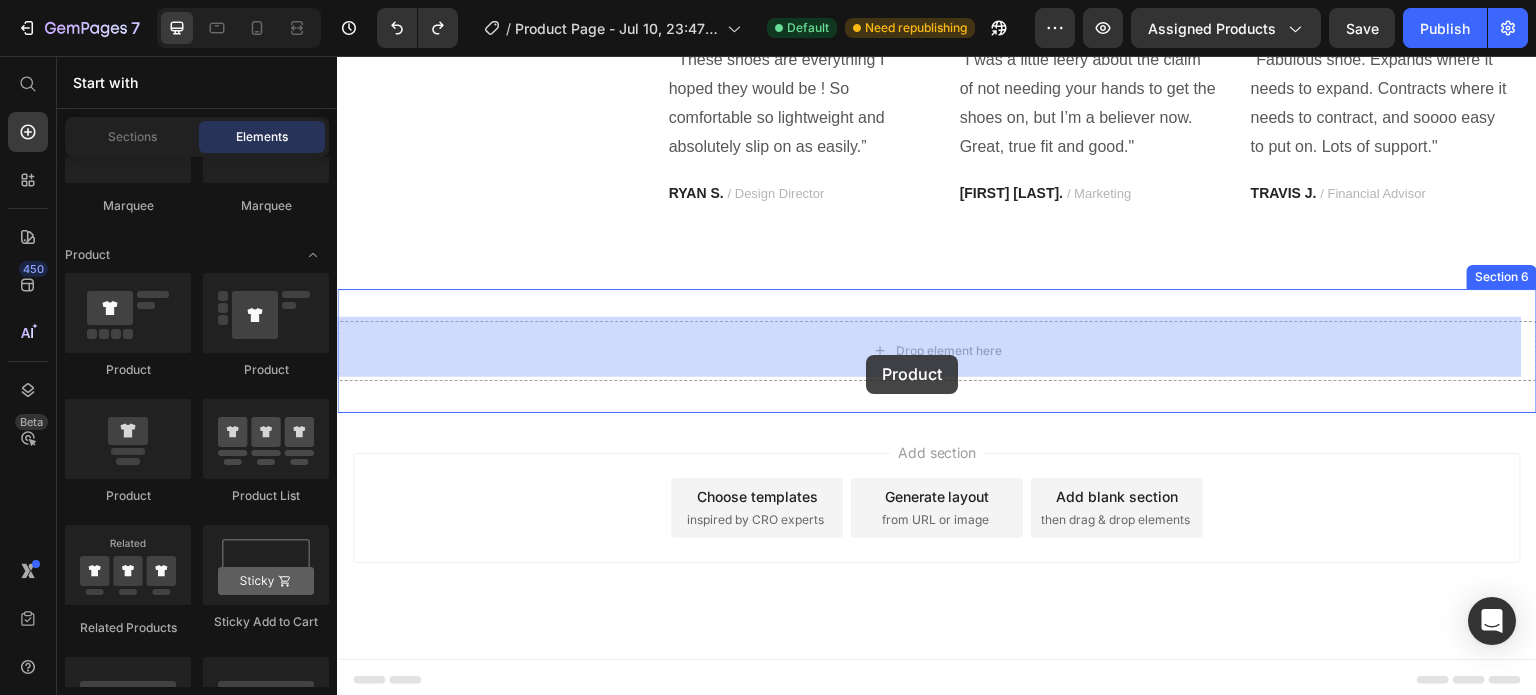 drag, startPoint x: 608, startPoint y: 384, endPoint x: 866, endPoint y: 355, distance: 259.62473 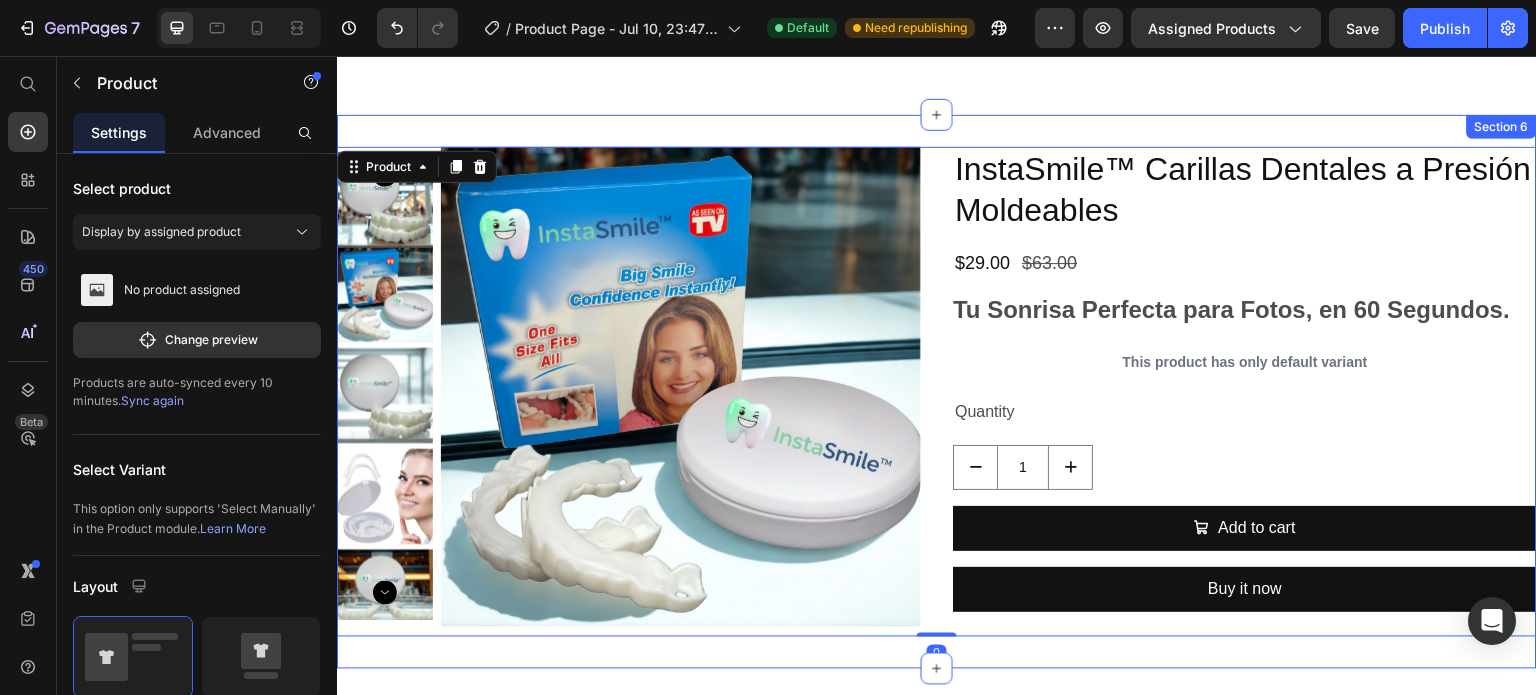 scroll, scrollTop: 2511, scrollLeft: 0, axis: vertical 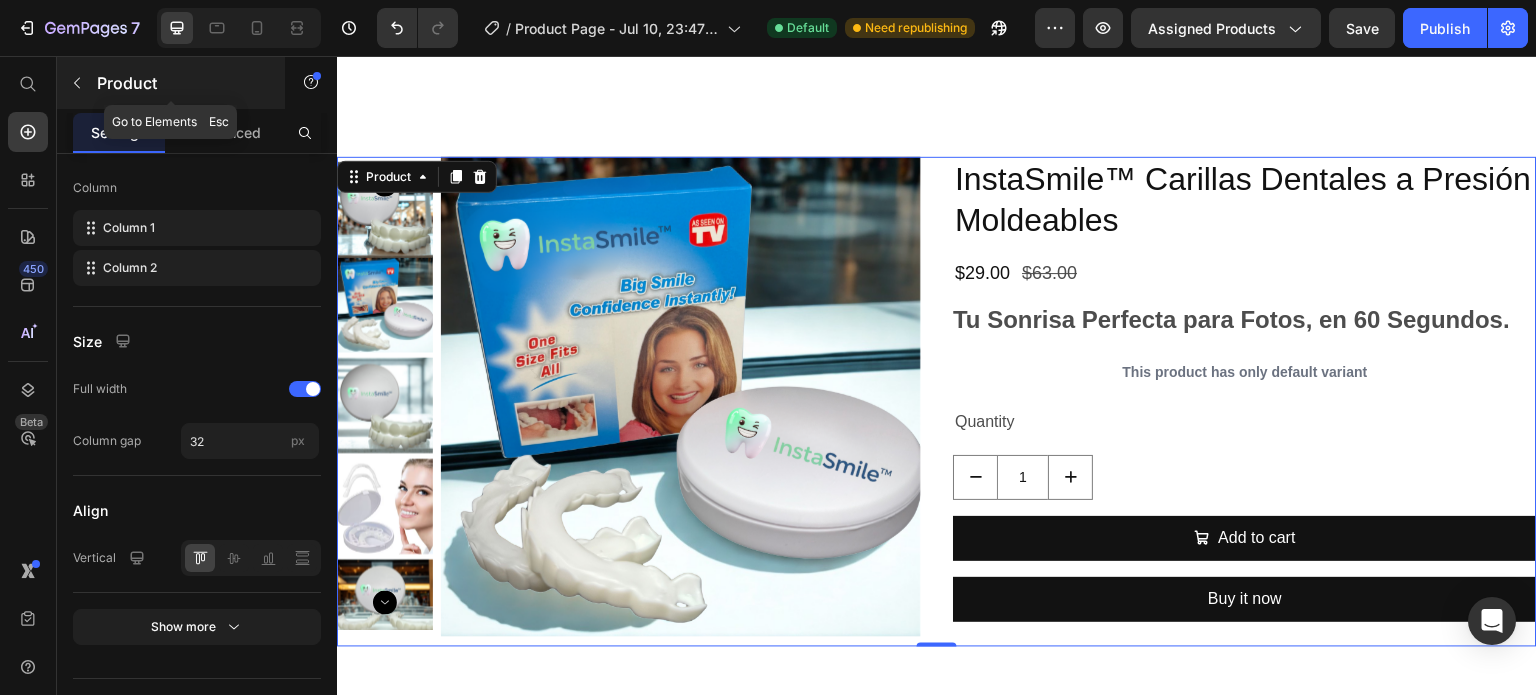 click 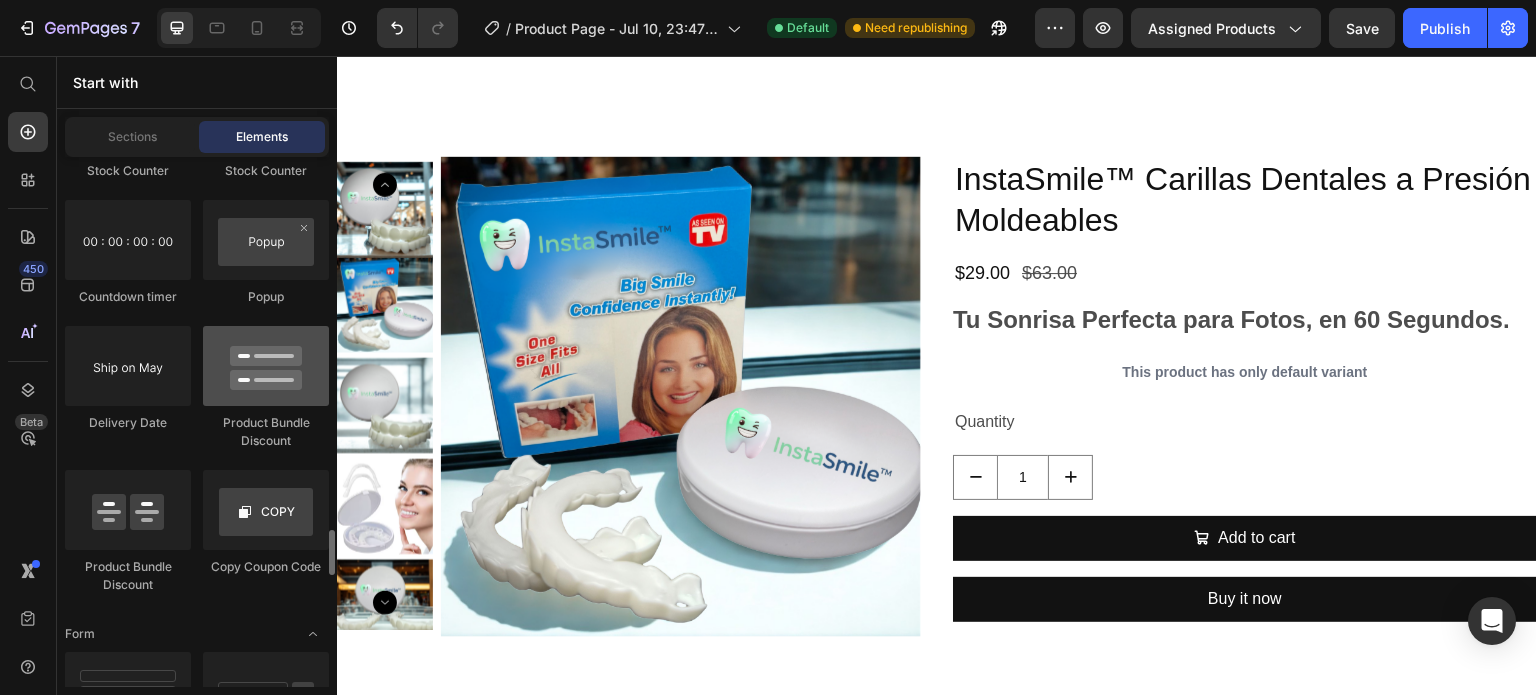 scroll, scrollTop: 4255, scrollLeft: 0, axis: vertical 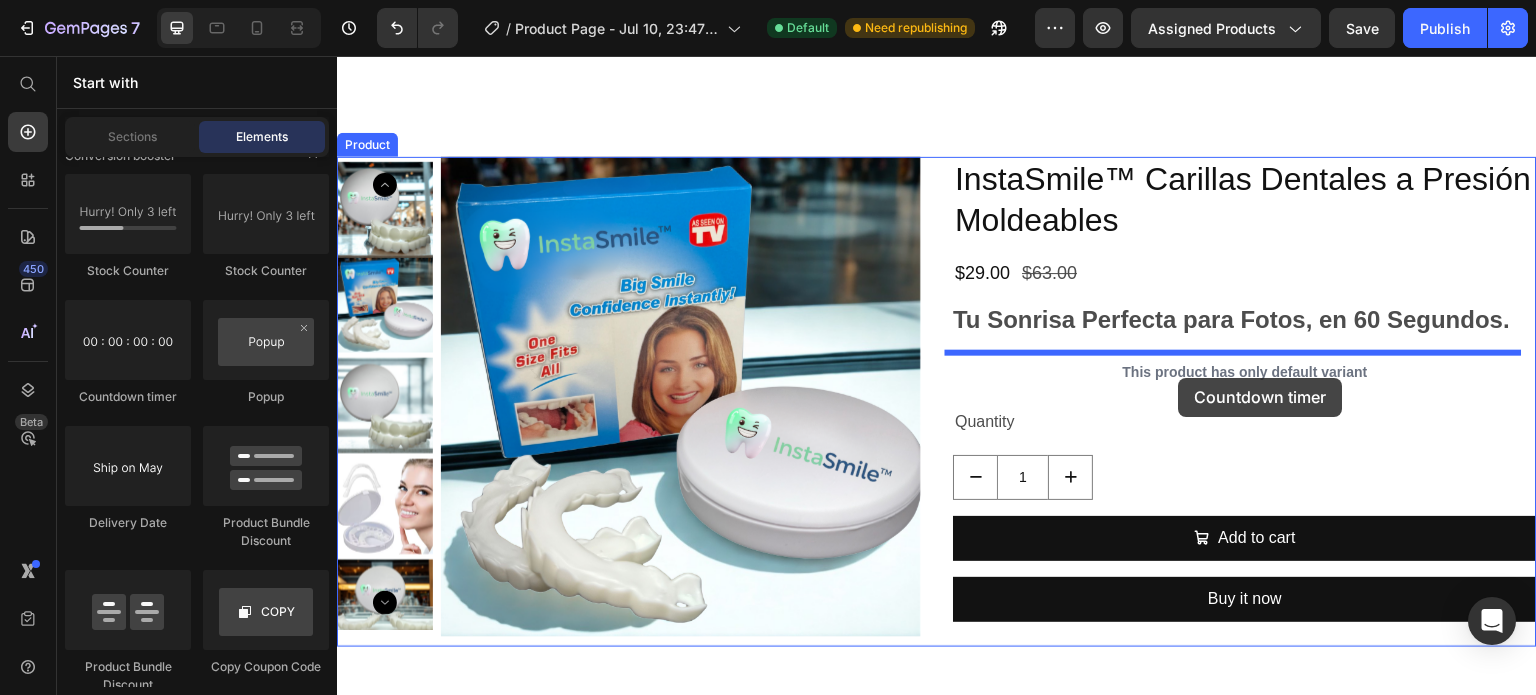 drag, startPoint x: 500, startPoint y: 404, endPoint x: 1179, endPoint y: 378, distance: 679.4976 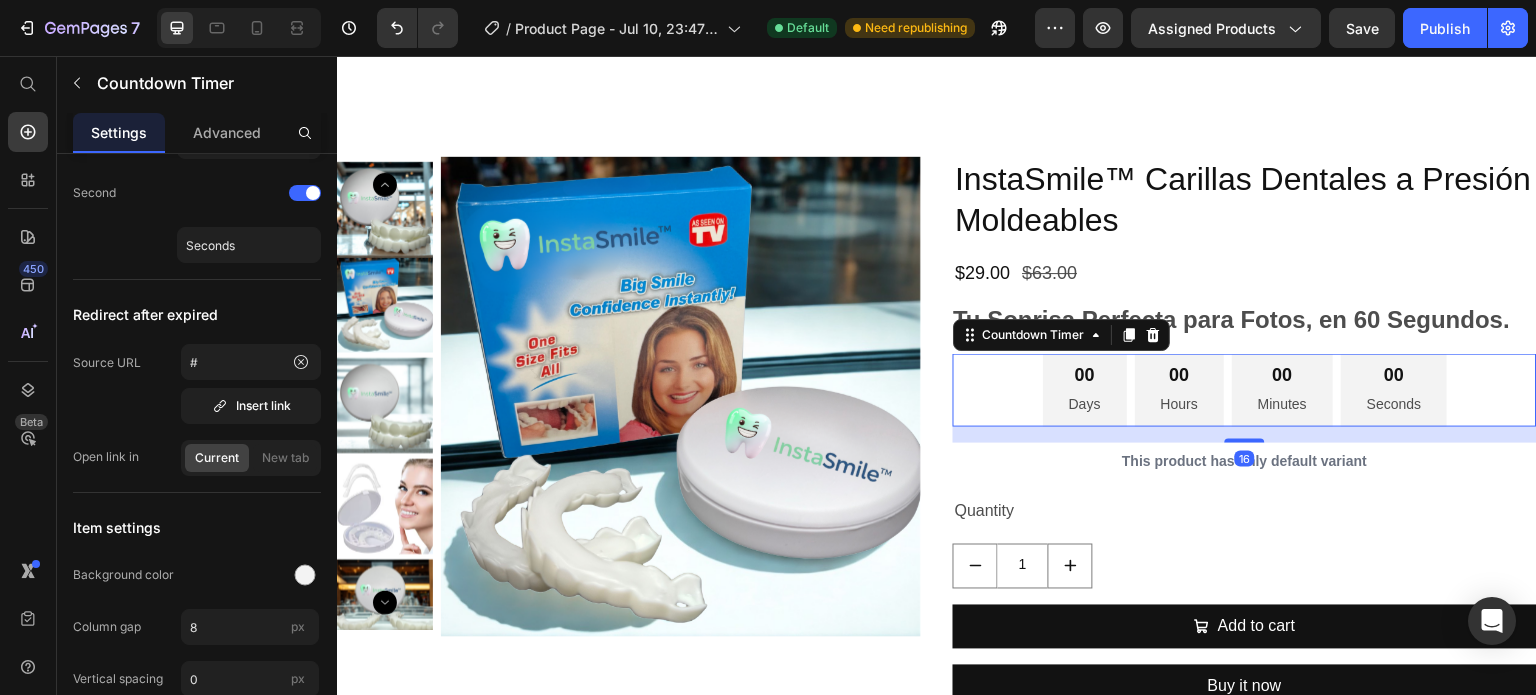scroll, scrollTop: 0, scrollLeft: 0, axis: both 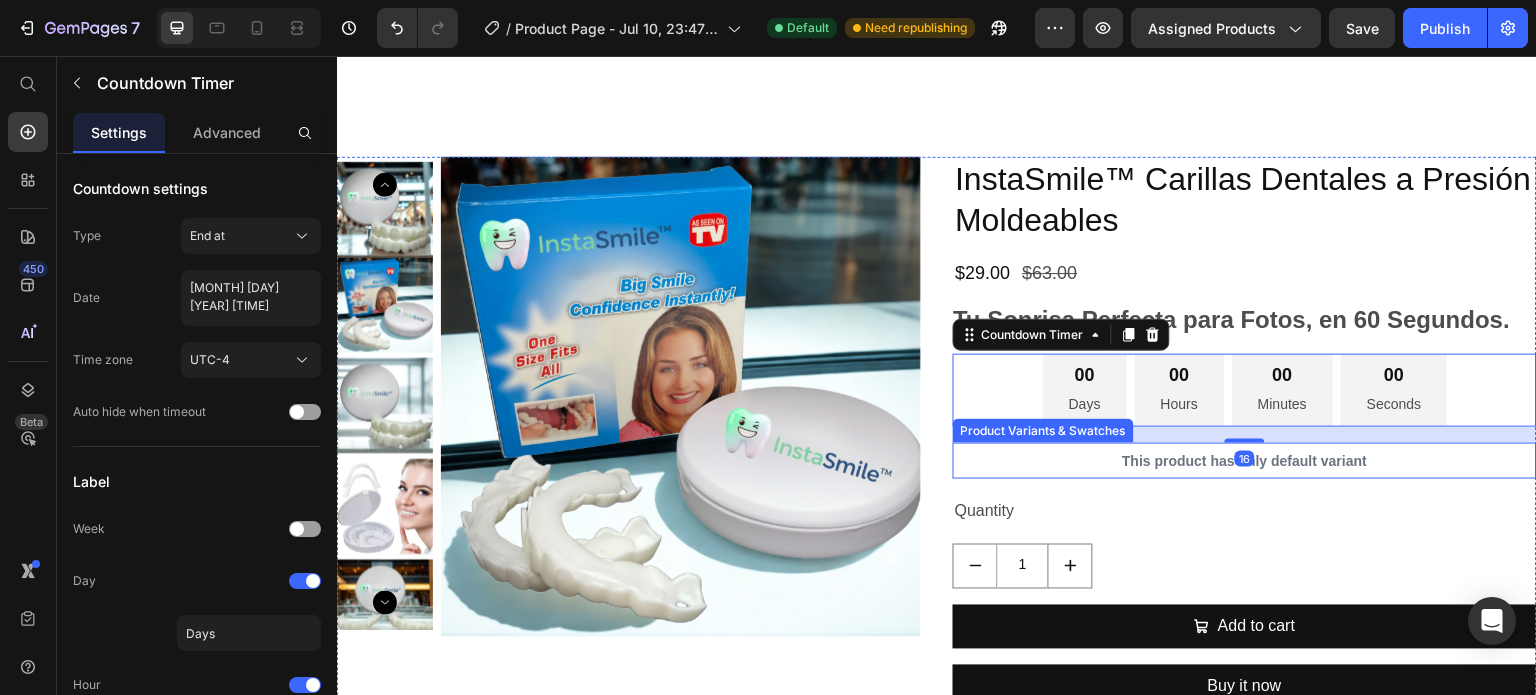 click on "This product has only default variant" at bounding box center (1245, 461) 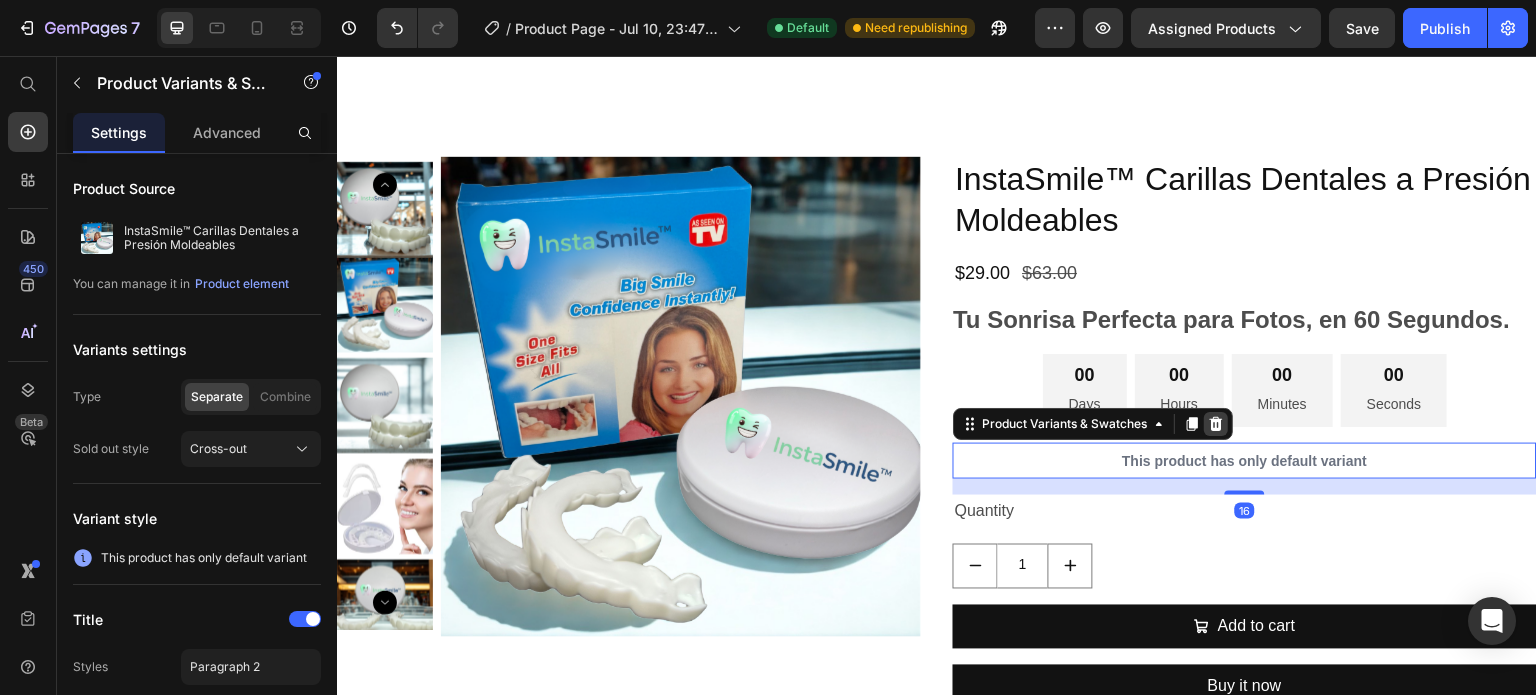 click 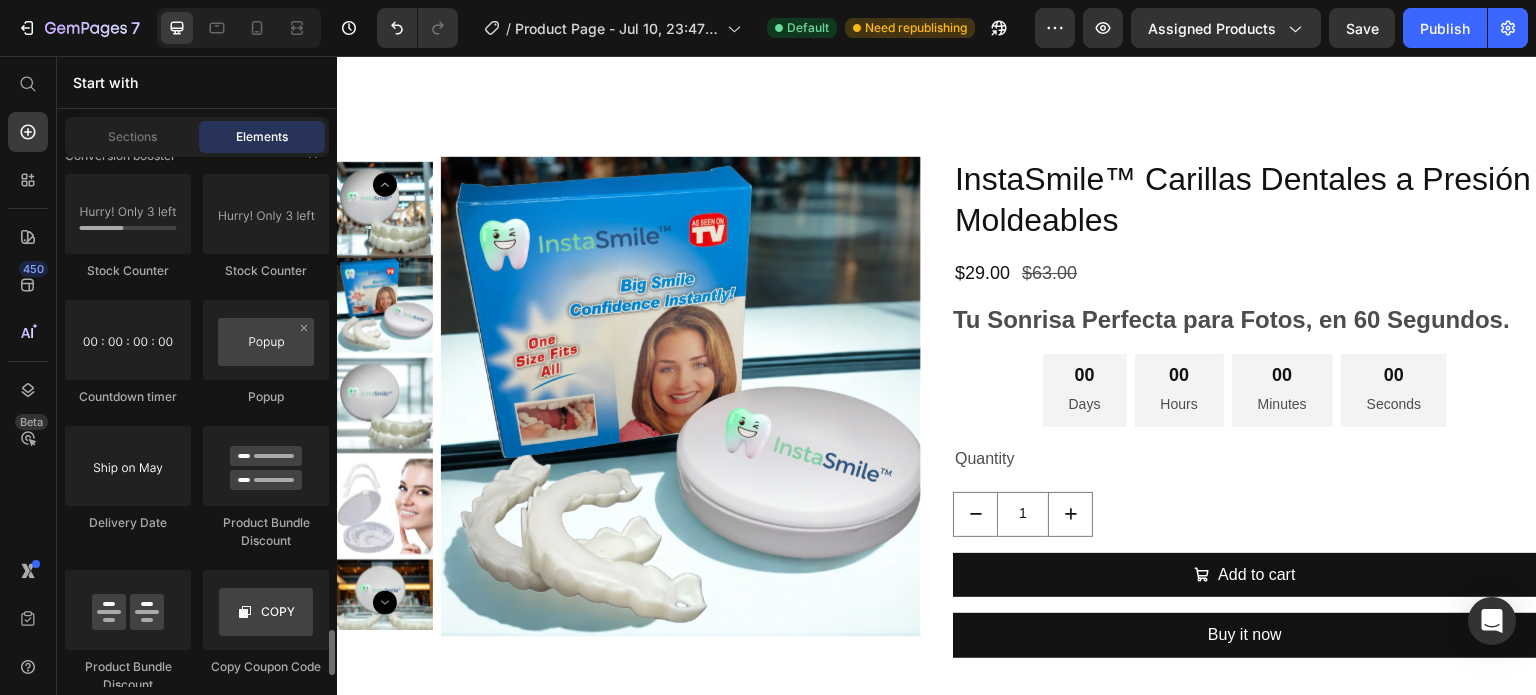 scroll, scrollTop: 4355, scrollLeft: 0, axis: vertical 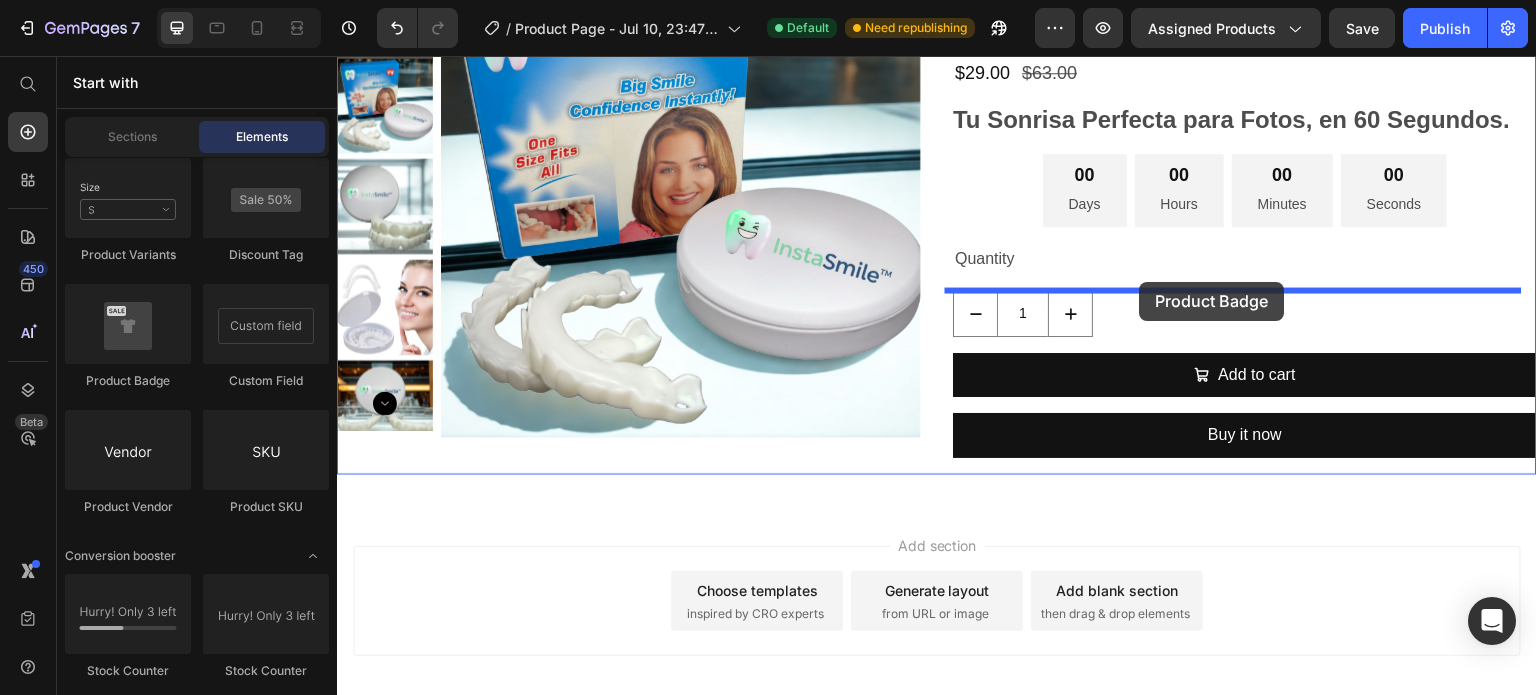 drag, startPoint x: 481, startPoint y: 385, endPoint x: 1140, endPoint y: 282, distance: 667.00073 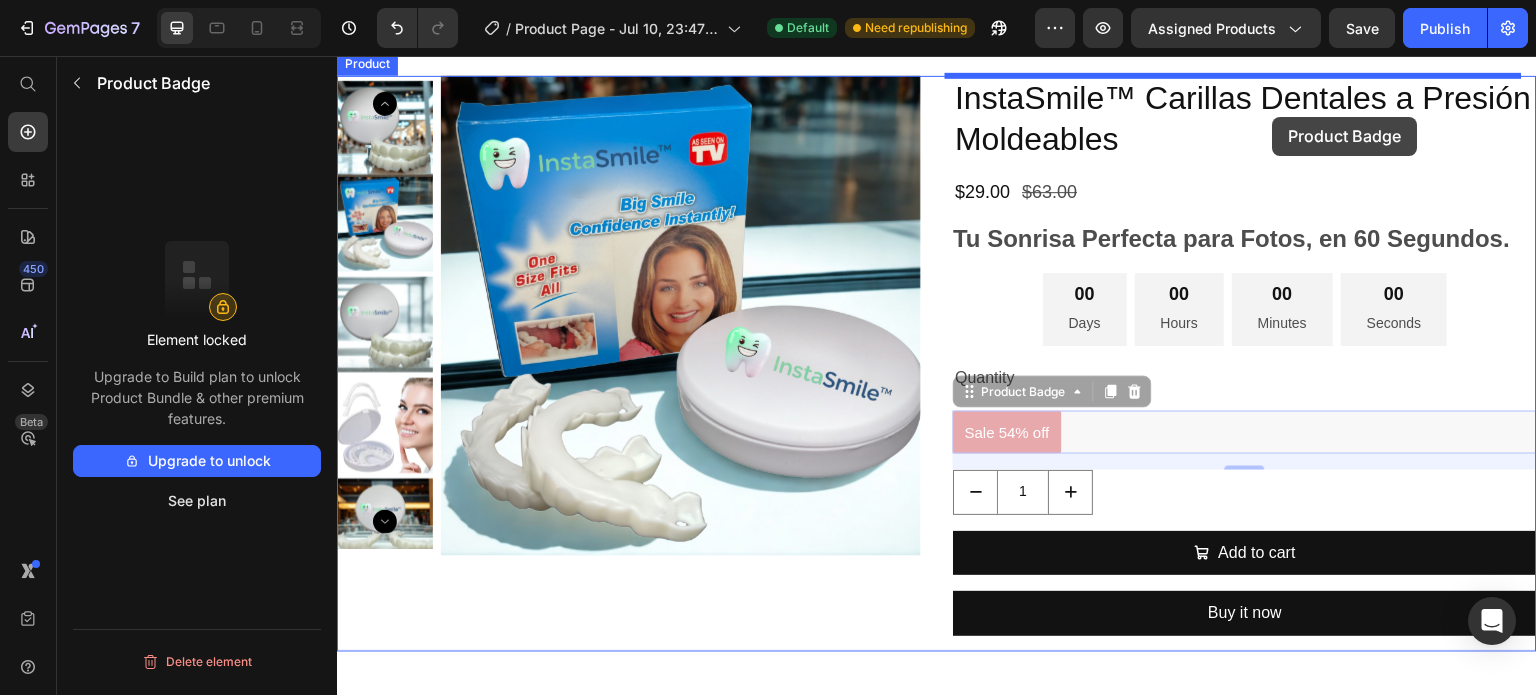 scroll, scrollTop: 2469, scrollLeft: 0, axis: vertical 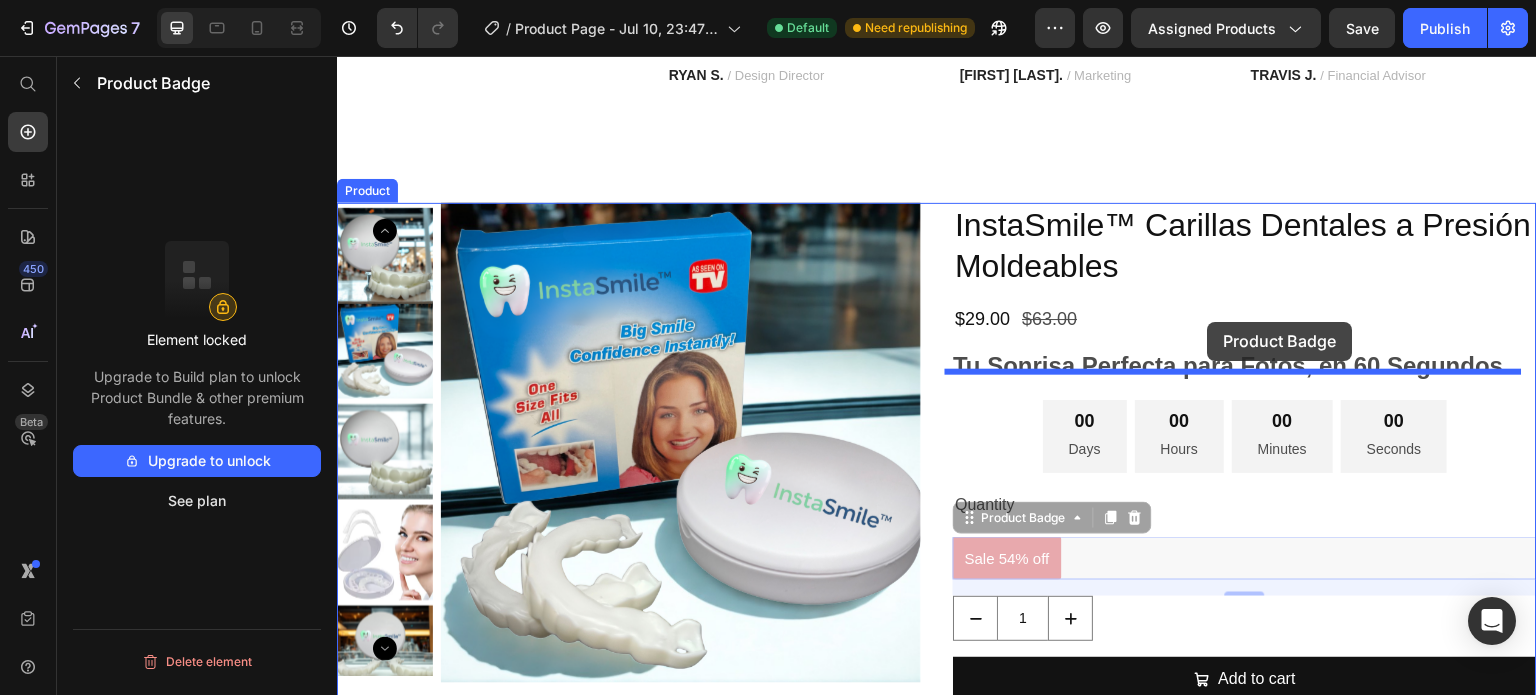 drag, startPoint x: 1120, startPoint y: 305, endPoint x: 1207, endPoint y: 323, distance: 88.84256 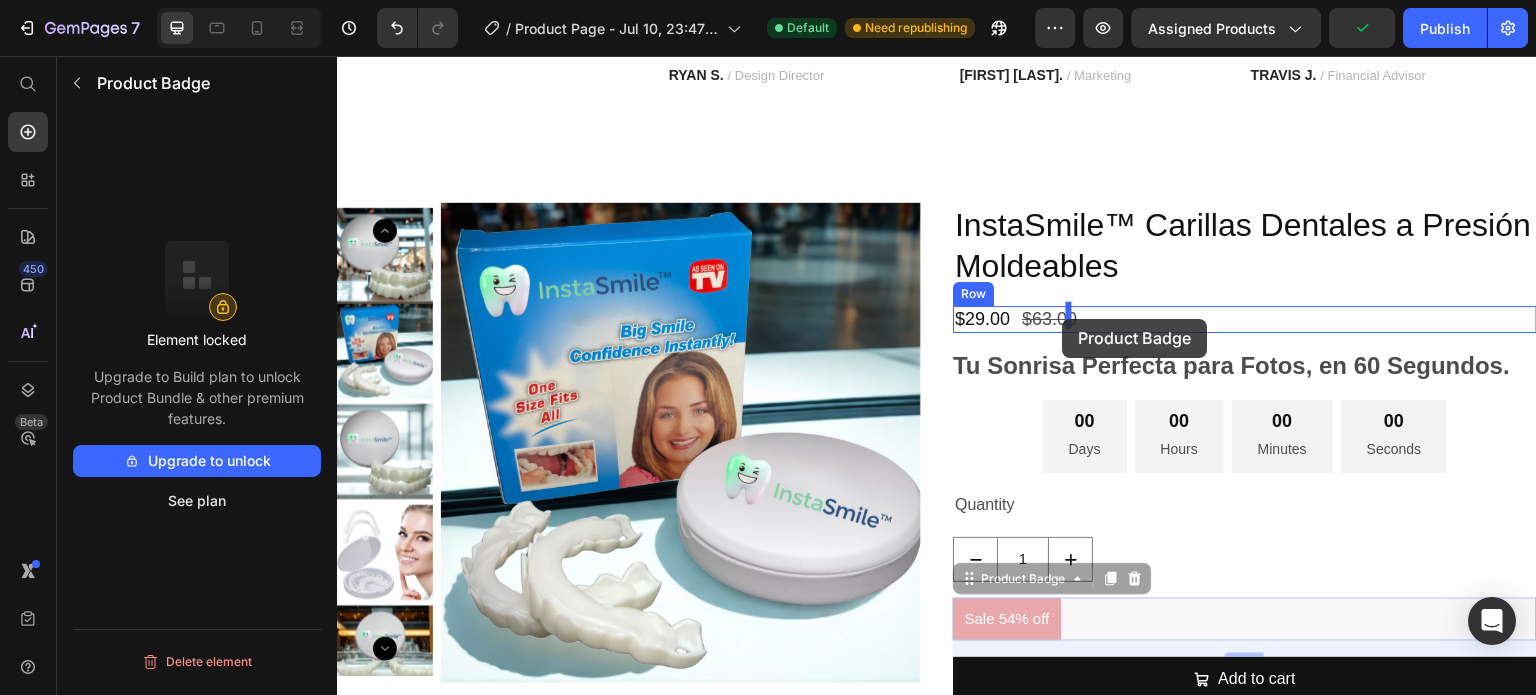 drag, startPoint x: 994, startPoint y: 615, endPoint x: 1063, endPoint y: 319, distance: 303.93585 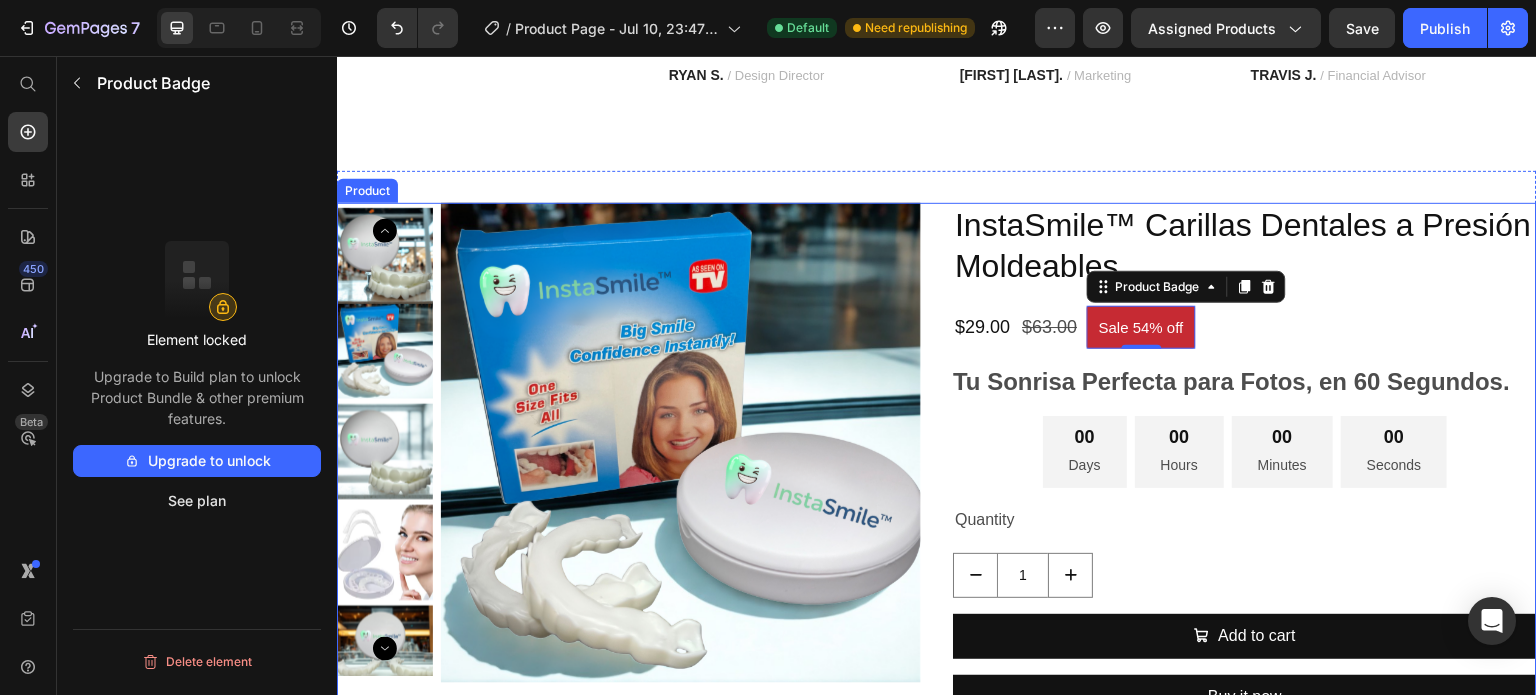 click on "Quantity" at bounding box center [1245, 520] 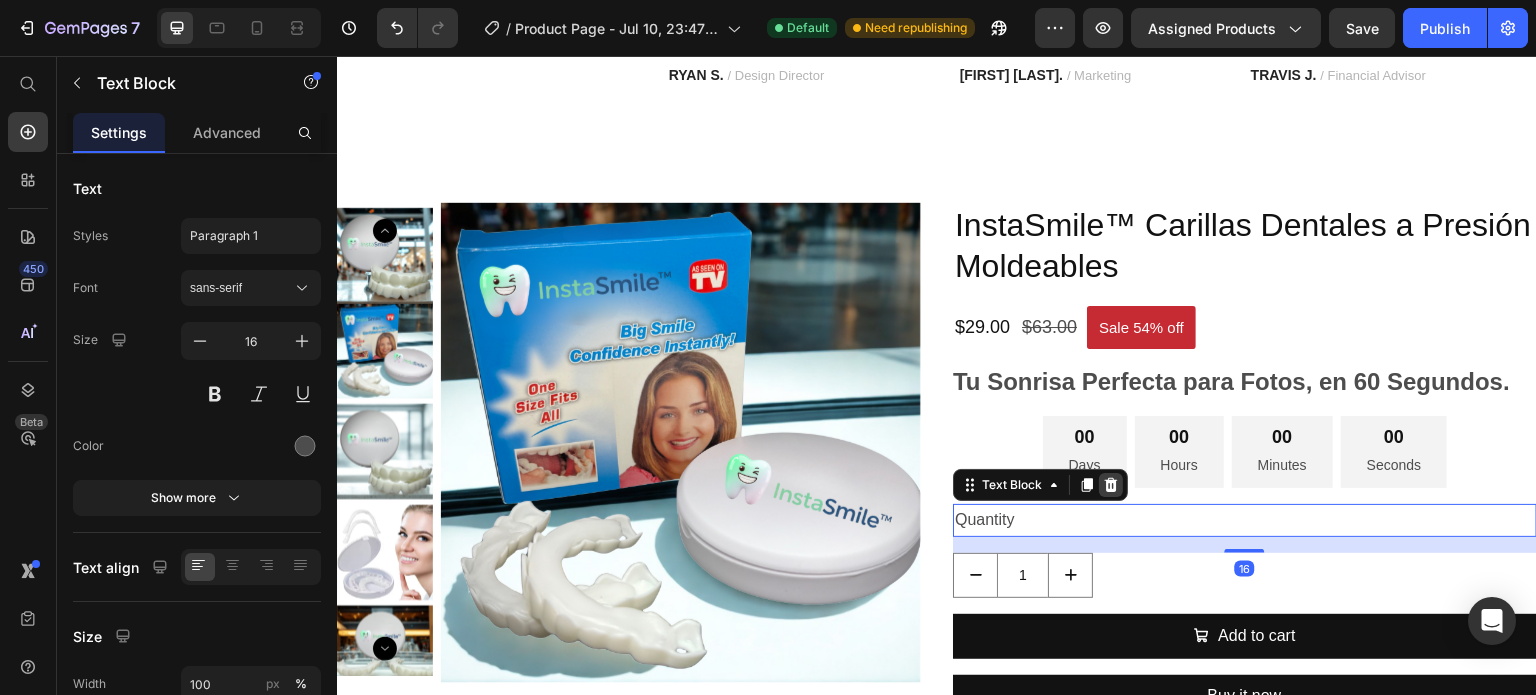 click at bounding box center (1111, 485) 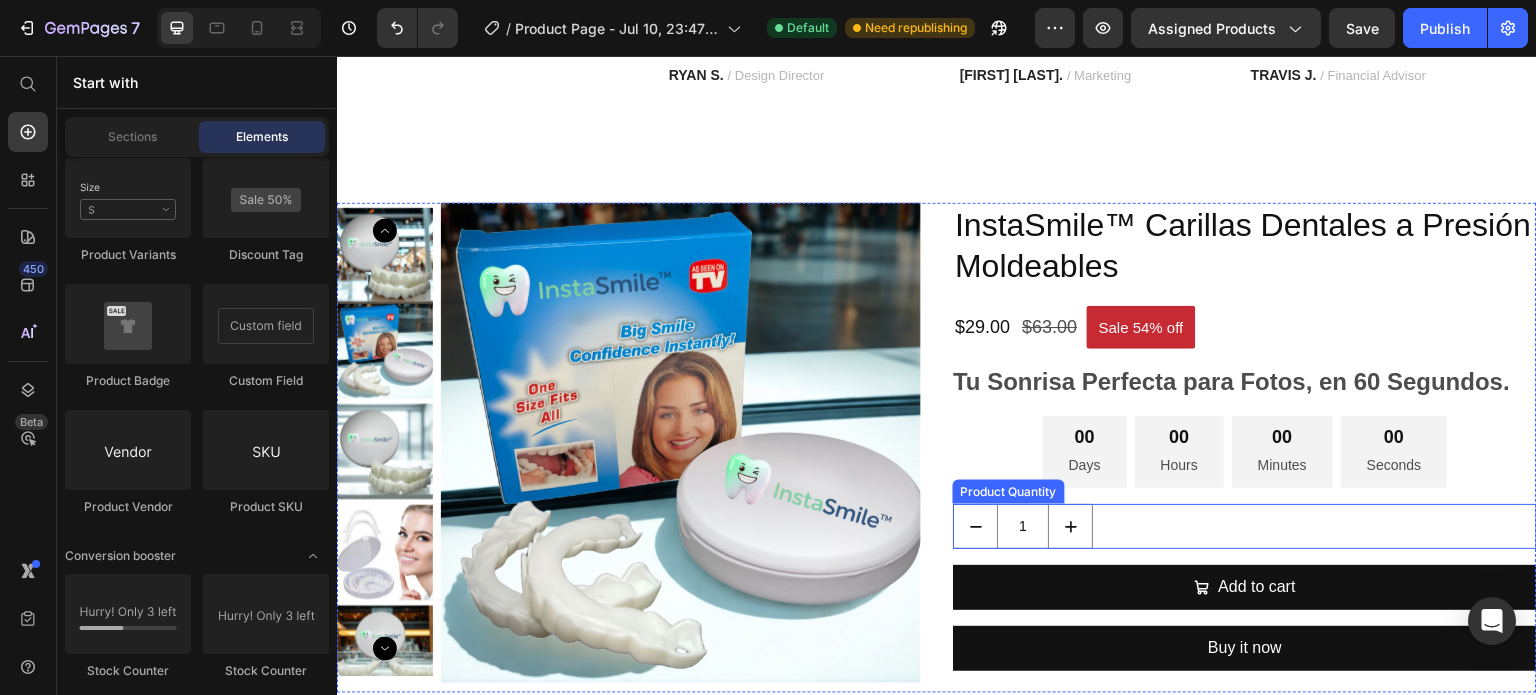 click on "1" at bounding box center [1245, 526] 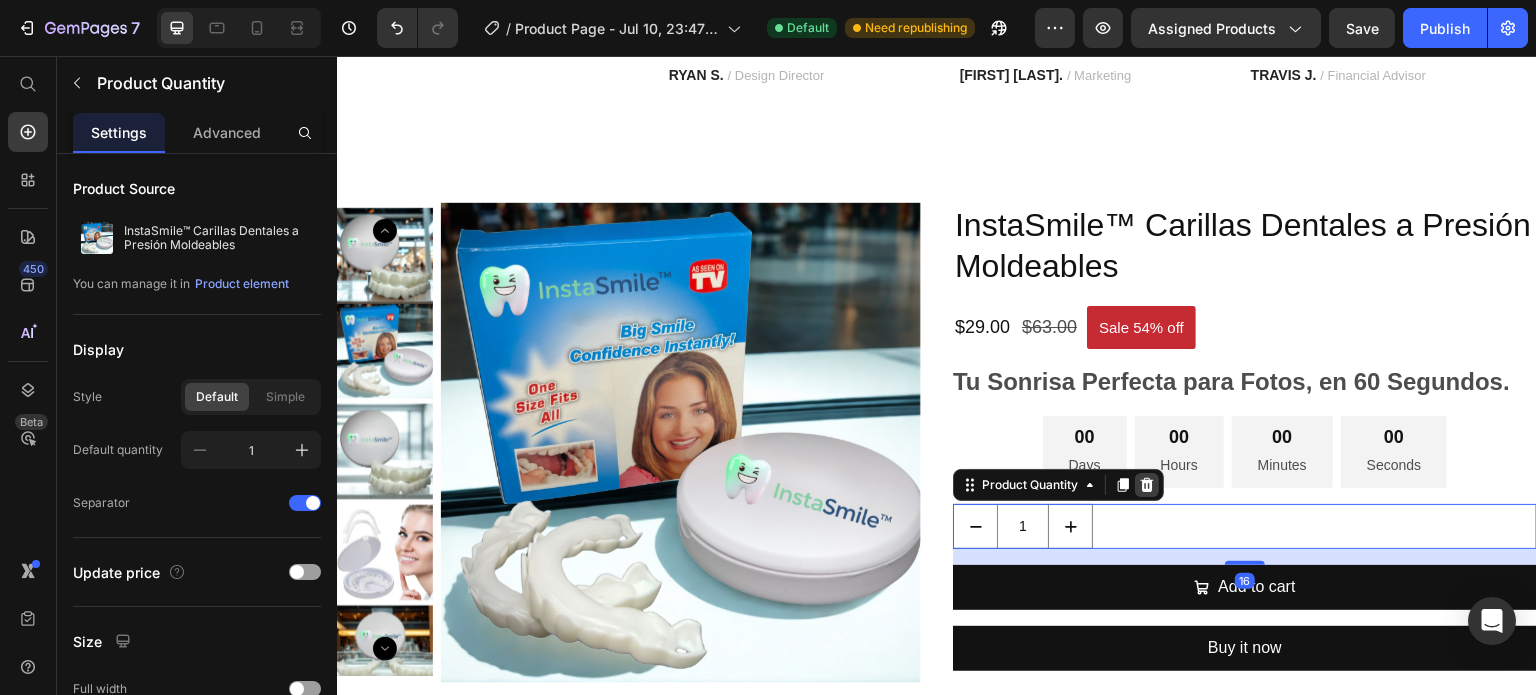 click 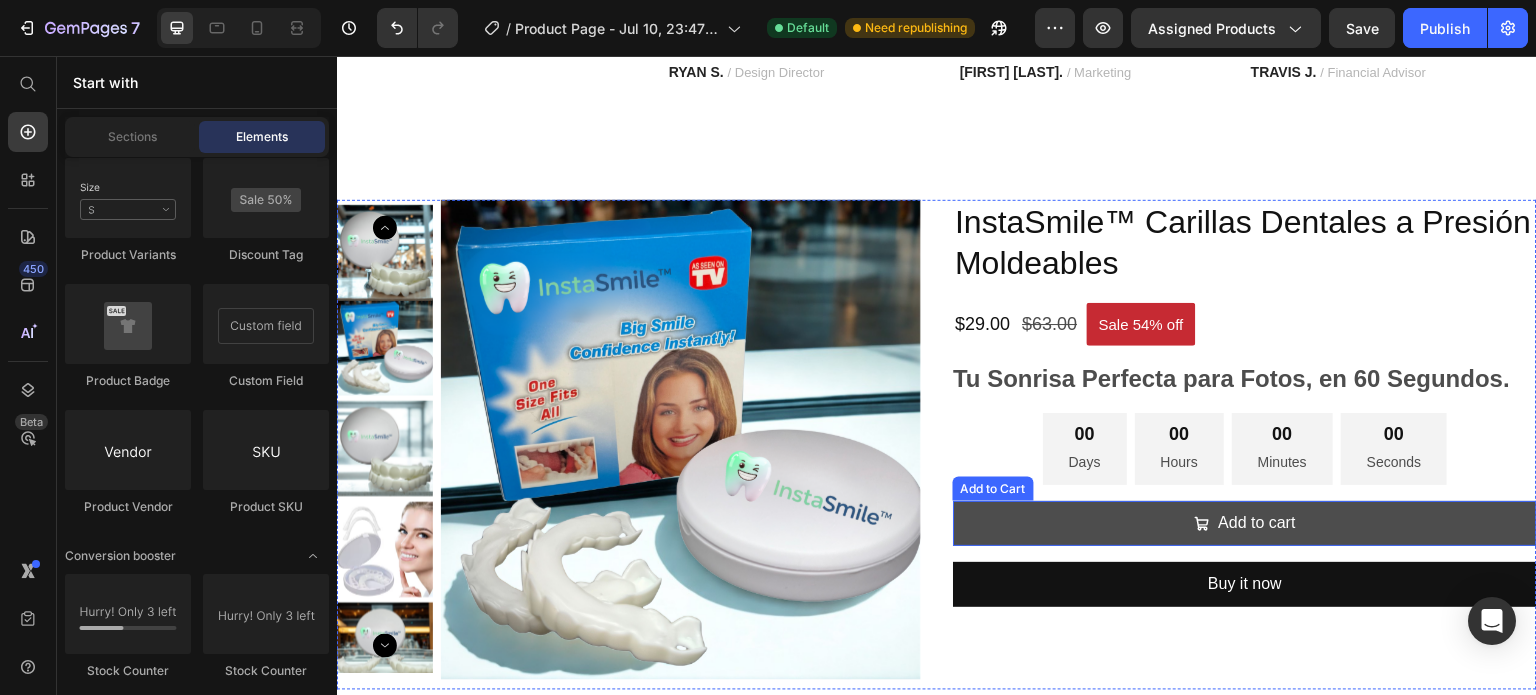 scroll, scrollTop: 2469, scrollLeft: 0, axis: vertical 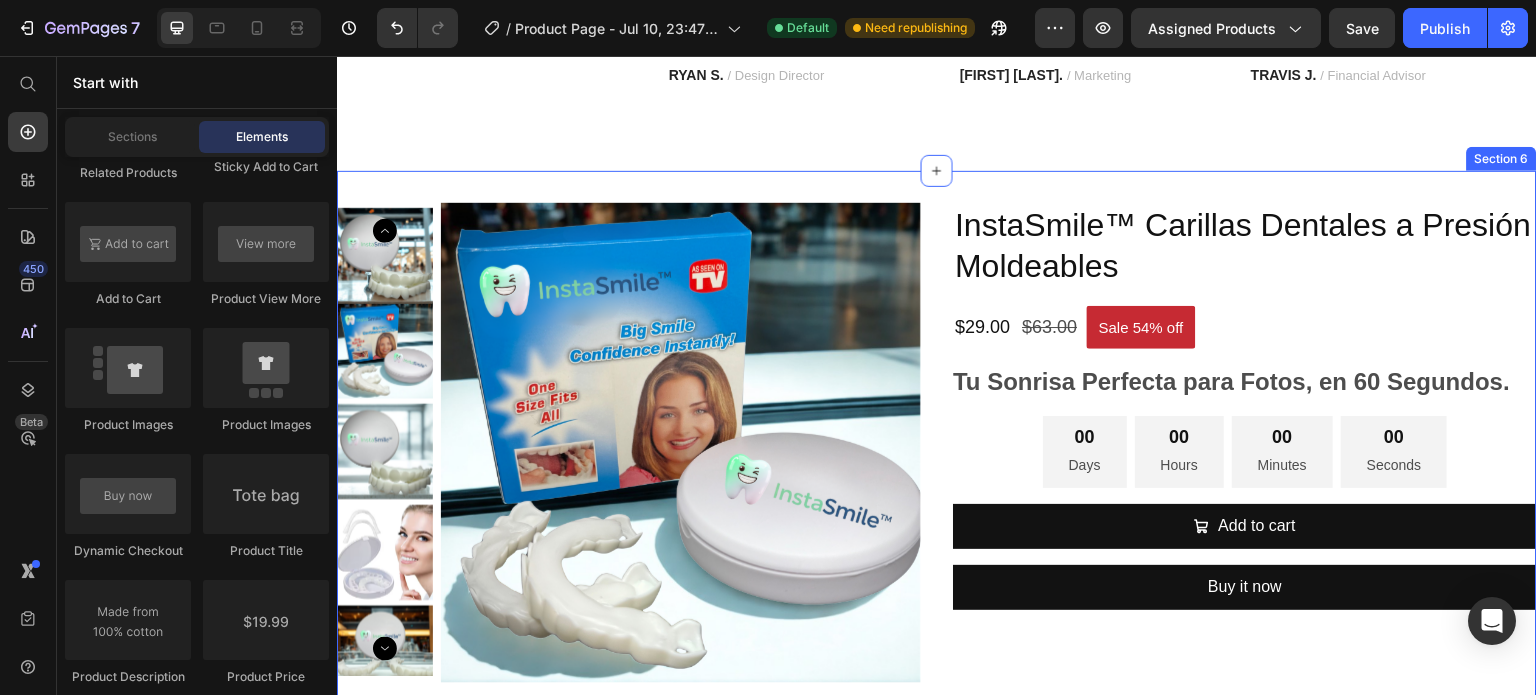 click on "Product Images InstaSmile™ Carillas Dentales a Presión Moldeables Product Title $29.00 Product Price $63.00 Product Price Sale 54% off Product Badge Row Tu Sonrisa Perfecta para Fotos, en 60 Segundos. Product Description 00 Days 00 Hours 00 Minutes 00 Seconds Countdown Timer Add to cart Add to Cart Buy it now Dynamic Checkout Product Section 6" at bounding box center [937, 448] 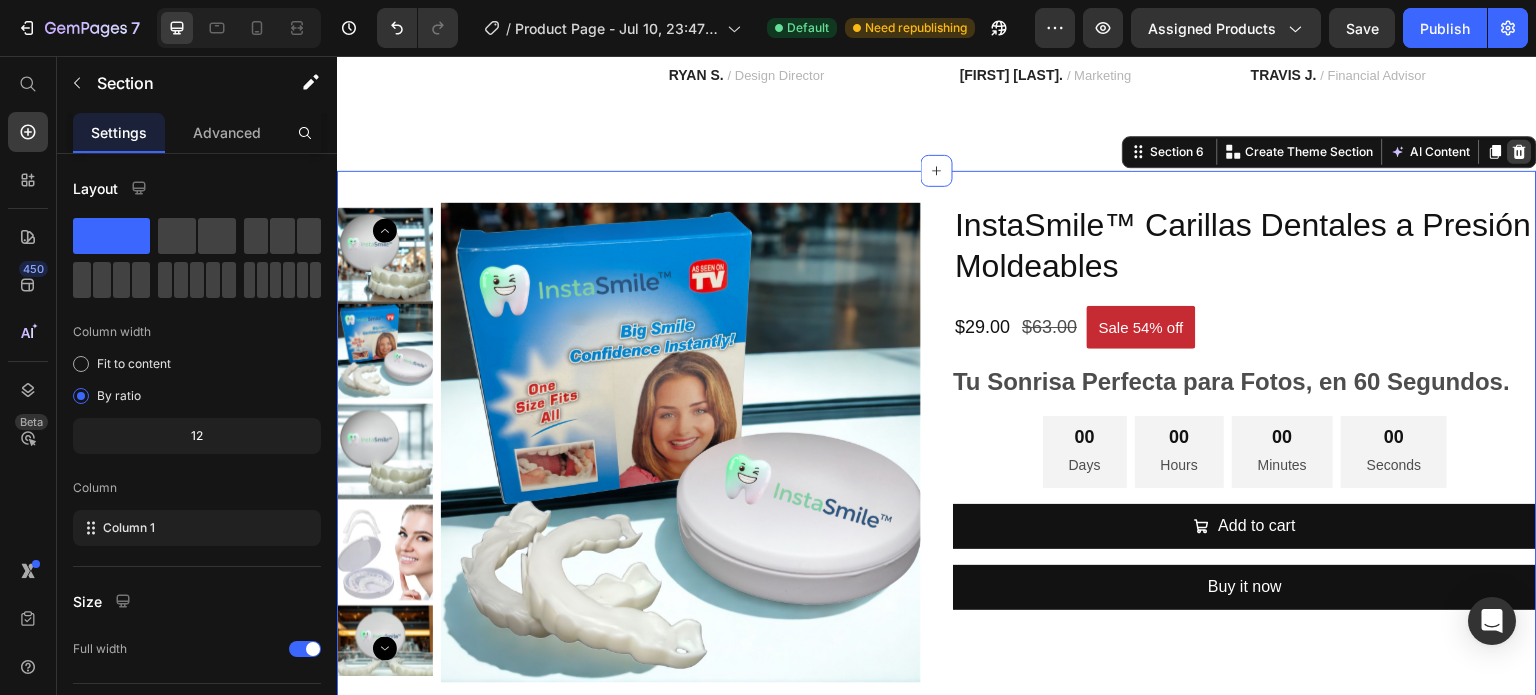 click 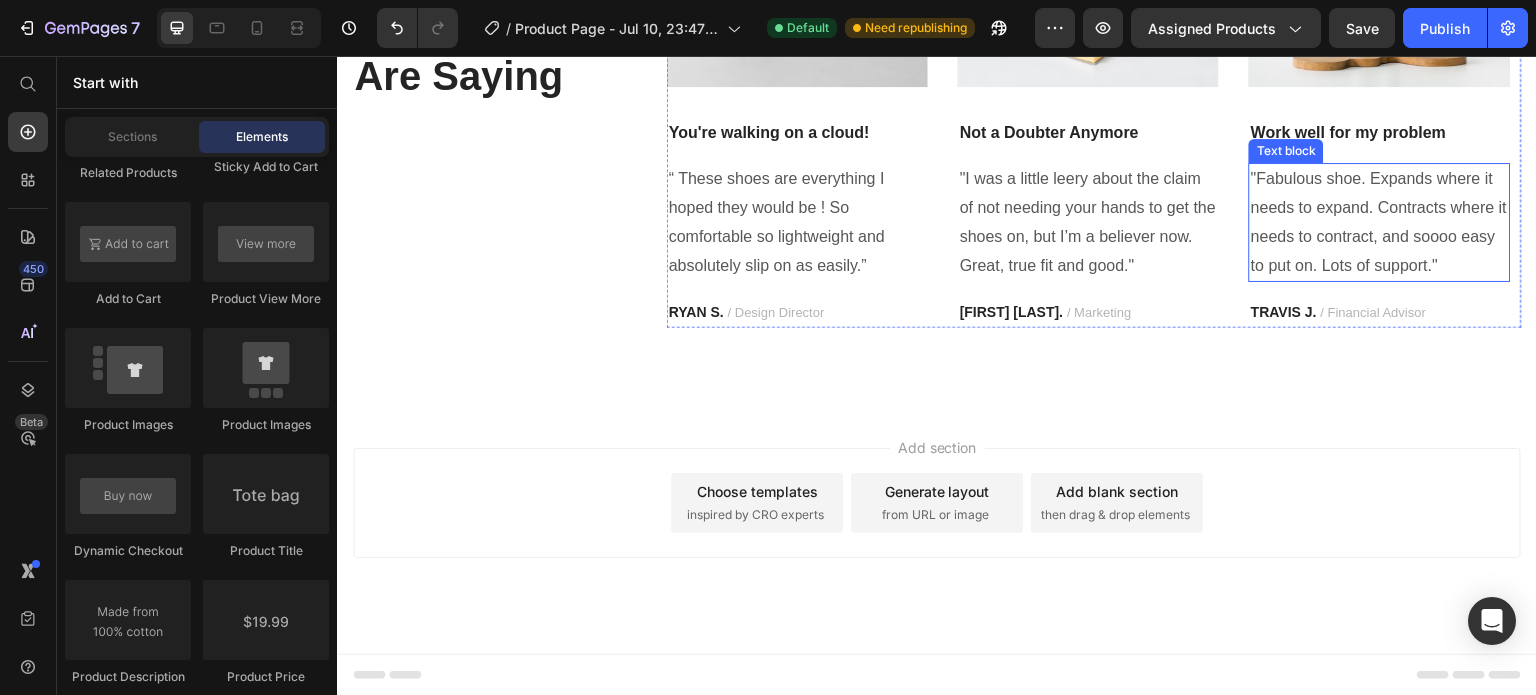 scroll, scrollTop: 2227, scrollLeft: 0, axis: vertical 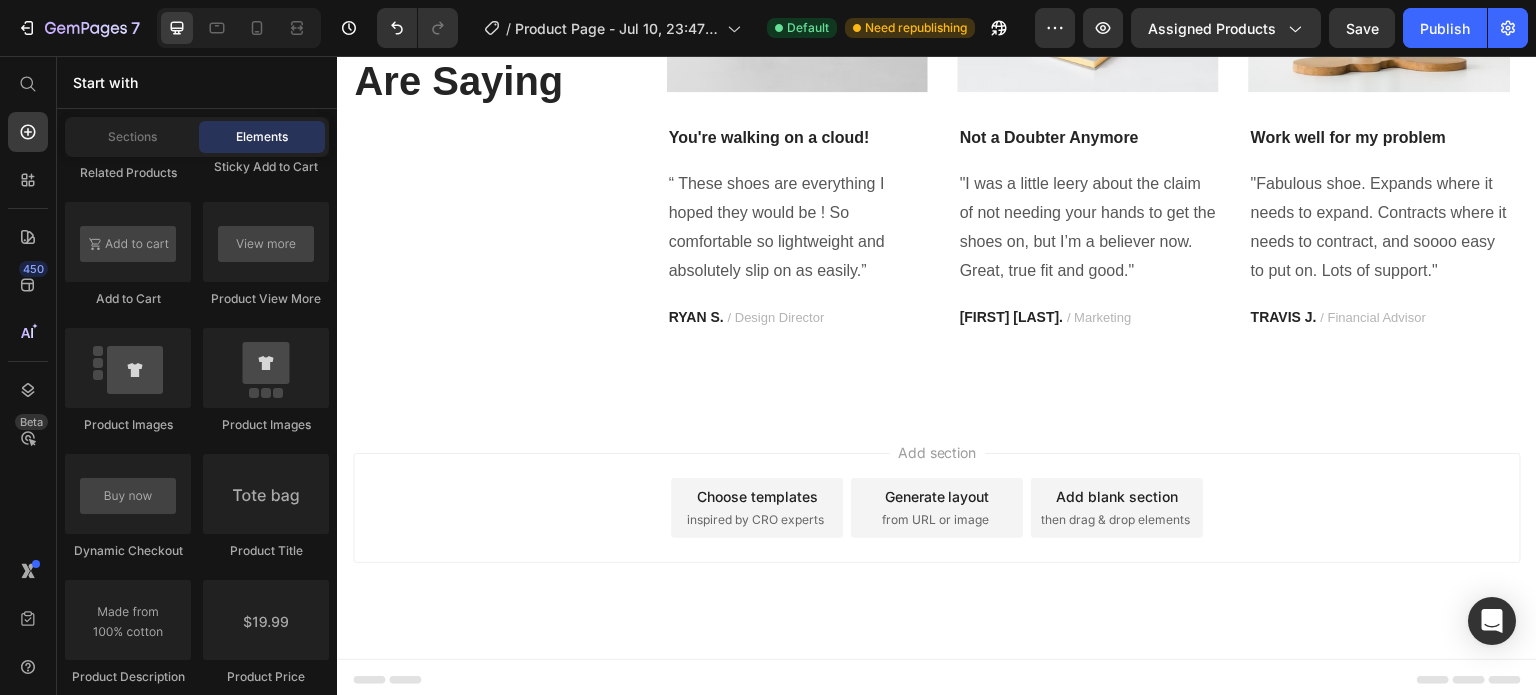 click on "Add blank section then drag & drop elements" at bounding box center (1117, 508) 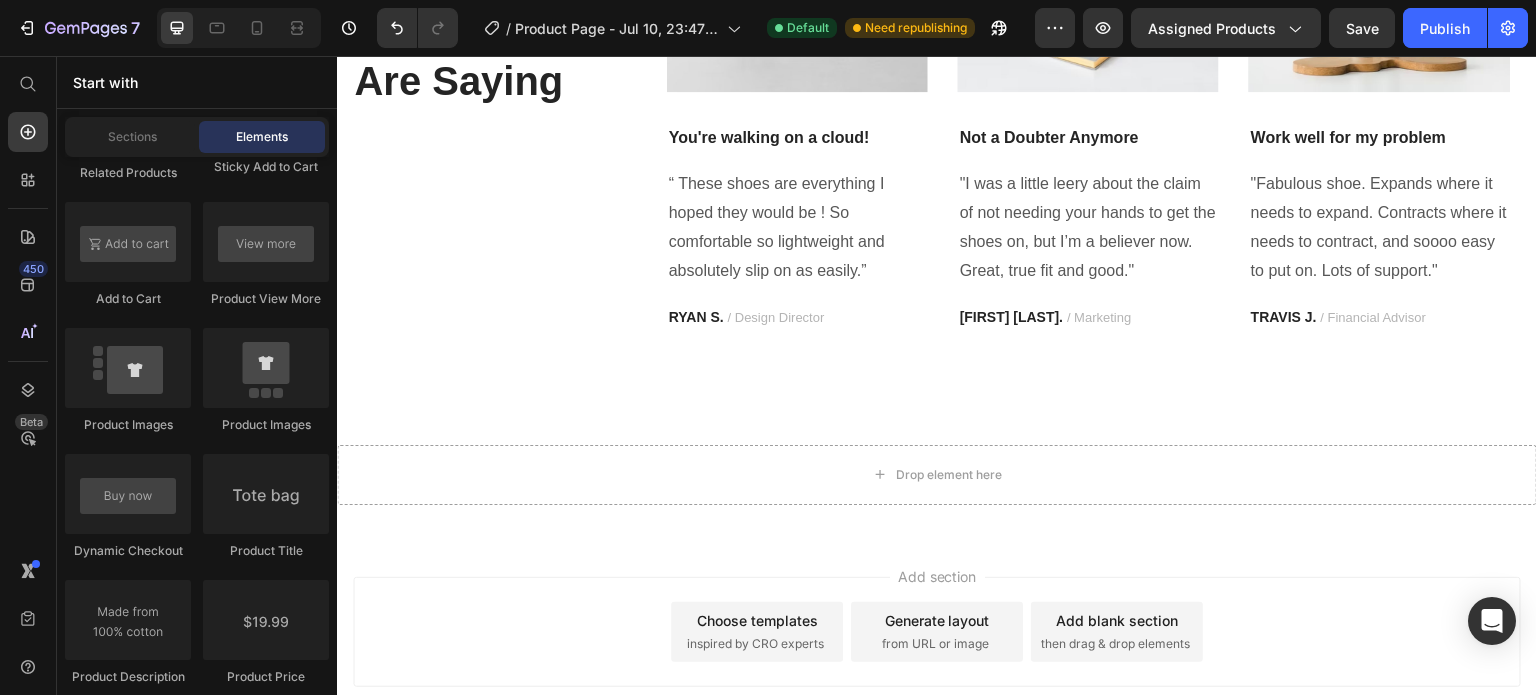 scroll, scrollTop: 2351, scrollLeft: 0, axis: vertical 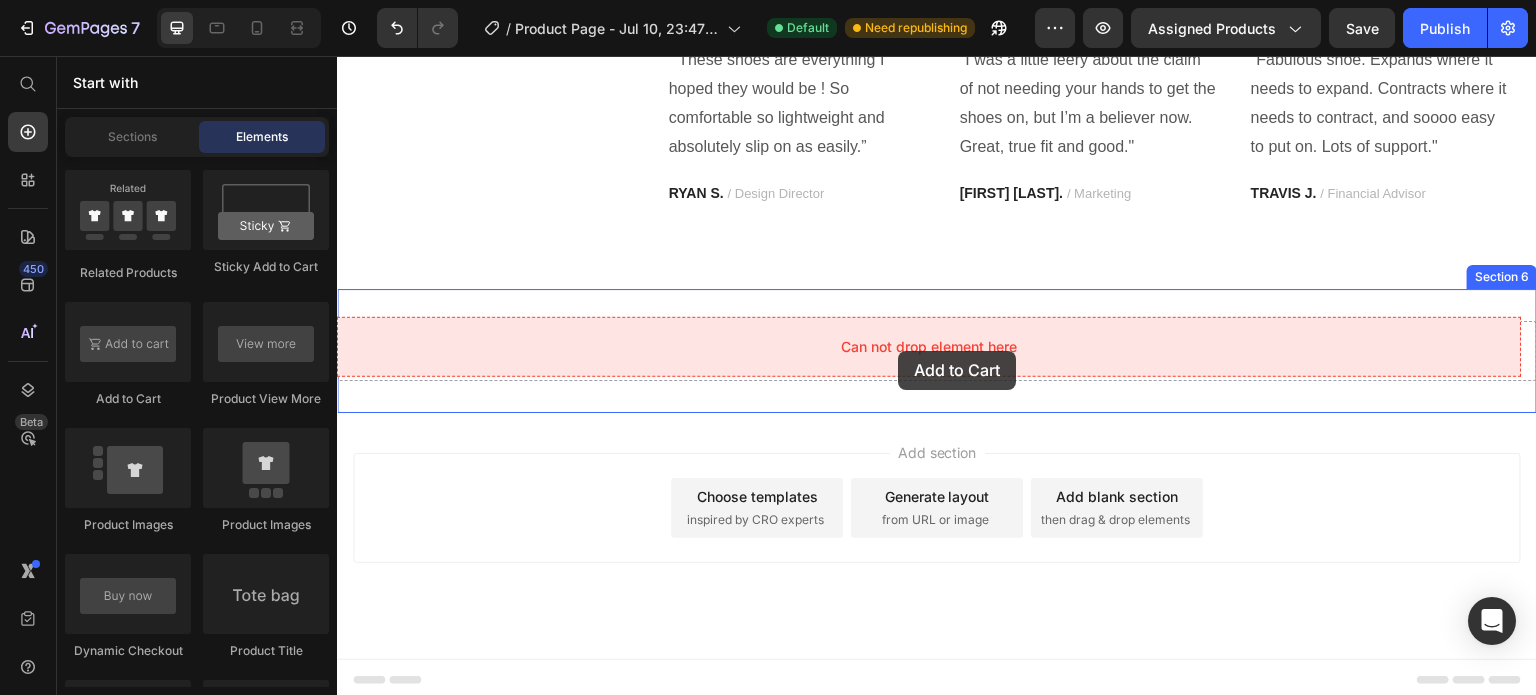 drag, startPoint x: 489, startPoint y: 383, endPoint x: 898, endPoint y: 351, distance: 410.24994 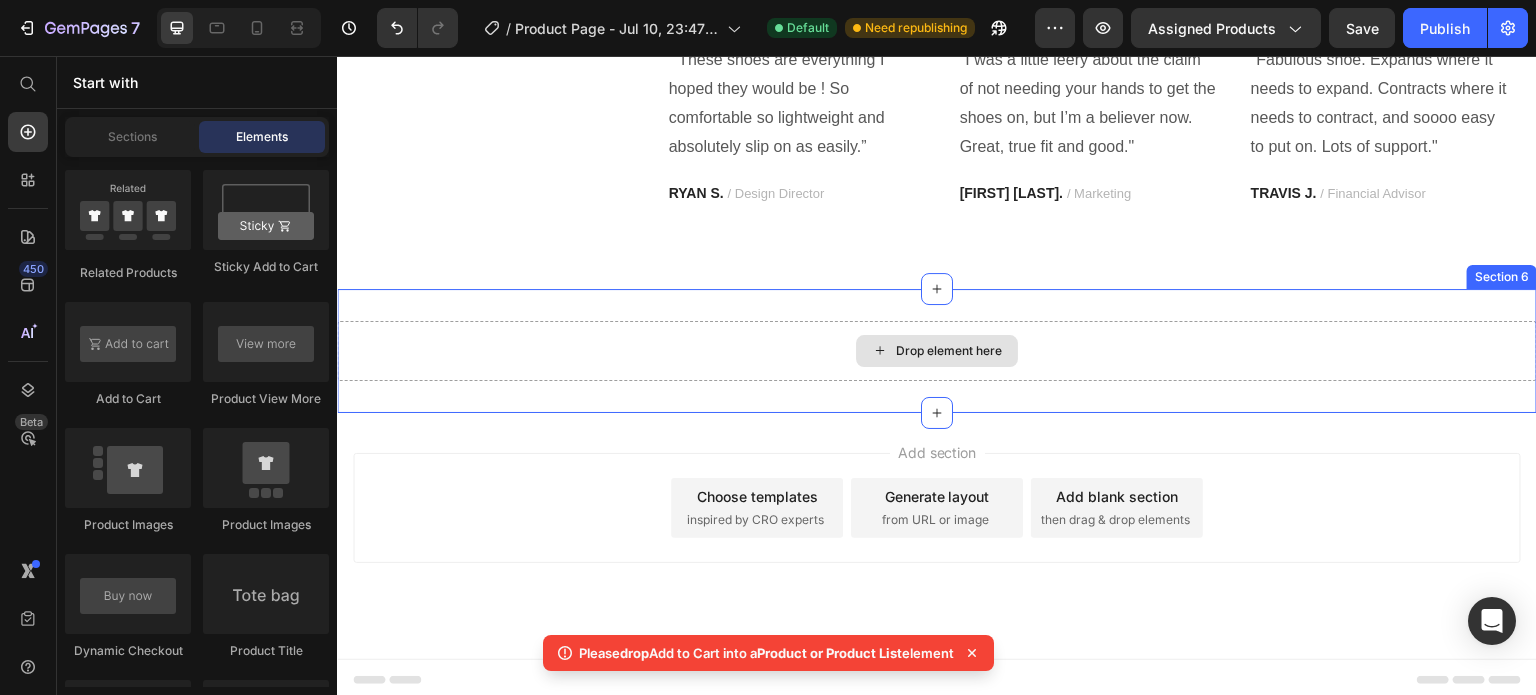 click on "Drop element here" at bounding box center (937, 351) 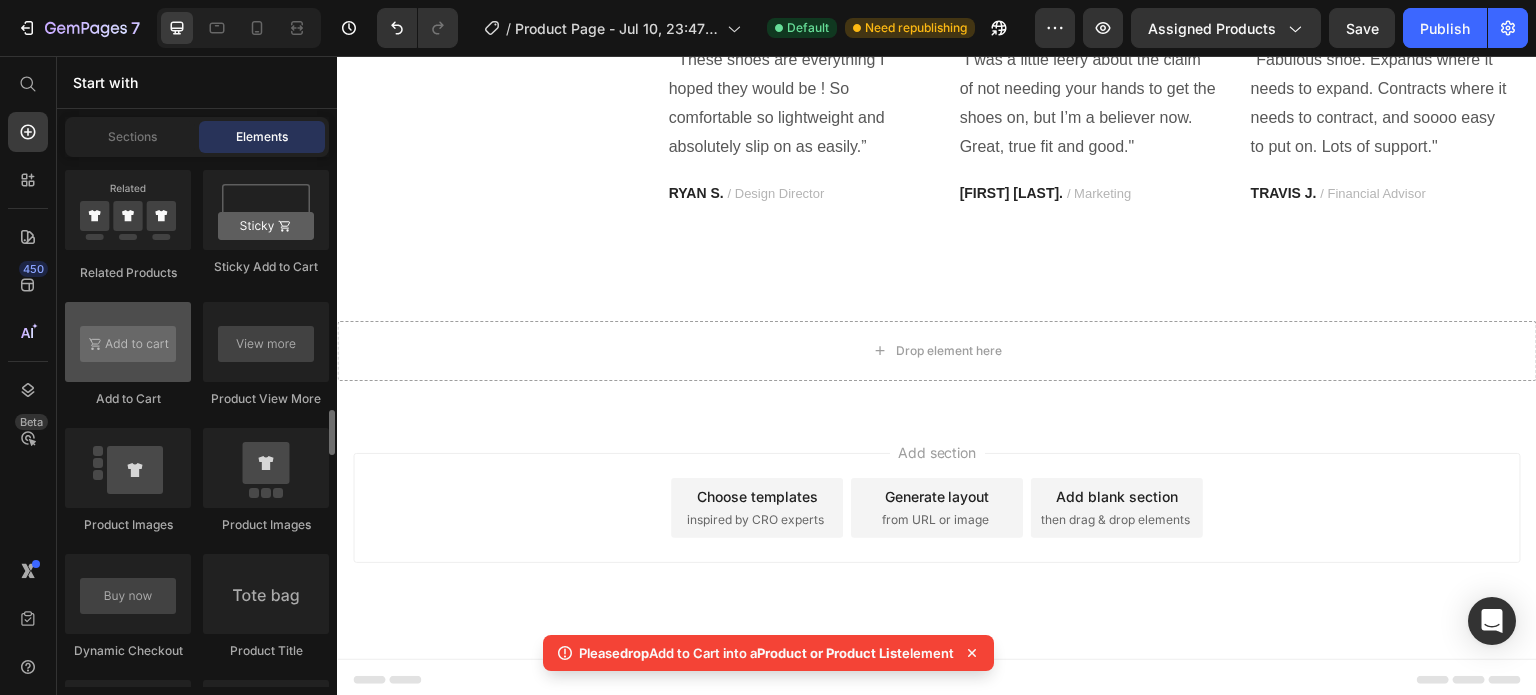 click at bounding box center [128, 342] 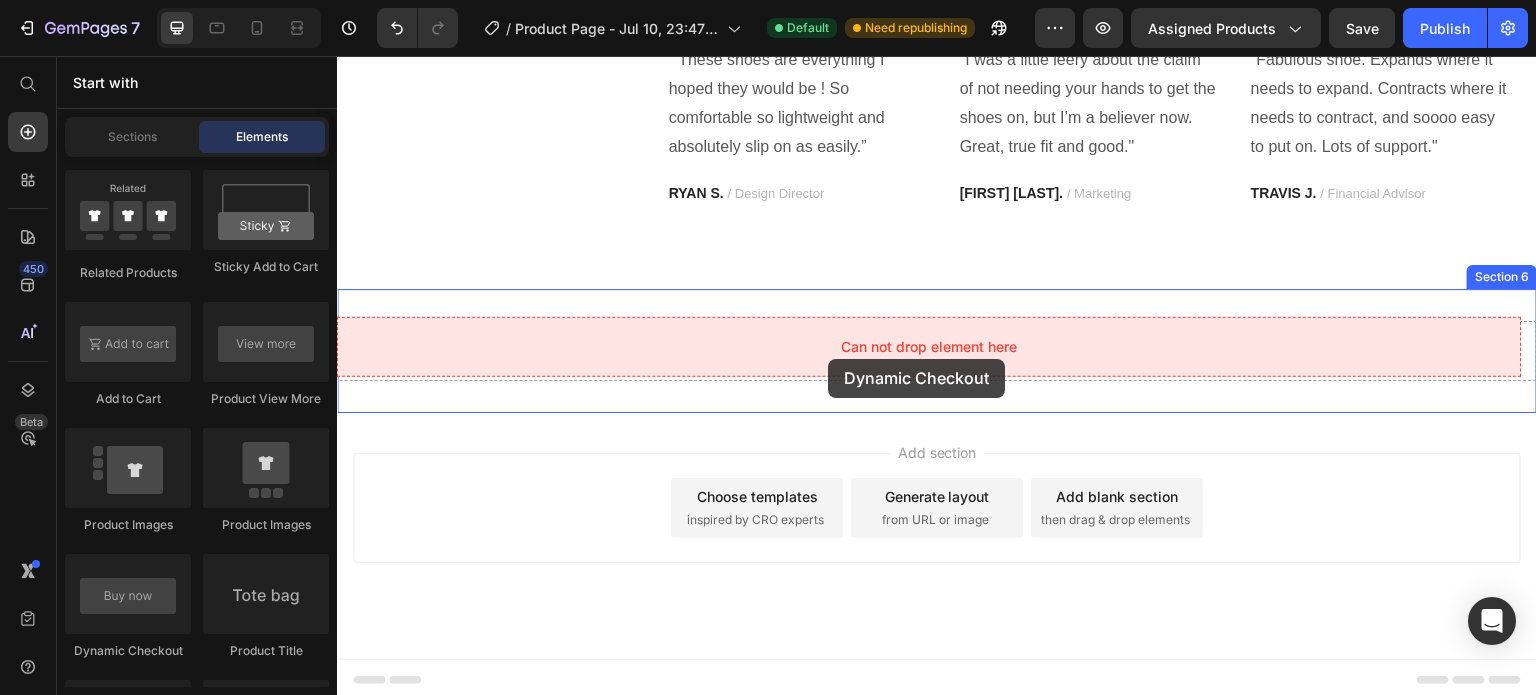 drag, startPoint x: 482, startPoint y: 656, endPoint x: 828, endPoint y: 359, distance: 455.98795 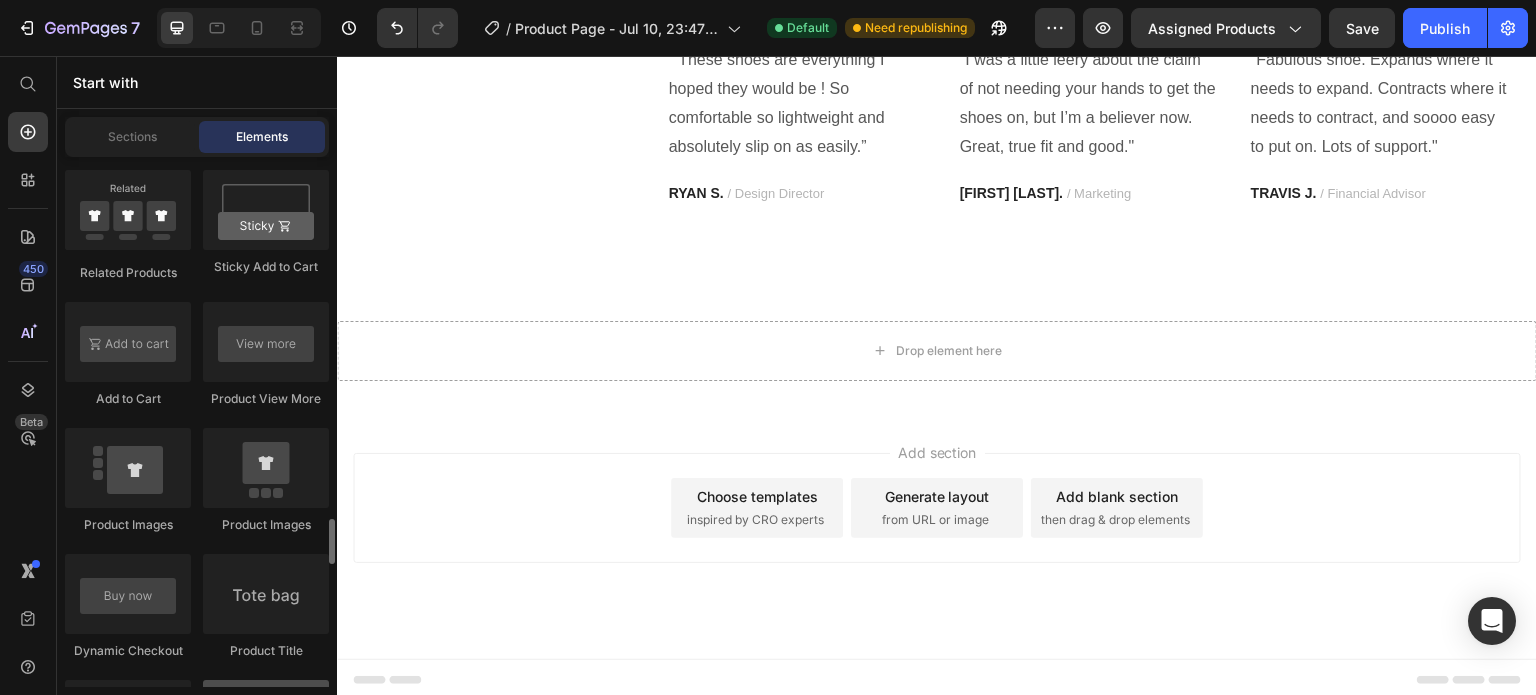 scroll, scrollTop: 3155, scrollLeft: 0, axis: vertical 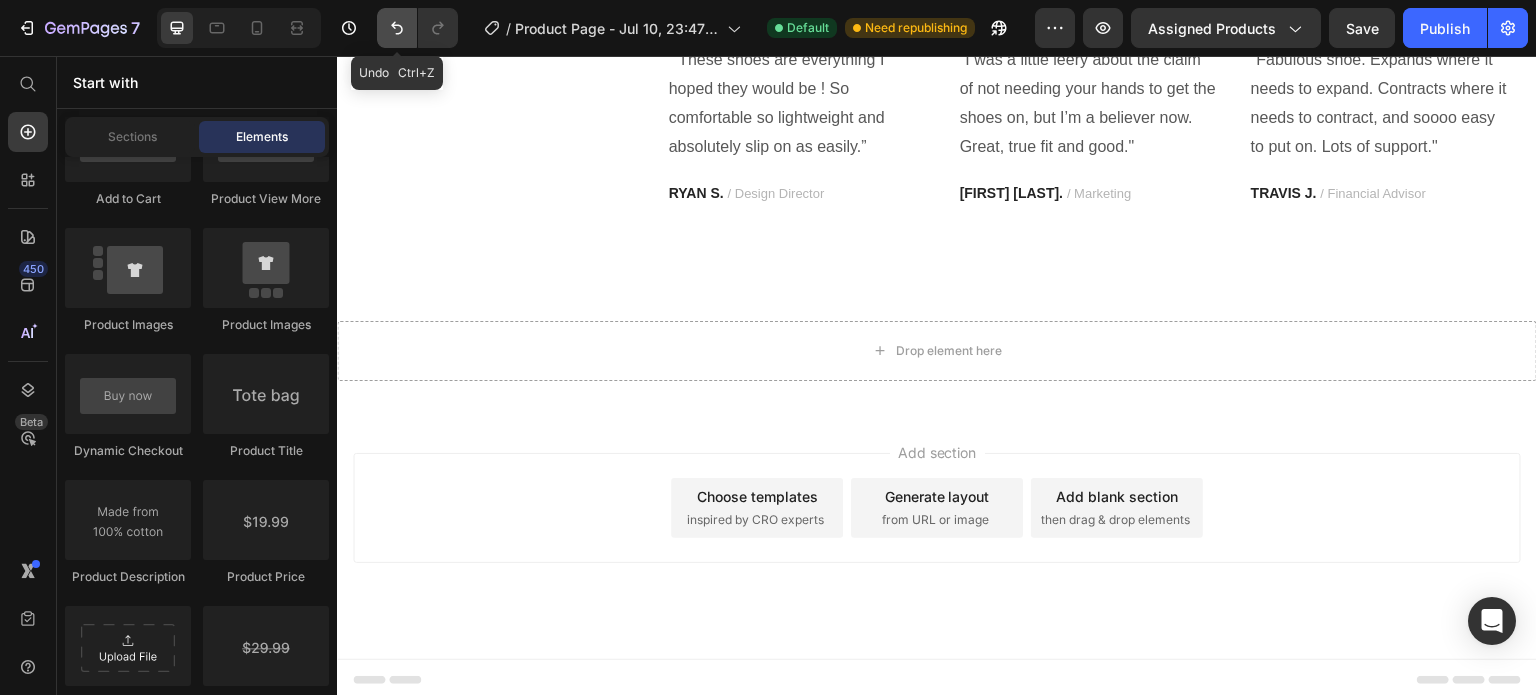 click 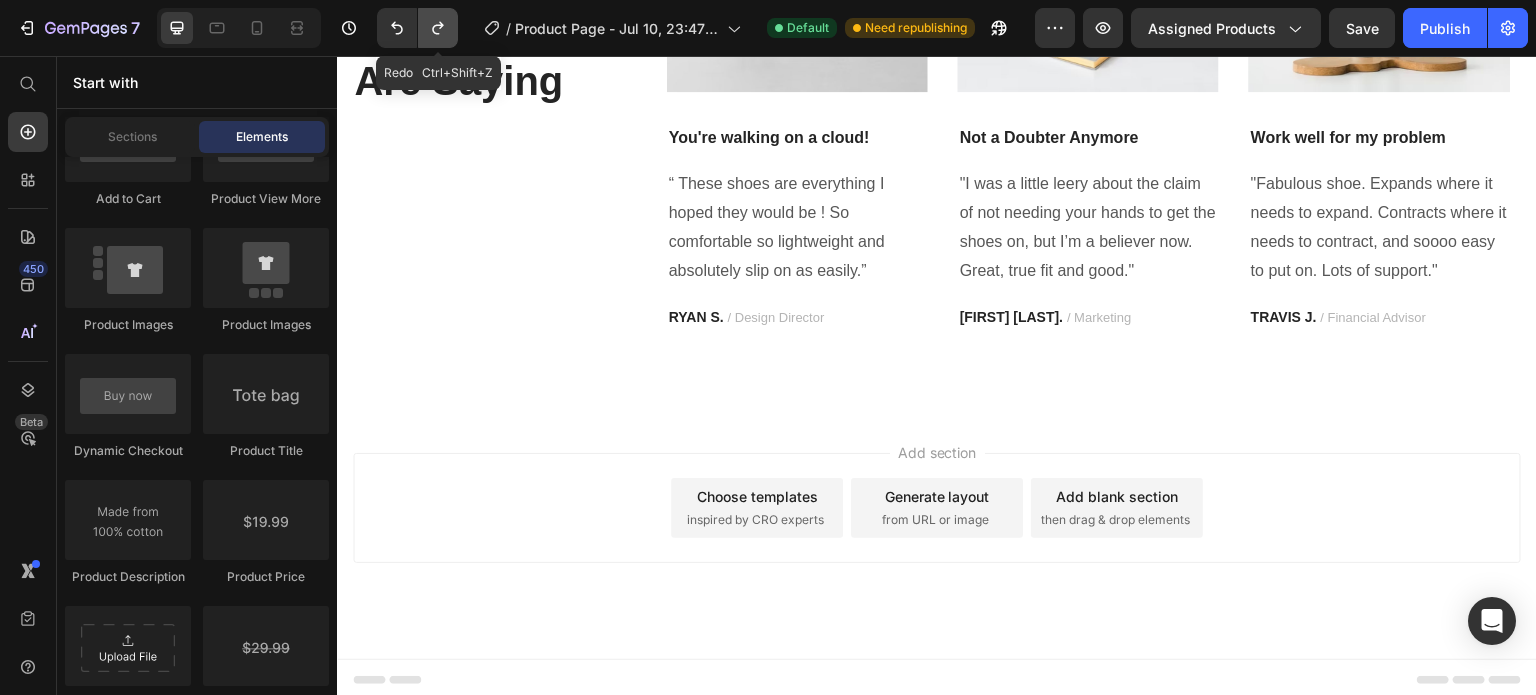 click 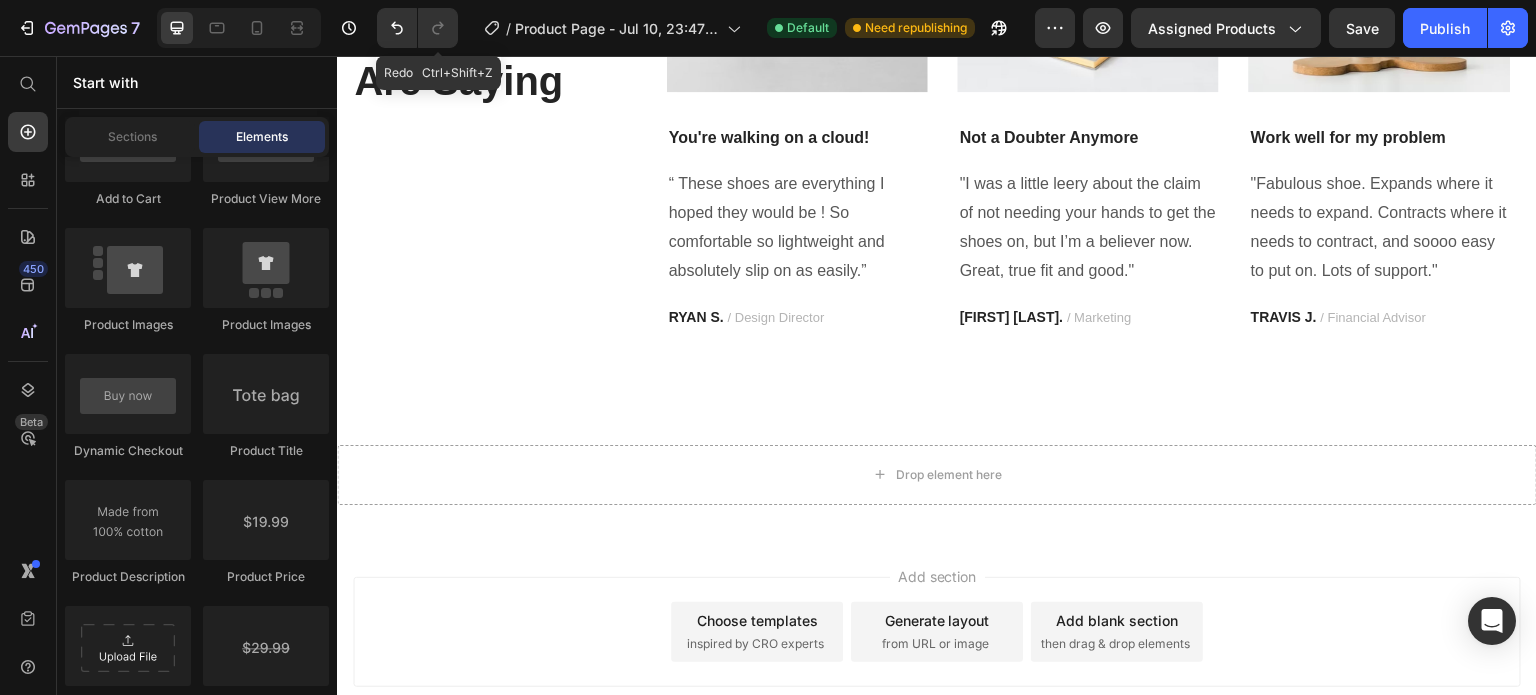 scroll, scrollTop: 2351, scrollLeft: 0, axis: vertical 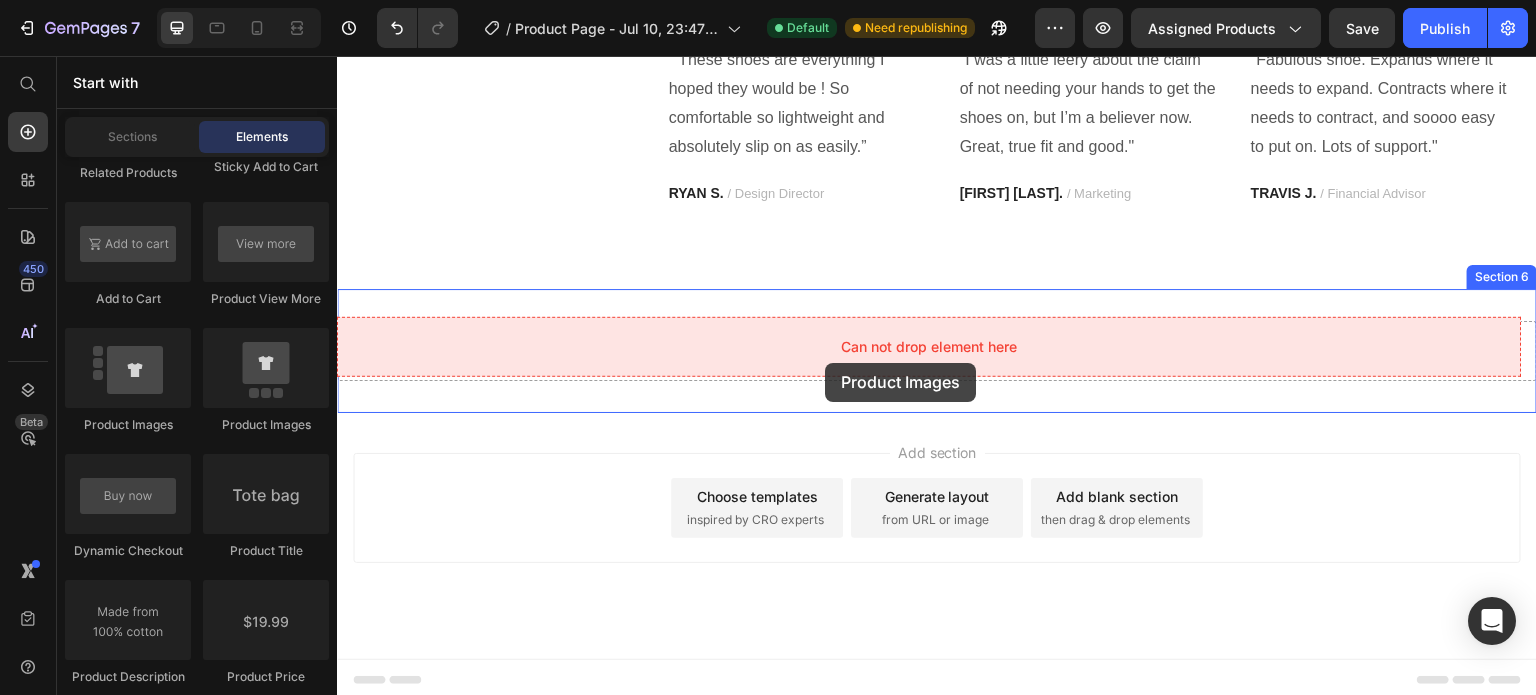 drag, startPoint x: 498, startPoint y: 418, endPoint x: 825, endPoint y: 363, distance: 331.5931 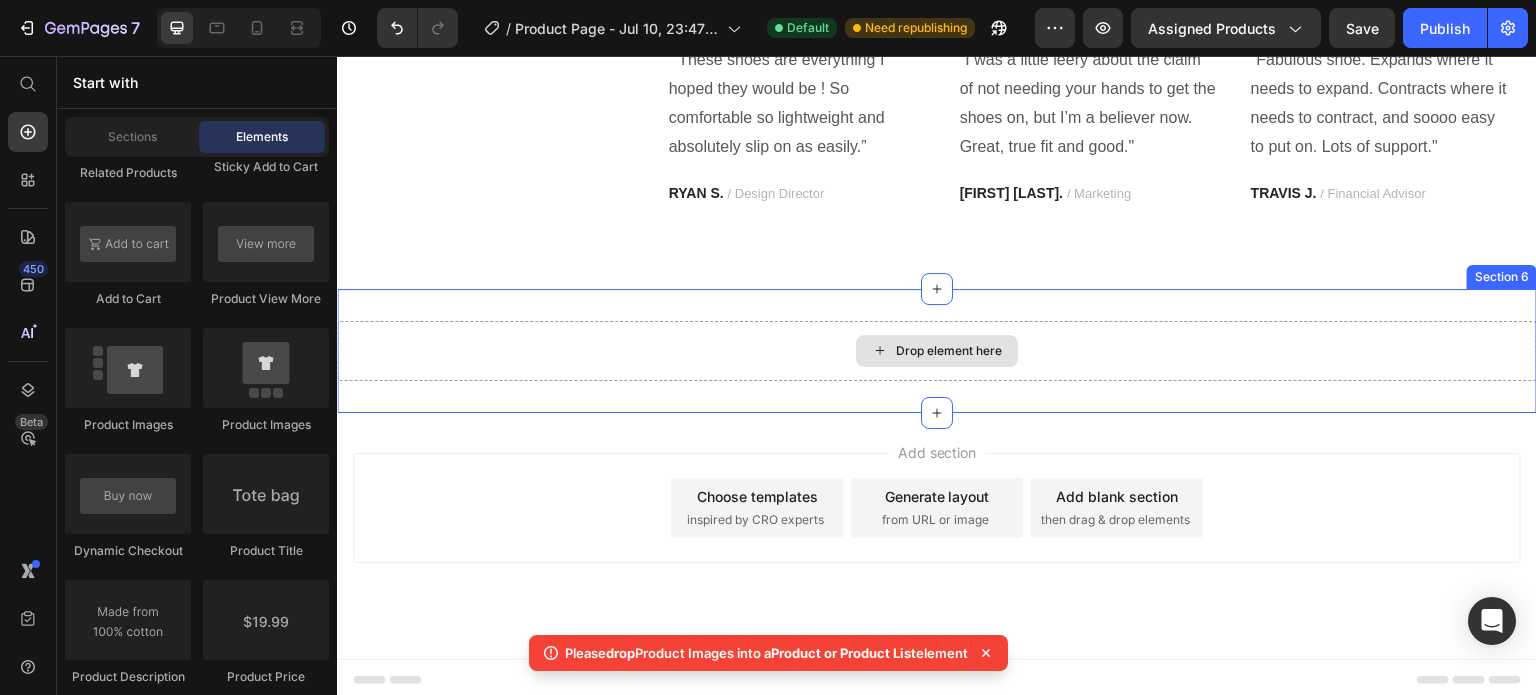 click on "Drop element here" at bounding box center (937, 351) 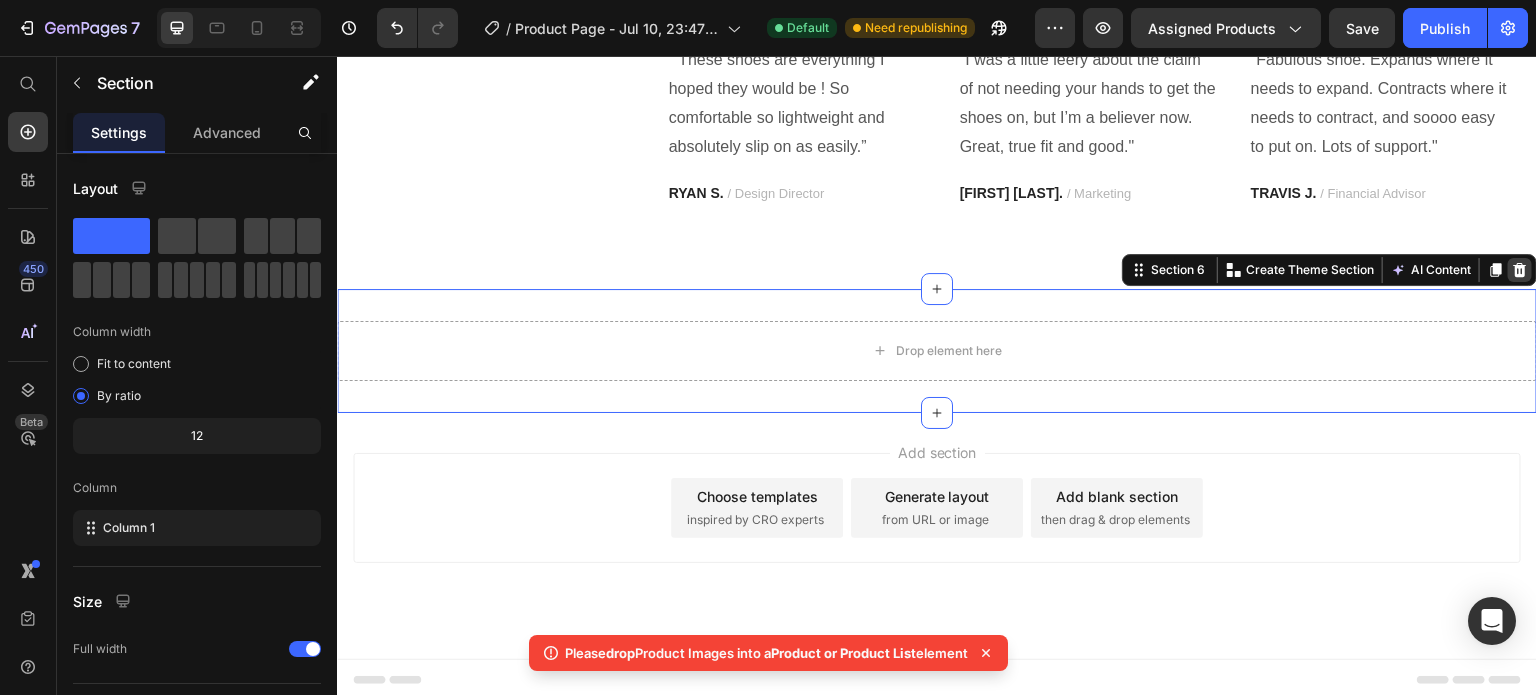 click 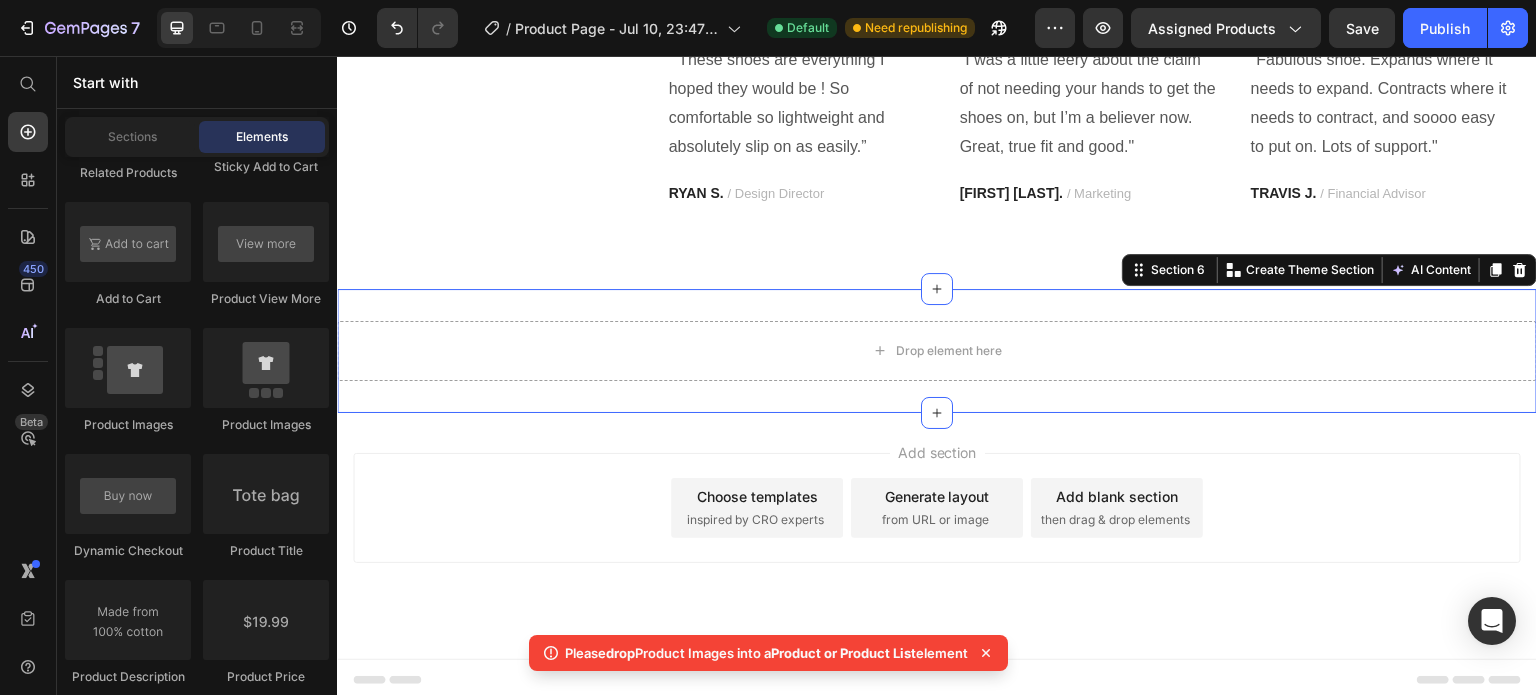 scroll, scrollTop: 2227, scrollLeft: 0, axis: vertical 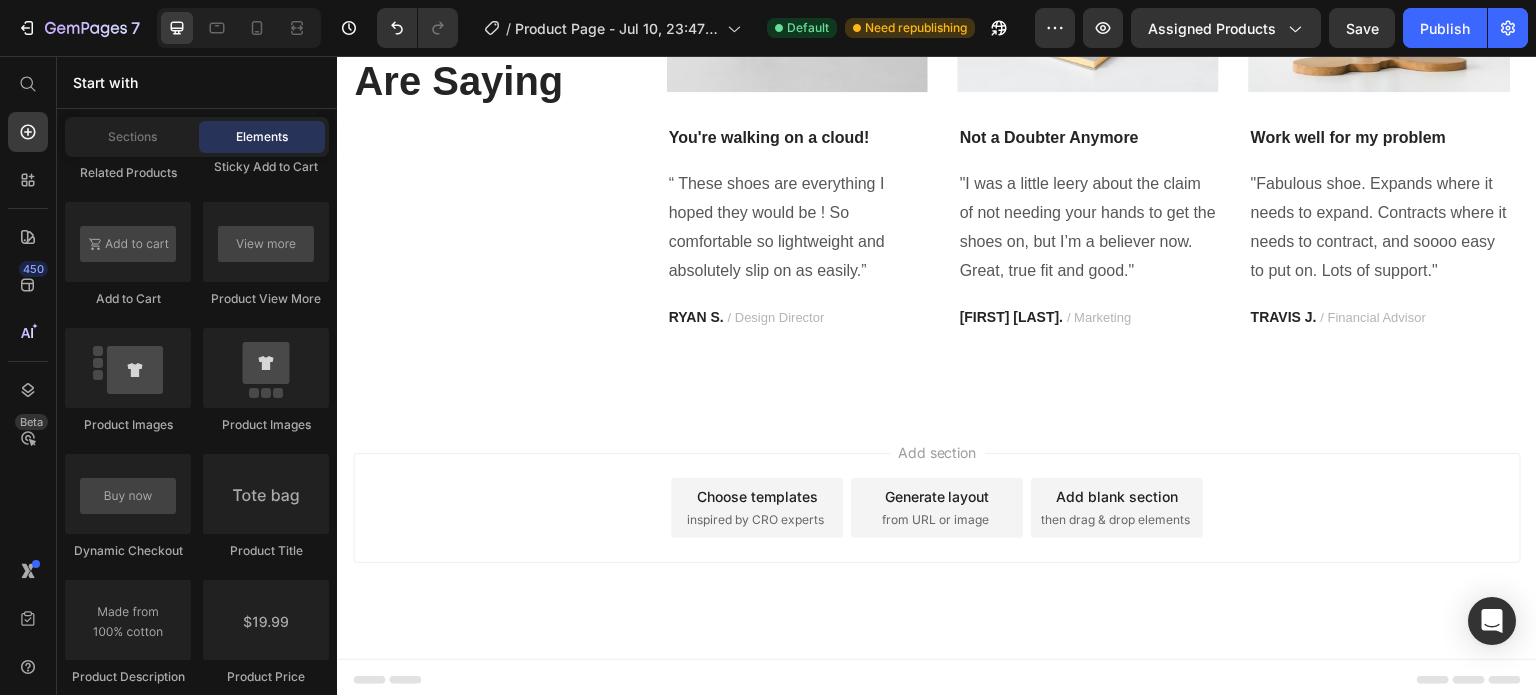 click on "then drag & drop elements" at bounding box center (1115, 520) 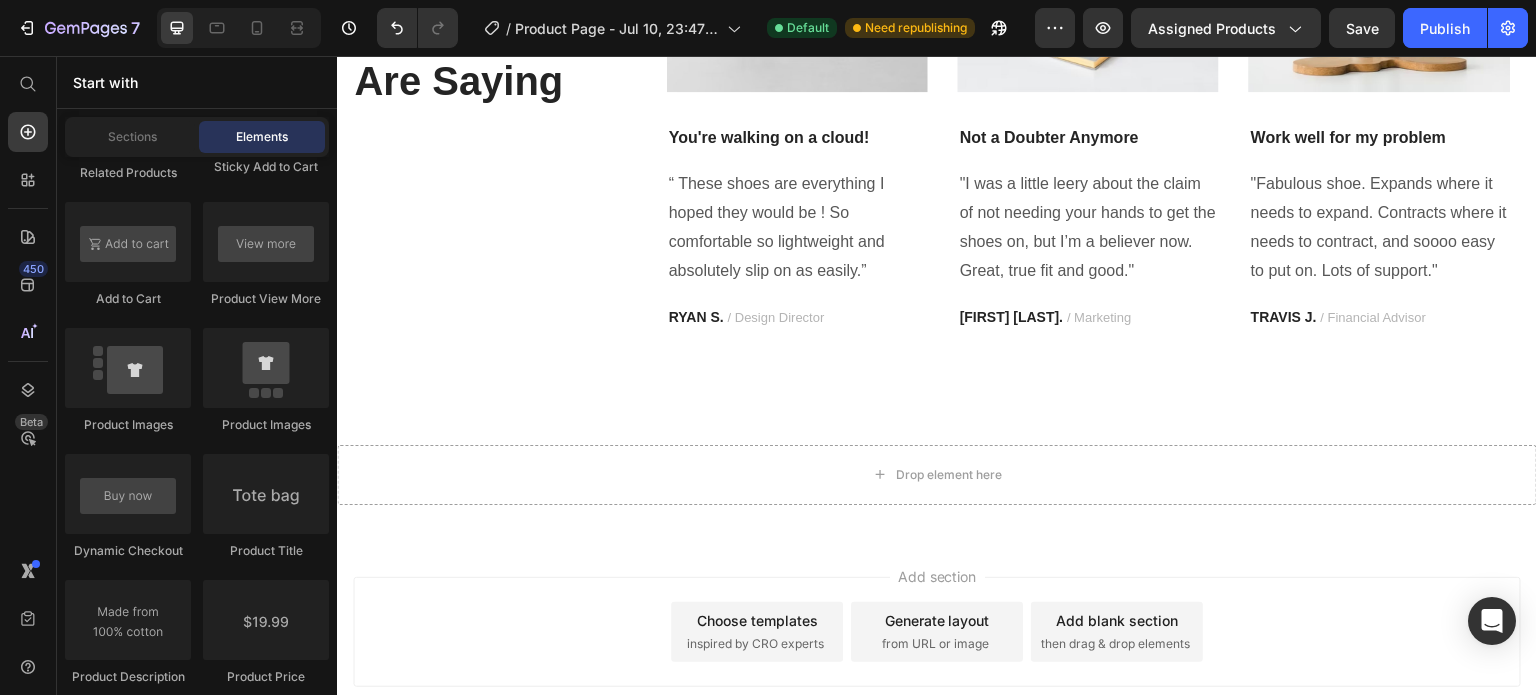 scroll, scrollTop: 2351, scrollLeft: 0, axis: vertical 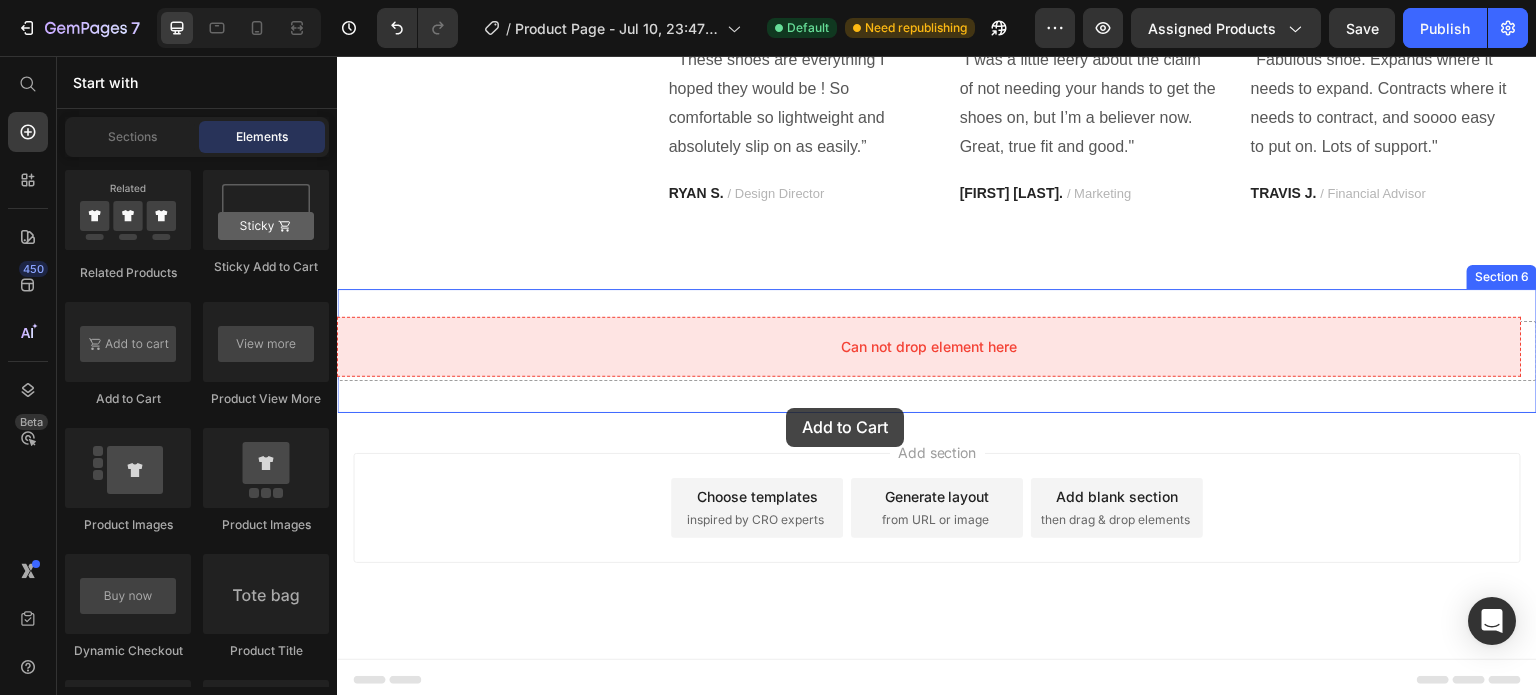 drag, startPoint x: 498, startPoint y: 387, endPoint x: 786, endPoint y: 408, distance: 288.76462 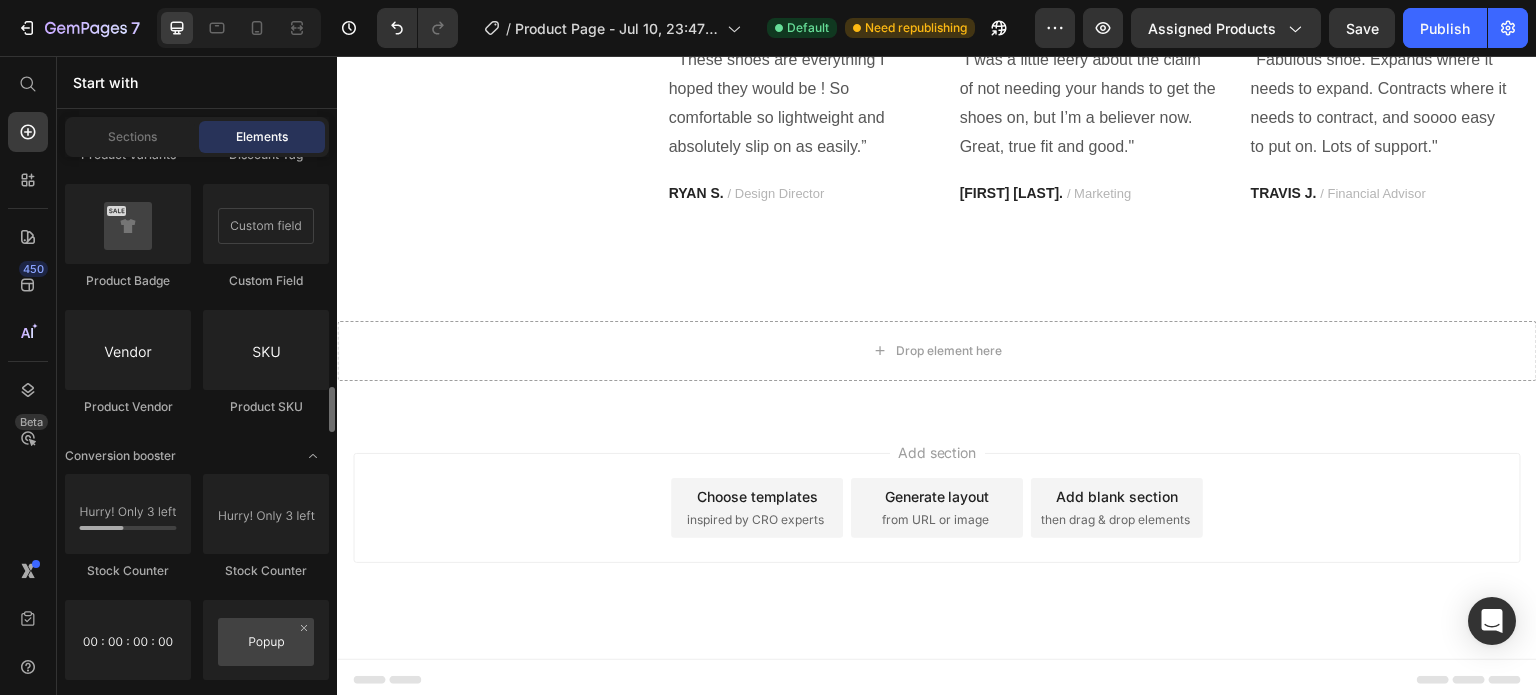 scroll, scrollTop: 3855, scrollLeft: 0, axis: vertical 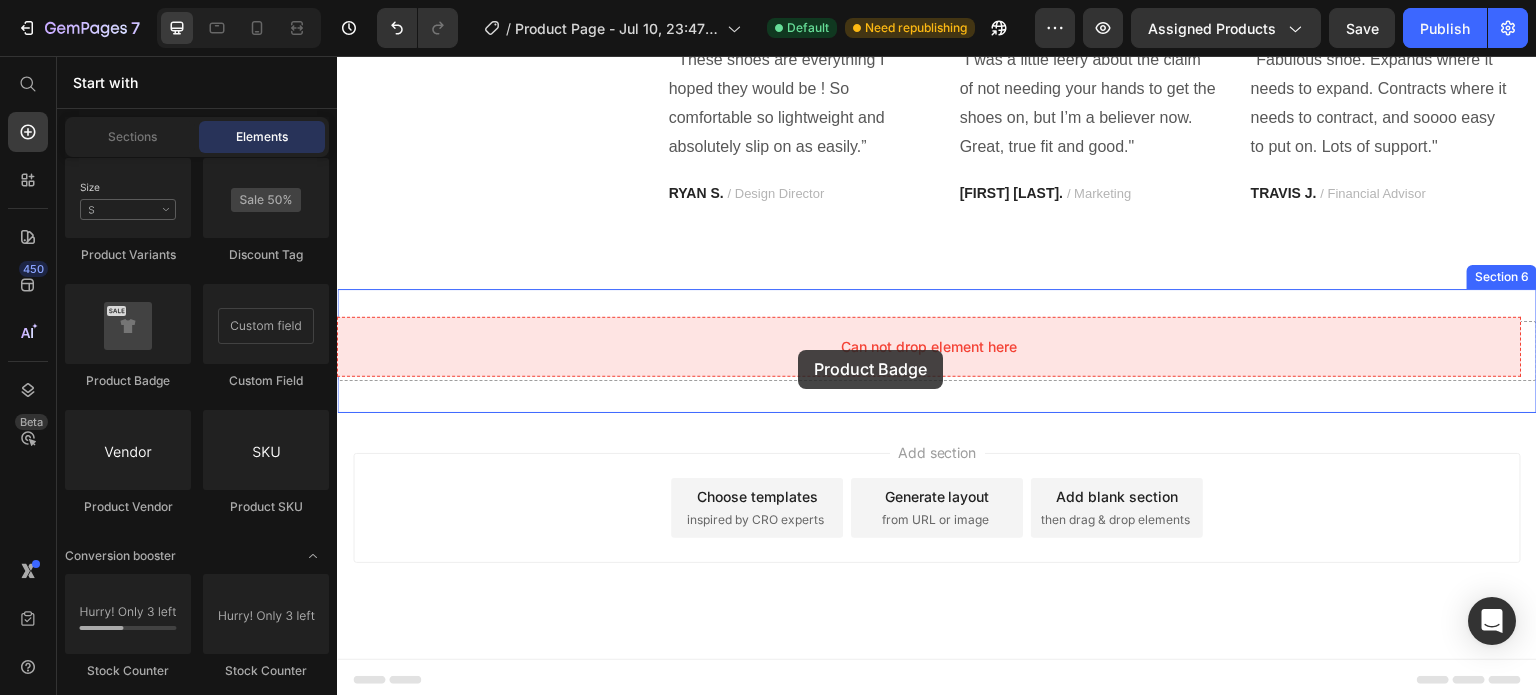 drag, startPoint x: 501, startPoint y: 395, endPoint x: 767, endPoint y: 344, distance: 270.84497 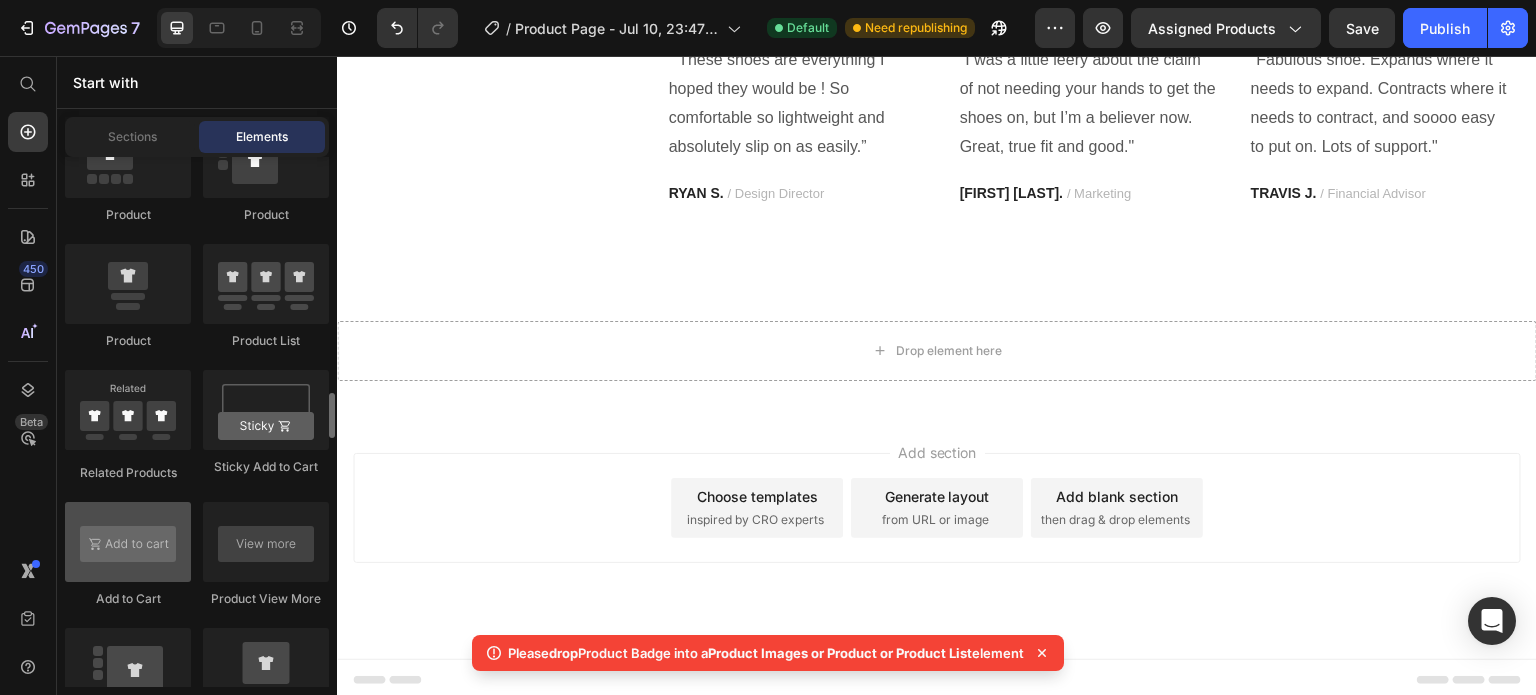 scroll, scrollTop: 2655, scrollLeft: 0, axis: vertical 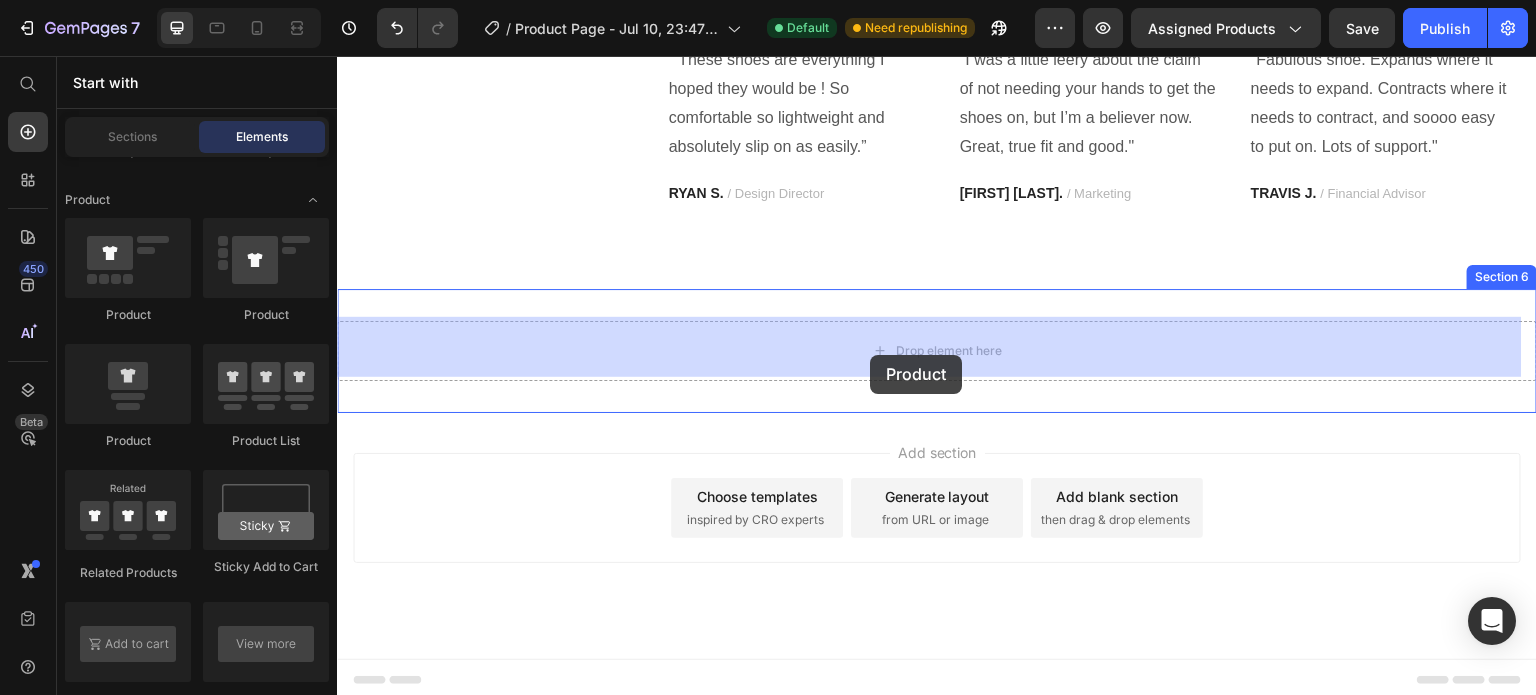 drag, startPoint x: 515, startPoint y: 444, endPoint x: 870, endPoint y: 355, distance: 365.98633 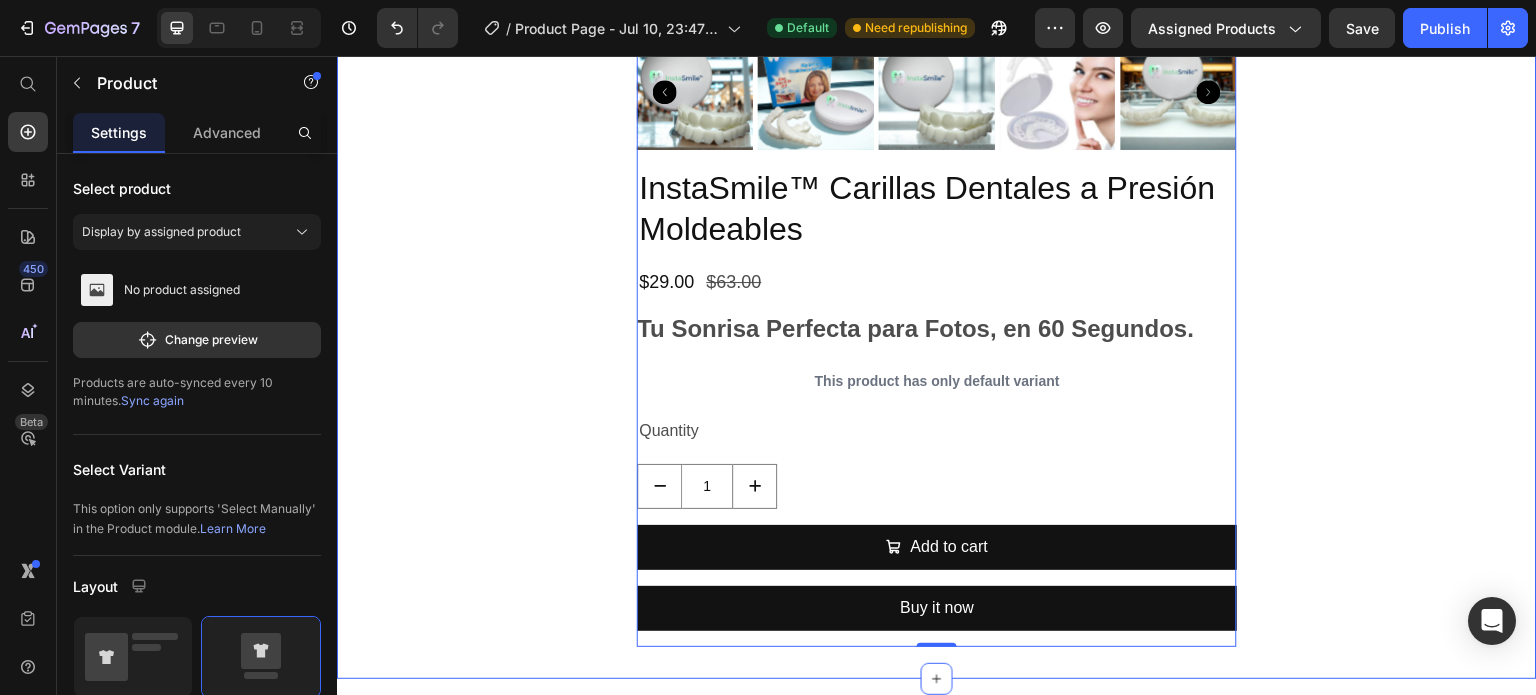 scroll, scrollTop: 3269, scrollLeft: 0, axis: vertical 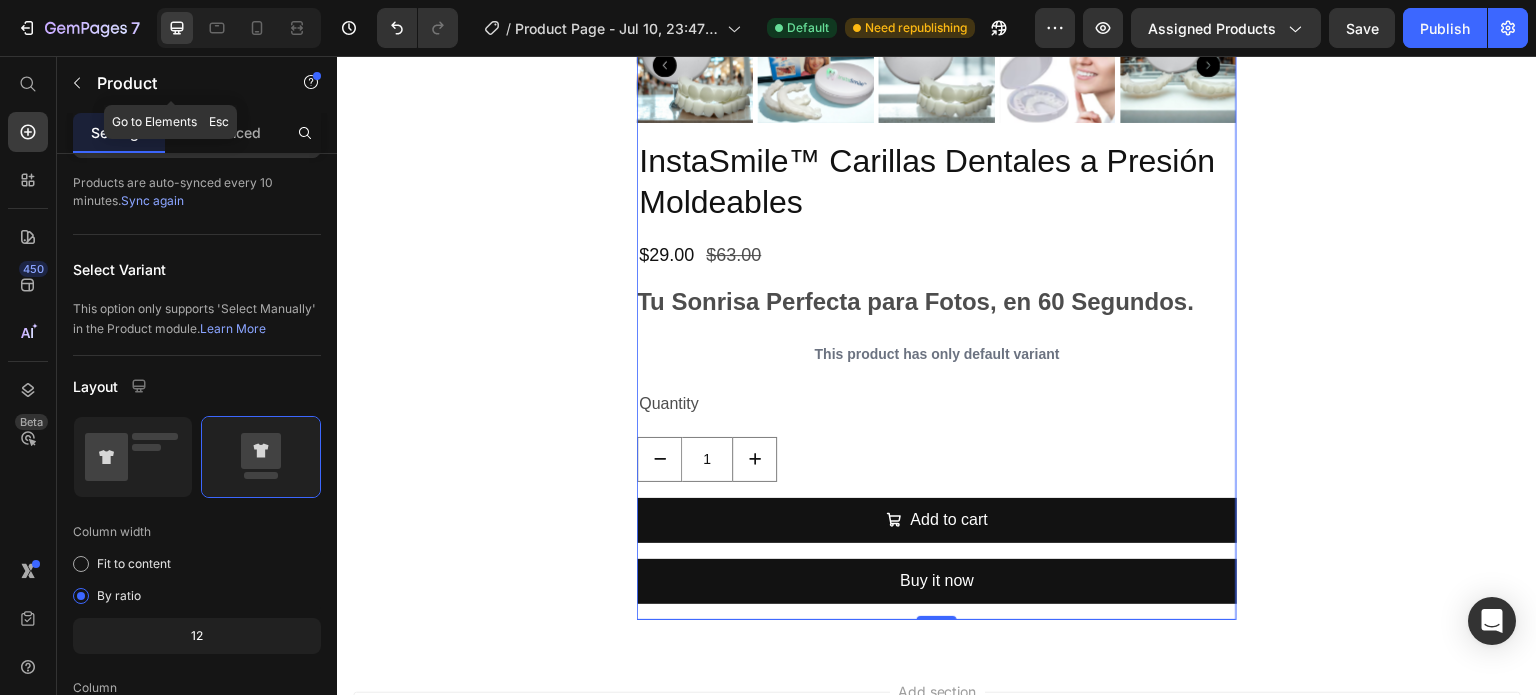 click 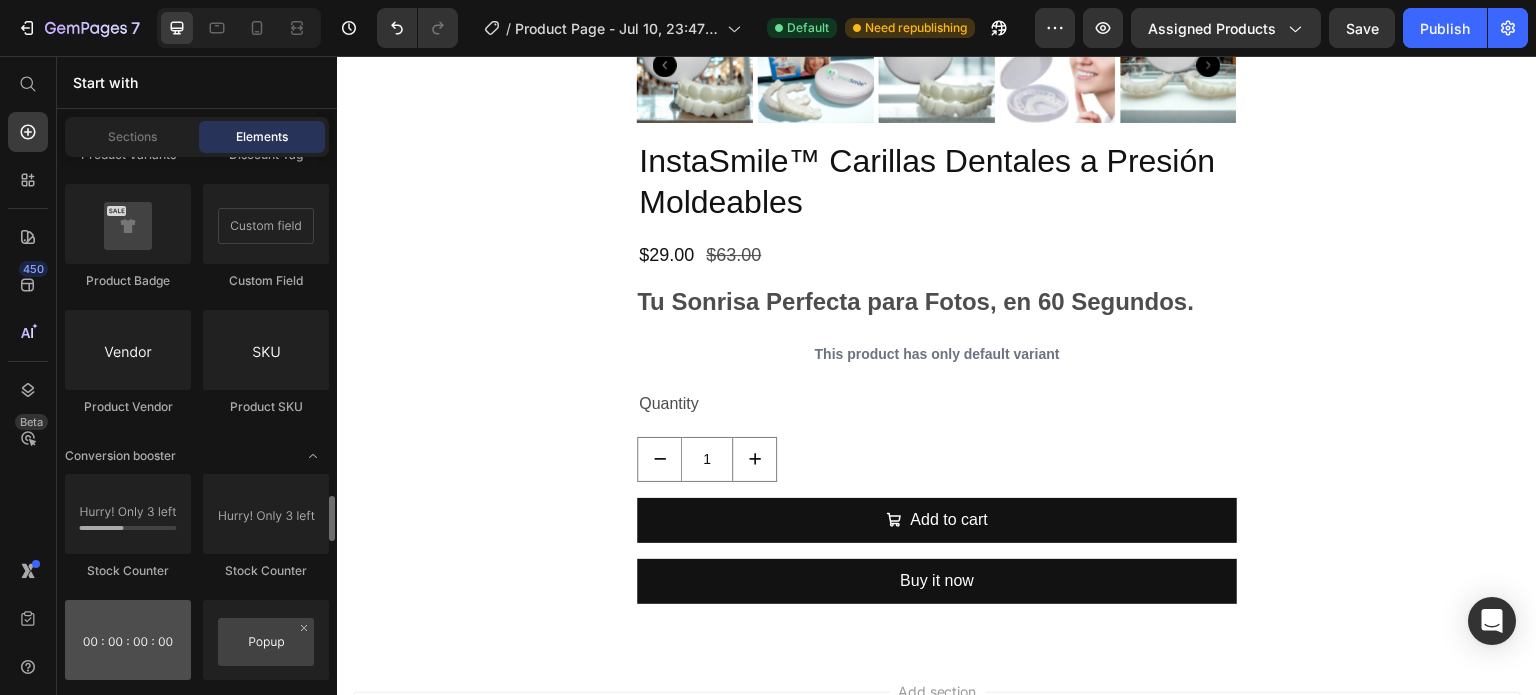 scroll, scrollTop: 4055, scrollLeft: 0, axis: vertical 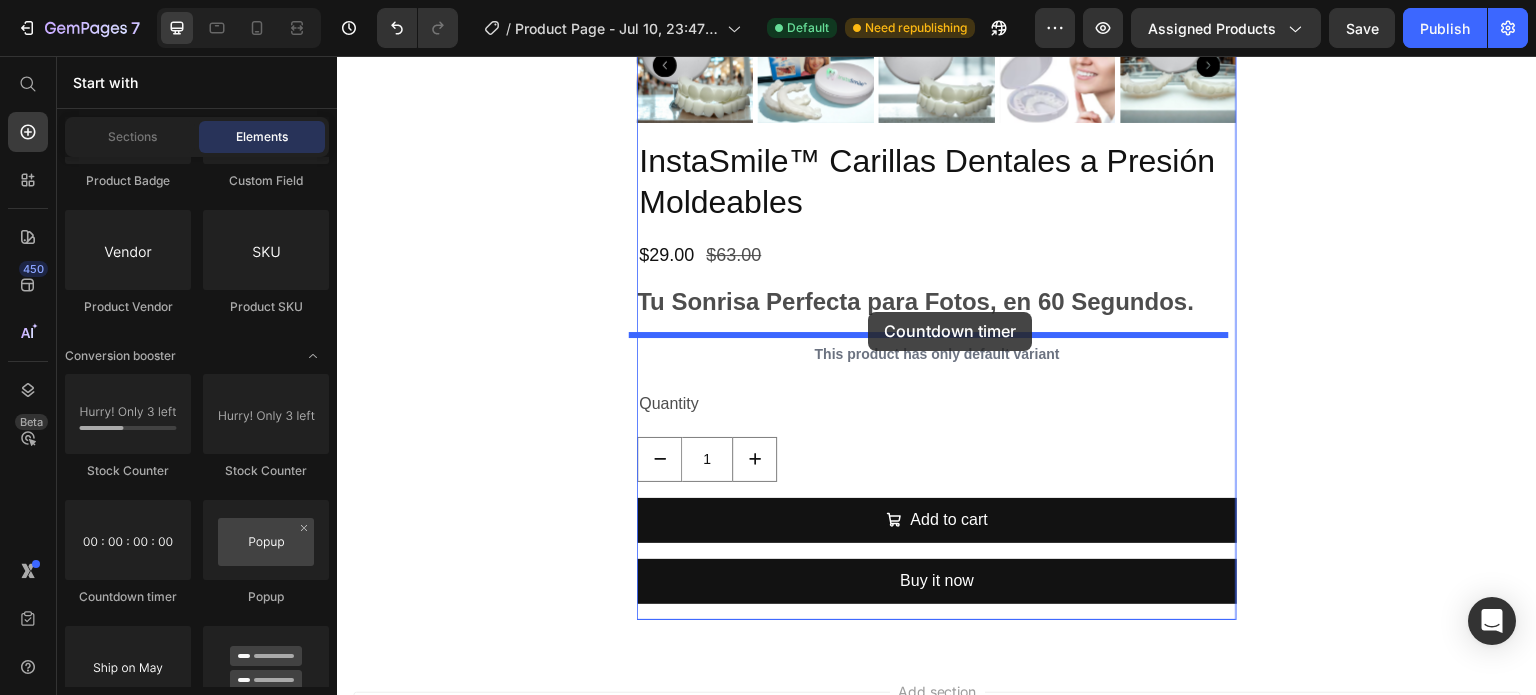 drag, startPoint x: 492, startPoint y: 600, endPoint x: 868, endPoint y: 312, distance: 473.62433 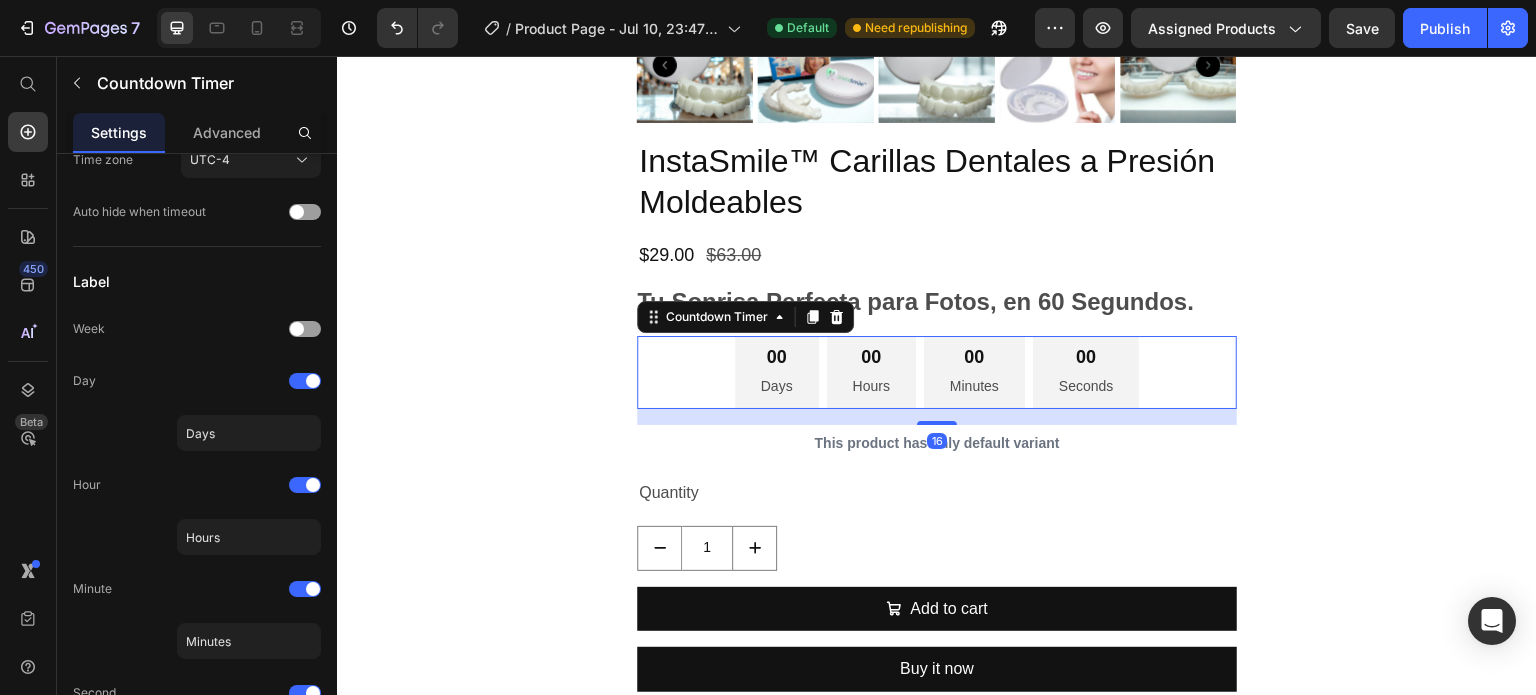 scroll, scrollTop: 0, scrollLeft: 0, axis: both 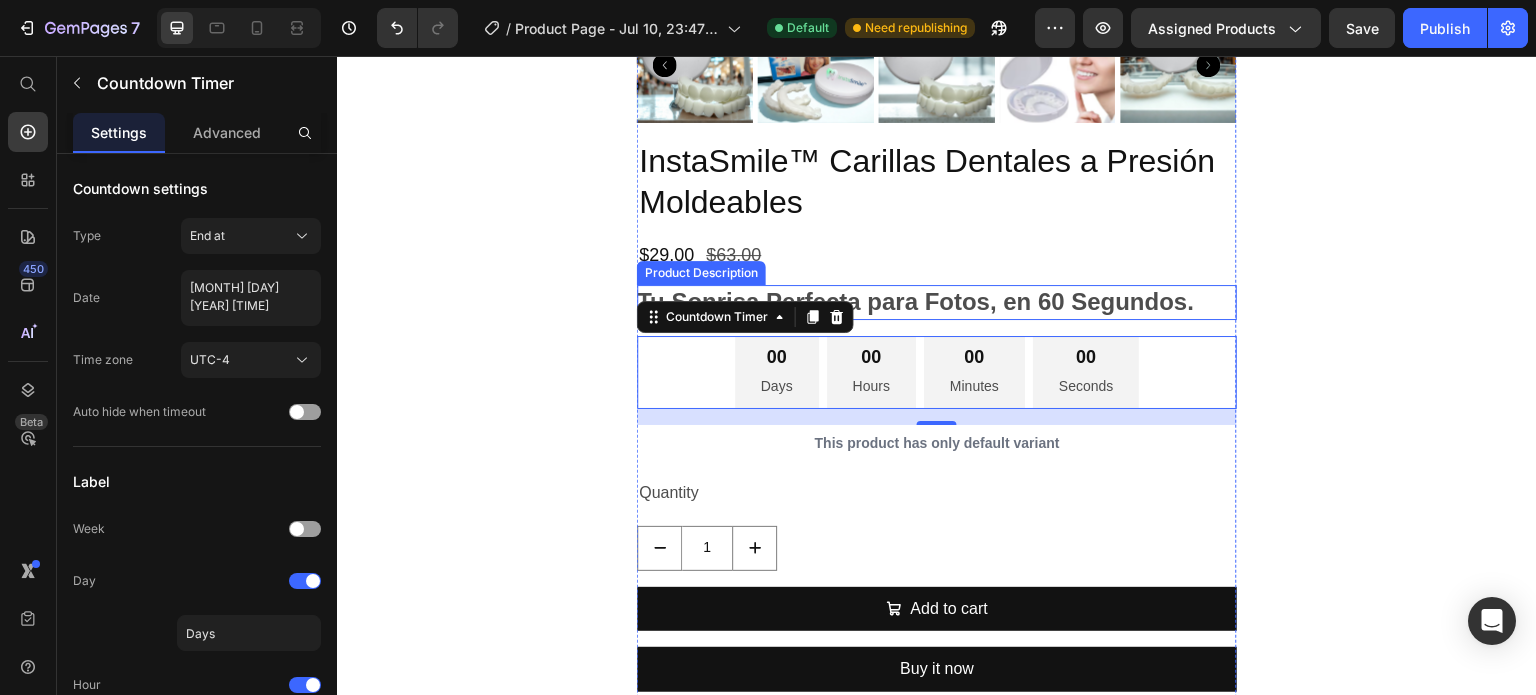 click on "Tu Sonrisa Perfecta para Fotos, en 60 Segundos." at bounding box center (915, 301) 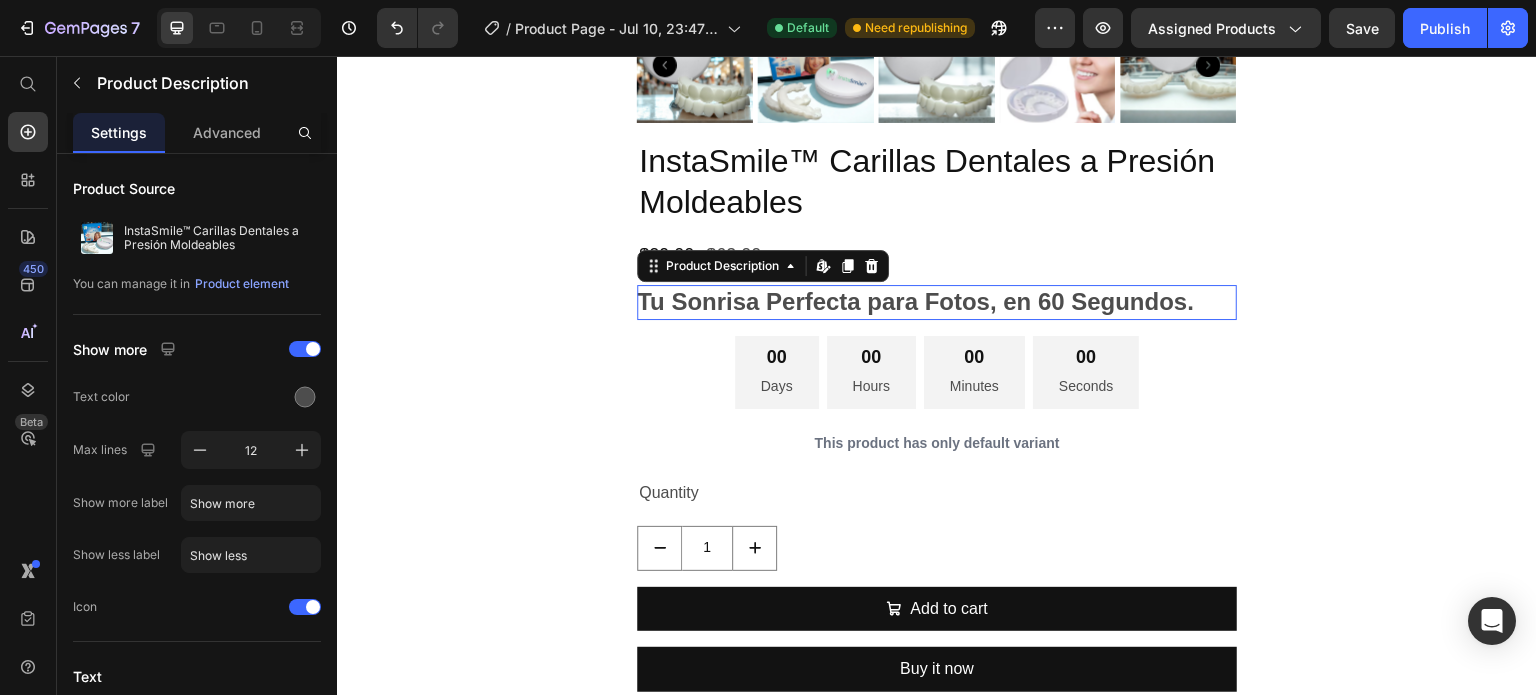 click on "Tu Sonrisa Perfecta para Fotos, en 60 Segundos." at bounding box center [915, 301] 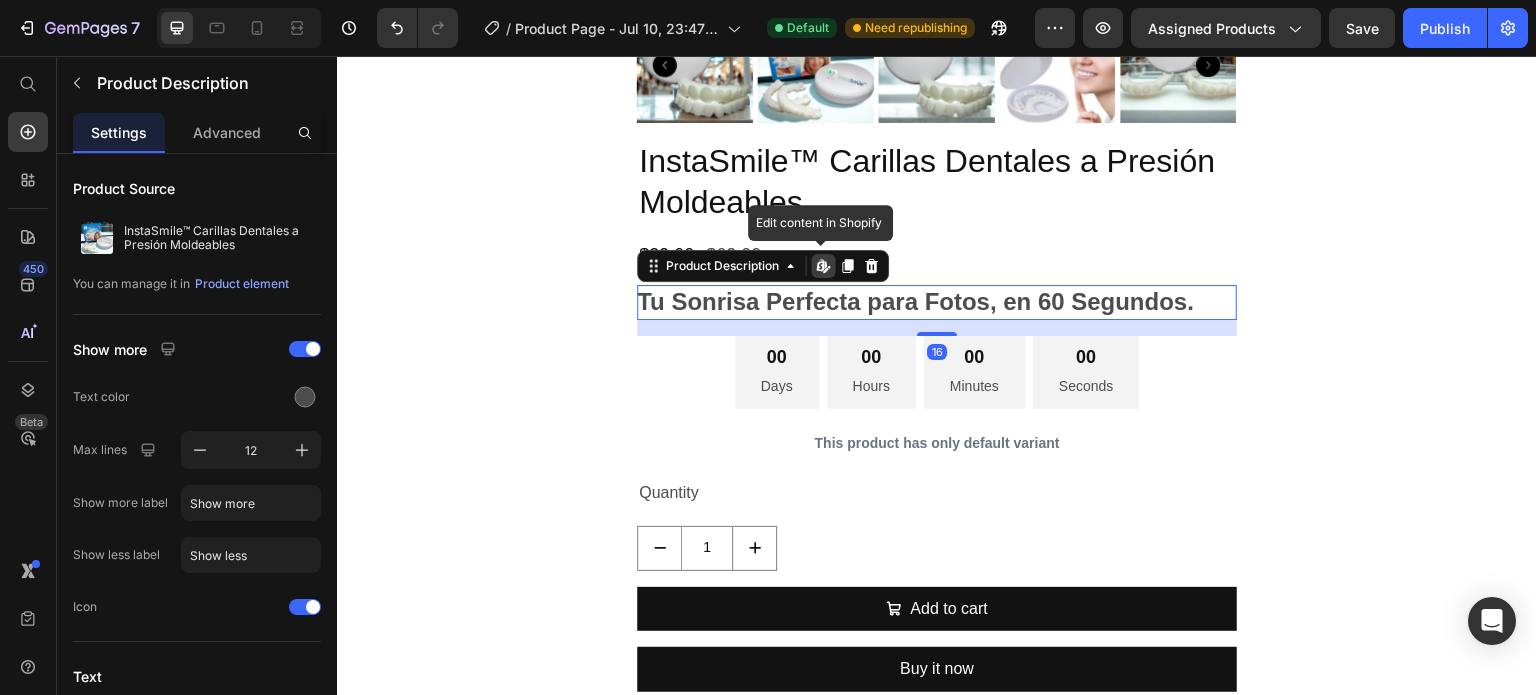 click on "Tu Sonrisa Perfecta para Fotos, en 60 Segundos." at bounding box center [915, 301] 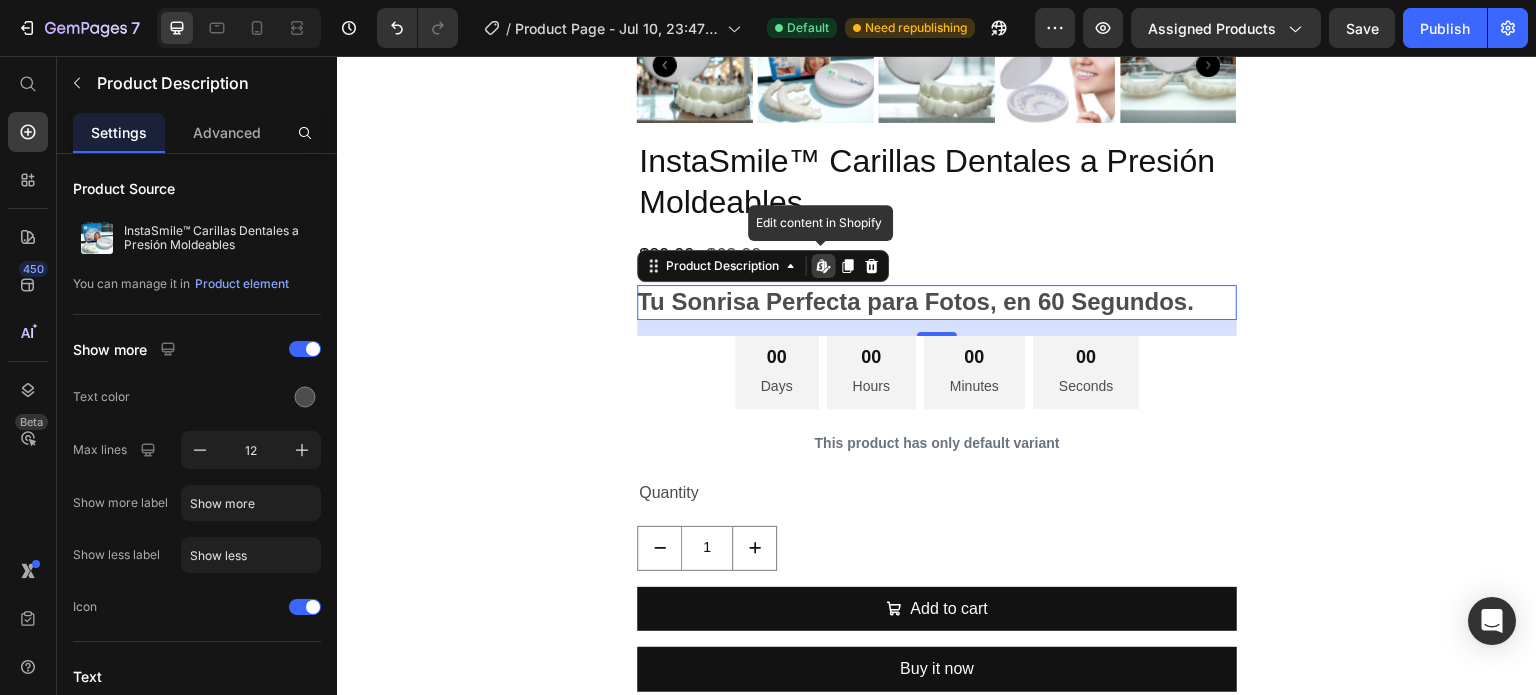 click on "Tu Sonrisa Perfecta para Fotos, en 60 Segundos." at bounding box center [915, 301] 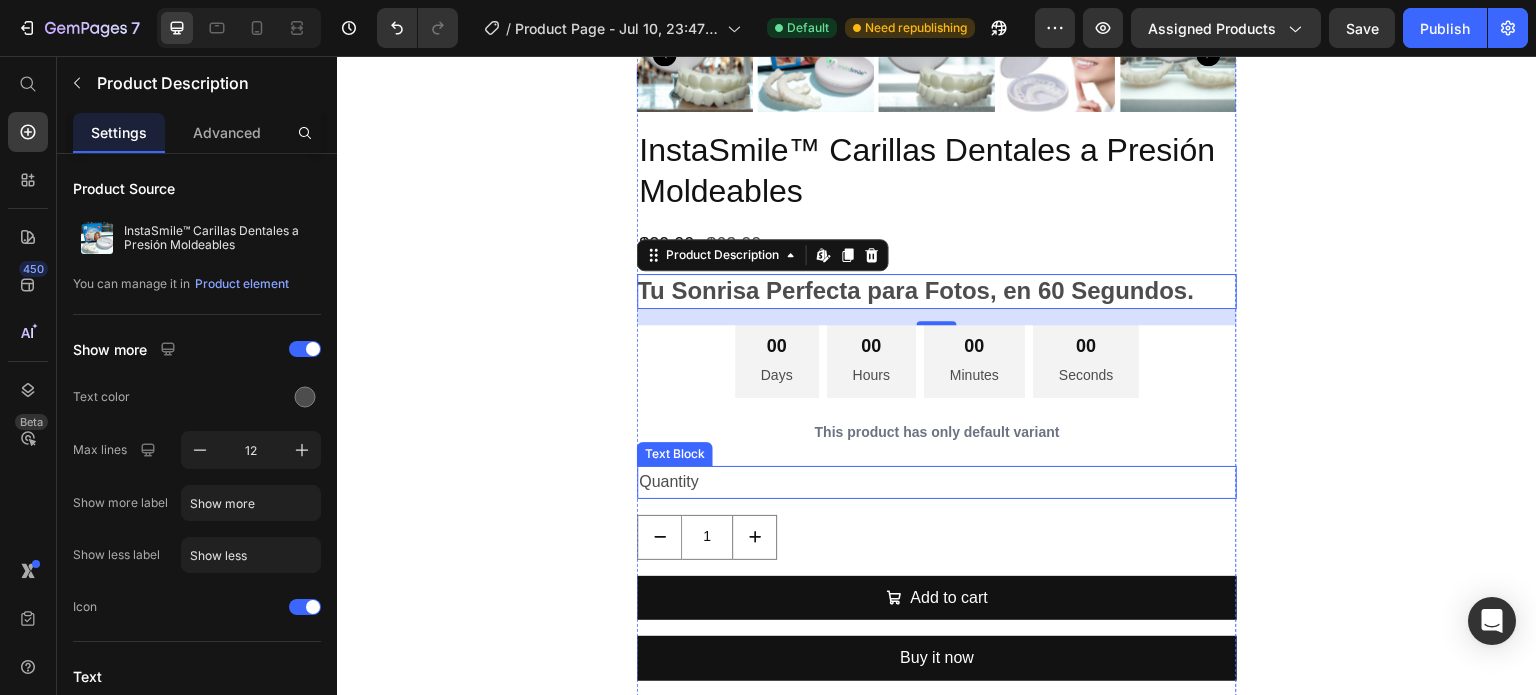 scroll, scrollTop: 3069, scrollLeft: 0, axis: vertical 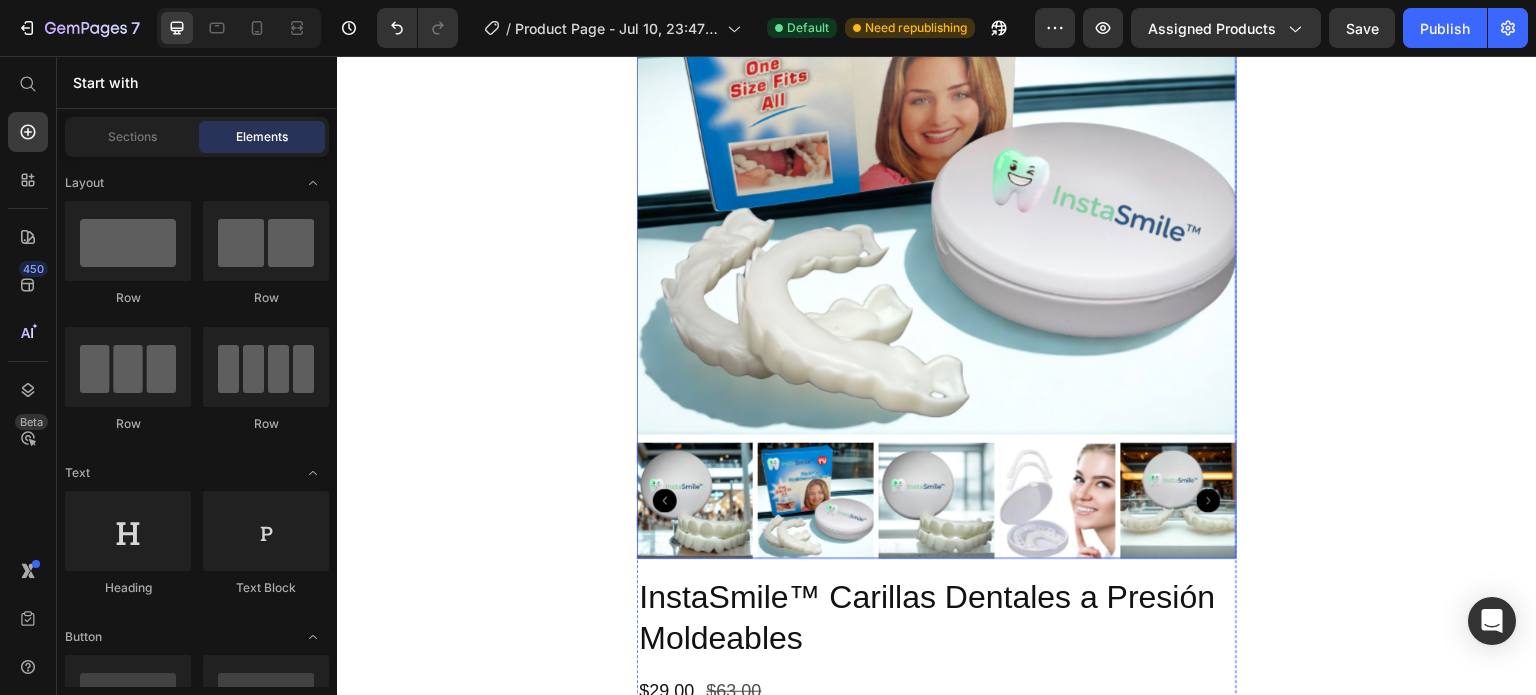 click at bounding box center [937, 135] 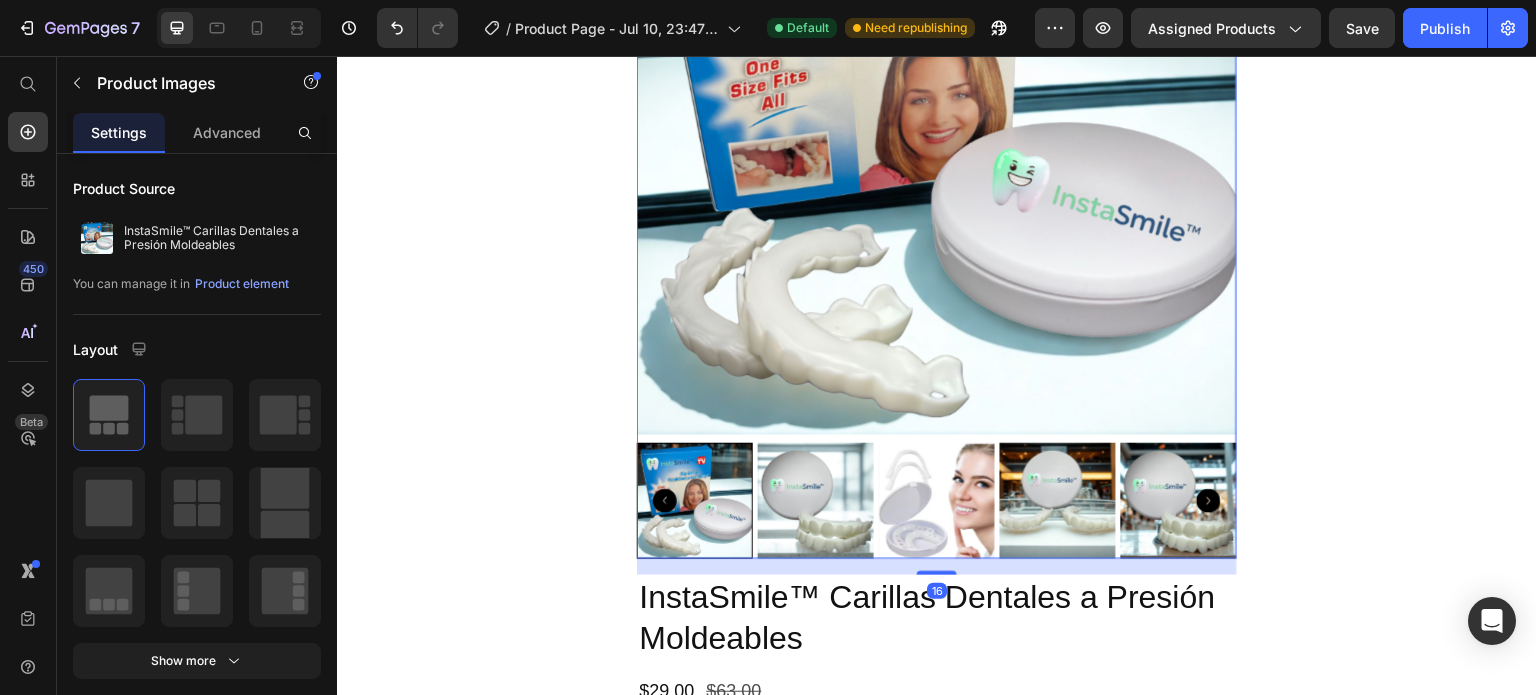 click 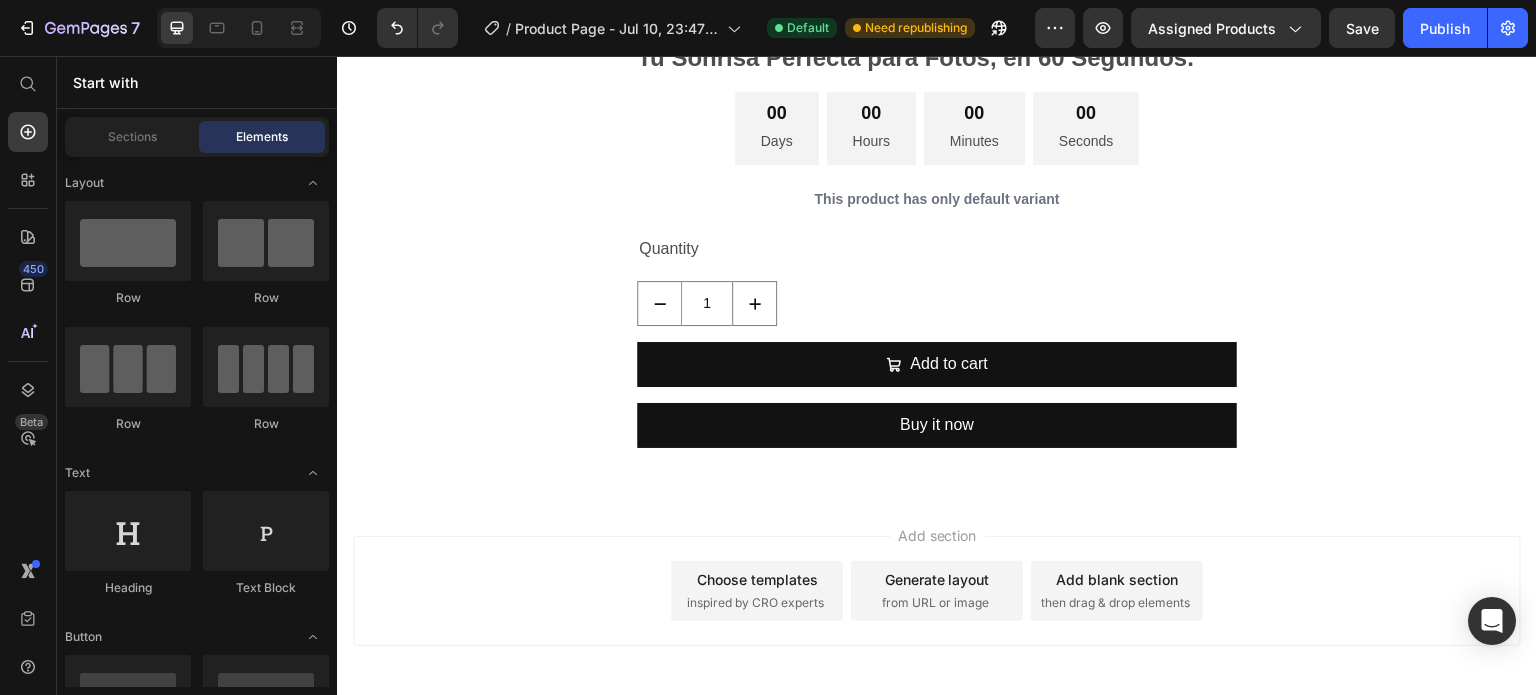 drag, startPoint x: 331, startPoint y: 306, endPoint x: 334, endPoint y: 346, distance: 40.112343 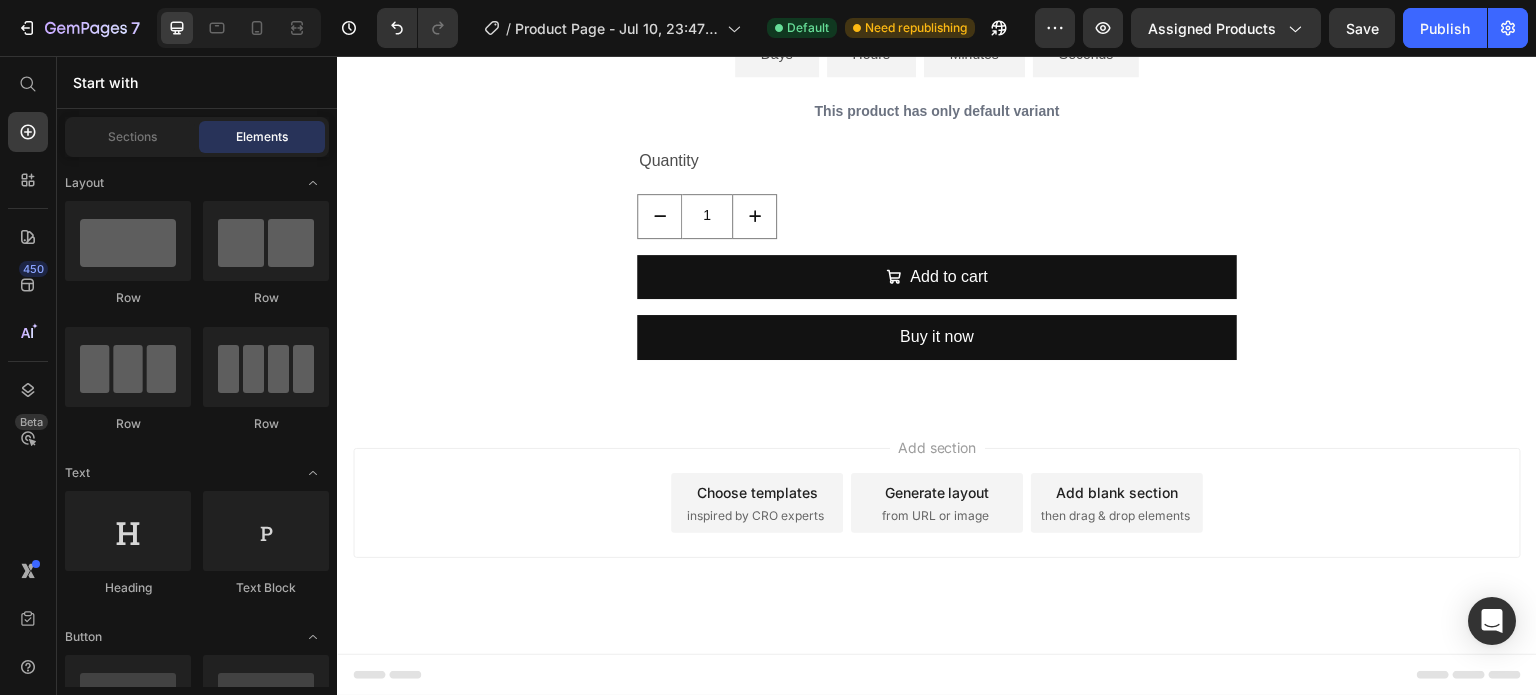 scroll, scrollTop: 2920, scrollLeft: 0, axis: vertical 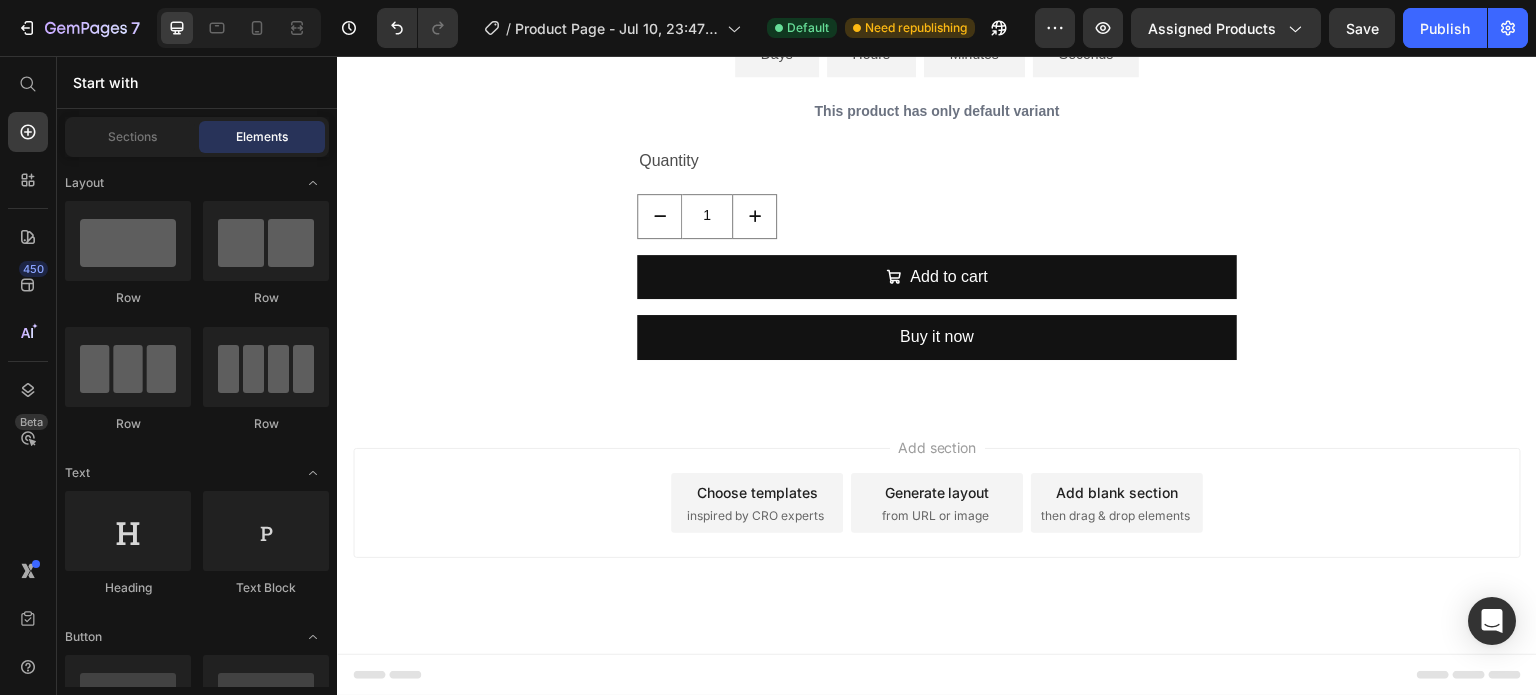 click on "Stock Counter
Stock Counter
Countdown timer
Popup
Delivery Date
Product Bundle Discount
Product Bundle Discount
Copy Coupon Code" 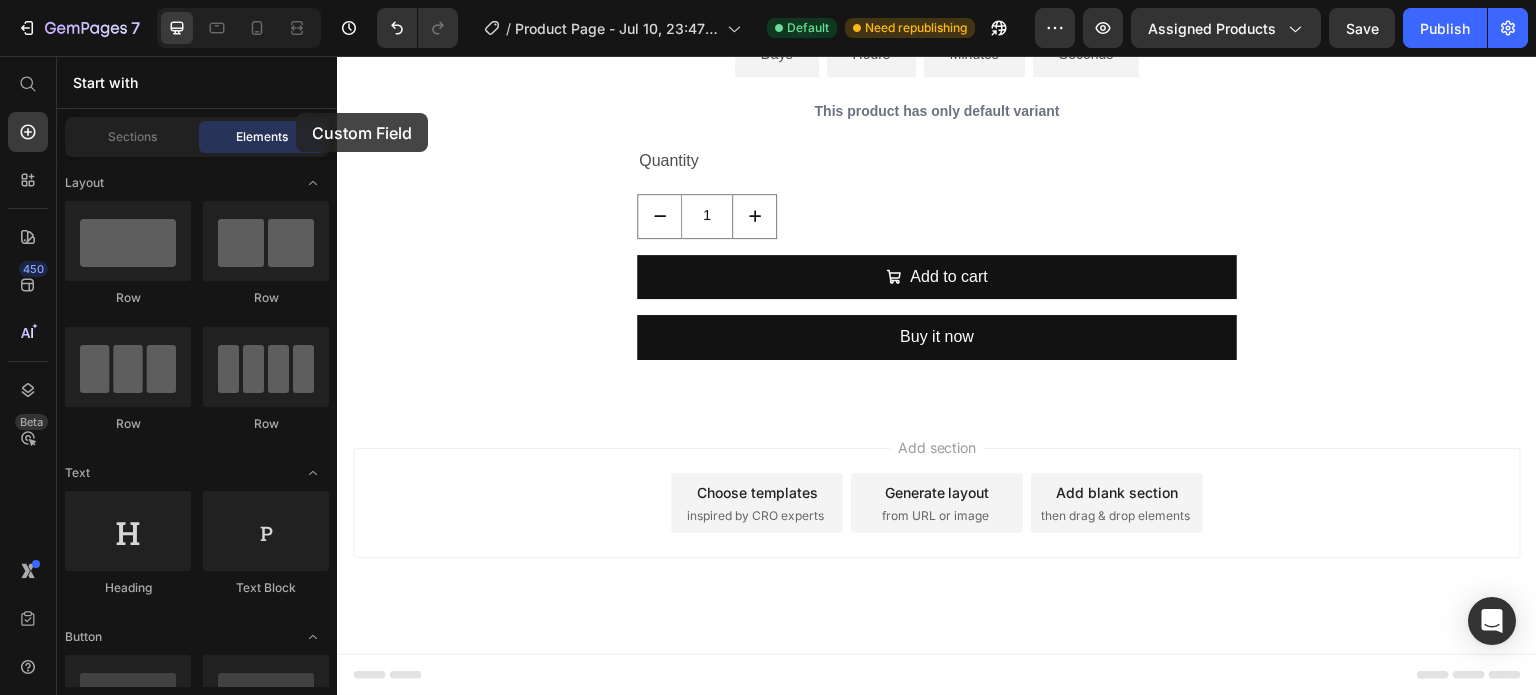 drag, startPoint x: 284, startPoint y: 182, endPoint x: 296, endPoint y: 114, distance: 69.050705 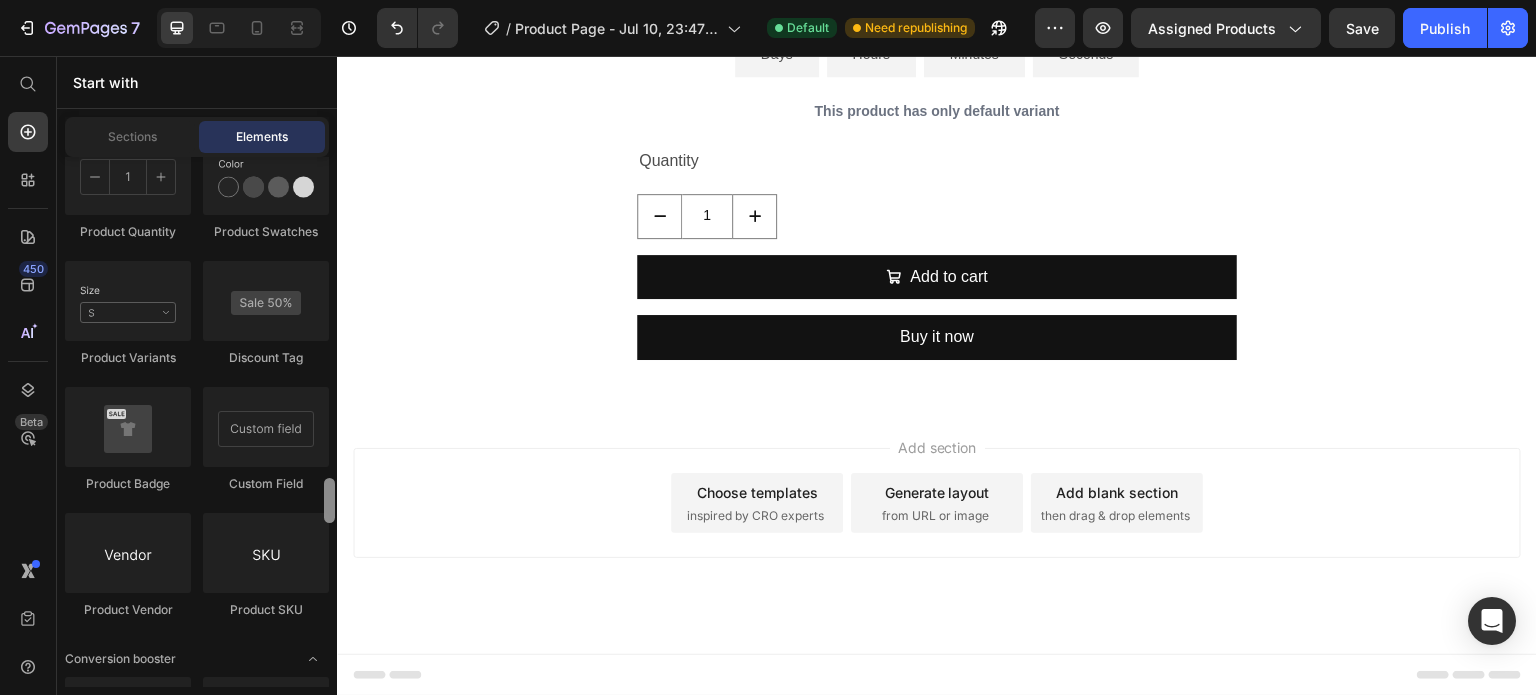 scroll, scrollTop: 3740, scrollLeft: 0, axis: vertical 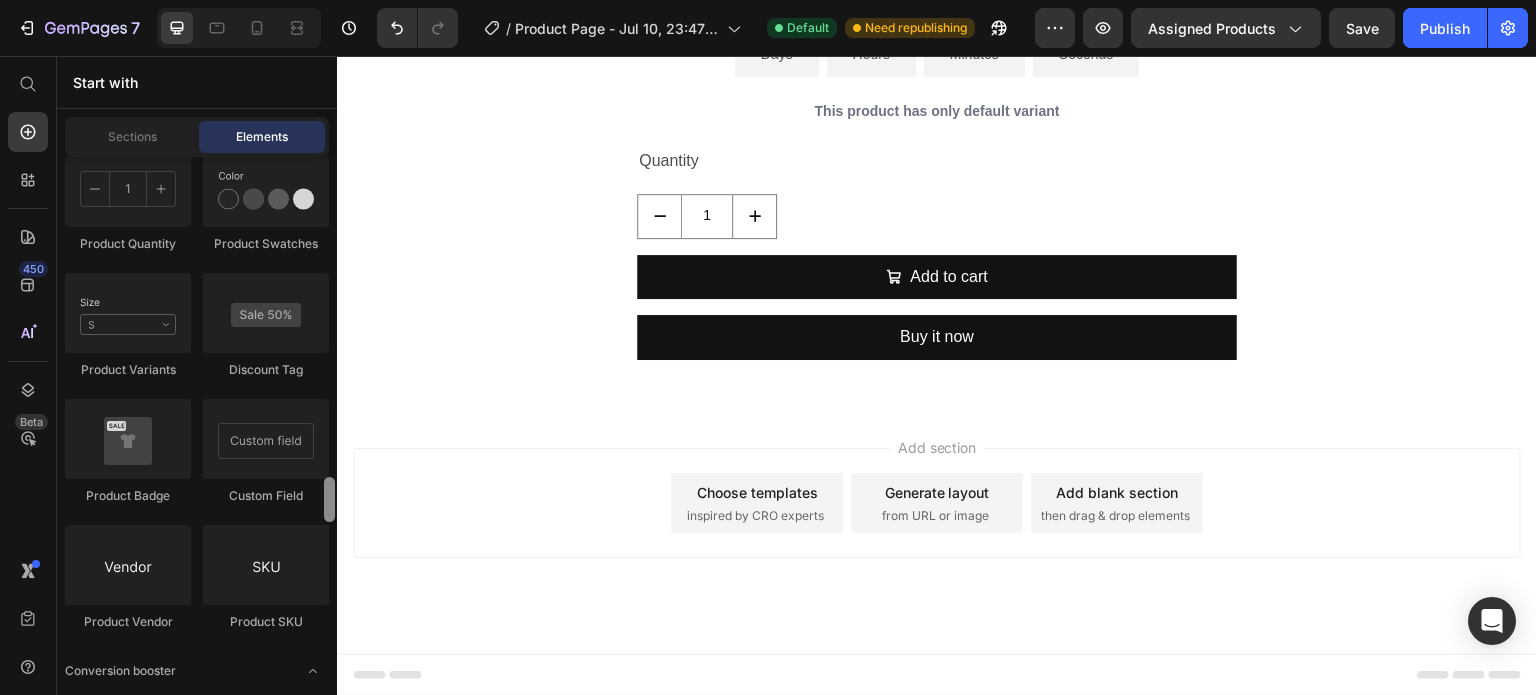 drag, startPoint x: 327, startPoint y: 529, endPoint x: 334, endPoint y: 502, distance: 27.89265 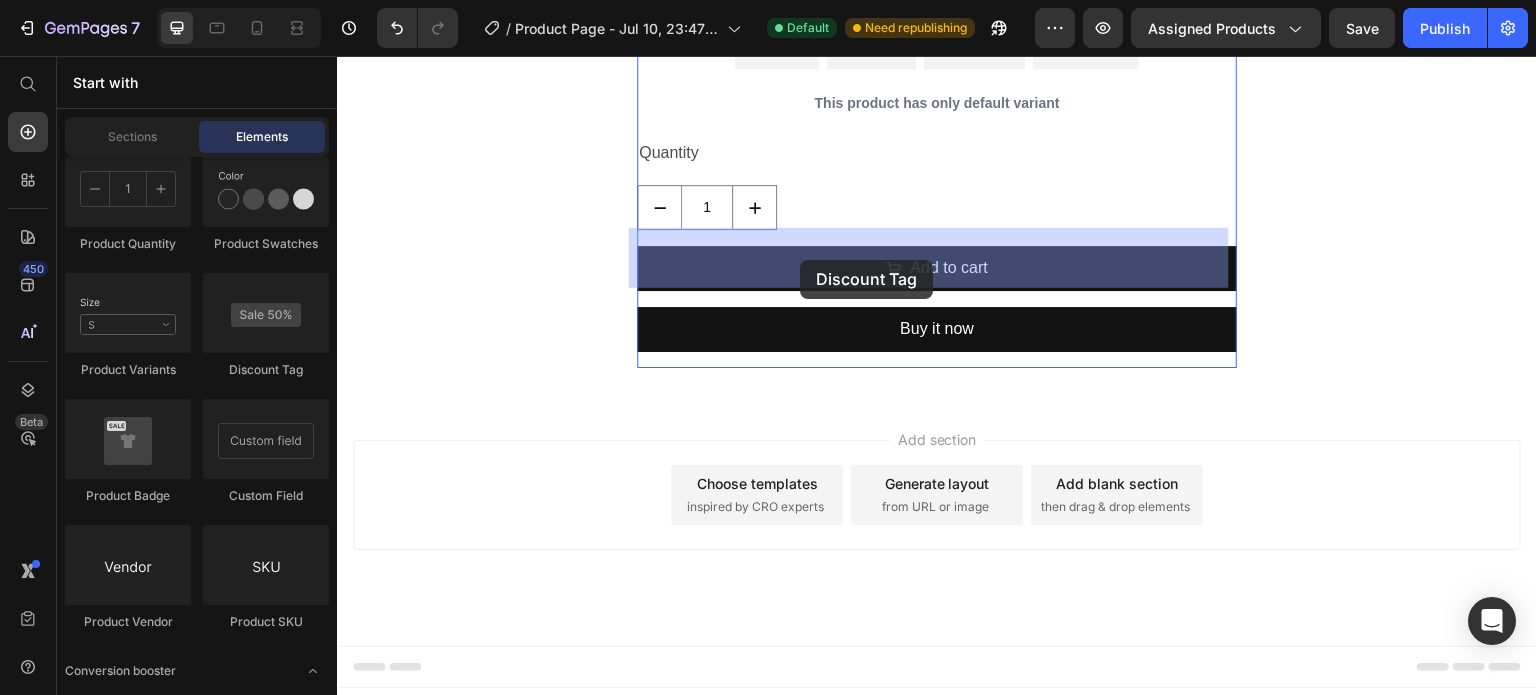 scroll, scrollTop: 2427, scrollLeft: 0, axis: vertical 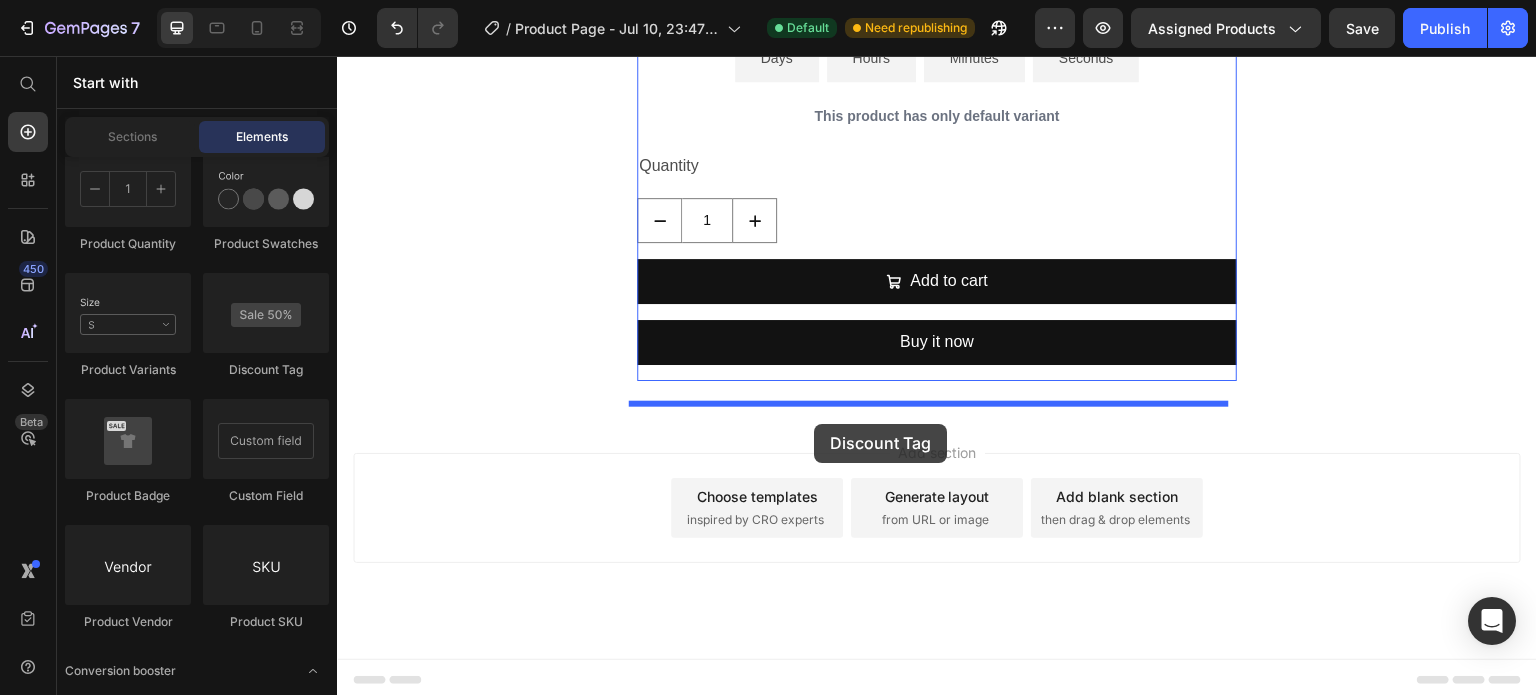 drag, startPoint x: 615, startPoint y: 390, endPoint x: 814, endPoint y: 424, distance: 201.88364 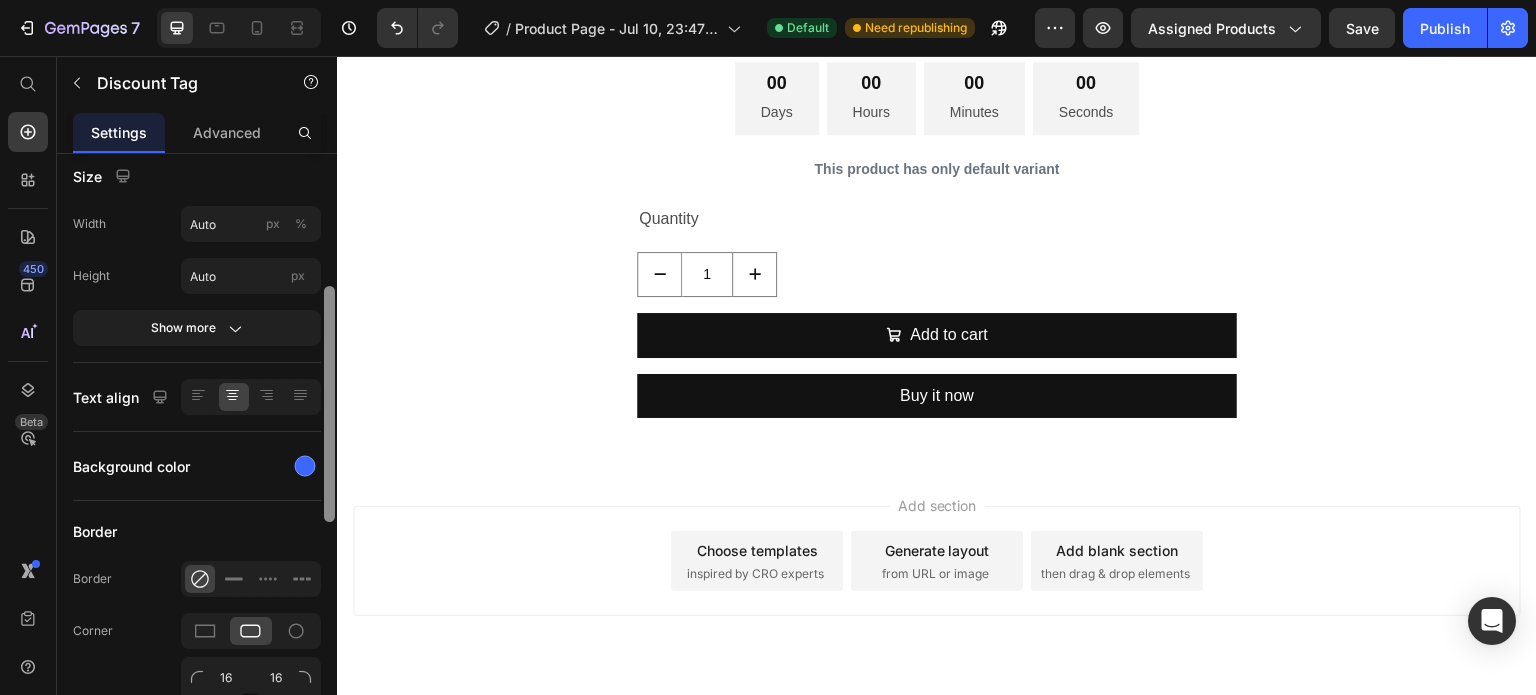 drag, startPoint x: 328, startPoint y: 323, endPoint x: 325, endPoint y: 453, distance: 130.0346 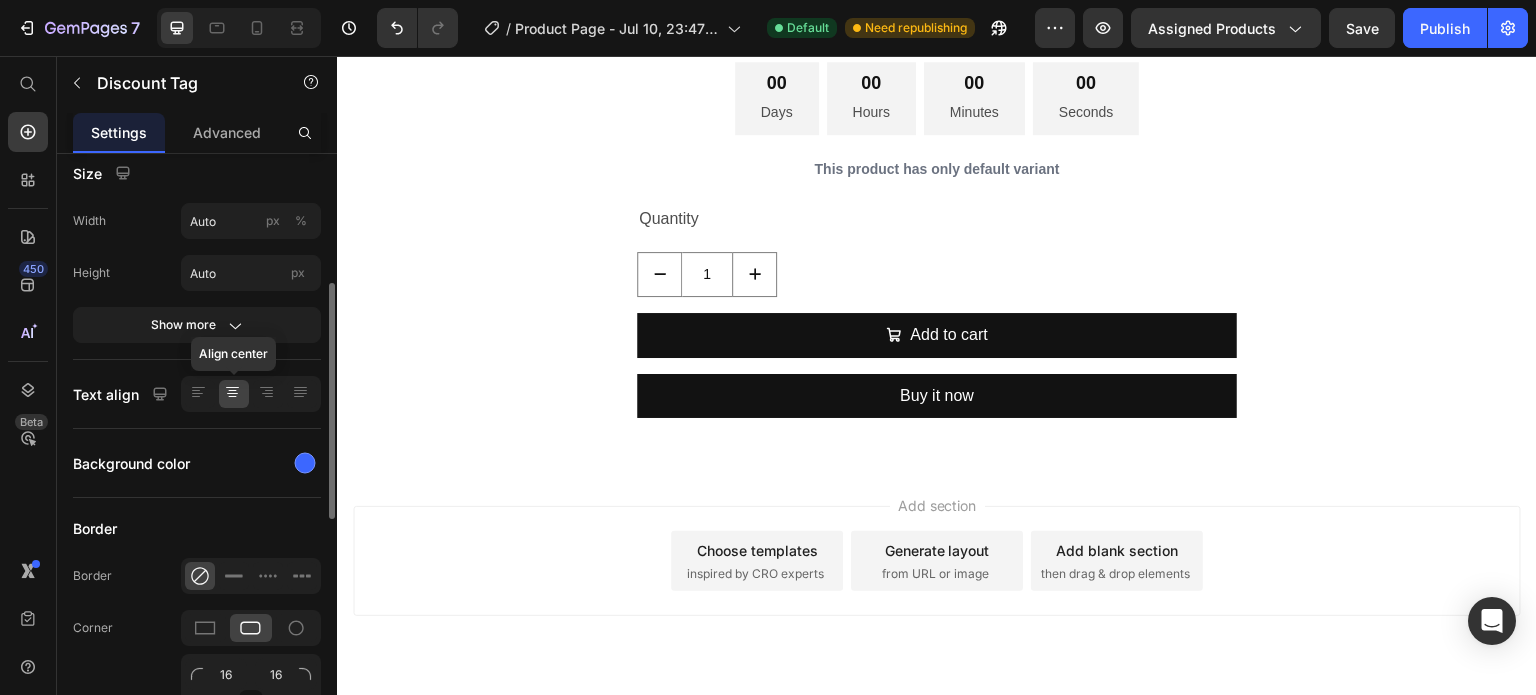 click 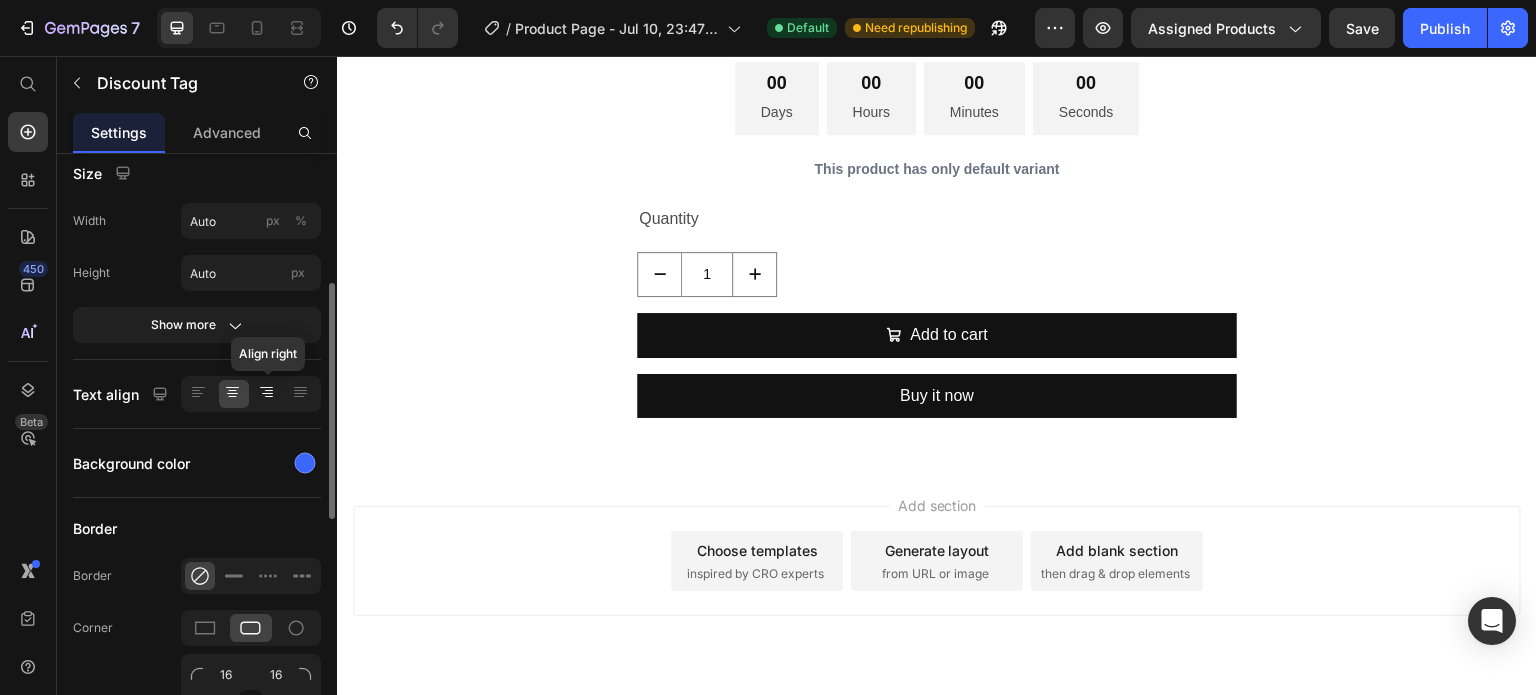 click 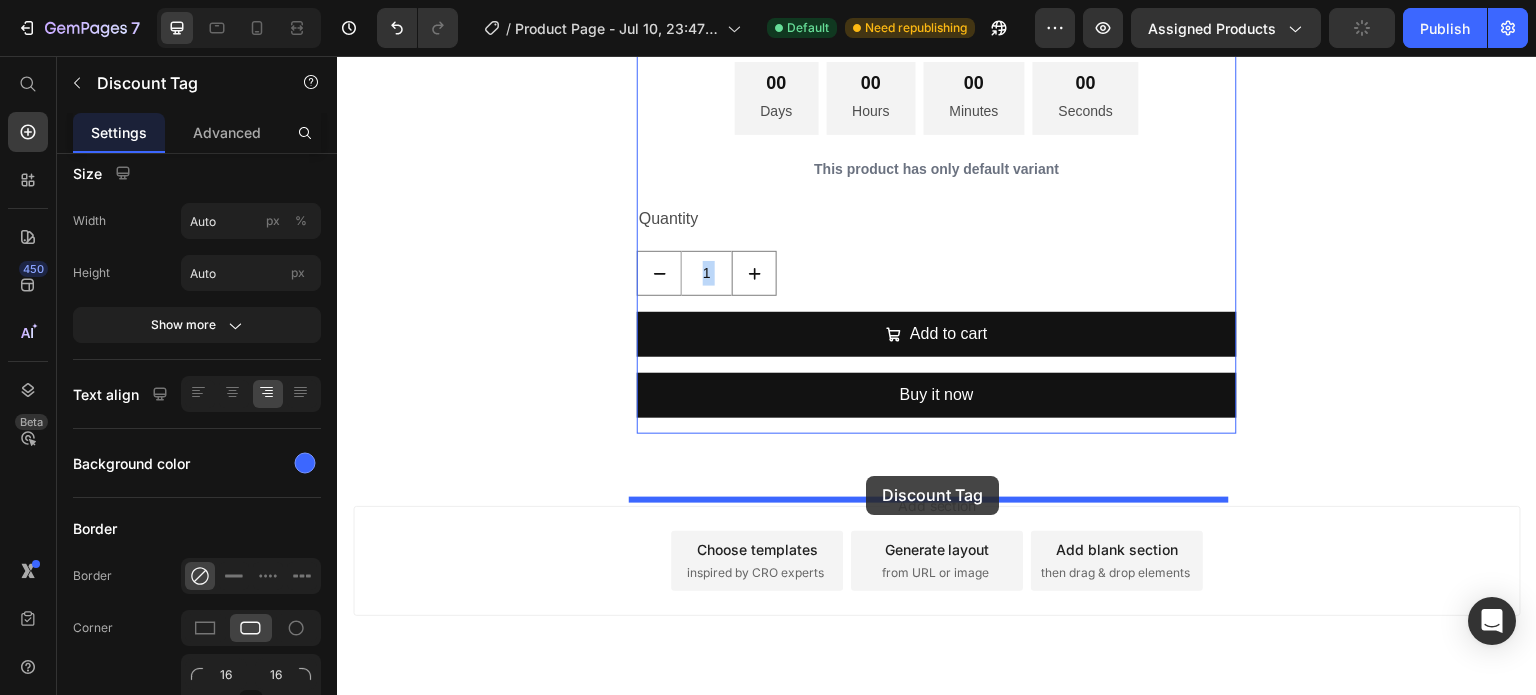 drag, startPoint x: 776, startPoint y: 418, endPoint x: 866, endPoint y: 476, distance: 107.07007 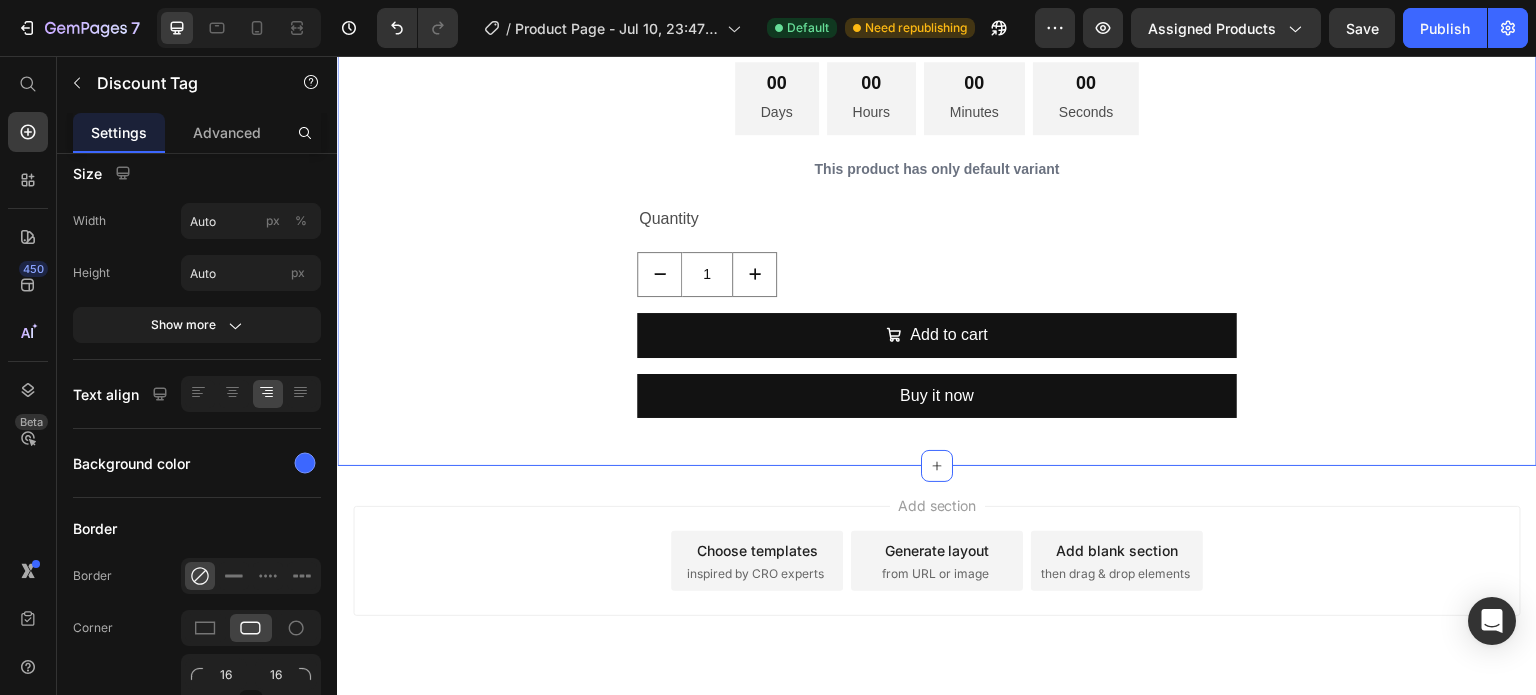 click on "Drop element here InstaSmile™ Carillas Dentales a Presión Moldeables Product Title $29.00 Product Price $63.00 Product Price Row SALE 54% OFF Discount Tag   16  Tu Sonrisa Perfecta para Fotos, en 60 Segundos. Product Description 00 Days 00 Hours 00 Minutes 00 Seconds Countdown Timer This product has only default variant Product Variants & Swatches Quantity Text Block 1 Product Quantity
Add to cart Add to Cart Buy it now Dynamic Checkout Product" at bounding box center (937, 93) 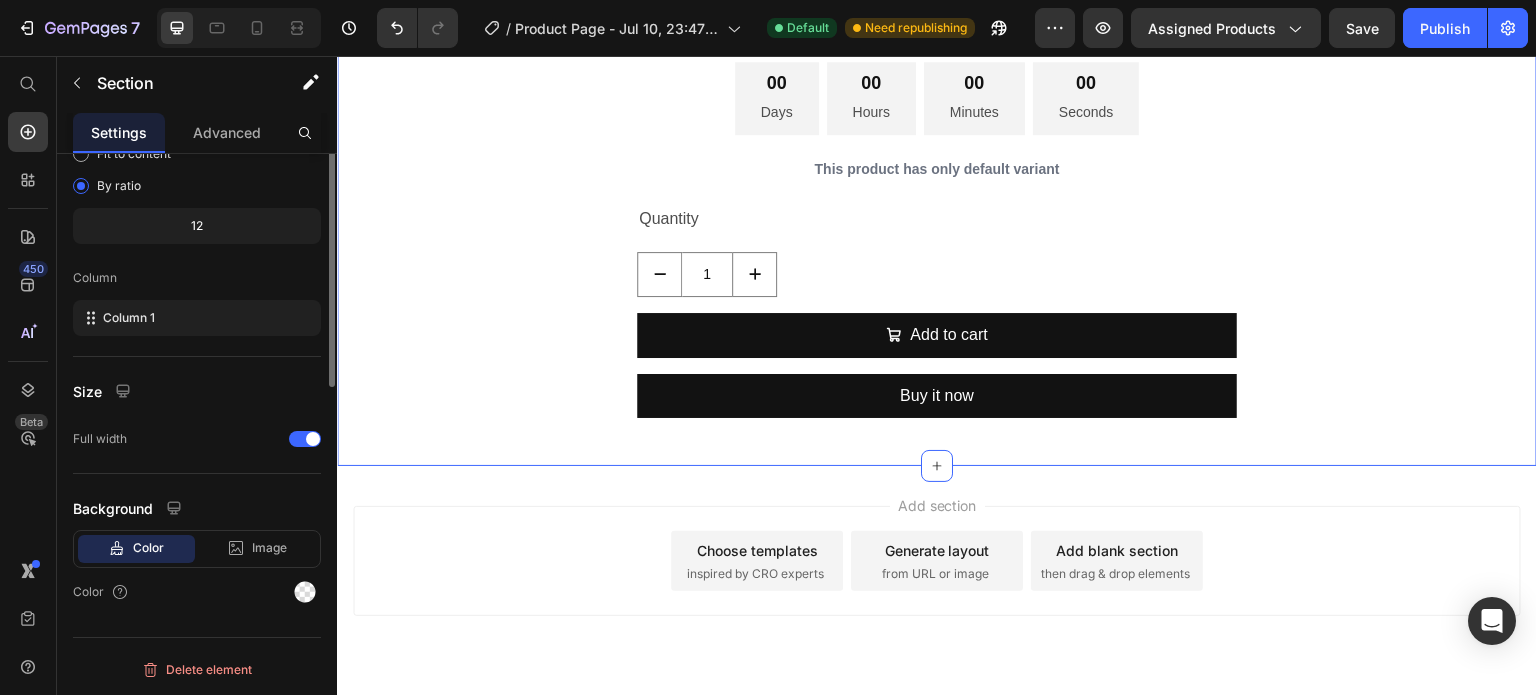 scroll, scrollTop: 0, scrollLeft: 0, axis: both 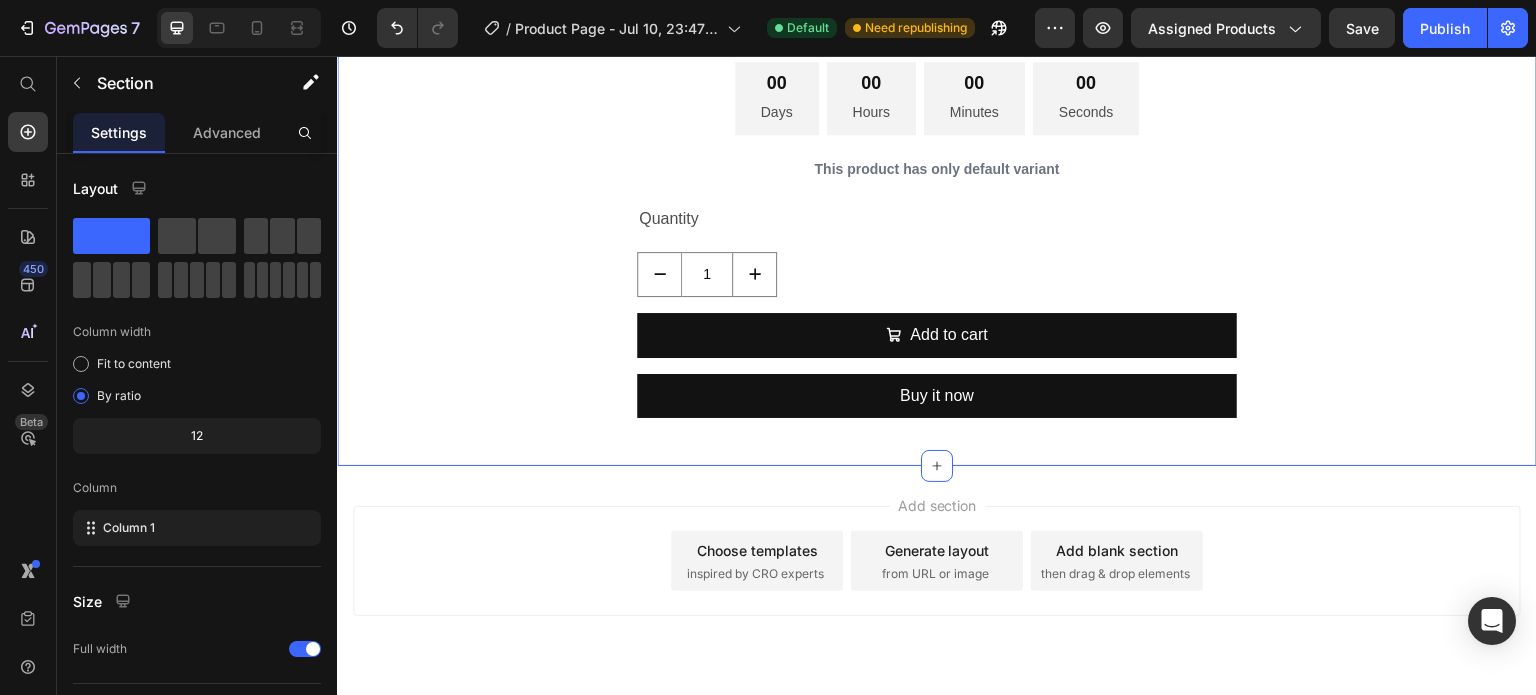click on "$63.00" at bounding box center (733, -72) 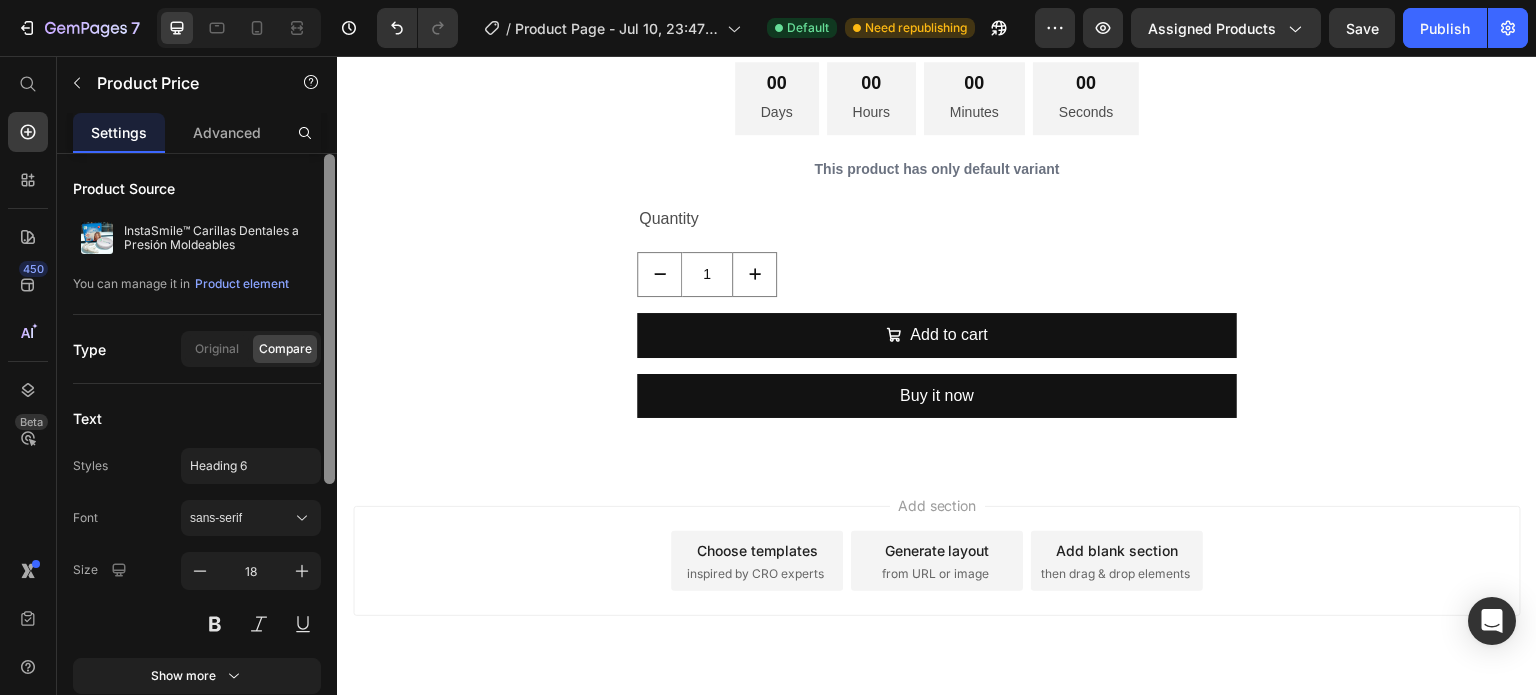 scroll, scrollTop: 114, scrollLeft: 0, axis: vertical 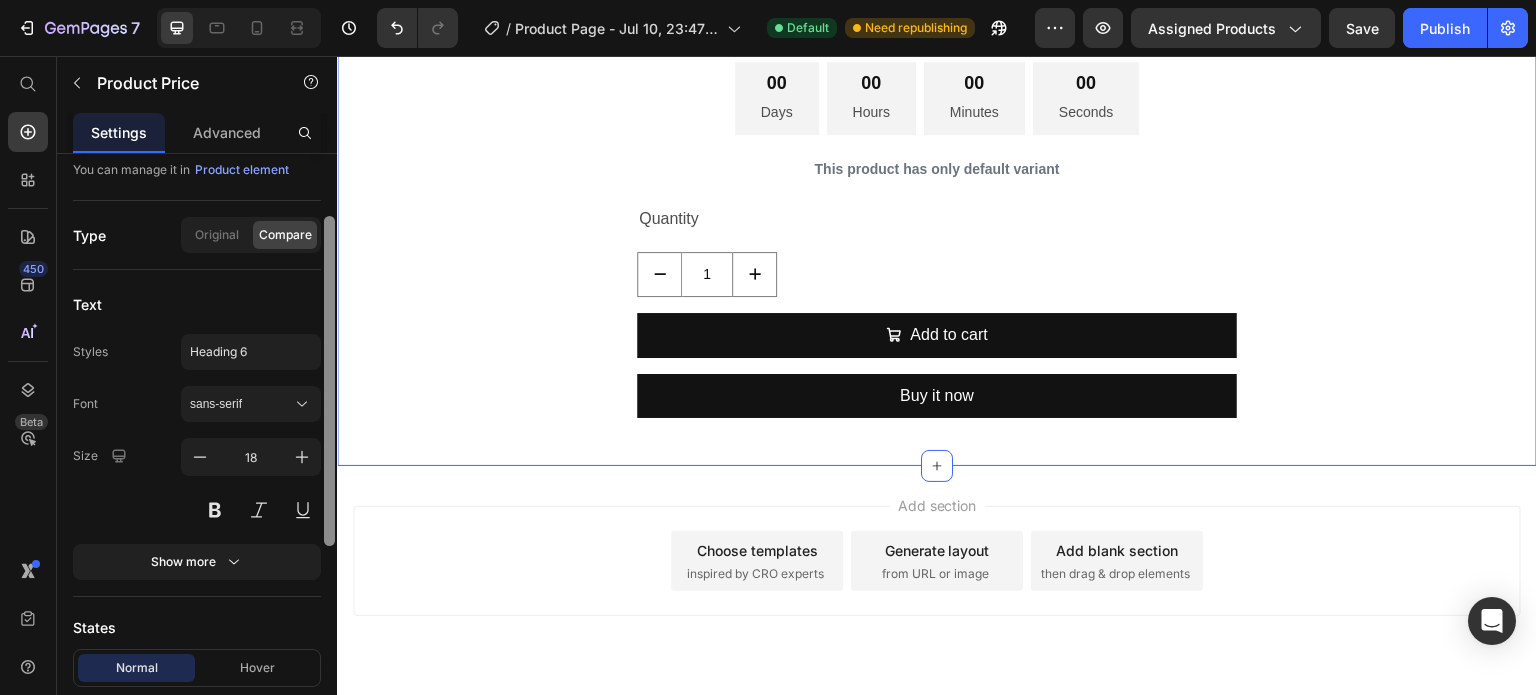 drag, startPoint x: 669, startPoint y: 342, endPoint x: 338, endPoint y: 312, distance: 332.35675 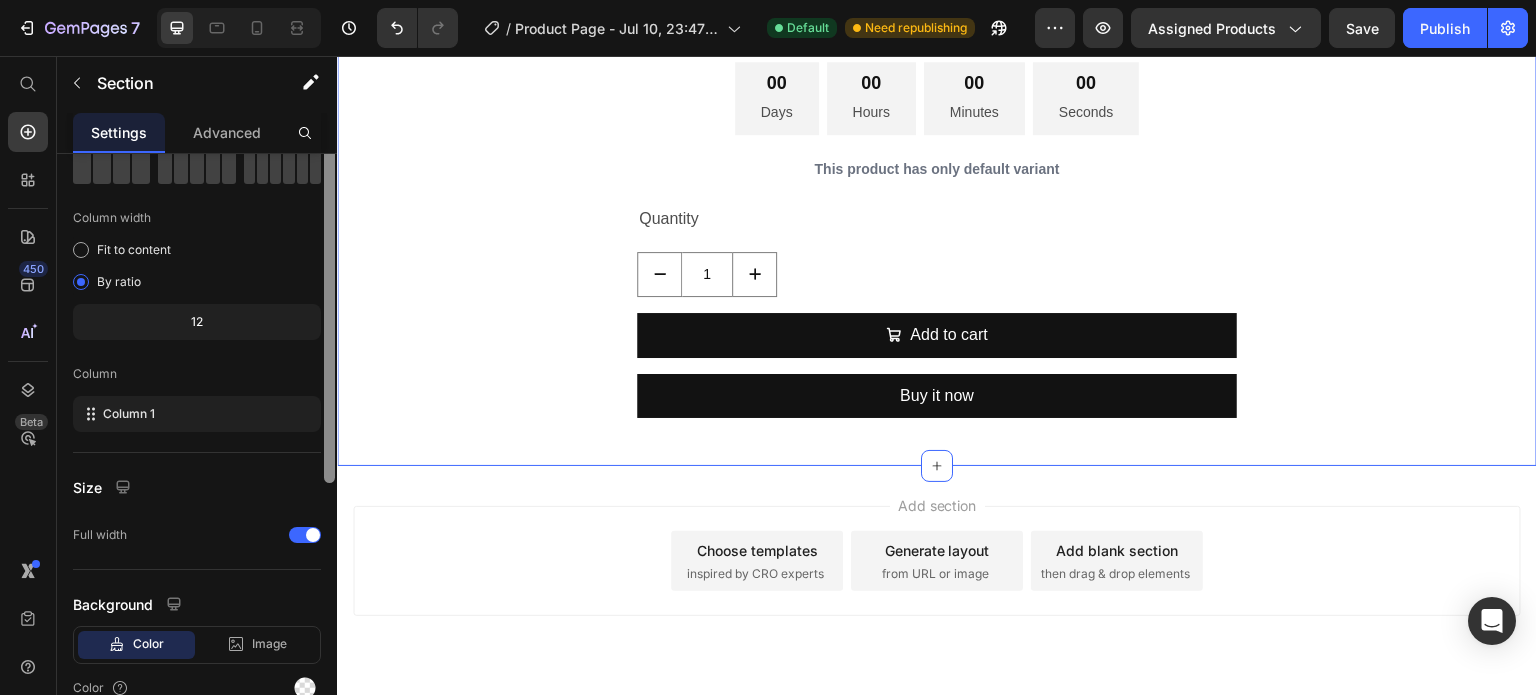 scroll, scrollTop: 0, scrollLeft: 0, axis: both 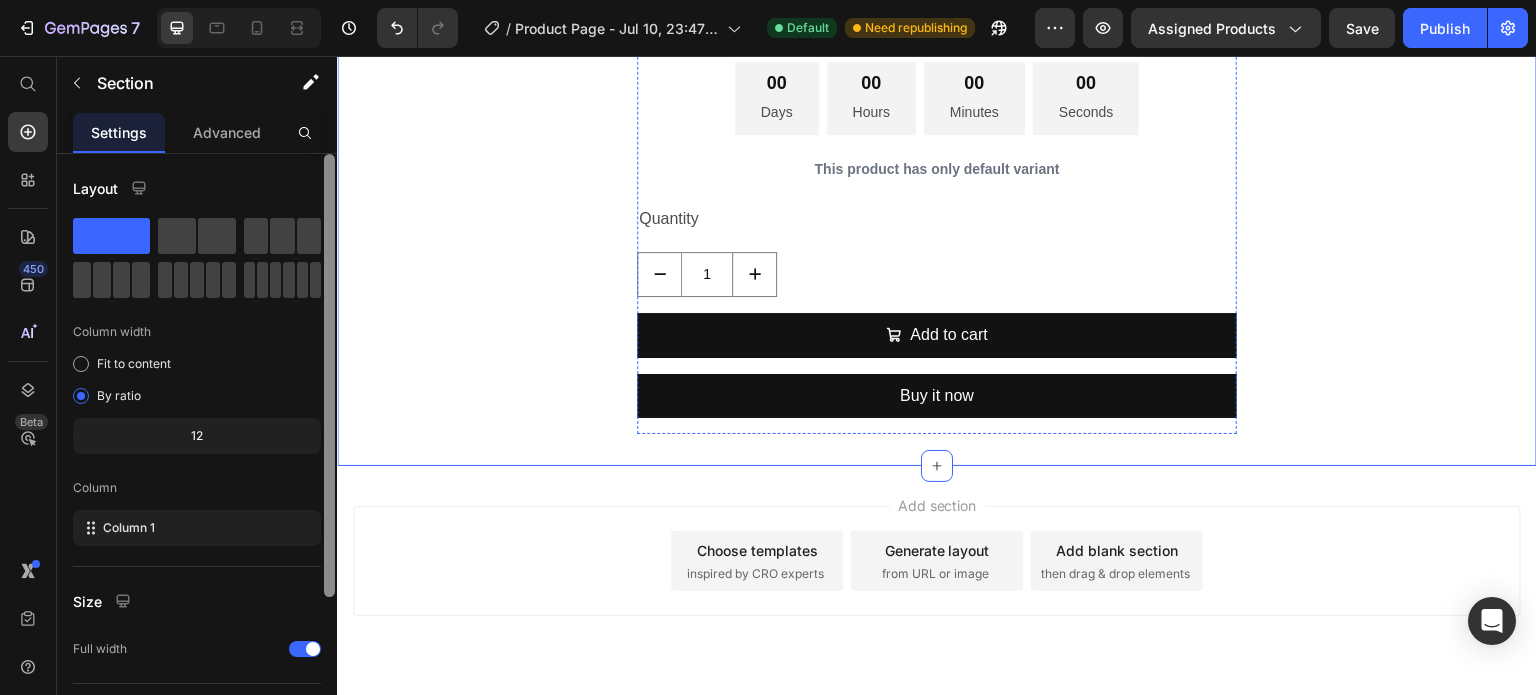 click on "$29.00 Product Price $63.00 Product Price Row" at bounding box center (937, -72) 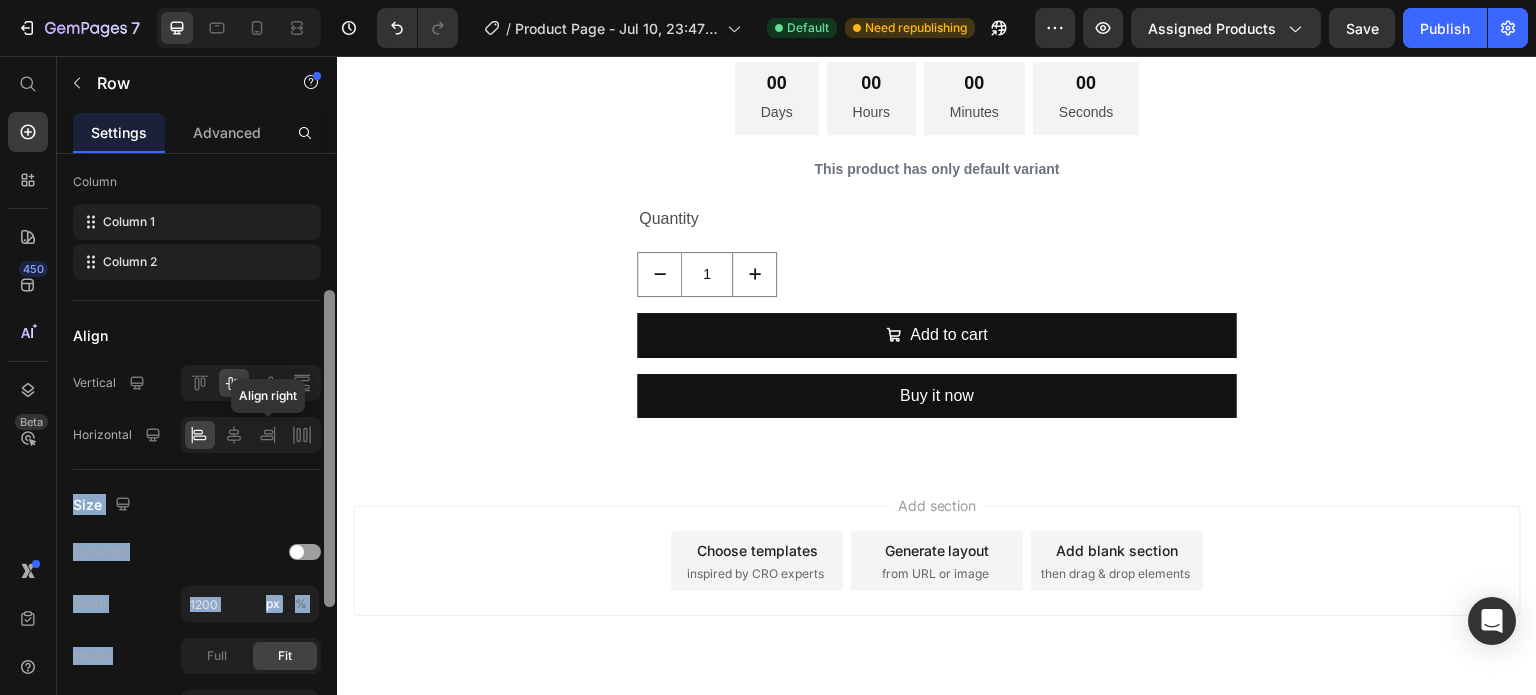 scroll, scrollTop: 268, scrollLeft: 0, axis: vertical 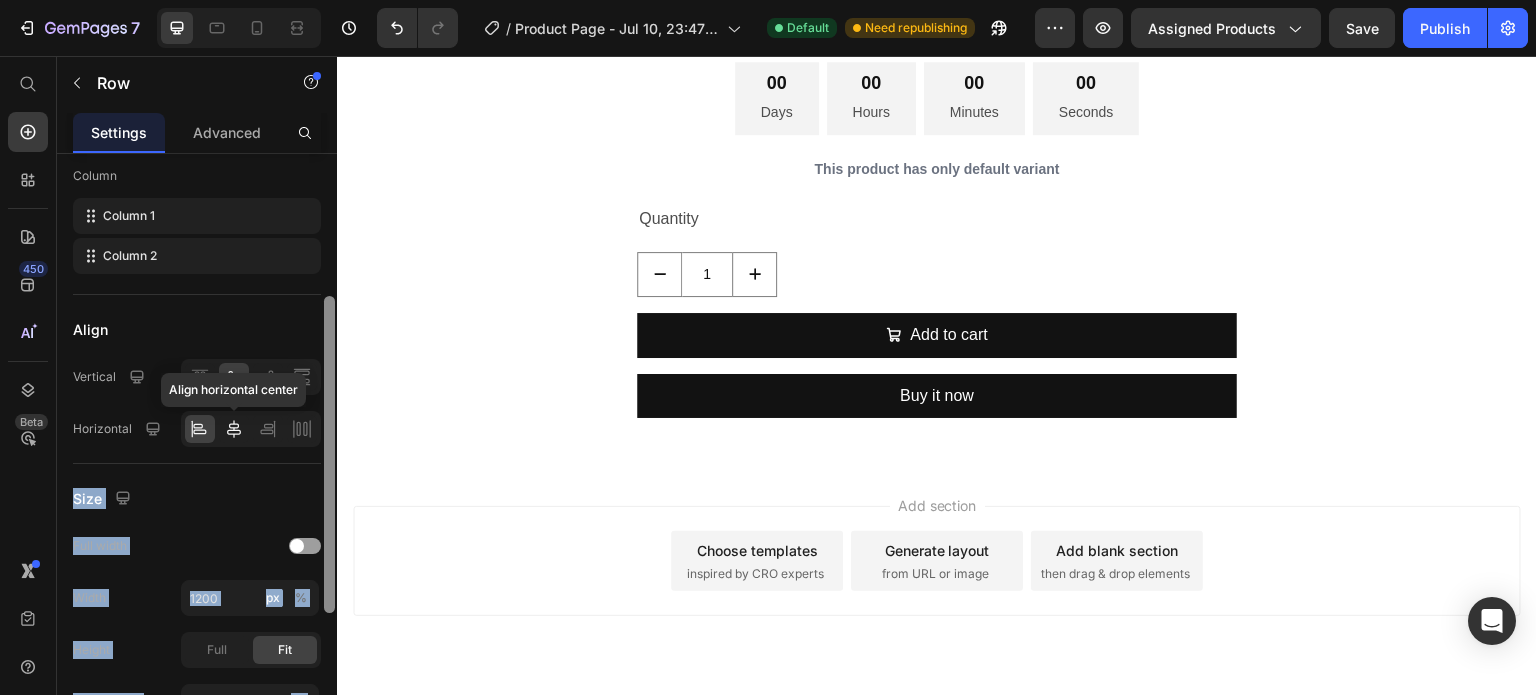 drag, startPoint x: 323, startPoint y: 454, endPoint x: 240, endPoint y: 434, distance: 85.37564 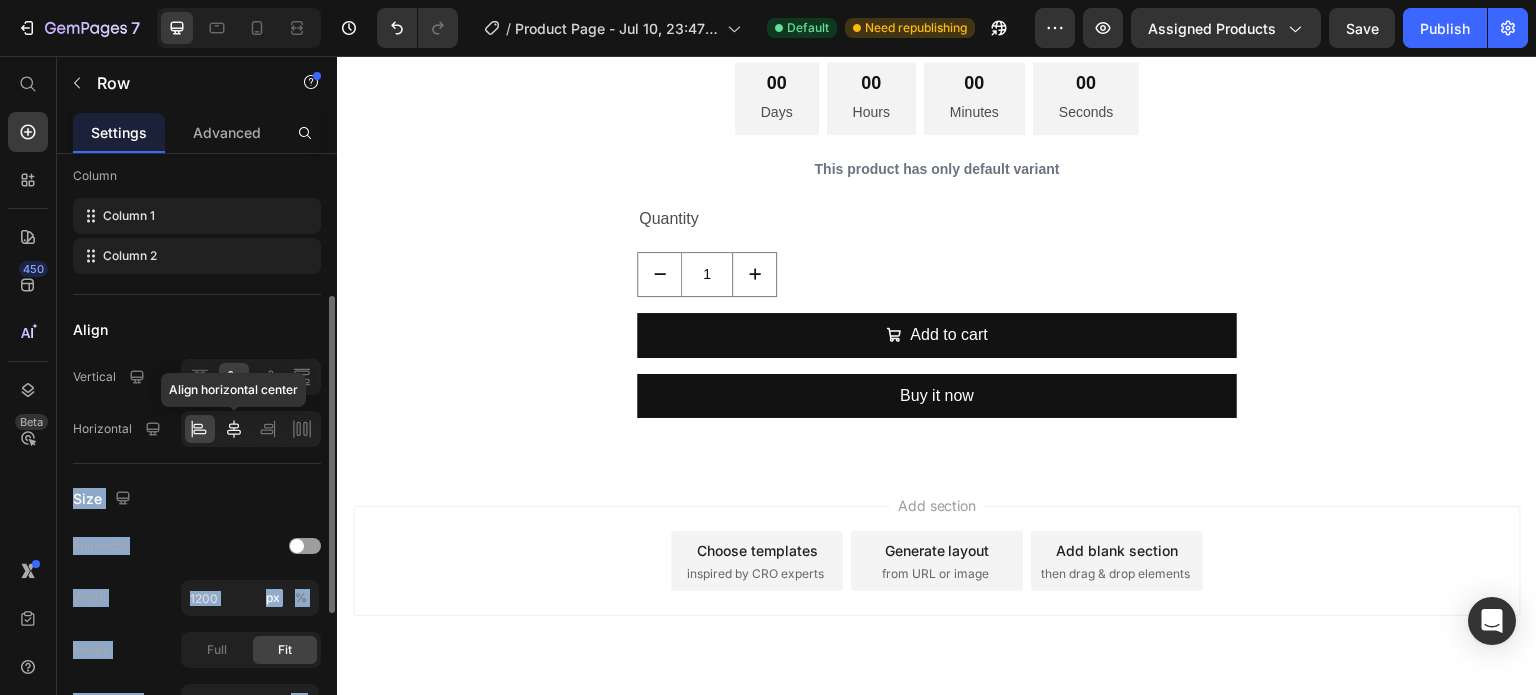 click 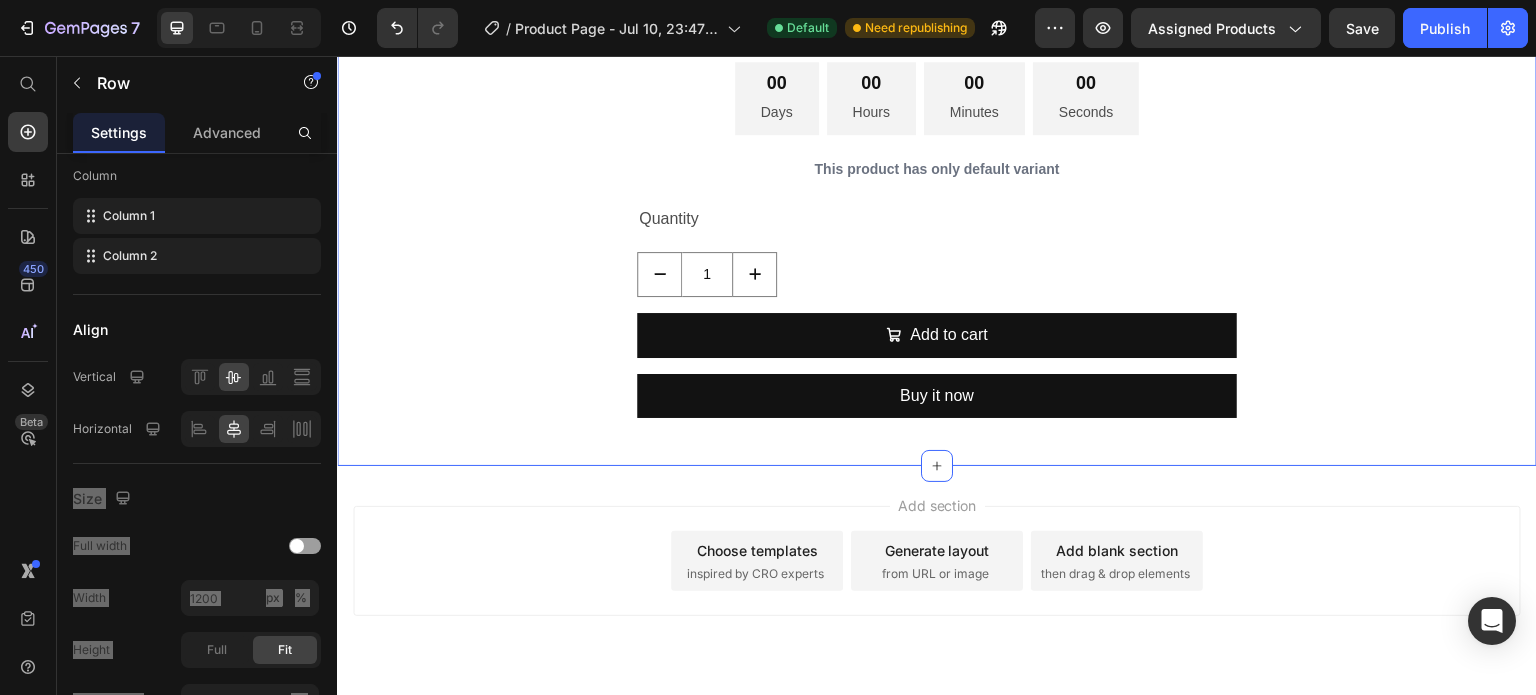 click on "Drop element here InstaSmile™ Carillas Dentales a Presión Moldeables Product Title $29.00 Product Price $63.00 Product Price Row   16 SALE 54% OFF Discount Tag  Tu Sonrisa Perfecta para Fotos, en 60 Segundos. Product Description 00 Days 00 Hours 00 Minutes 00 Seconds Countdown Timer This product has only default variant Product Variants & Swatches Quantity Text Block 1 Product Quantity
Add to cart Add to Cart Buy it now Dynamic Checkout Product" at bounding box center (937, 93) 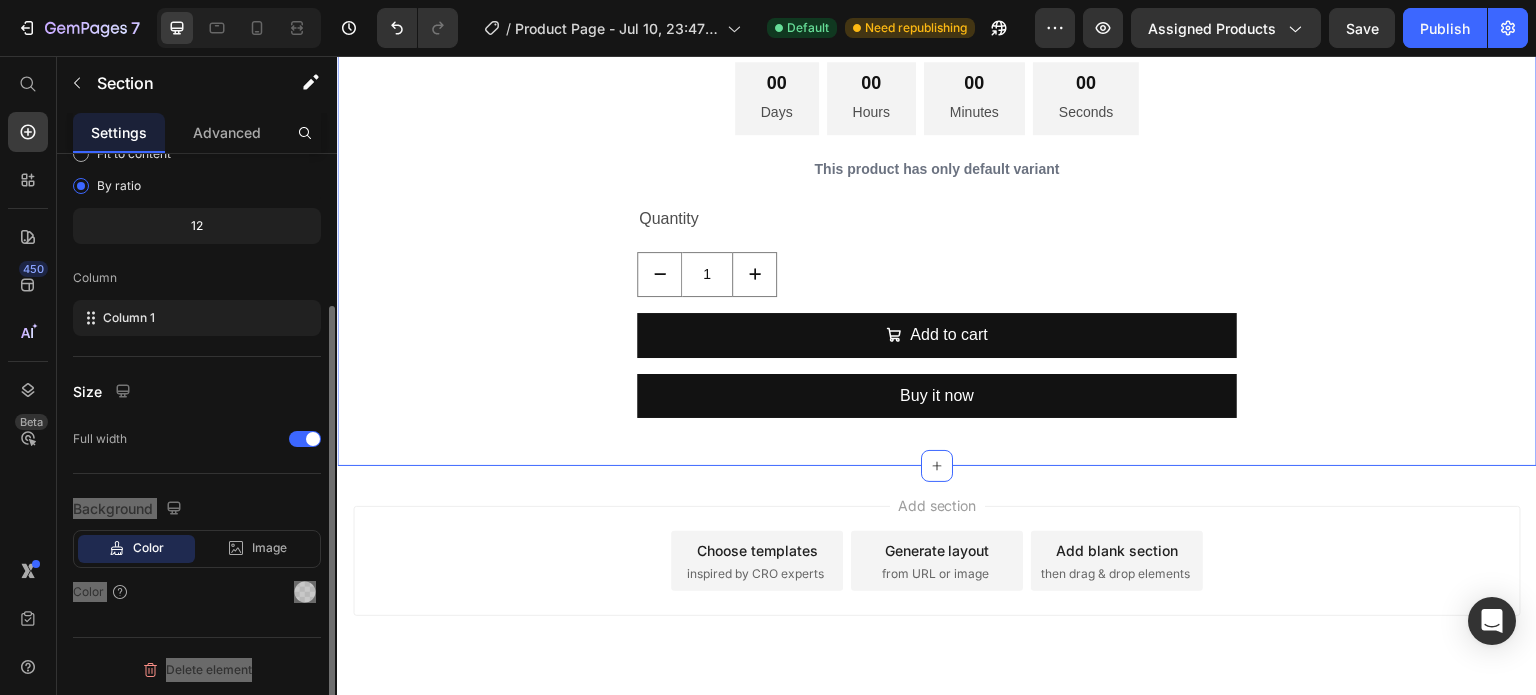 scroll, scrollTop: 0, scrollLeft: 0, axis: both 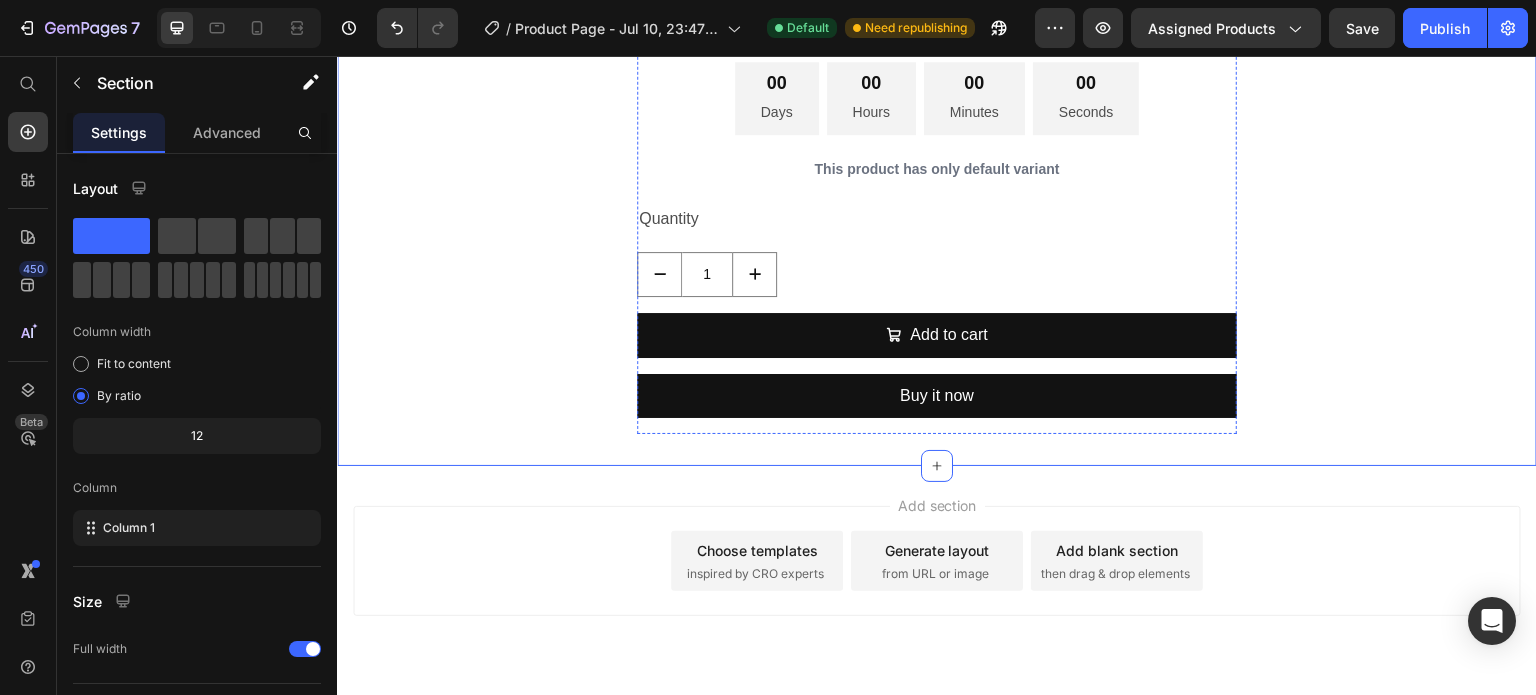 click on "SALE 54% OFF" at bounding box center [937, -24] 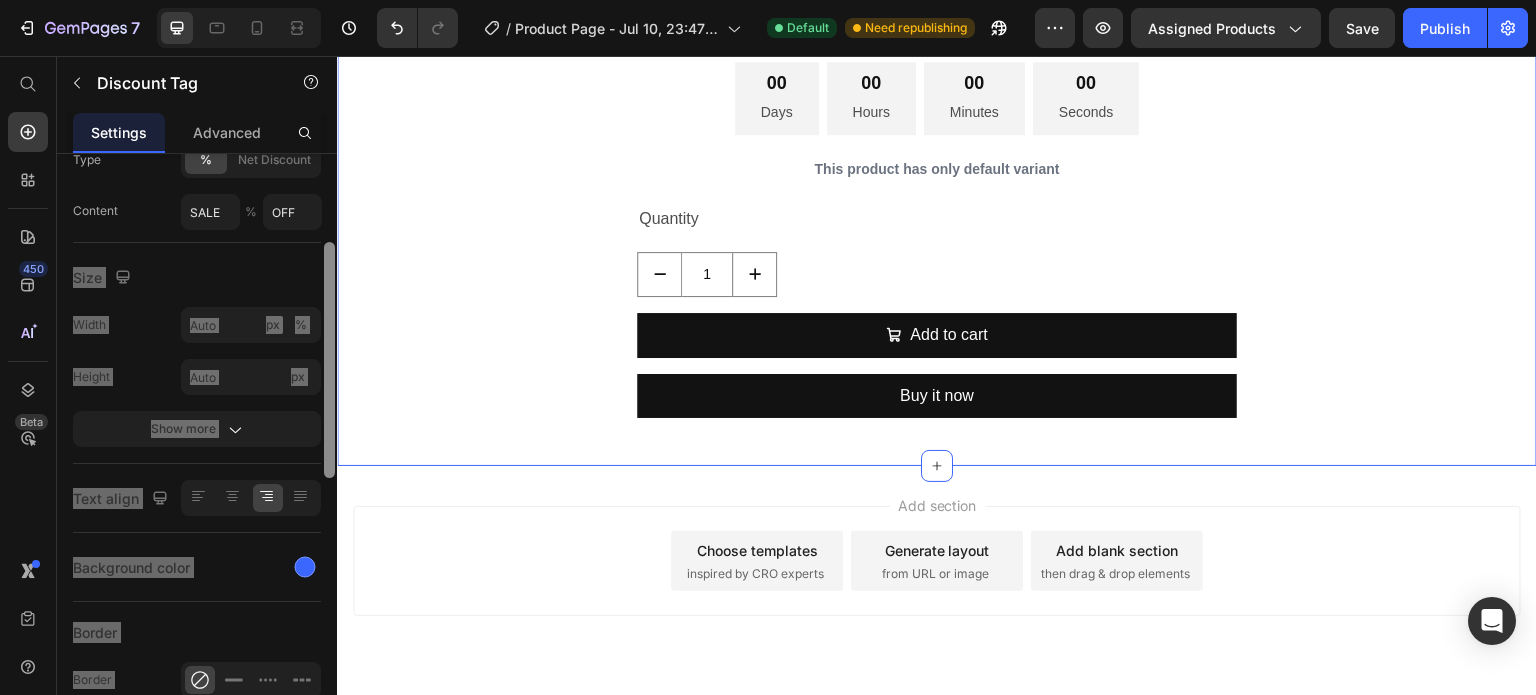 drag, startPoint x: 669, startPoint y: 404, endPoint x: 338, endPoint y: 462, distance: 336.04315 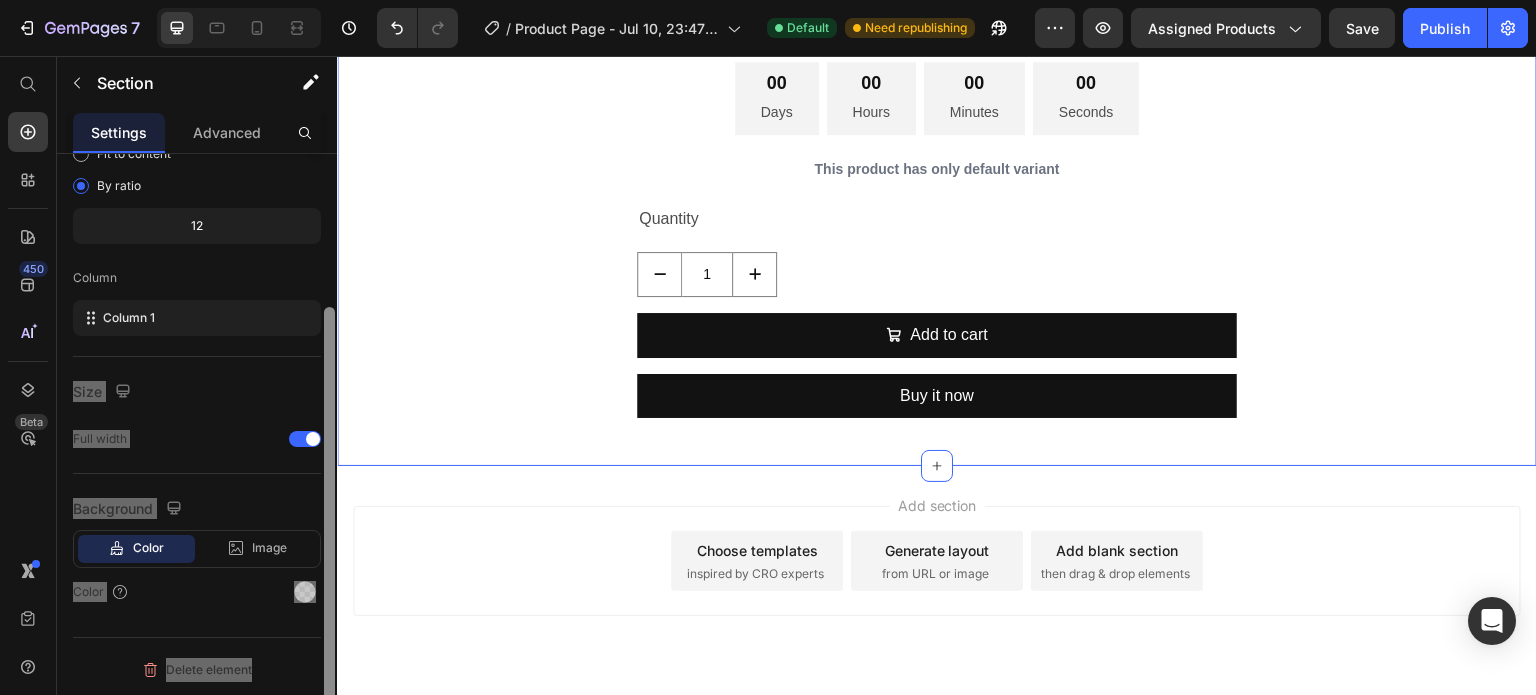 scroll, scrollTop: 208, scrollLeft: 0, axis: vertical 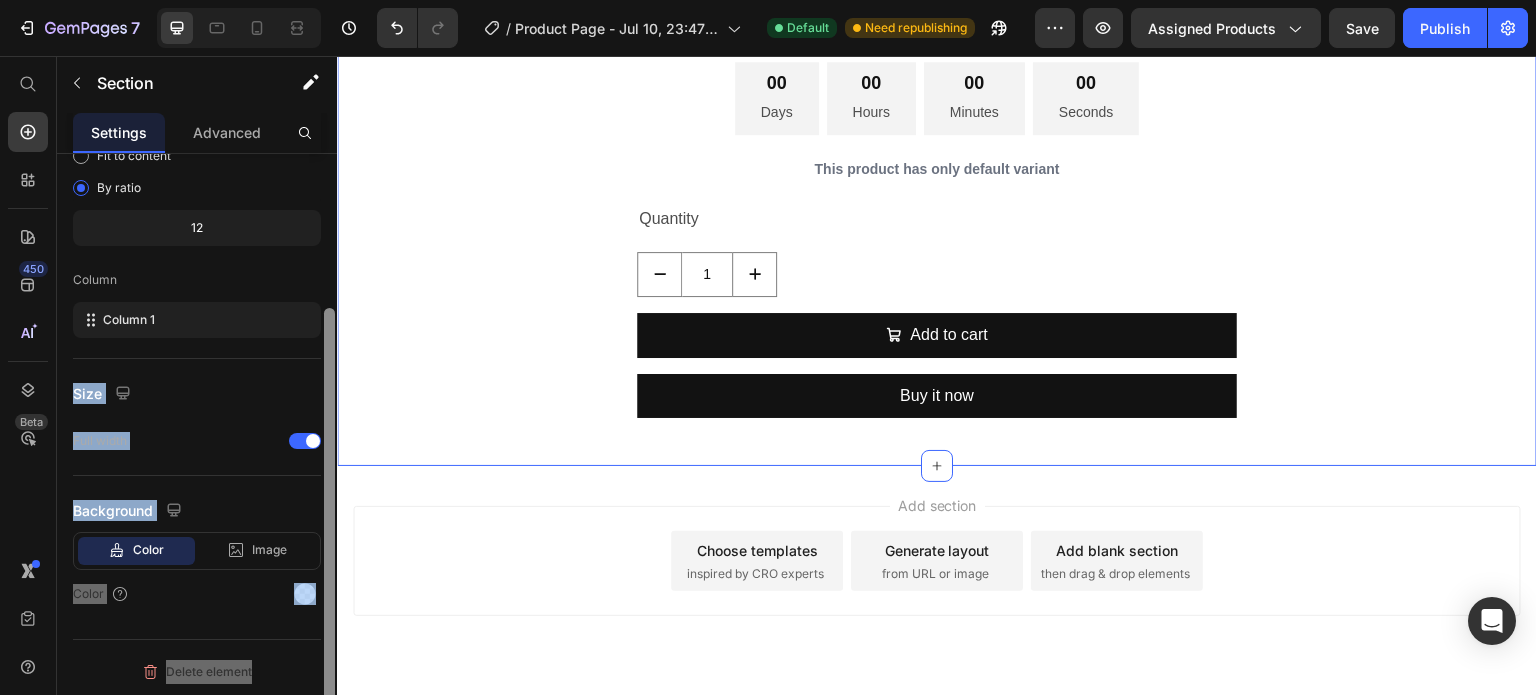 click on "Background" at bounding box center [197, 510] 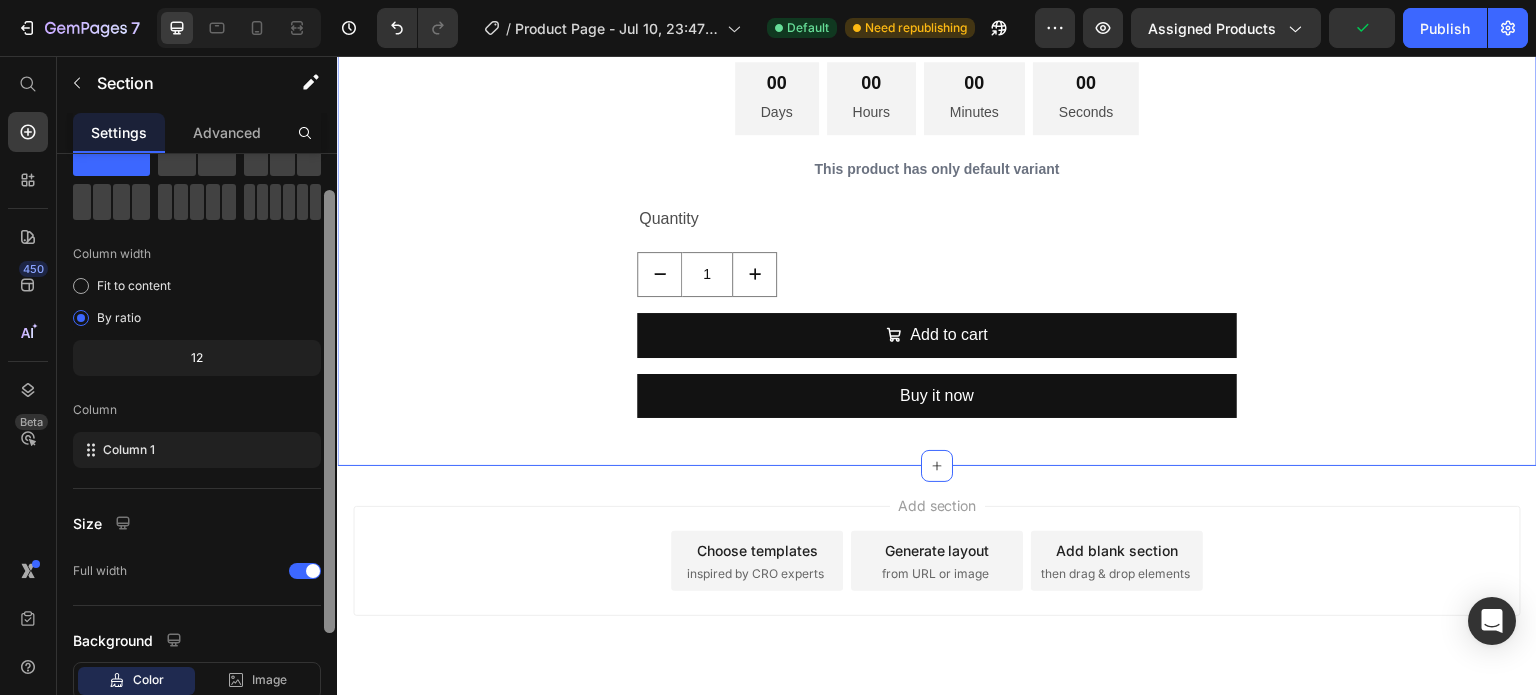 scroll, scrollTop: 111, scrollLeft: 0, axis: vertical 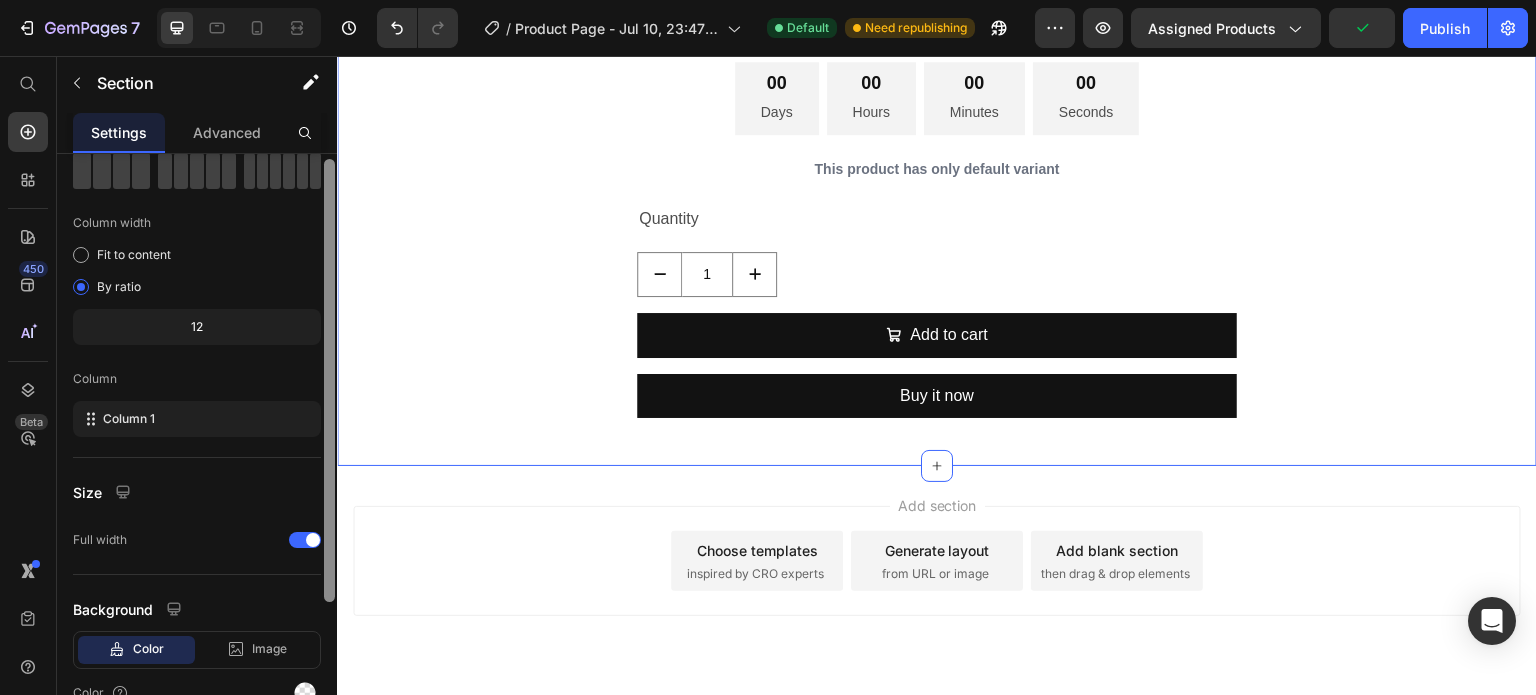 drag, startPoint x: 328, startPoint y: 475, endPoint x: 330, endPoint y: 403, distance: 72.02777 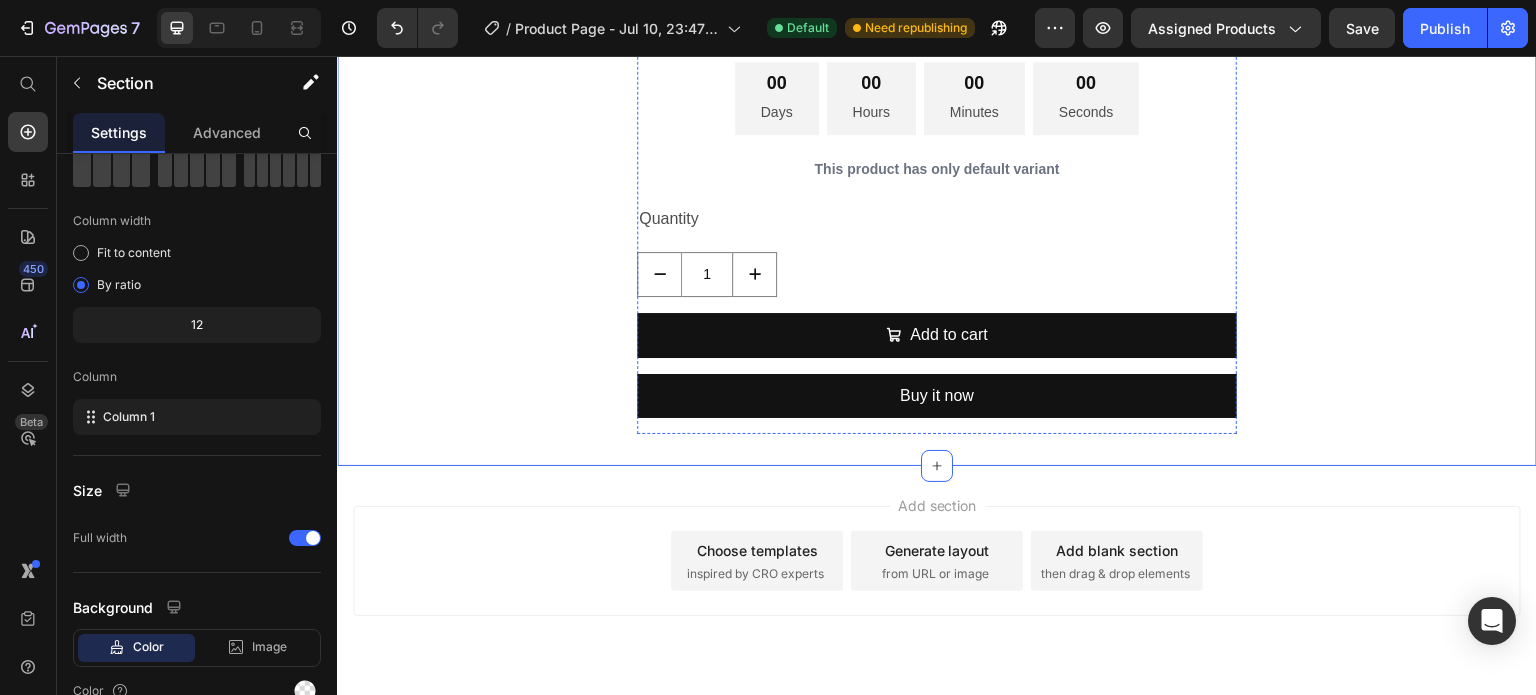 click on "SALE 54% OFF" at bounding box center (937, -24) 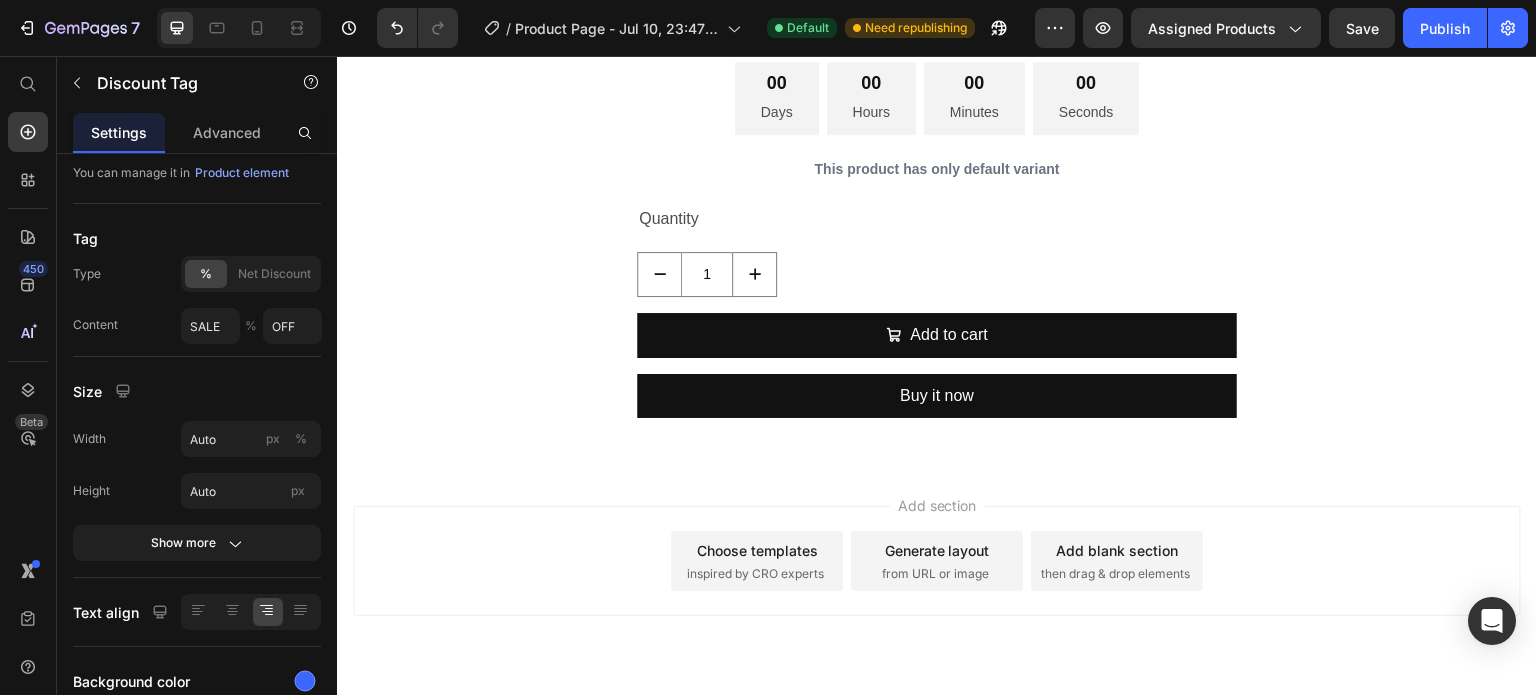 scroll, scrollTop: 0, scrollLeft: 0, axis: both 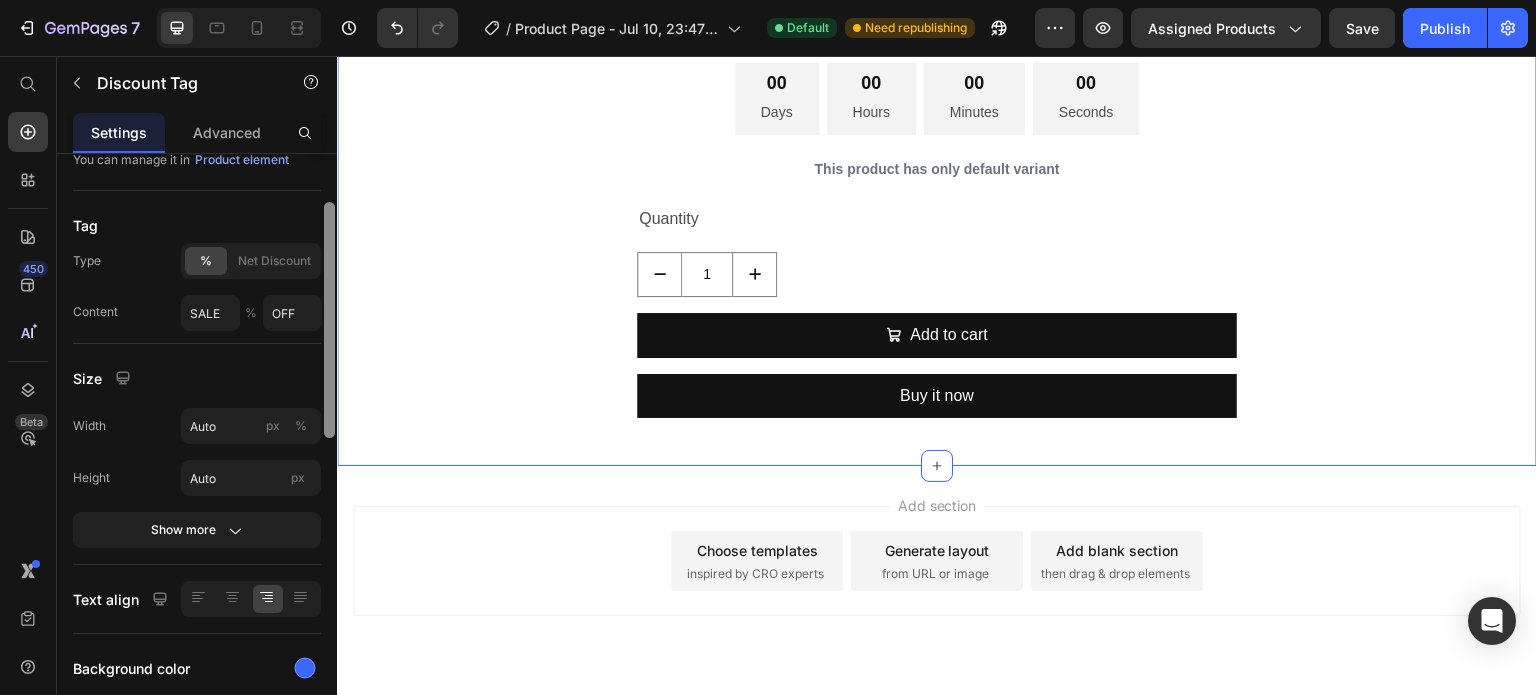 drag, startPoint x: 662, startPoint y: 406, endPoint x: 344, endPoint y: 452, distance: 321.3098 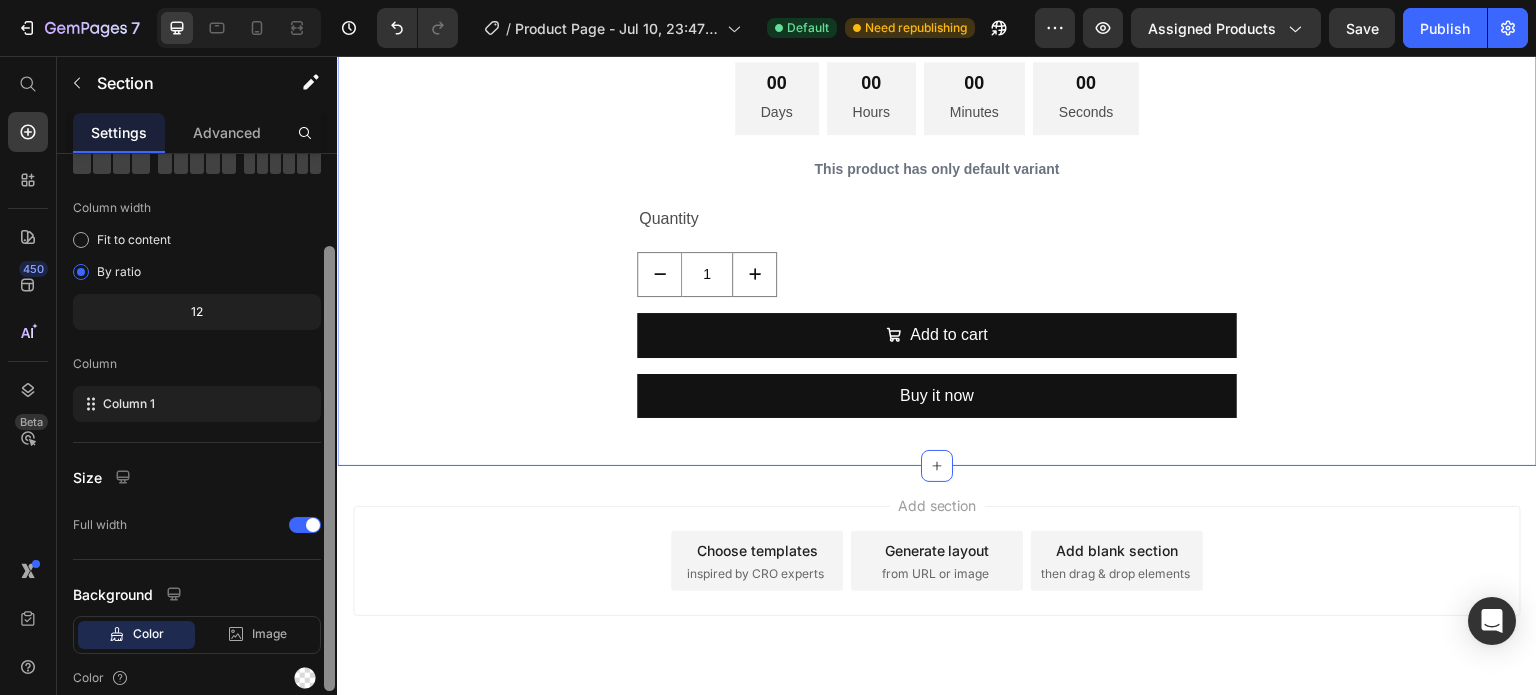scroll, scrollTop: 208, scrollLeft: 0, axis: vertical 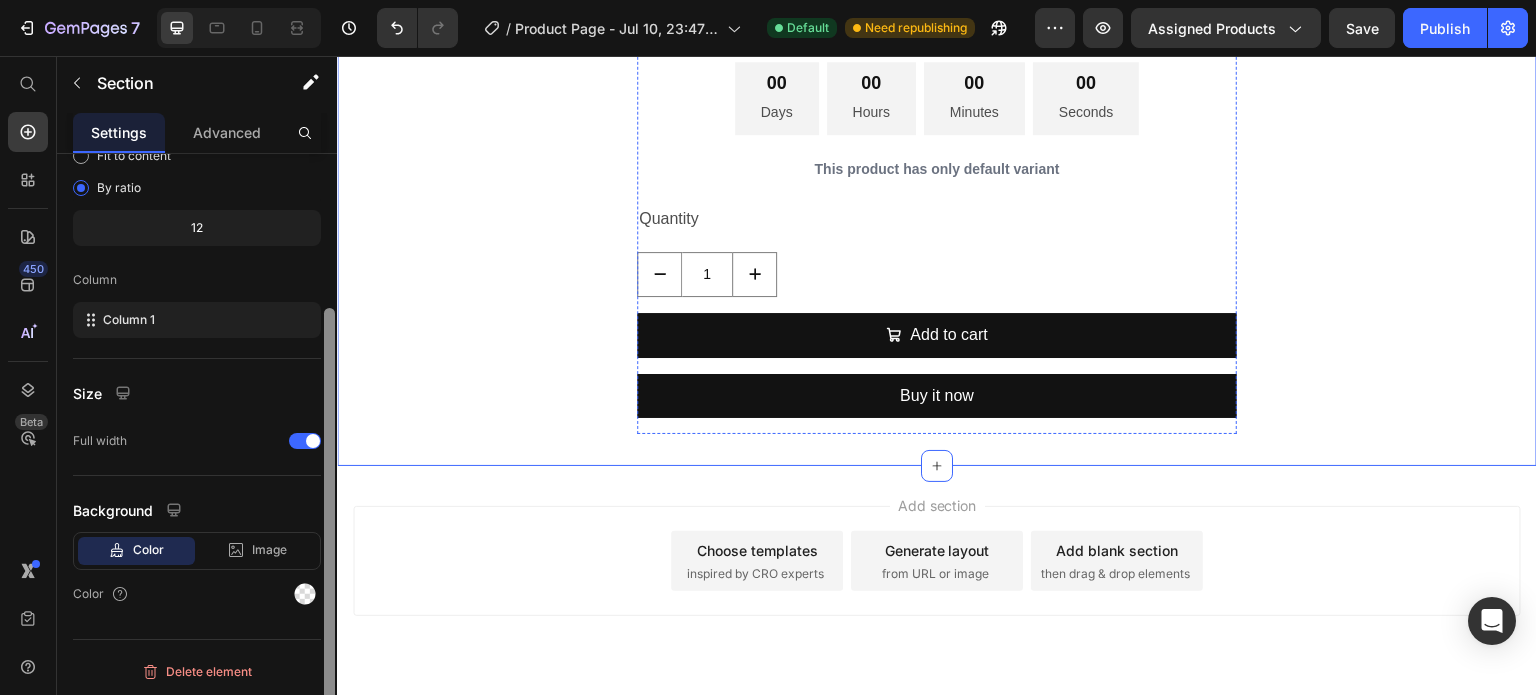 click on "SALE 54% OFF" at bounding box center (937, -24) 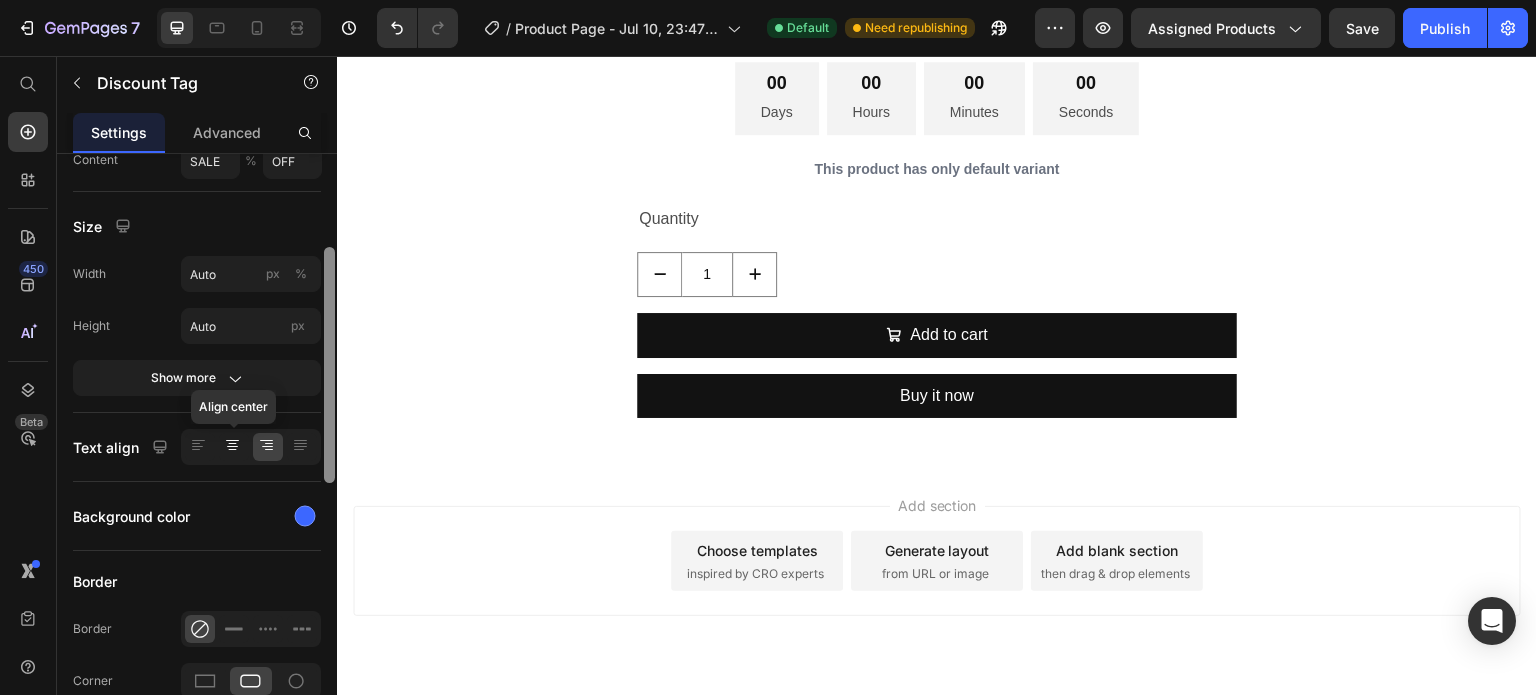 scroll, scrollTop: 265, scrollLeft: 0, axis: vertical 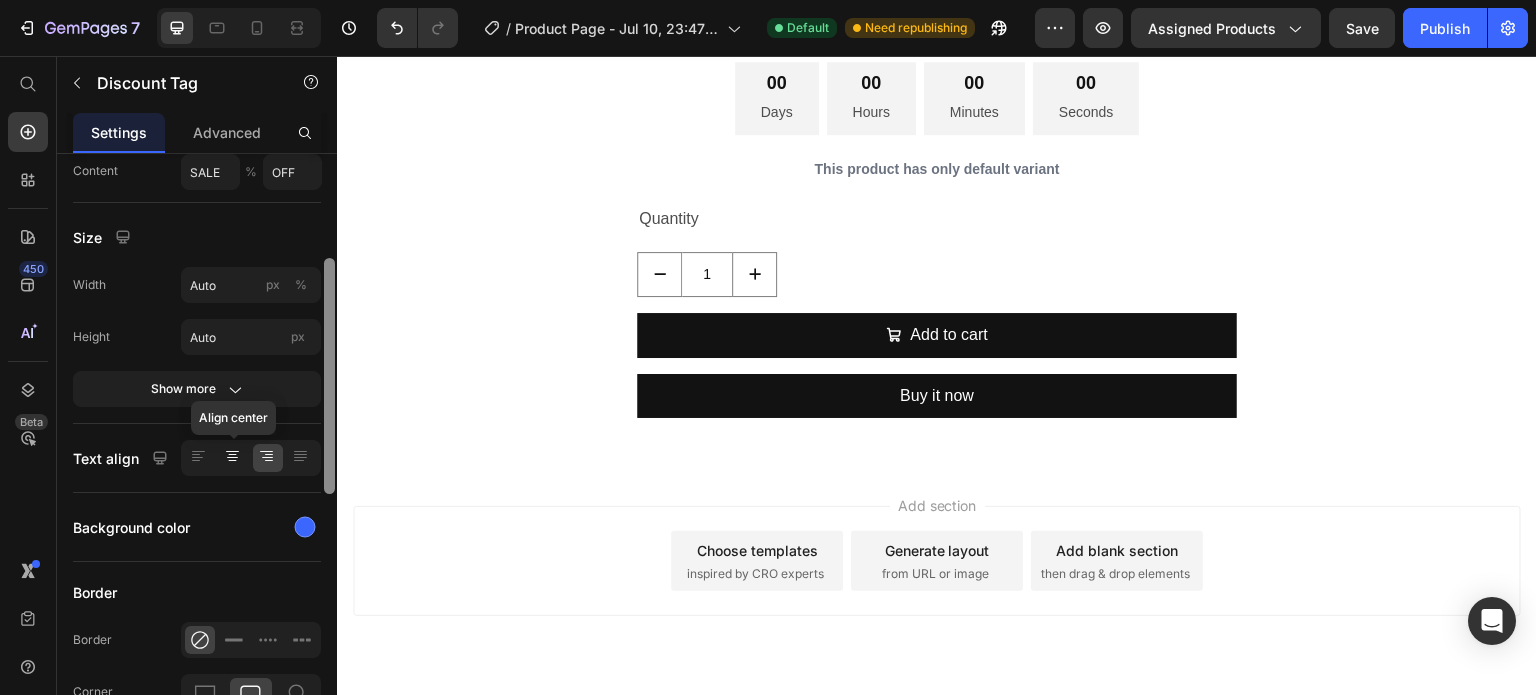 click 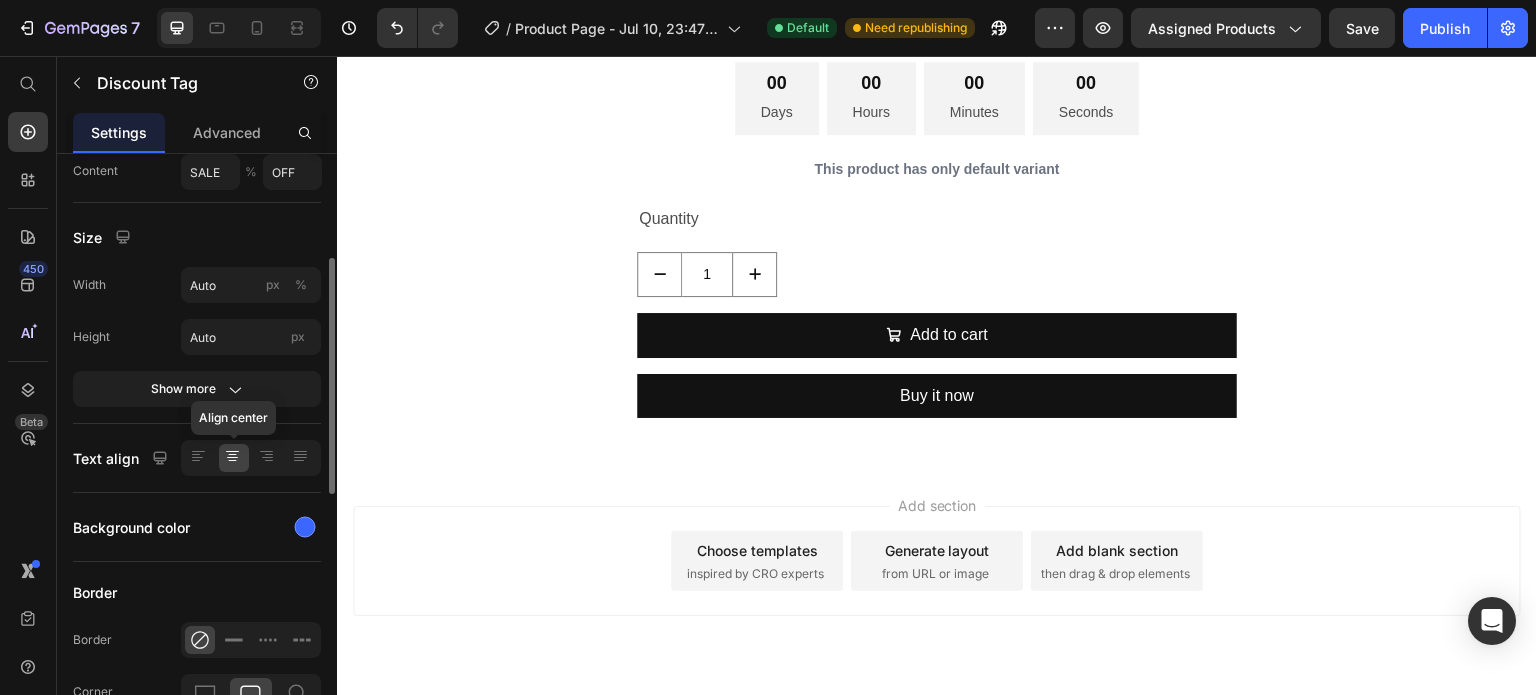 click 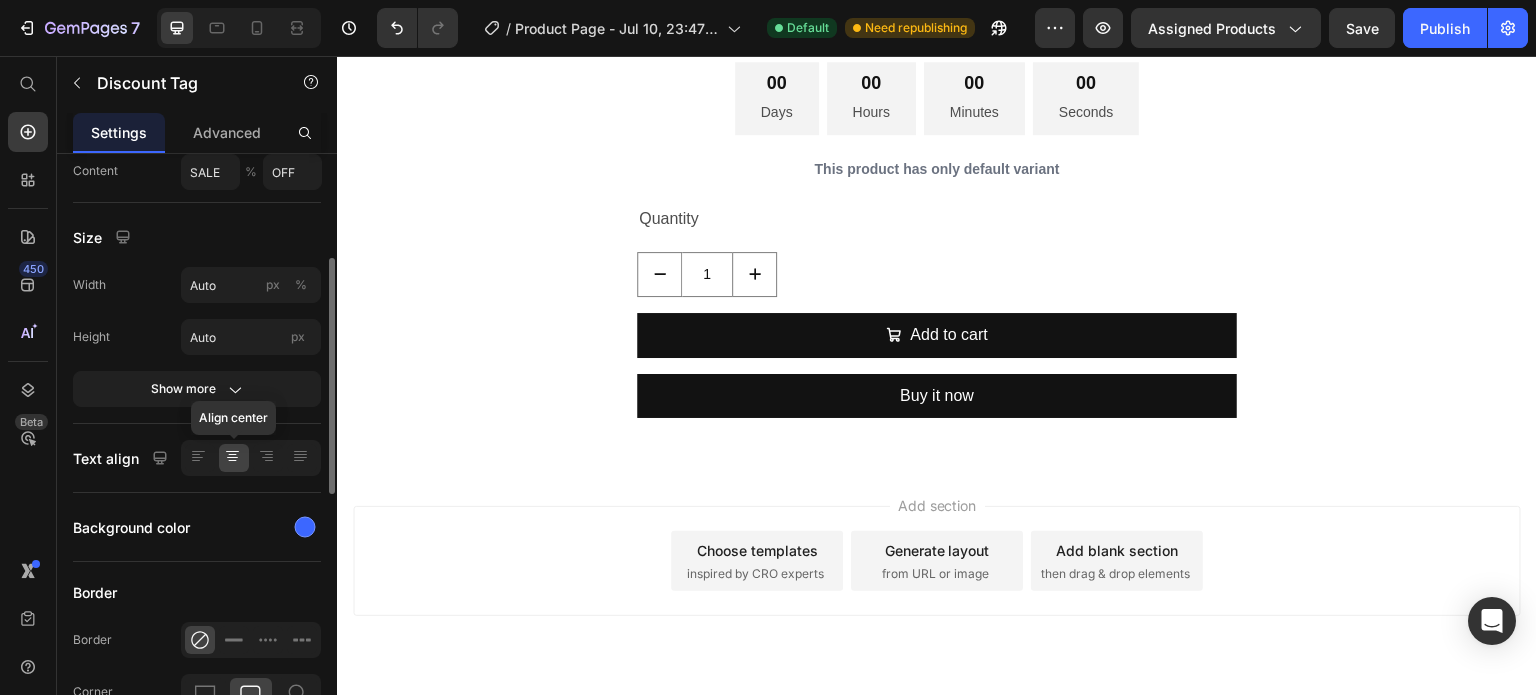 click 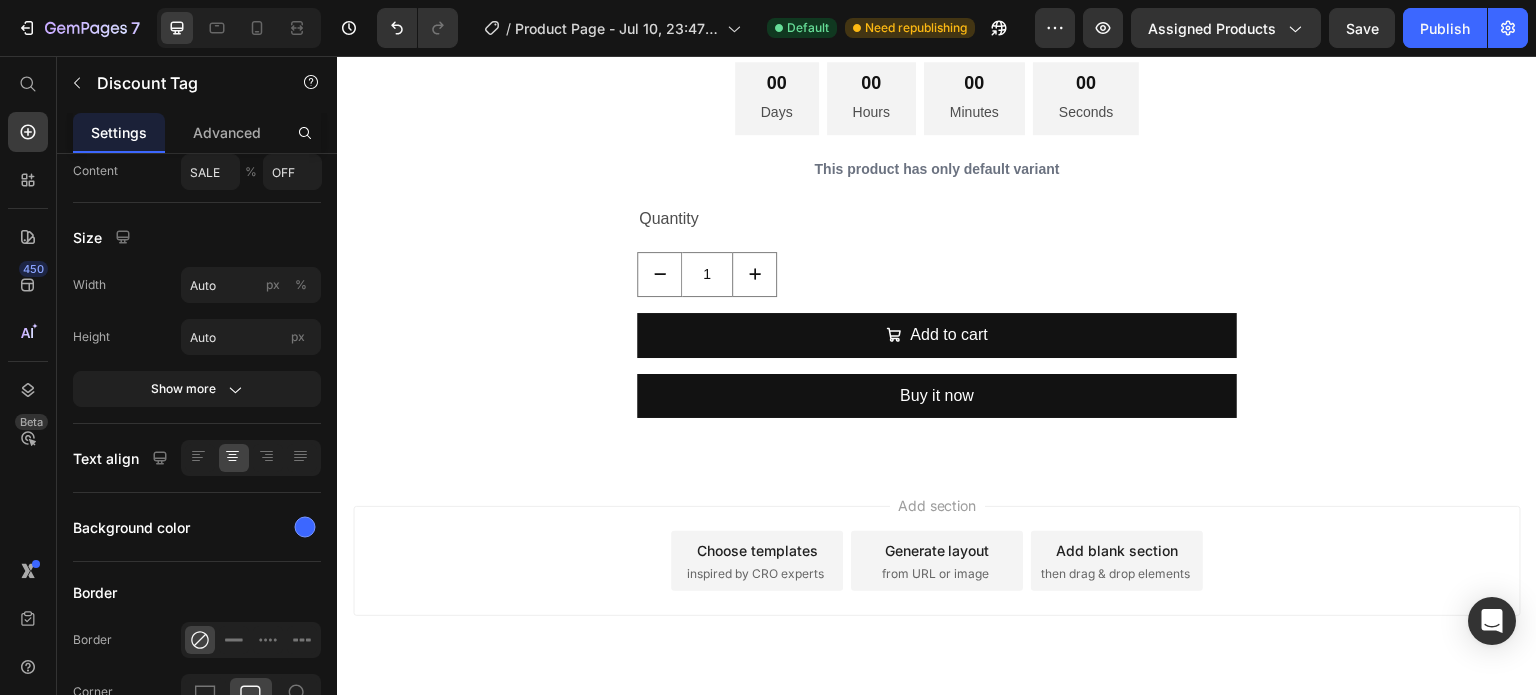 click on "SALE 54% OFF" at bounding box center [937, -24] 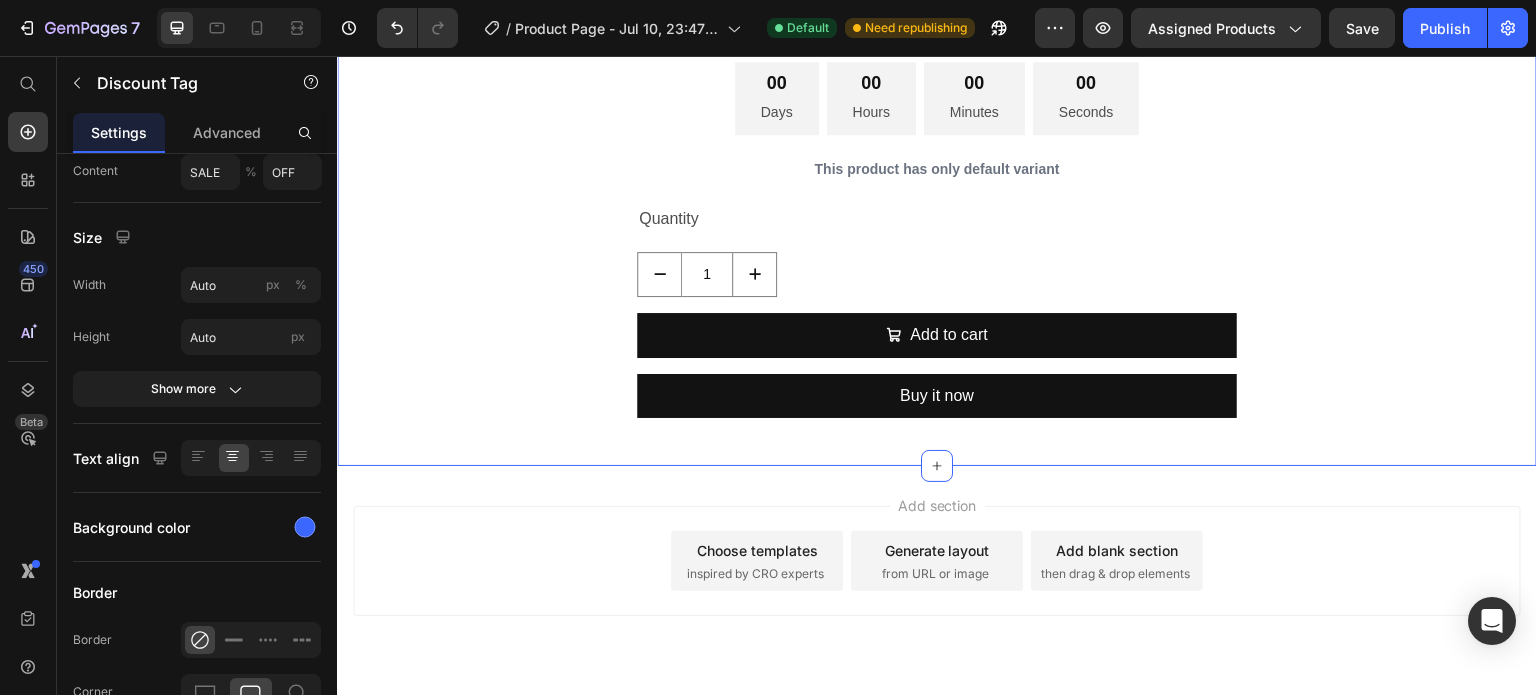 click on "Drop element here InstaSmile™ Carillas Dentales a Presión Moldeables Product Title $29.00 Product Price $63.00 Product Price Row SALE 54% OFF Discount Tag   16  Tu Sonrisa Perfecta para Fotos, en 60 Segundos. Product Description 00 Days 00 Hours 00 Minutes 00 Seconds Countdown Timer This product has only default variant Product Variants & Swatches Quantity Text Block 1 Product Quantity
Add to cart Add to Cart Buy it now Dynamic Checkout Product" at bounding box center [937, 93] 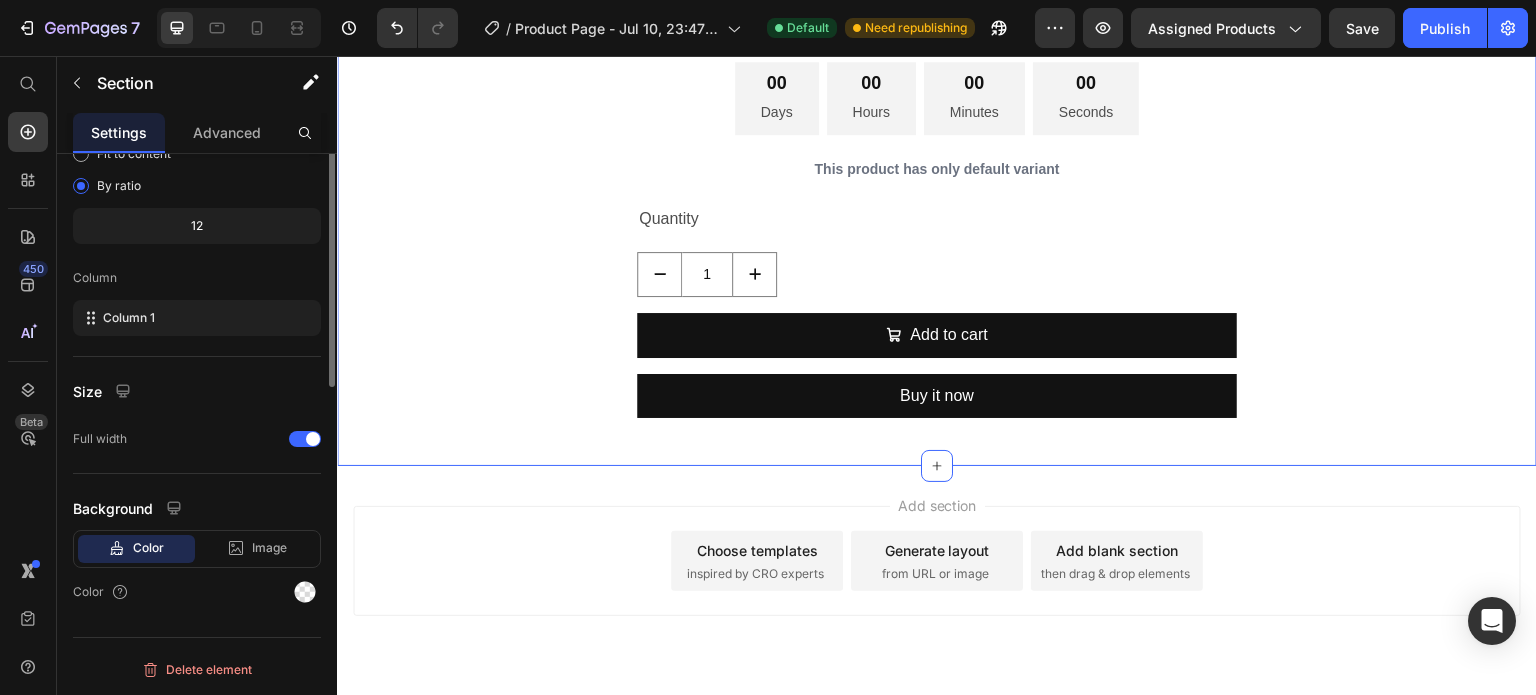 scroll, scrollTop: 0, scrollLeft: 0, axis: both 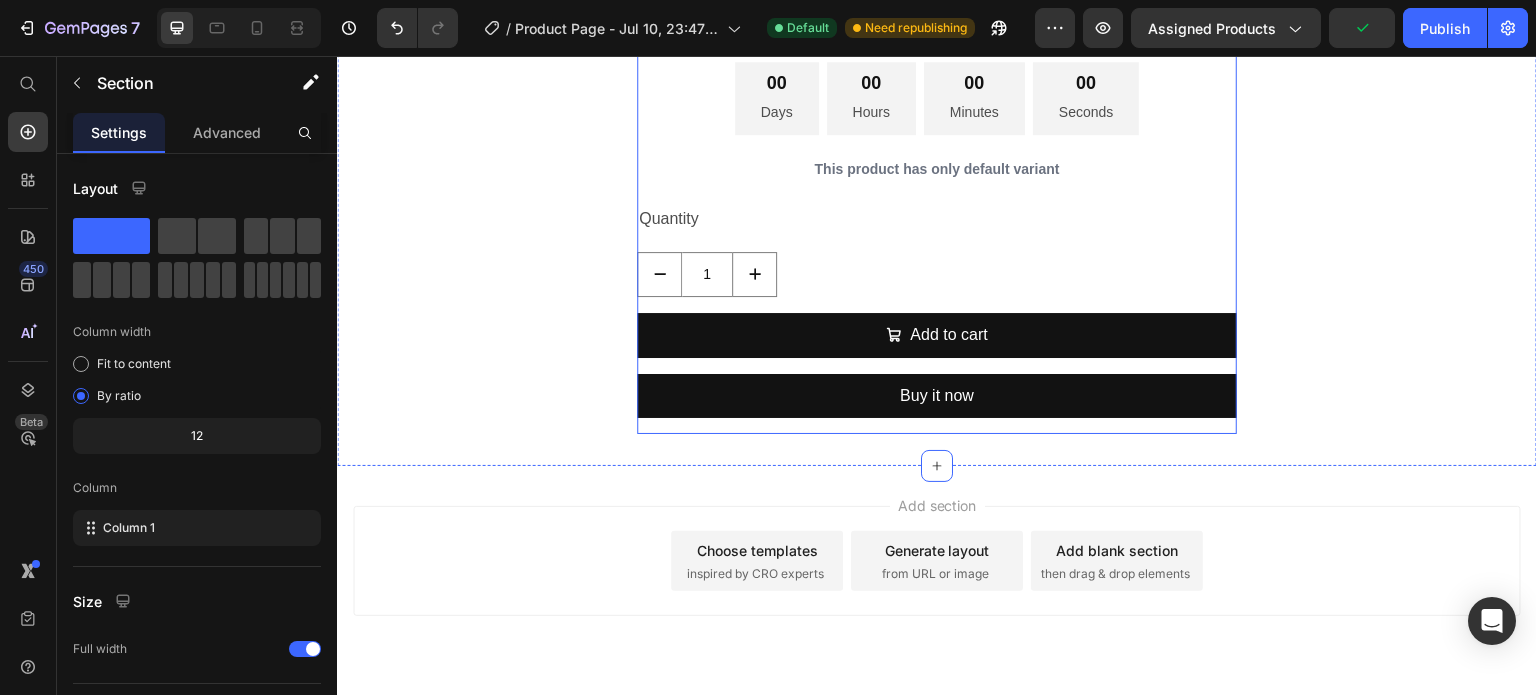 click on "Drop element here" at bounding box center (937, -218) 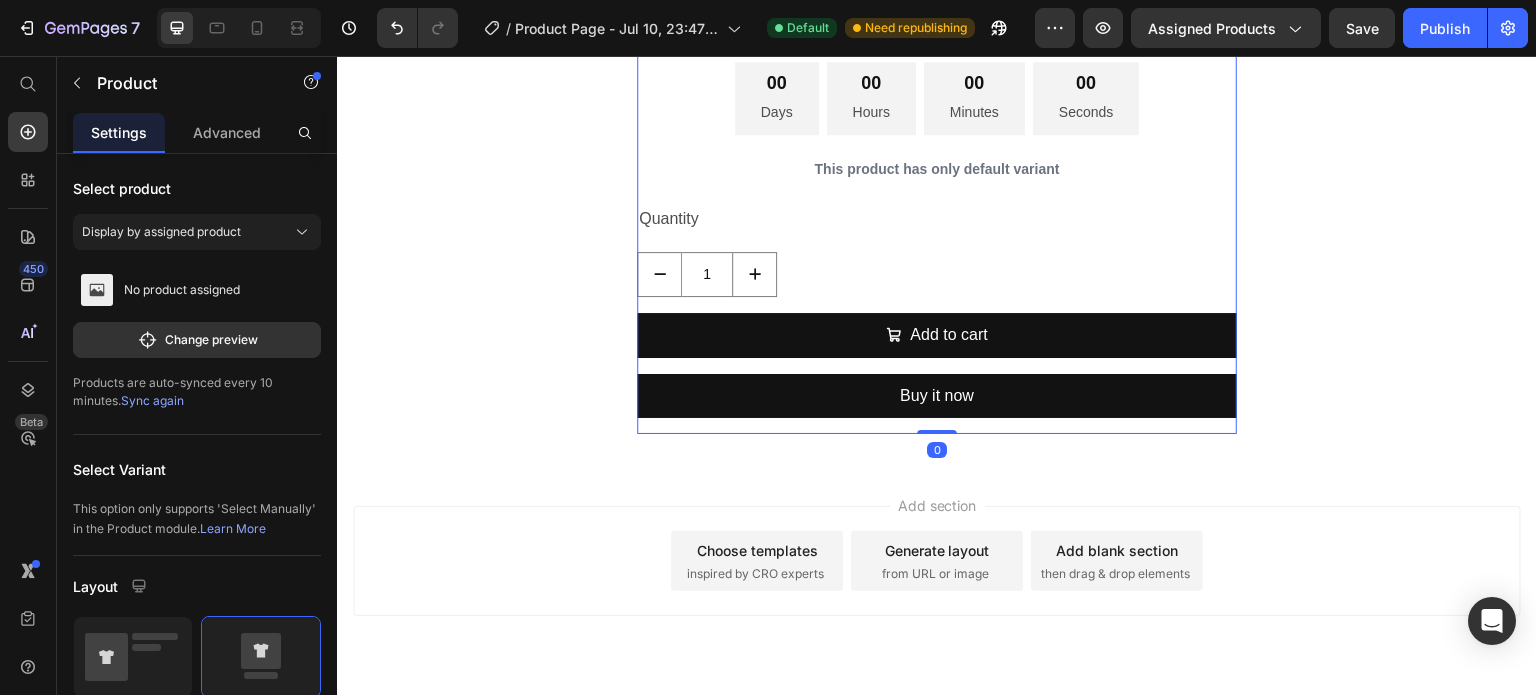 click on "Drop element here" at bounding box center [937, -218] 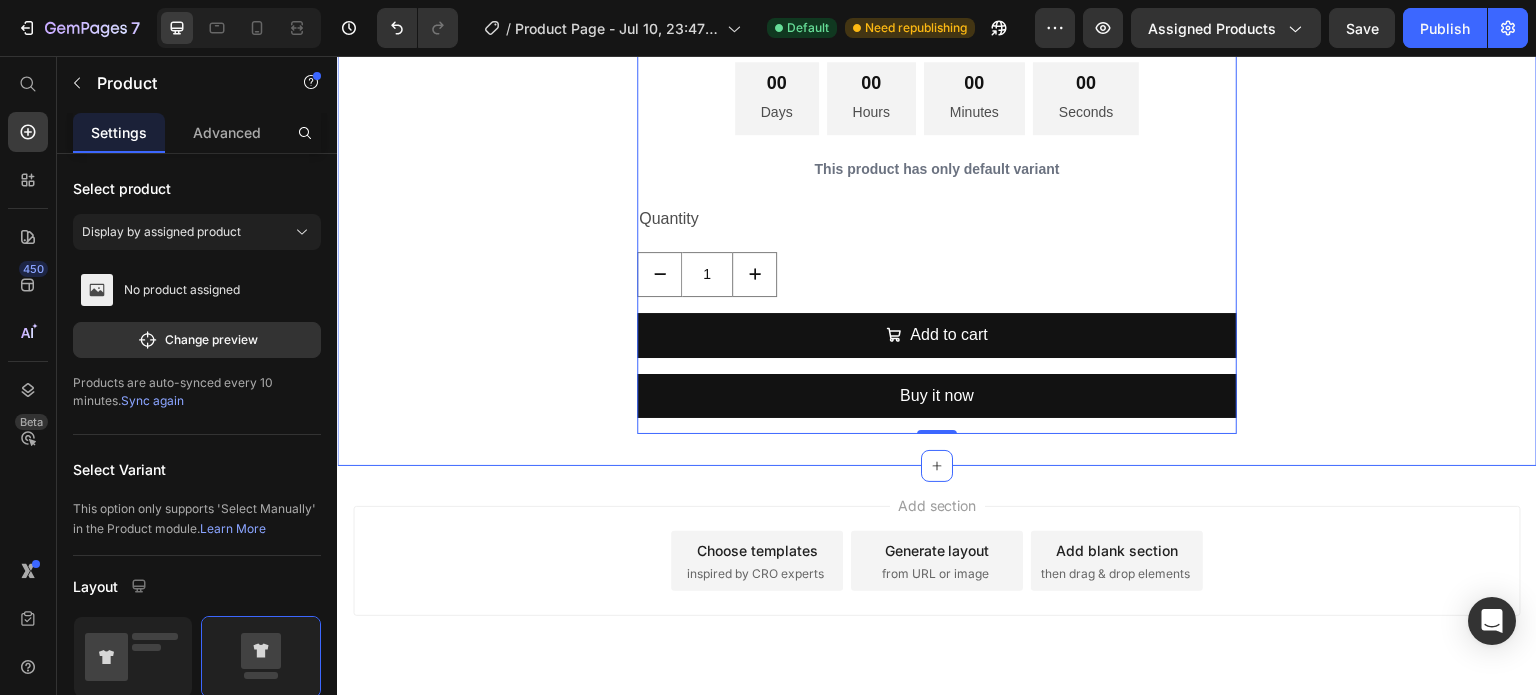 click on "Drop element here InstaSmile™ Carillas Dentales a Presión Moldeables Product Title $29.00 Product Price $63.00 Product Price Row SALE 54% OFF Discount Tag  Tu Sonrisa Perfecta para Fotos, en 60 Segundos. Product Description 00 Days 00 Hours 00 Minutes 00 Seconds Countdown Timer This product has only default variant Product Variants & Swatches Quantity Text Block 1 Product Quantity
Add to cart Add to Cart Buy it now Dynamic Checkout Product   0" at bounding box center [937, 93] 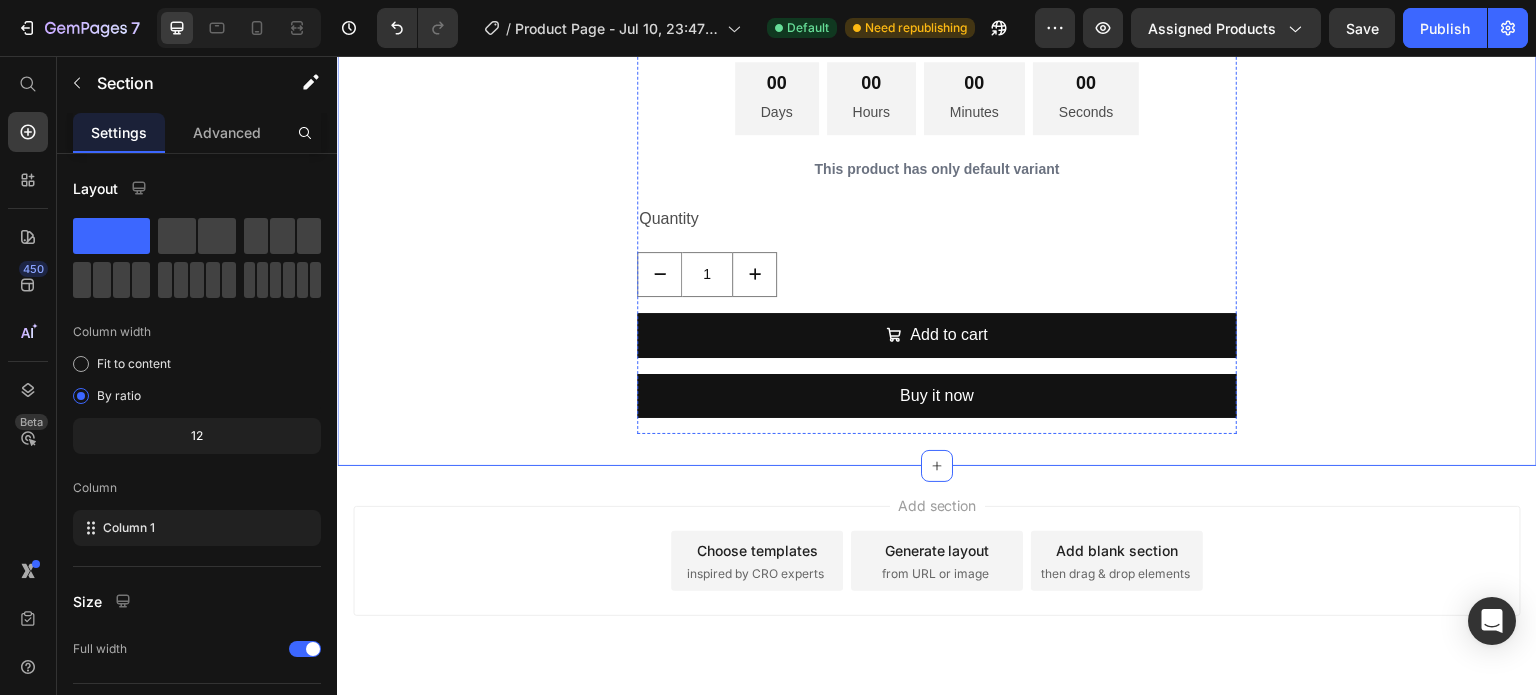 click on "OFF" at bounding box center [766, -24] 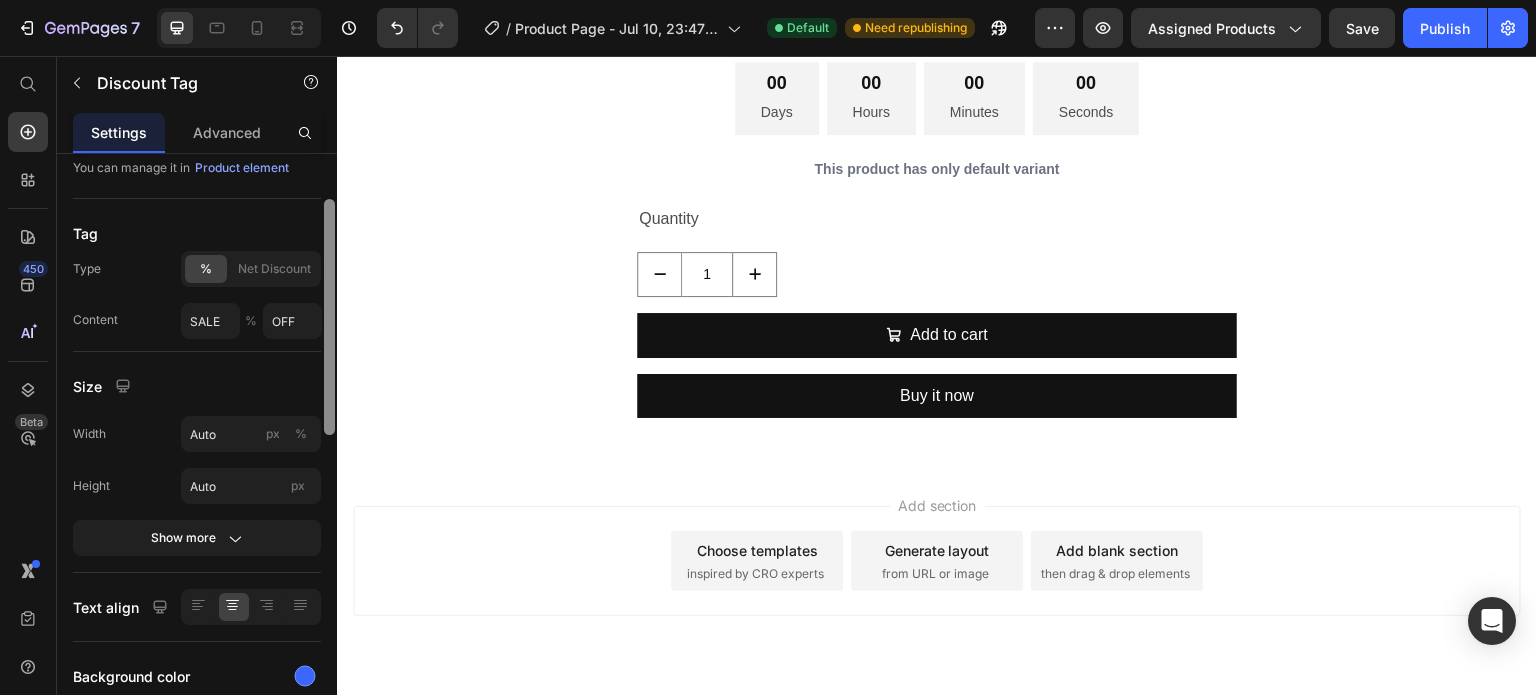 scroll, scrollTop: 88, scrollLeft: 0, axis: vertical 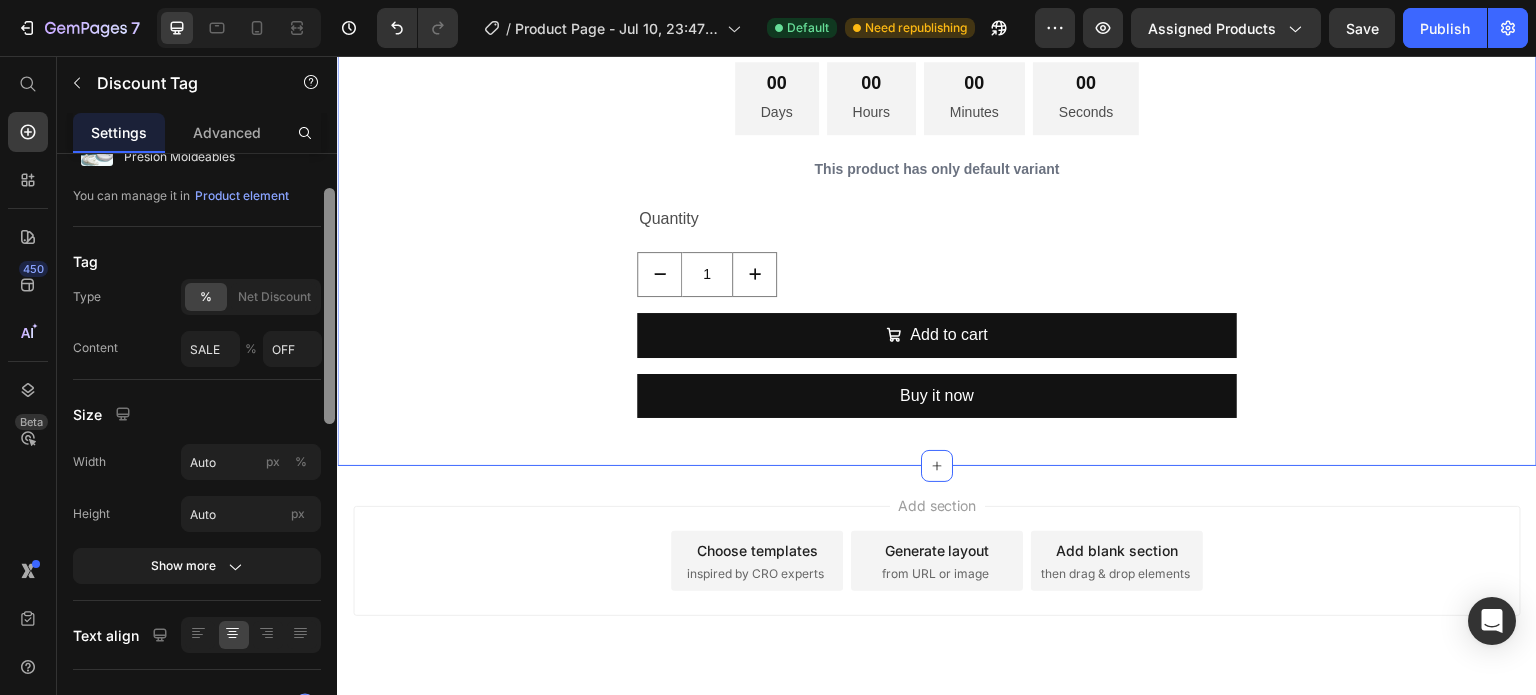 drag, startPoint x: 665, startPoint y: 381, endPoint x: 339, endPoint y: 291, distance: 338.19522 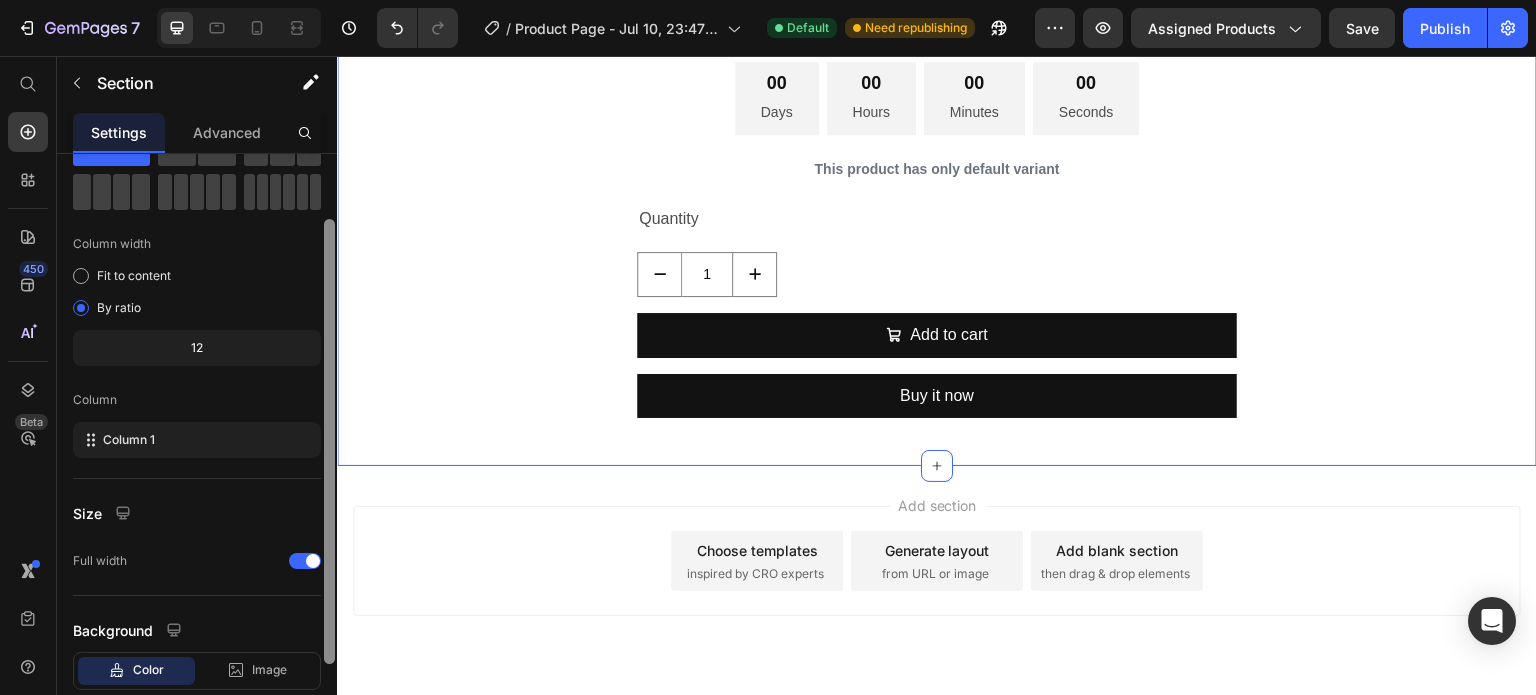 scroll, scrollTop: 0, scrollLeft: 0, axis: both 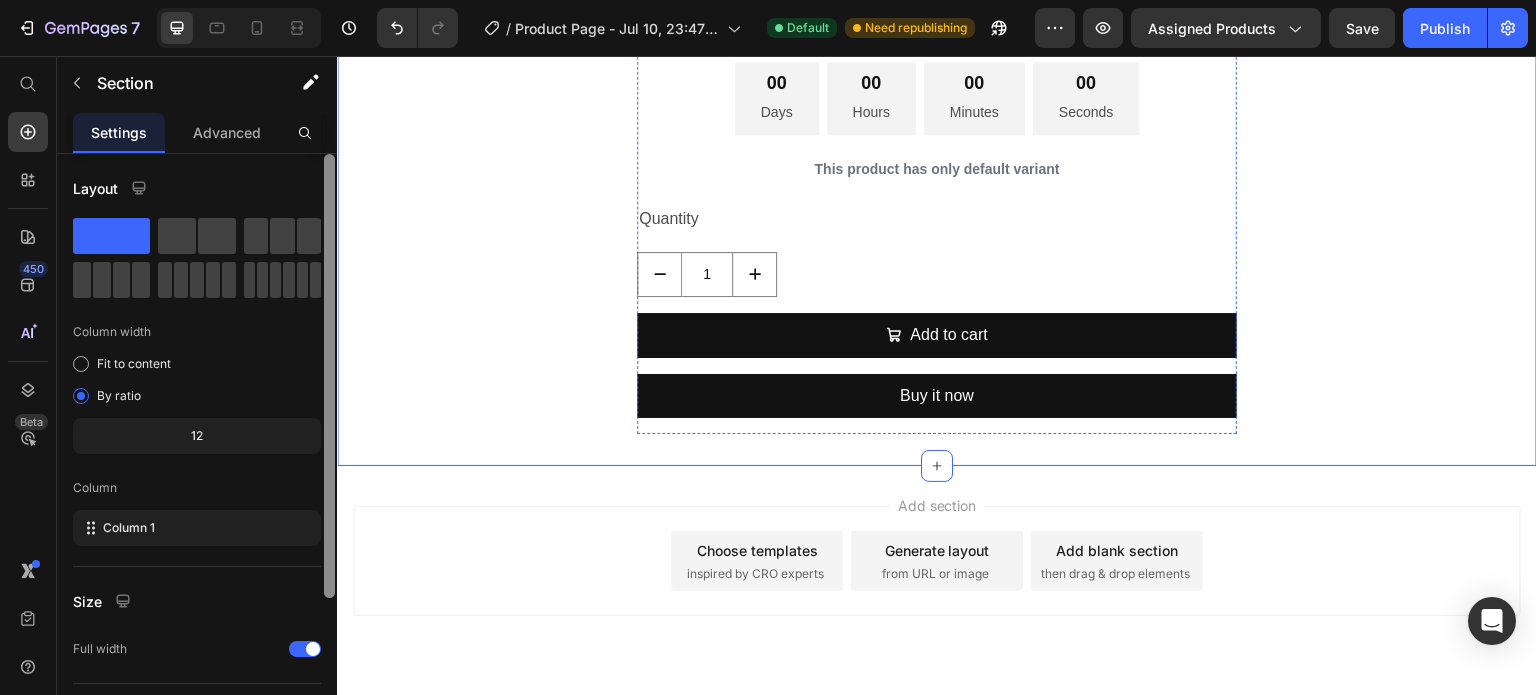 click on "SALE 54% OFF" at bounding box center (720, -24) 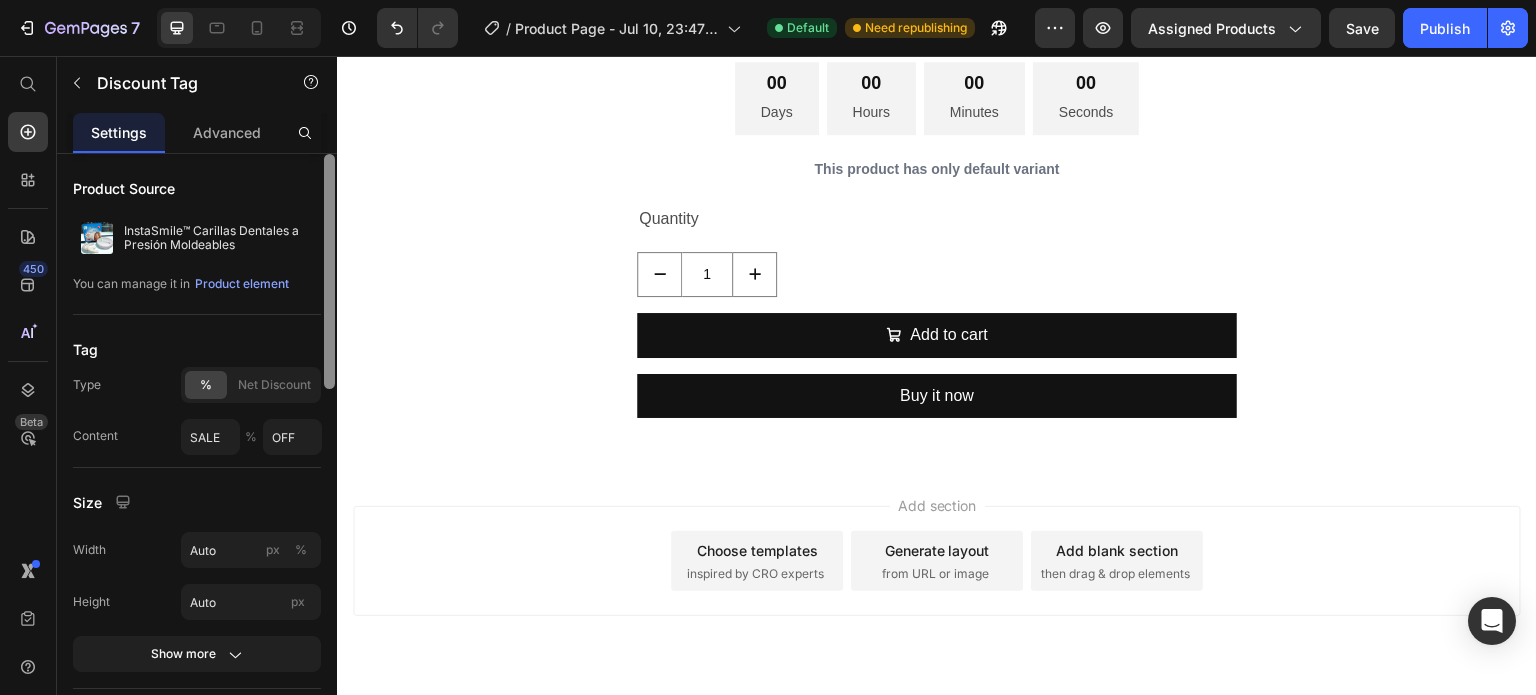 click 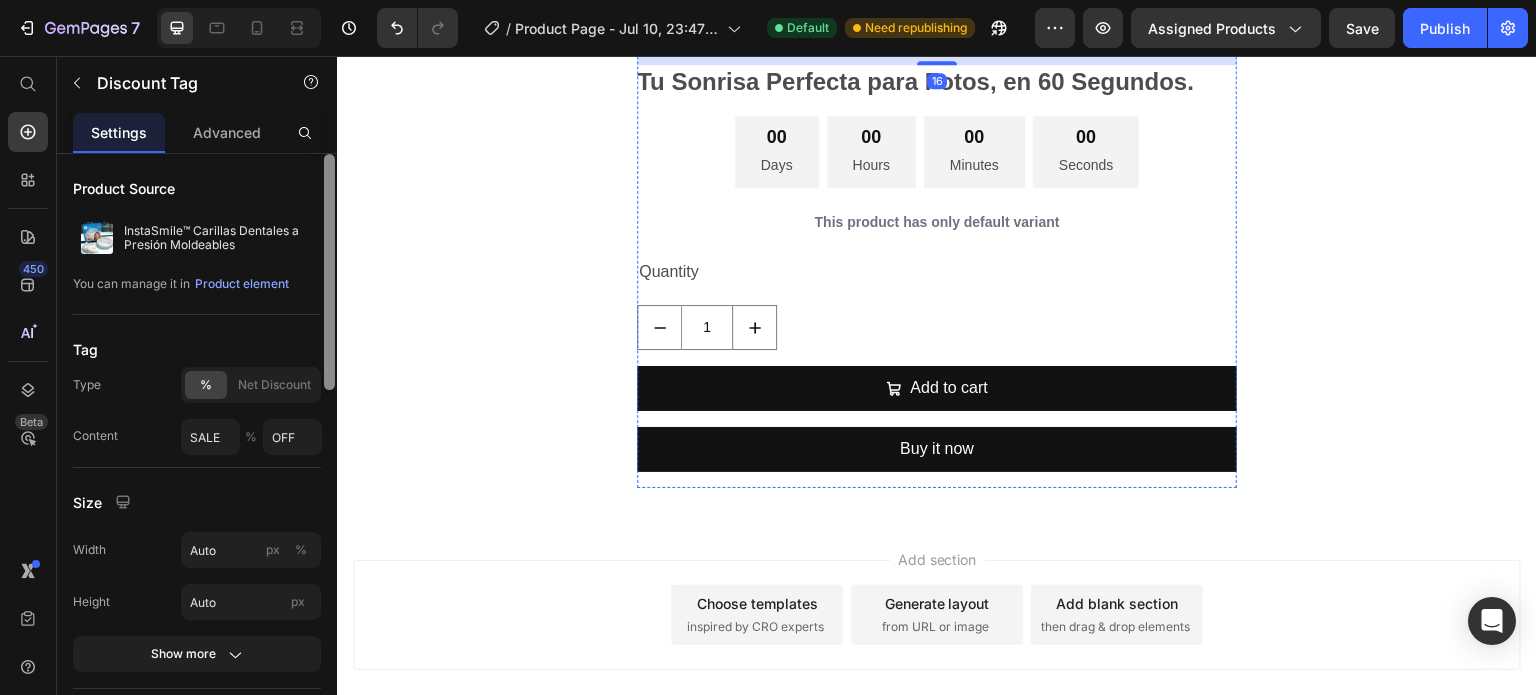 click on "$29.00 Product Price $63.00 Product Price Row" at bounding box center [937, -72] 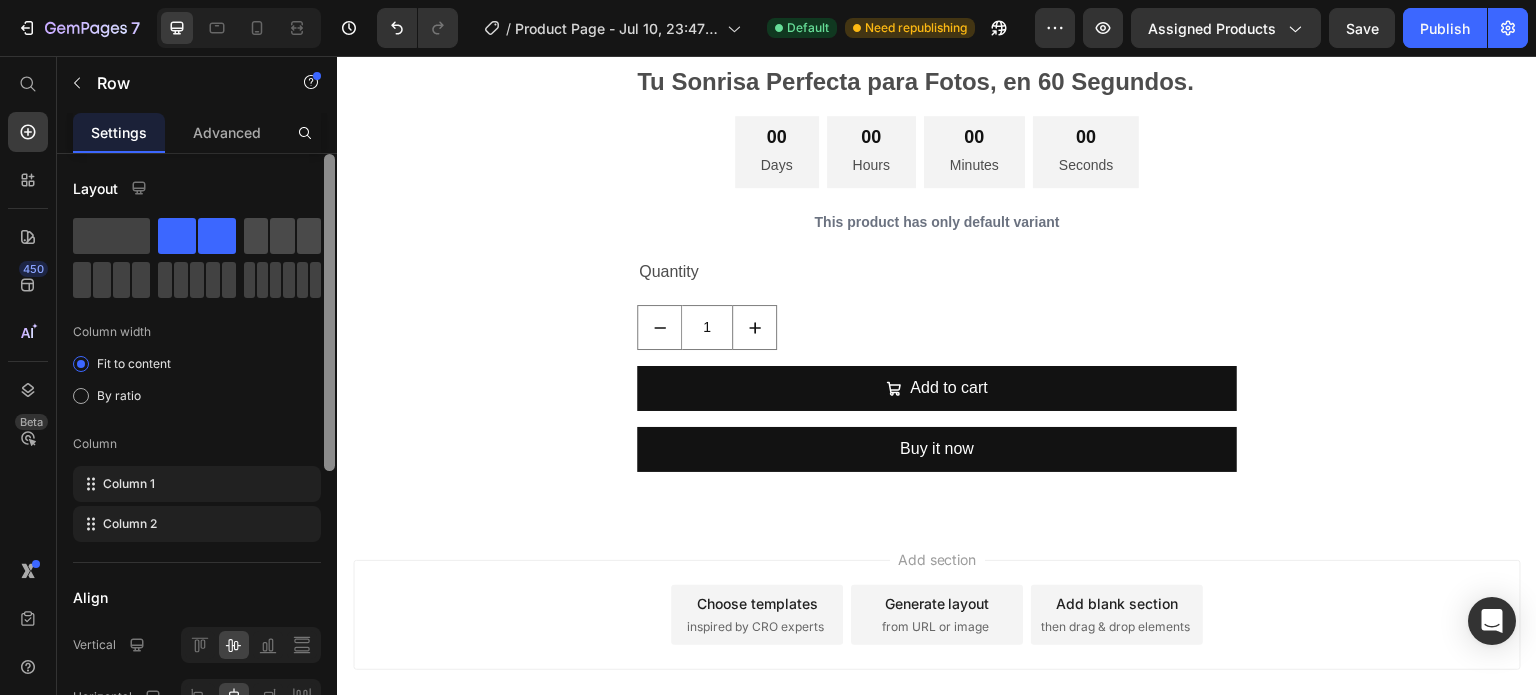 click 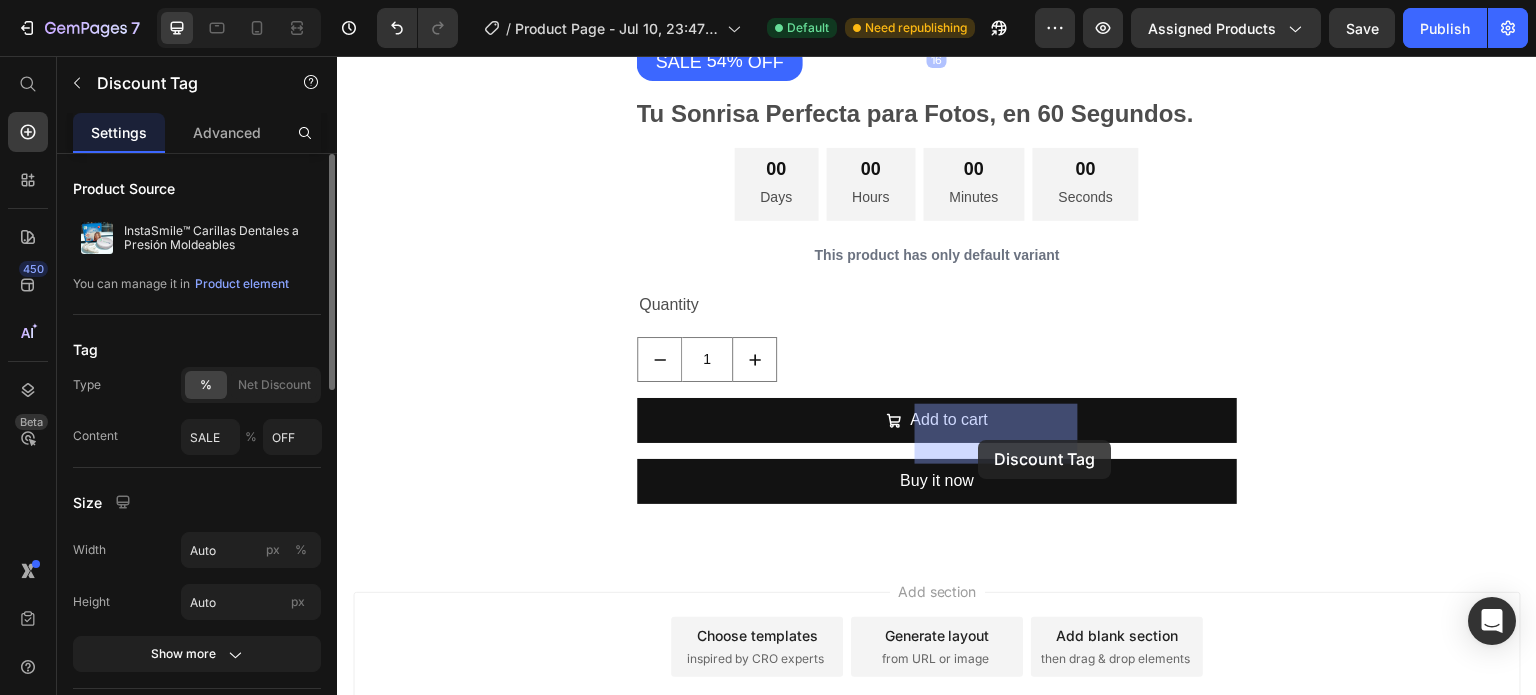 drag, startPoint x: 725, startPoint y: 505, endPoint x: 979, endPoint y: 440, distance: 262.18506 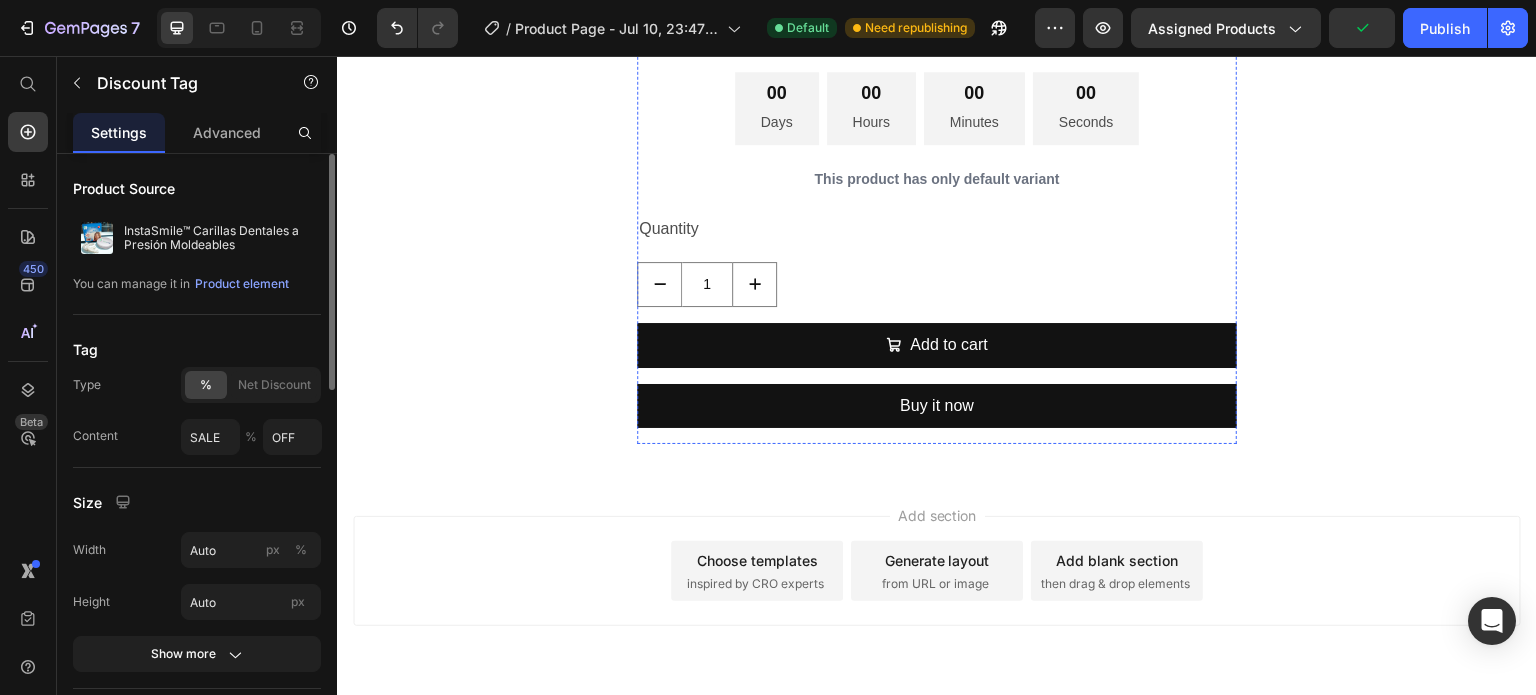 click on "SALE 54% OFF" at bounding box center [937, -14] 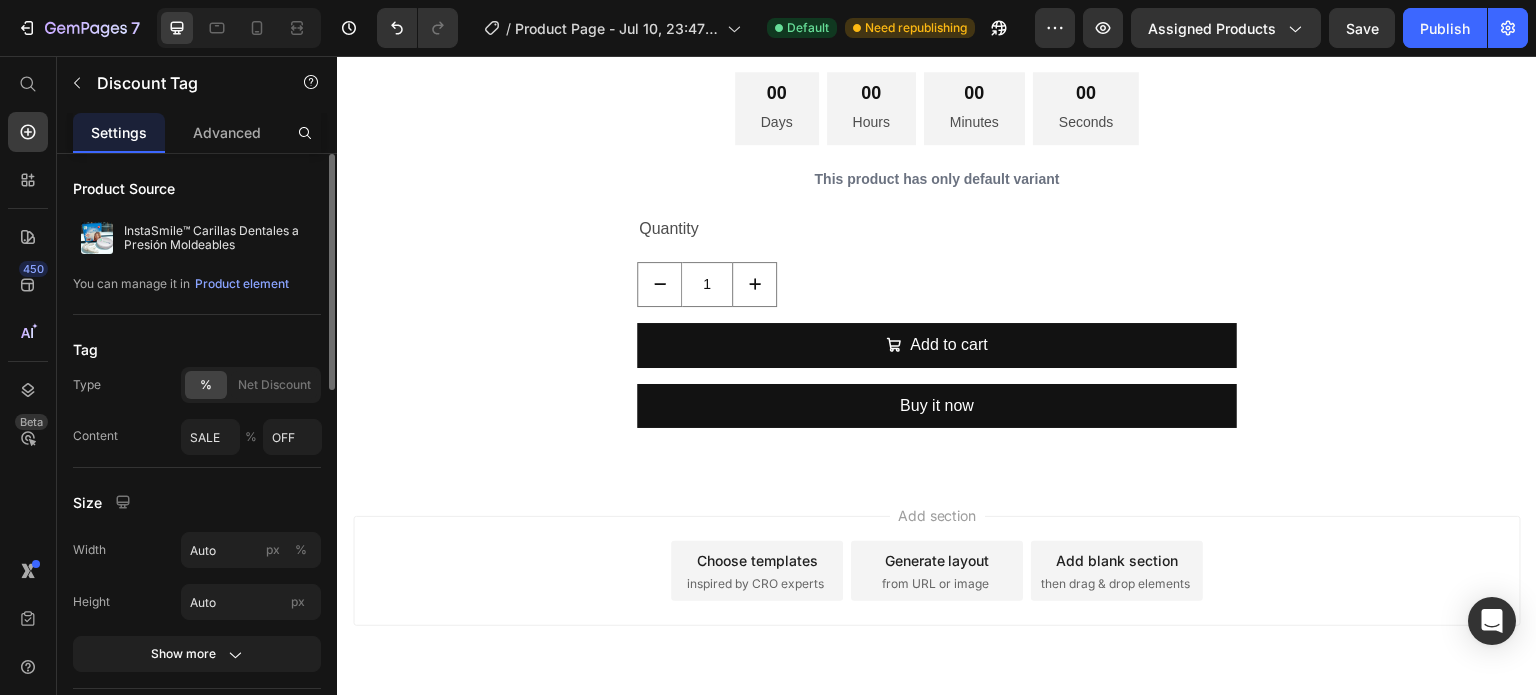 click 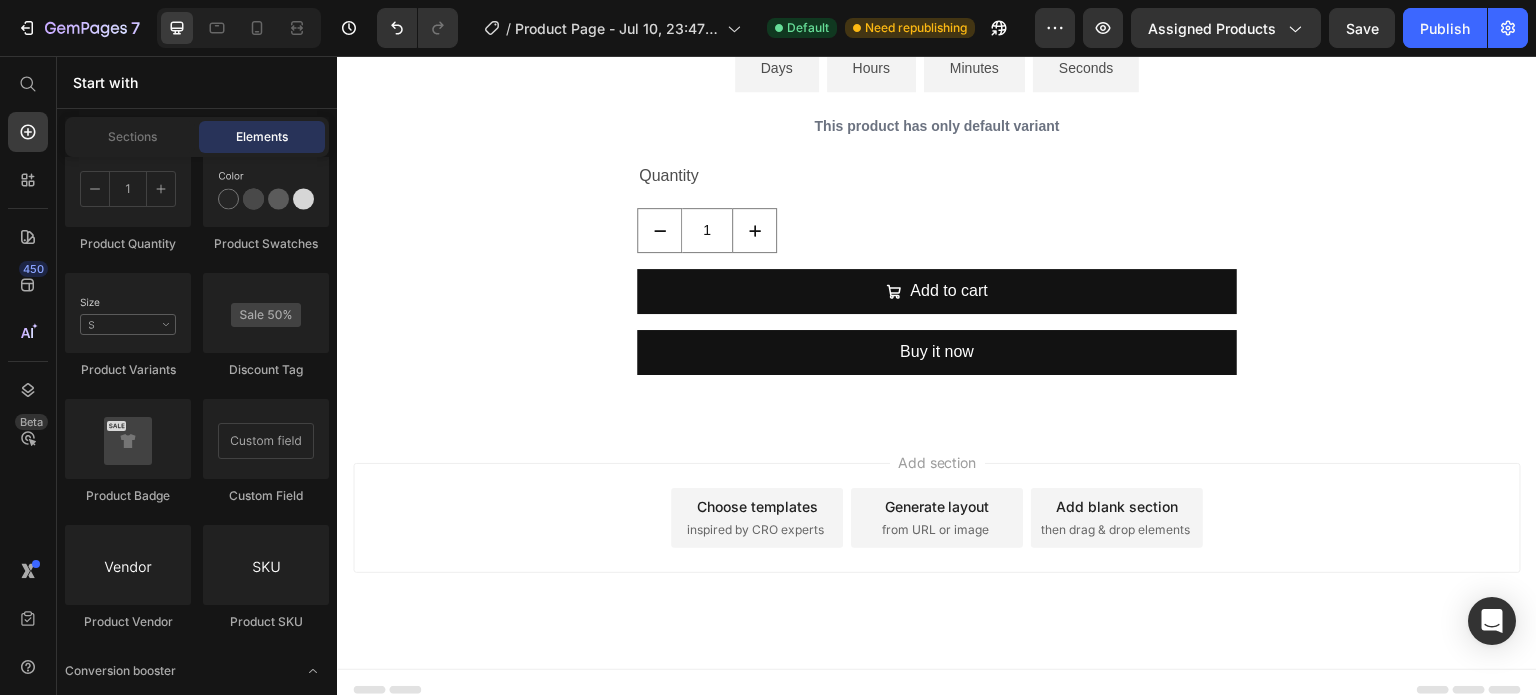 click on "$29.00" at bounding box center [816, -67] 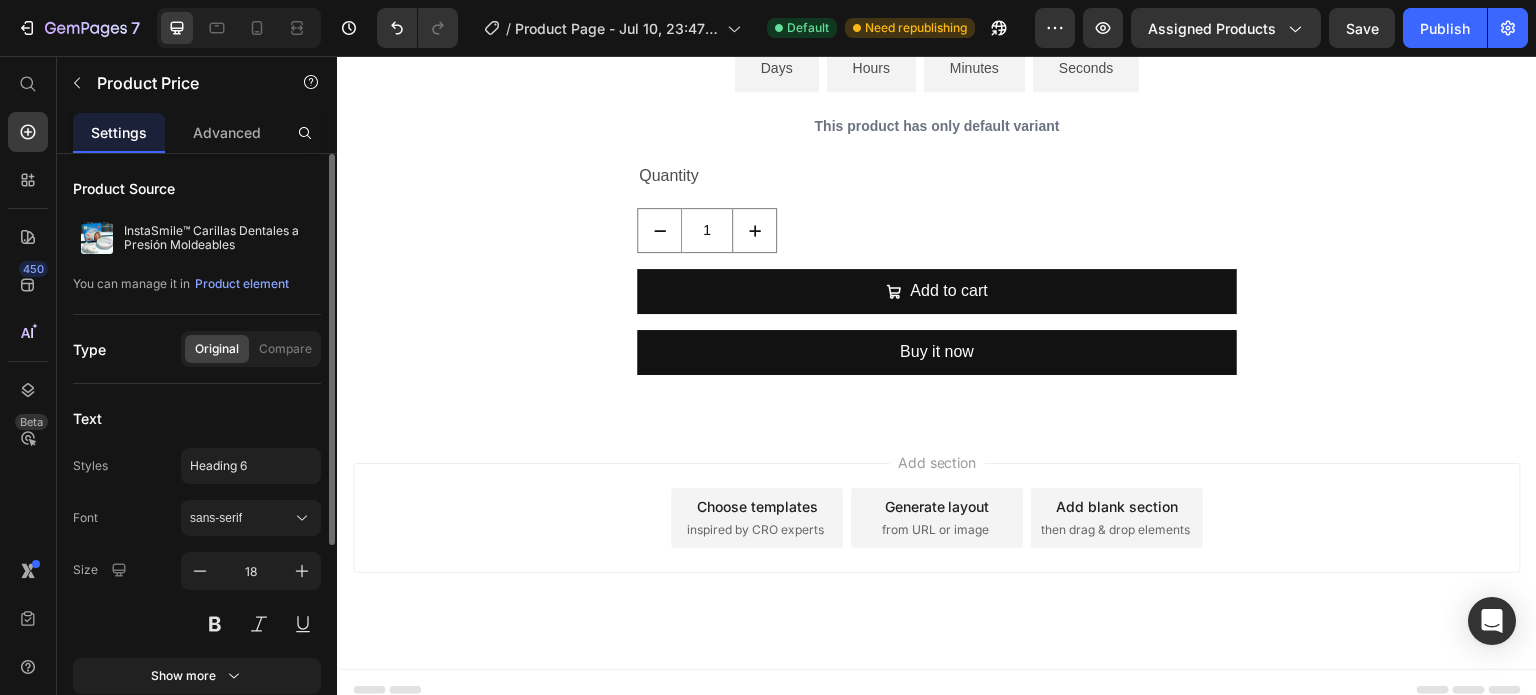 click on "$29.00" at bounding box center [816, -67] 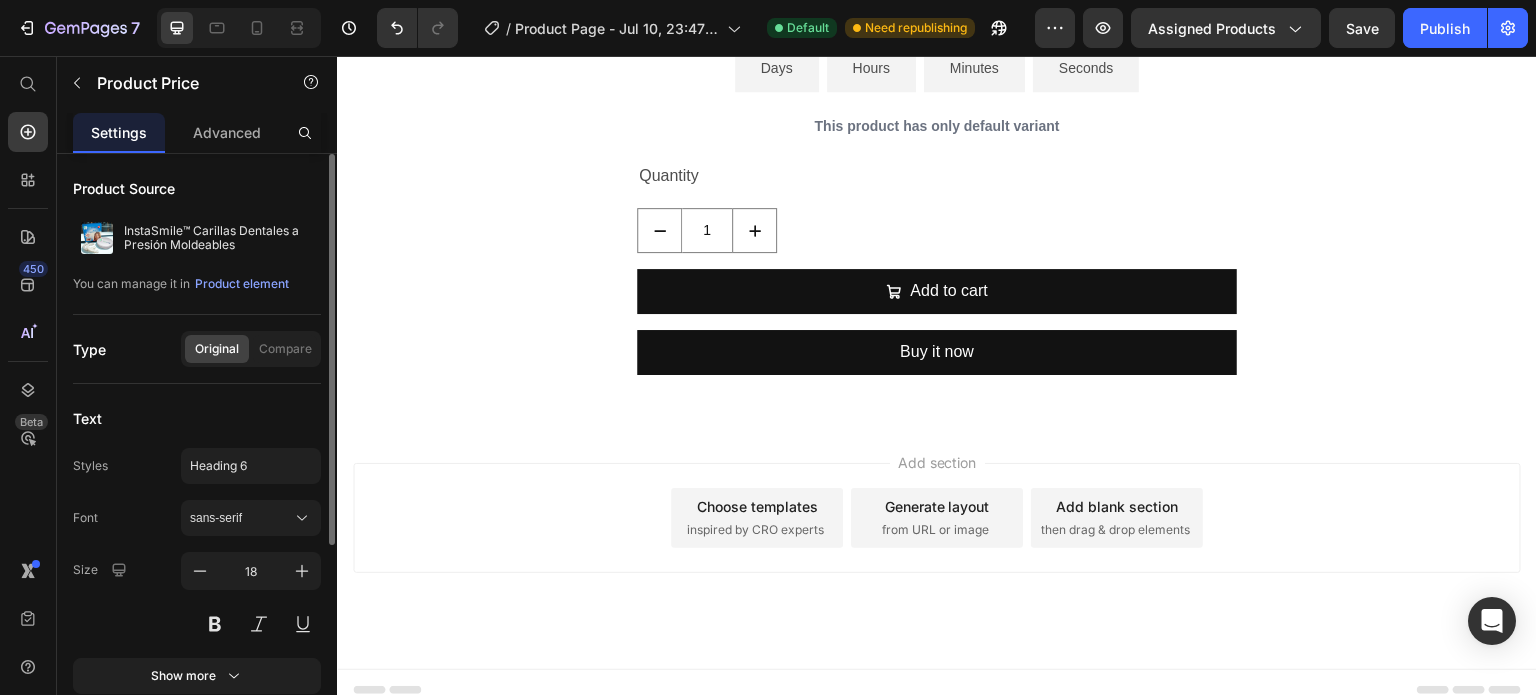 click on "$29.00" at bounding box center [816, -67] 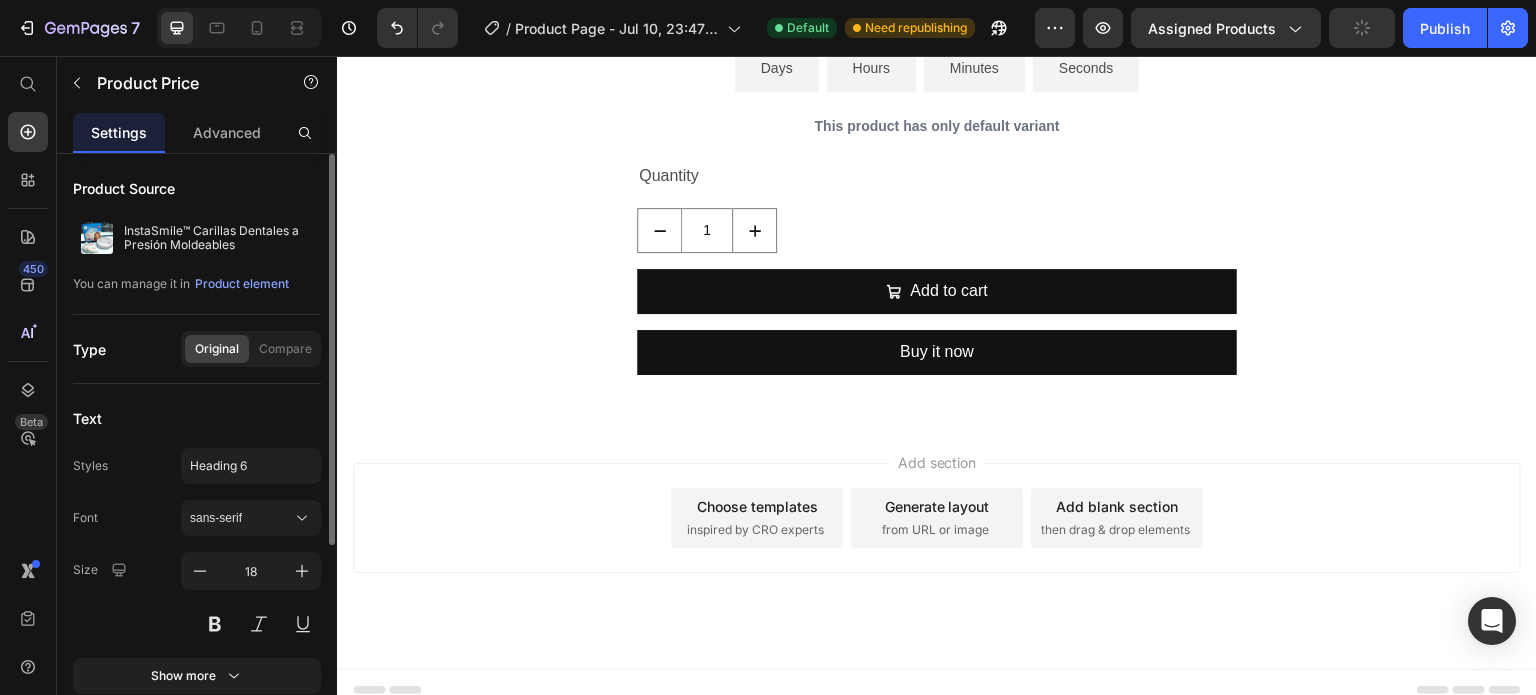 click on "$29.00" at bounding box center [816, -67] 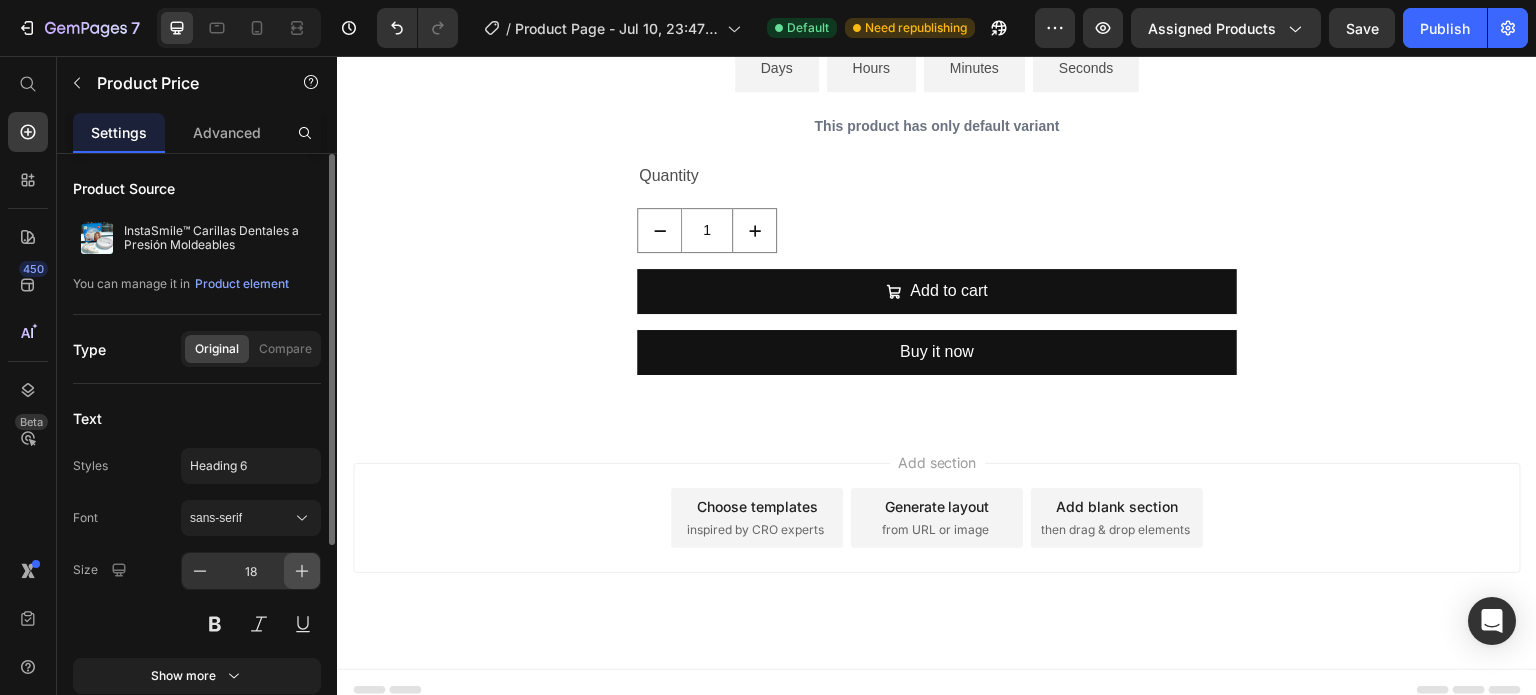 click 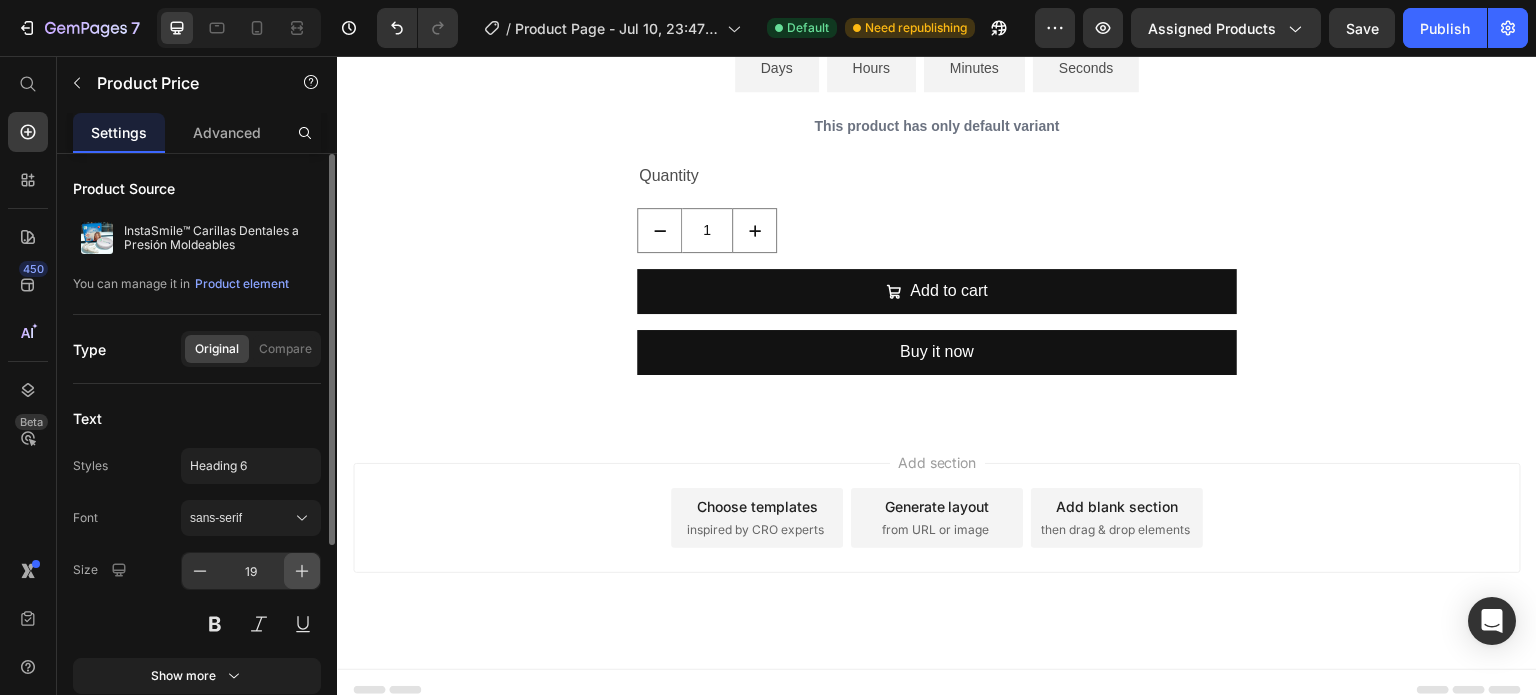 click 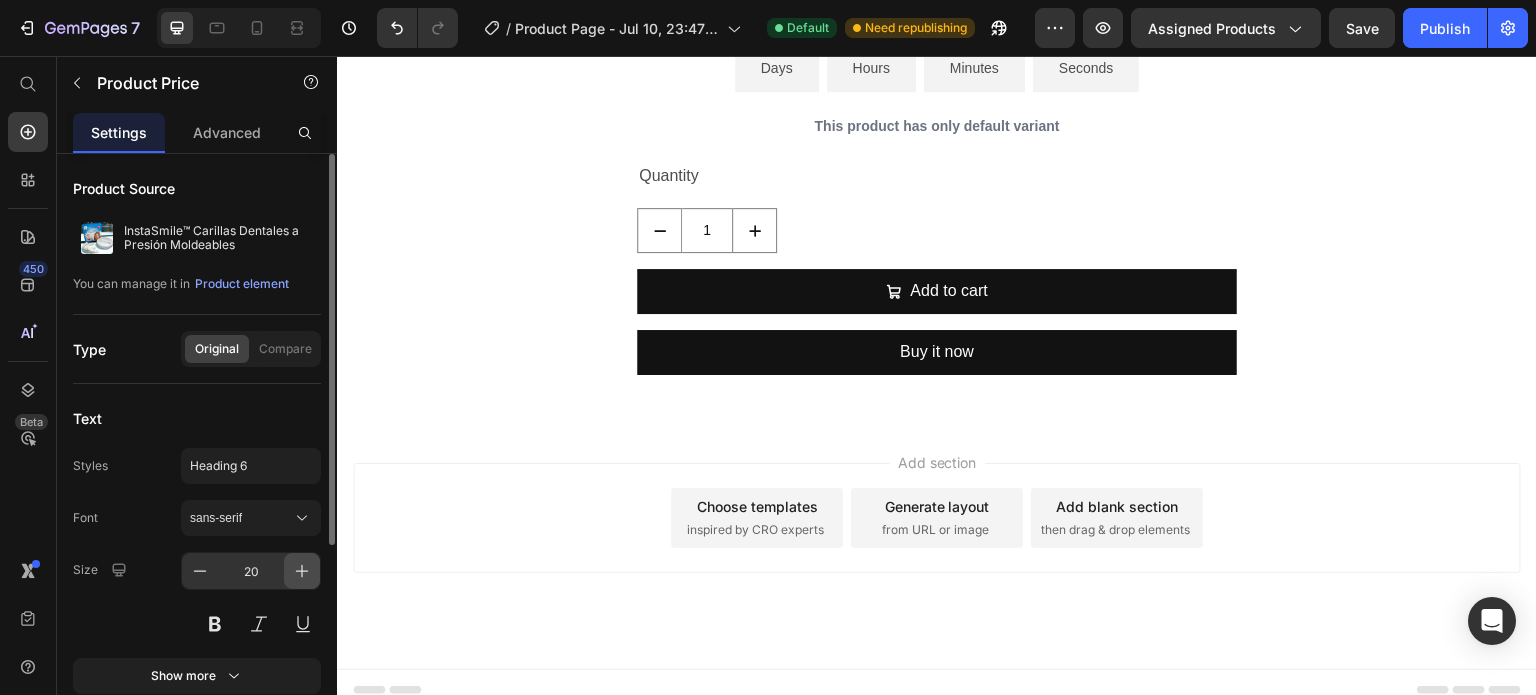 click 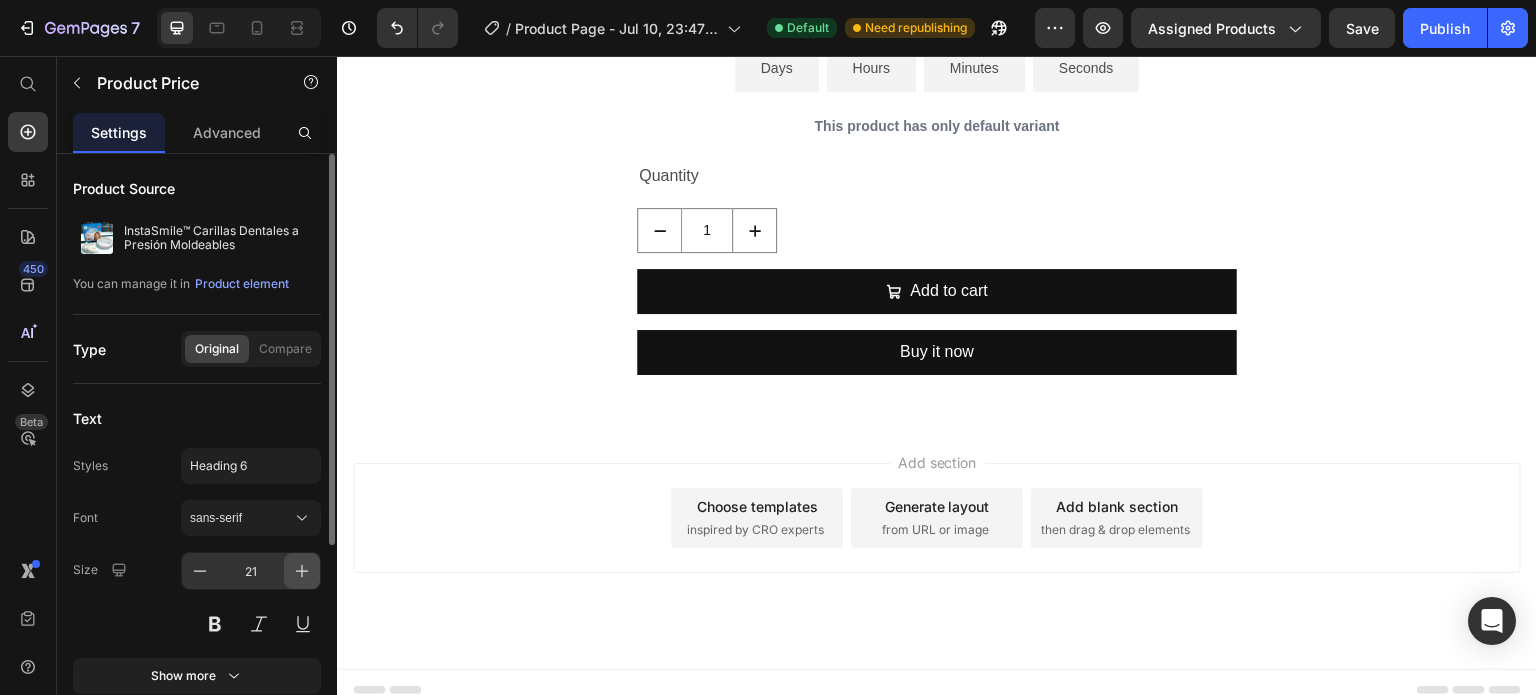 click 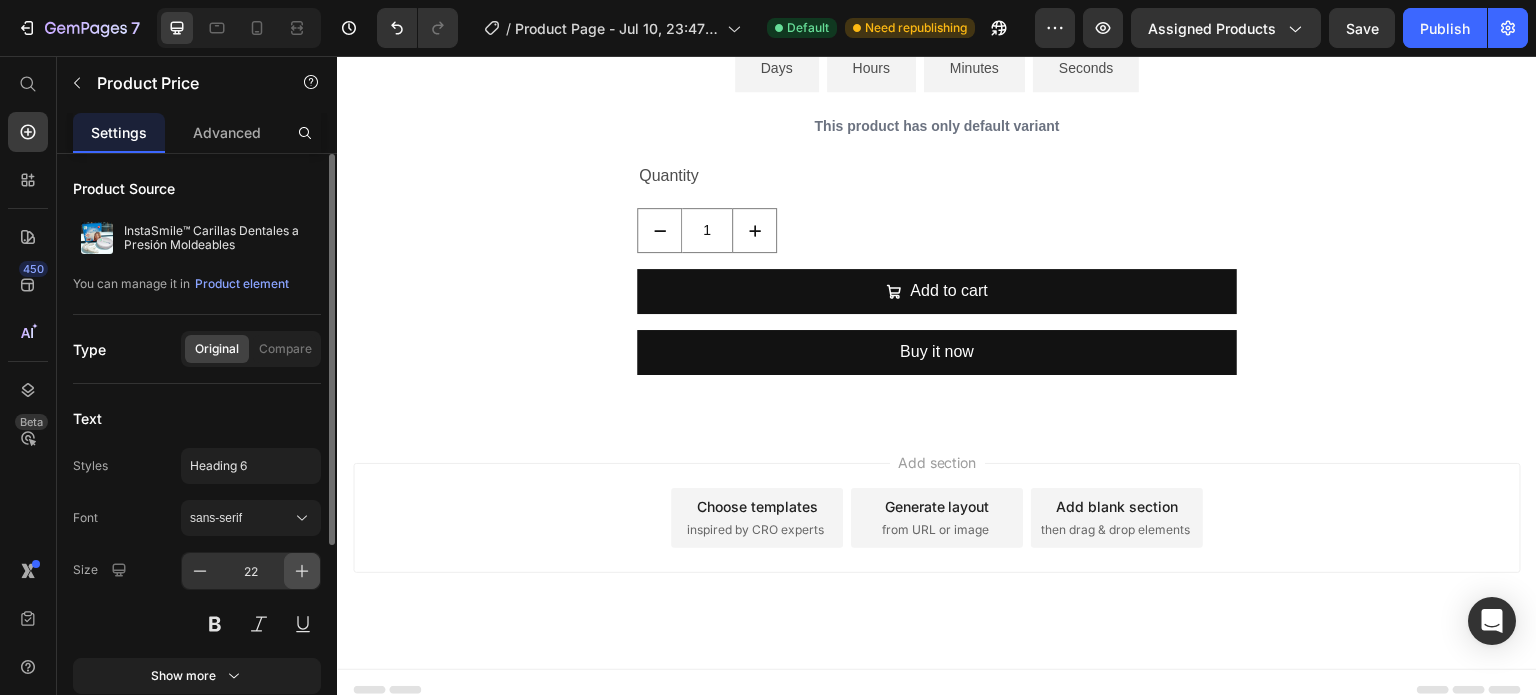 click 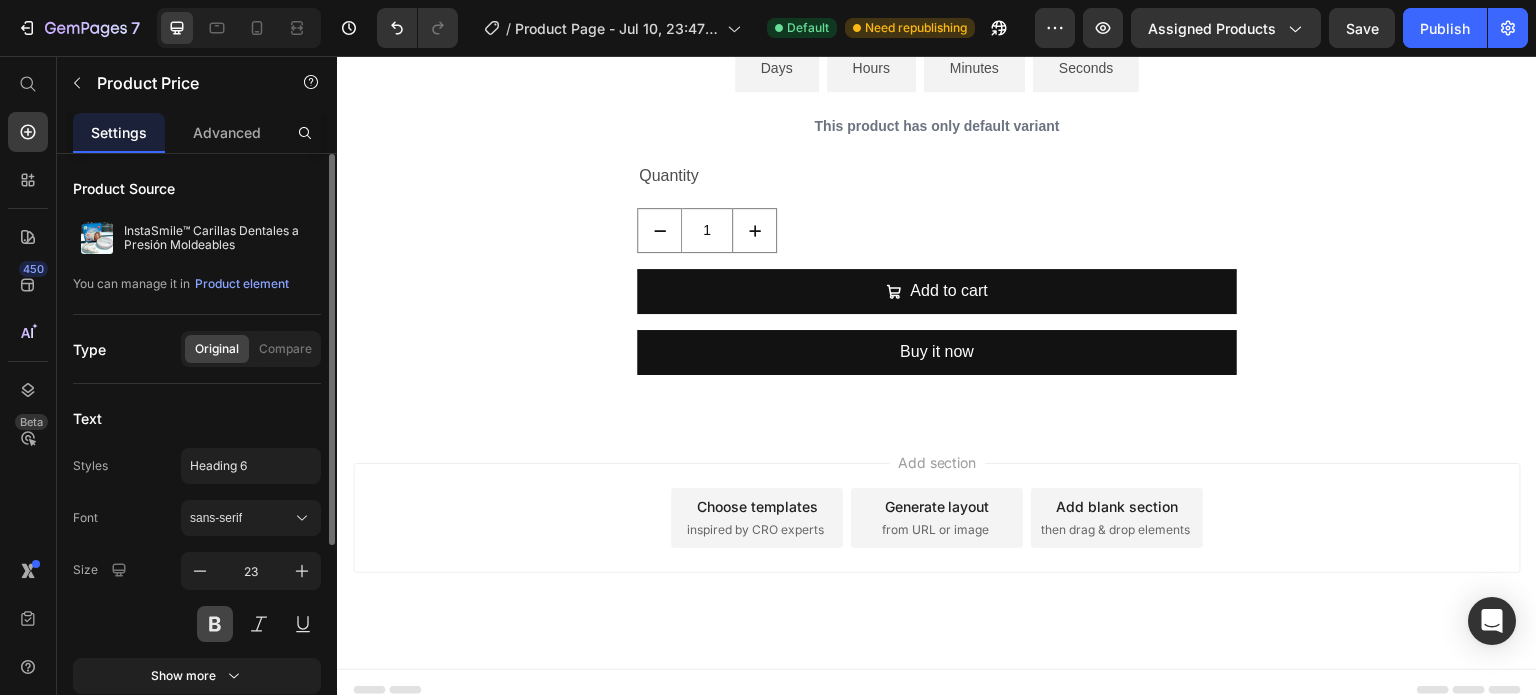 click at bounding box center (215, 624) 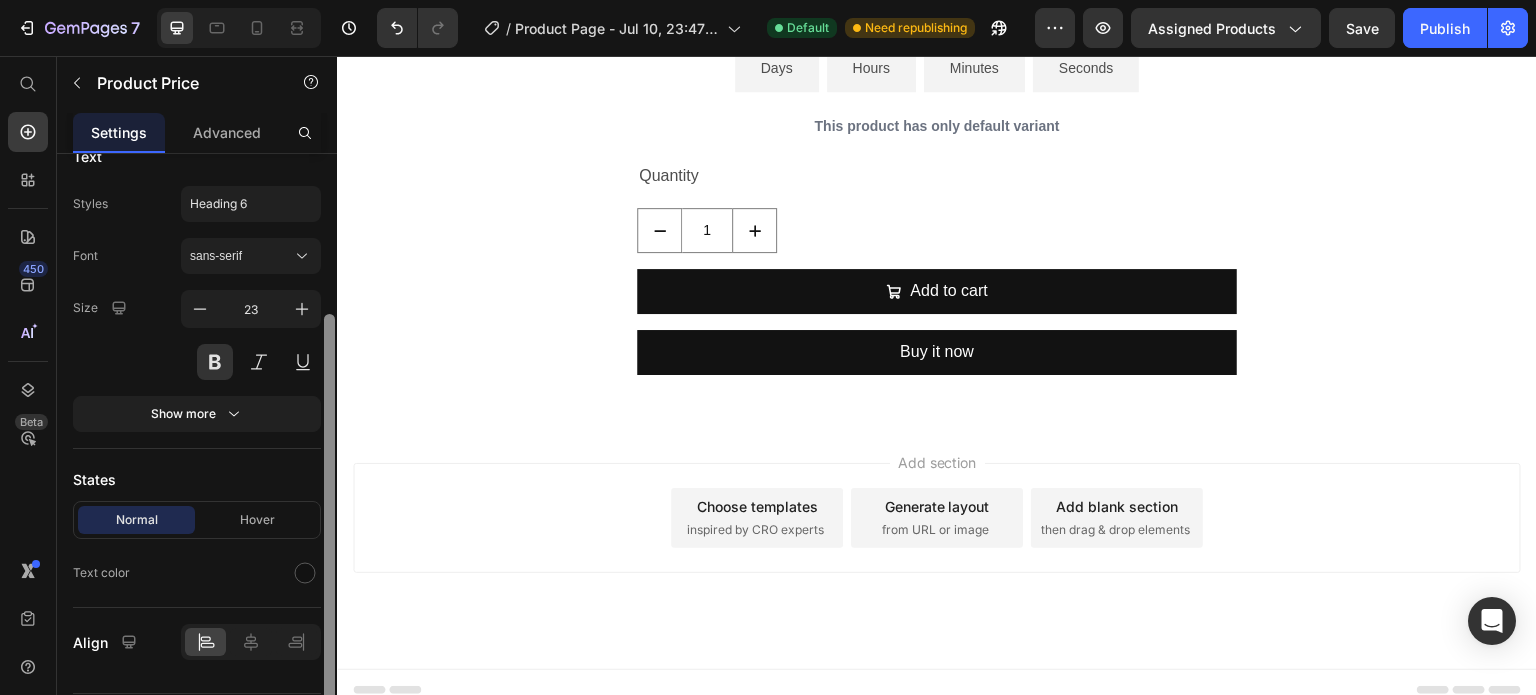 scroll, scrollTop: 267, scrollLeft: 0, axis: vertical 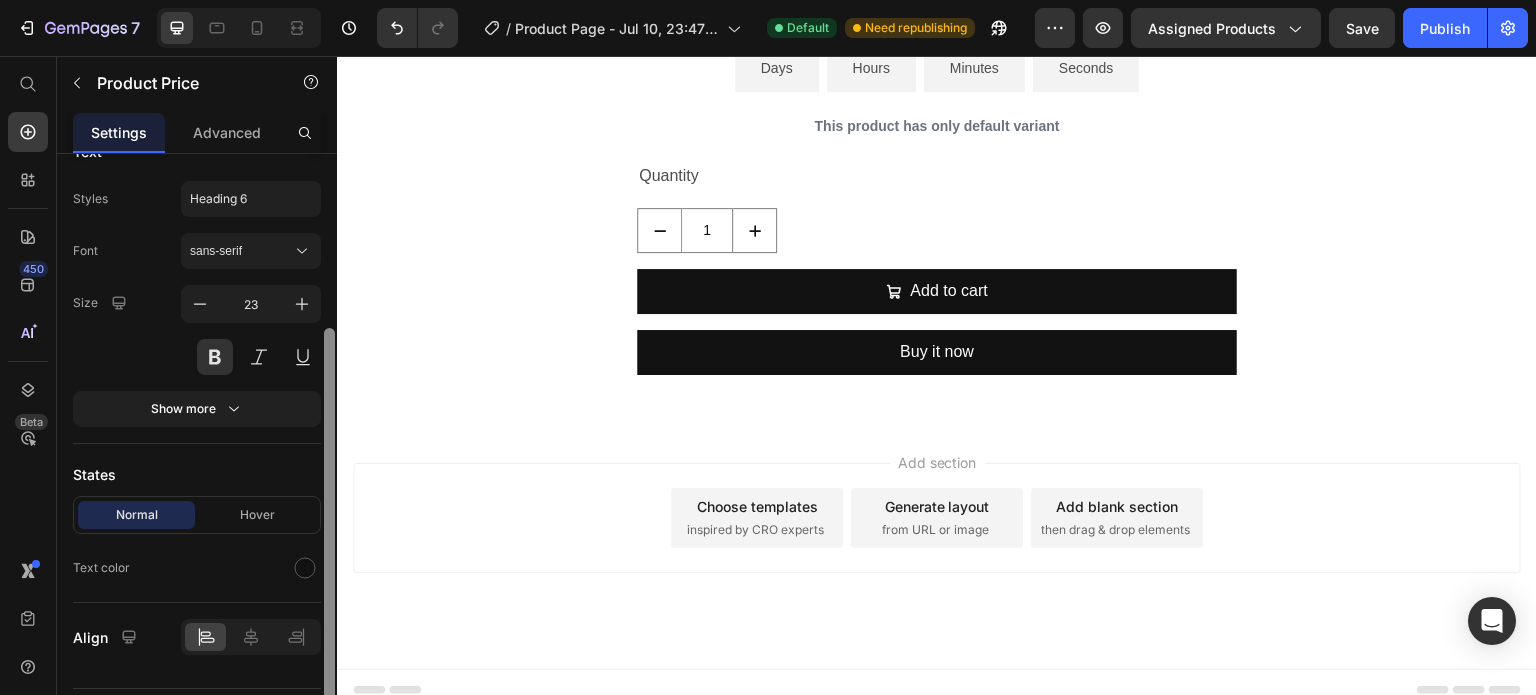 drag, startPoint x: 329, startPoint y: 476, endPoint x: 336, endPoint y: 651, distance: 175.13994 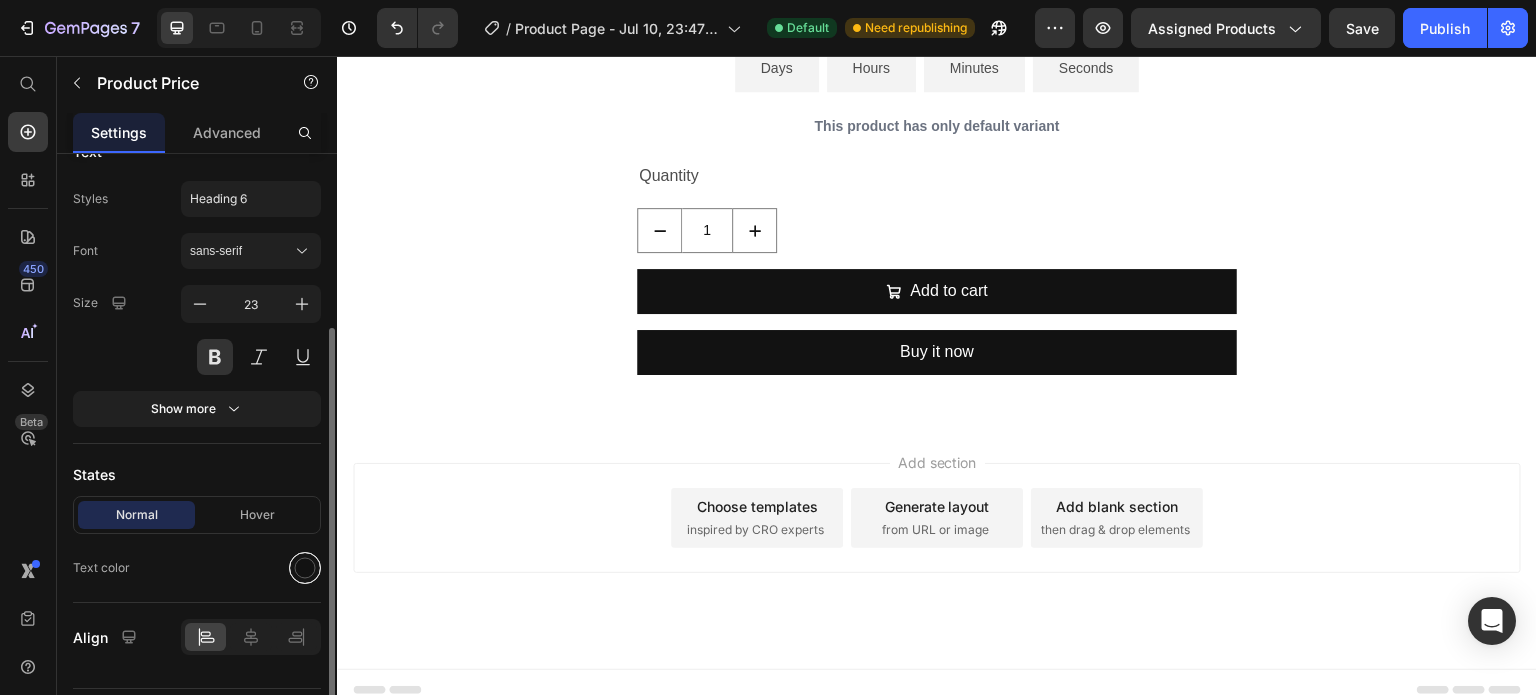 click at bounding box center [305, 568] 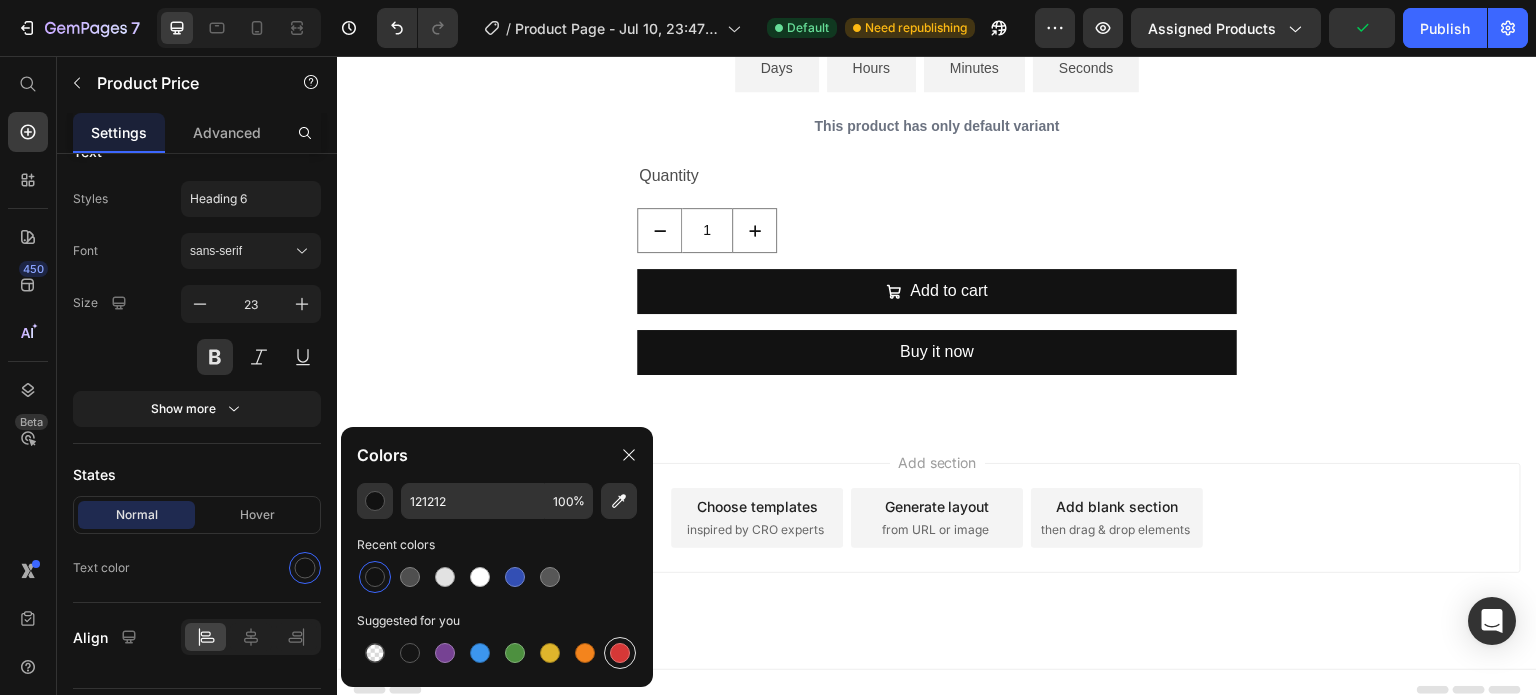 click at bounding box center (620, 653) 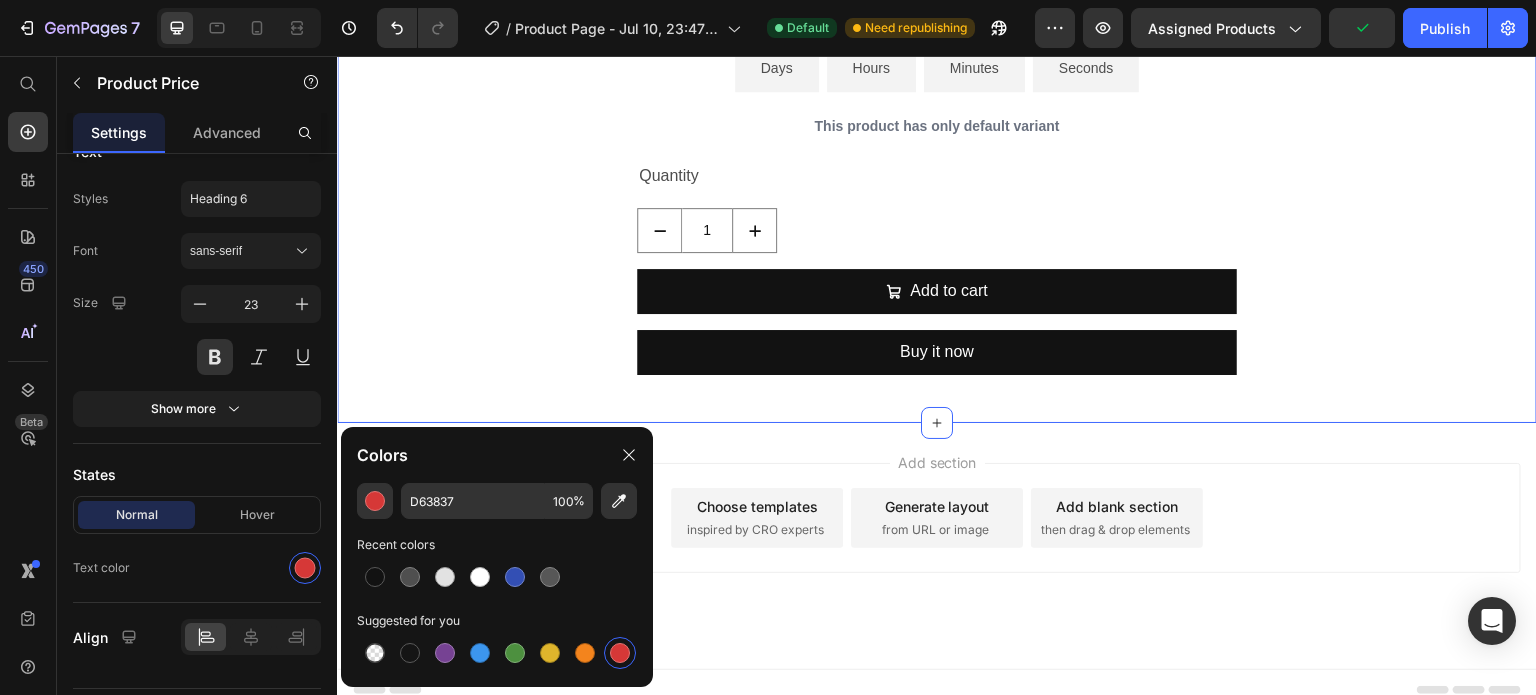 click on "Drop element here InstaSmile™ Carillas Dentales a Presión Moldeables Product Title $29.00 Product Price   Edit content in Shopify 0 $63.00 Product Price SALE 54% OFF Discount Tag Row  Tu Sonrisa Perfecta para Fotos, en 60 Segundos. Product Description 00 Days 00 Hours 00 Minutes 00 Seconds Countdown Timer This product has only default variant Product Variants & Swatches Quantity Text Block 1 Product Quantity
Add to cart Add to Cart Buy it now Dynamic Checkout Product" at bounding box center (937, 71) 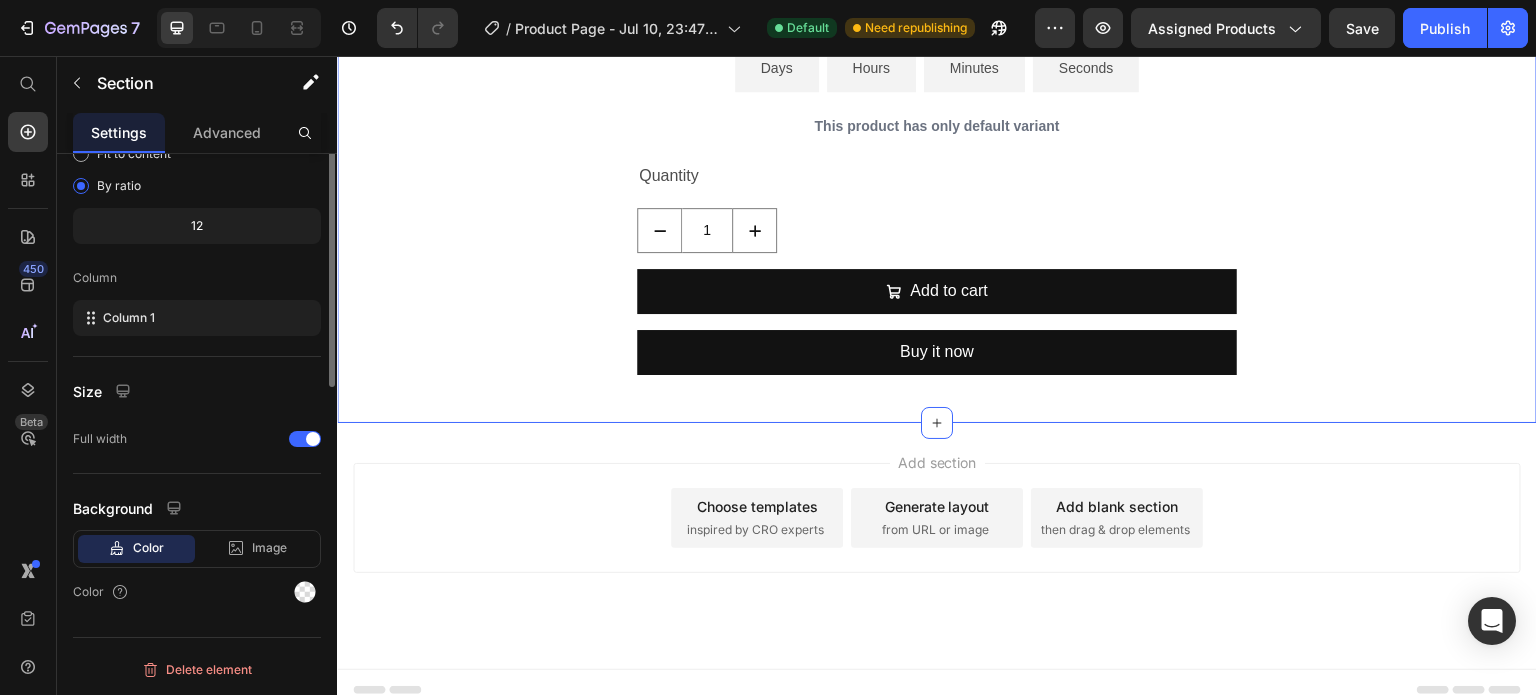 scroll, scrollTop: 0, scrollLeft: 0, axis: both 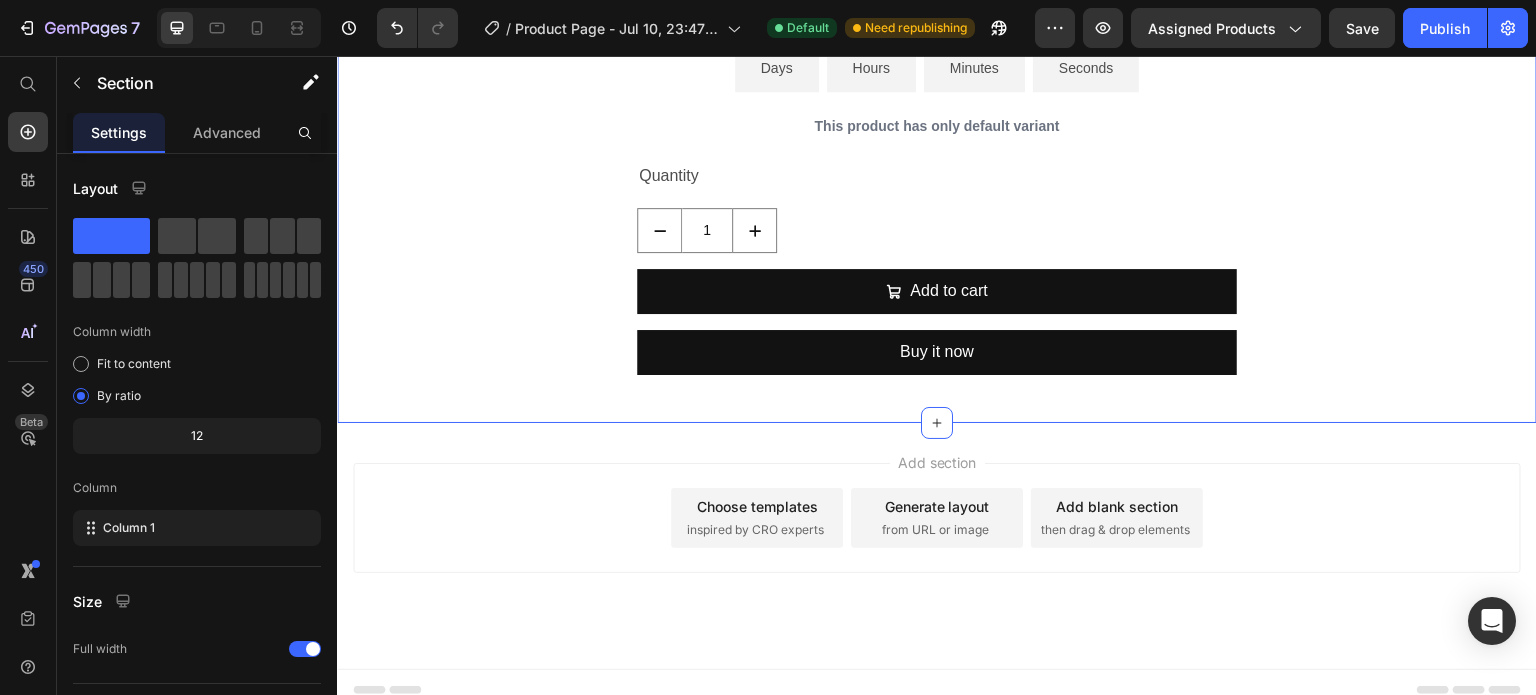 click on "OFF" at bounding box center [1058, -67] 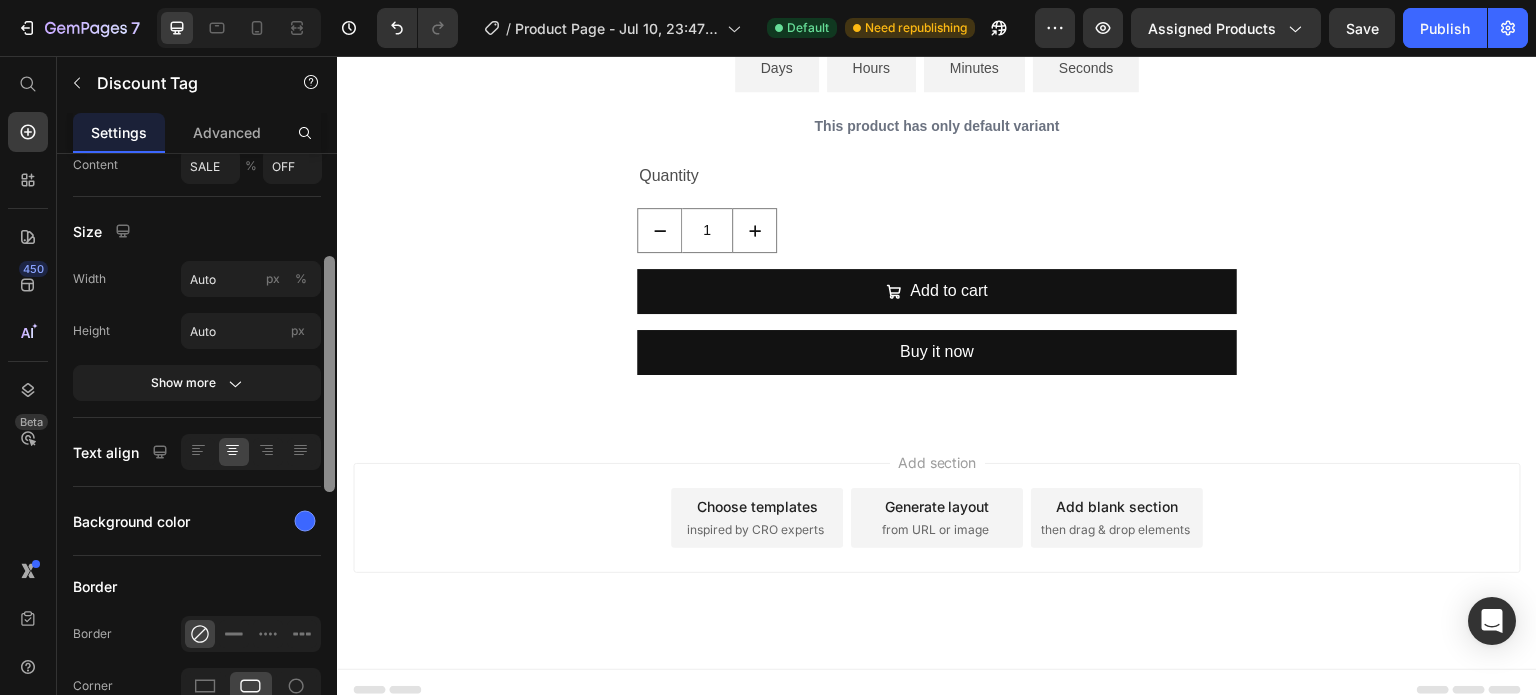scroll, scrollTop: 274, scrollLeft: 0, axis: vertical 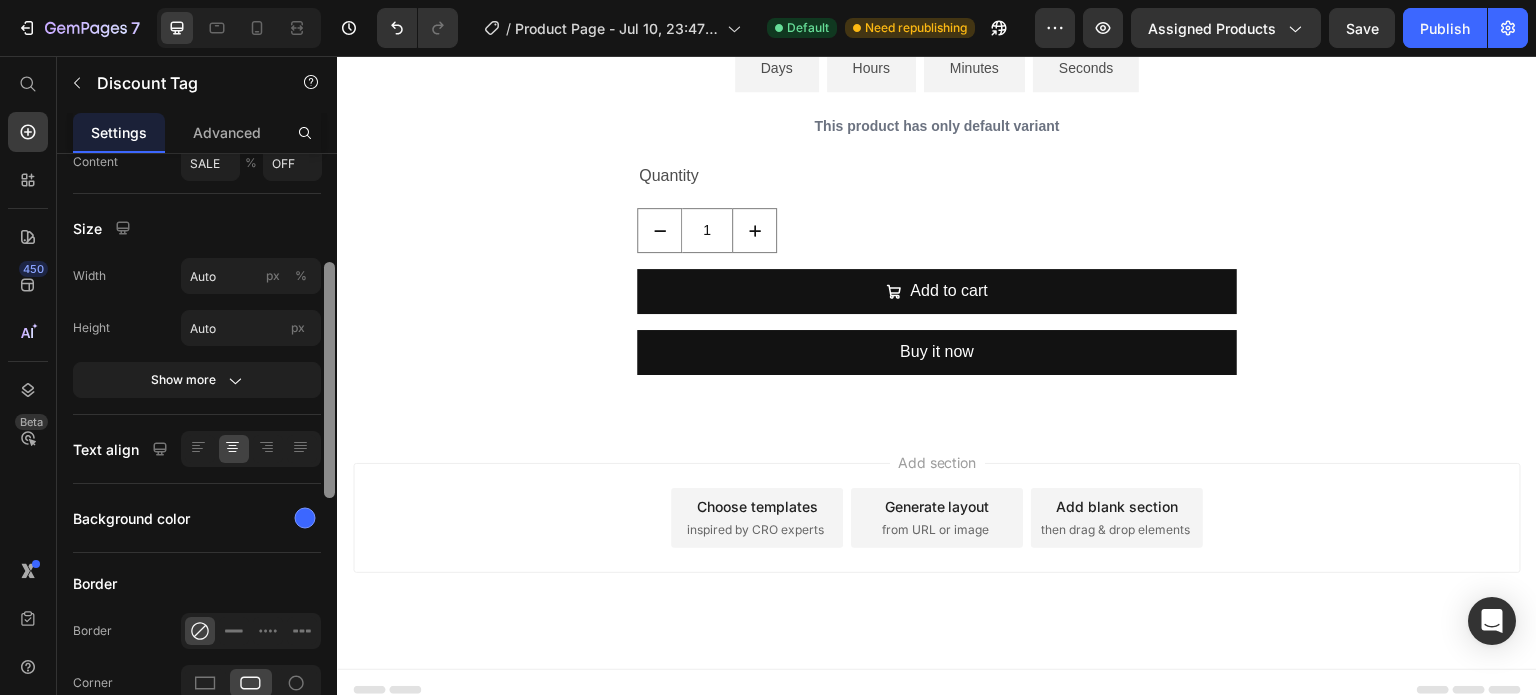 drag, startPoint x: 331, startPoint y: 368, endPoint x: 329, endPoint y: 476, distance: 108.01852 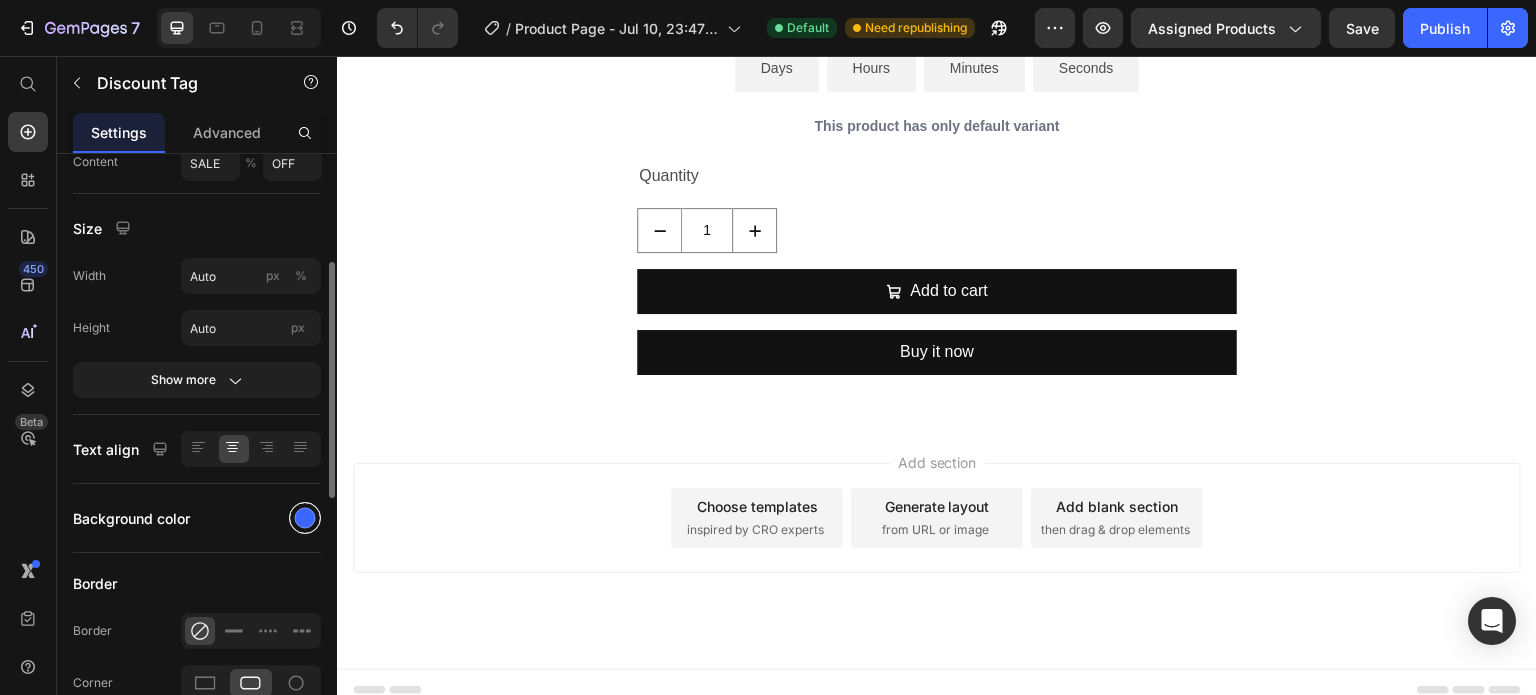 click at bounding box center (305, 518) 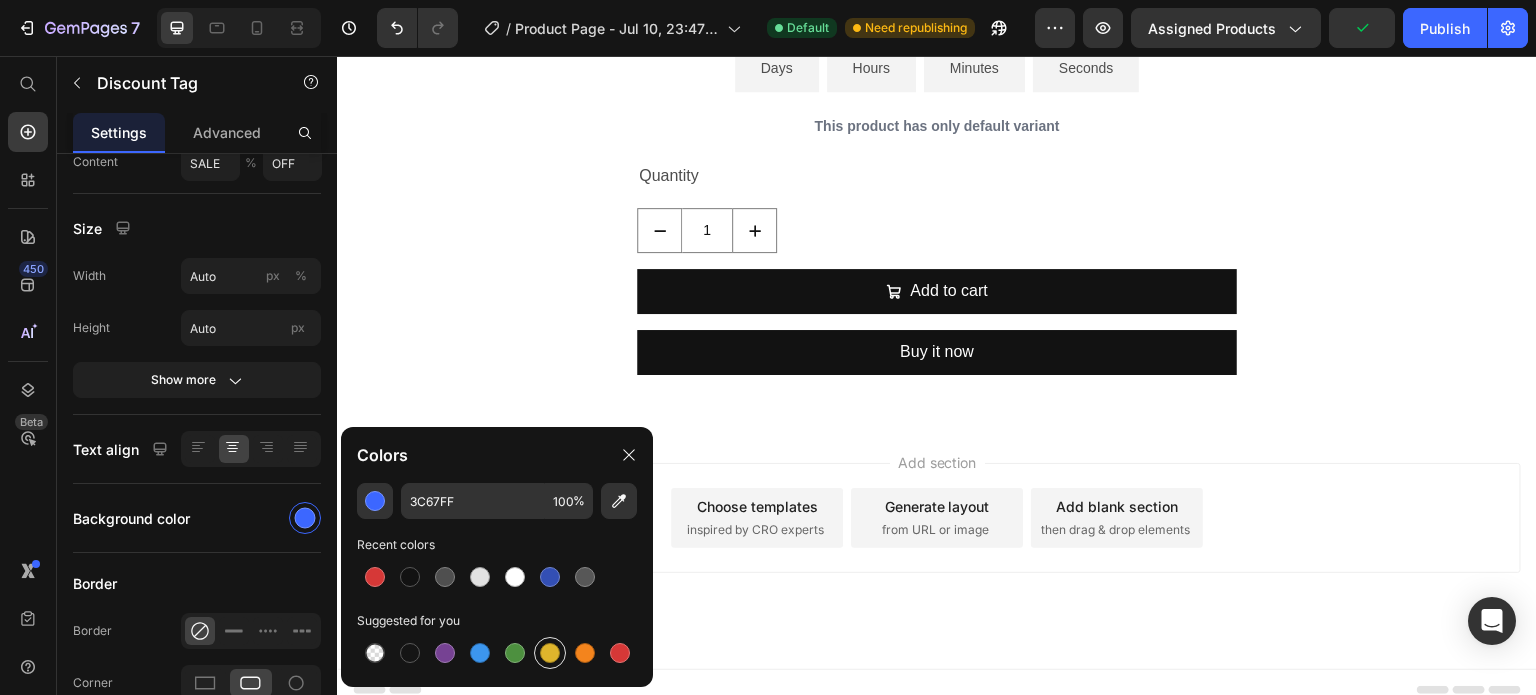 click at bounding box center [550, 653] 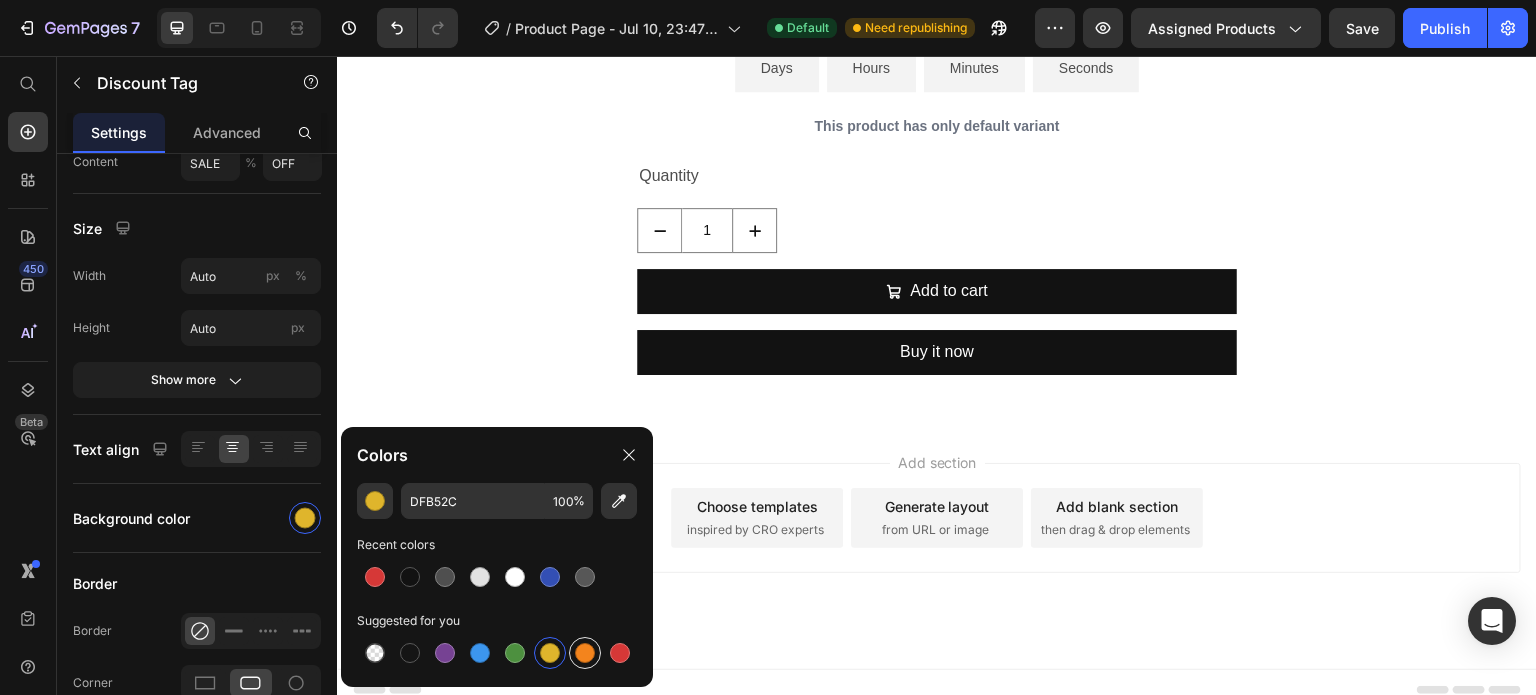 click at bounding box center [585, 653] 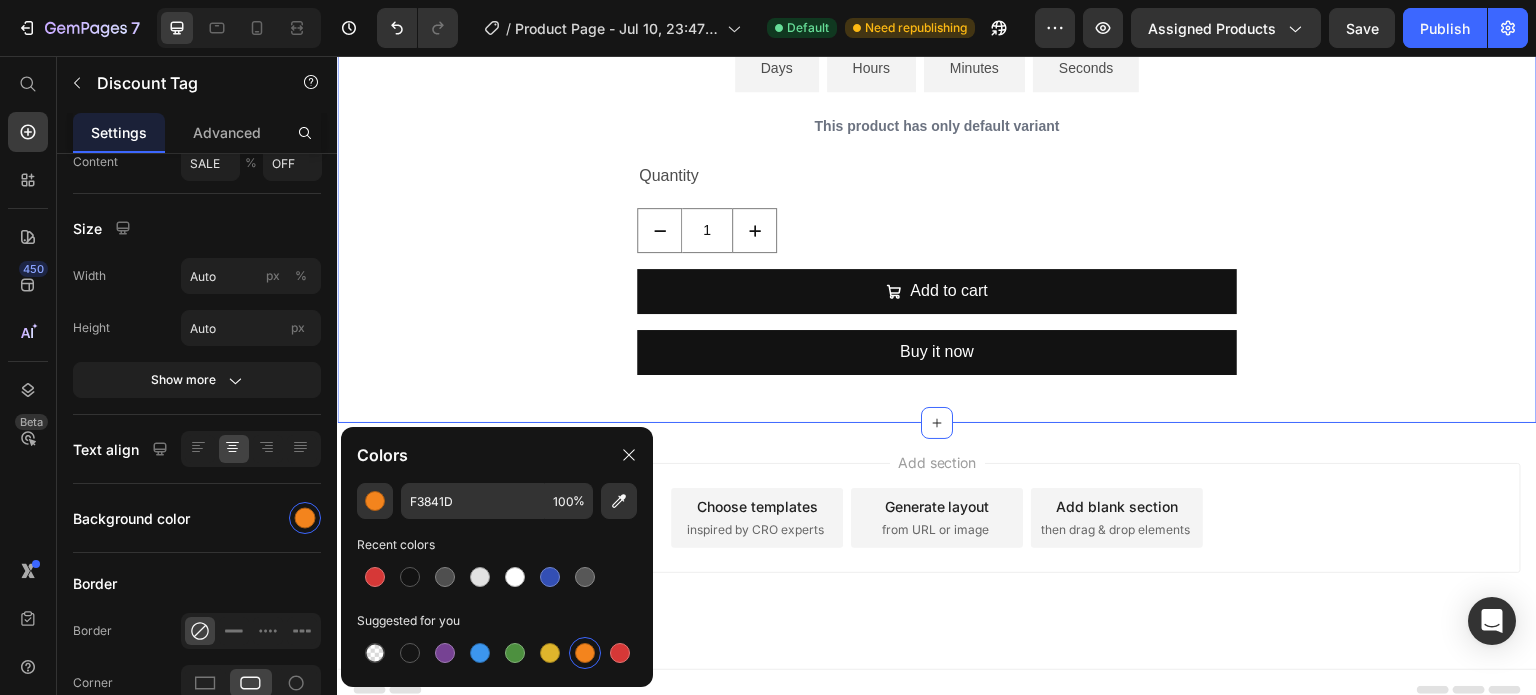 click on "Drop element here InstaSmile™ Carillas Dentales a Presión Moldeables Product Title $29.00 Product Price $63.00 Product Price SALE 54% OFF Discount Tag   0 Row  Tu Sonrisa Perfecta para Fotos, en 60 Segundos. Product Description 00 Days 00 Hours 00 Minutes 00 Seconds Countdown Timer This product has only default variant Product Variants & Swatches Quantity Text Block 1 Product Quantity
Add to cart Add to Cart Buy it now Dynamic Checkout Product" at bounding box center (937, 71) 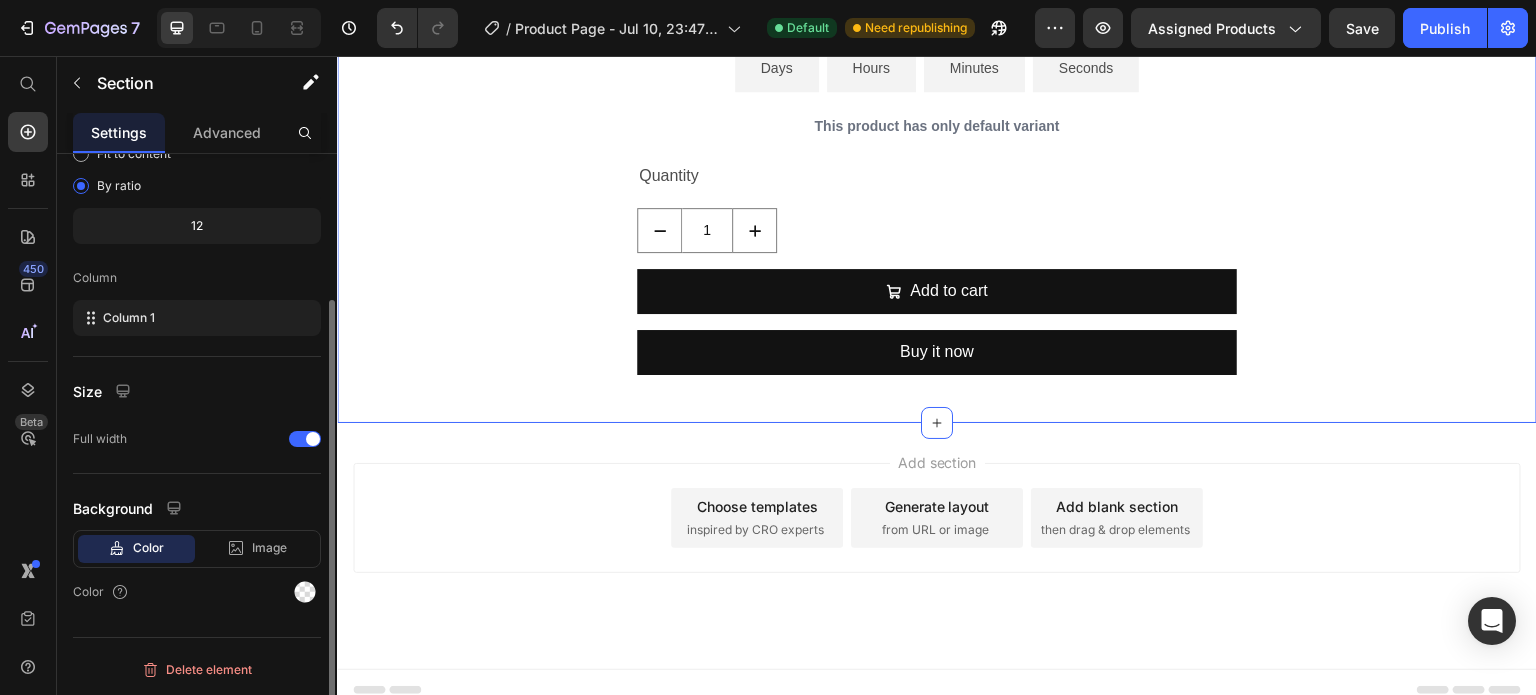 scroll, scrollTop: 0, scrollLeft: 0, axis: both 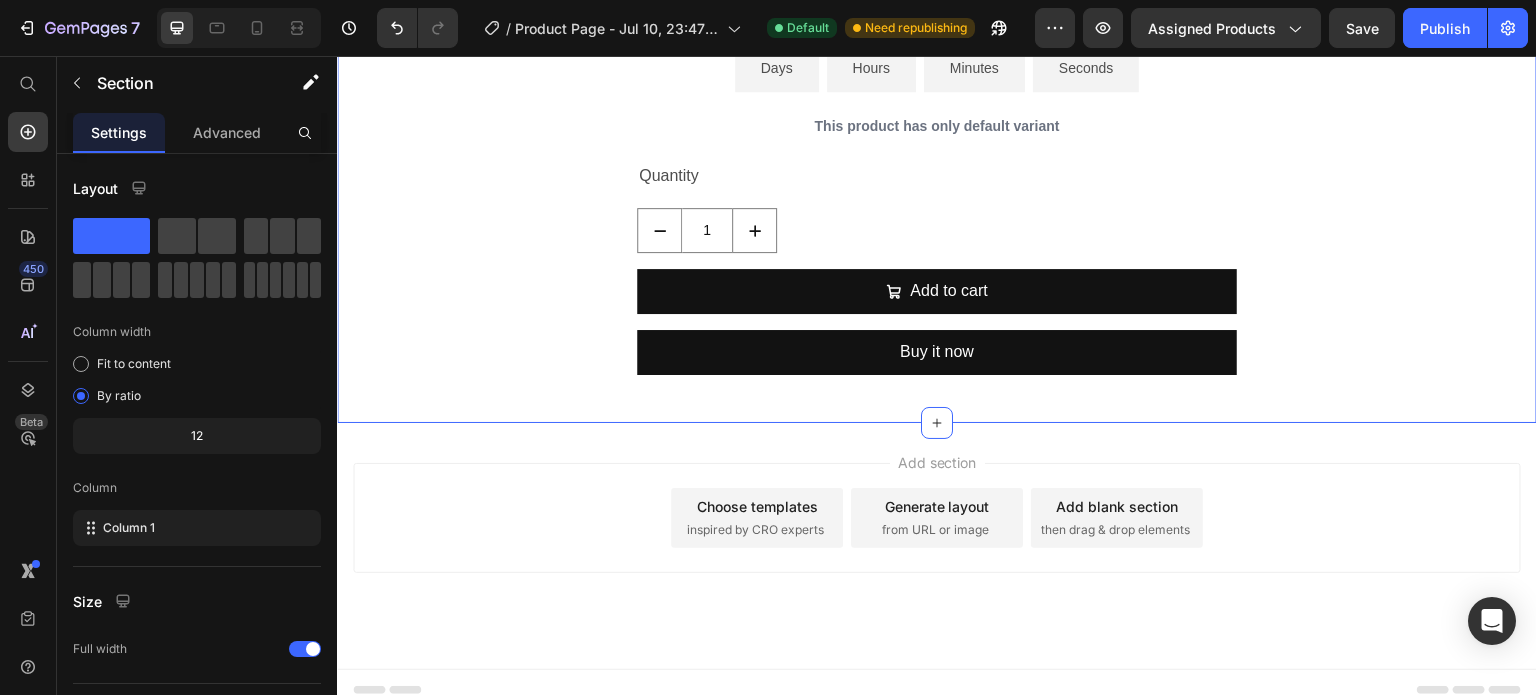 click on "SALE 54% OFF" at bounding box center [1012, -67] 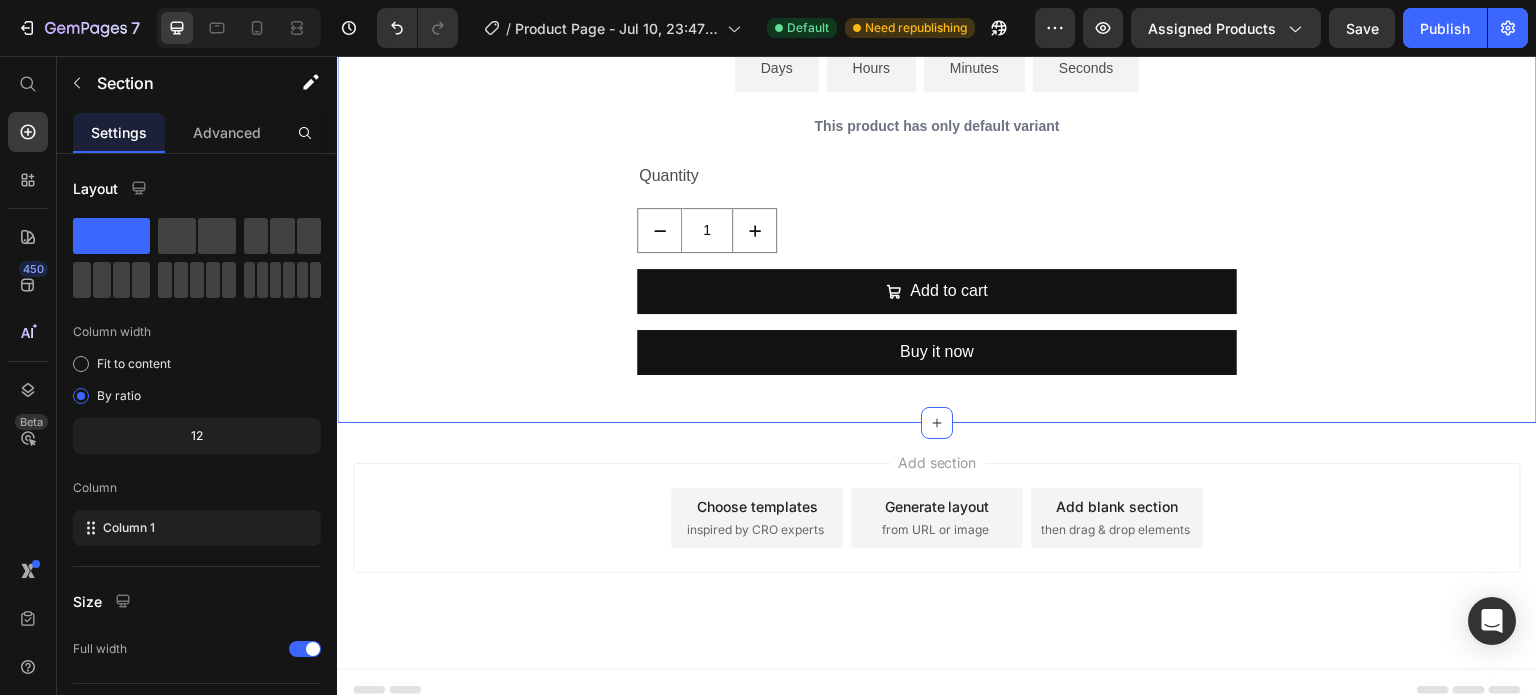 click on "SALE 54% OFF" at bounding box center [1012, -67] 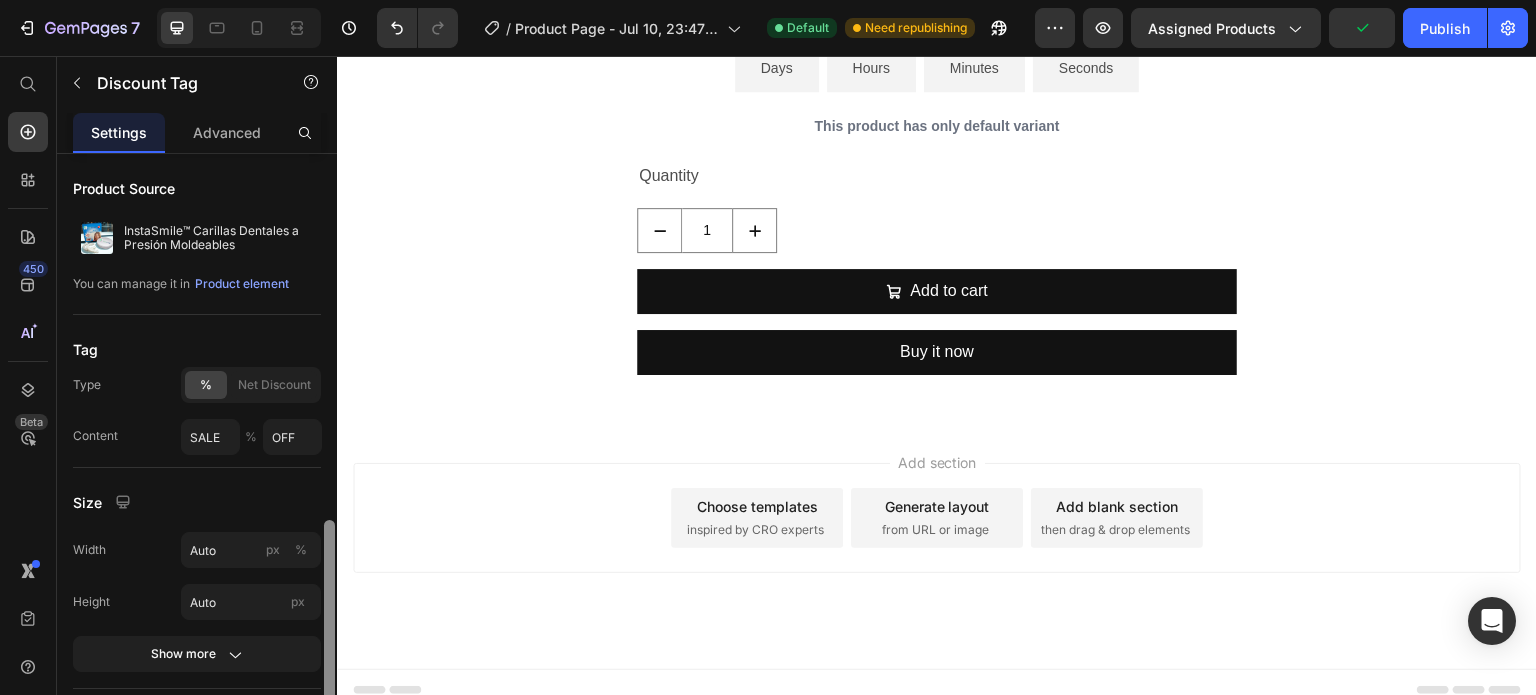 scroll, scrollTop: 265, scrollLeft: 0, axis: vertical 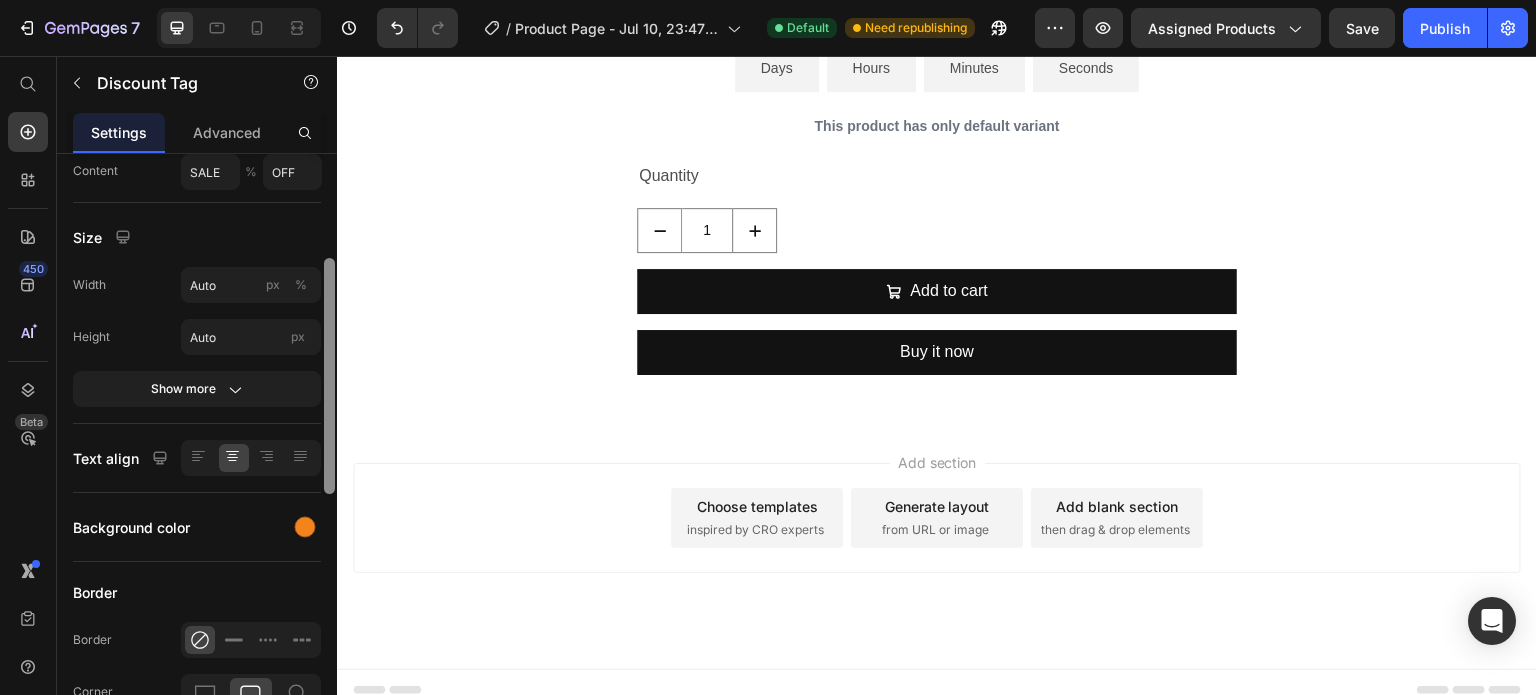 drag, startPoint x: 328, startPoint y: 339, endPoint x: 332, endPoint y: 444, distance: 105.076164 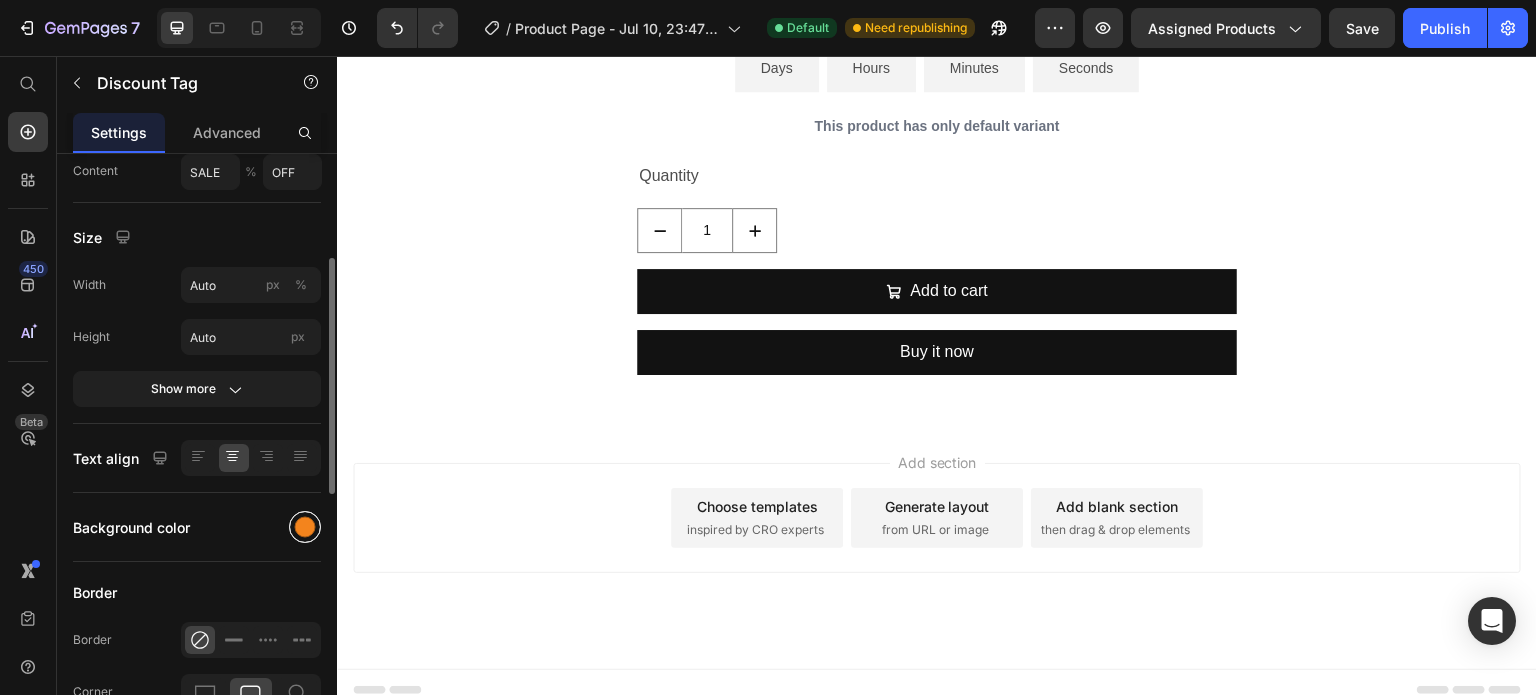 click at bounding box center (305, 527) 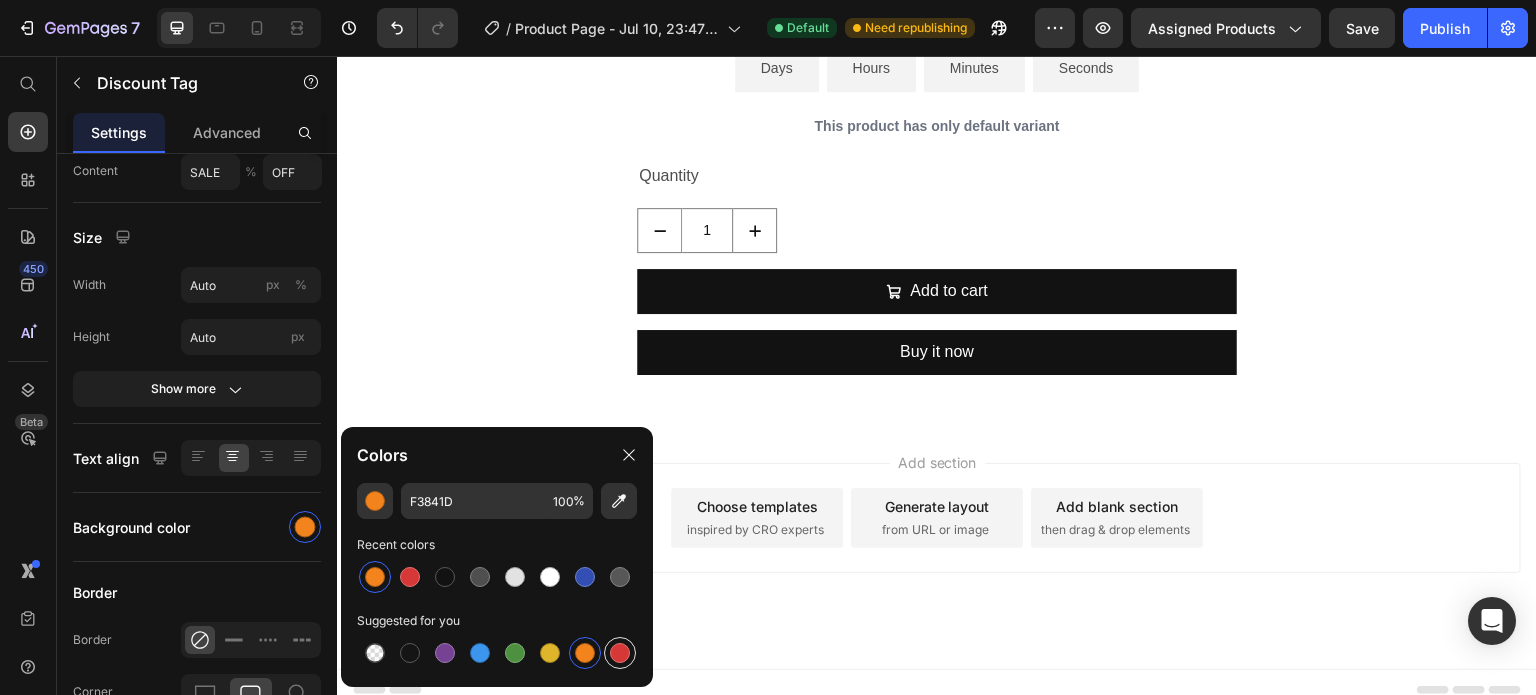 click at bounding box center [620, 653] 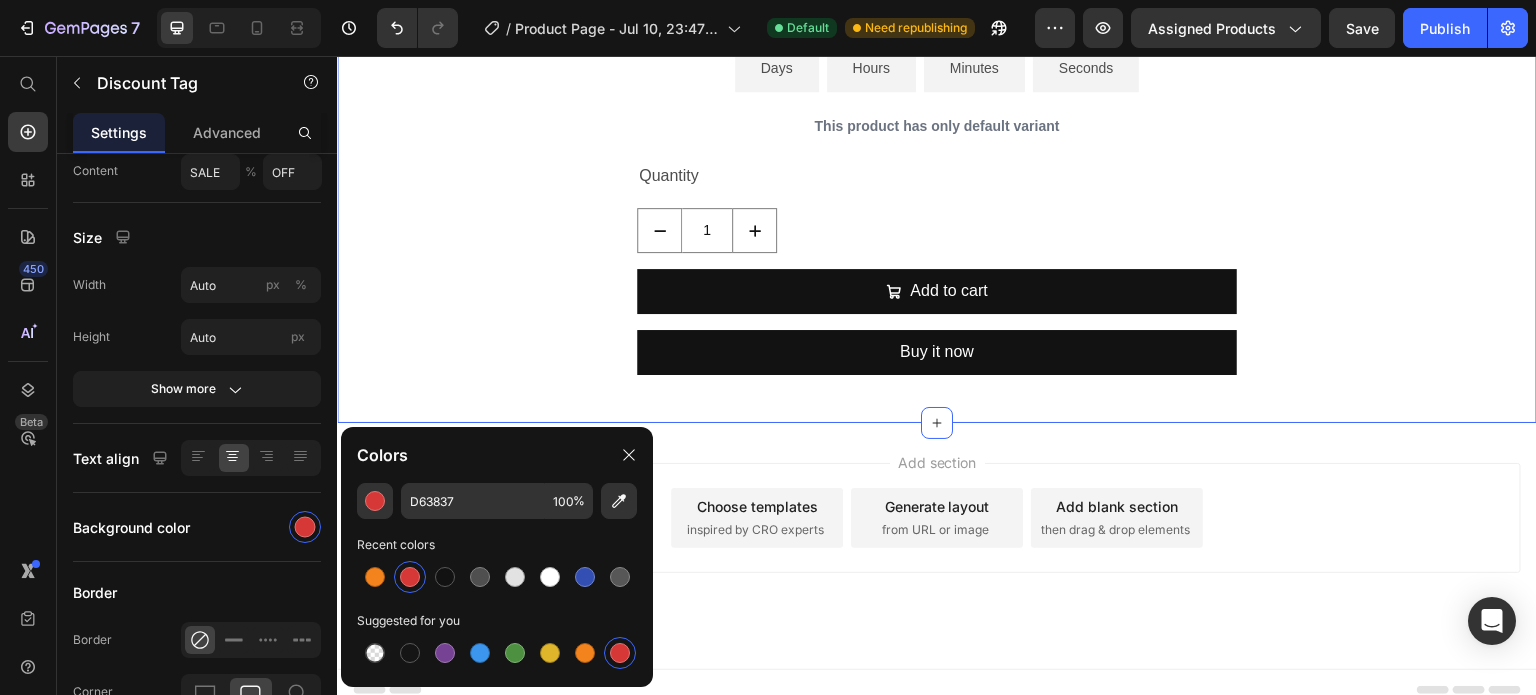click on "Drop element here InstaSmile™ Carillas Dentales a Presión Moldeables Product Title $29.00 Product Price $63.00 Product Price SALE 54% OFF Discount Tag   0 Row  Tu Sonrisa Perfecta para Fotos, en 60 Segundos. Product Description 00 Days 00 Hours 00 Minutes 00 Seconds Countdown Timer This product has only default variant Product Variants & Swatches Quantity Text Block 1 Product Quantity
Add to cart Add to Cart Buy it now Dynamic Checkout Product" at bounding box center (937, 71) 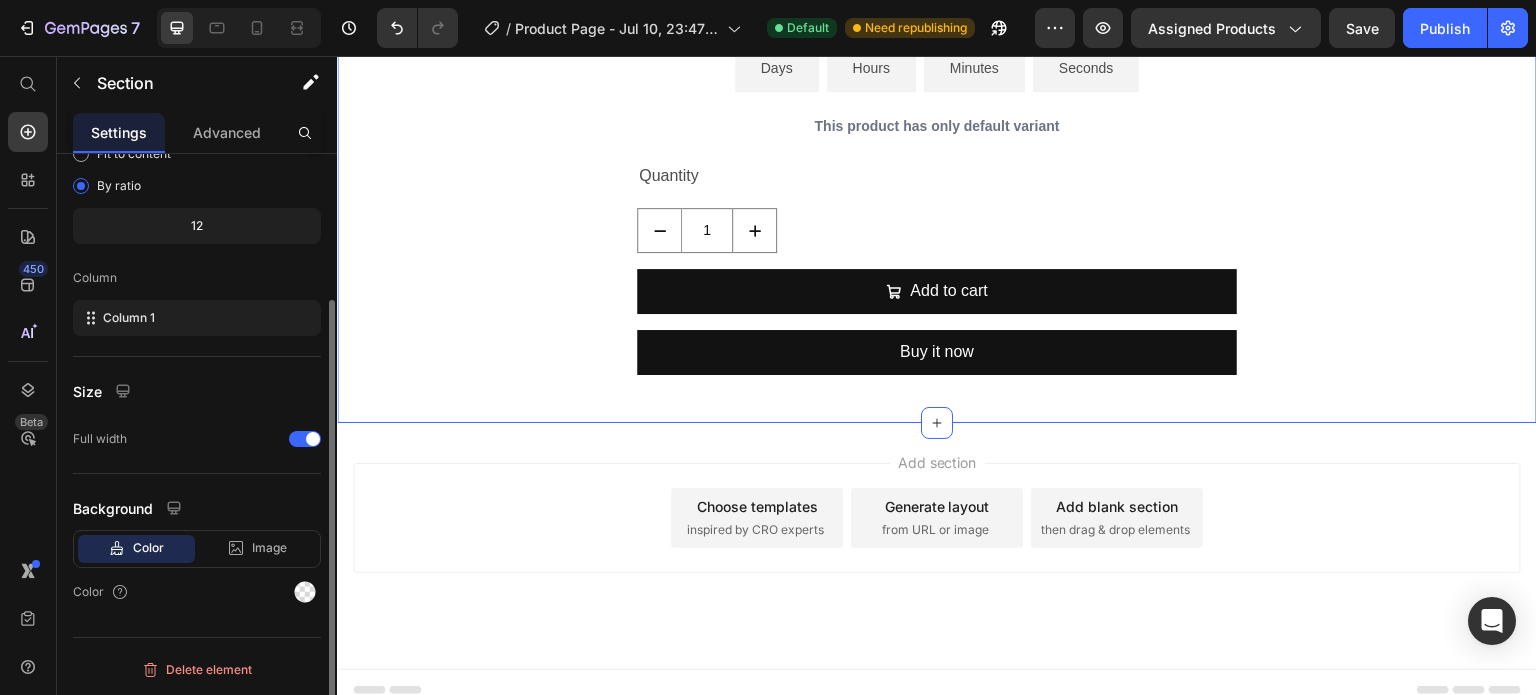 scroll, scrollTop: 0, scrollLeft: 0, axis: both 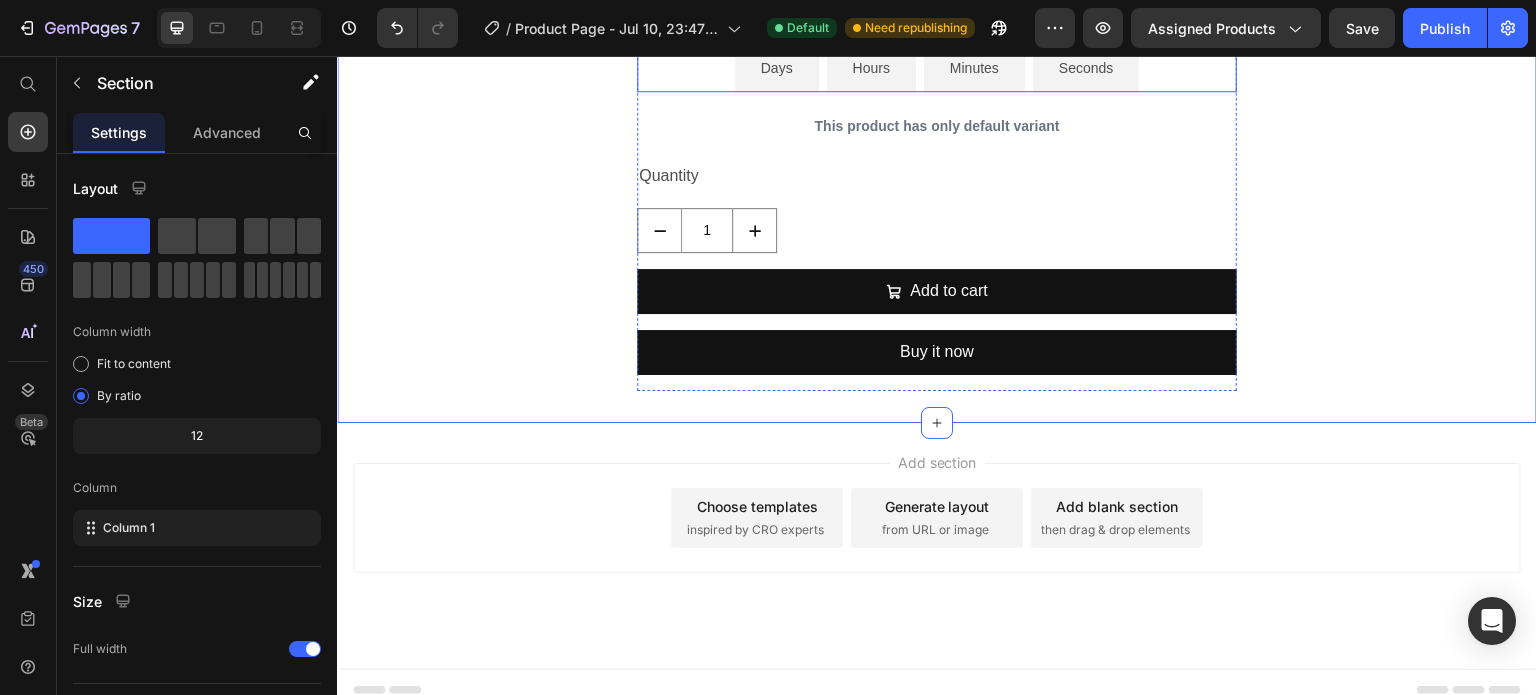 click on "00 Days 00 Hours 00 Minutes 00 Seconds" at bounding box center [937, 55] 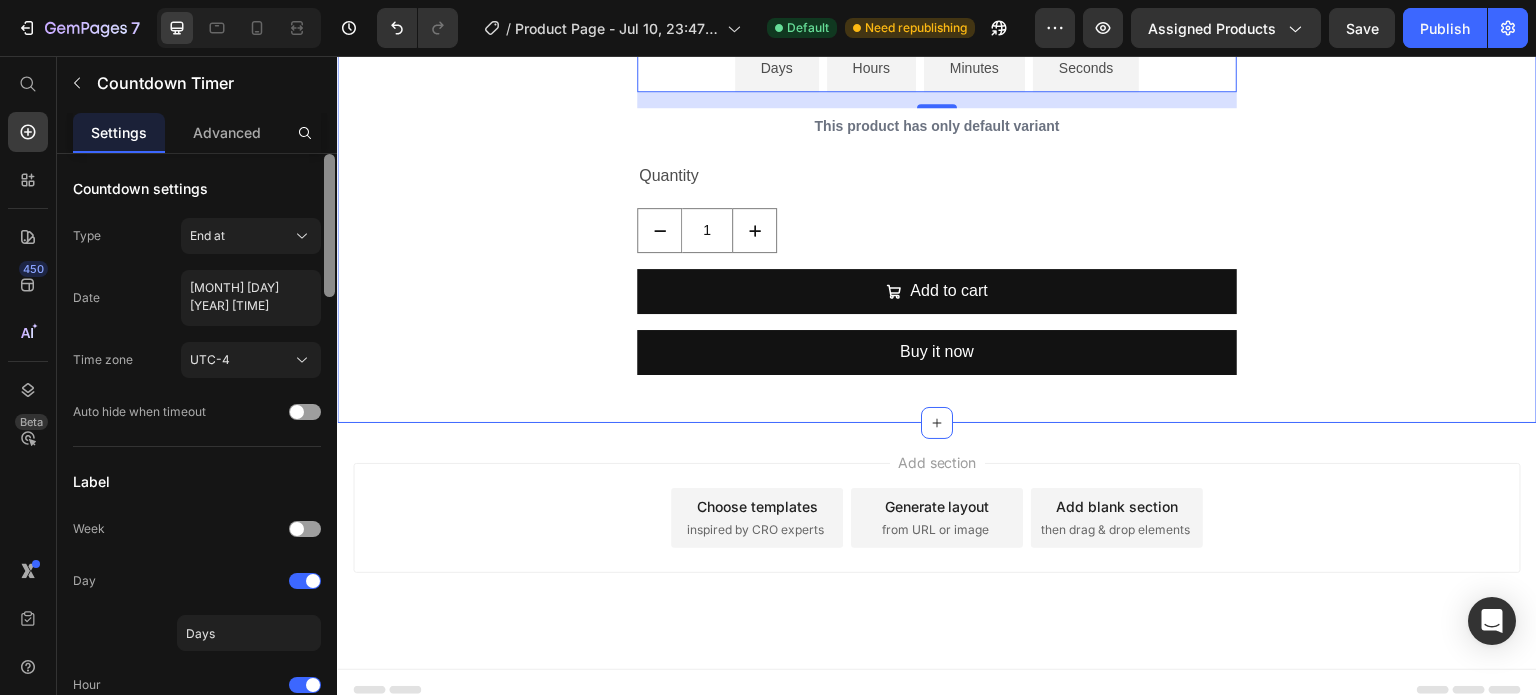scroll, scrollTop: 140, scrollLeft: 0, axis: vertical 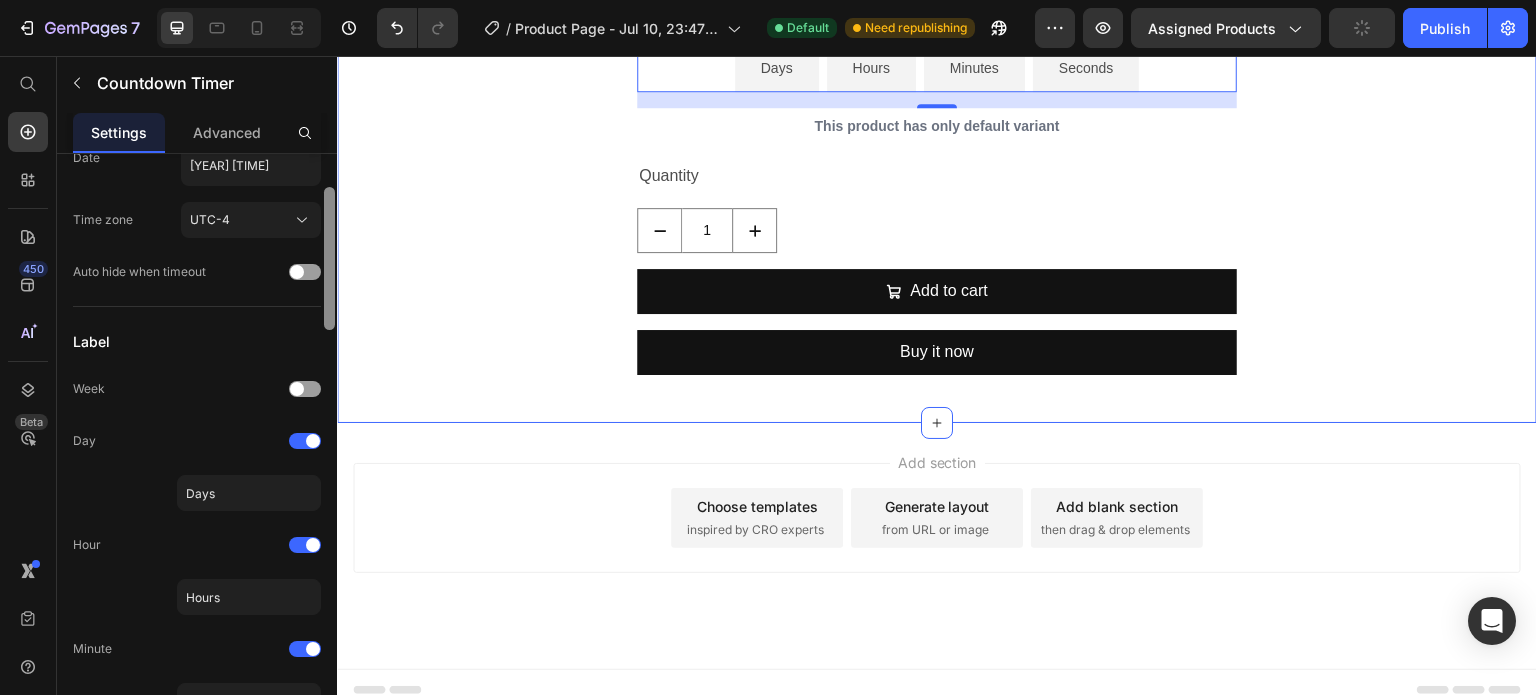 drag, startPoint x: 668, startPoint y: 344, endPoint x: 345, endPoint y: 376, distance: 324.58127 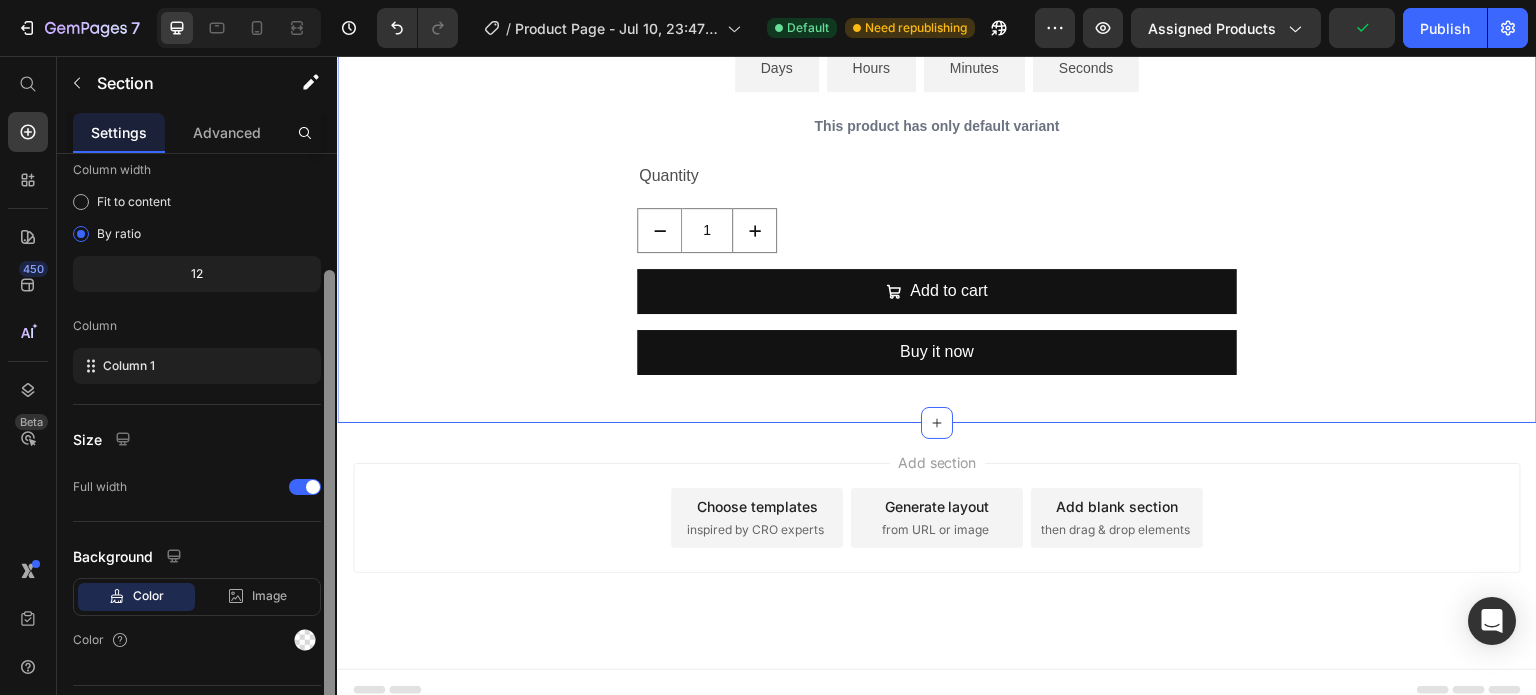 scroll, scrollTop: 160, scrollLeft: 0, axis: vertical 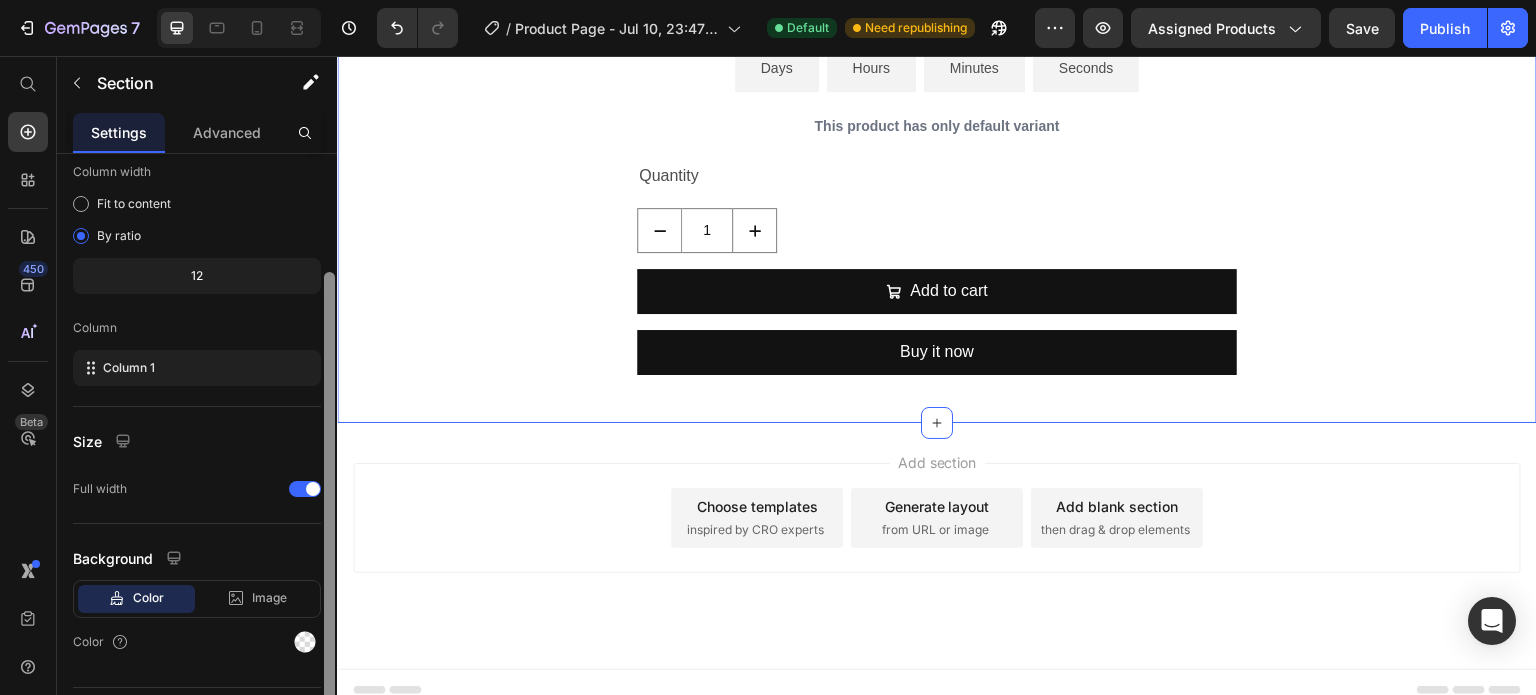 drag, startPoint x: 667, startPoint y: 426, endPoint x: 348, endPoint y: 291, distance: 346.38995 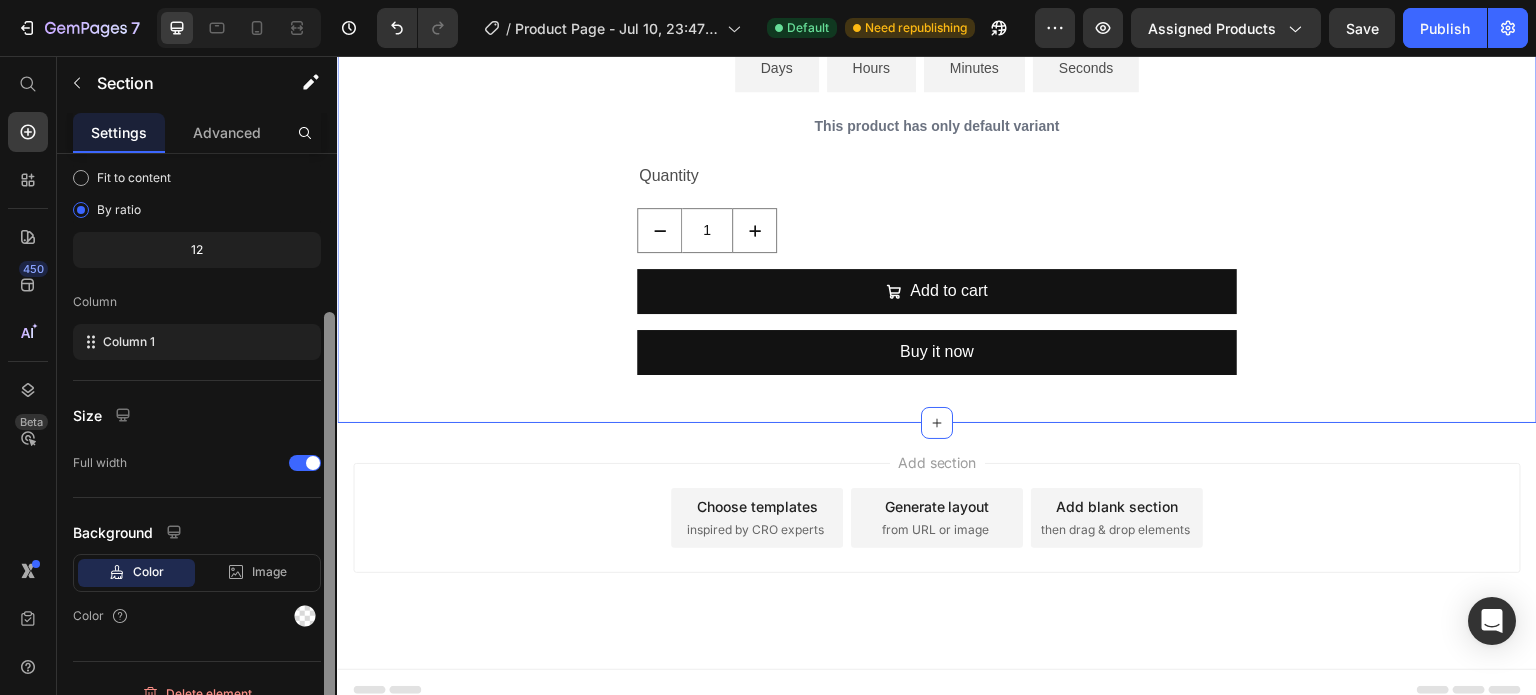 scroll, scrollTop: 208, scrollLeft: 0, axis: vertical 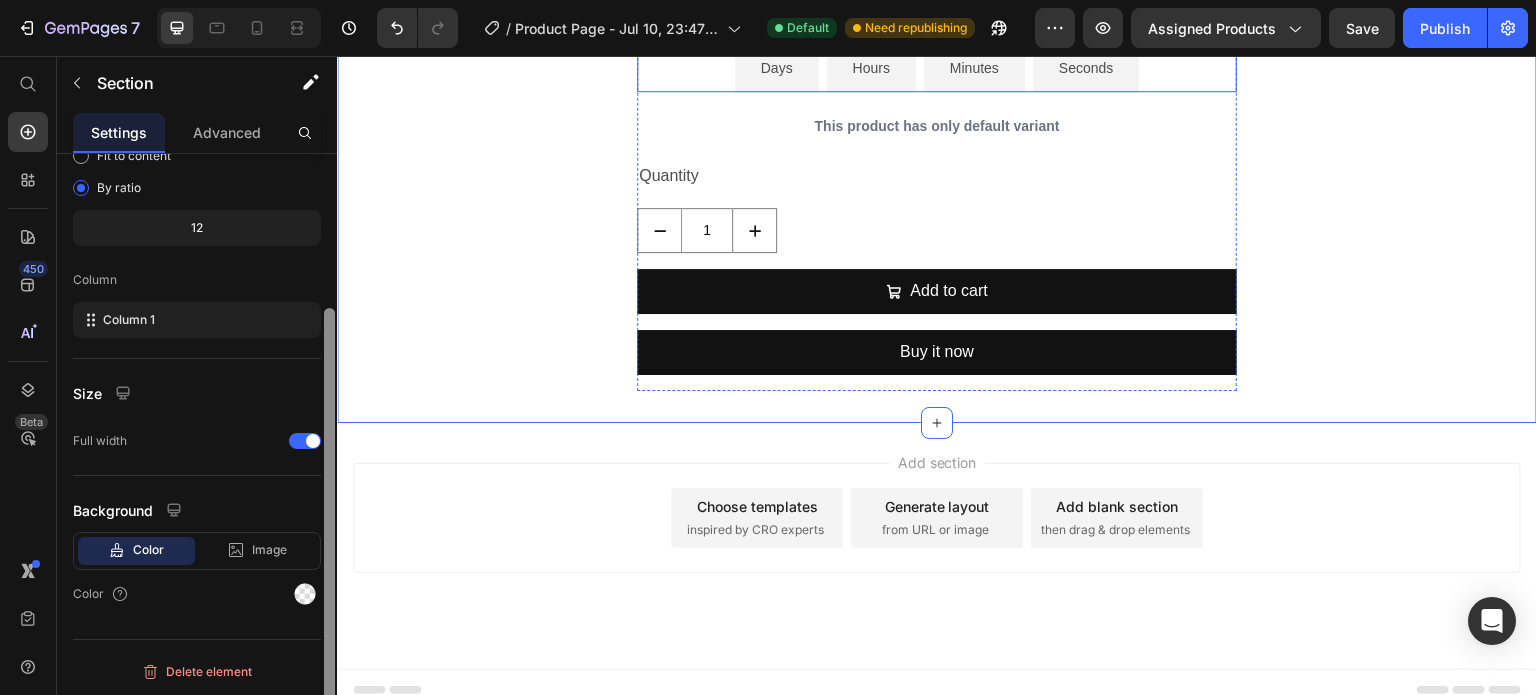 click on "00 Days 00 Hours 00 Minutes 00 Seconds" at bounding box center [937, 55] 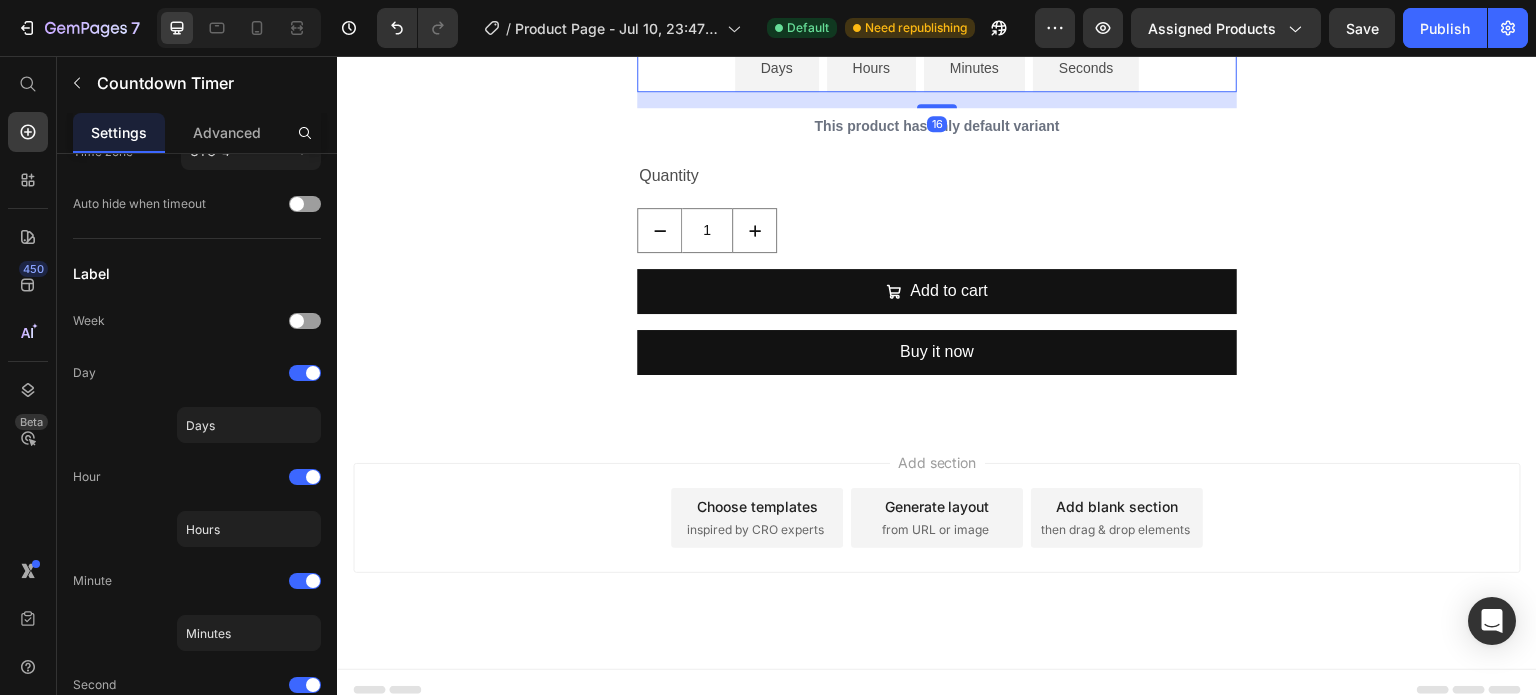 scroll, scrollTop: 0, scrollLeft: 0, axis: both 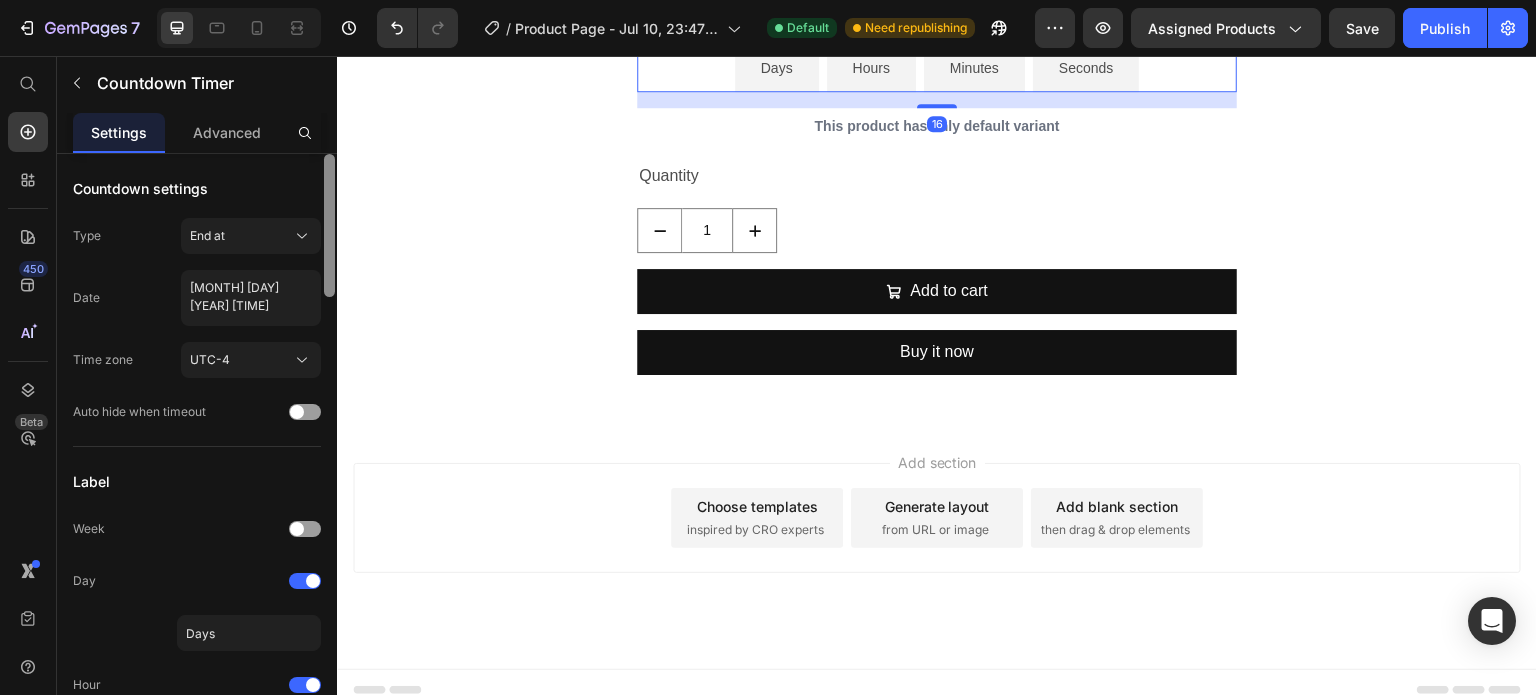 click on "00 Days 00 Hours 00 Minutes 00 Seconds" at bounding box center [937, 55] 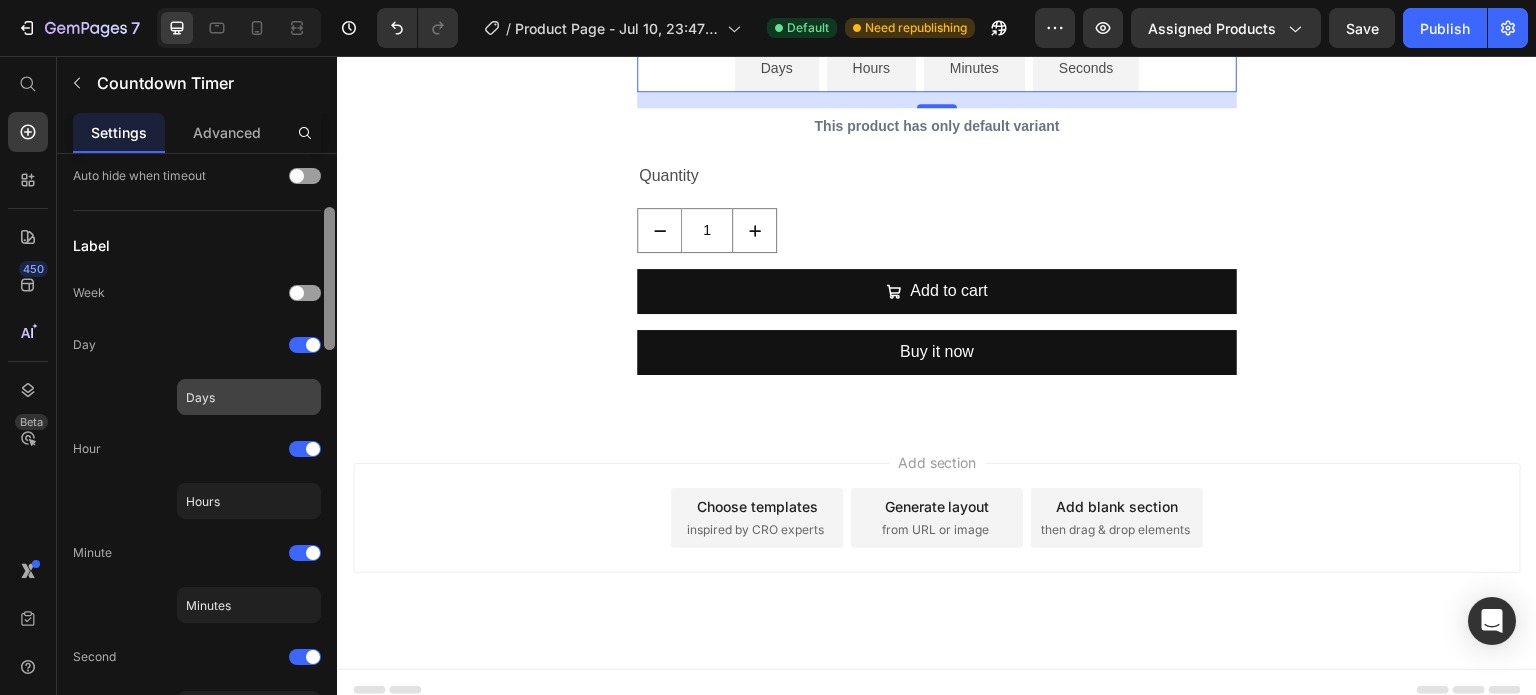 scroll, scrollTop: 236, scrollLeft: 0, axis: vertical 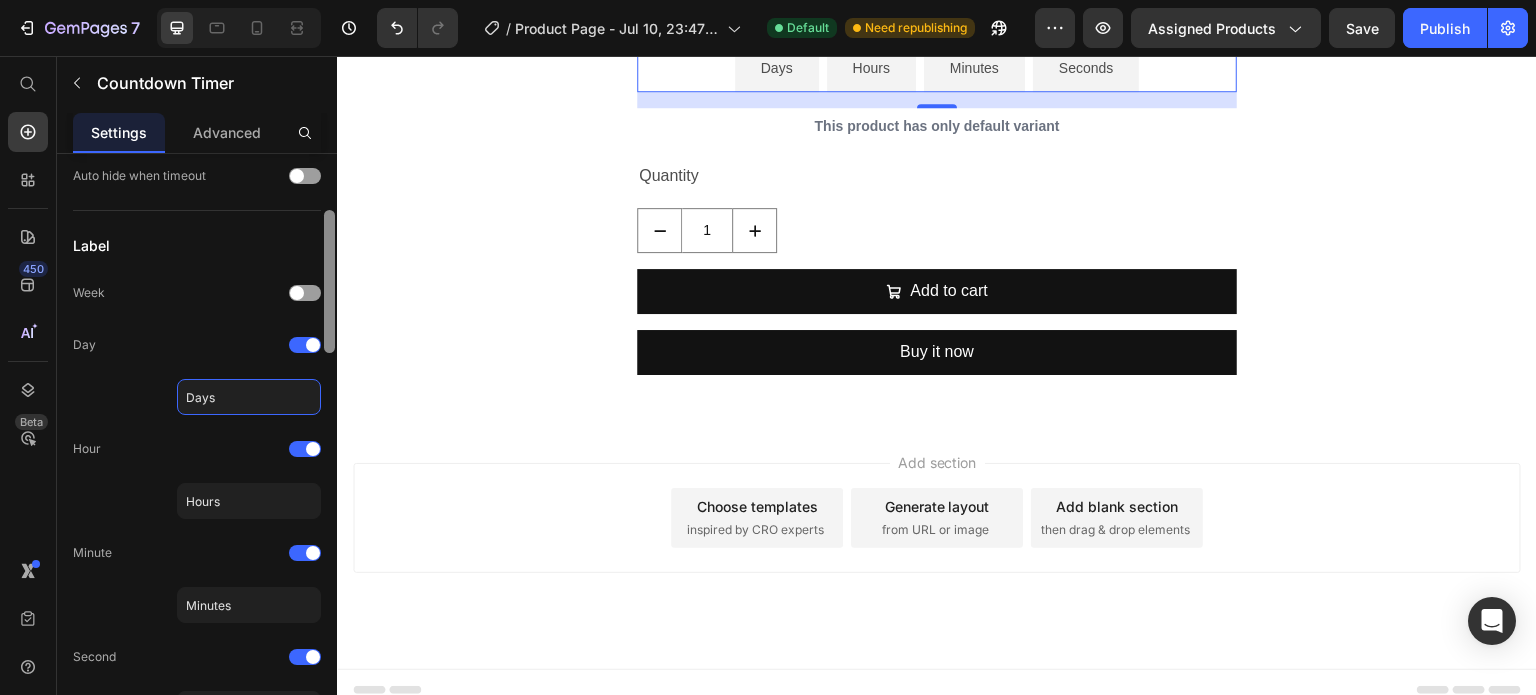 click on "Days" 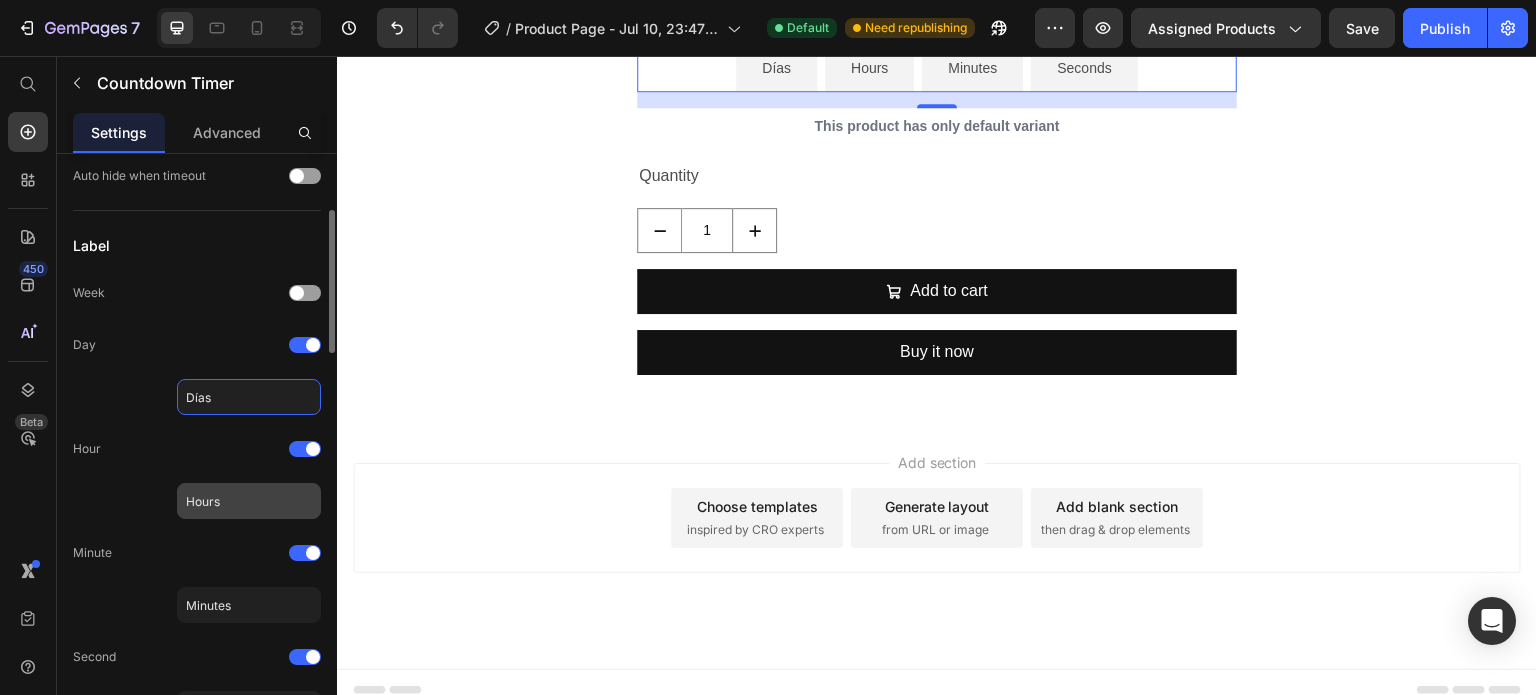 type on "Días" 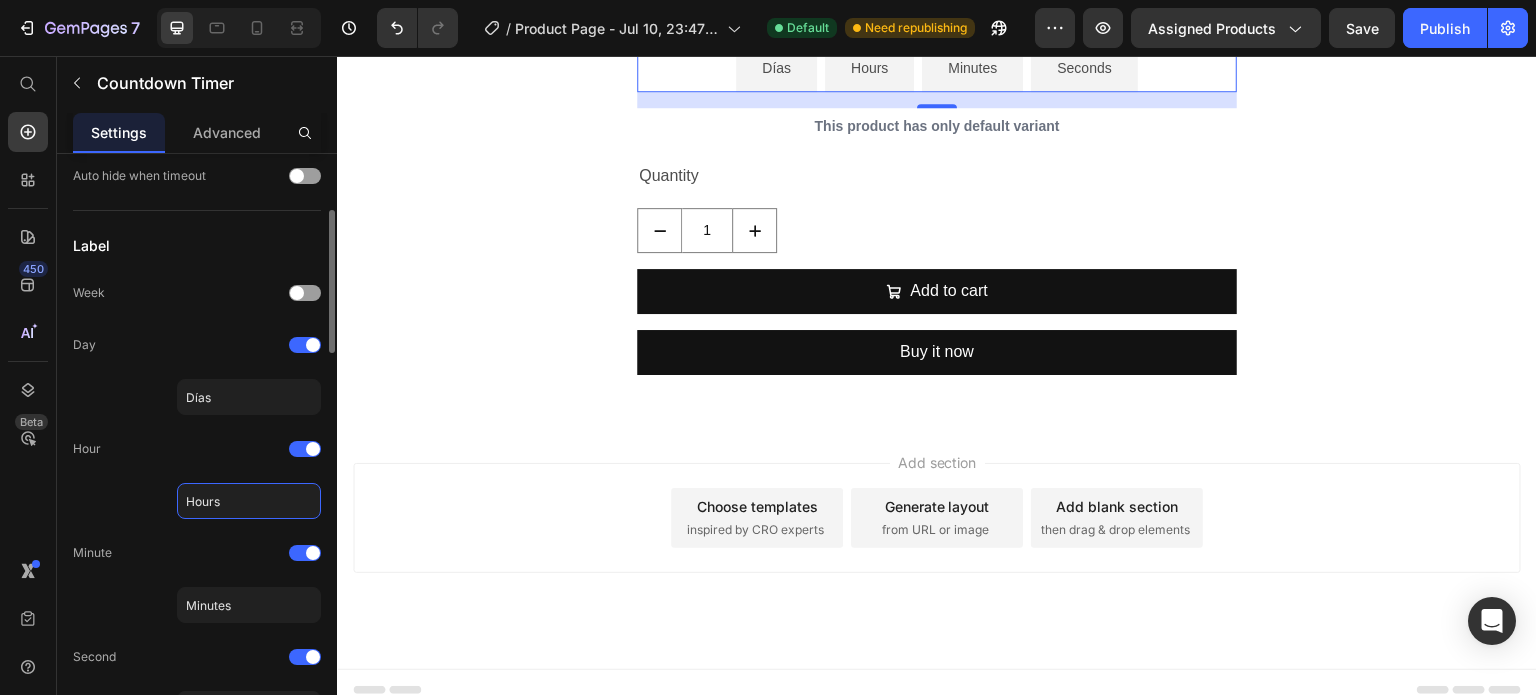 click on "Hours" 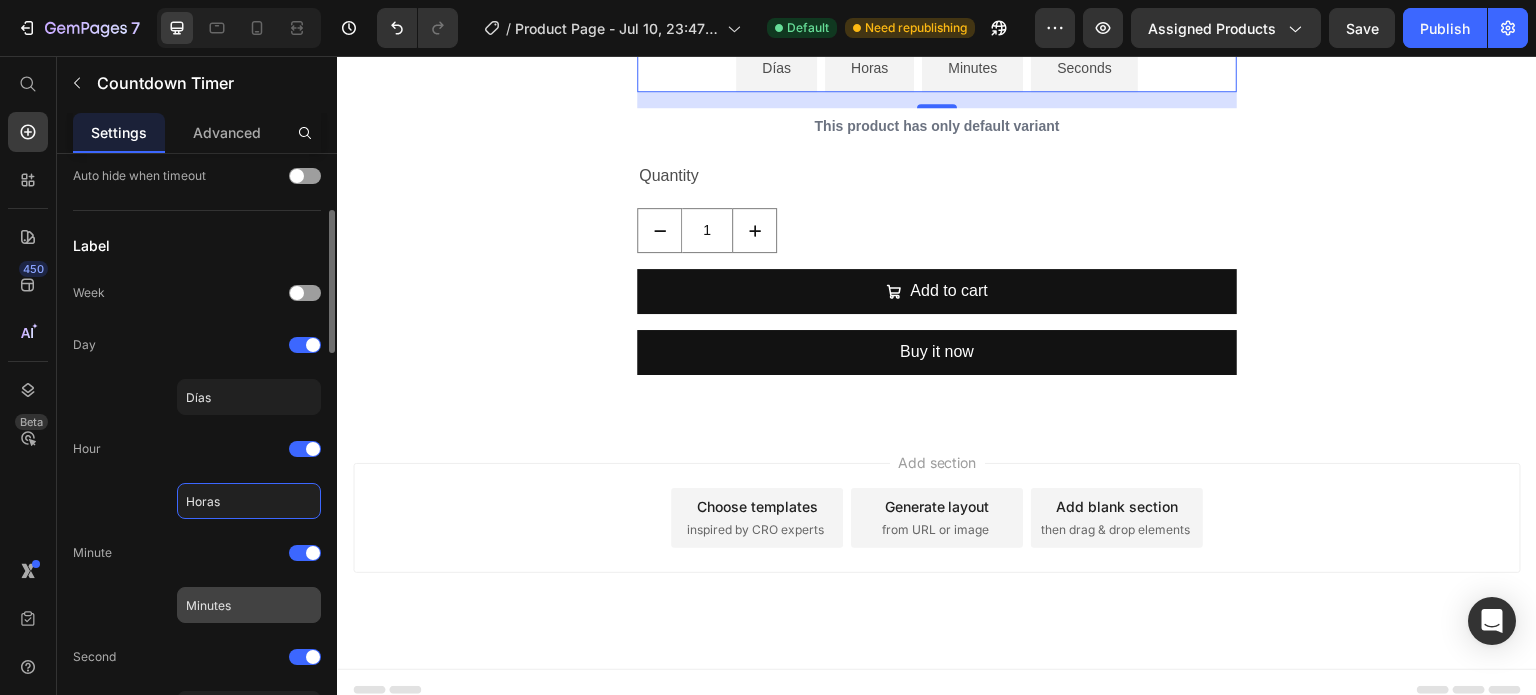 type on "Horas" 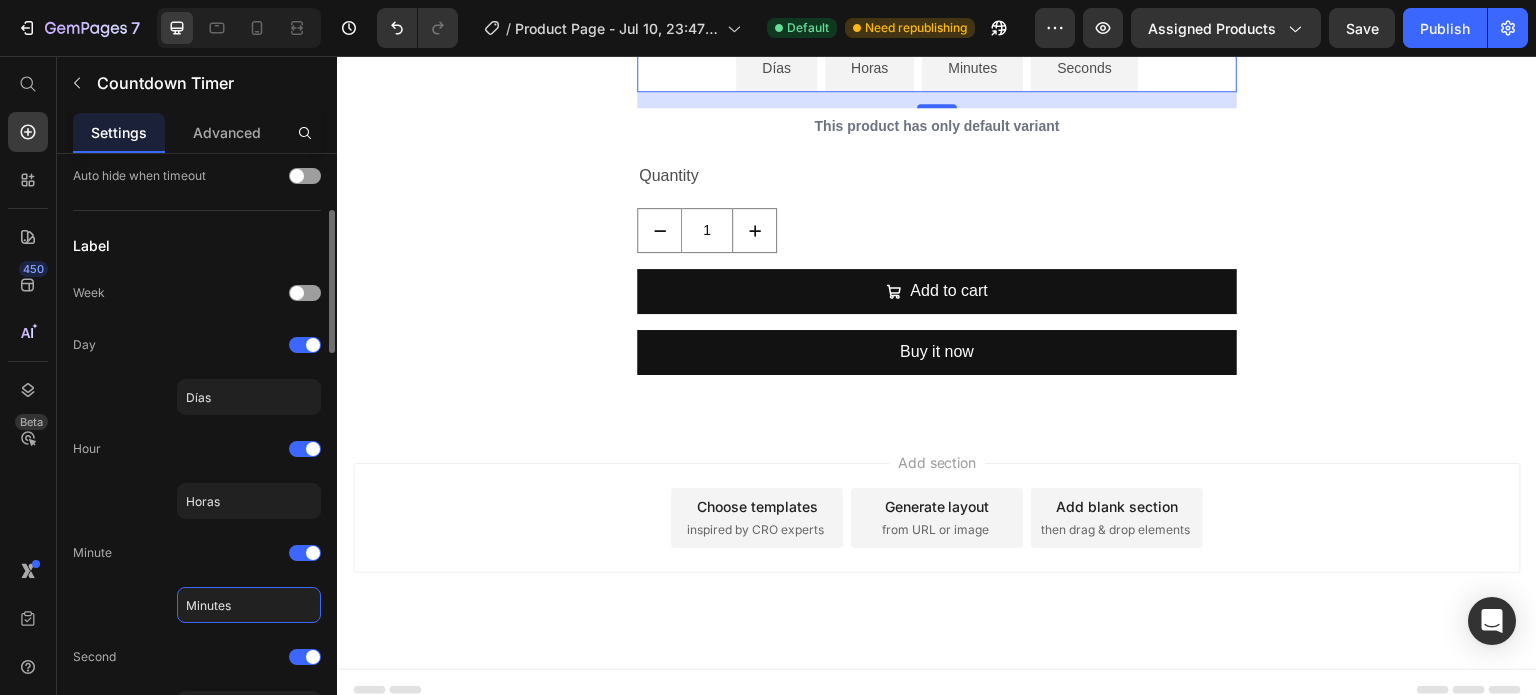 click on "Minutes" 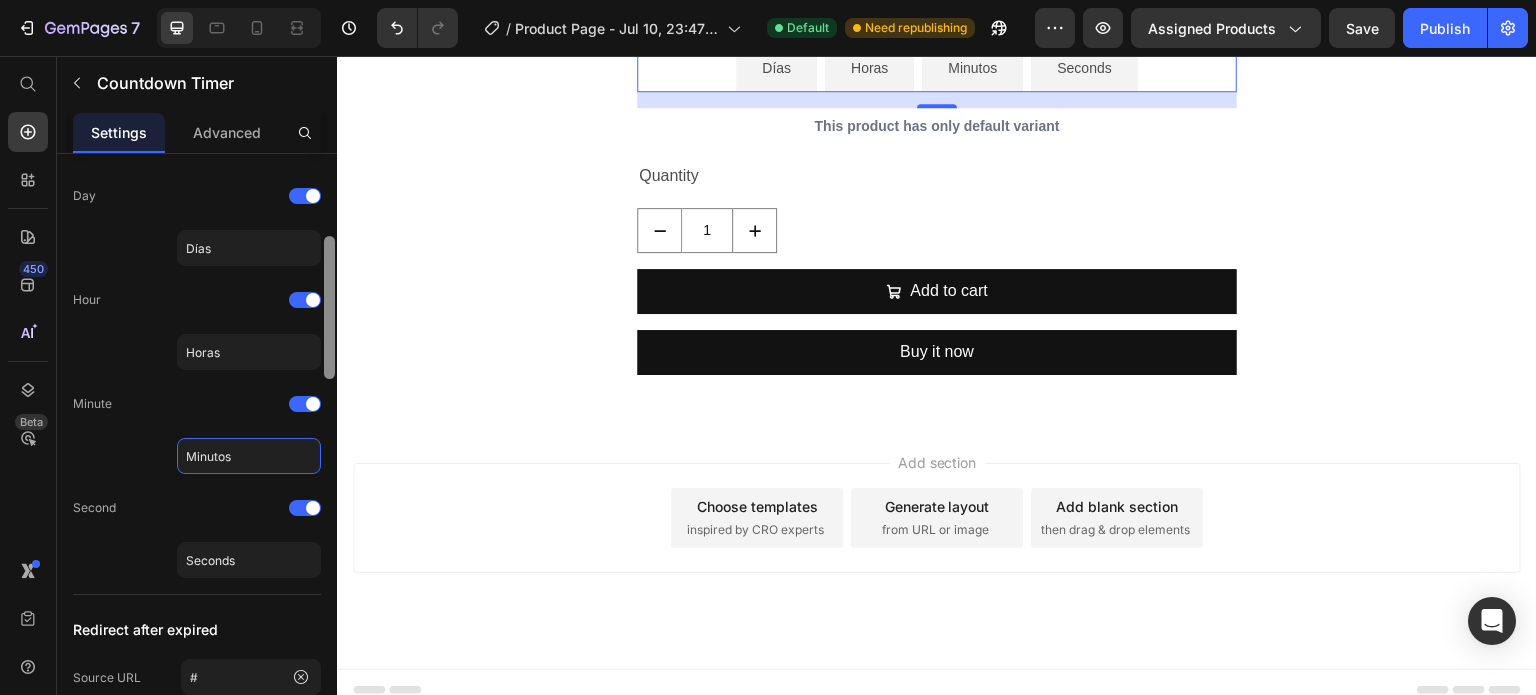 drag, startPoint x: 324, startPoint y: 338, endPoint x: 325, endPoint y: 375, distance: 37.01351 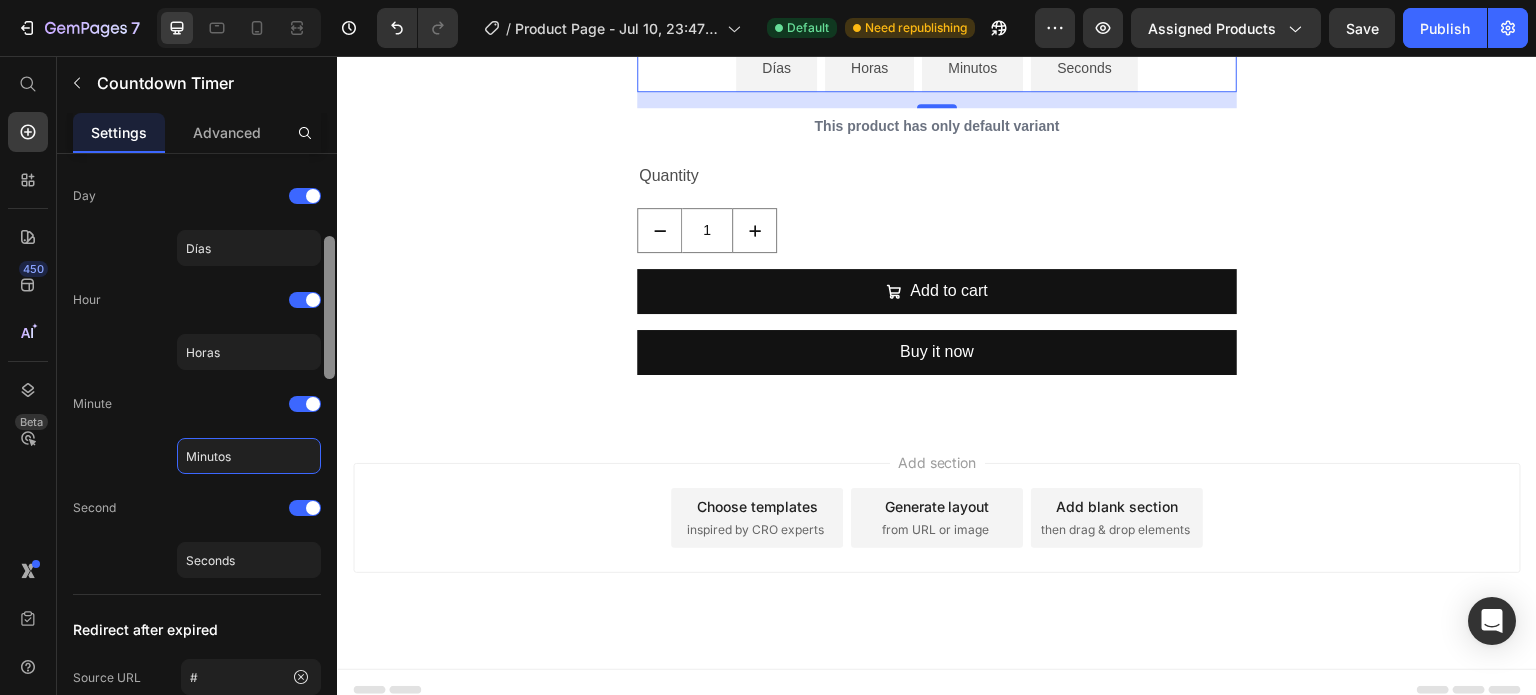click at bounding box center (329, 307) 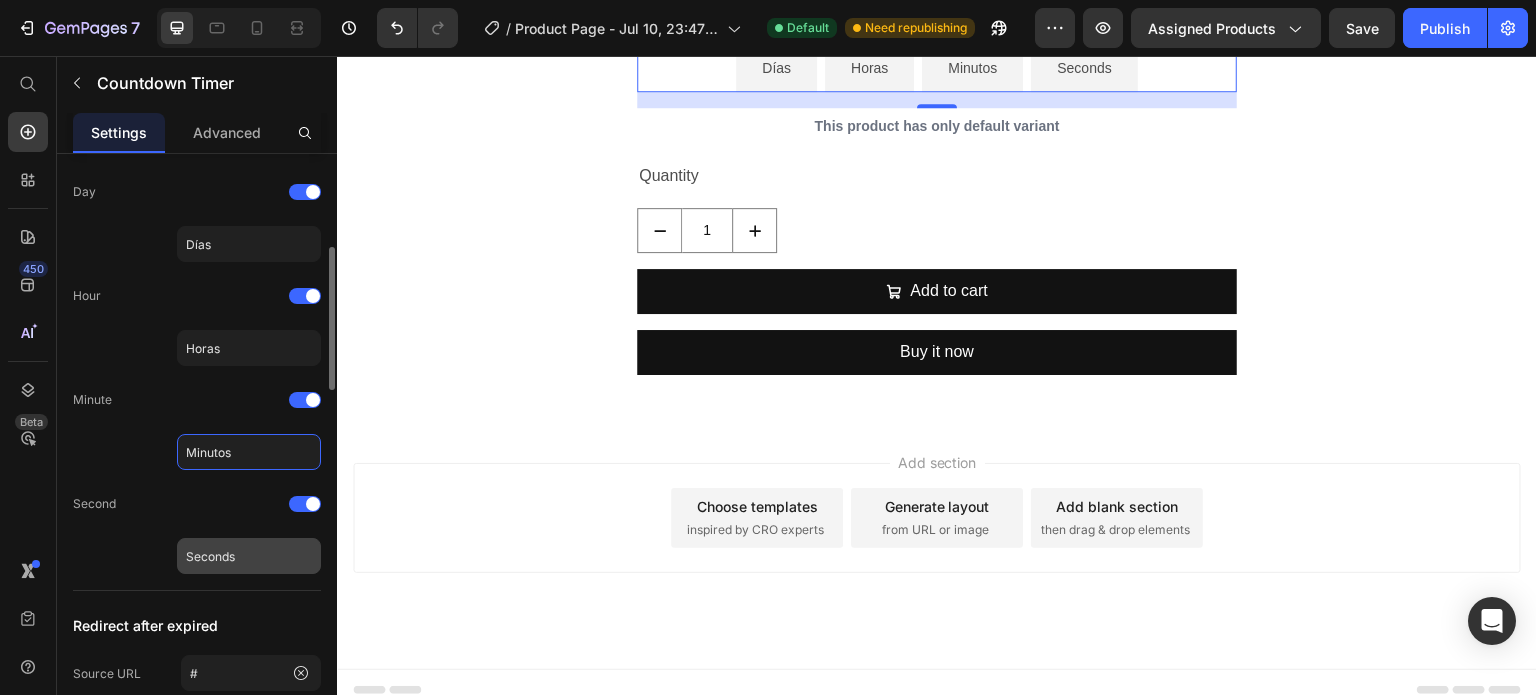 type on "Minutos" 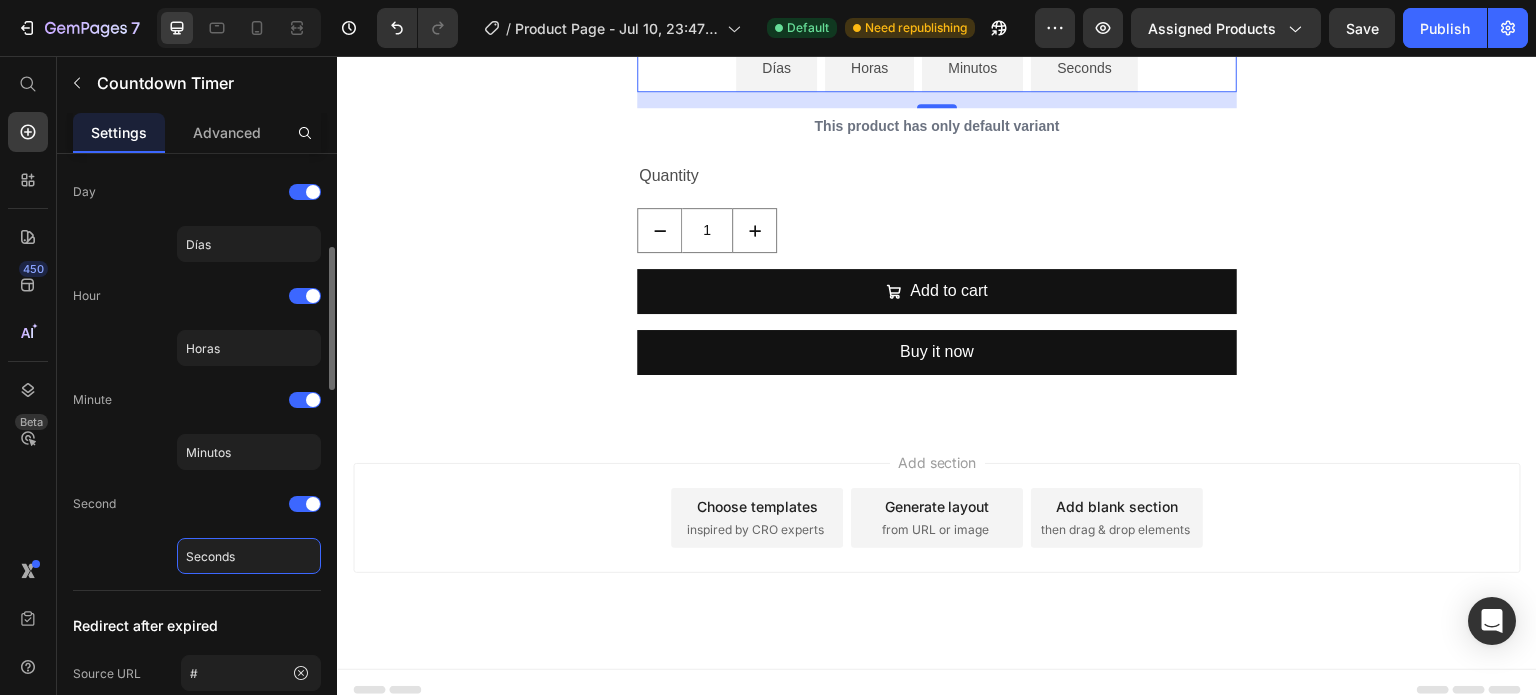 click on "Seconds" 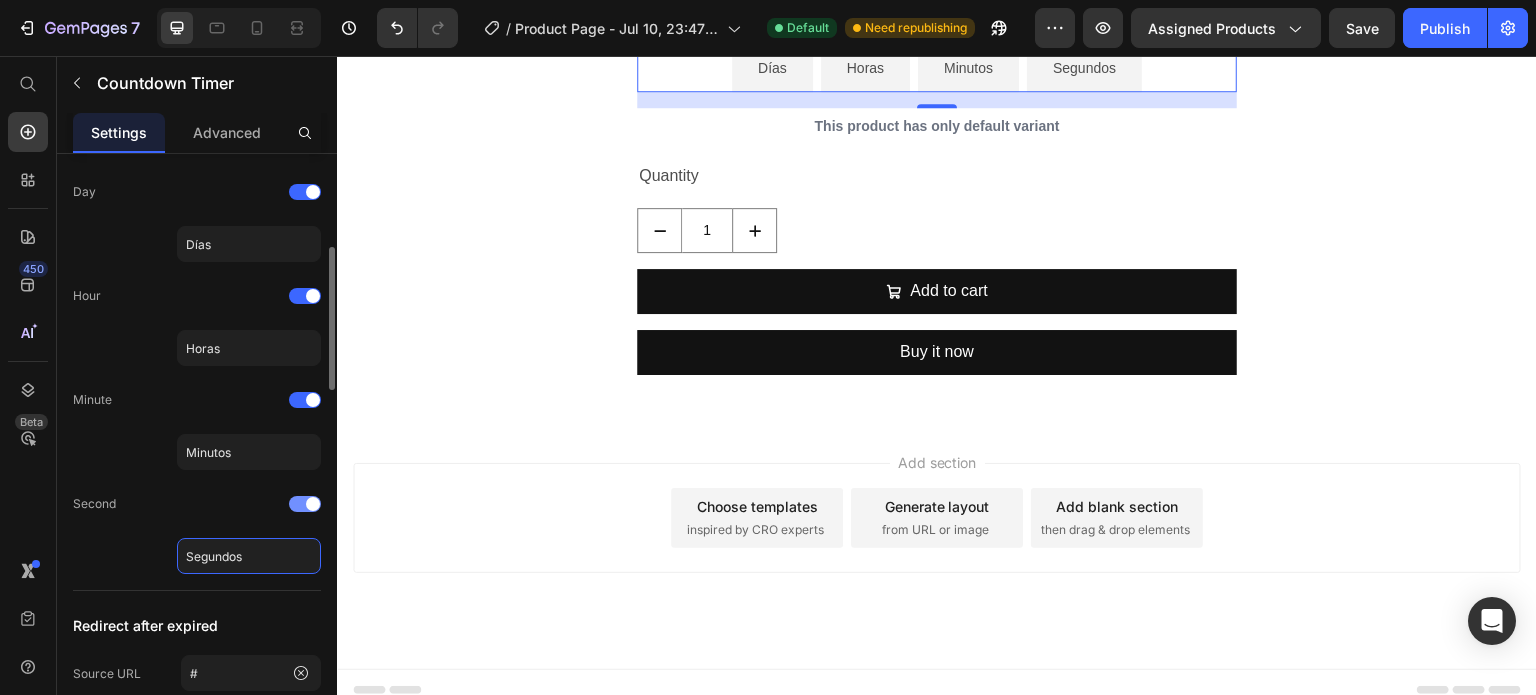 type on "Segundos" 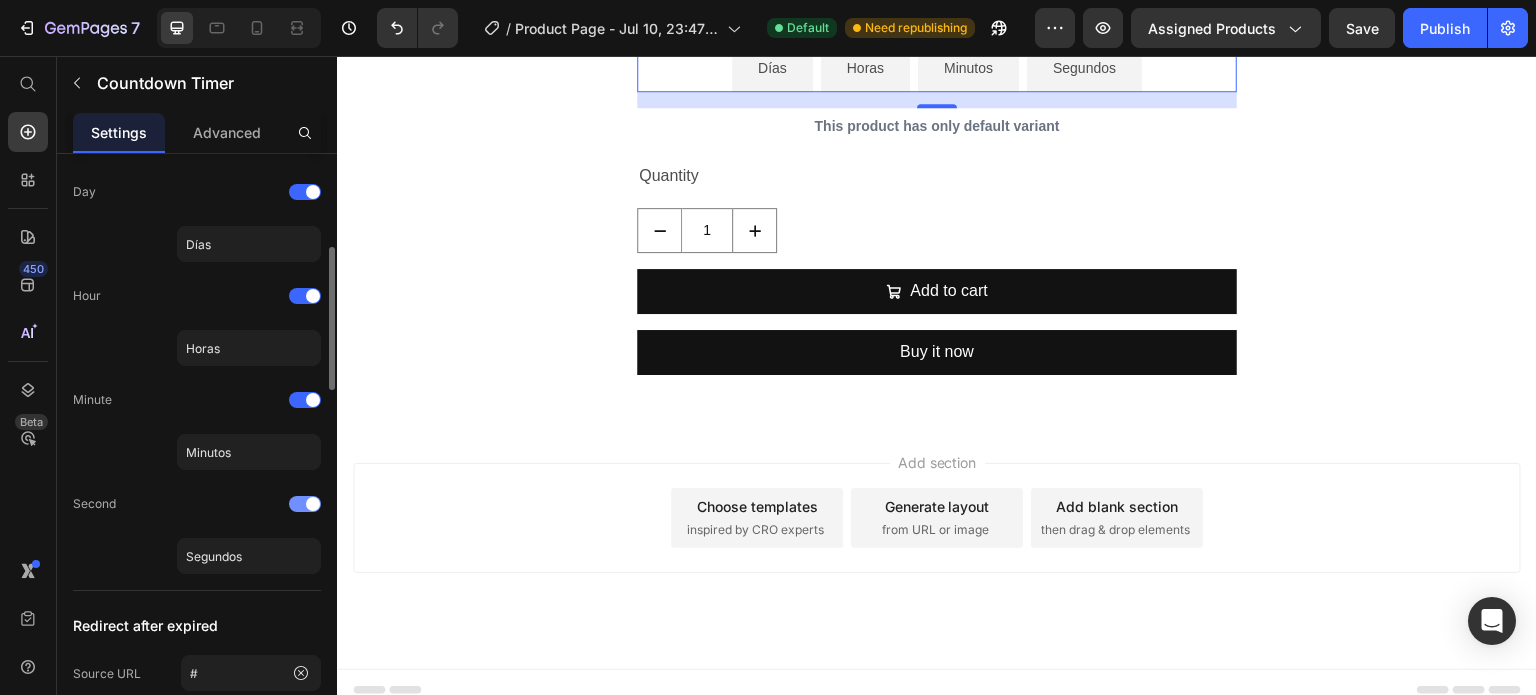 click on "Second" 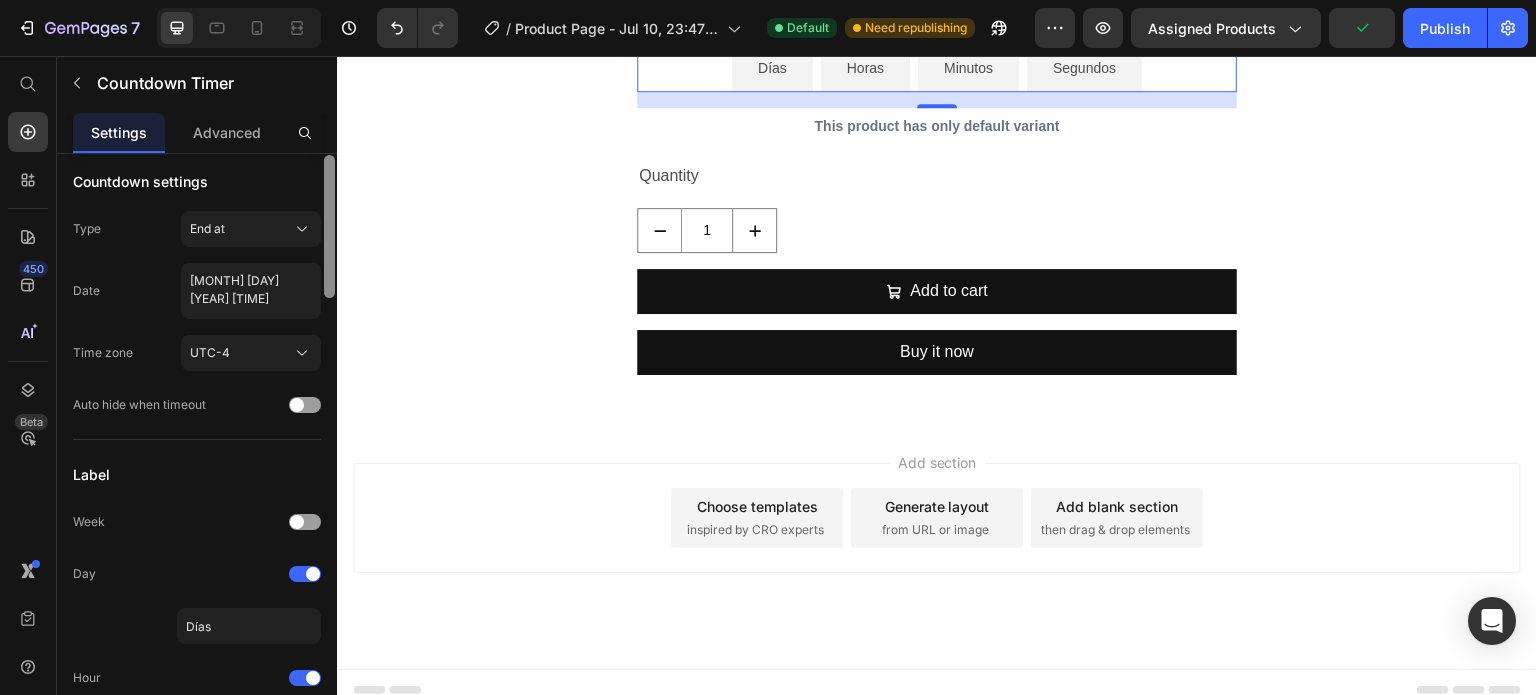 scroll, scrollTop: 0, scrollLeft: 0, axis: both 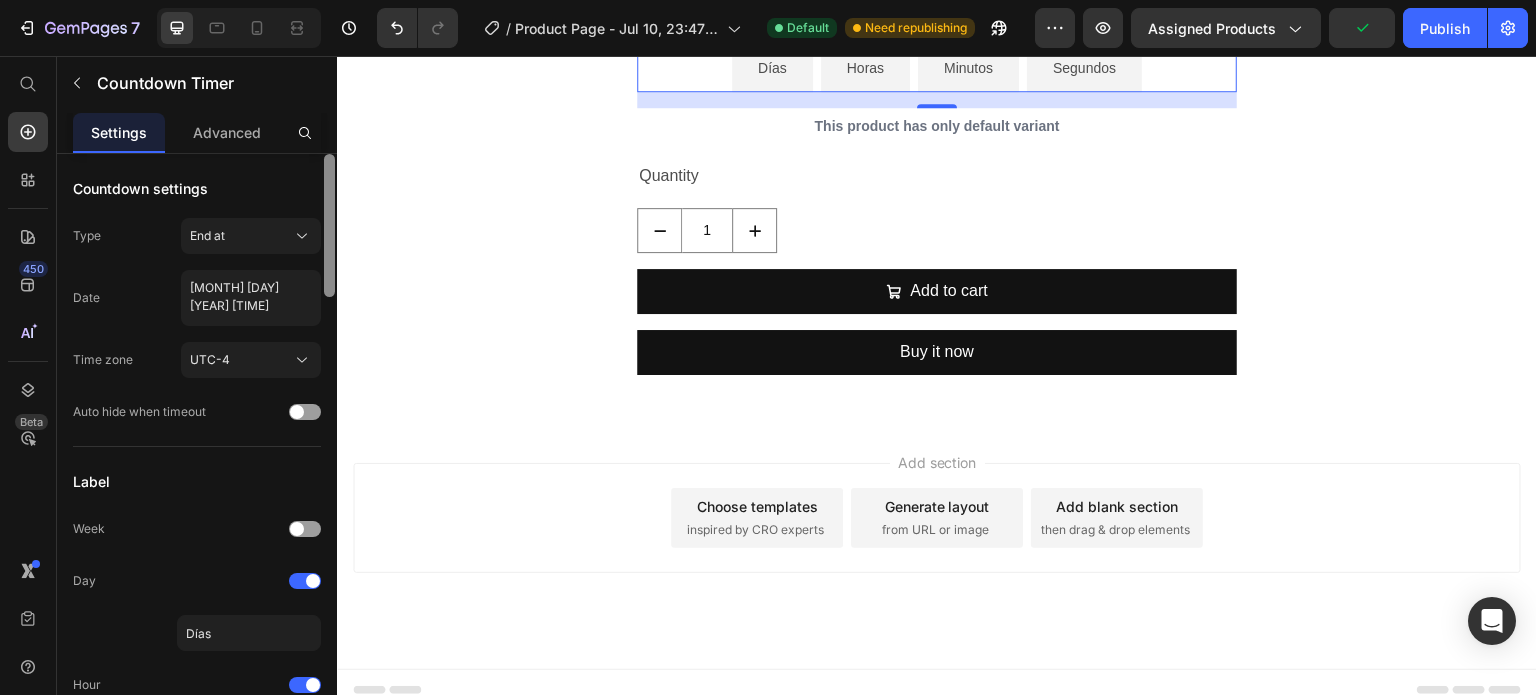 drag, startPoint x: 330, startPoint y: 351, endPoint x: 336, endPoint y: 254, distance: 97.18539 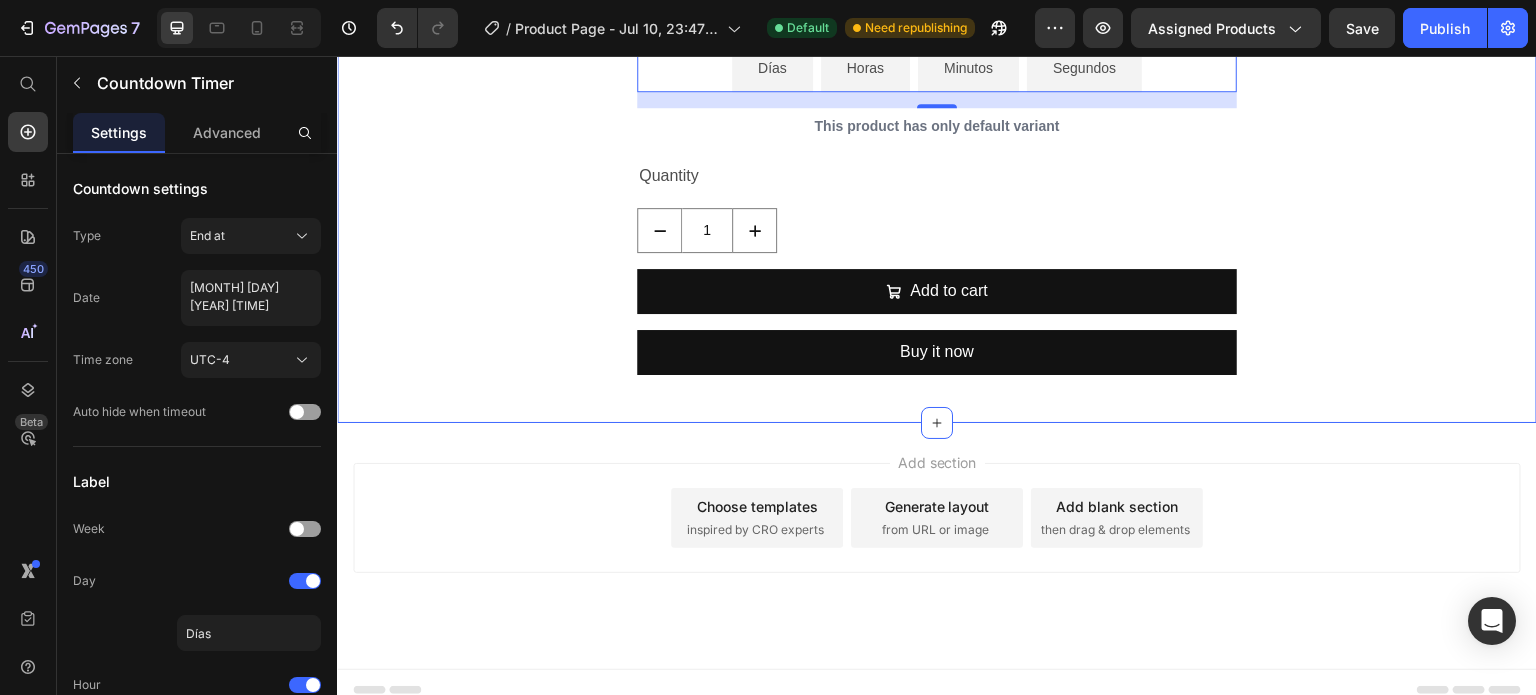 click on "Drop element here InstaSmile™ Carillas Dentales a Presión Moldeables Product Title $29.00 Product Price $63.00 Product Price SALE 54% OFF Discount Tag Row  Tu Sonrisa Perfecta para Fotos, en 60 Segundos. Product Description 00 Días 00 Horas 00 Minutos 00 Segundos Countdown Timer   16 This product has only default variant Product Variants & Swatches Quantity Text Block 1 Product Quantity
Add to cart Add to Cart Buy it now Dynamic Checkout Product" at bounding box center (937, 71) 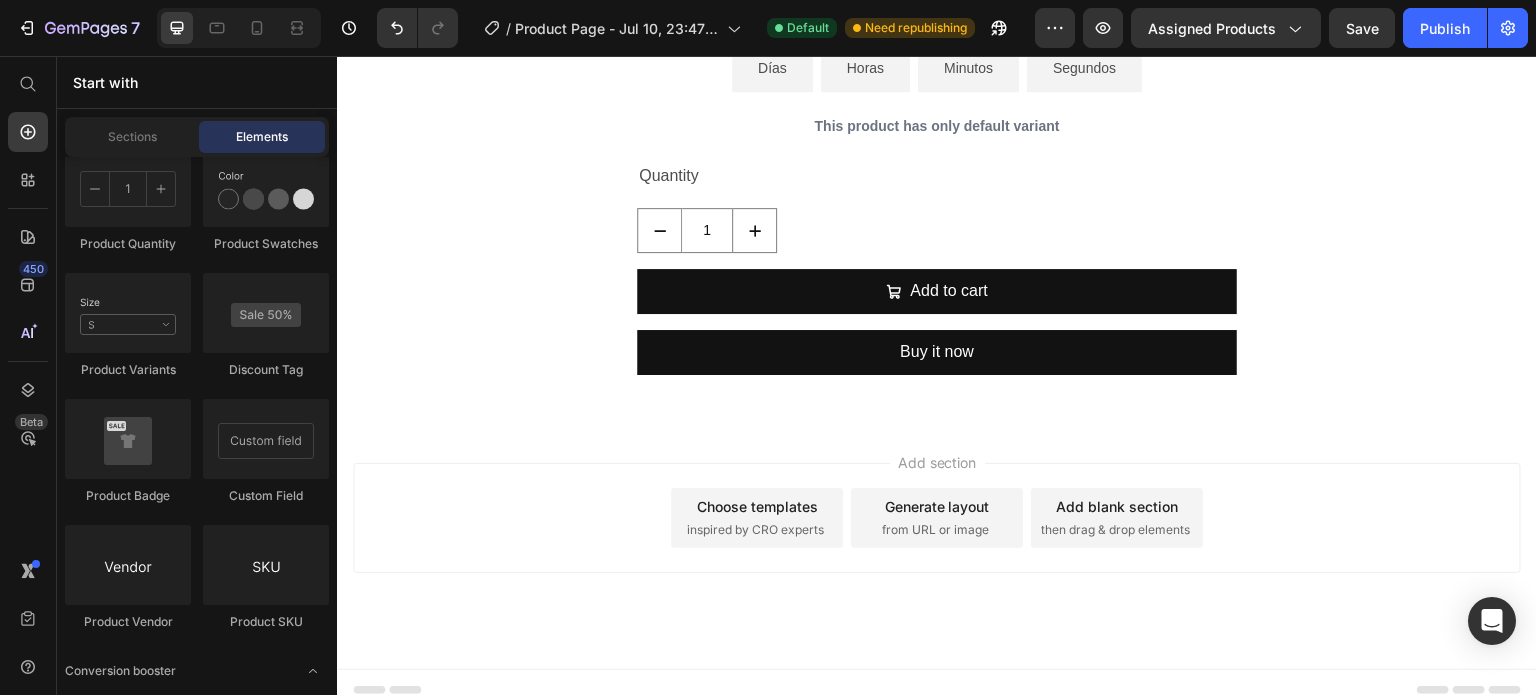 scroll, scrollTop: 2528, scrollLeft: 0, axis: vertical 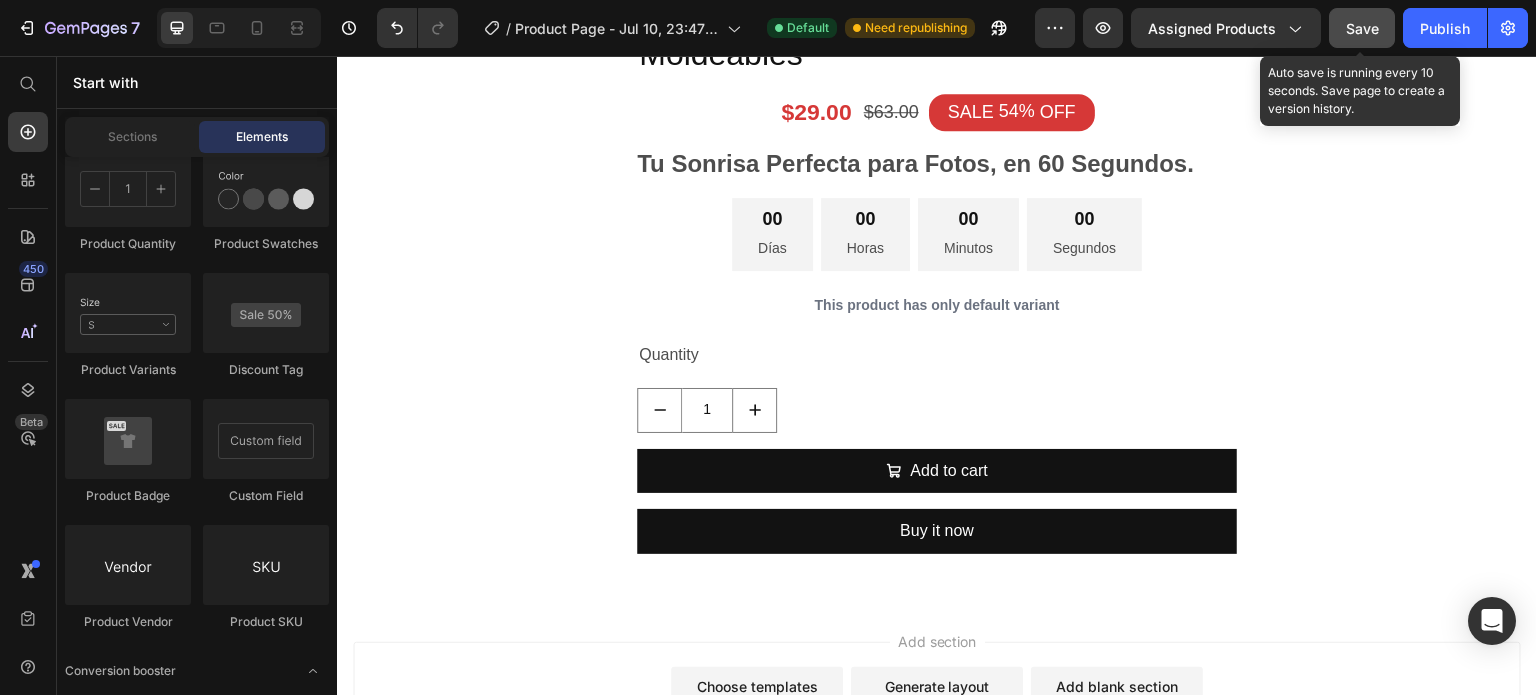 click on "Save" 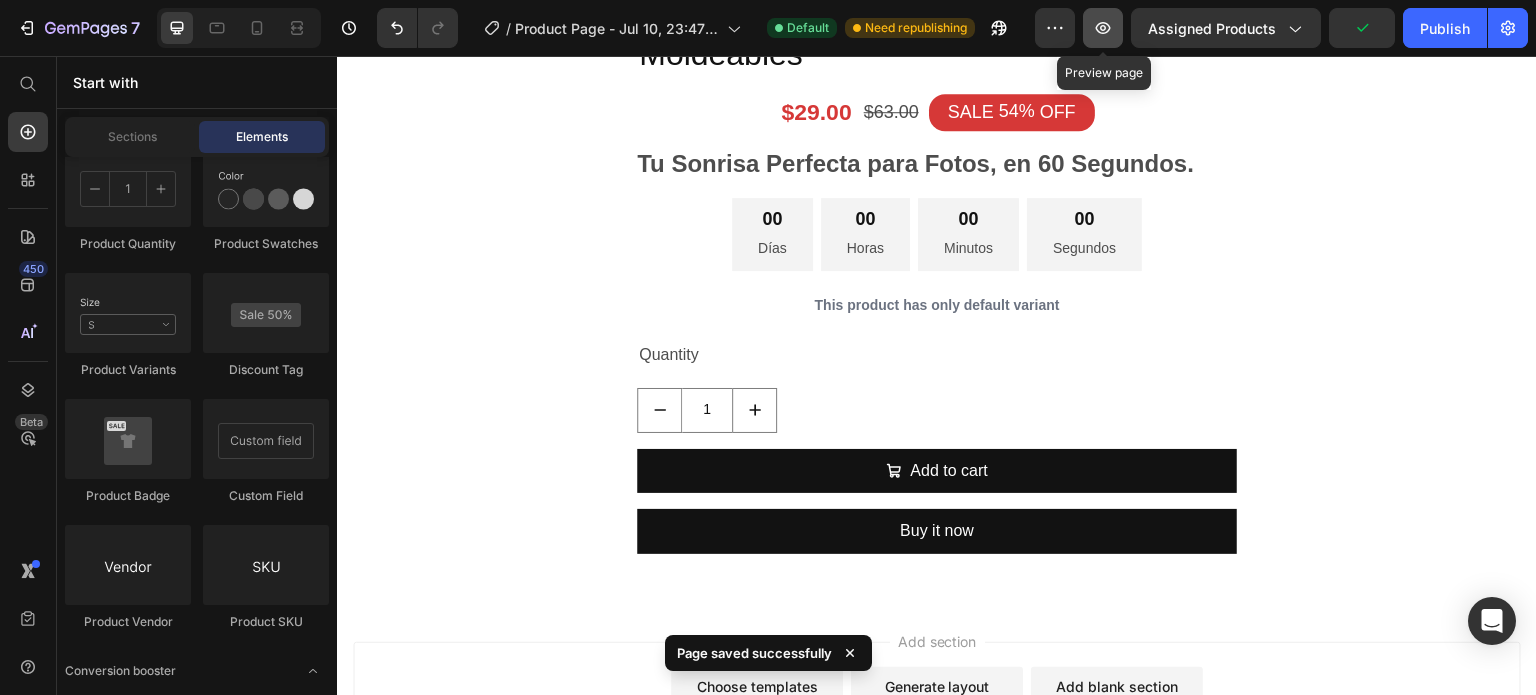 click 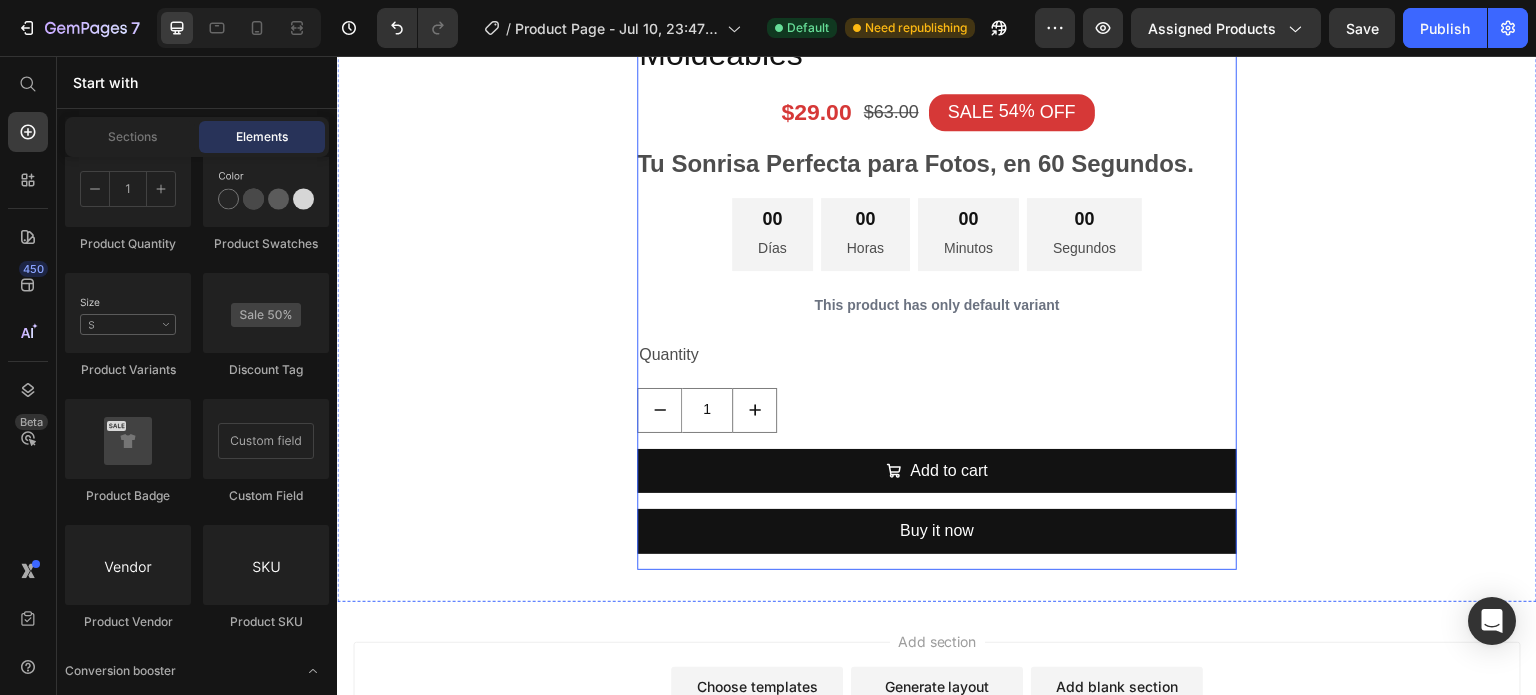 click on "Drop element here" at bounding box center (949, -39) 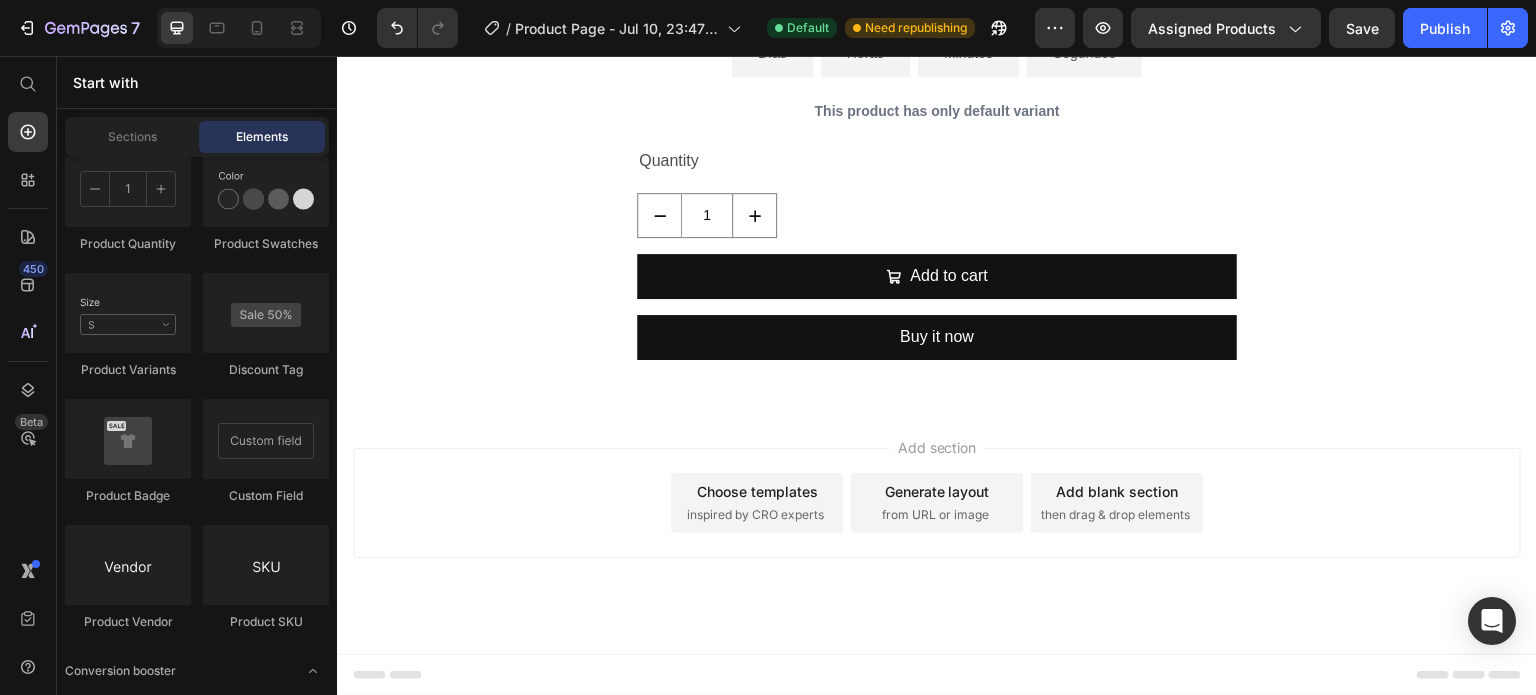 scroll, scrollTop: 2405, scrollLeft: 0, axis: vertical 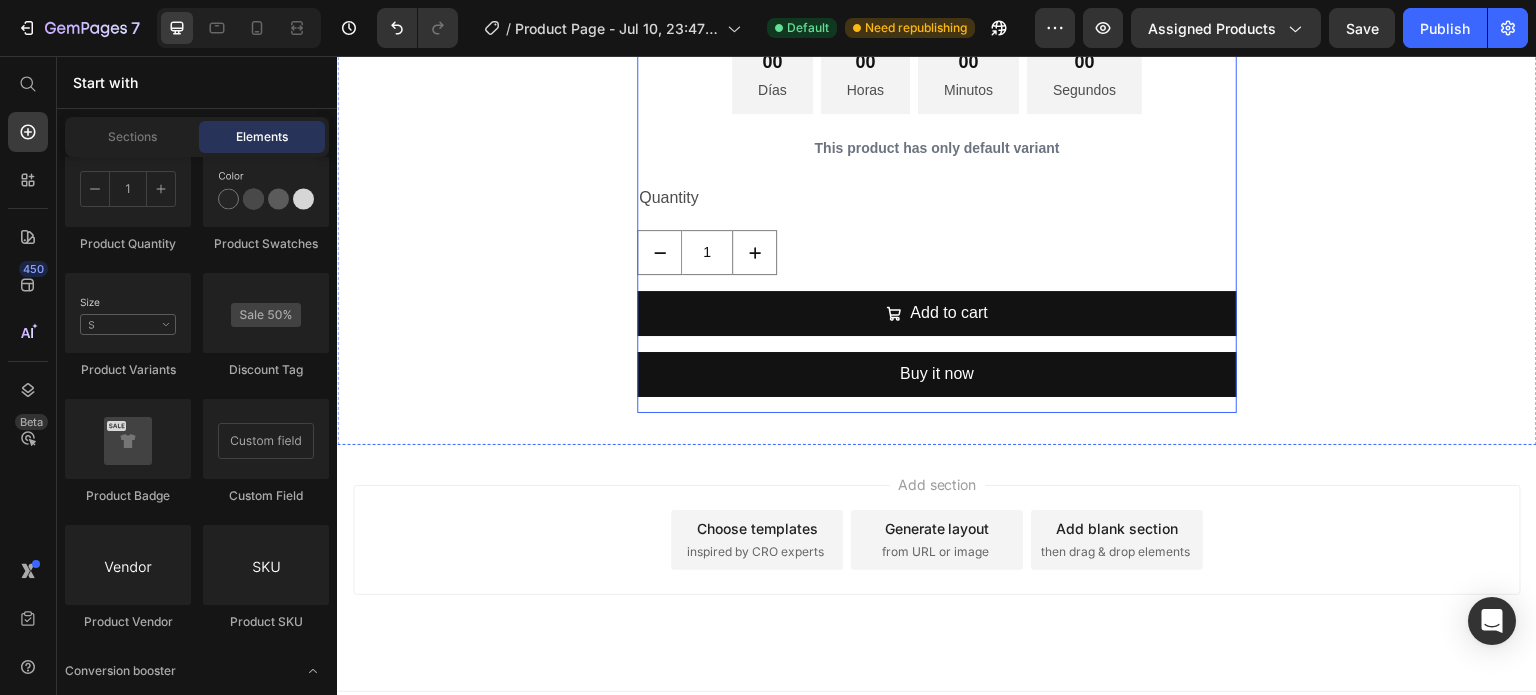 click on "Drop element here" at bounding box center (937, -196) 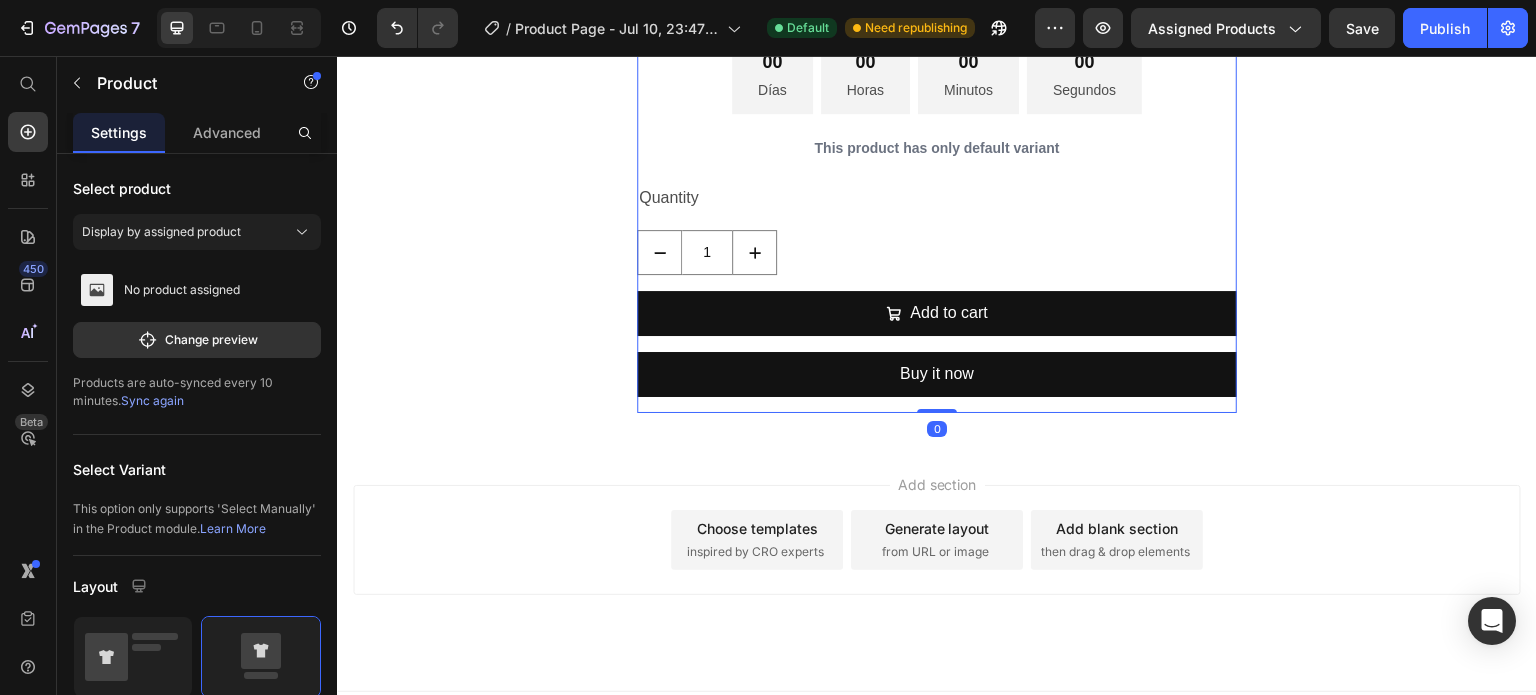 click 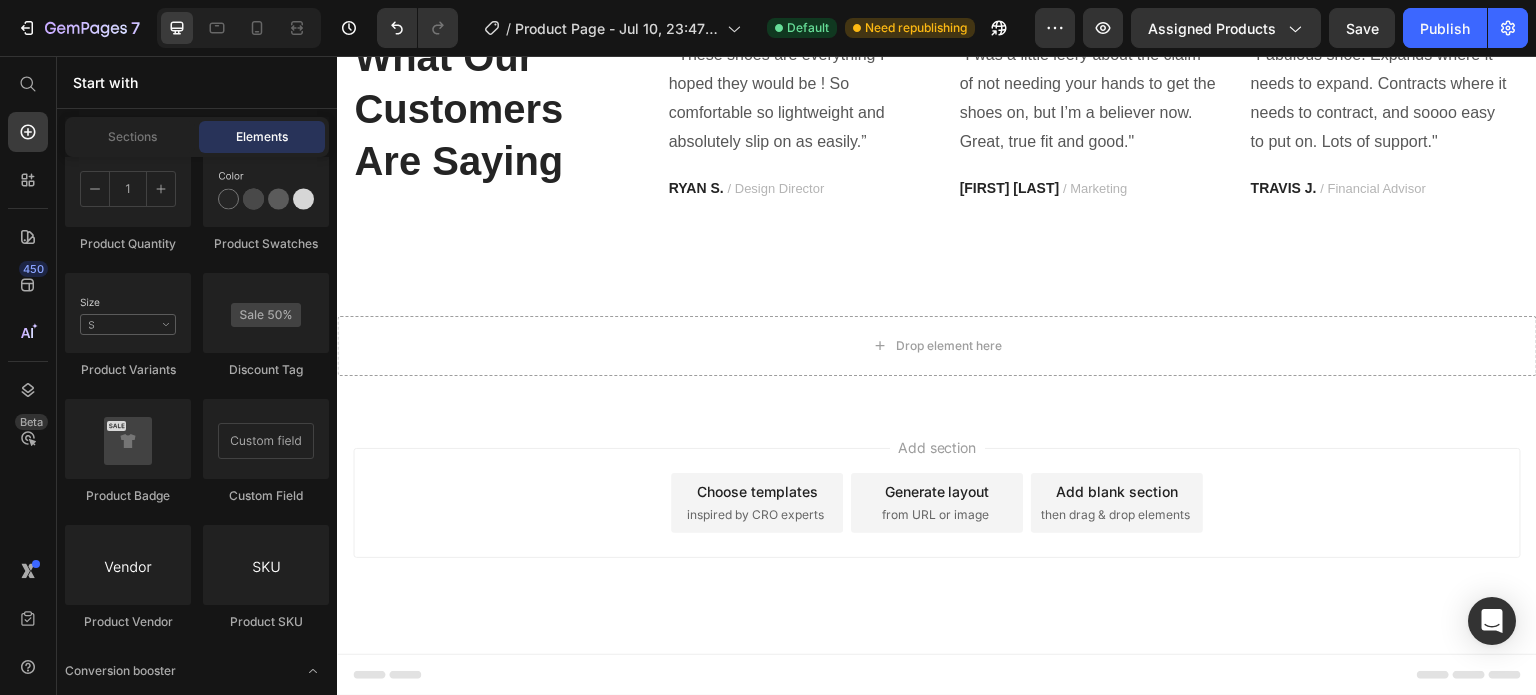 click on "Icon                Icon                Icon                Icon
Icon Icon List Hoz 5000+ 5 Star reviews Text block What Our Customers Are Saying Heading Image You're walking on a cloud! Text block “ These shoes are everything I hoped they would be ! So comfortable so lightweight and absolutely slip on as easily.” Text block RYAN S.   / Design Director Text block Image Not a Doubter Anymore Text block "I was a little leery about the claim of not needing your hands to get the shoes on, but I’m a believer now. Great, true fit and good." Text block PATRICIA B.   / Marketing Text block Image Work well for my problem Text block "Fabulous shoe. Expands where it needs to expand. Contracts where it needs to contract, and soooo easy to put on. Lots of support." Text block TRAVIS J.   / Financial Advisor Text block Carousel Row Section 5" at bounding box center (937, 83) 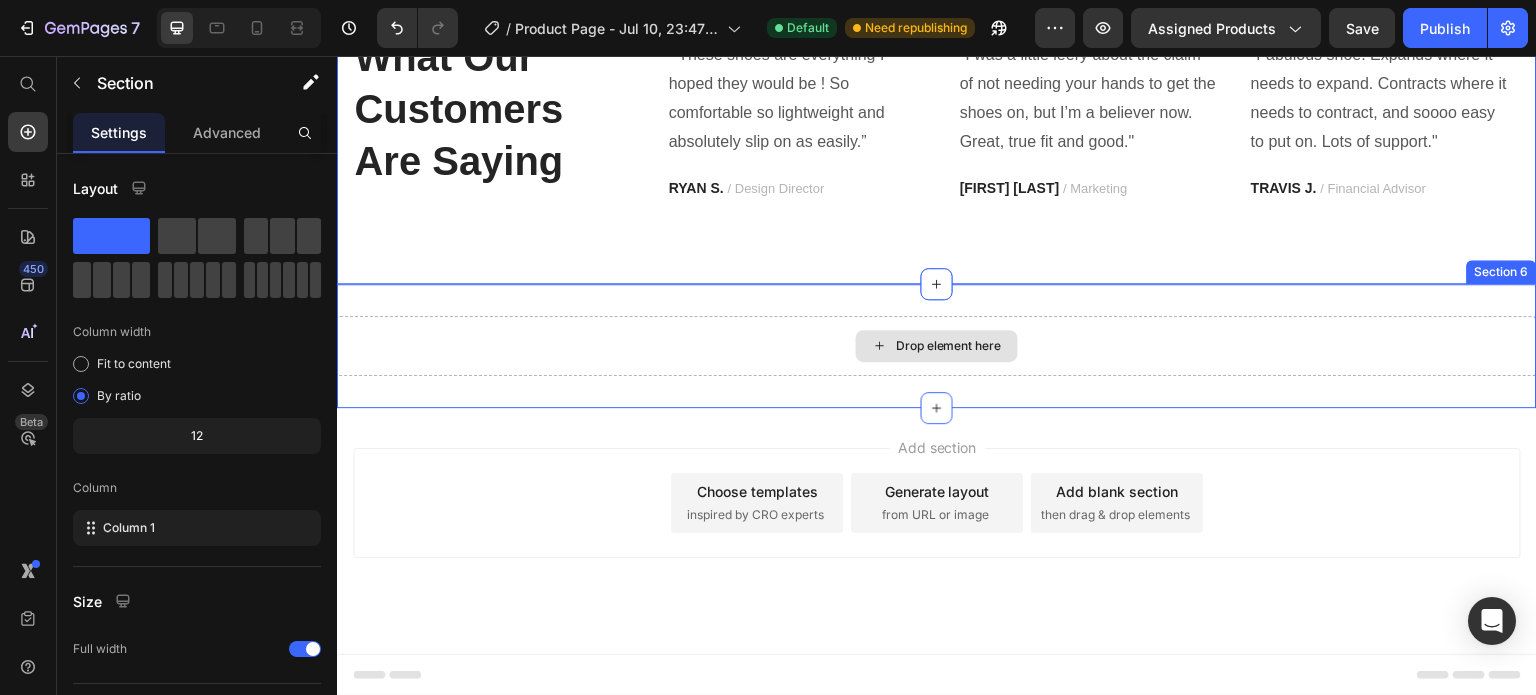 click on "Drop element here" at bounding box center (937, 346) 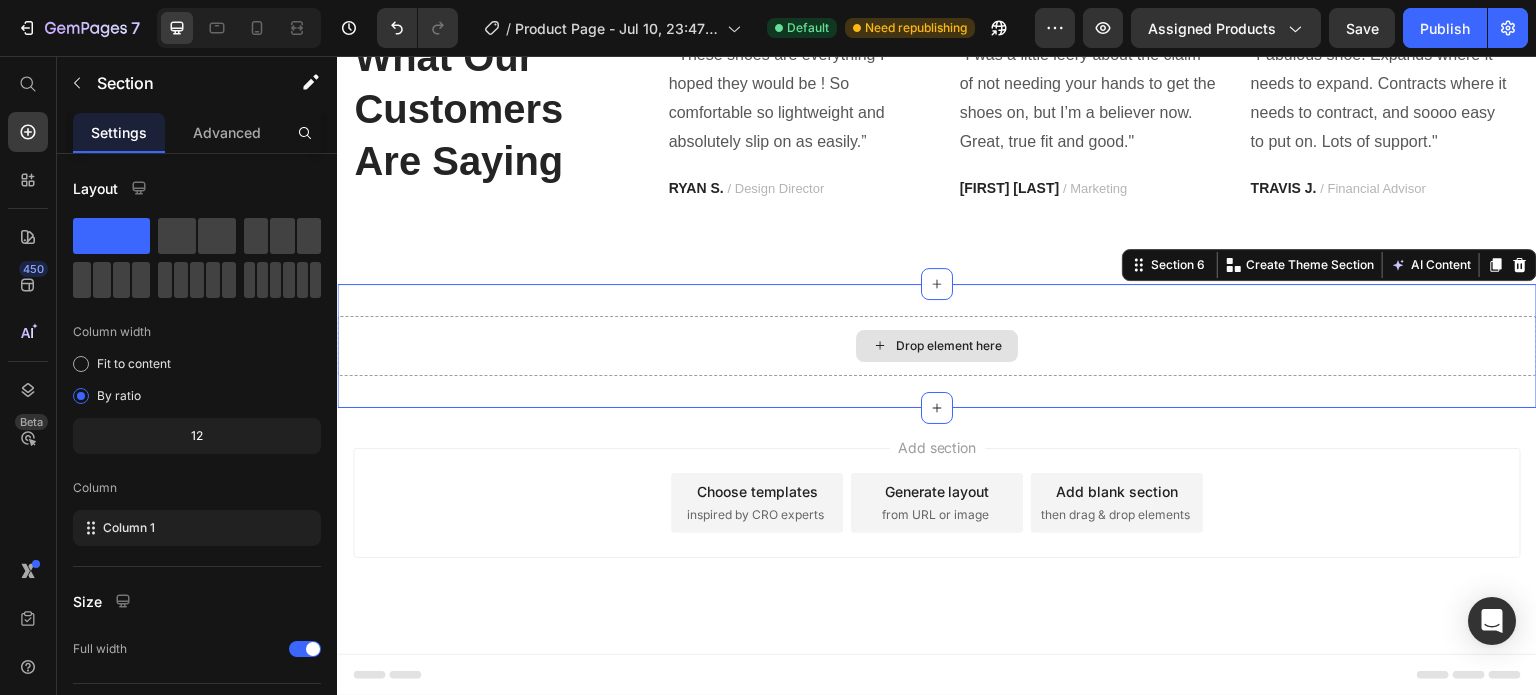 click on "Drop element here" at bounding box center (937, 346) 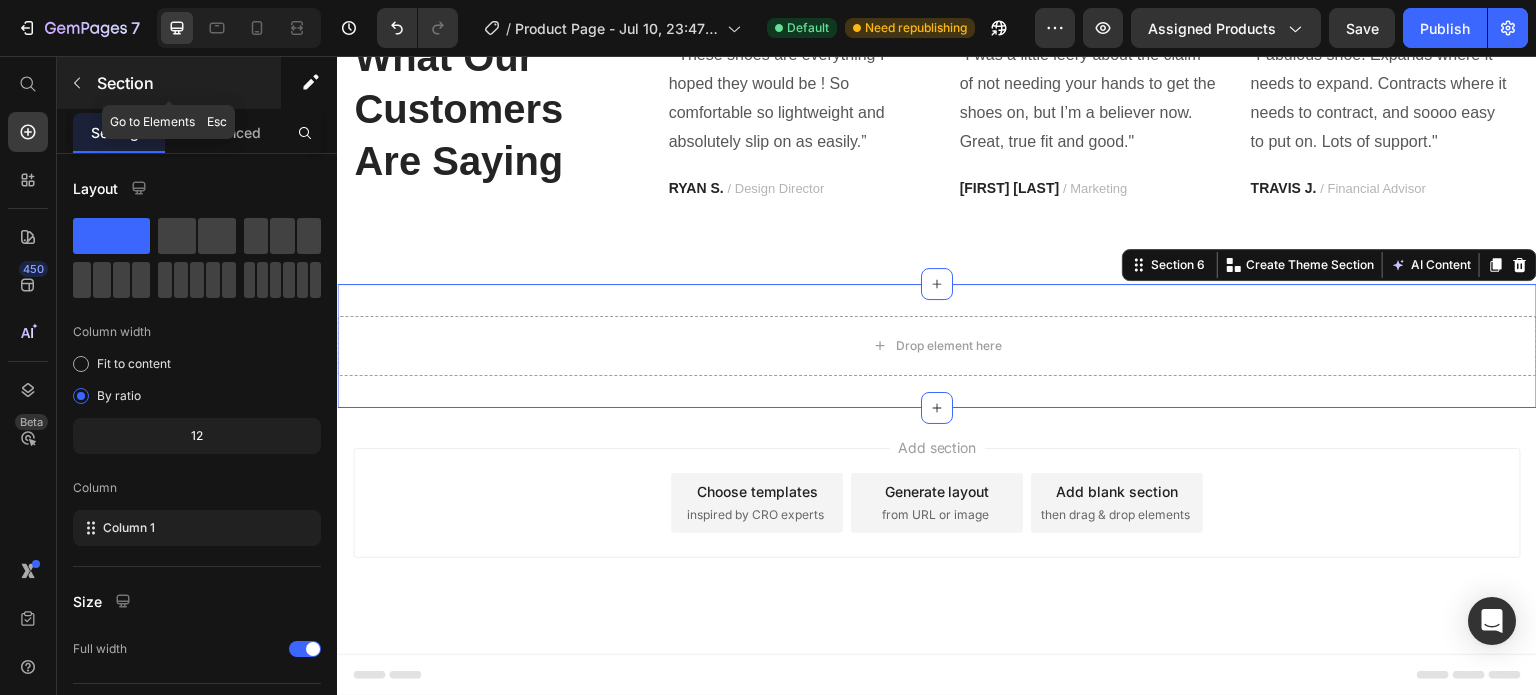 click 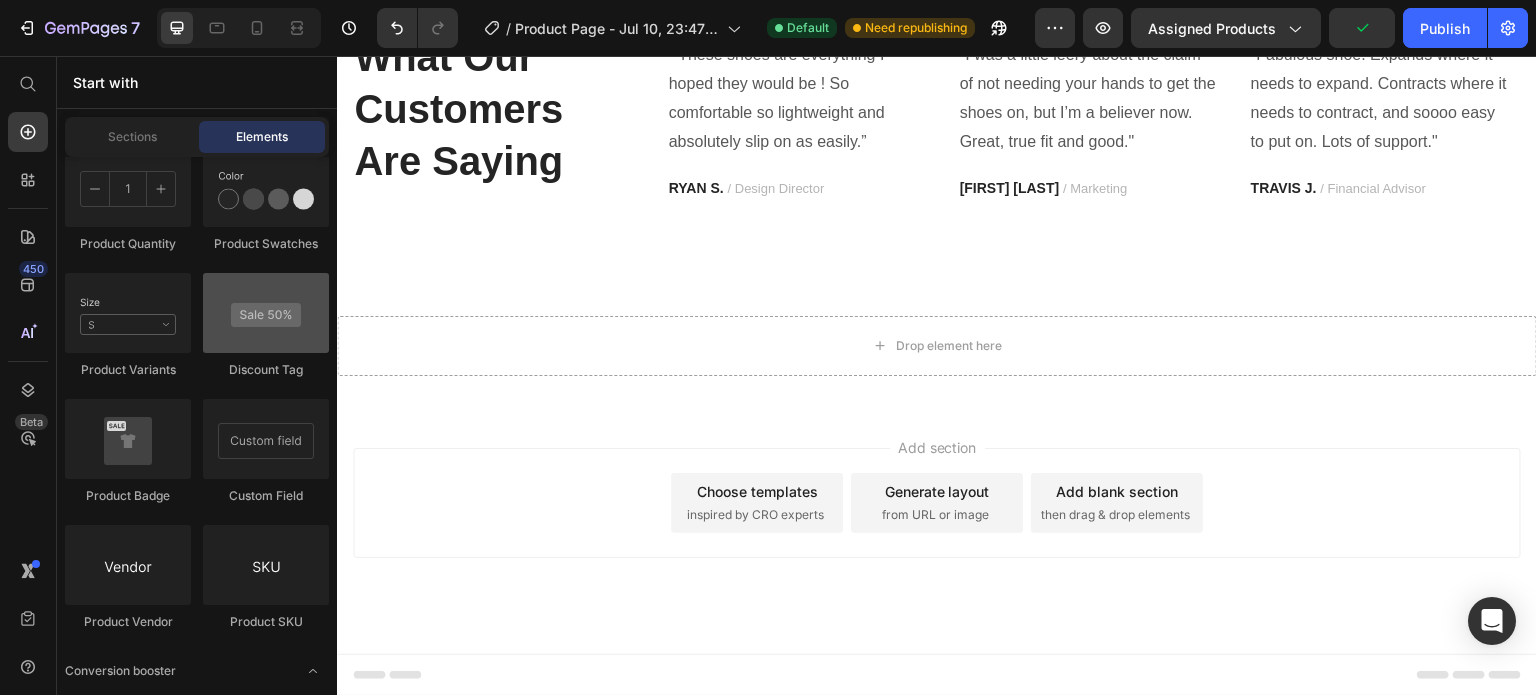 click at bounding box center (266, 313) 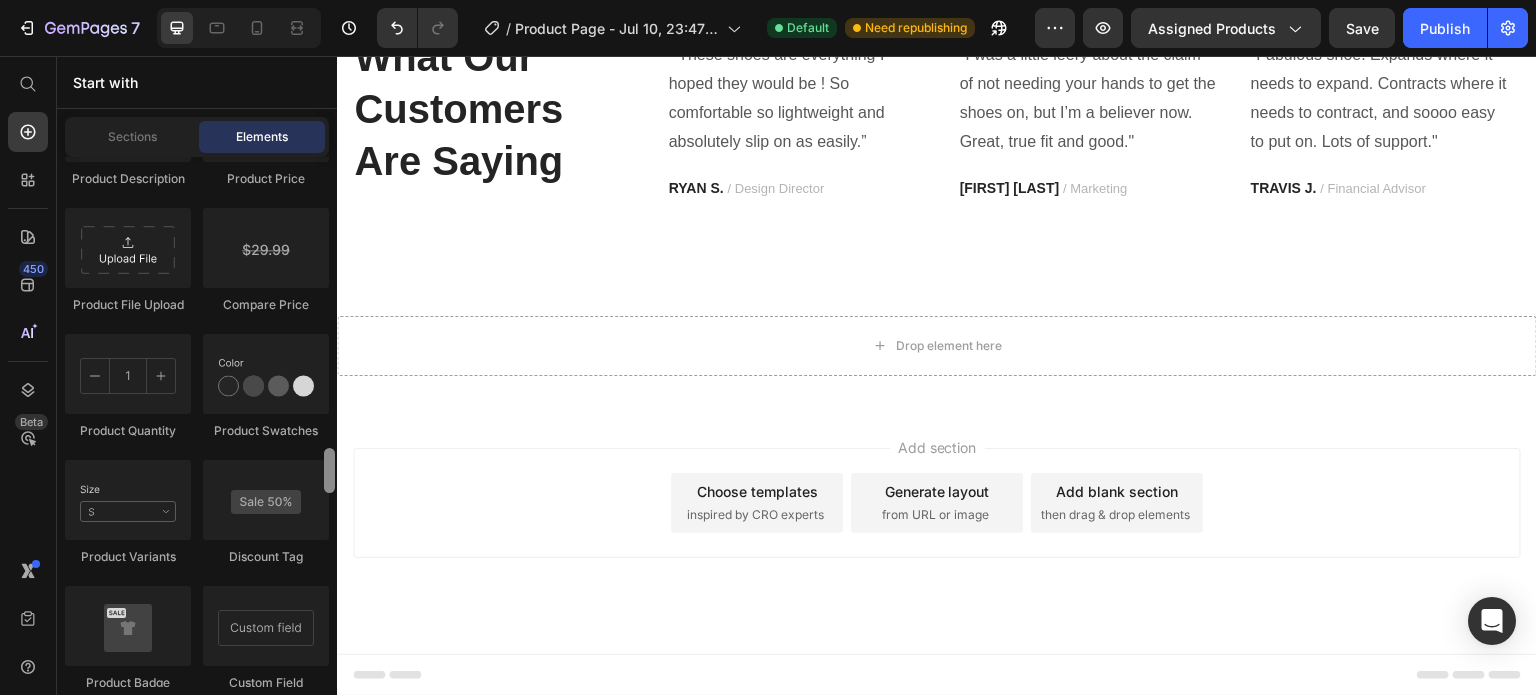 scroll, scrollTop: 3670, scrollLeft: 0, axis: vertical 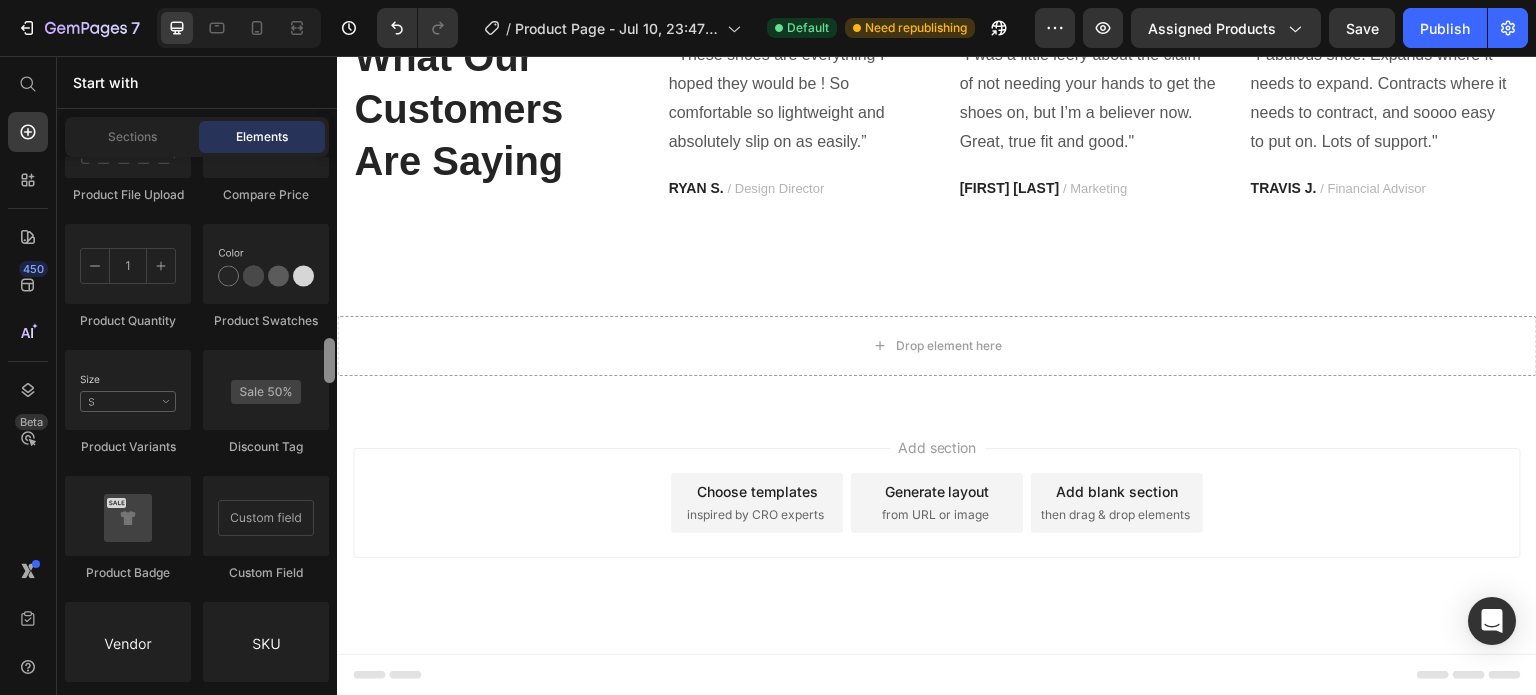 click at bounding box center [329, 360] 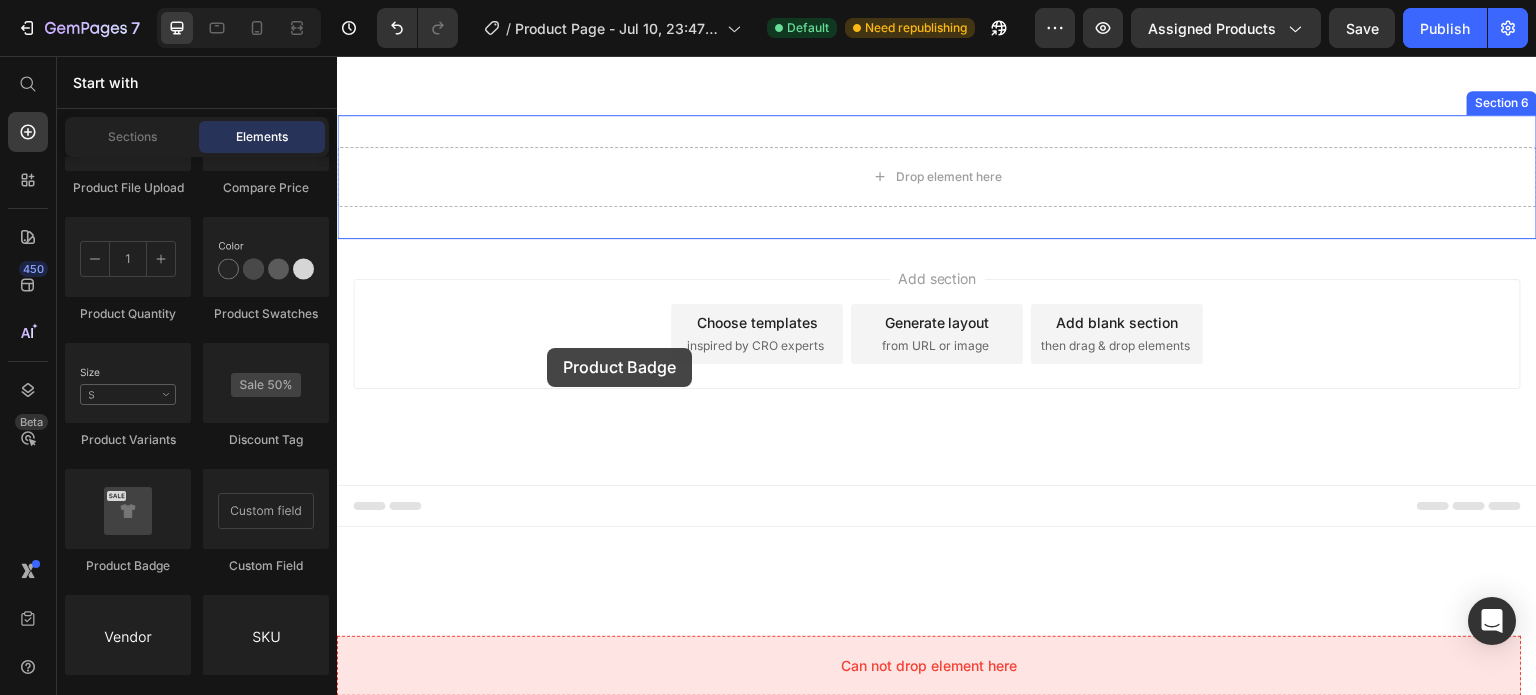 drag, startPoint x: 462, startPoint y: 557, endPoint x: 547, endPoint y: 348, distance: 225.62358 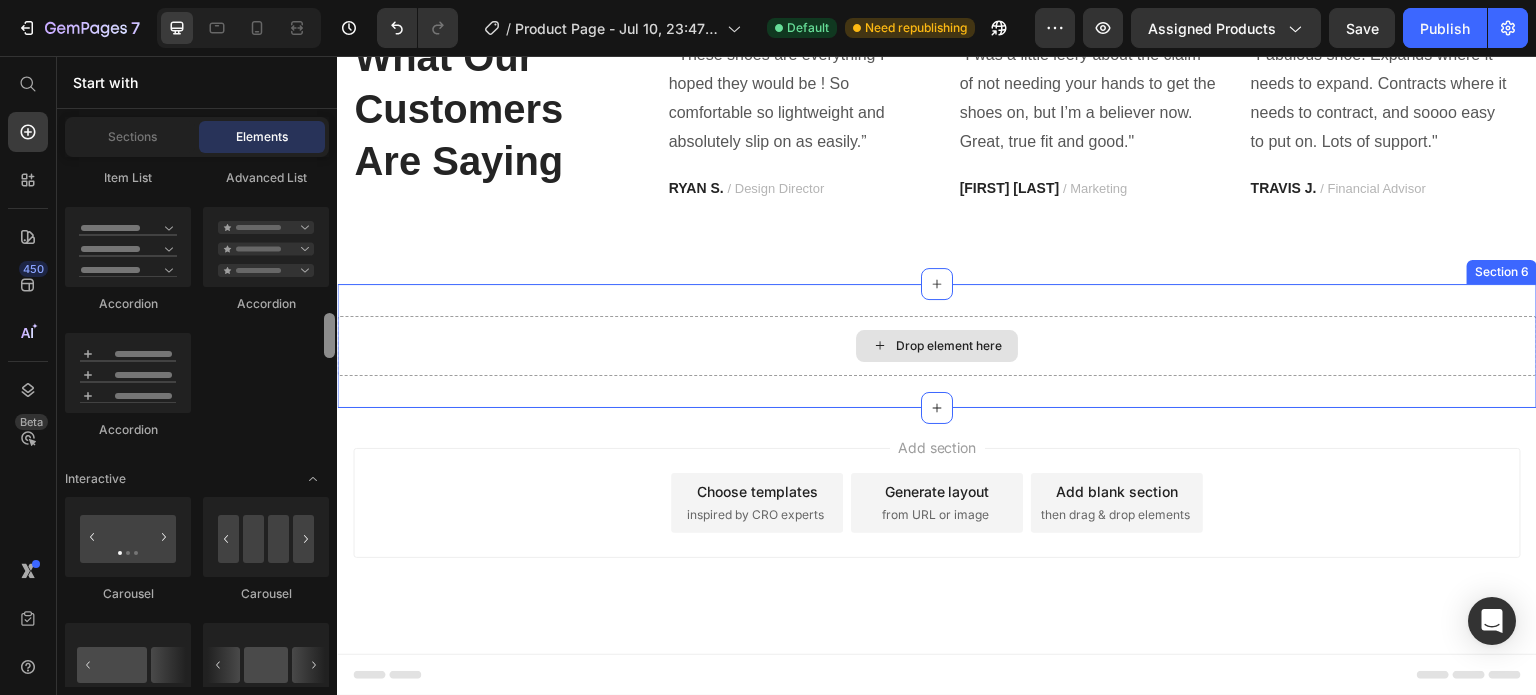 scroll, scrollTop: 2317, scrollLeft: 0, axis: vertical 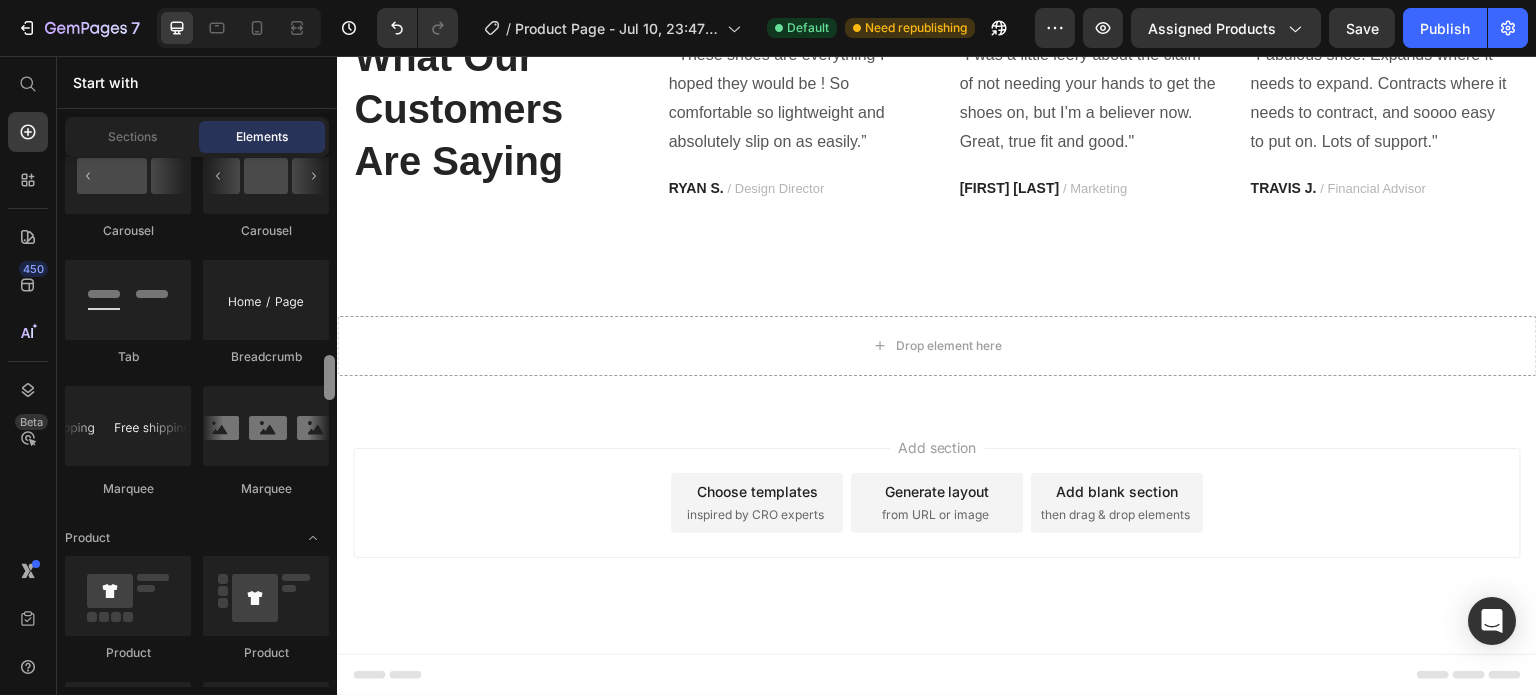 drag, startPoint x: 328, startPoint y: 492, endPoint x: 336, endPoint y: 376, distance: 116.275536 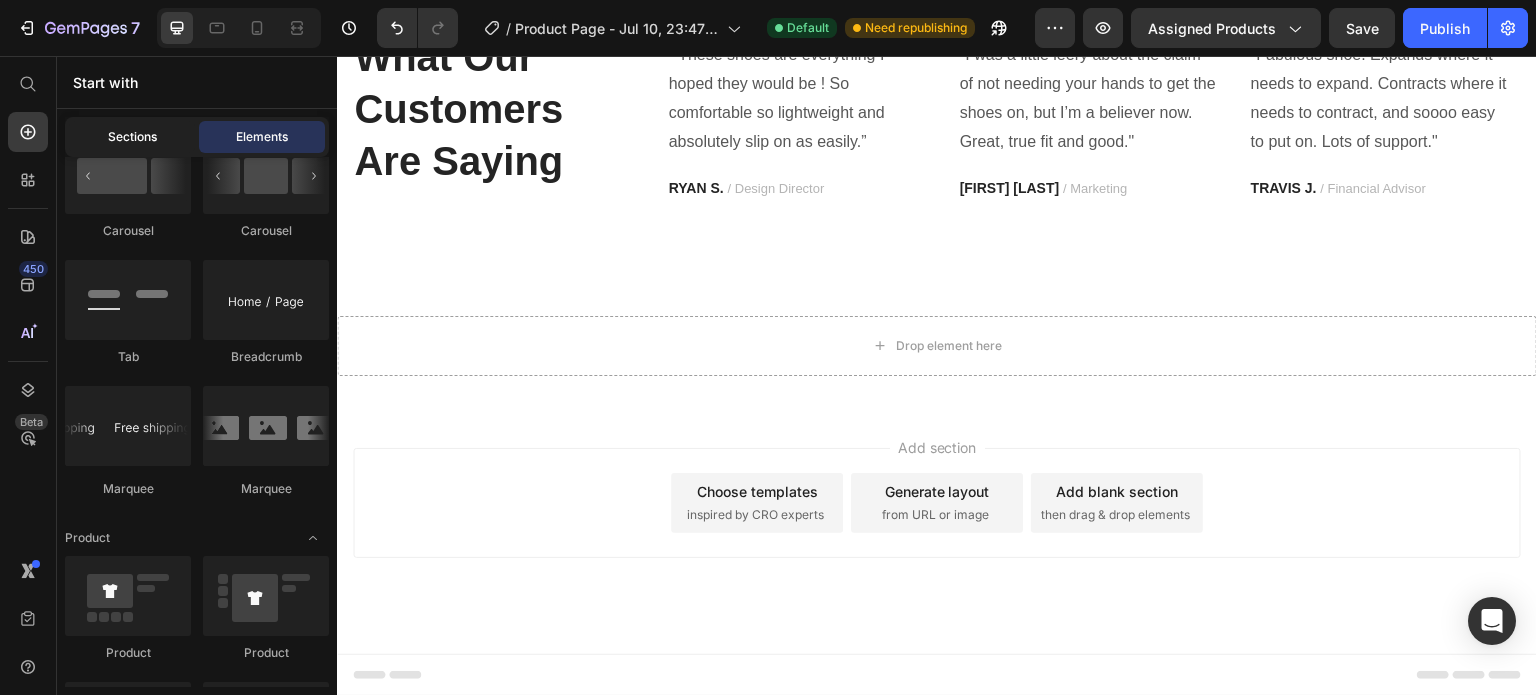 click on "Sections" at bounding box center (132, 137) 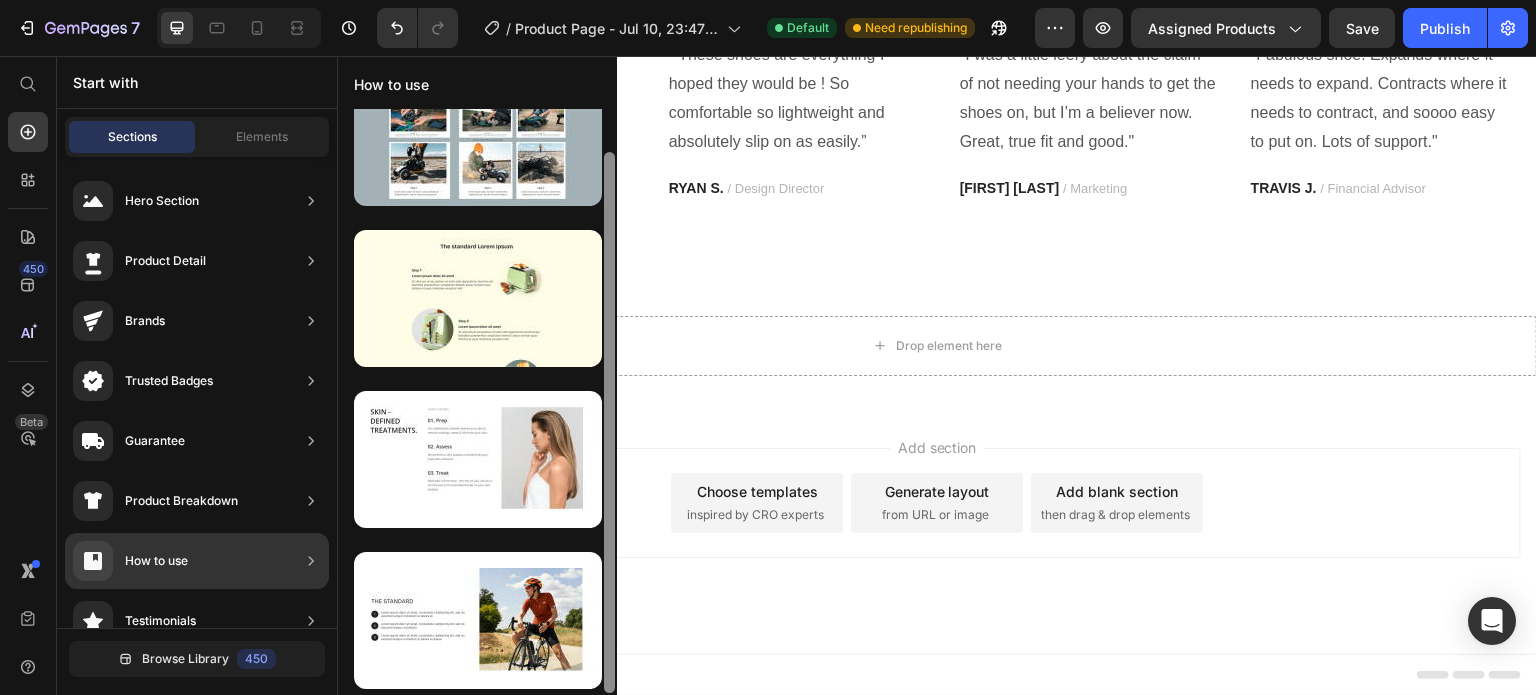 scroll, scrollTop: 0, scrollLeft: 0, axis: both 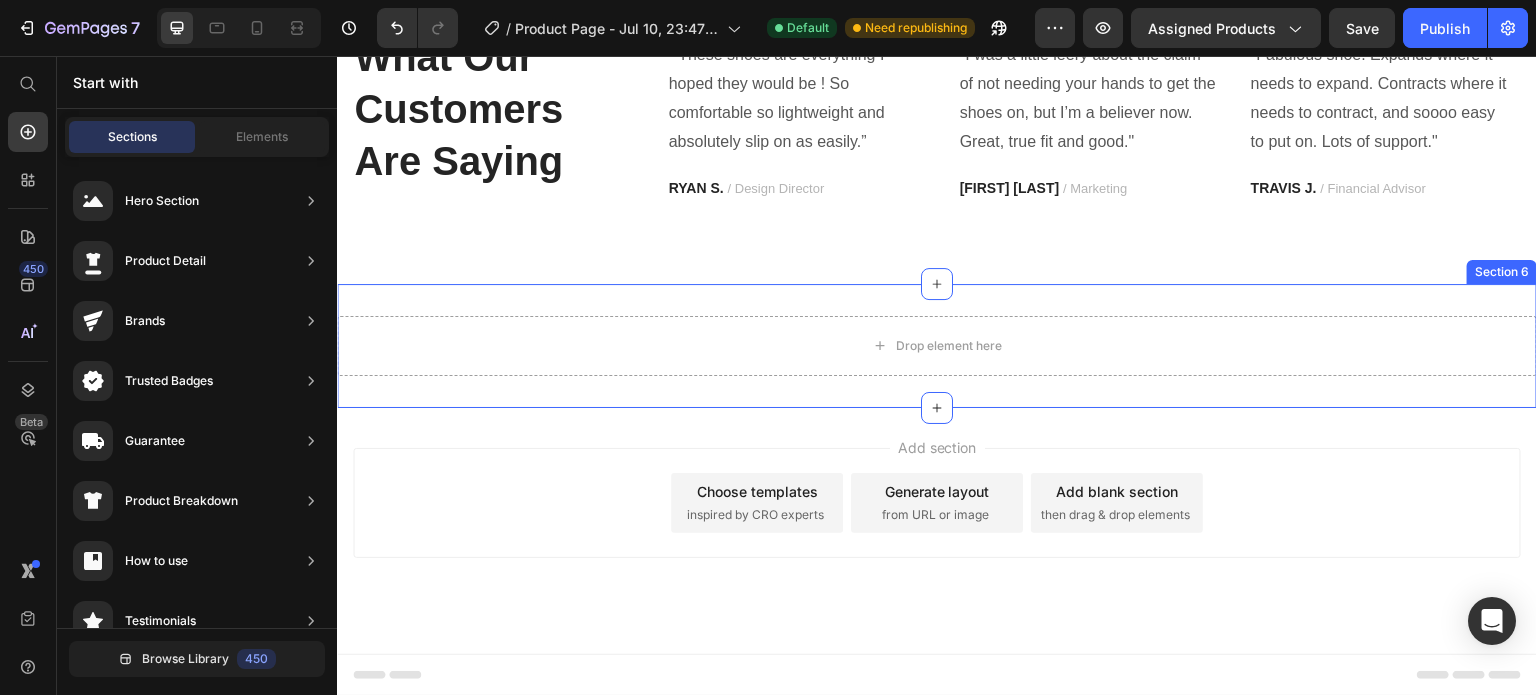 drag, startPoint x: 944, startPoint y: 455, endPoint x: 617, endPoint y: 376, distance: 336.4075 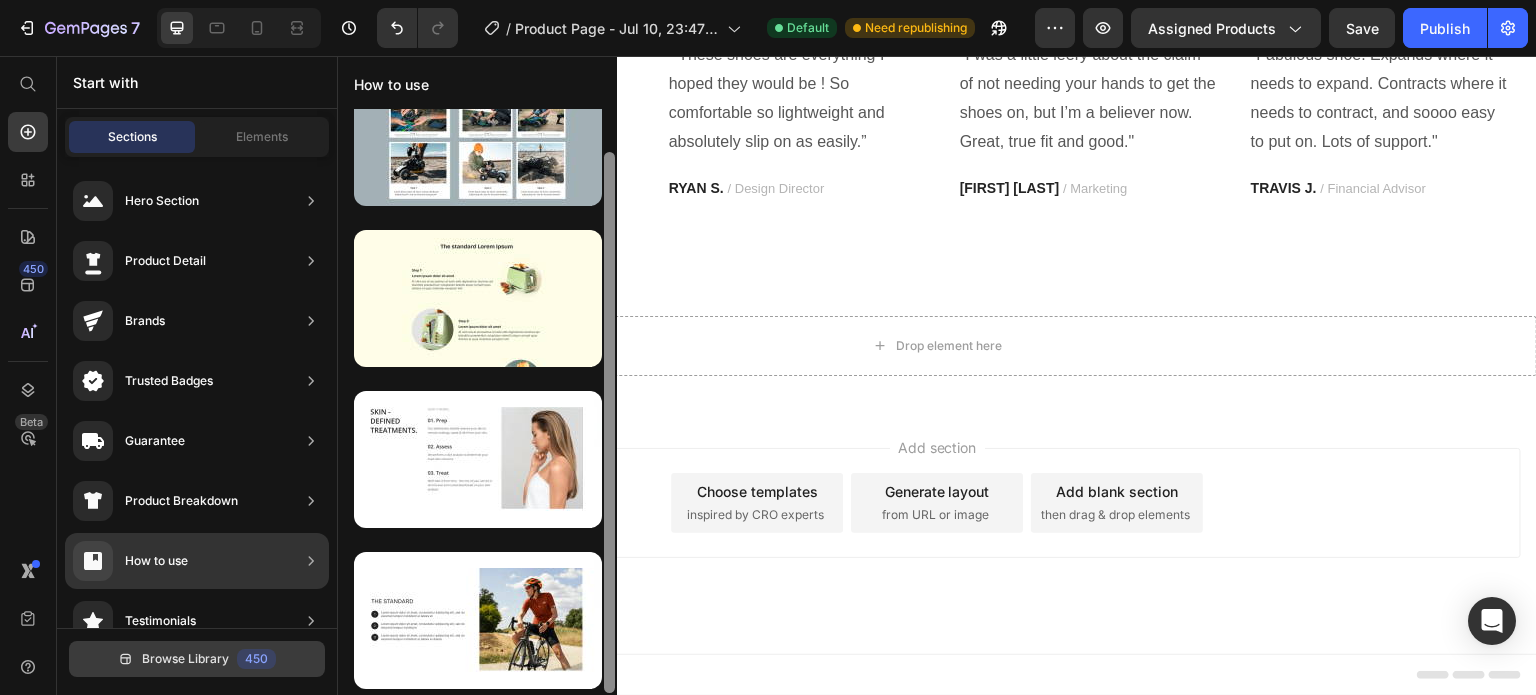 scroll, scrollTop: 0, scrollLeft: 0, axis: both 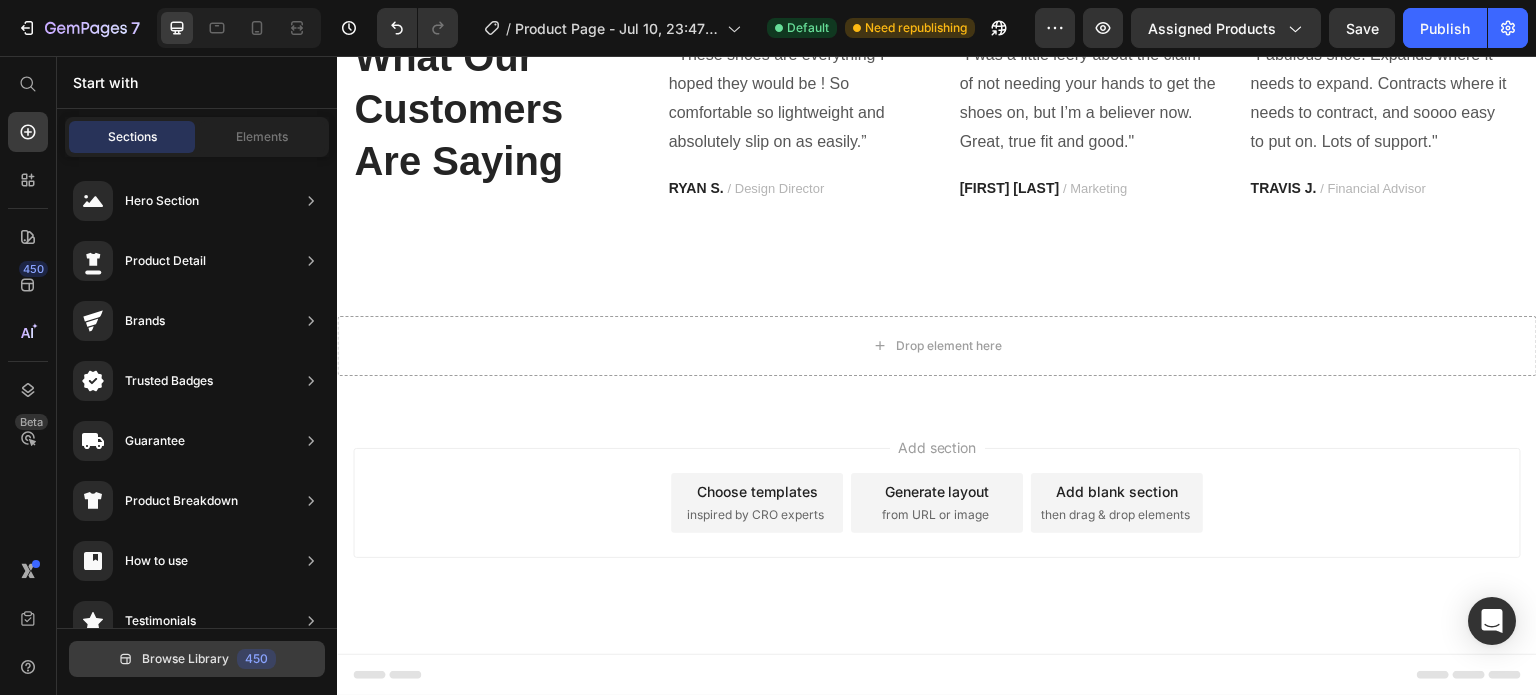 click on "Browse Library" at bounding box center (185, 659) 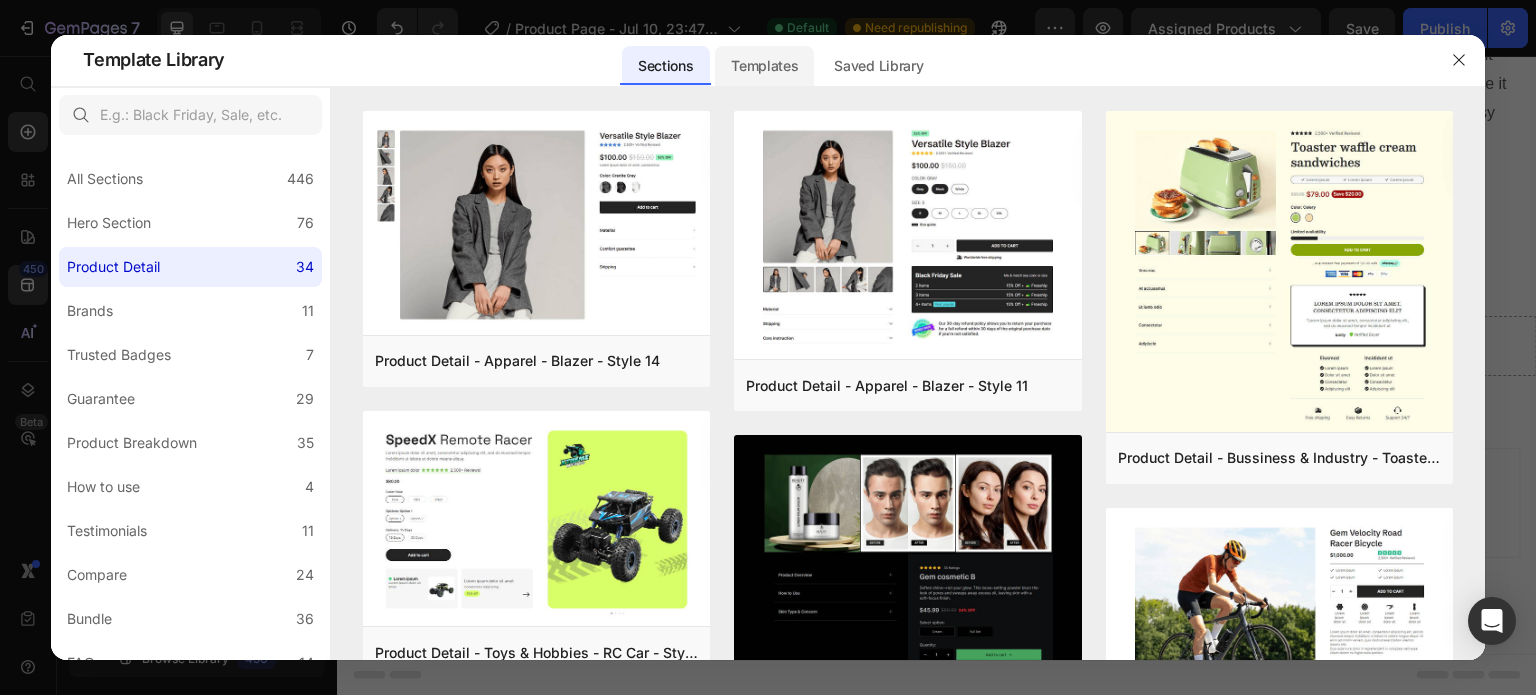 click on "Templates" 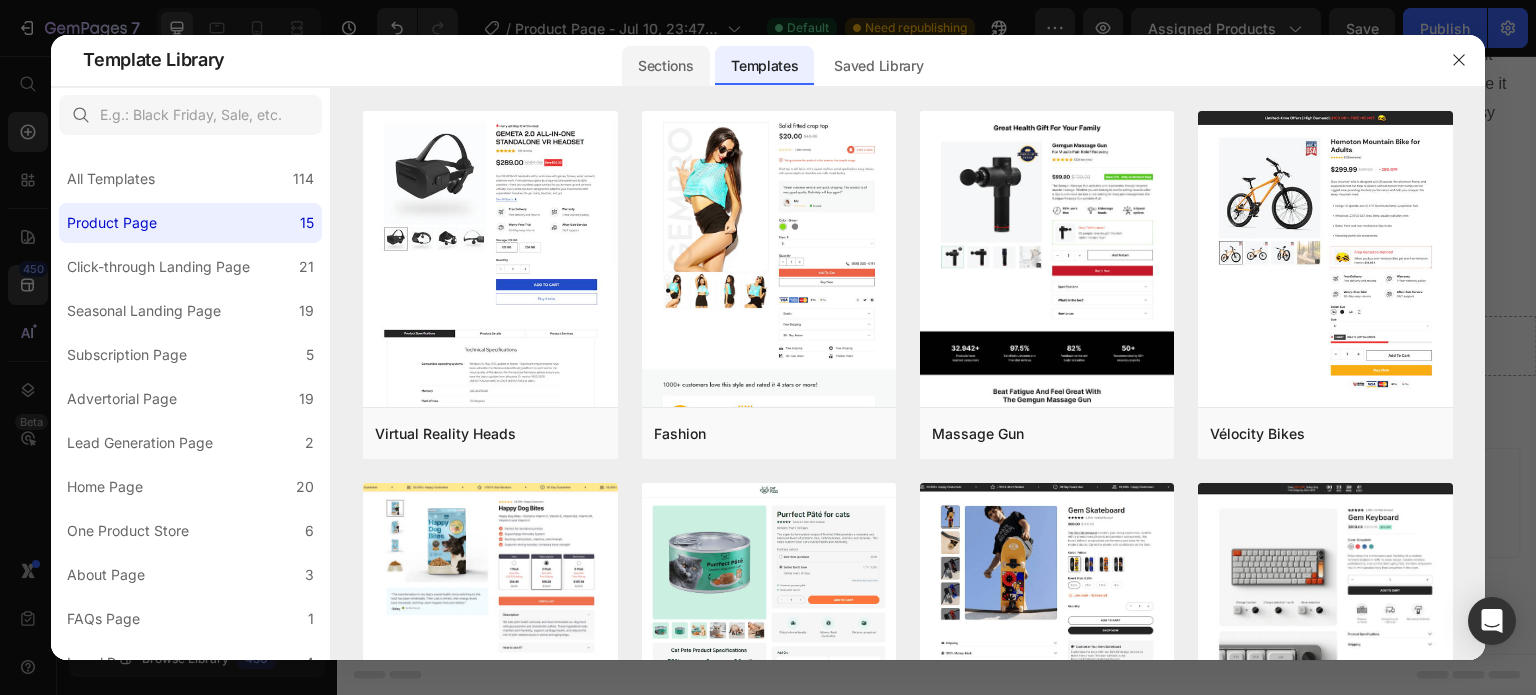 click on "Sections" 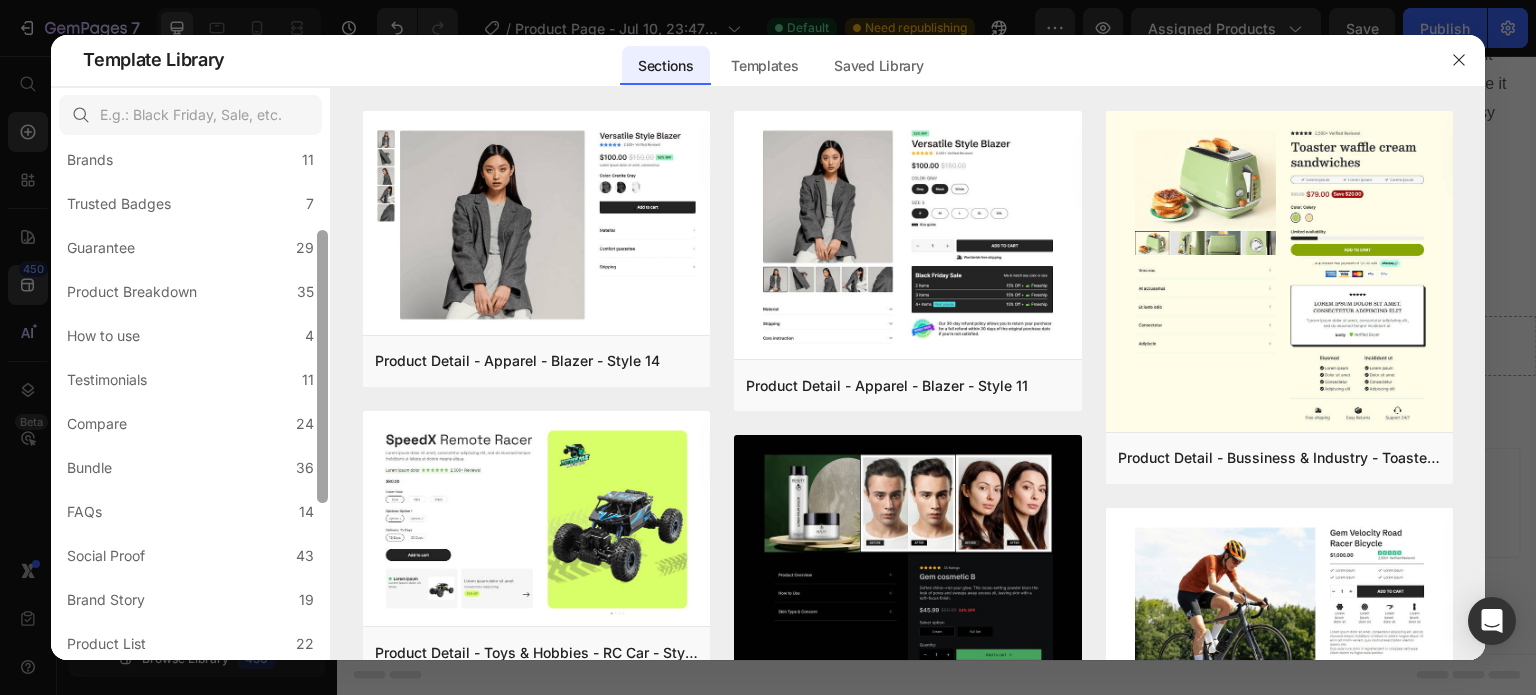 scroll, scrollTop: 158, scrollLeft: 0, axis: vertical 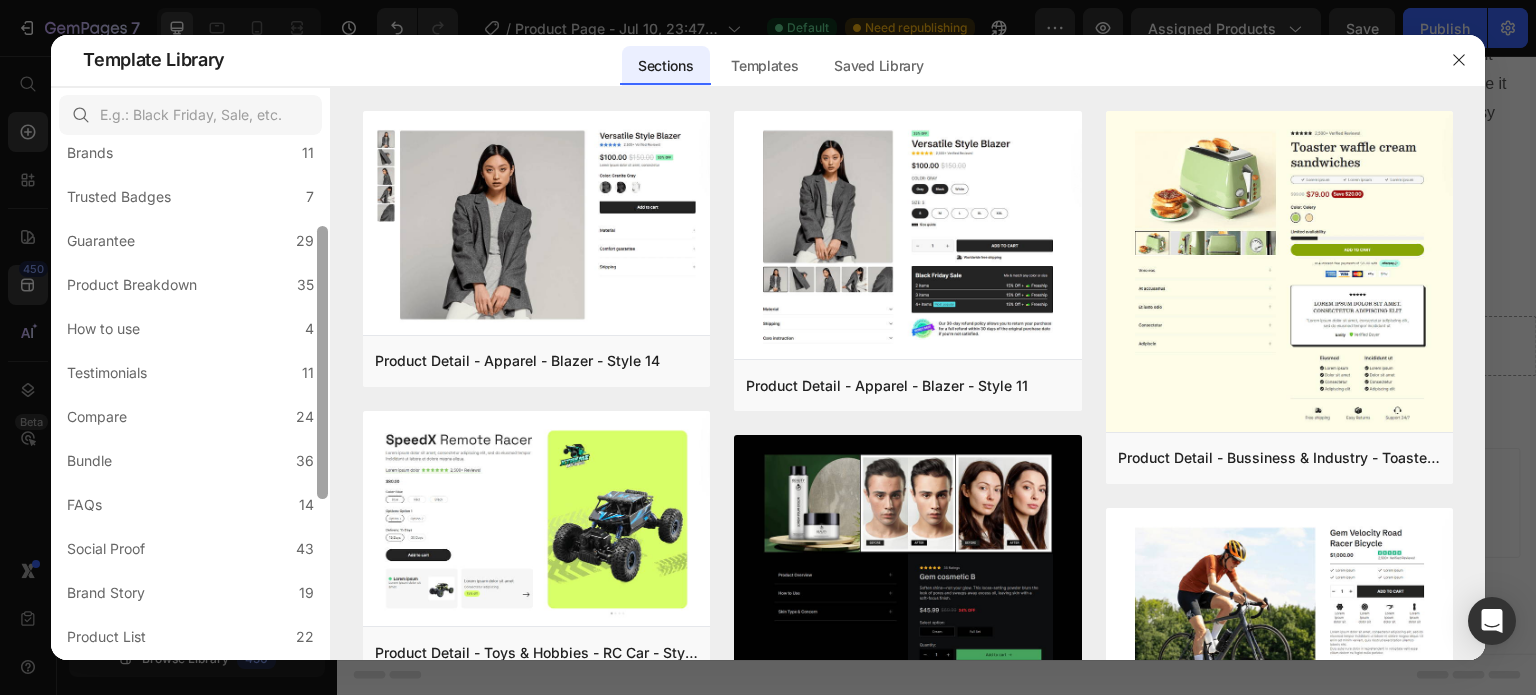 drag, startPoint x: 325, startPoint y: 319, endPoint x: 328, endPoint y: 403, distance: 84.05355 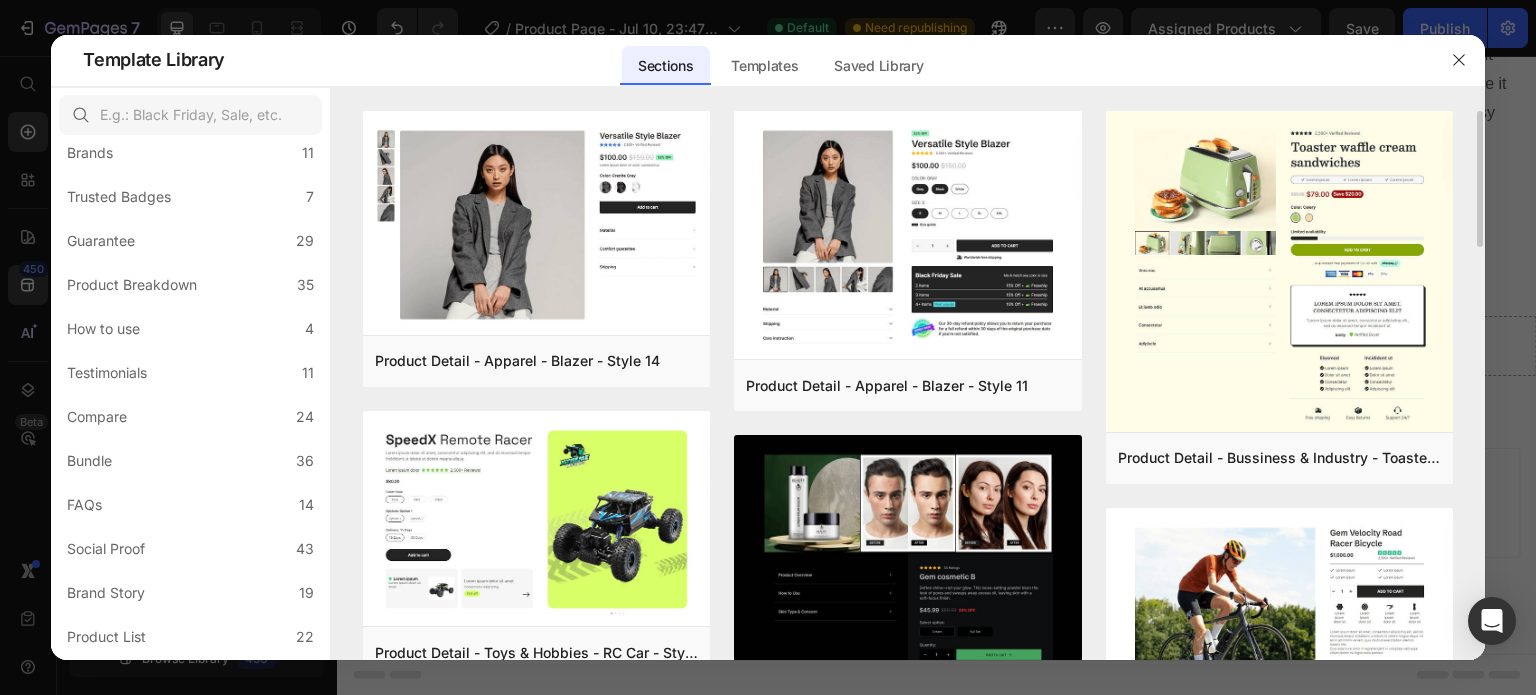 drag, startPoint x: 1478, startPoint y: 183, endPoint x: 1477, endPoint y: 244, distance: 61.008198 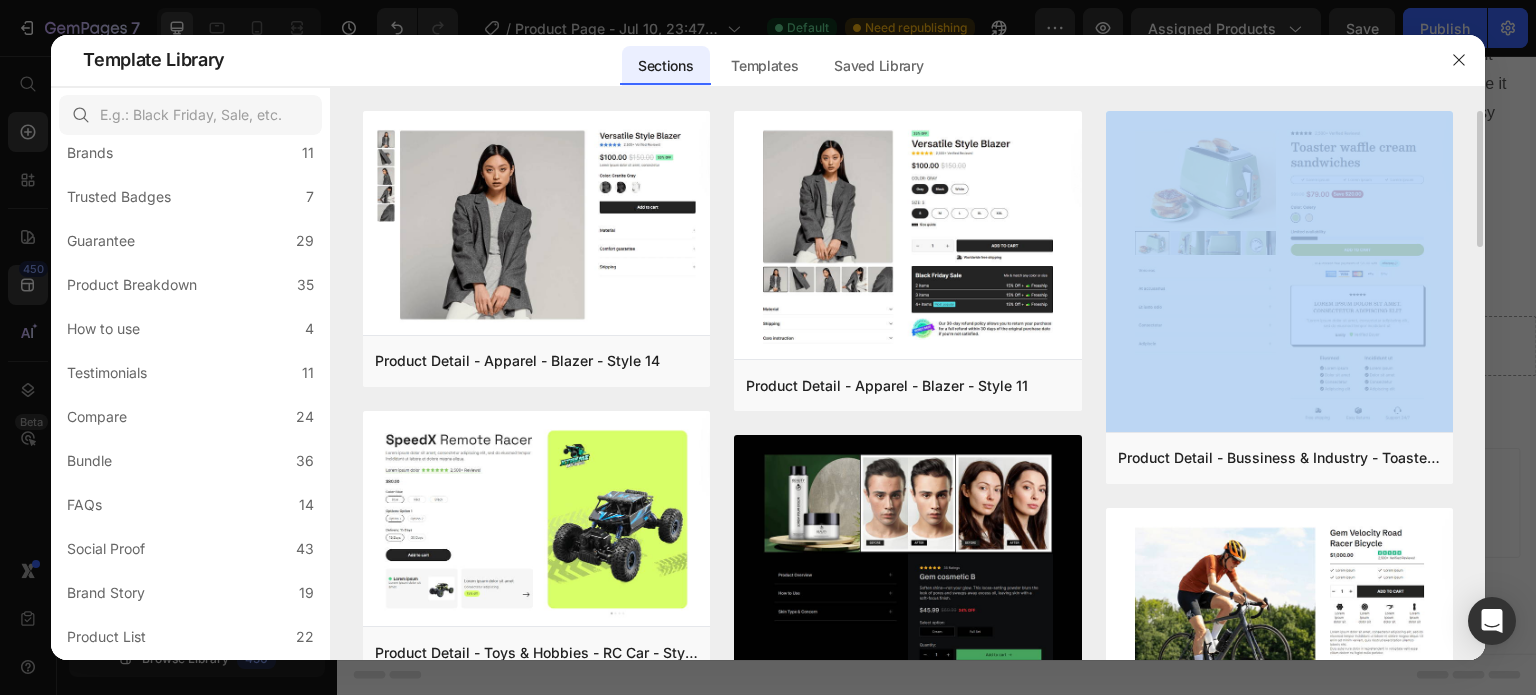 drag, startPoint x: 1477, startPoint y: 235, endPoint x: 1476, endPoint y: 275, distance: 40.012497 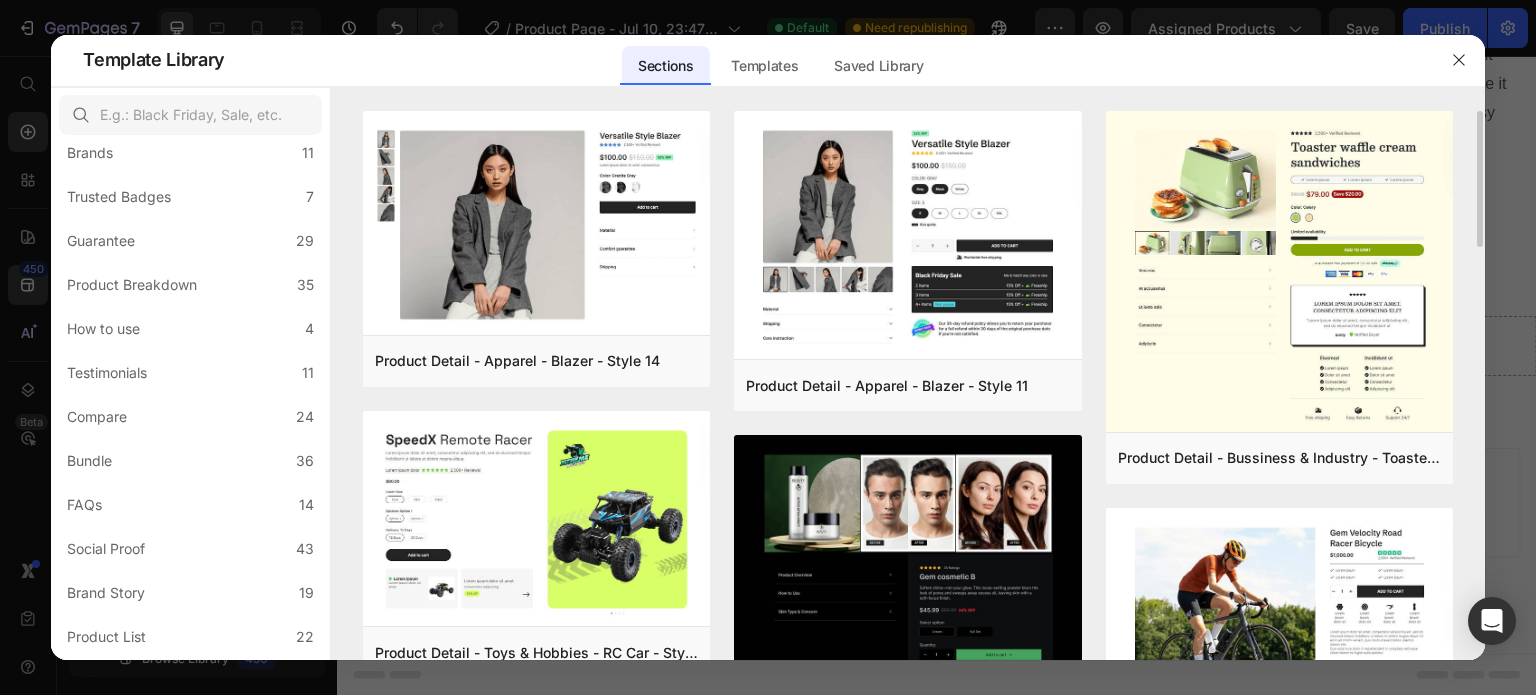 drag, startPoint x: 1478, startPoint y: 224, endPoint x: 1480, endPoint y: 277, distance: 53.037724 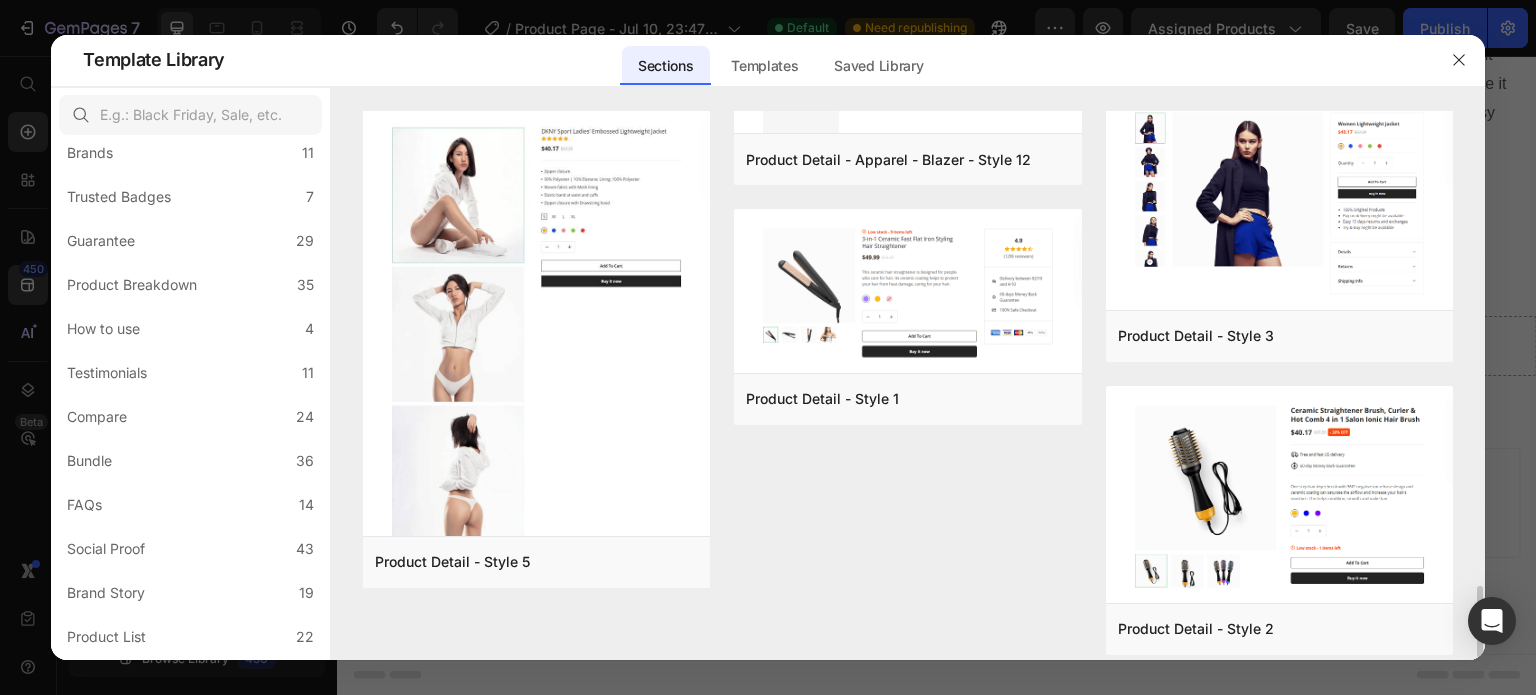 scroll, scrollTop: 3642, scrollLeft: 0, axis: vertical 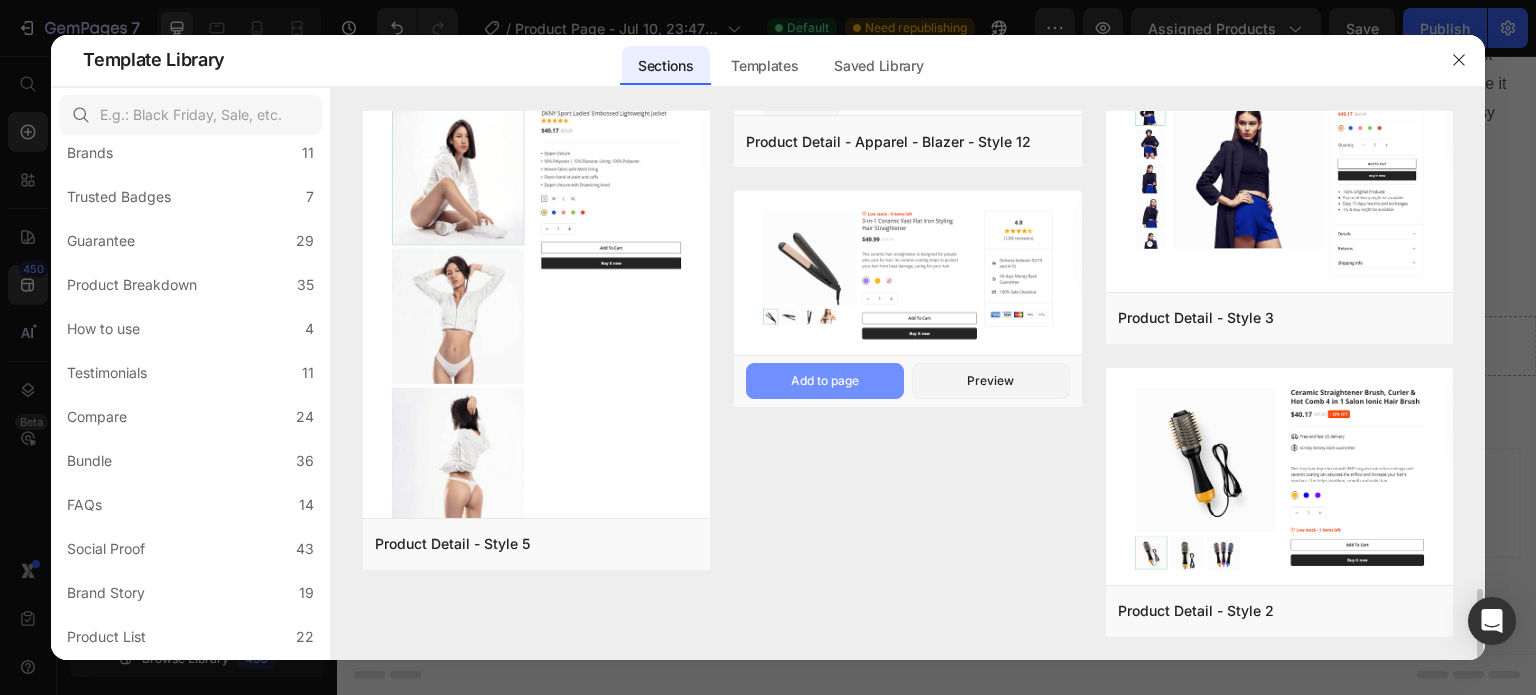 click on "Add to page" at bounding box center (825, 381) 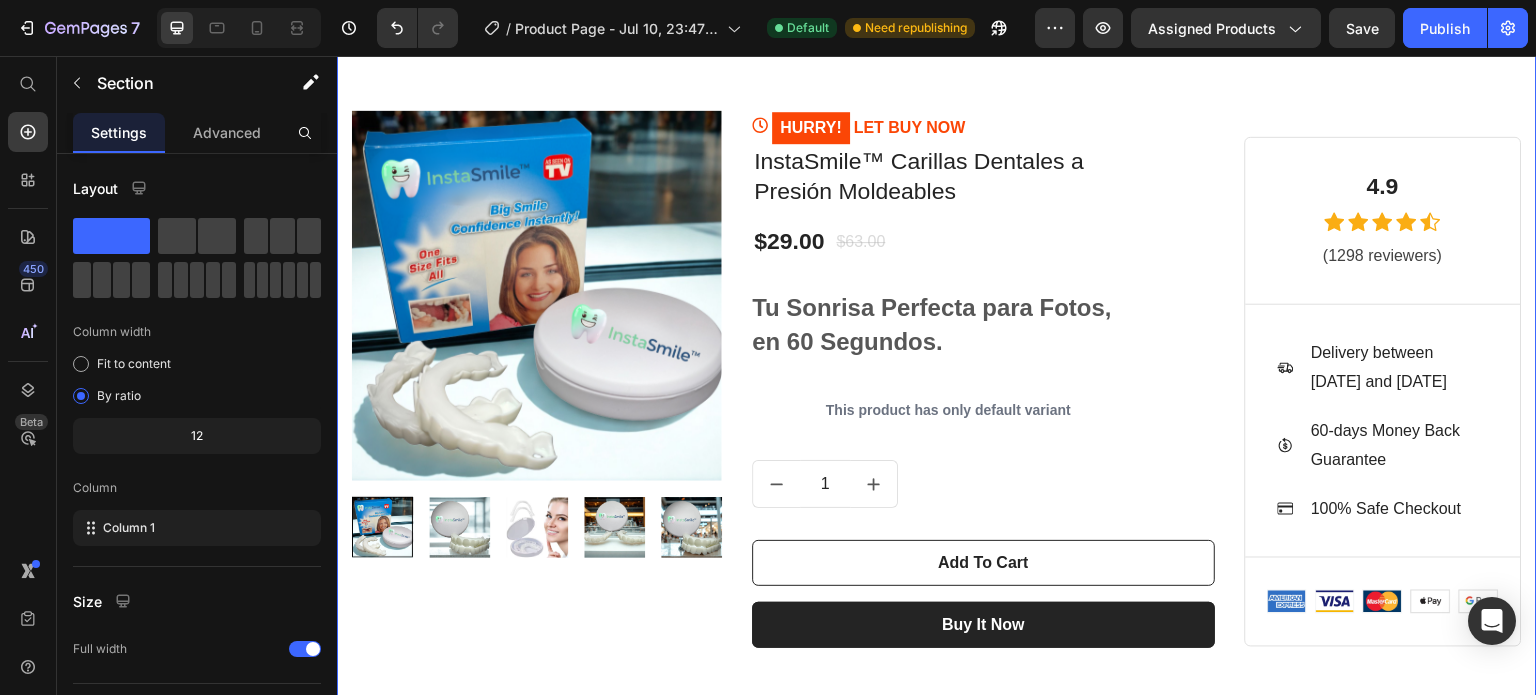 scroll, scrollTop: 2703, scrollLeft: 0, axis: vertical 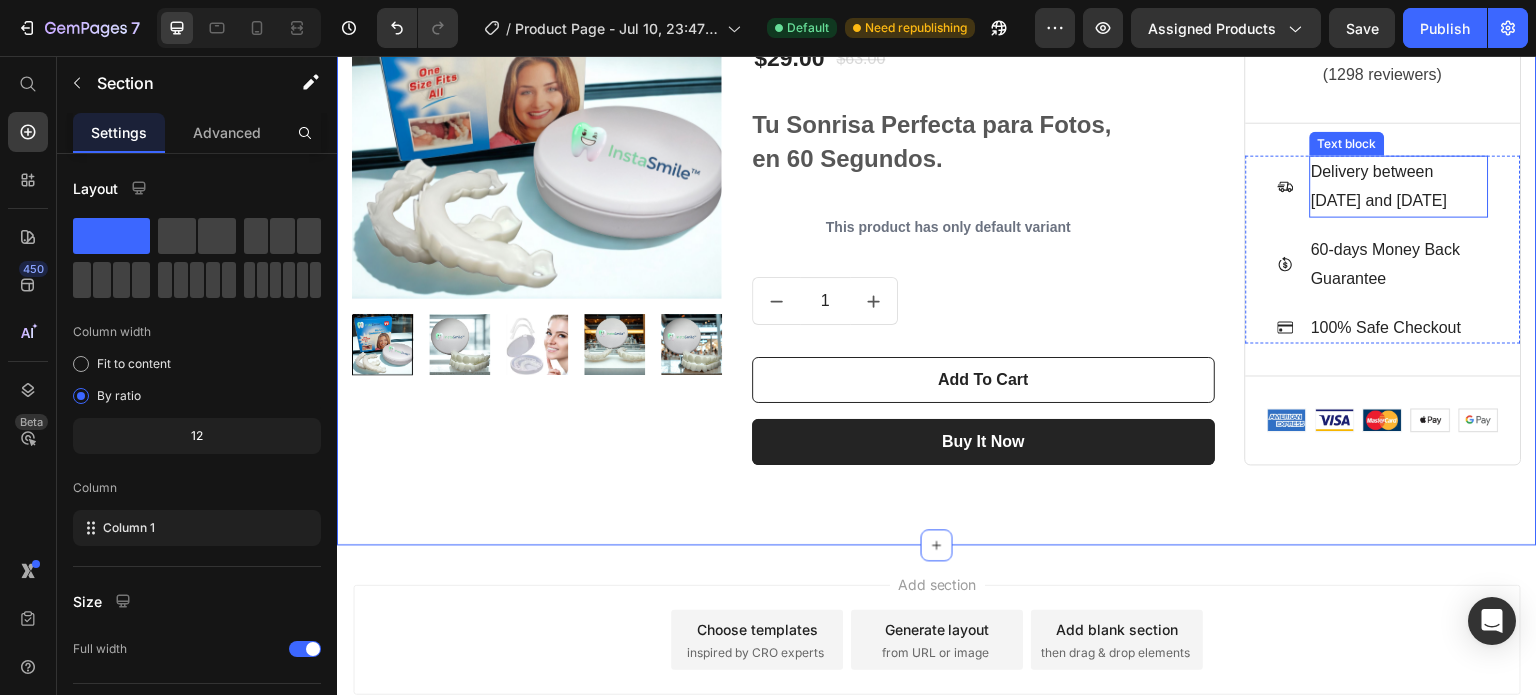 click on "Delivery between 02/10 and 4/10" at bounding box center (1400, 186) 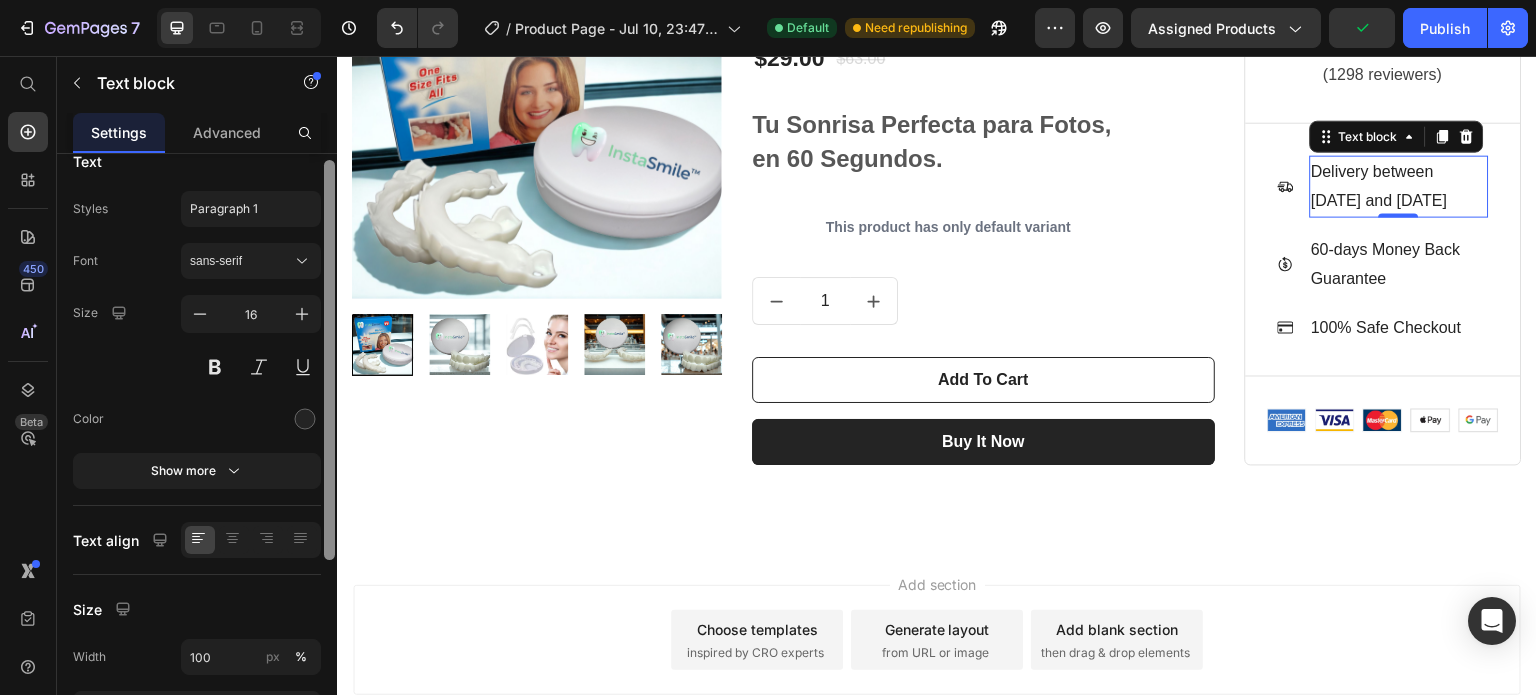 scroll, scrollTop: 0, scrollLeft: 0, axis: both 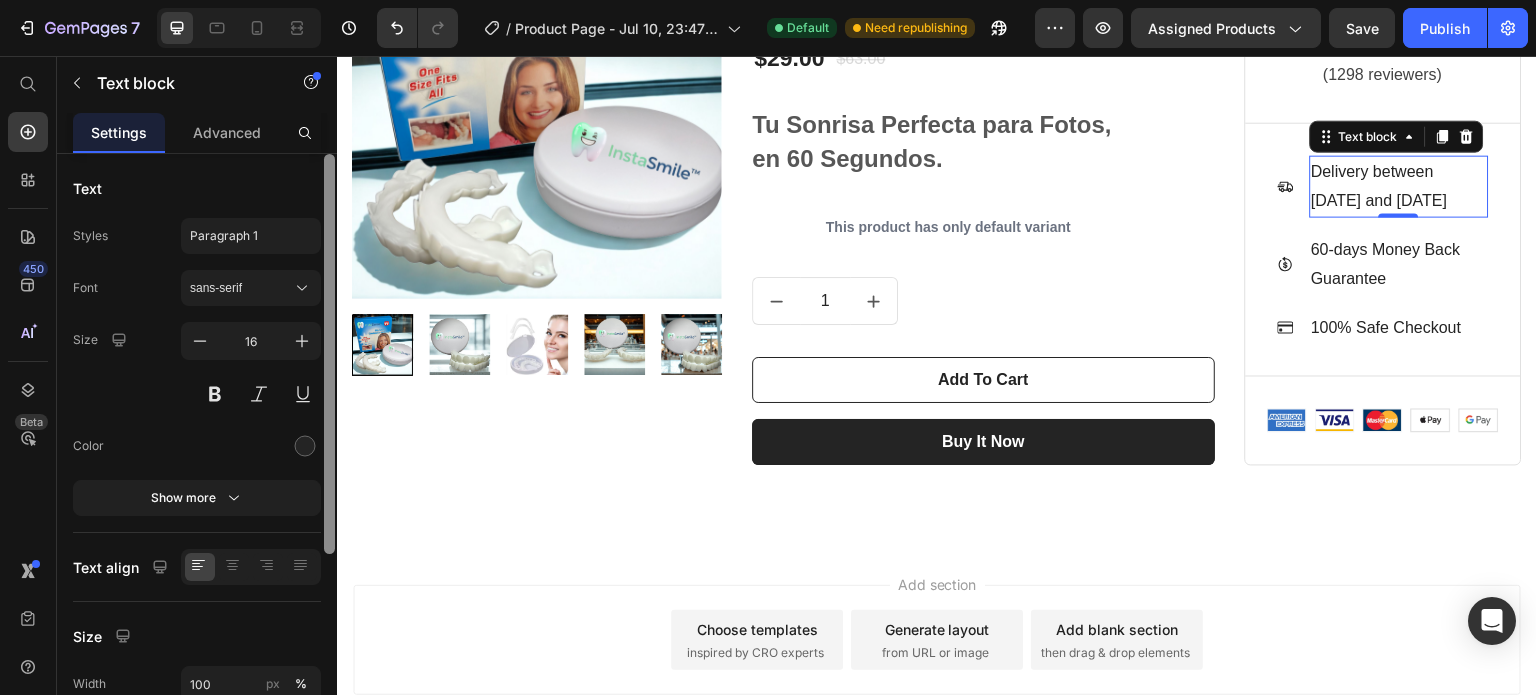 drag, startPoint x: 325, startPoint y: 233, endPoint x: 329, endPoint y: 212, distance: 21.377558 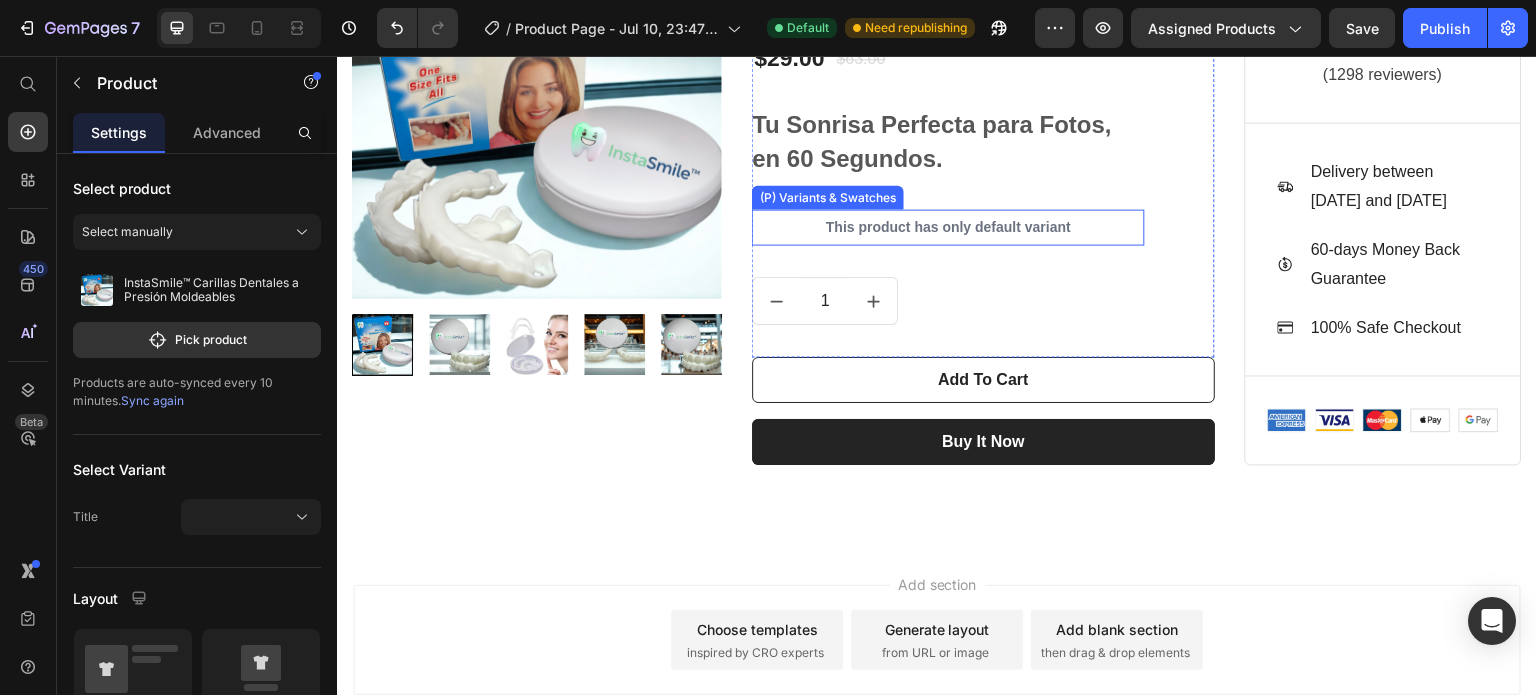 click on "This product has only default variant" at bounding box center [948, 227] 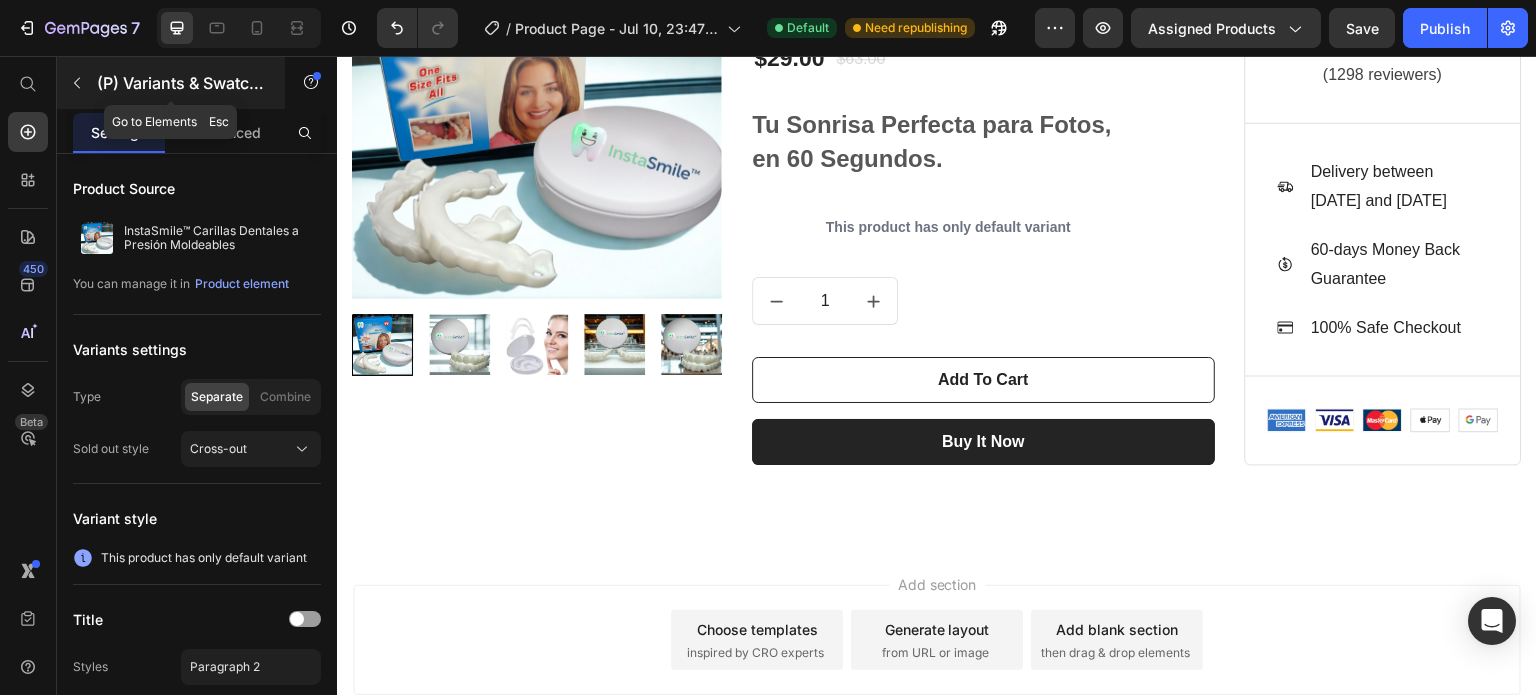 click 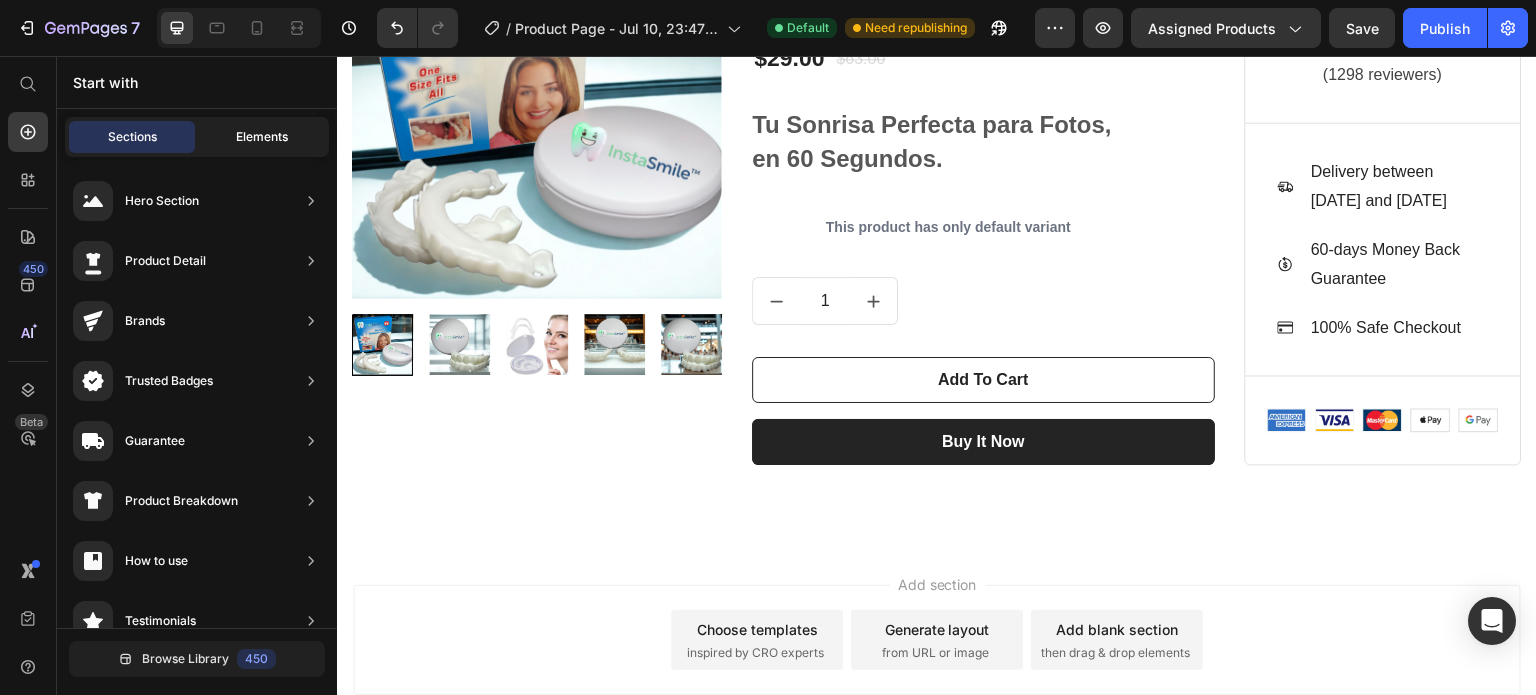 click on "Elements" at bounding box center (262, 137) 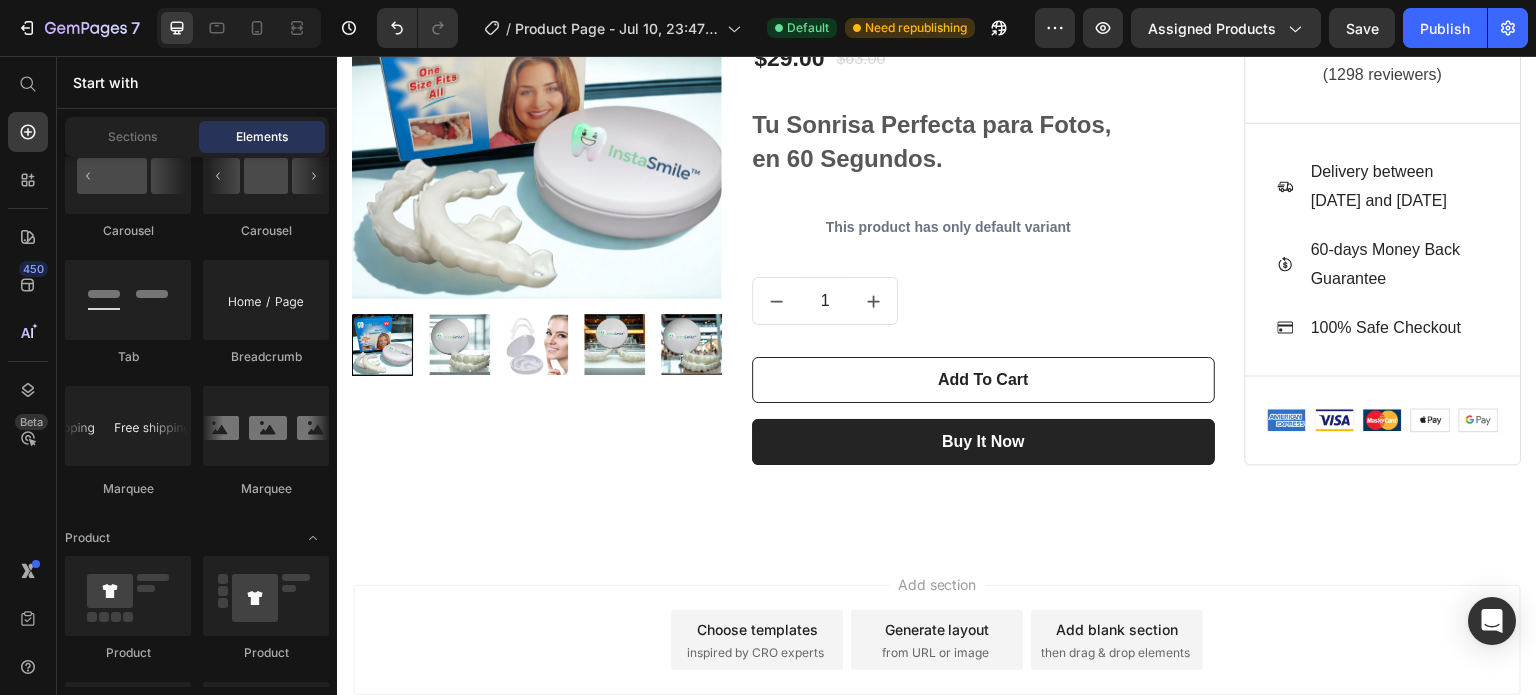 click on "Carousel
Carousel
Carousel
Carousel
Tab
Breadcrumb
Marquee" 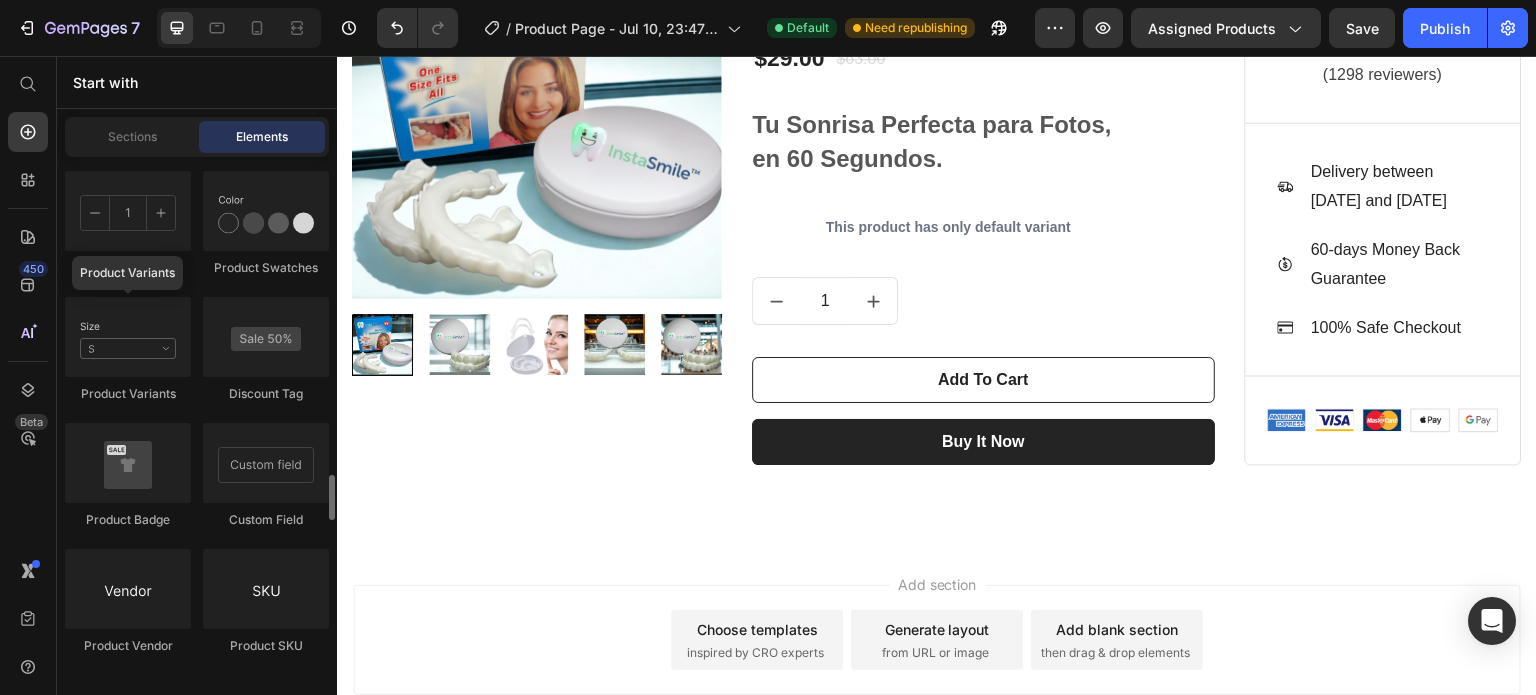 scroll, scrollTop: 3837, scrollLeft: 0, axis: vertical 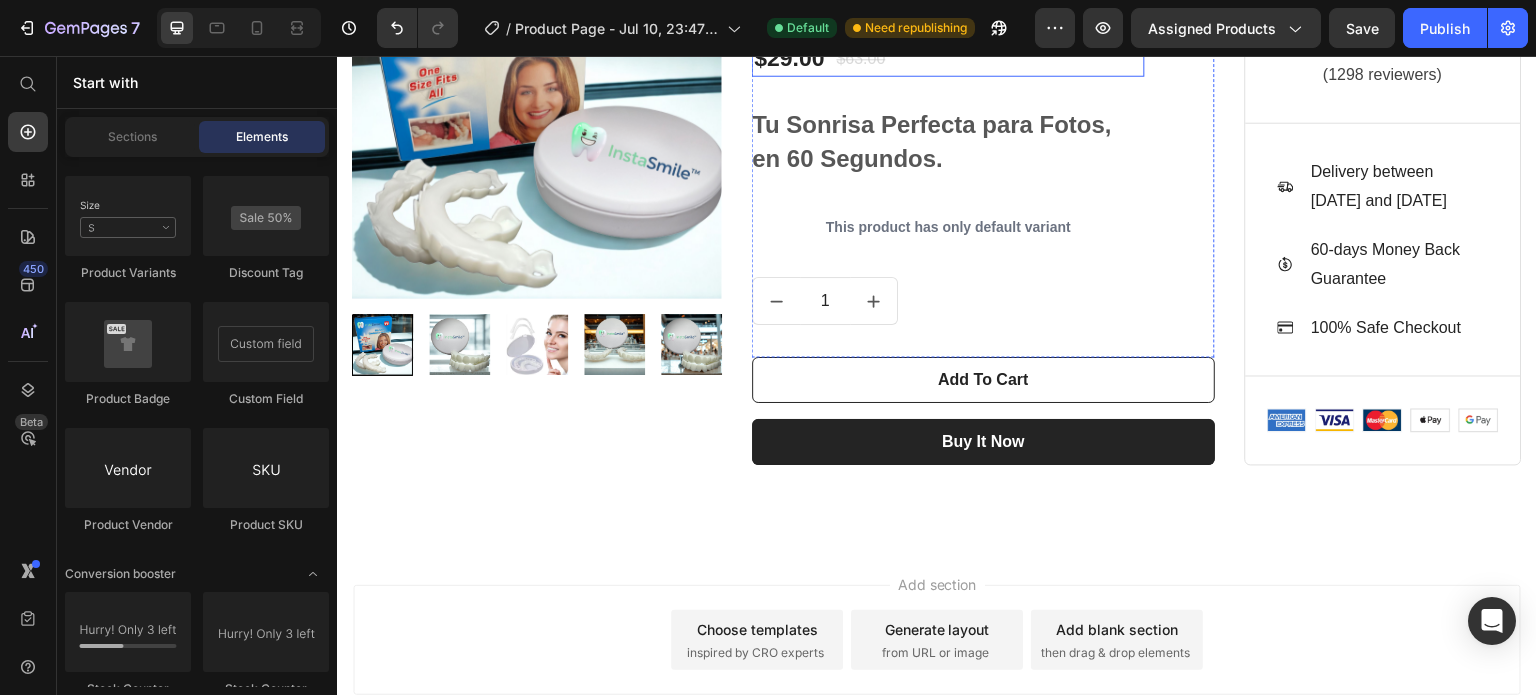 click on "$29.00 (P) Price $63.00 (P) Price Row" at bounding box center (948, 59) 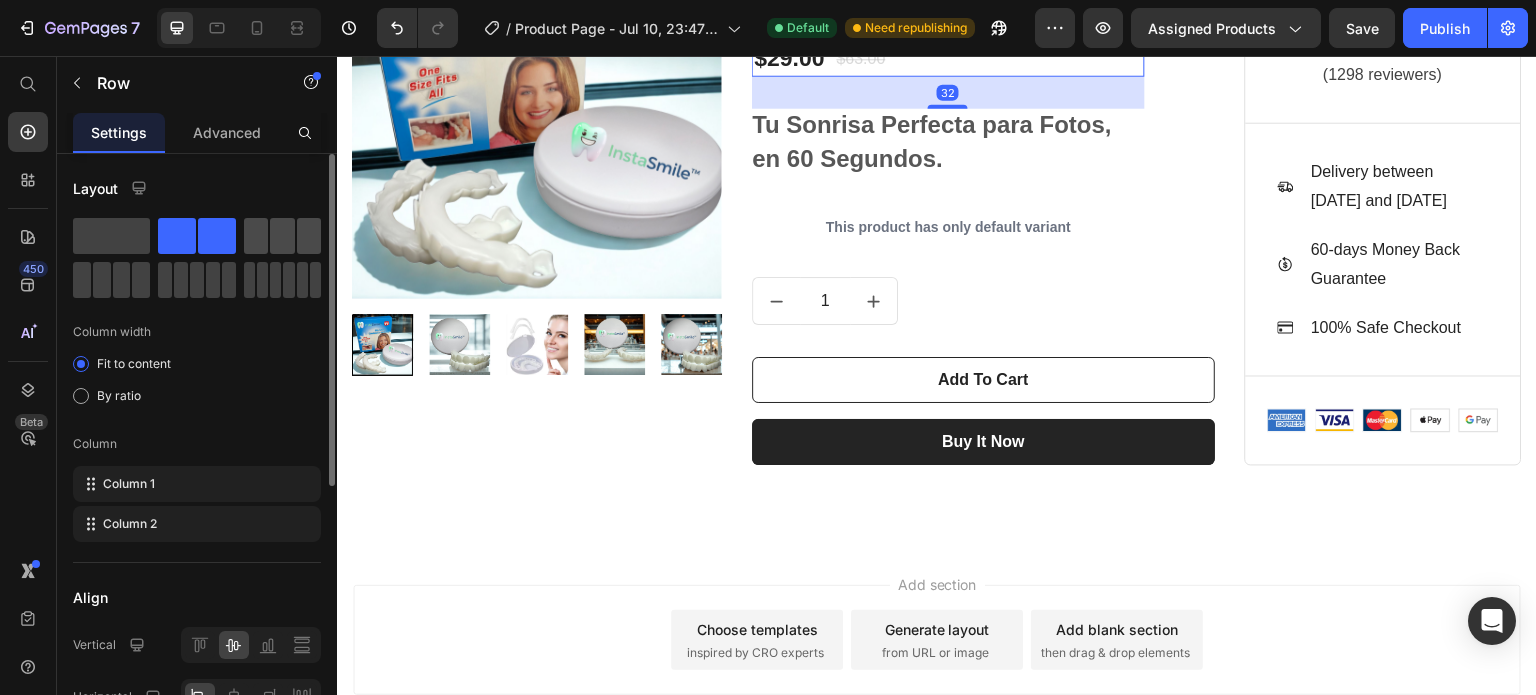 click 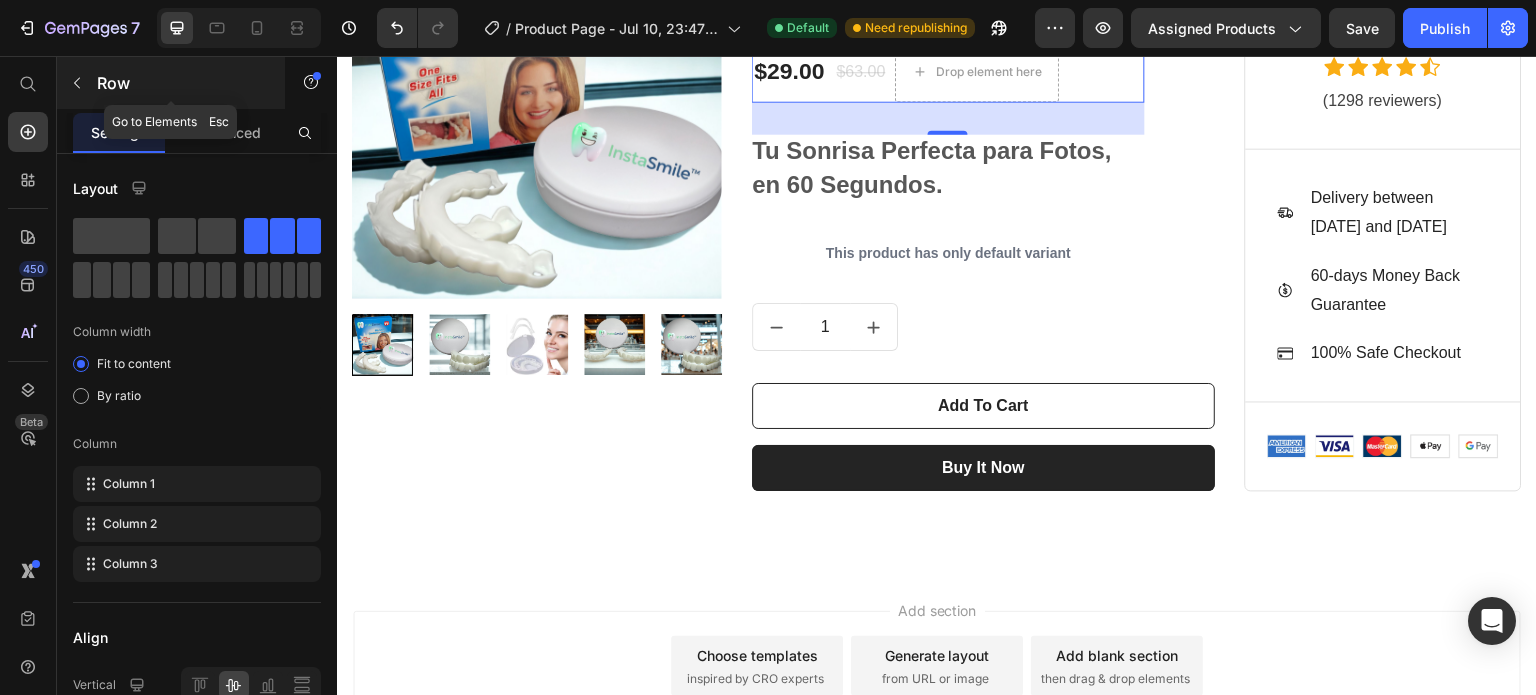 click 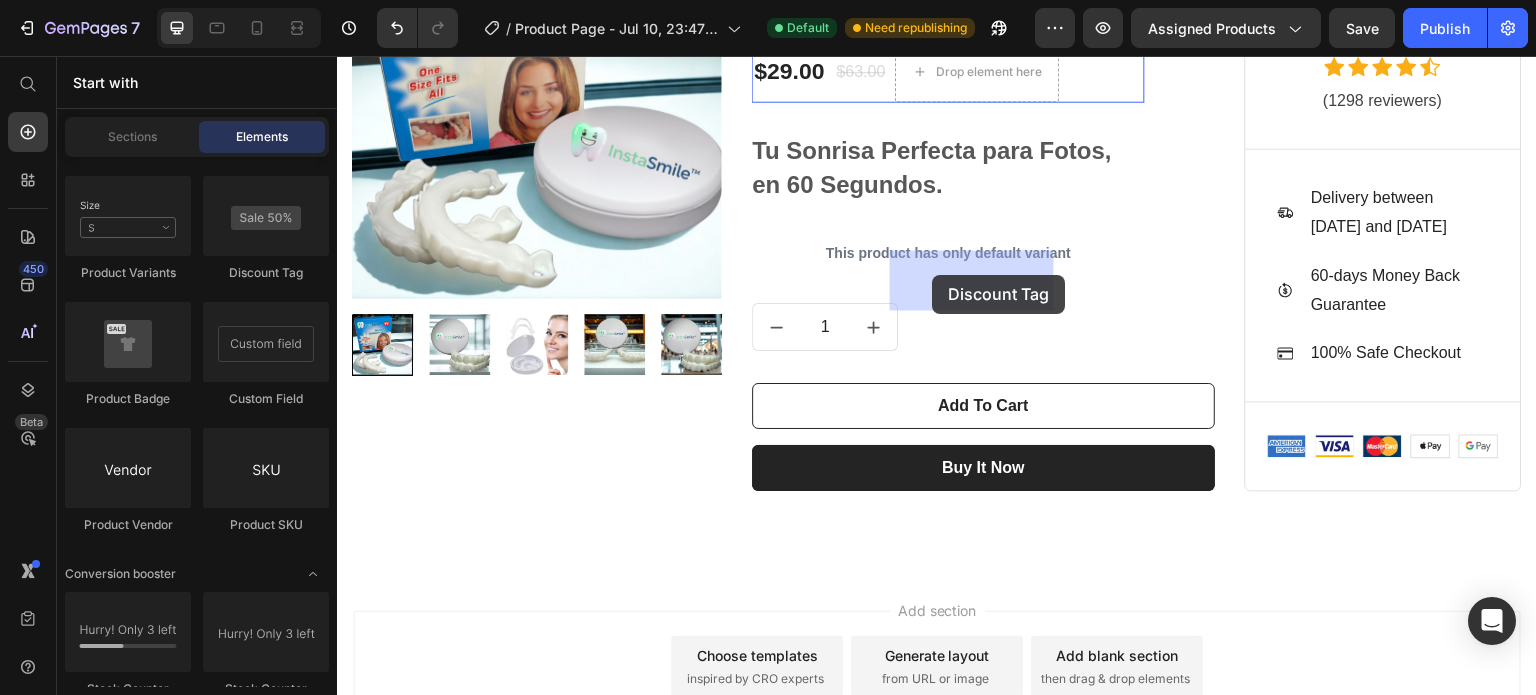 drag, startPoint x: 604, startPoint y: 300, endPoint x: 932, endPoint y: 275, distance: 328.95135 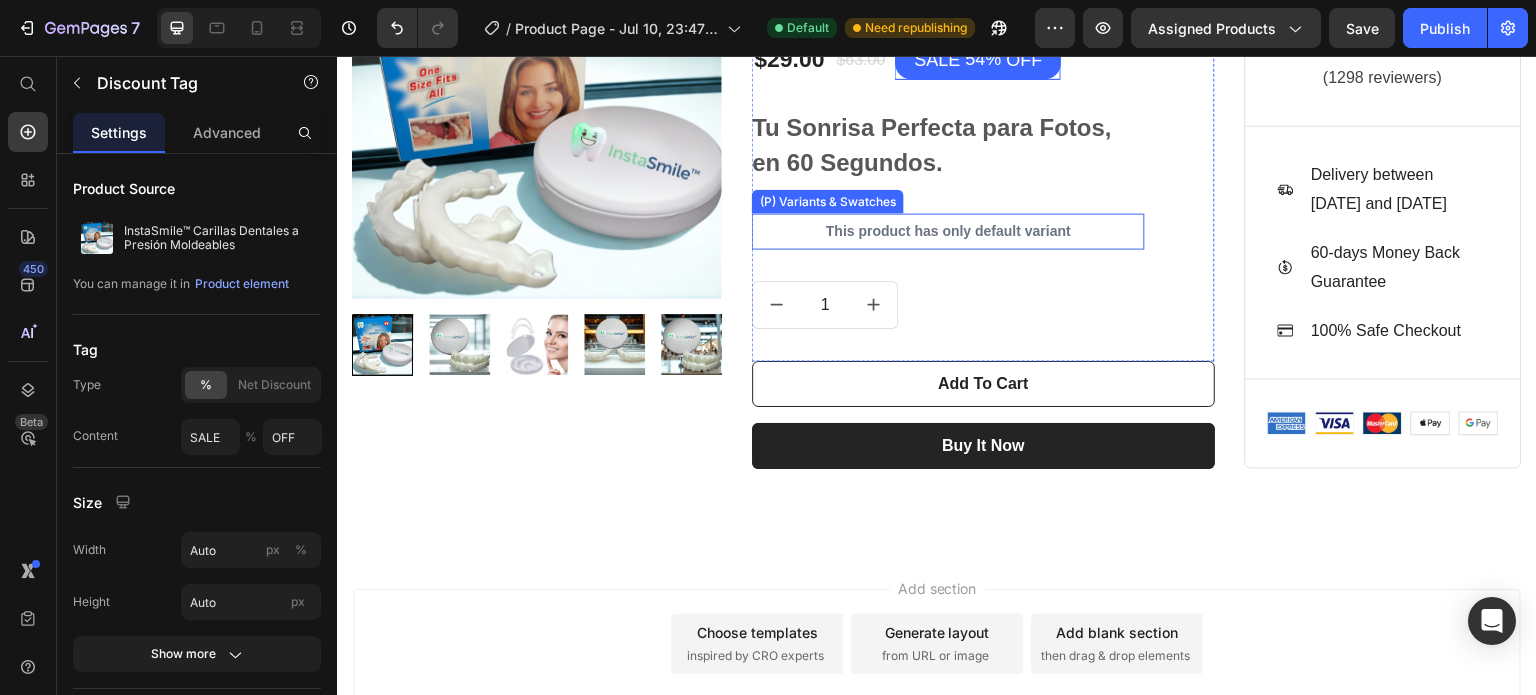 click on "This product has only default variant" at bounding box center (948, 231) 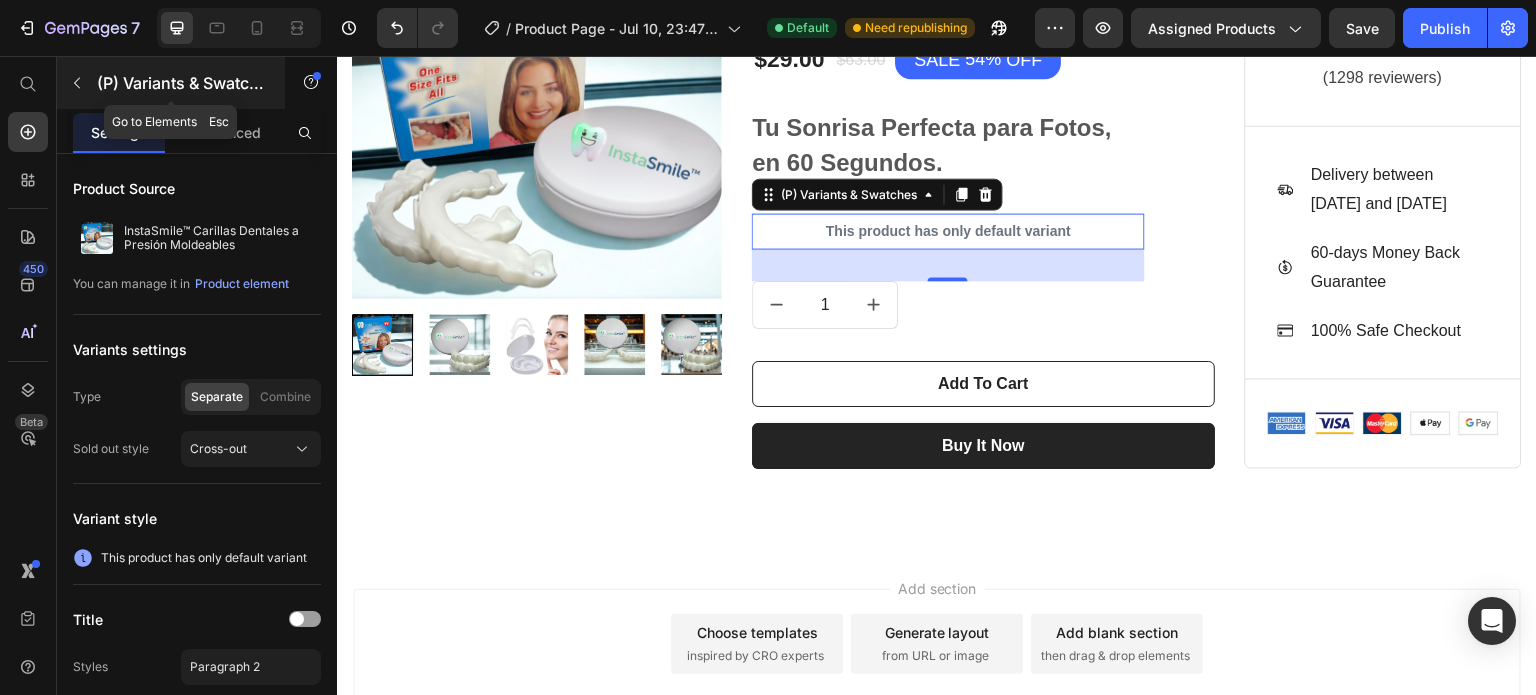 click 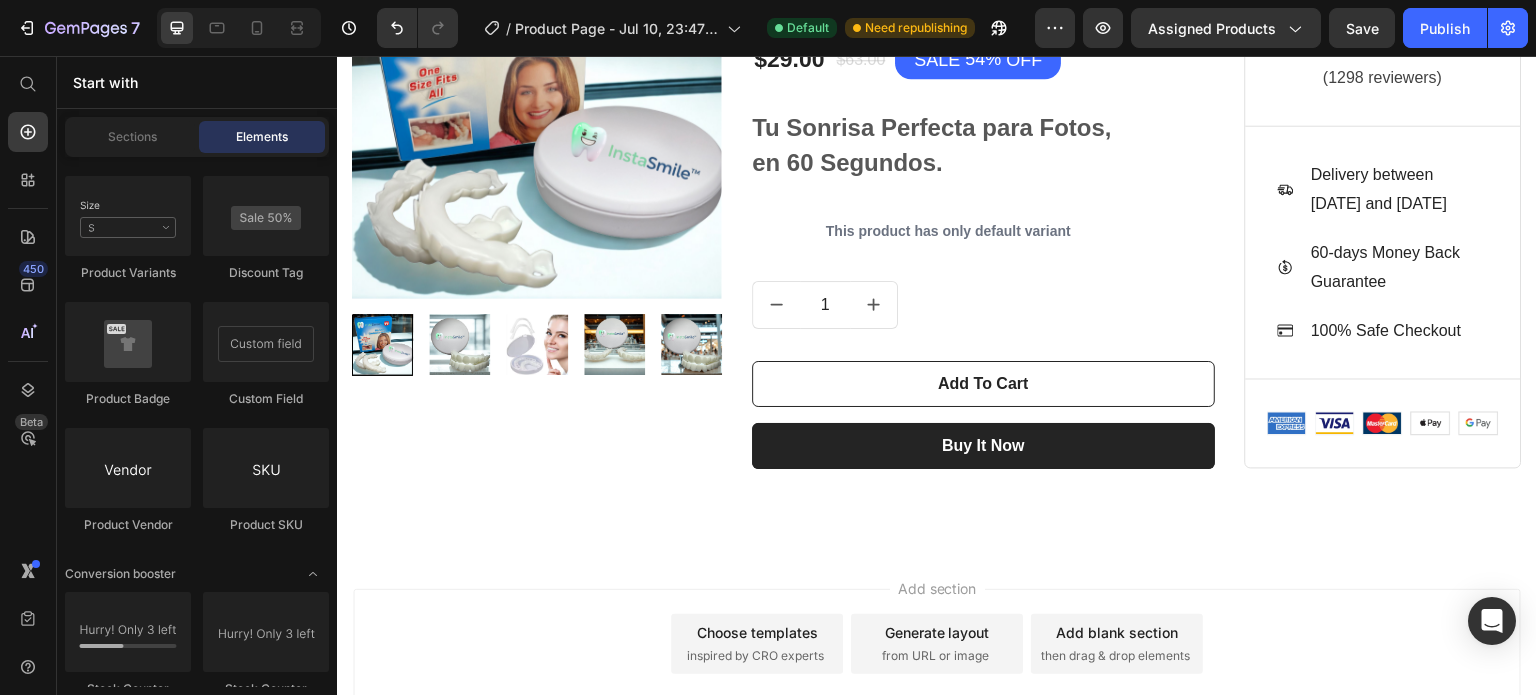 click on "Product
Product
Product
Product List
Related Products
Sticky Add to Cart
Add to Cart
Product View More
Product Images" 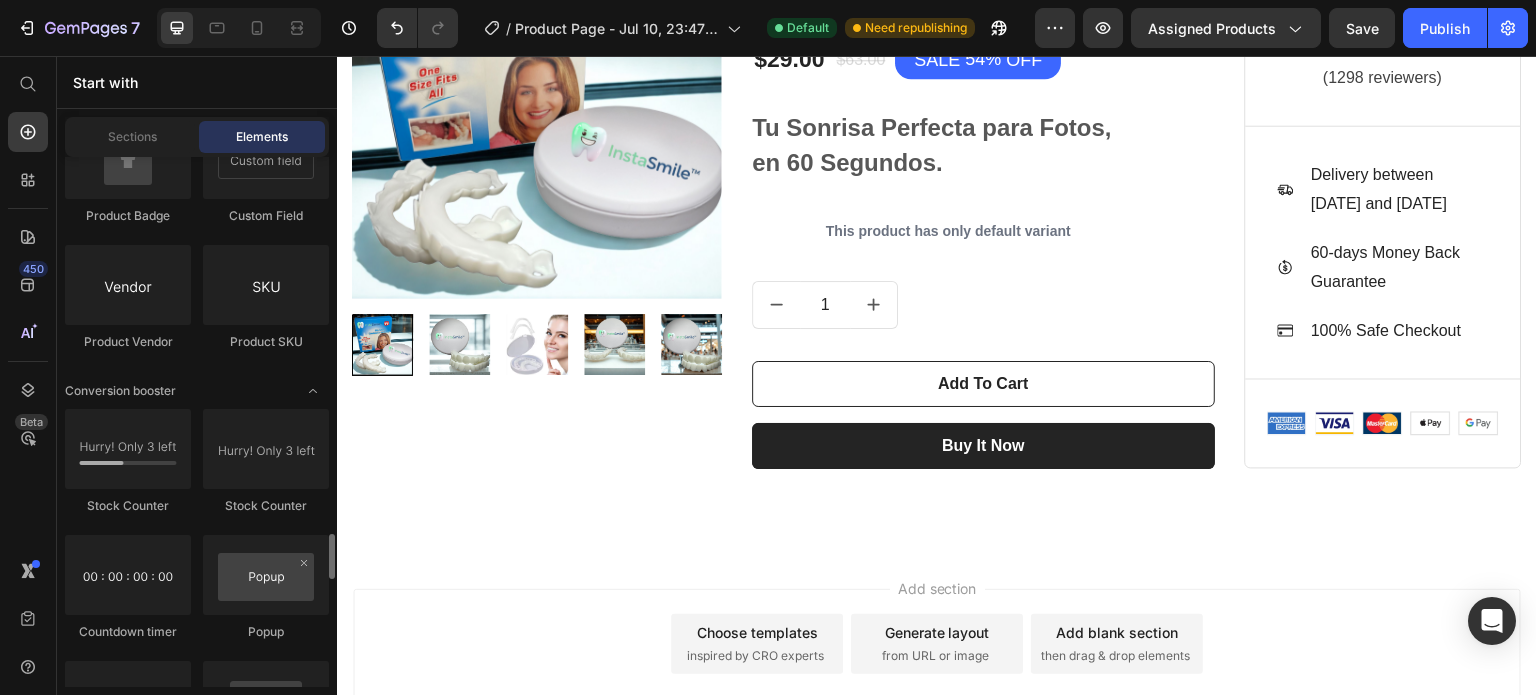 scroll, scrollTop: 4050, scrollLeft: 0, axis: vertical 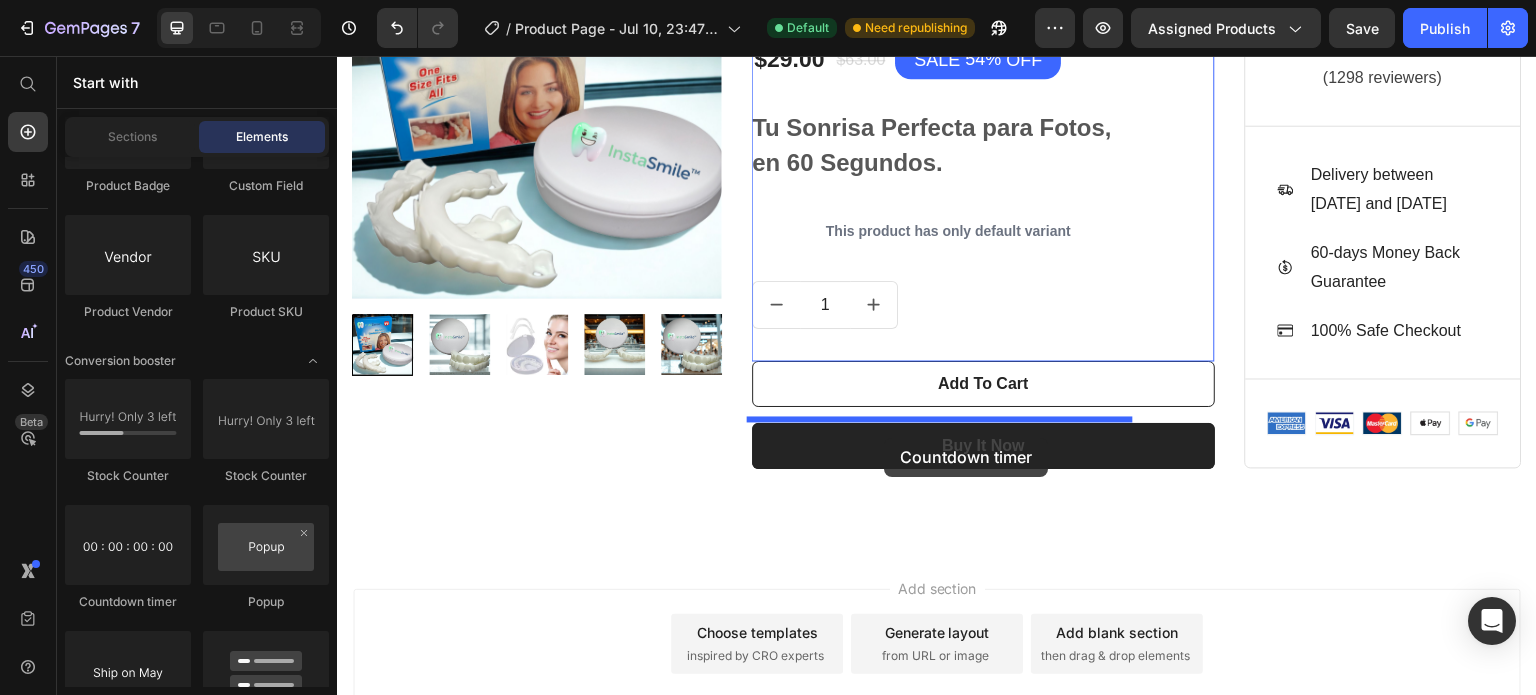 drag, startPoint x: 497, startPoint y: 583, endPoint x: 884, endPoint y: 438, distance: 413.2723 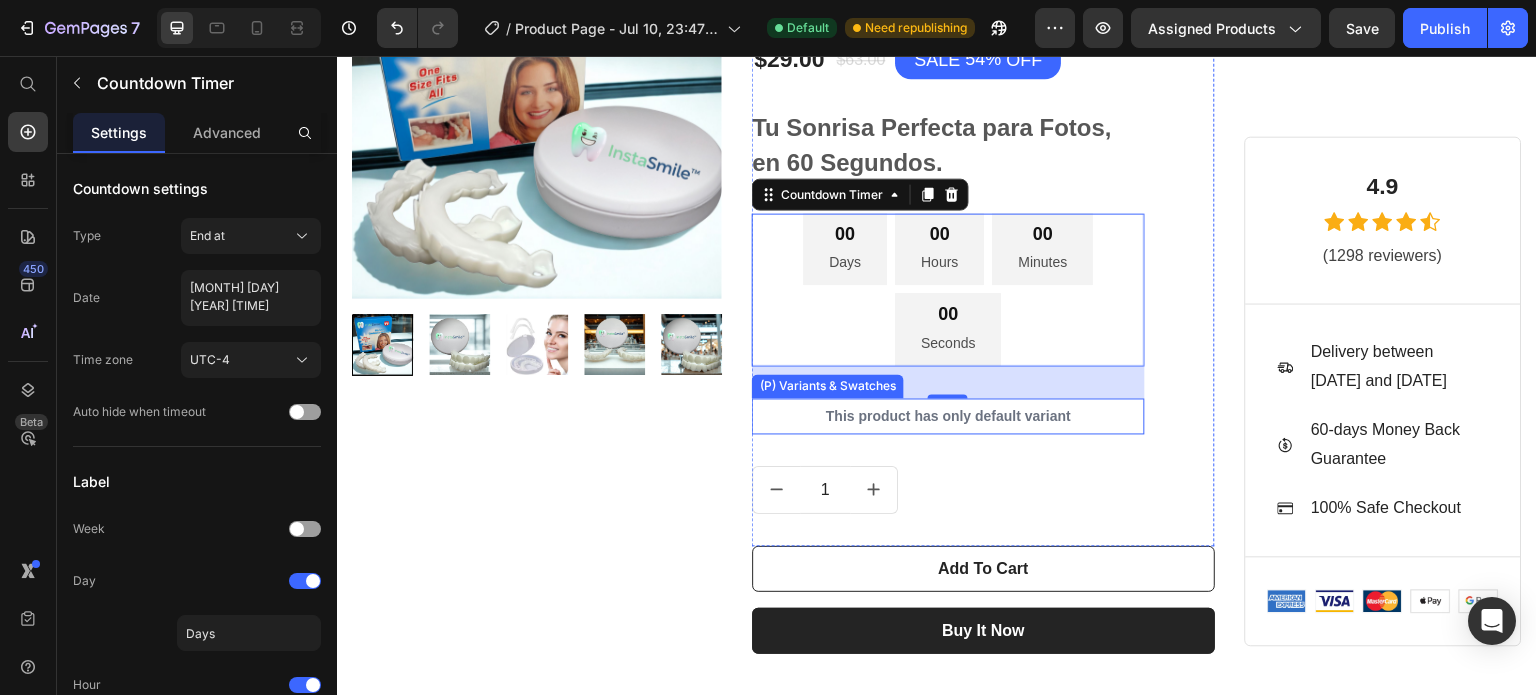 click on "This product has only default variant" at bounding box center (948, 416) 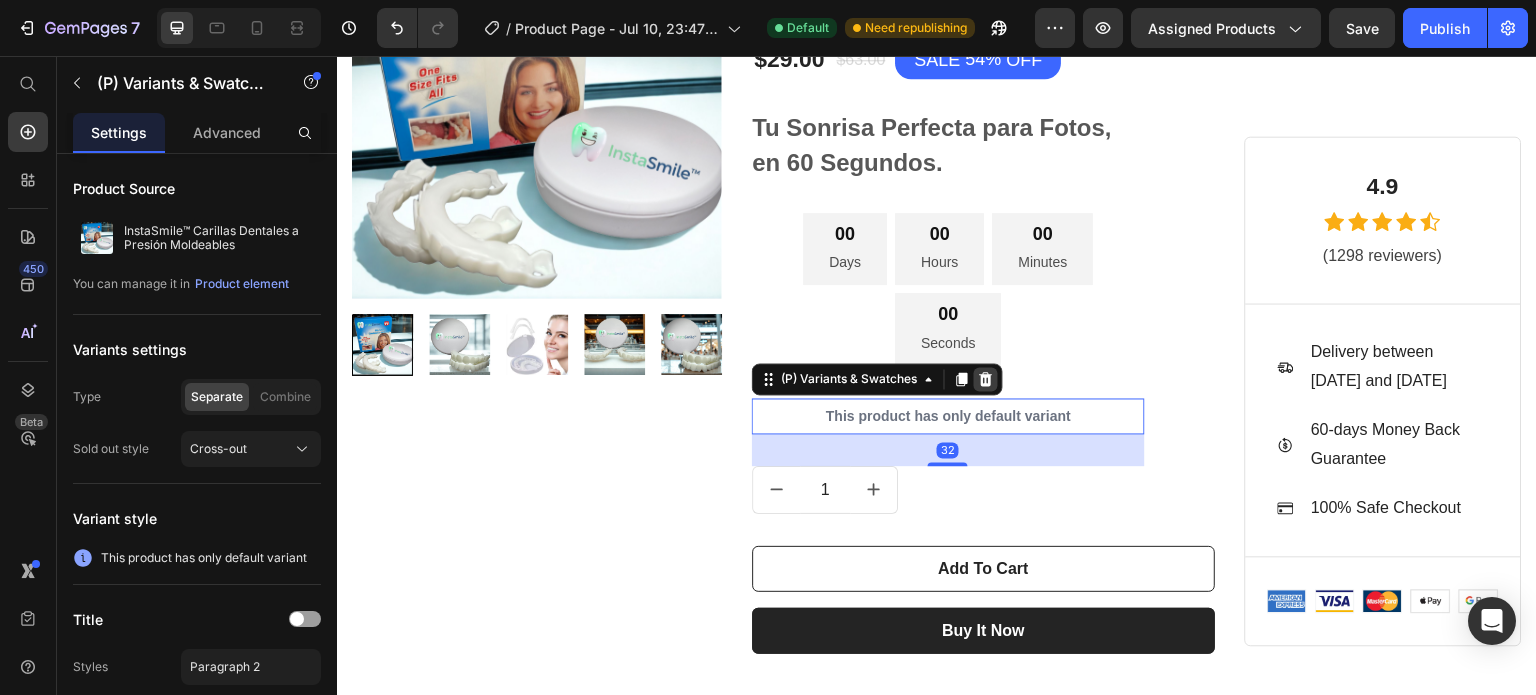 click 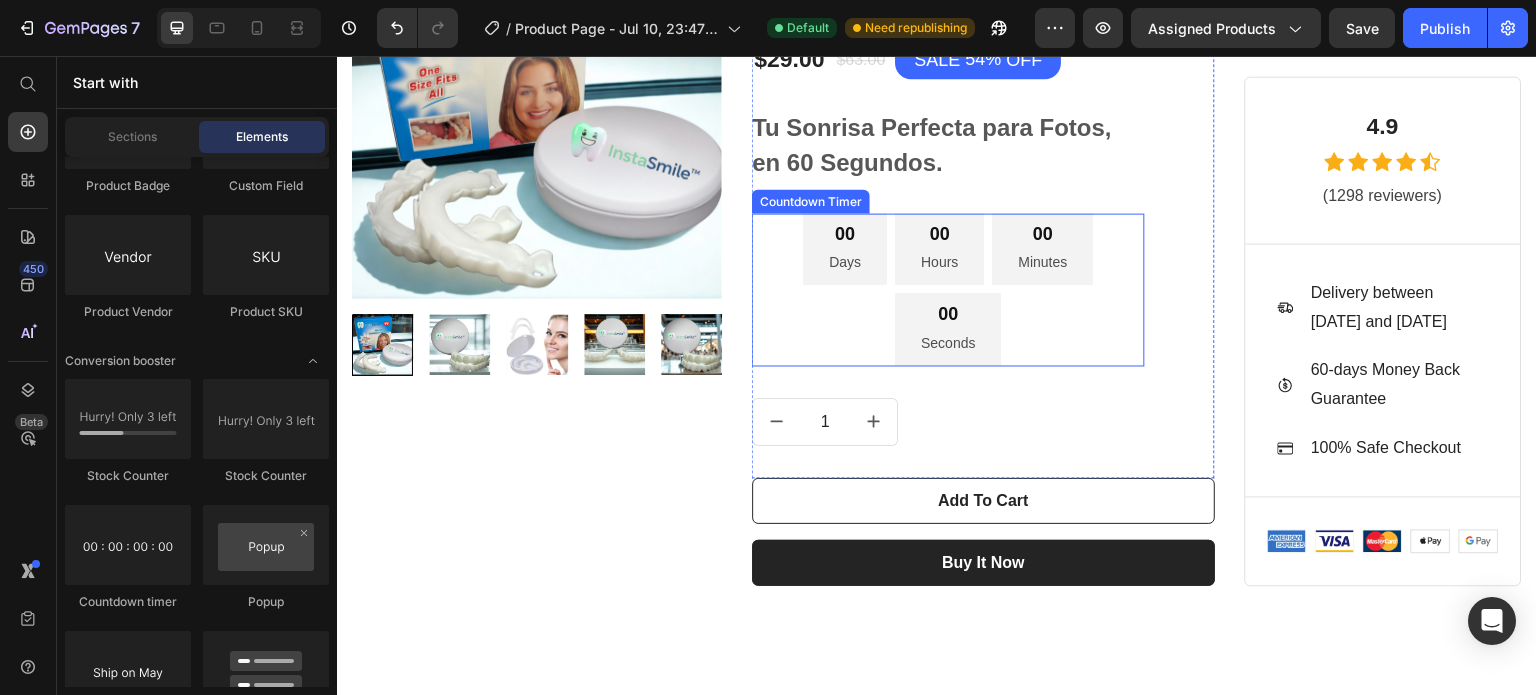 click on "00 Days 00 Hours 00 Minutes 00 Seconds" at bounding box center [948, 289] 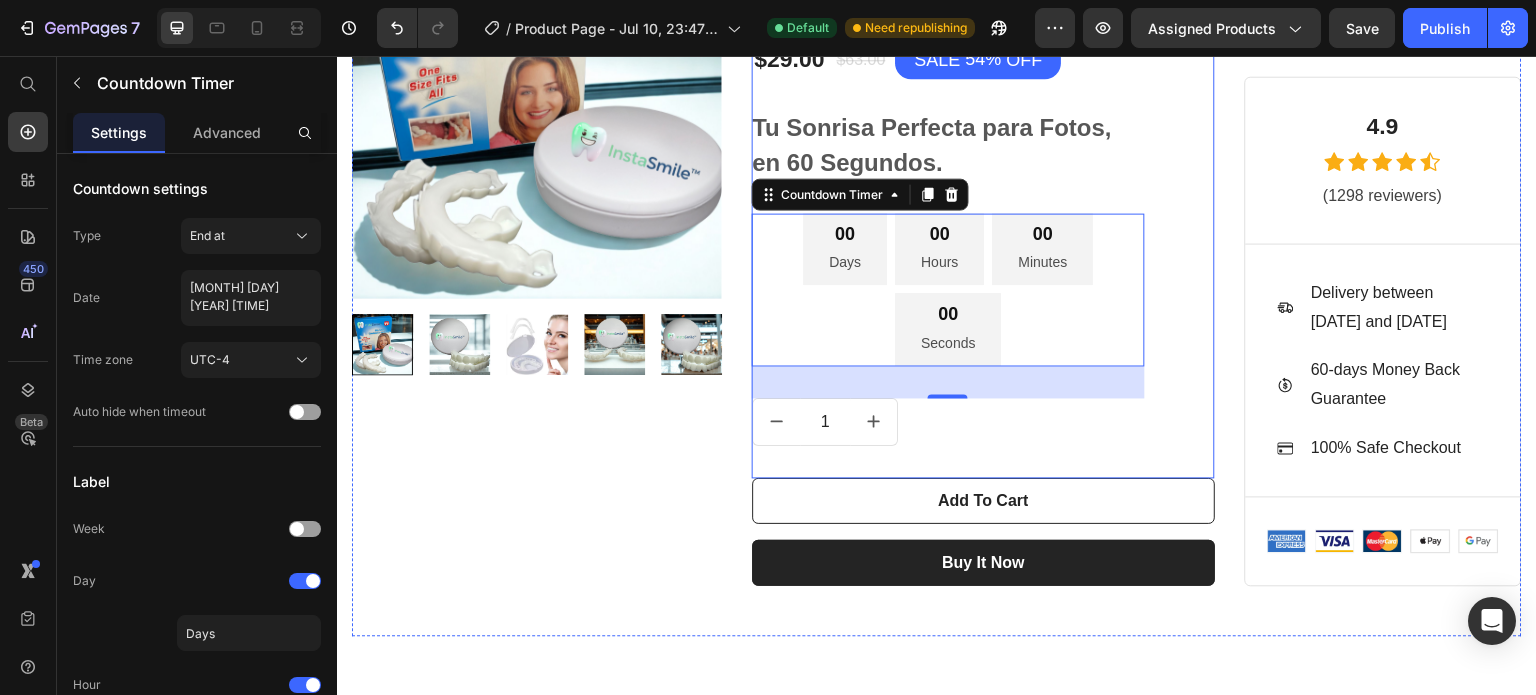 click on "HURRY!  LET BUY NOW (P) Stock Counter InstaSmile™ Carillas Dentales a Presión Moldeables (P) Title $29.00 (P) Price $63.00 (P) Price SALE 54% OFF Discount Tag Row  Tu Sonrisa Perfecta para Fotos, en 60 Segundos. (P) Description 00 Days 00 Hours 00 Minutes 00 Seconds Countdown Timer   32 1 (P) Quantity Row" at bounding box center (983, 203) 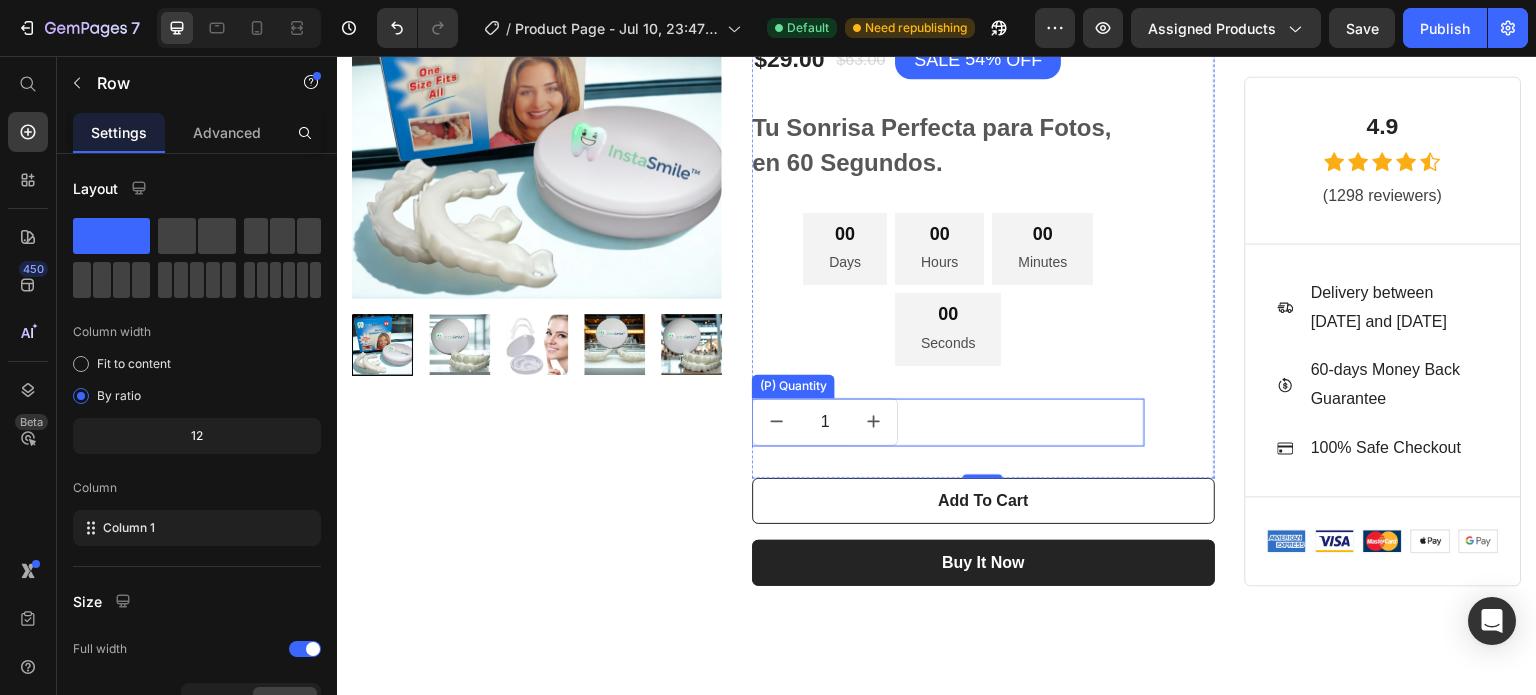 click on "1" at bounding box center [948, 422] 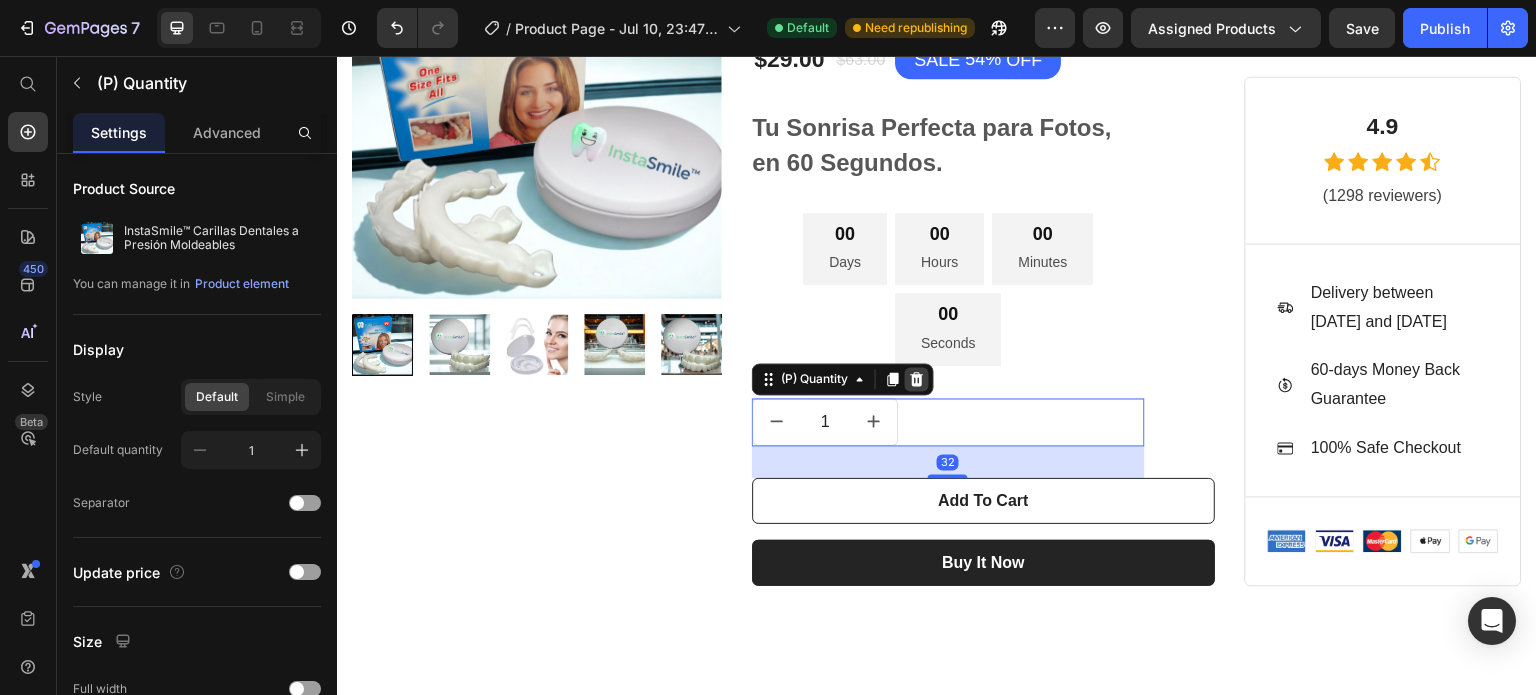 click 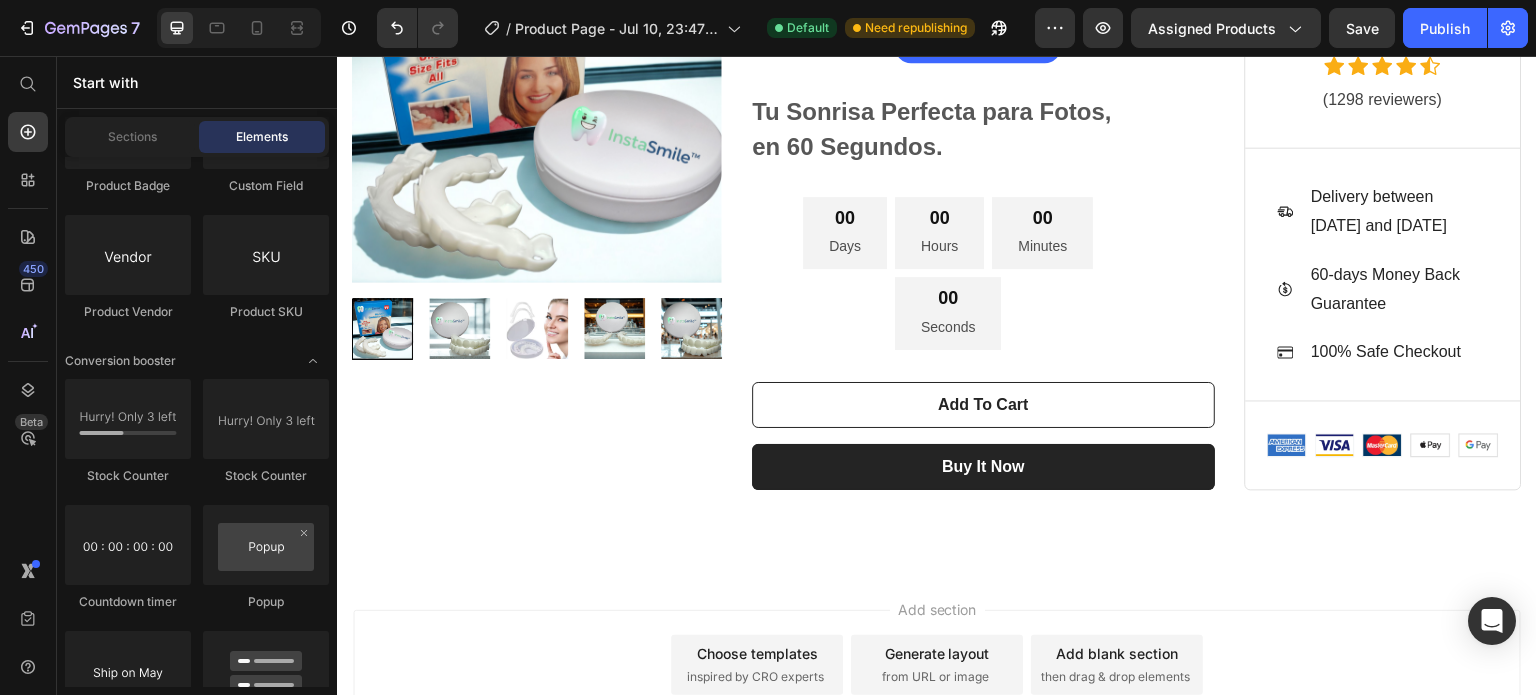 scroll, scrollTop: 2680, scrollLeft: 0, axis: vertical 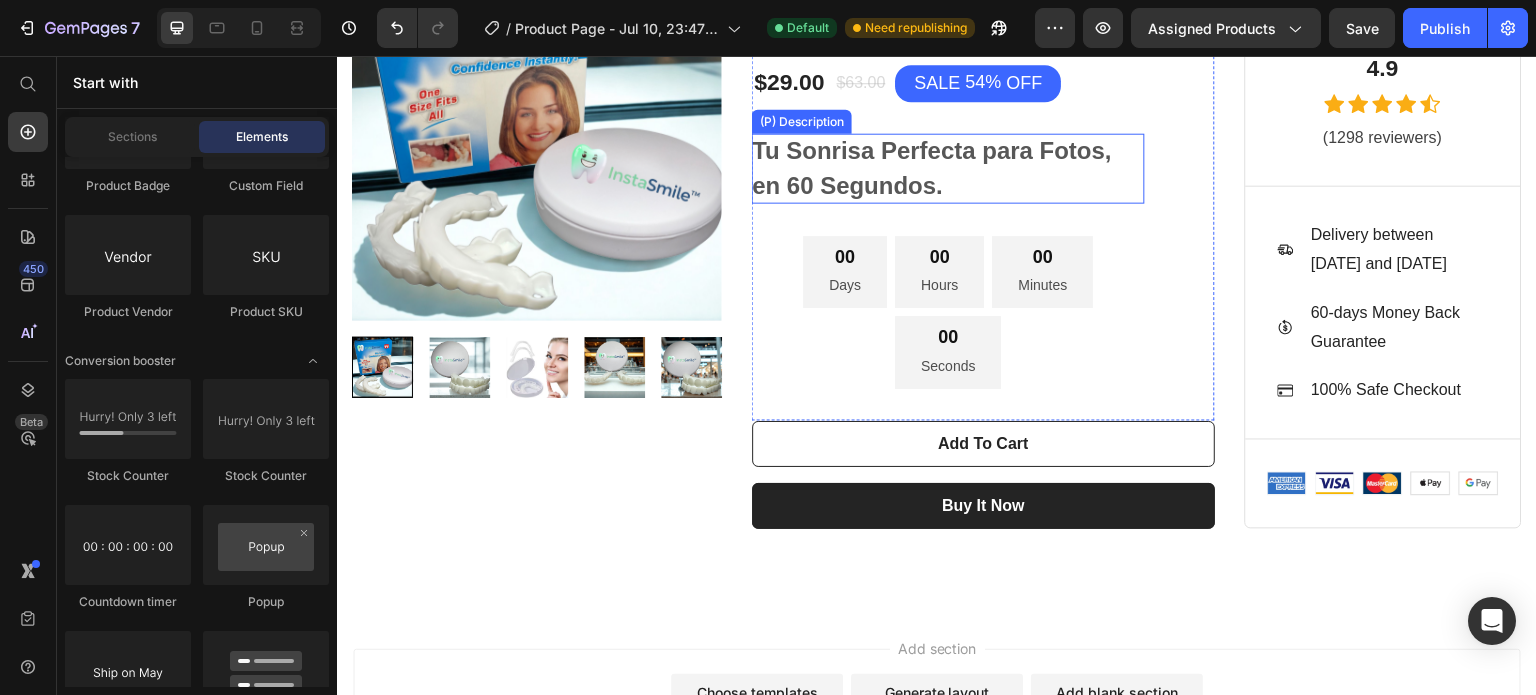 click on "Tu Sonrisa Perfecta para Fotos, en 60 Segundos." at bounding box center [948, 169] 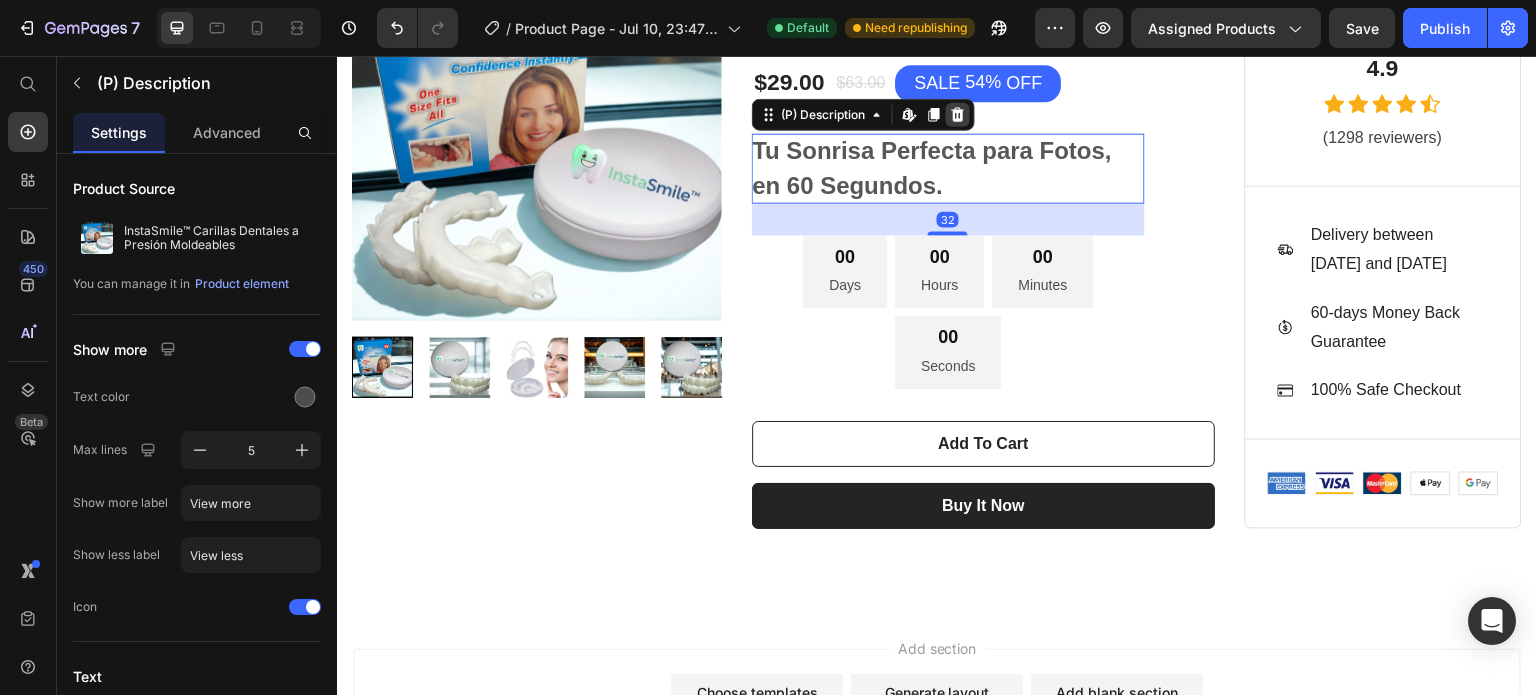 click 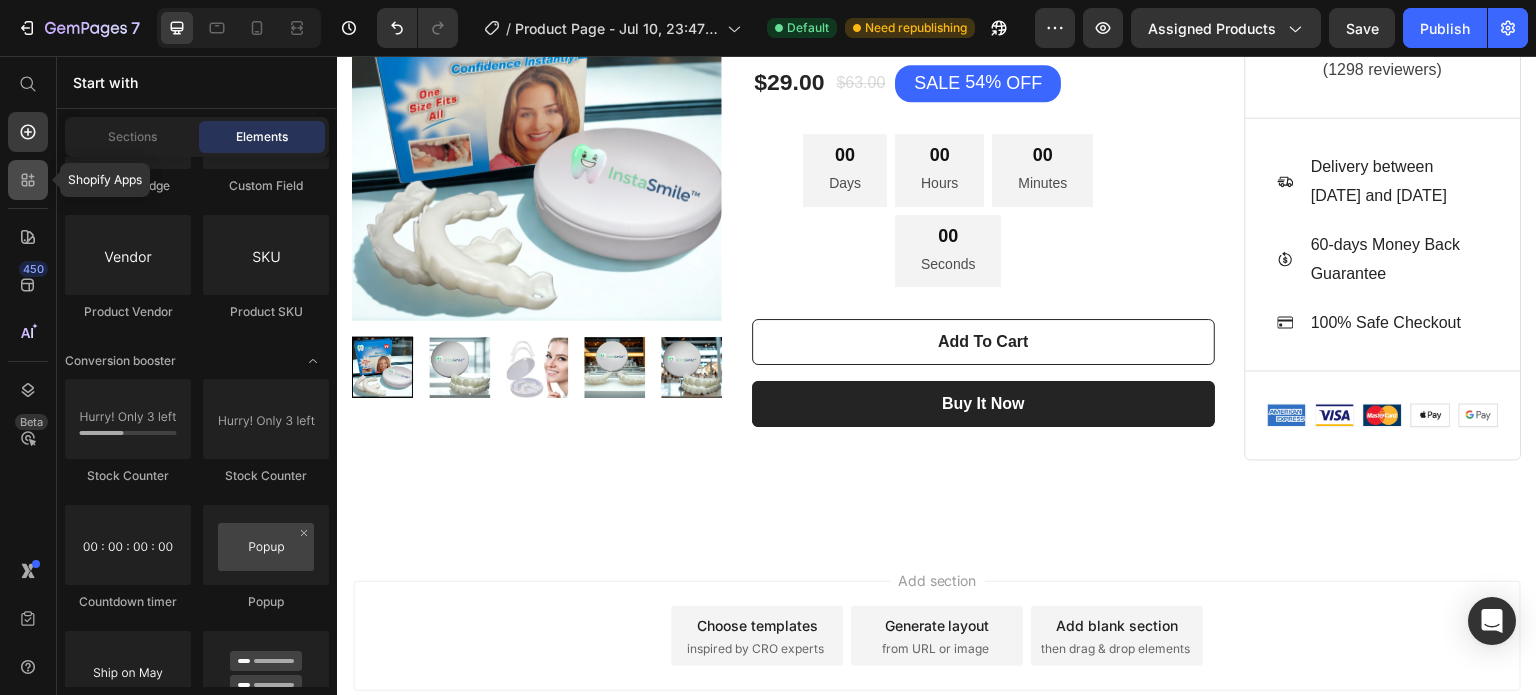 click 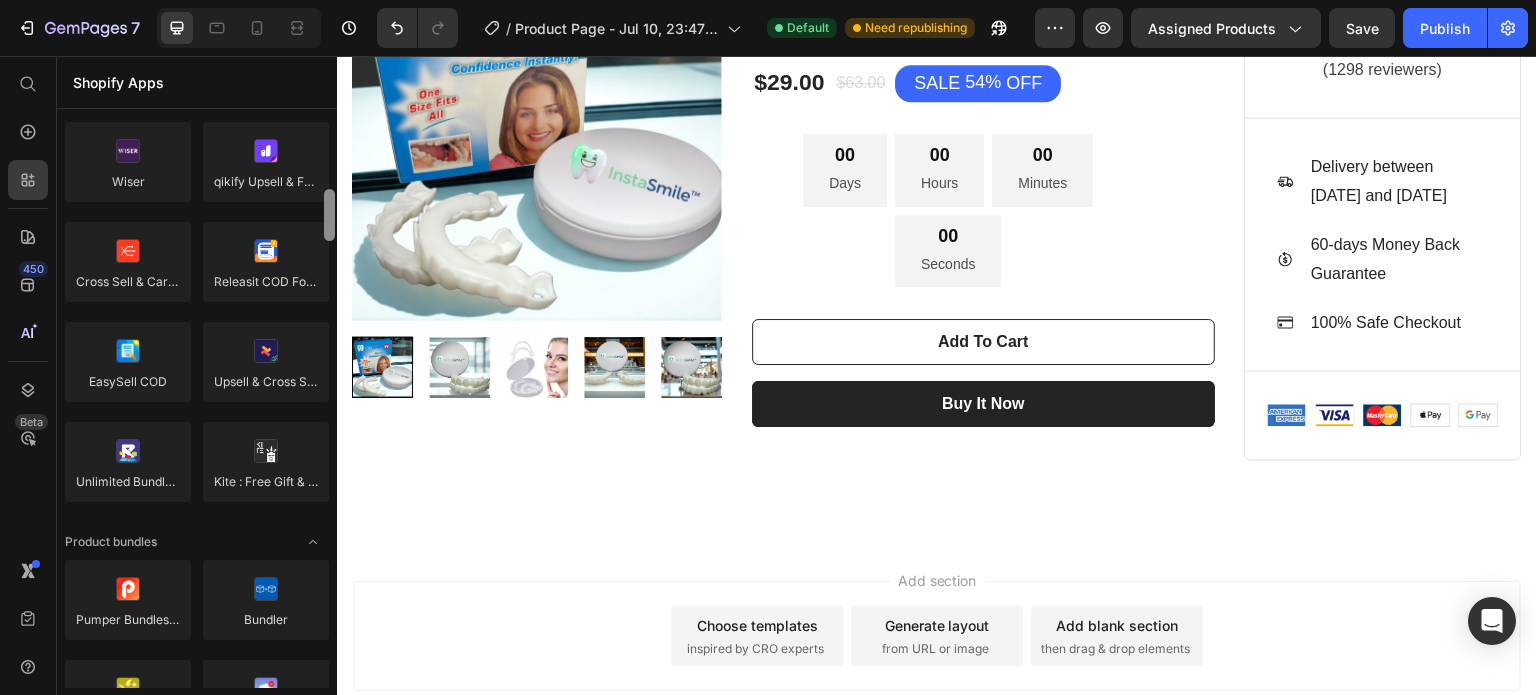 scroll, scrollTop: 962, scrollLeft: 0, axis: vertical 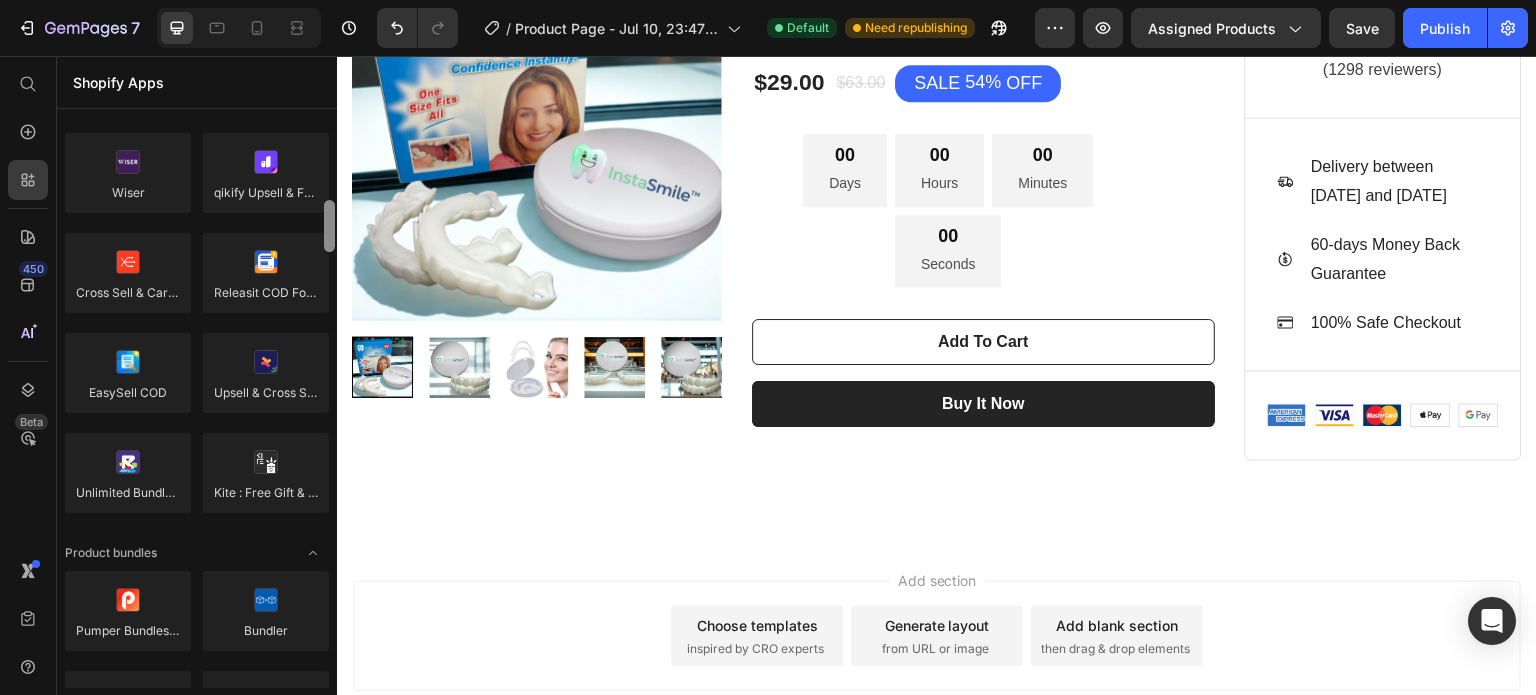 drag, startPoint x: 328, startPoint y: 505, endPoint x: 331, endPoint y: 224, distance: 281.01602 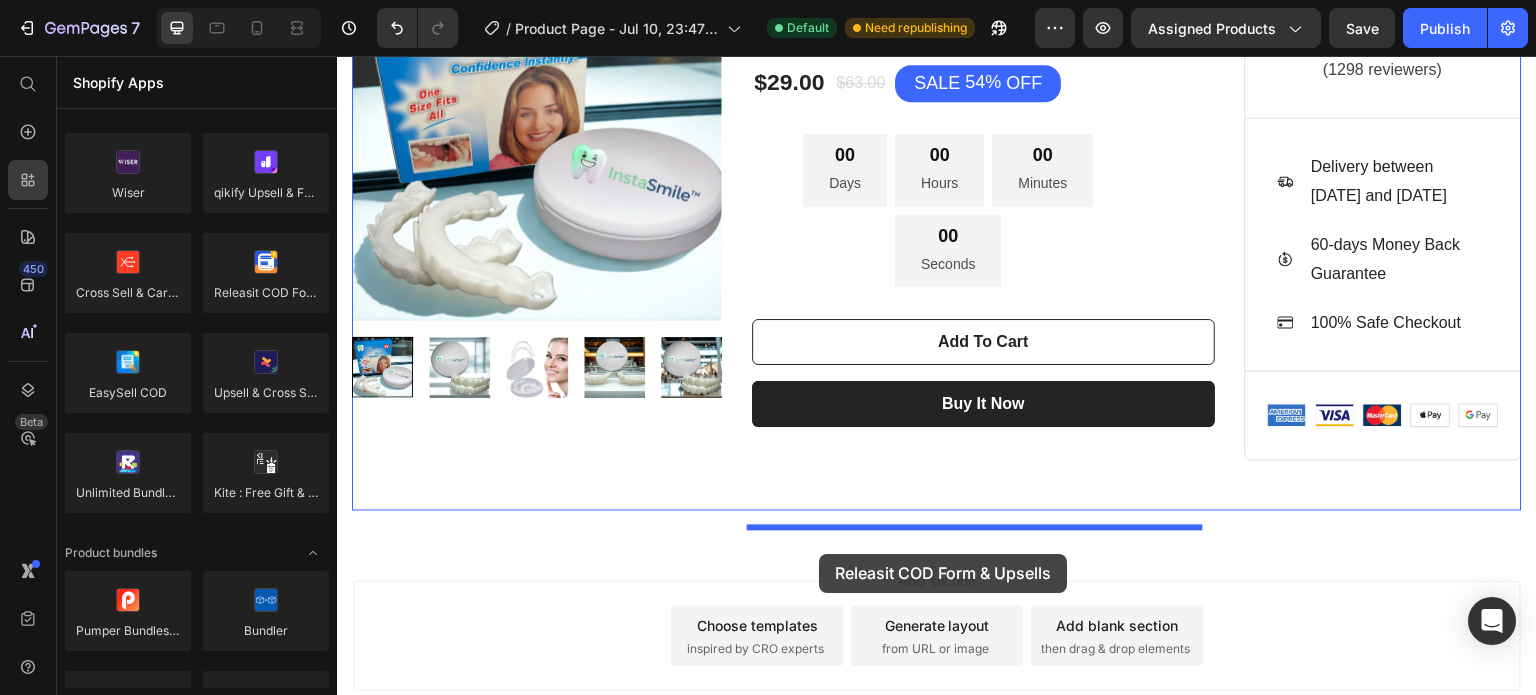 drag, startPoint x: 605, startPoint y: 327, endPoint x: 819, endPoint y: 554, distance: 311.96954 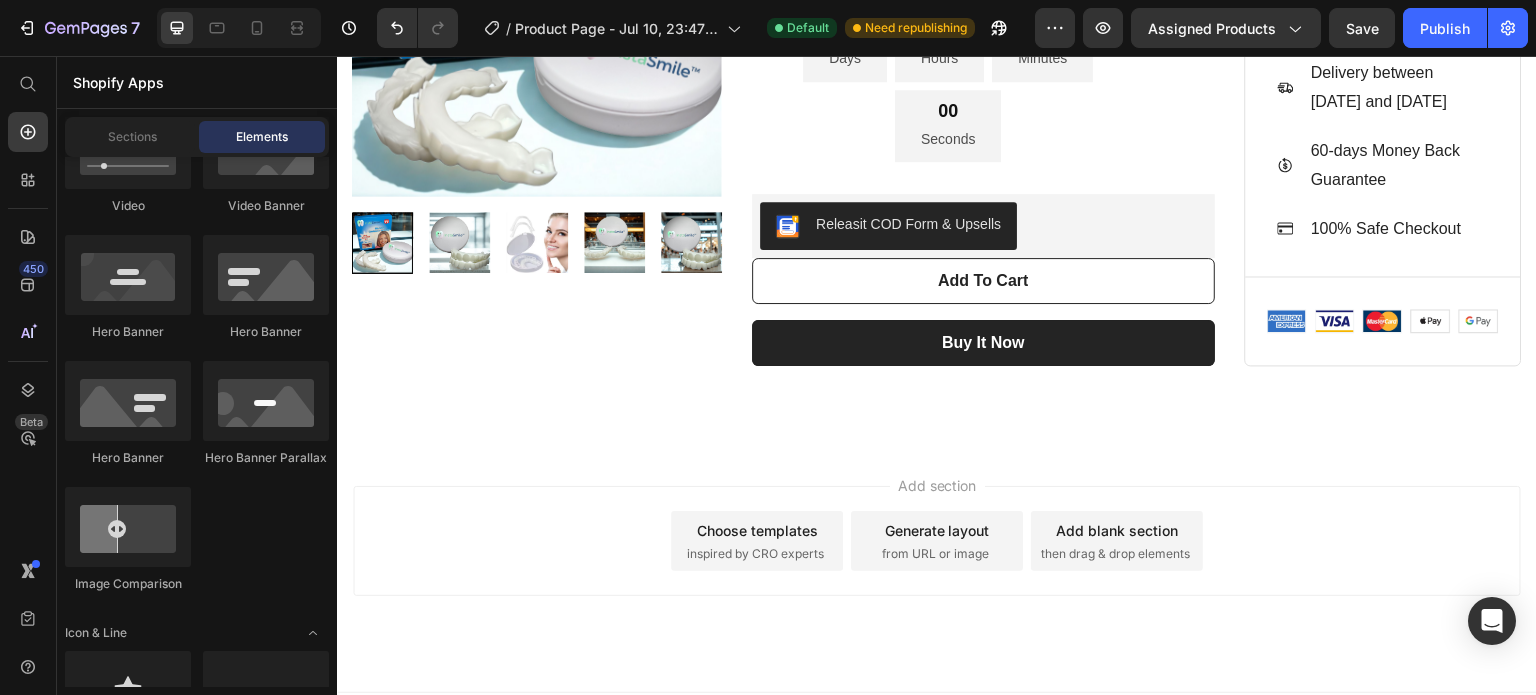 scroll, scrollTop: 2816, scrollLeft: 0, axis: vertical 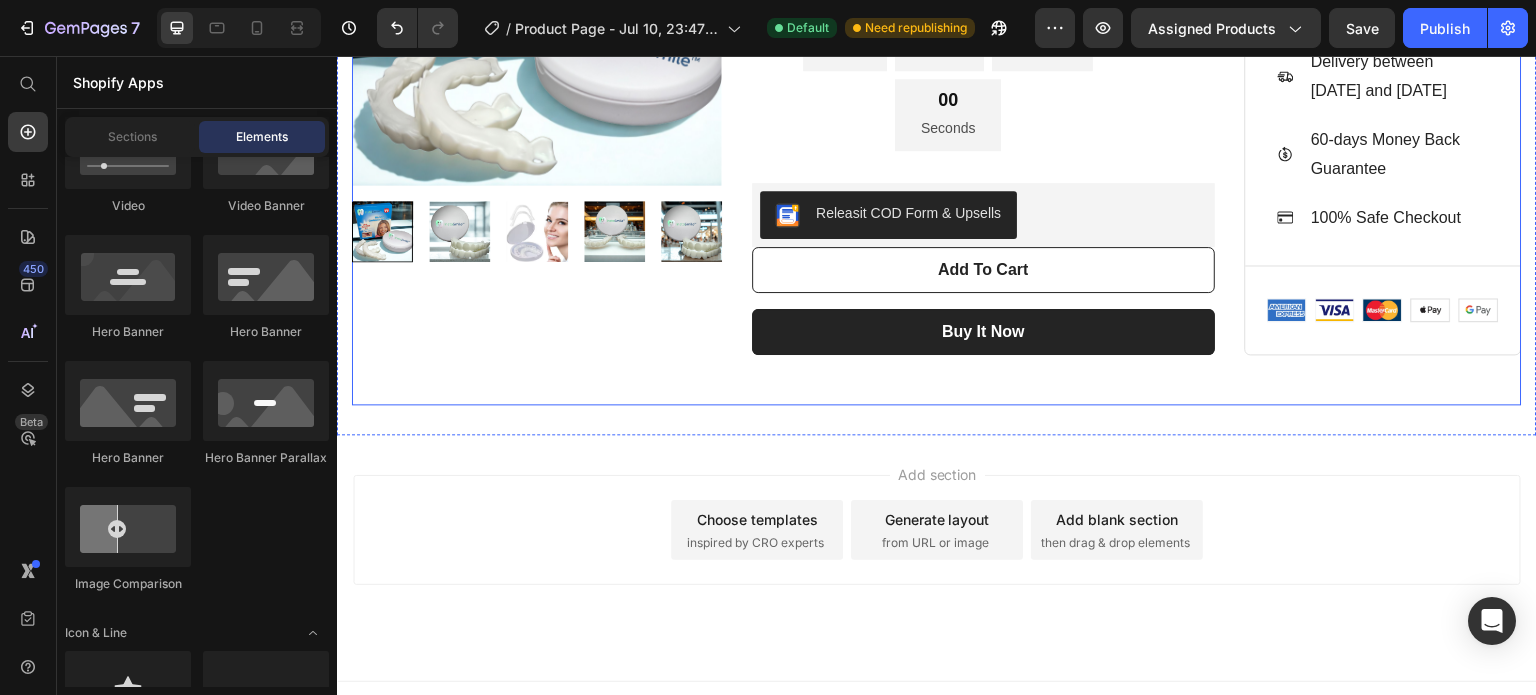 click on "HURRY!  LET BUY NOW (P) Stock Counter InstaSmile™ Carillas Dentales a Presión Moldeables (P) Title $29.00 (P) Price $63.00 (P) Price SALE 54% OFF Discount Tag Row 00 Days 00 Hours 00 Minutes 00 Seconds Countdown Timer Row Releasit COD Form & Upsells Releasit COD Form & Upsells Add To Cart (P) Cart Button Buy it now (P) Dynamic" at bounding box center [983, 85] 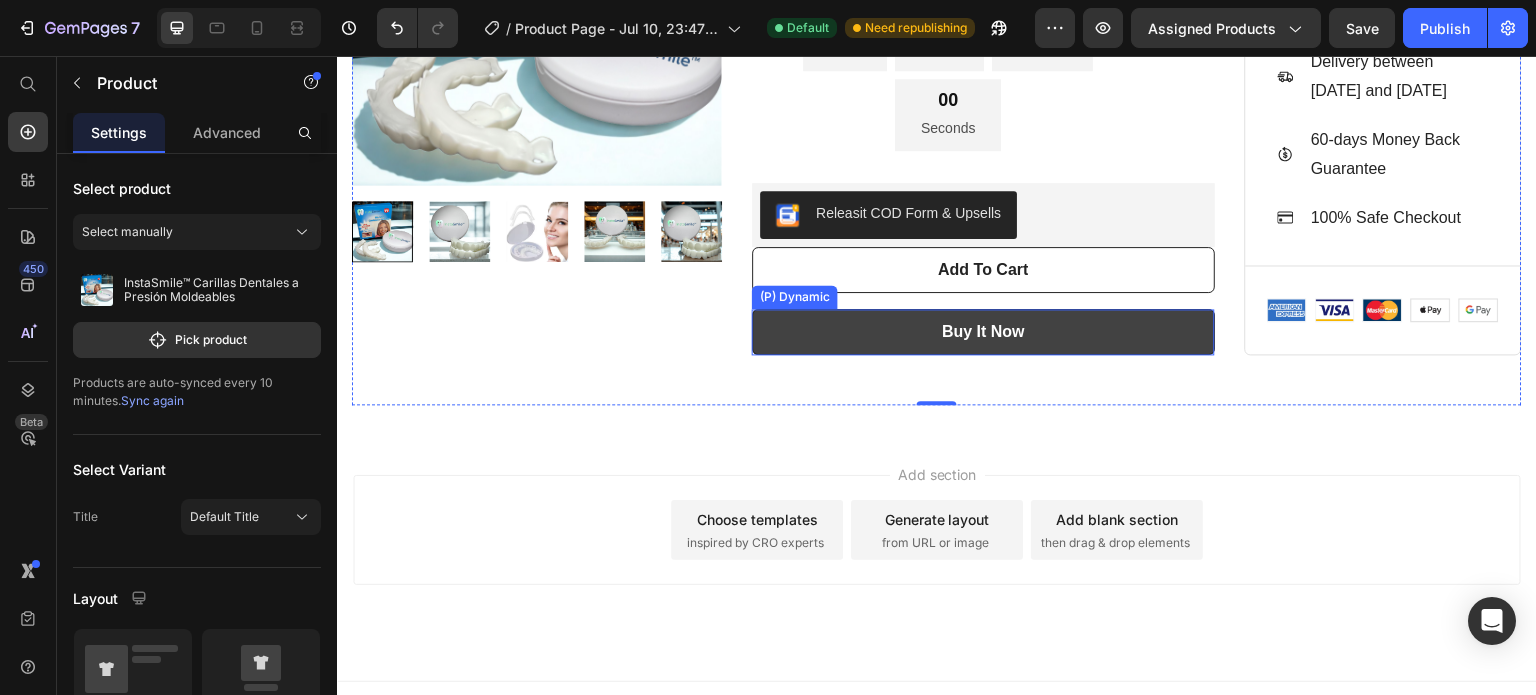 click on "Buy it now" at bounding box center (983, 332) 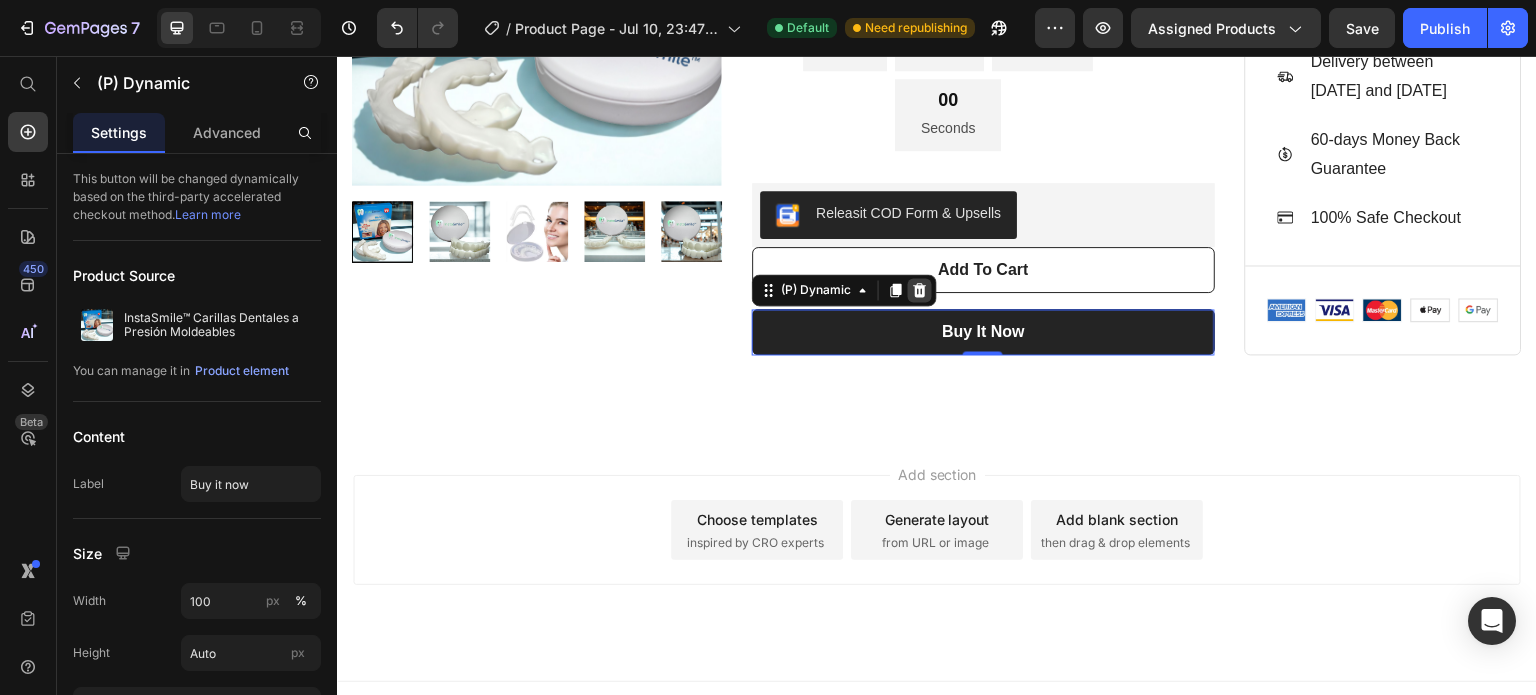 click 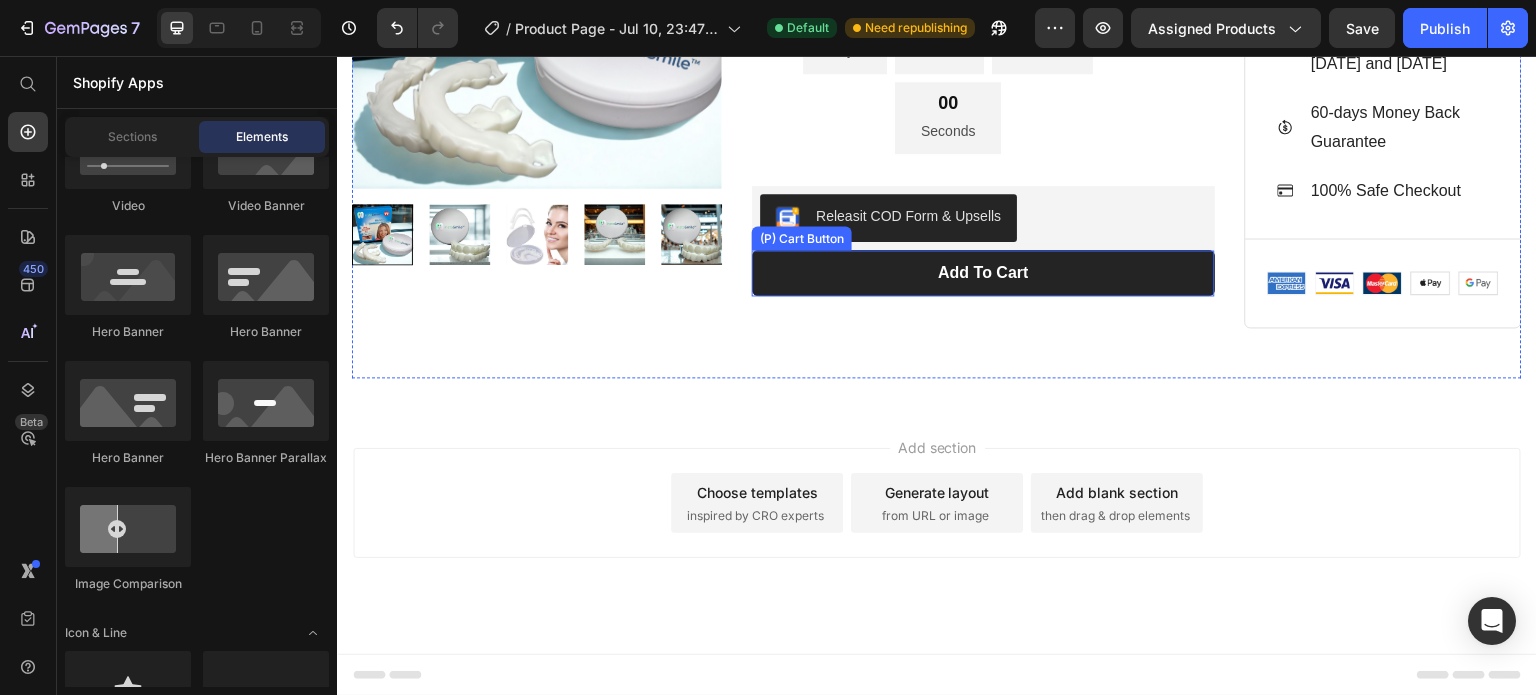 click on "Add To Cart" at bounding box center [983, 273] 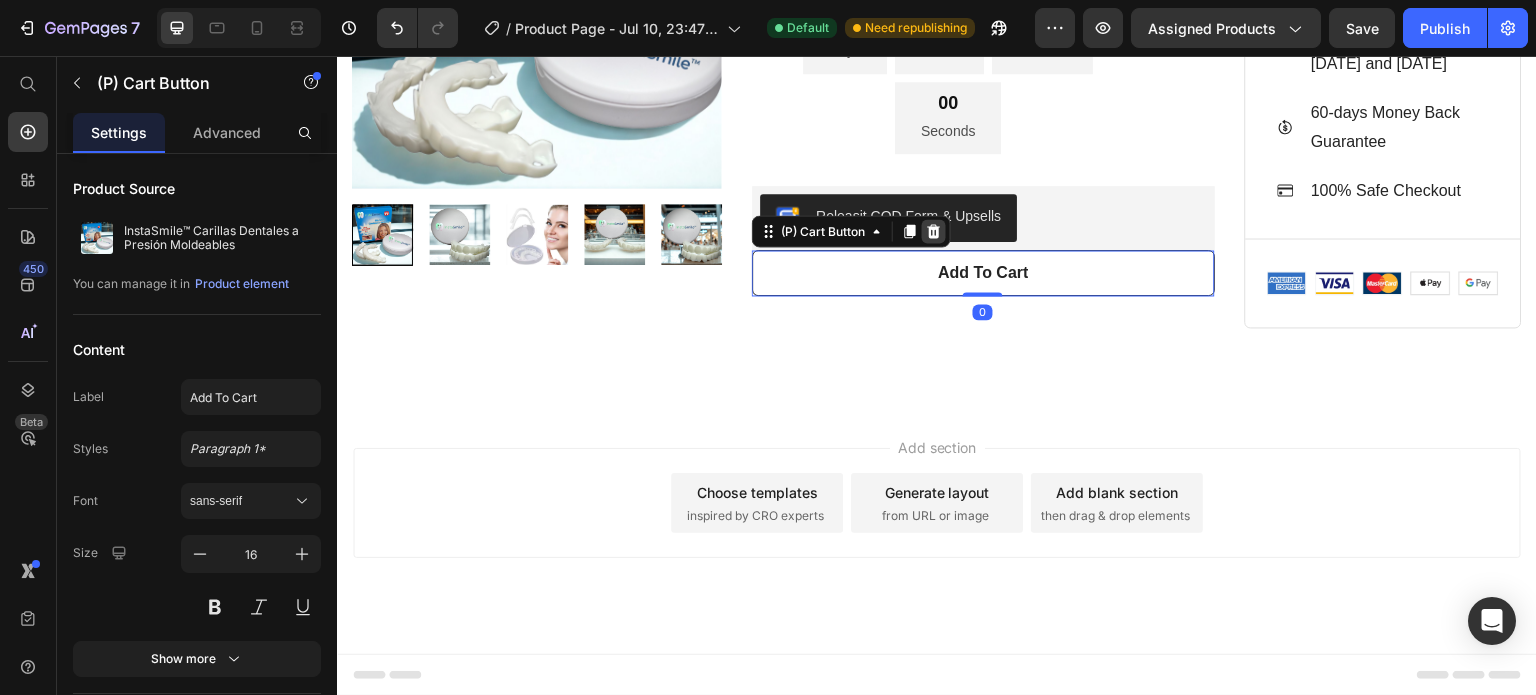 click 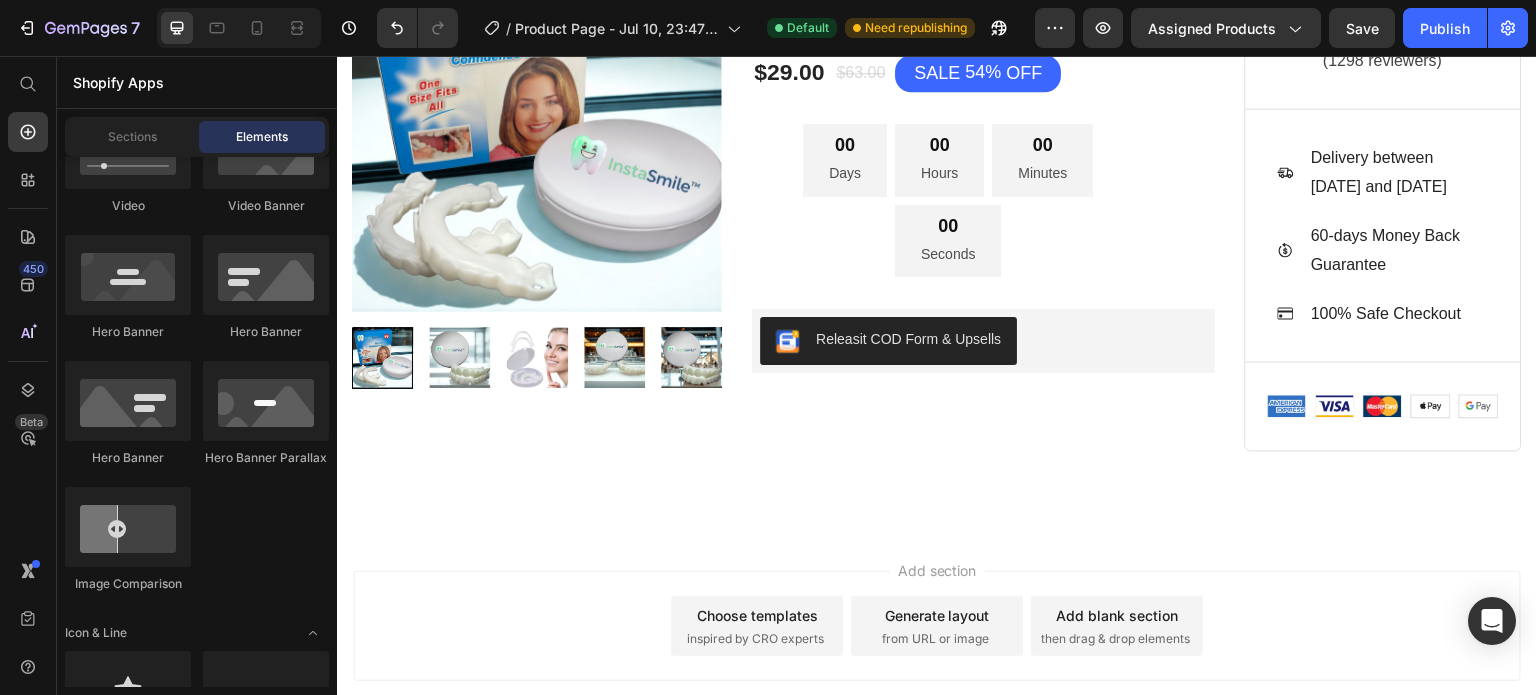scroll, scrollTop: 2684, scrollLeft: 0, axis: vertical 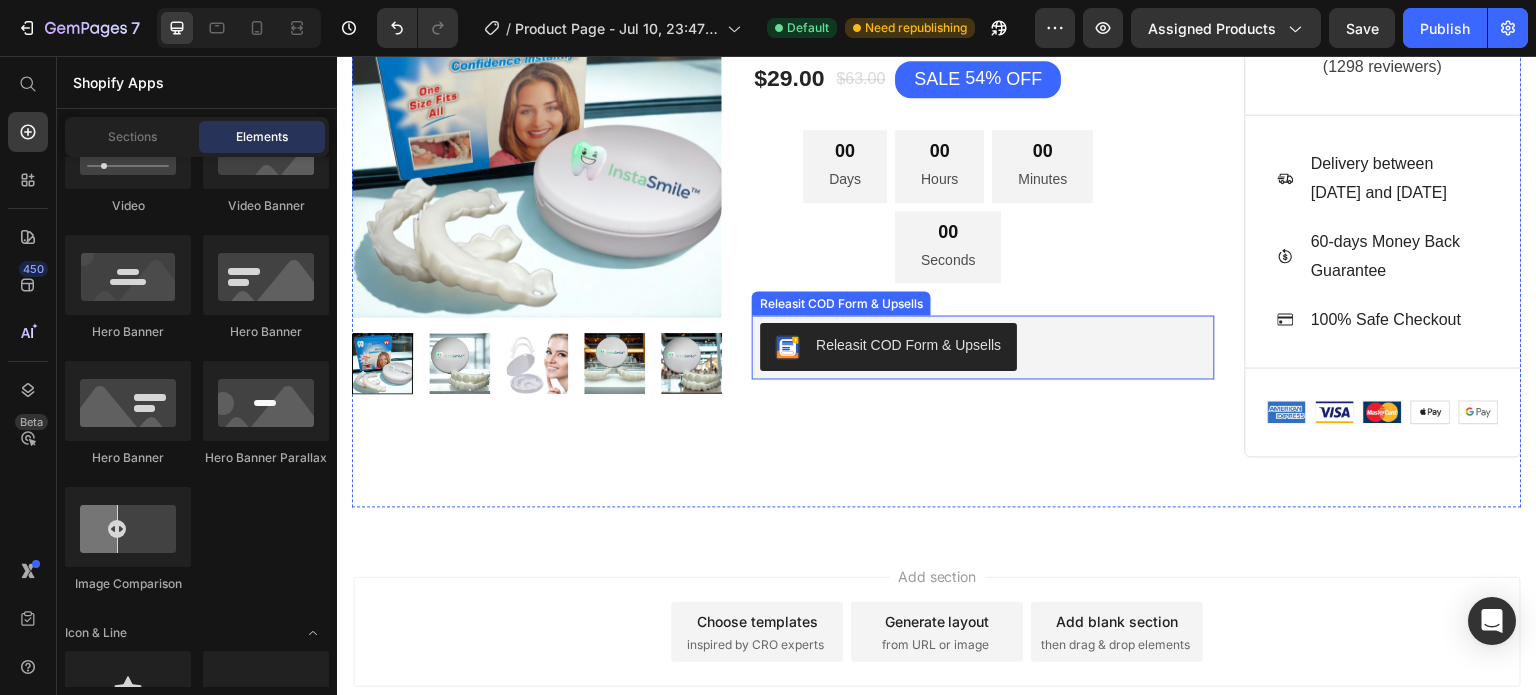 click on "Releasit COD Form & Upsells" at bounding box center (983, 347) 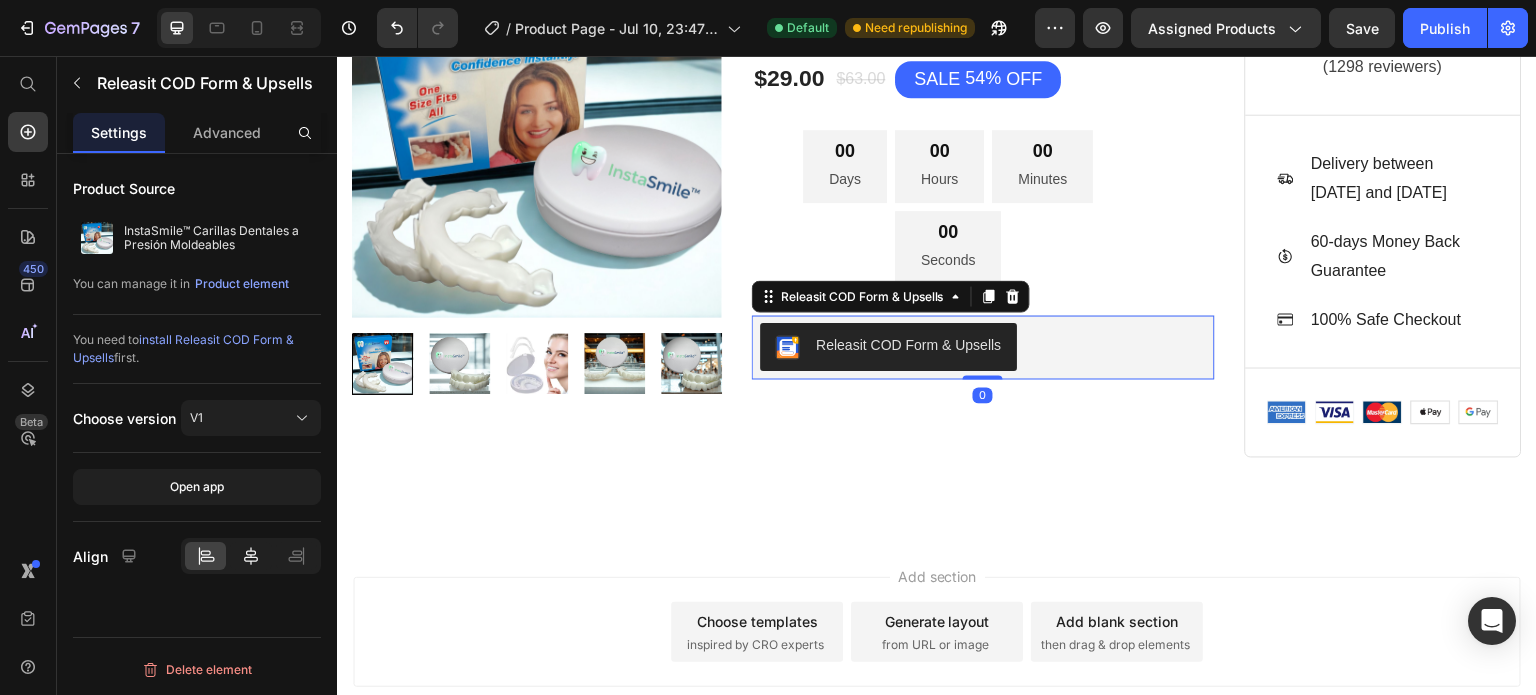 click 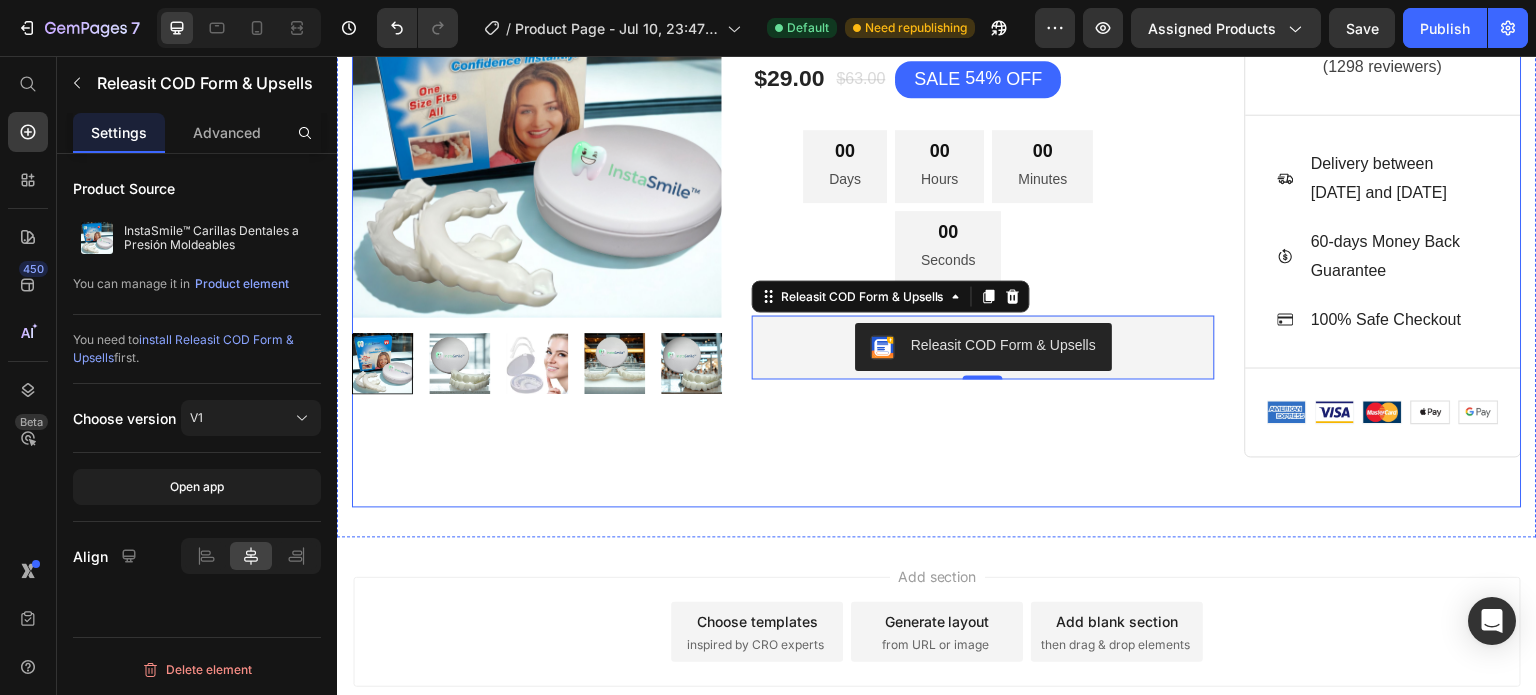 click on "HURRY!  LET BUY NOW (P) Stock Counter InstaSmile™ Carillas Dentales a Presión Moldeables (P) Title $29.00 (P) Price $63.00 (P) Price SALE 54% OFF Discount Tag Row 00 Days 00 Hours 00 Minutes 00 Seconds Countdown Timer Row Releasit COD Form & Upsells Releasit COD Form & Upsells   0" at bounding box center [983, 202] 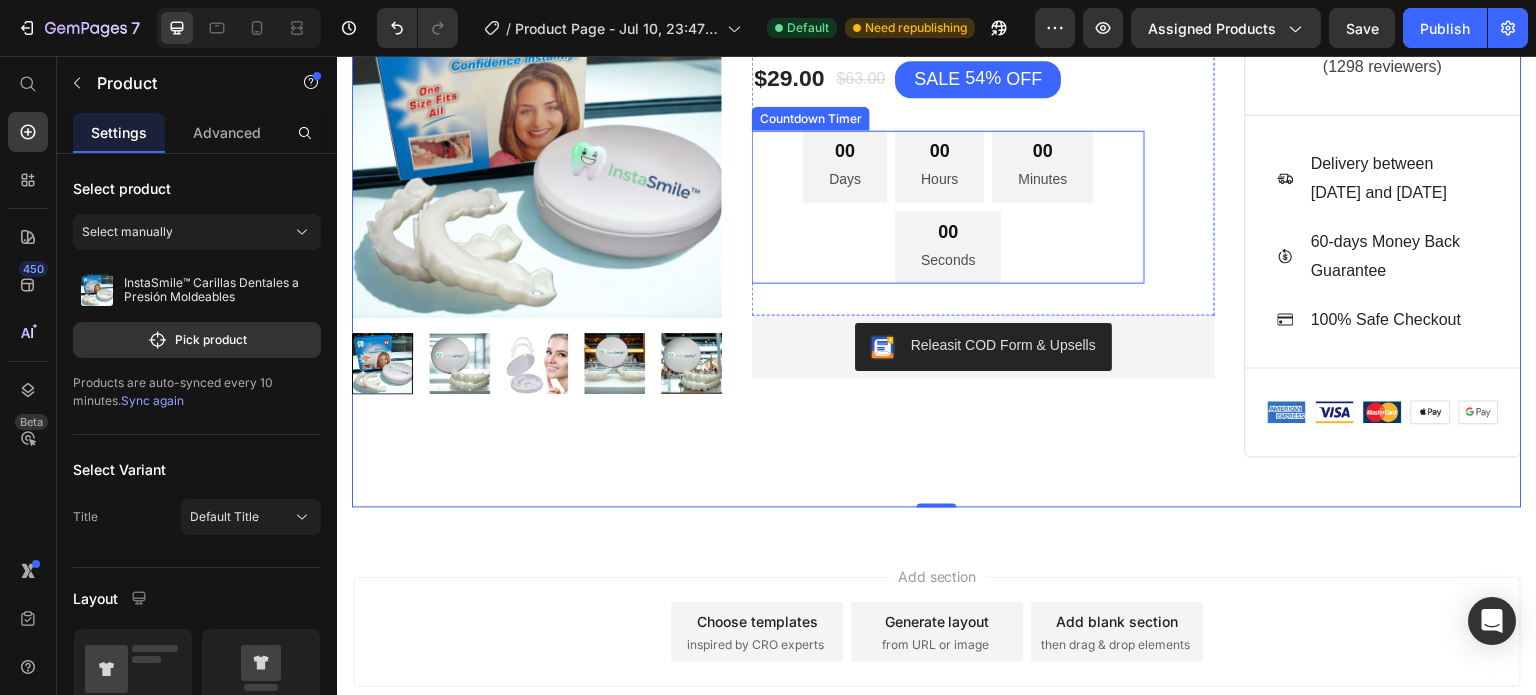 click on "00 Days 00 Hours 00 Minutes 00 Seconds" at bounding box center (948, 206) 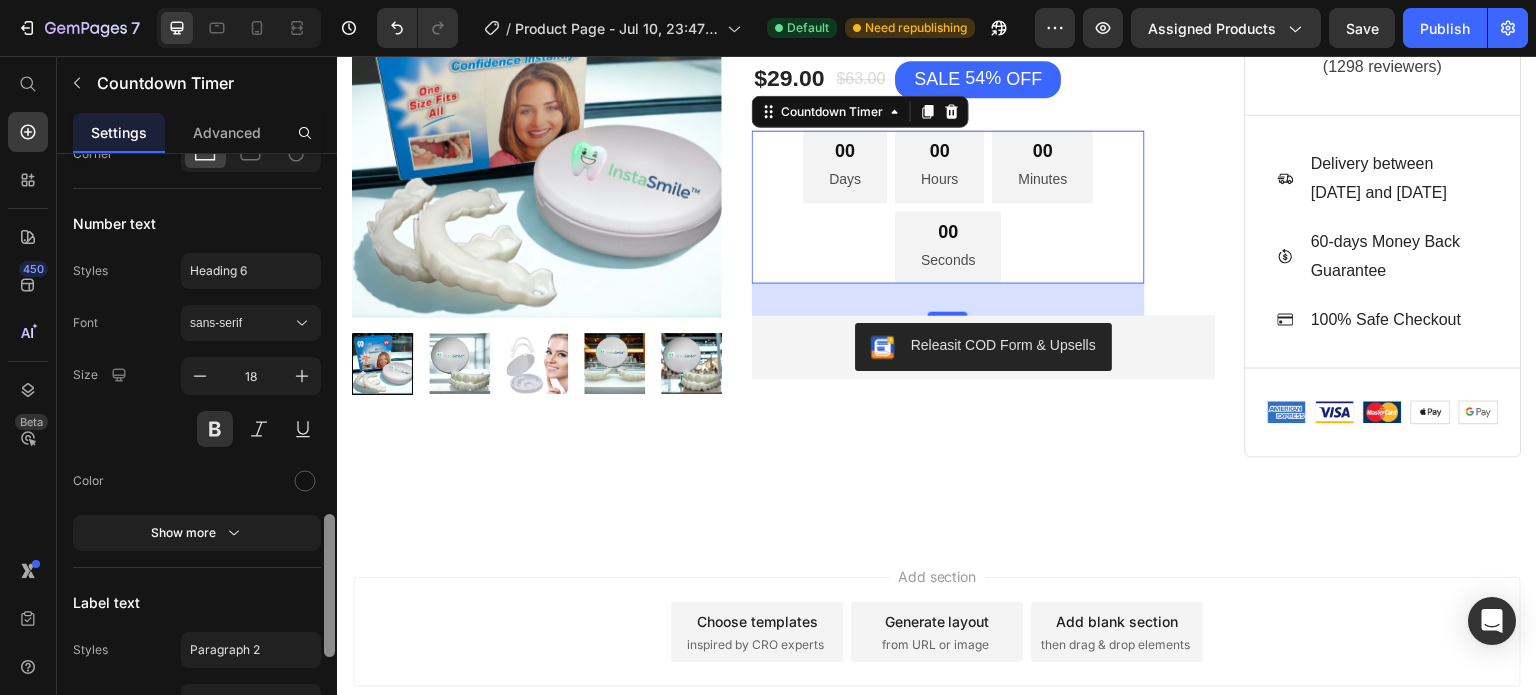 scroll, scrollTop: 1509, scrollLeft: 0, axis: vertical 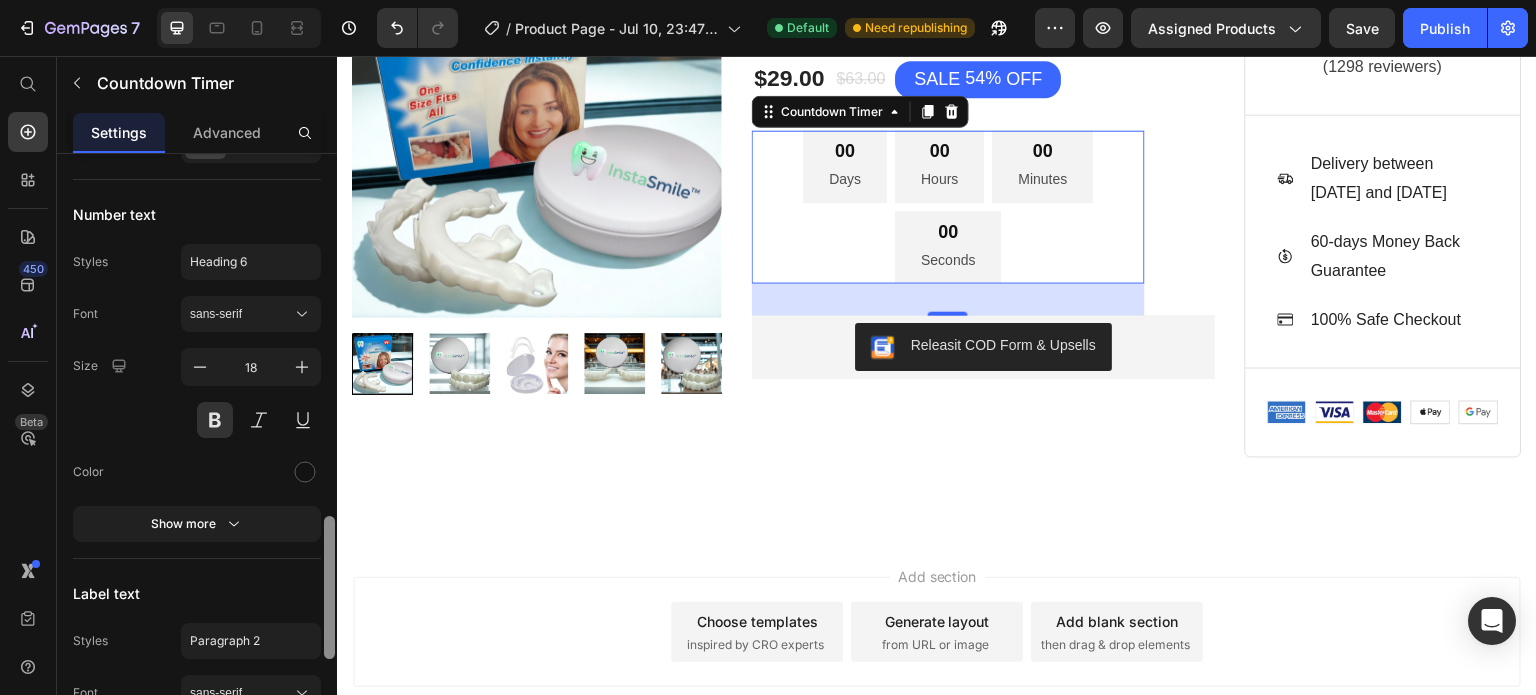 drag, startPoint x: 332, startPoint y: 232, endPoint x: 327, endPoint y: 595, distance: 363.03442 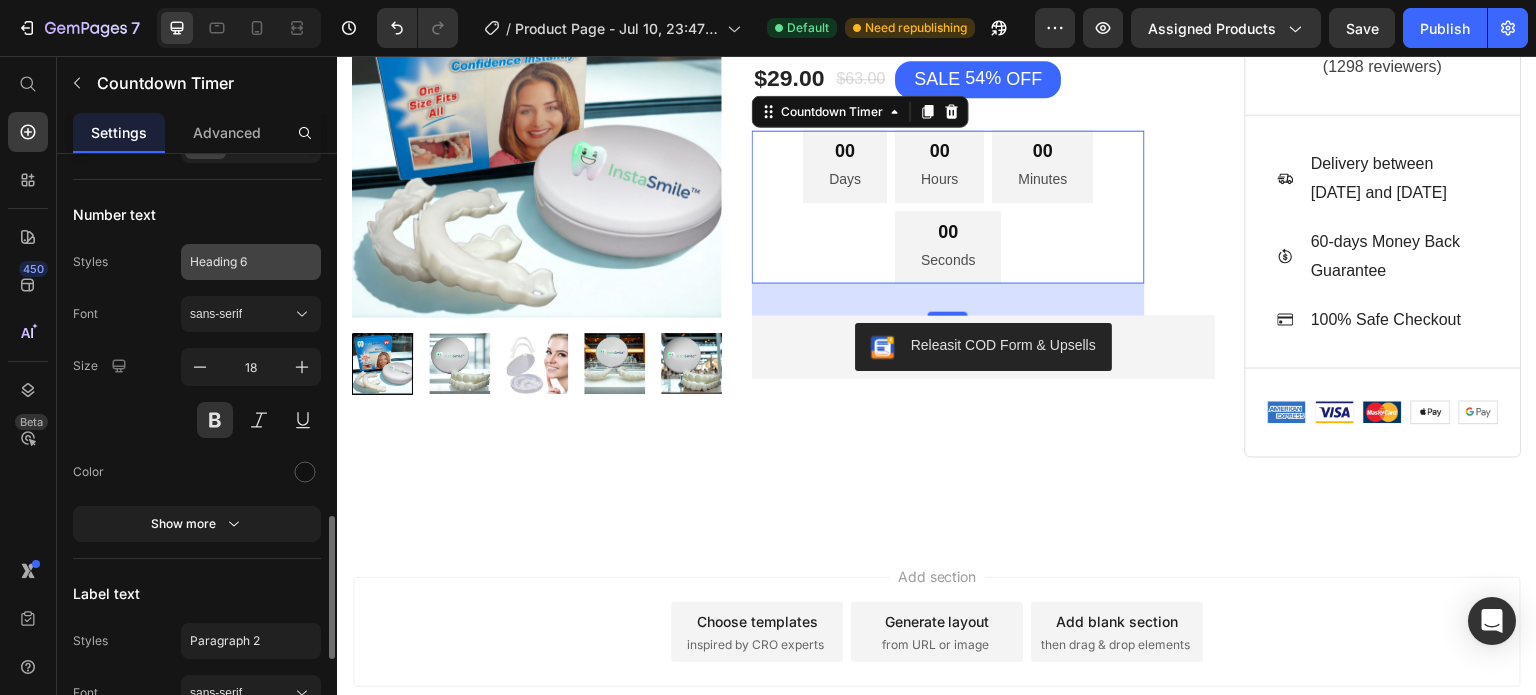 click on "Heading 6" 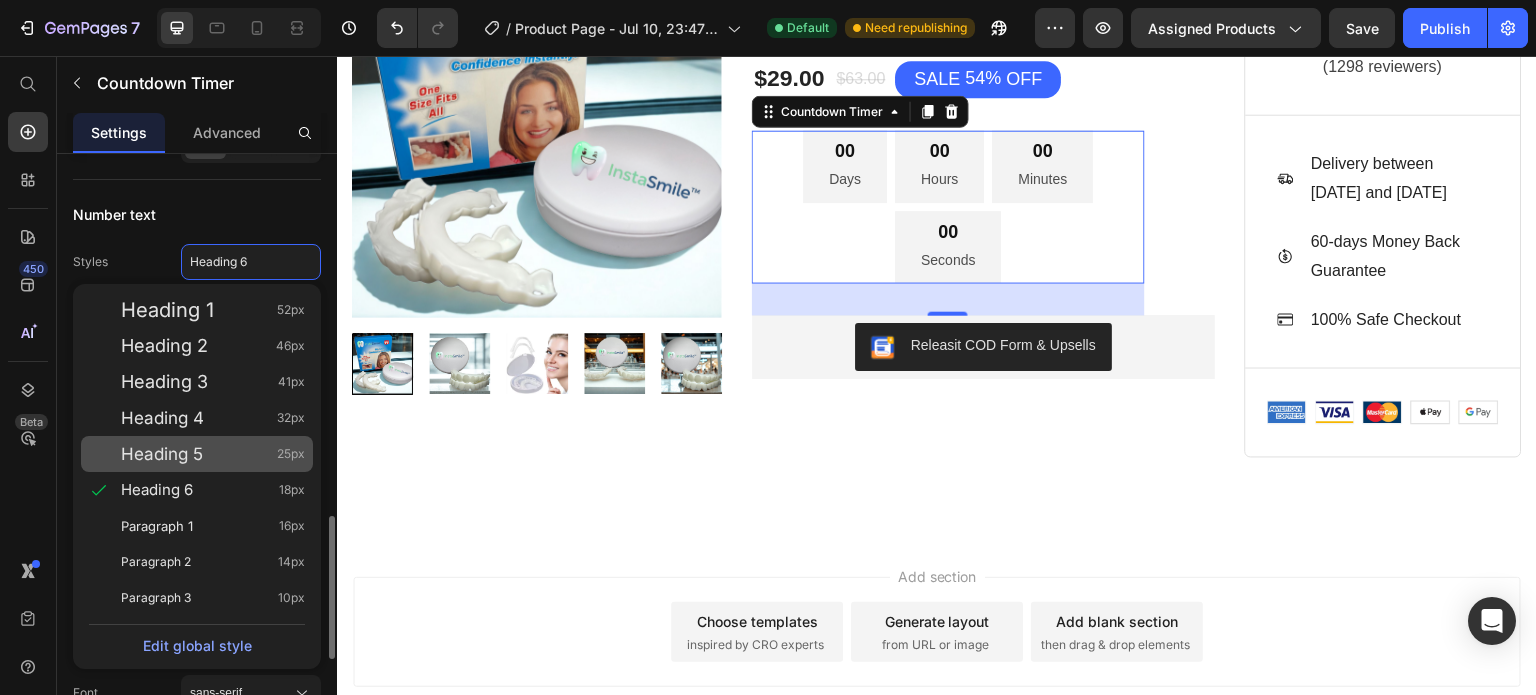 click on "Heading 5" at bounding box center (162, 454) 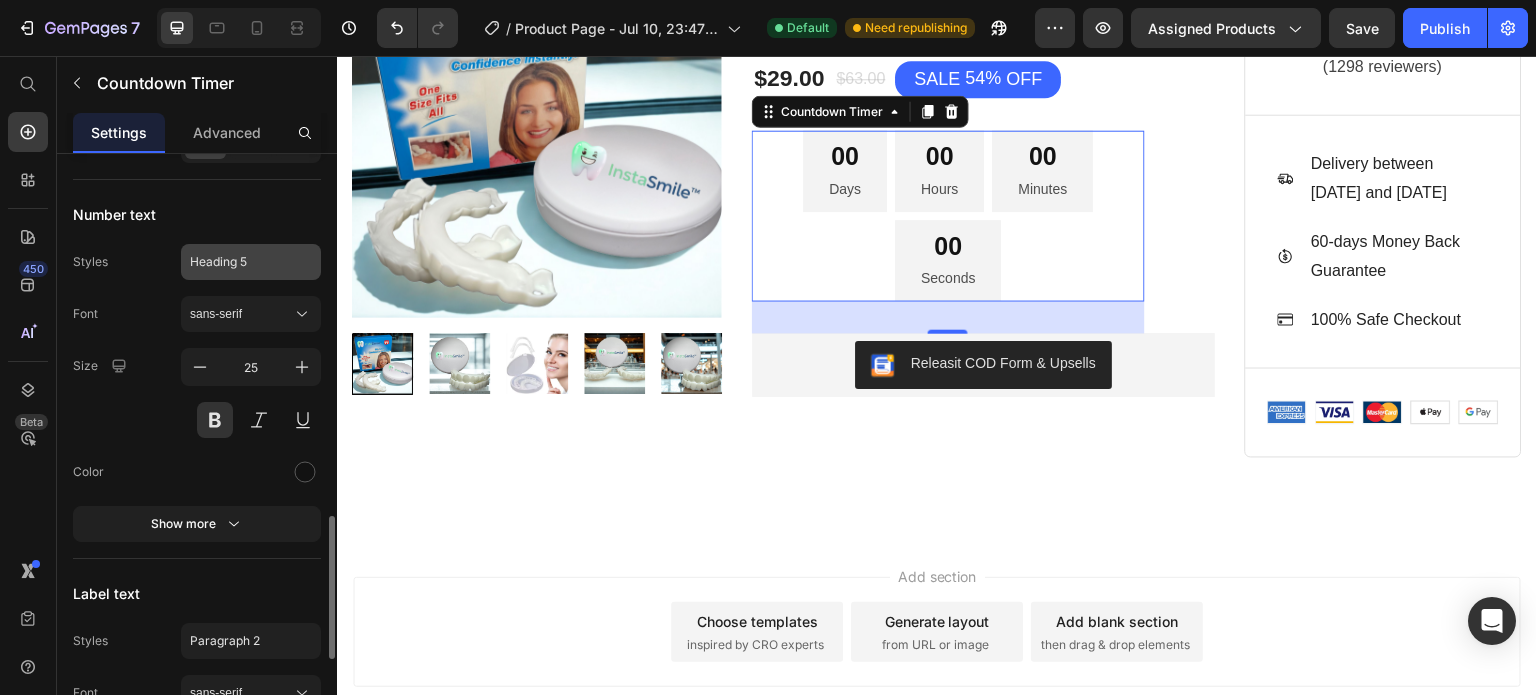 click on "Heading 5" 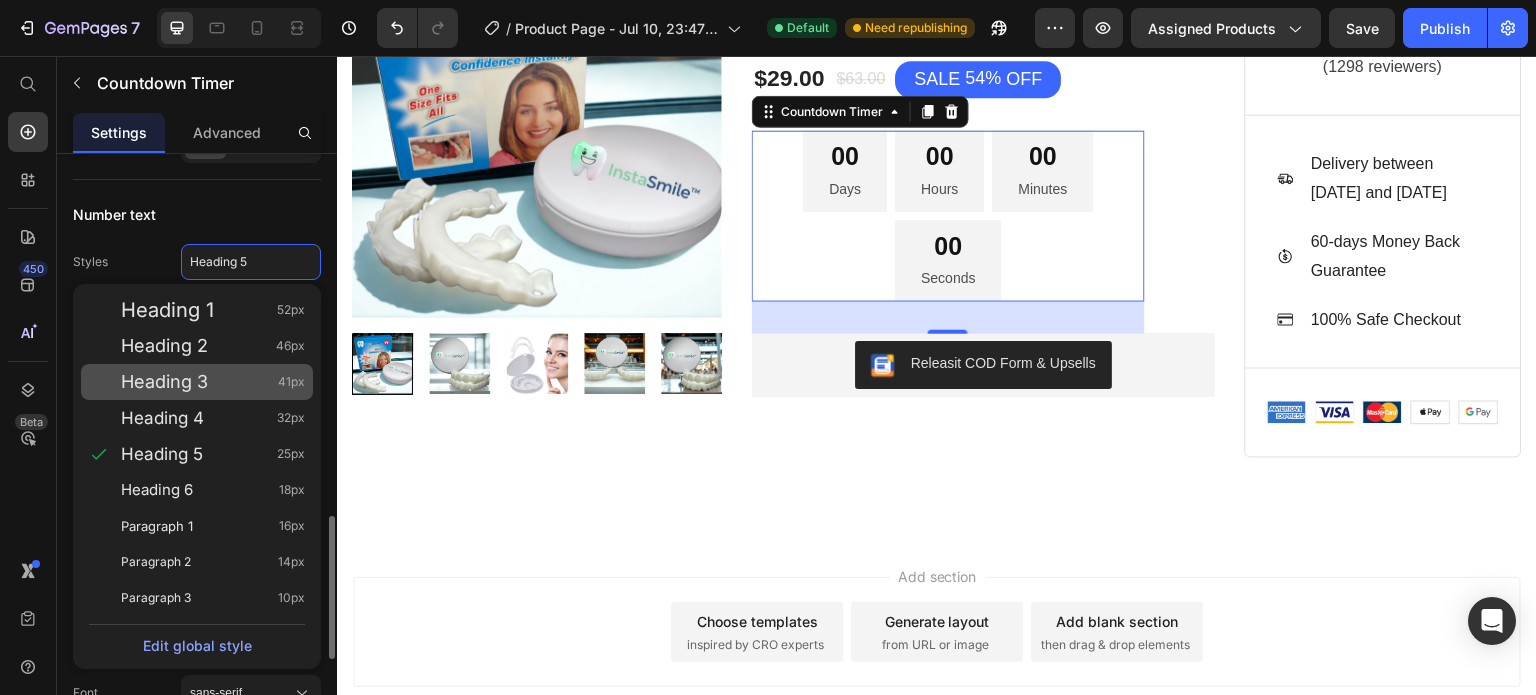 click on "Heading 3" at bounding box center (164, 382) 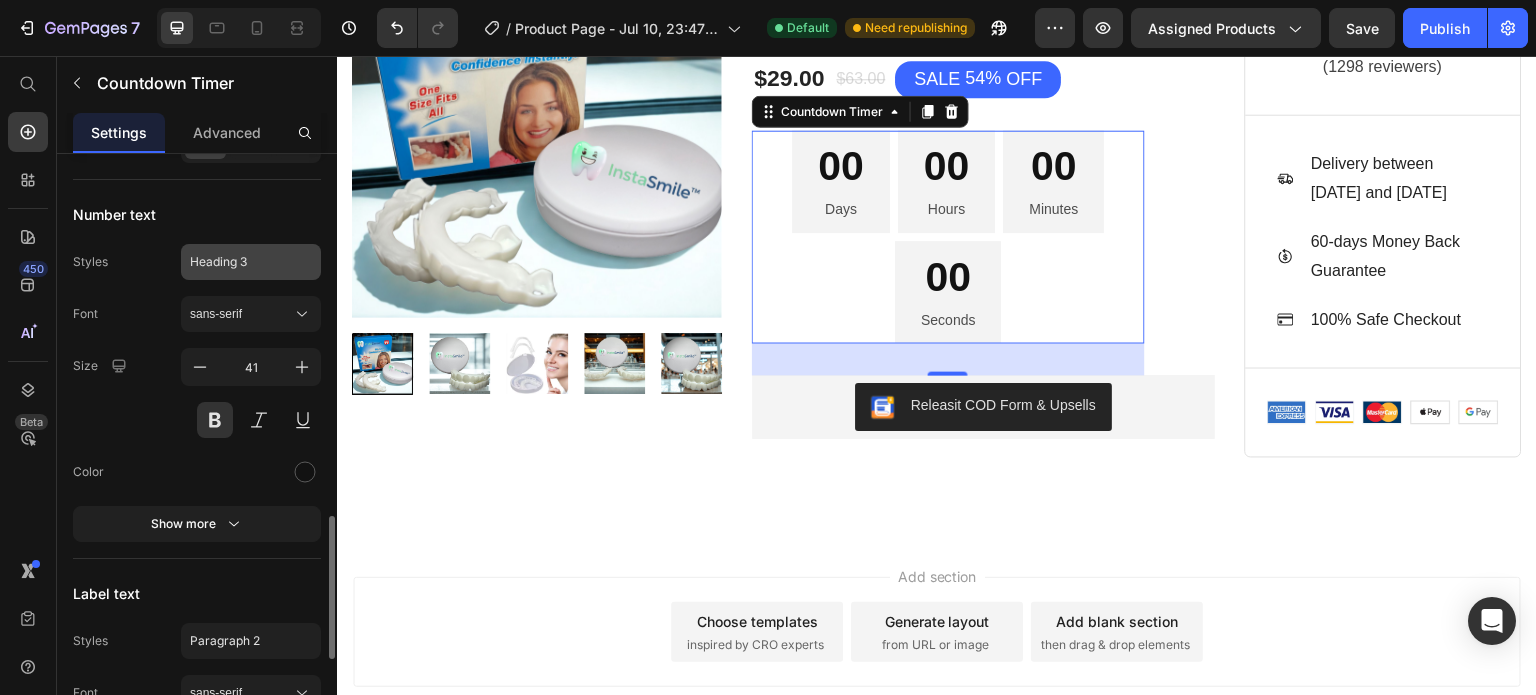 click on "Heading 3" 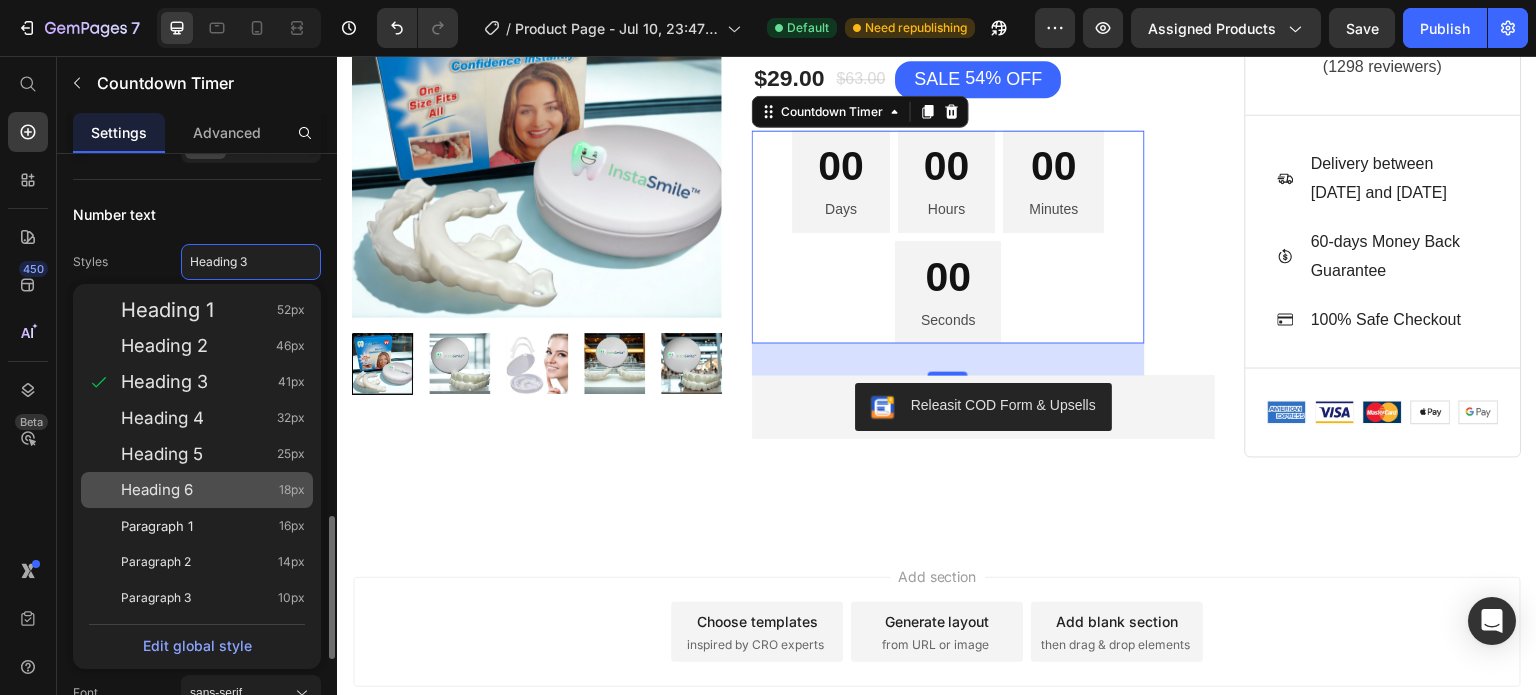 click on "Heading 6" at bounding box center (157, 490) 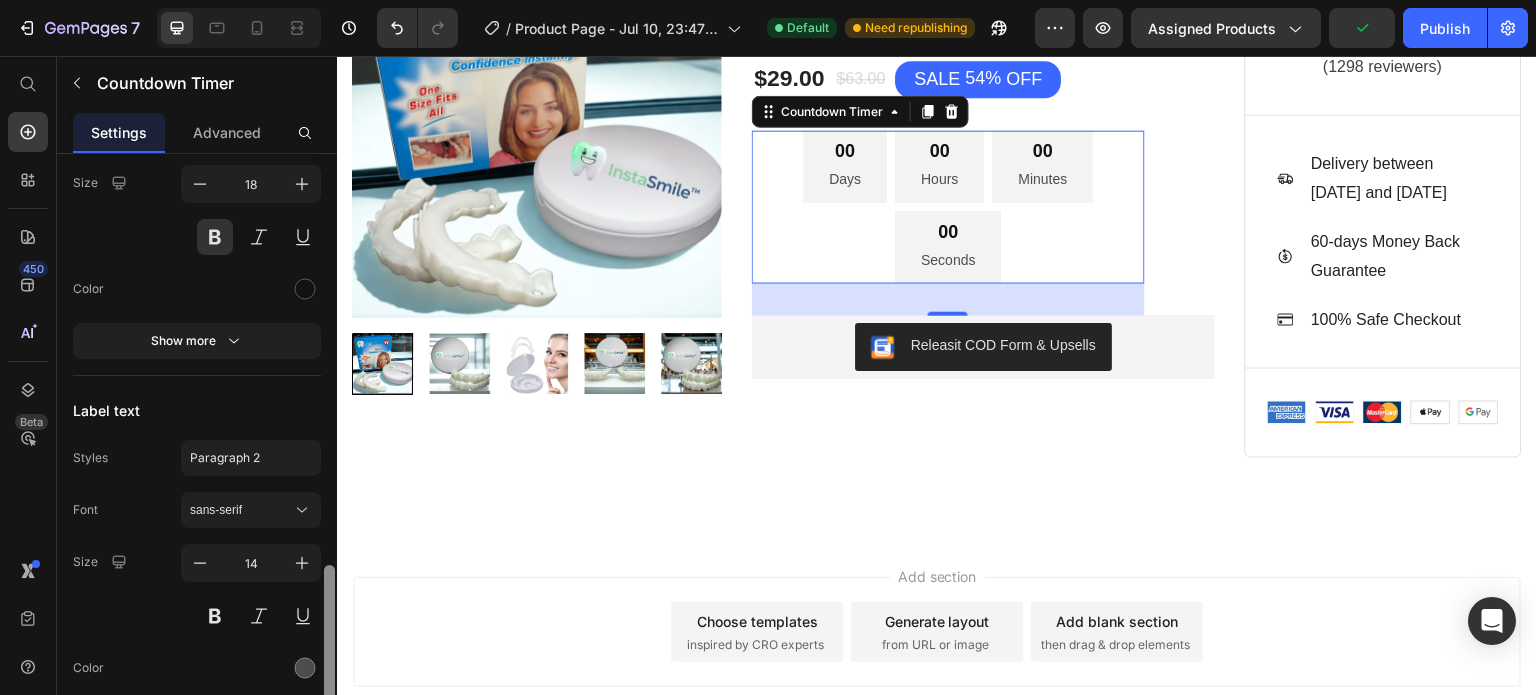 scroll, scrollTop: 1696, scrollLeft: 0, axis: vertical 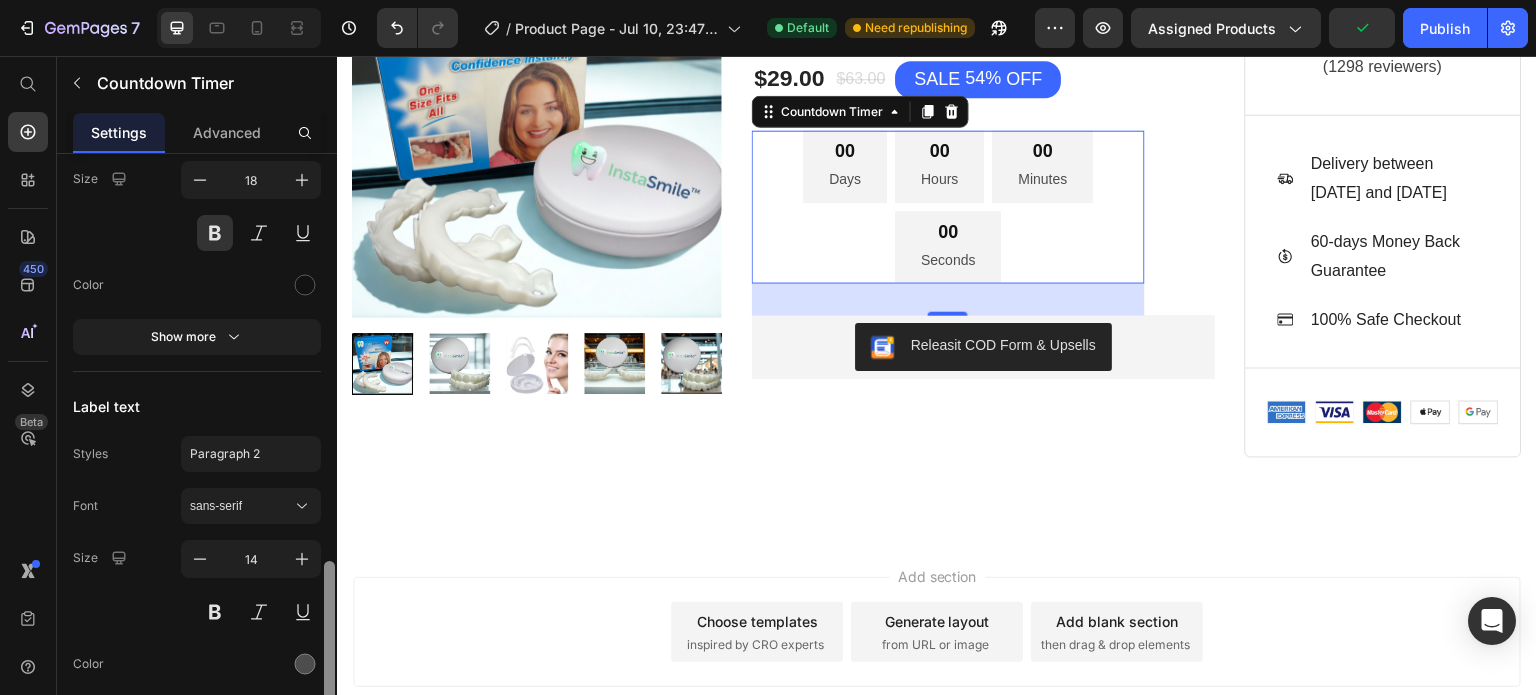 drag, startPoint x: 331, startPoint y: 587, endPoint x: 328, endPoint y: 632, distance: 45.099888 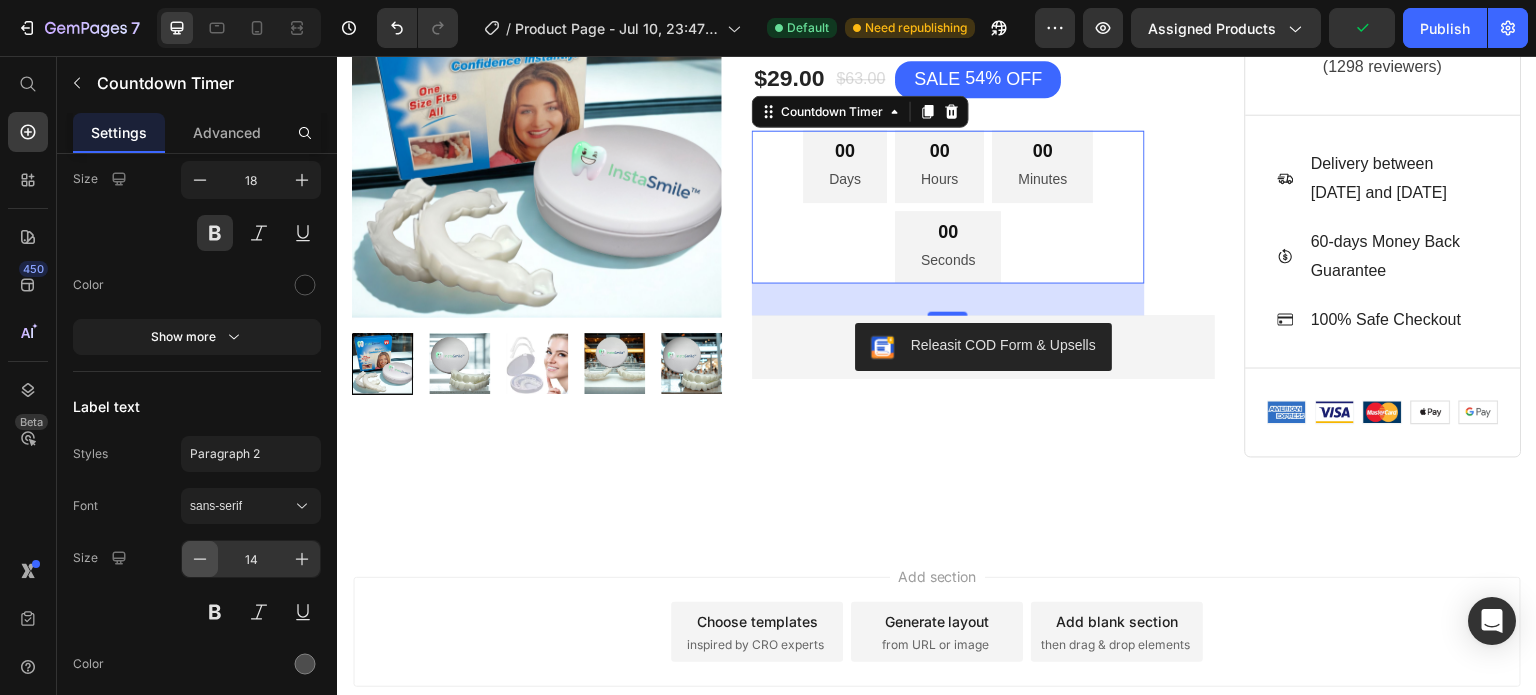 click 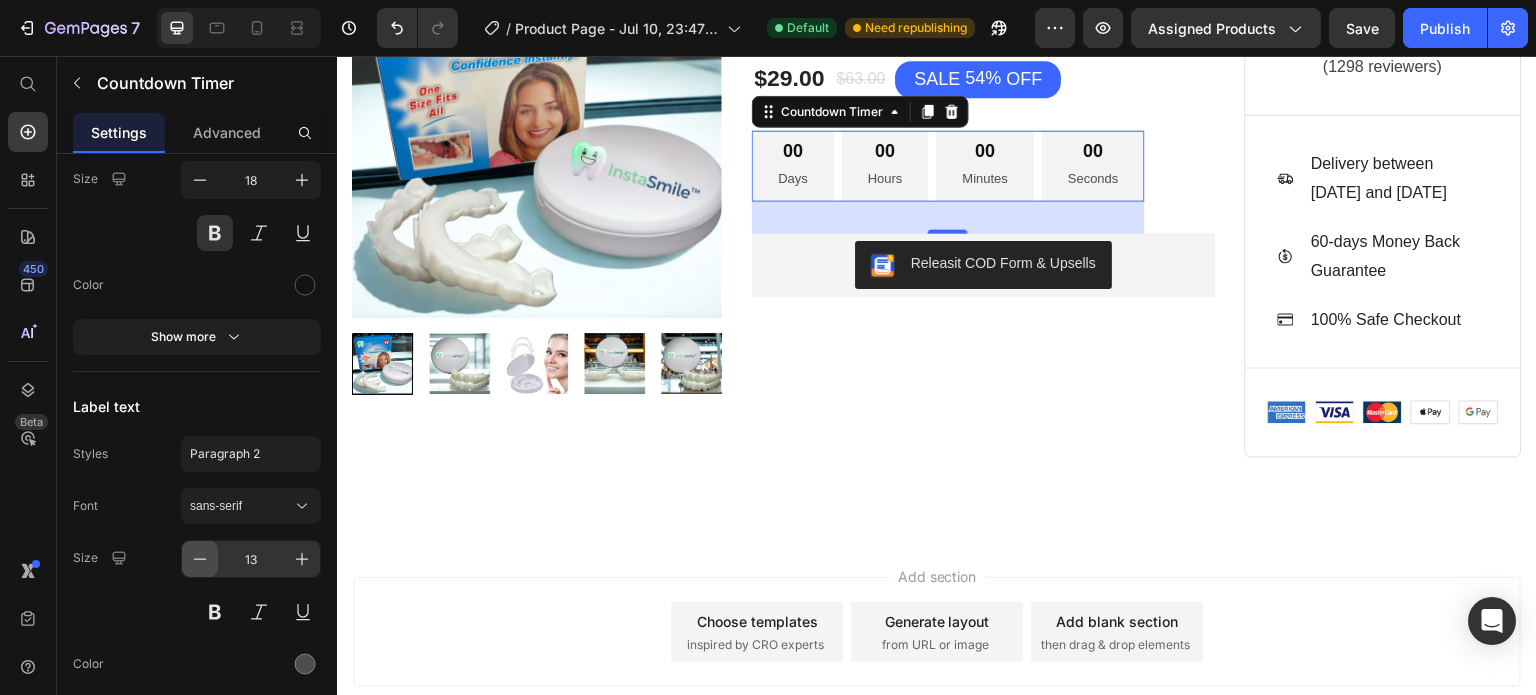 click 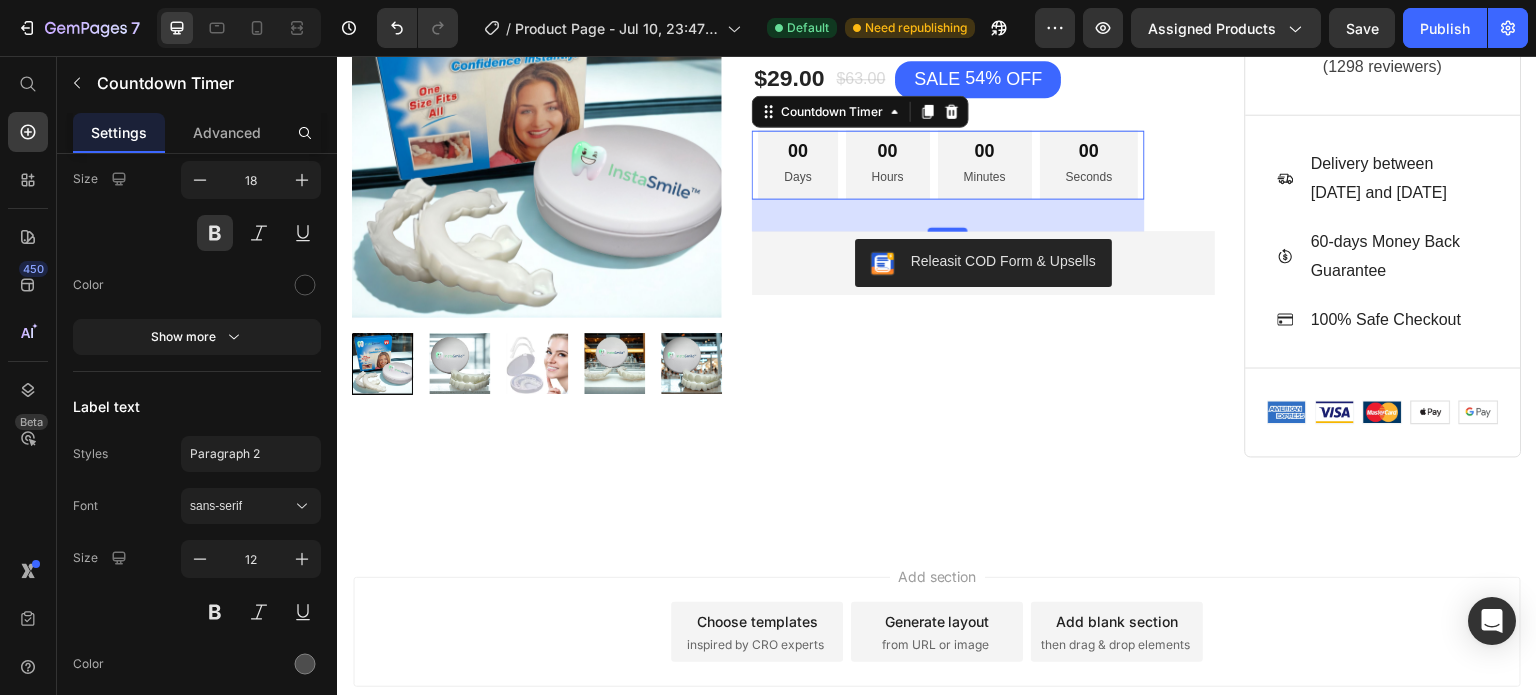 click on "Label text" at bounding box center [197, 406] 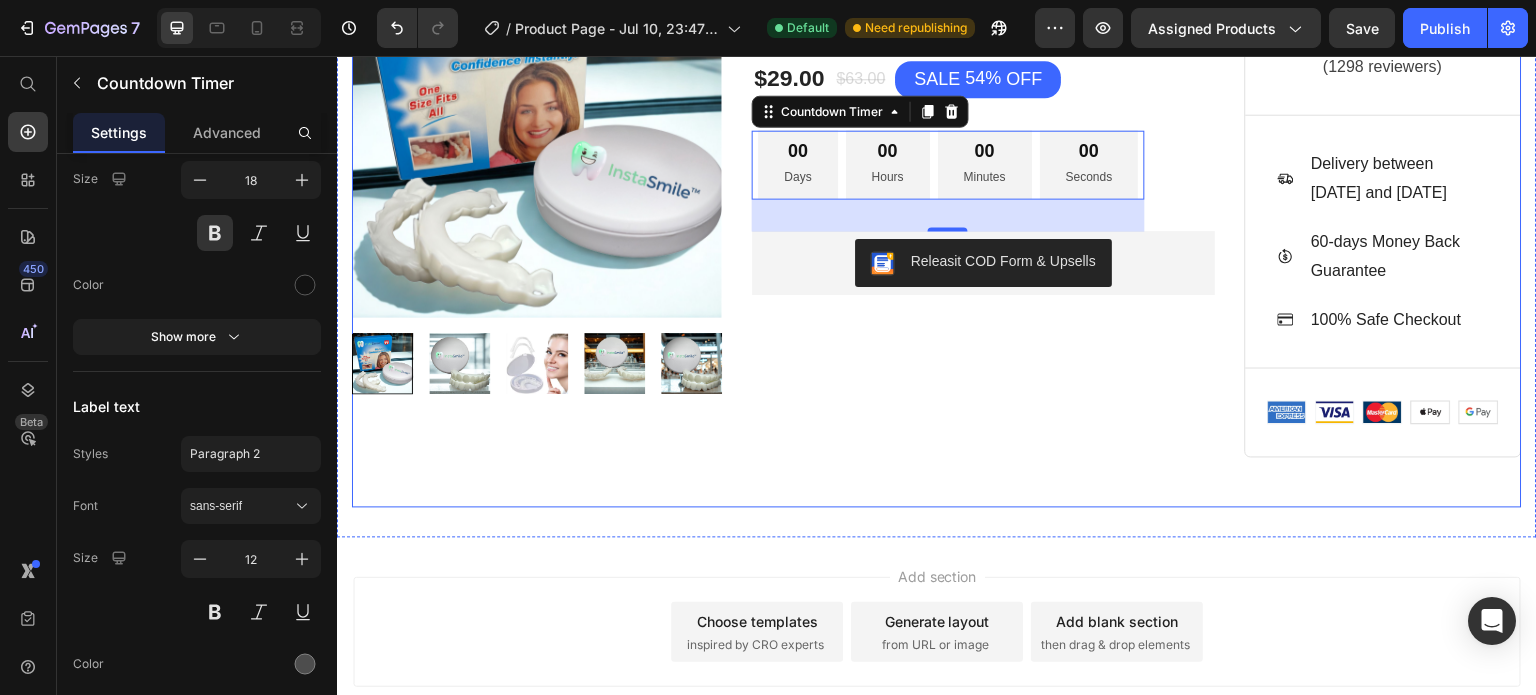 click on "Product Images & Gallery Row" at bounding box center [537, 202] 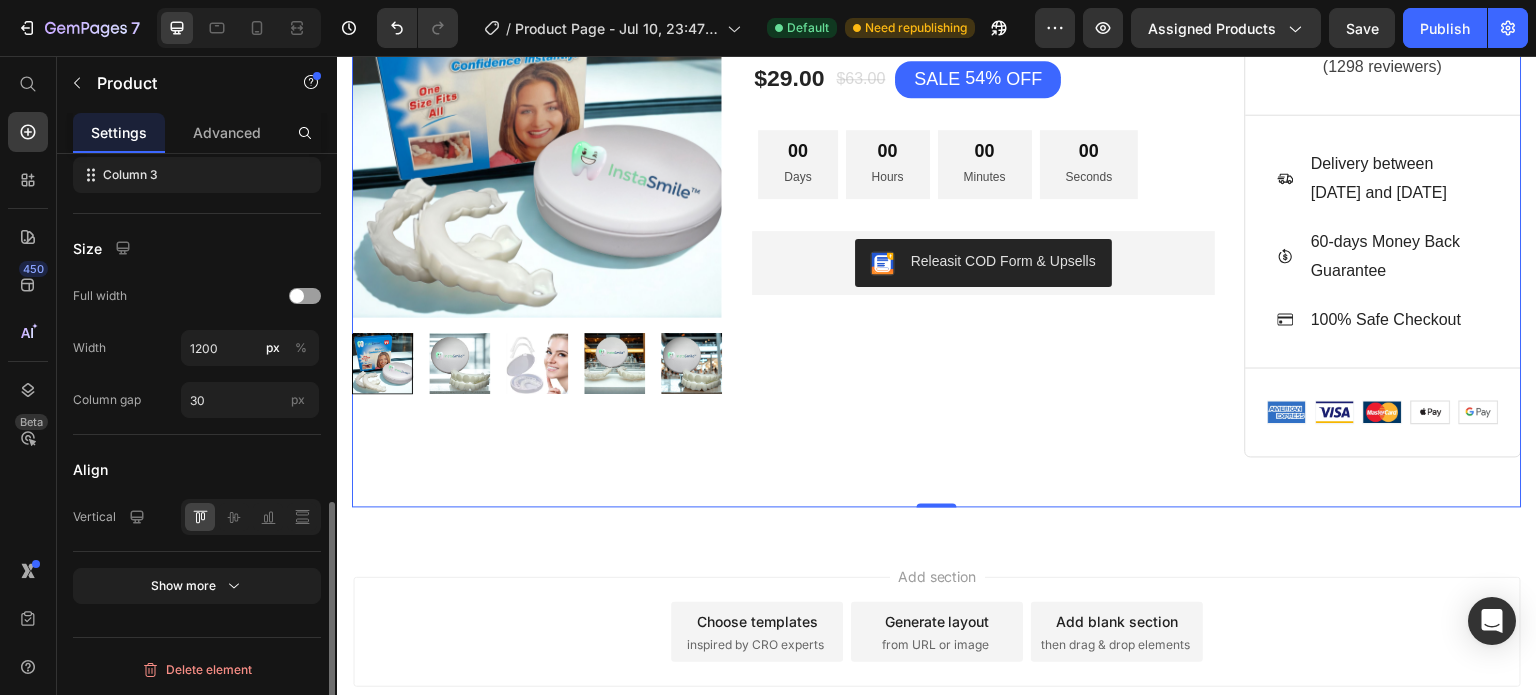 scroll, scrollTop: 0, scrollLeft: 0, axis: both 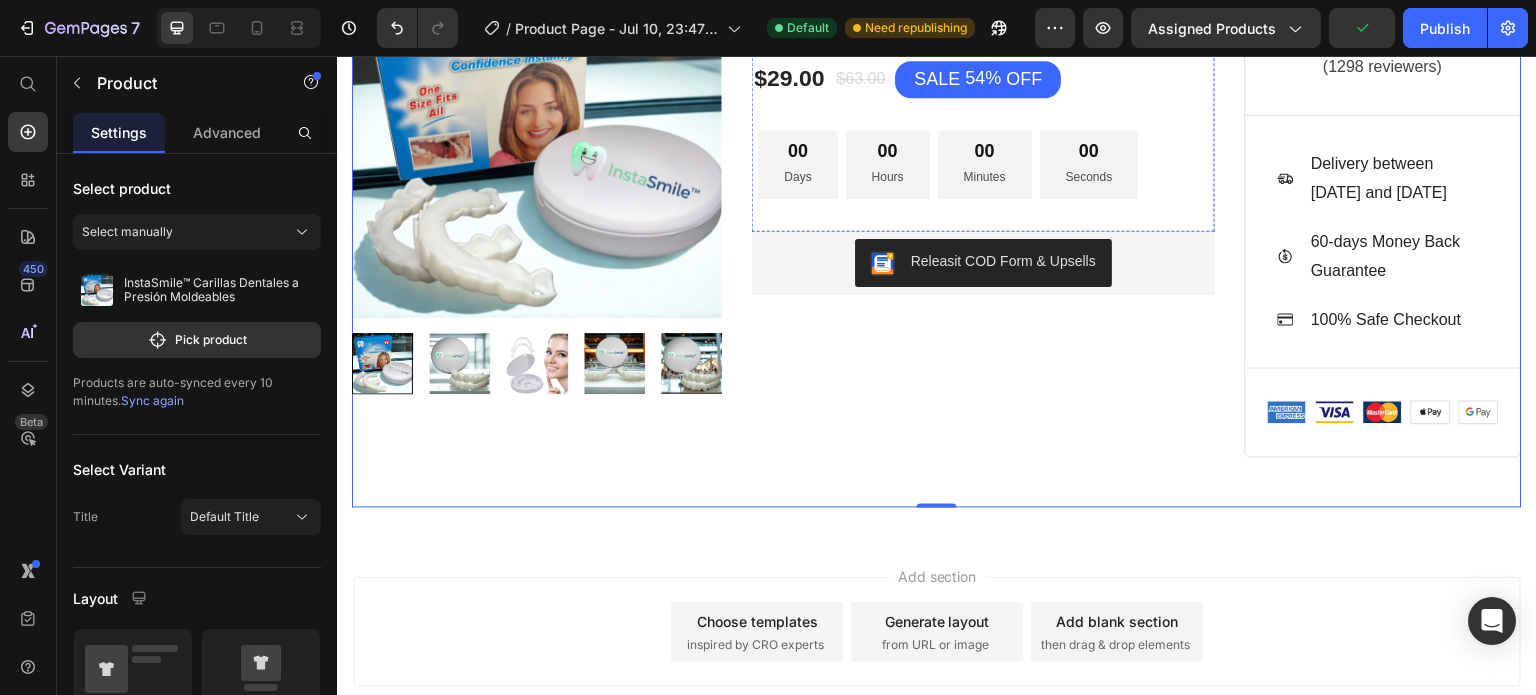 click on "HURRY!" at bounding box center (811, -36) 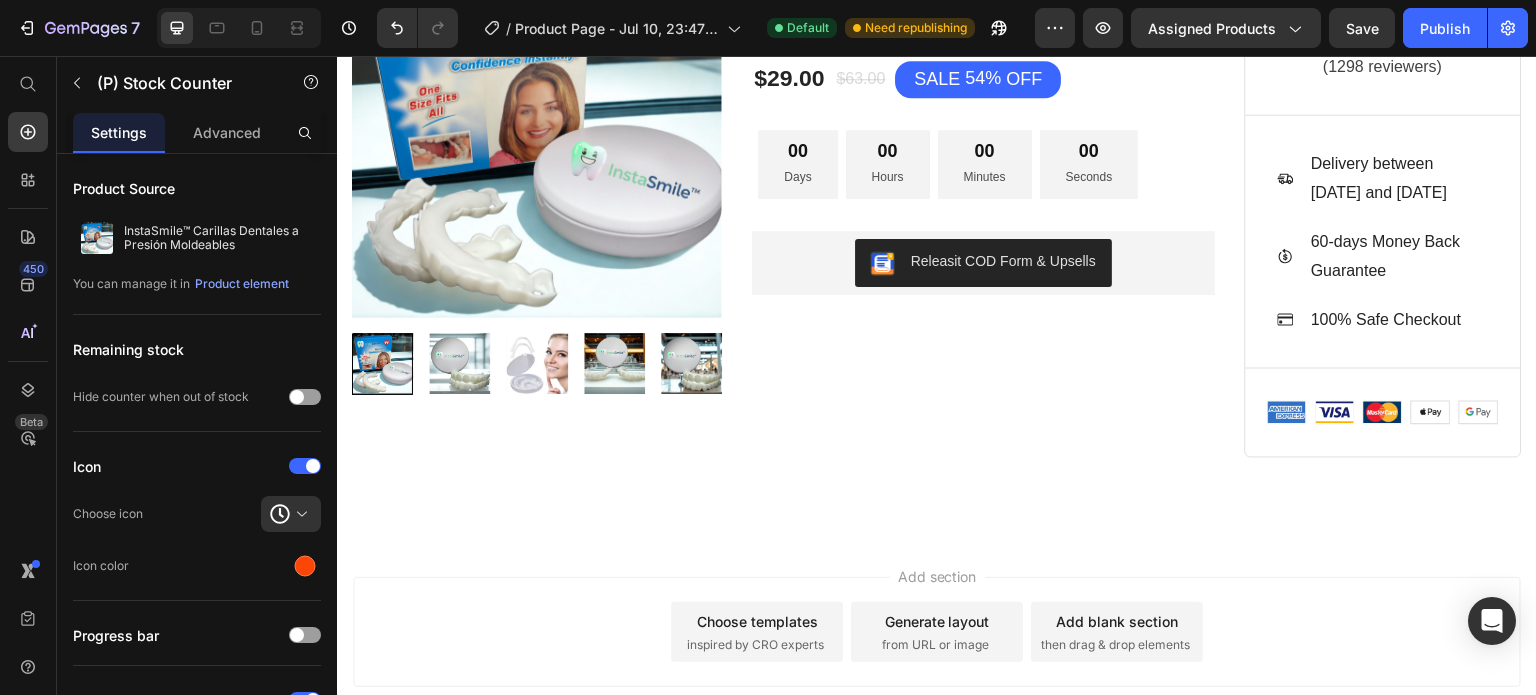 click on "HURRY!  LET BUY NOW" at bounding box center [868, -36] 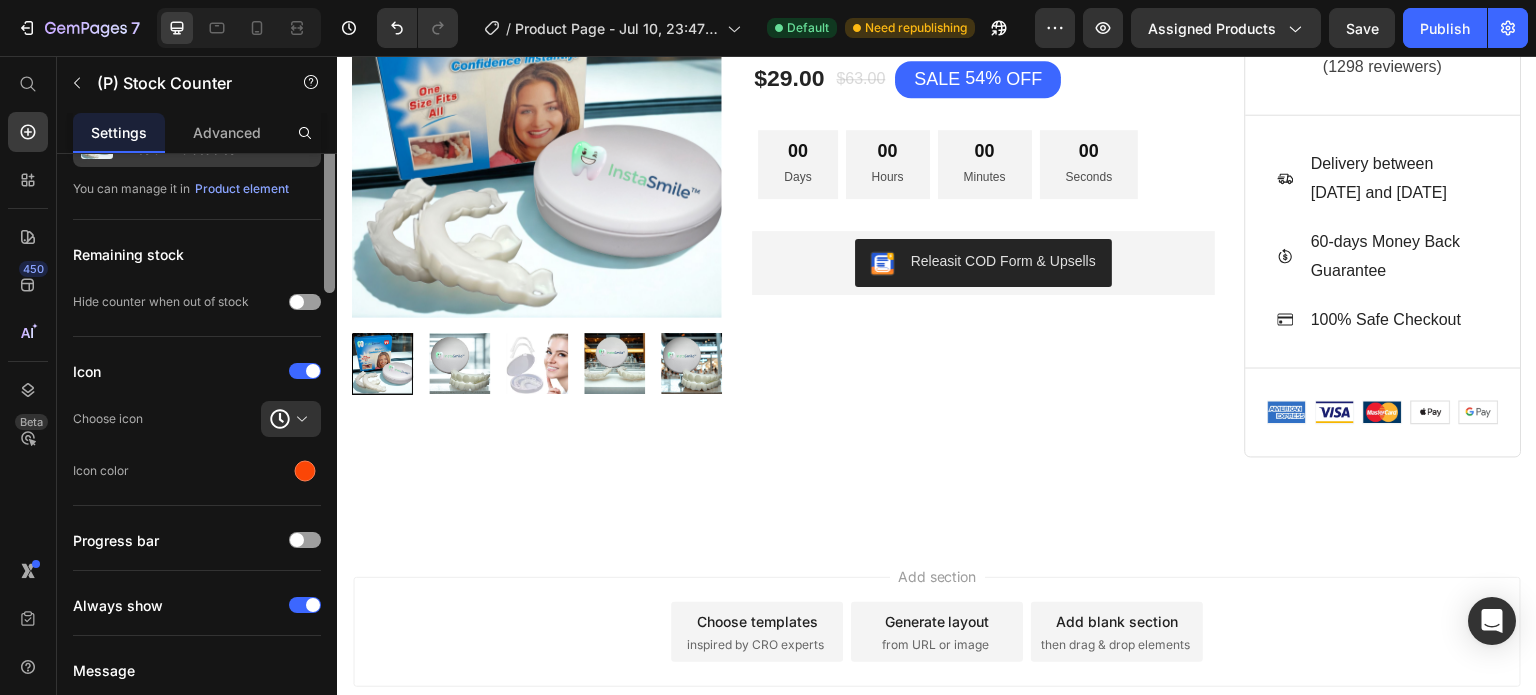 scroll, scrollTop: 0, scrollLeft: 0, axis: both 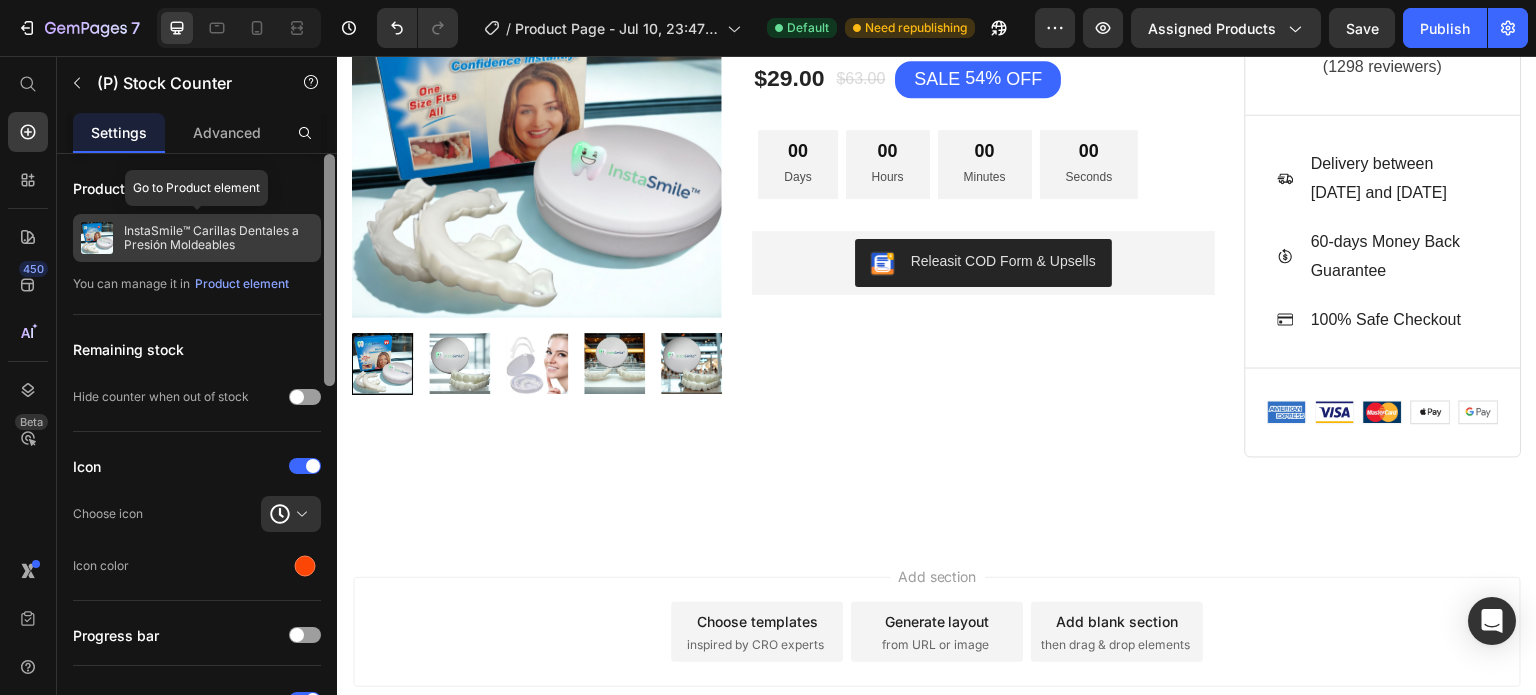 drag, startPoint x: 326, startPoint y: 249, endPoint x: 320, endPoint y: 231, distance: 18.973665 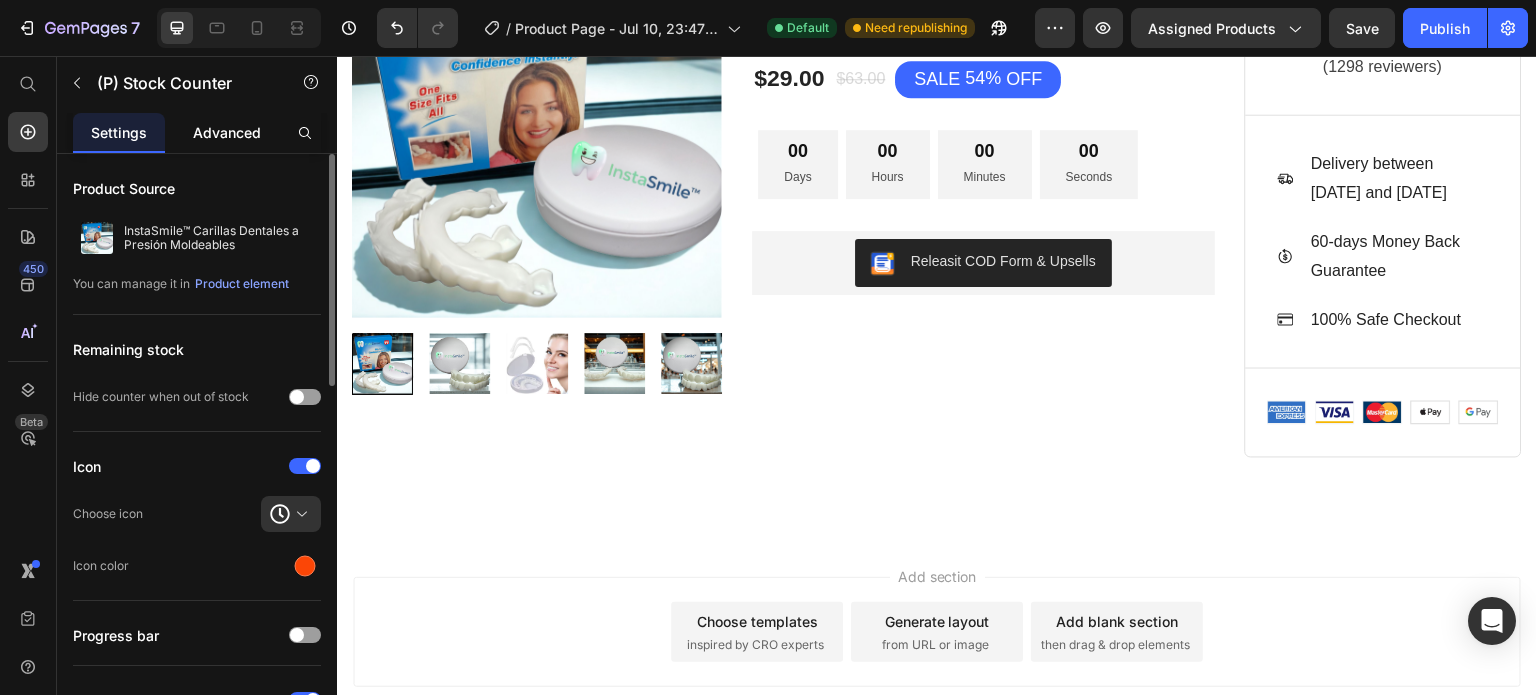 click on "Advanced" at bounding box center [227, 132] 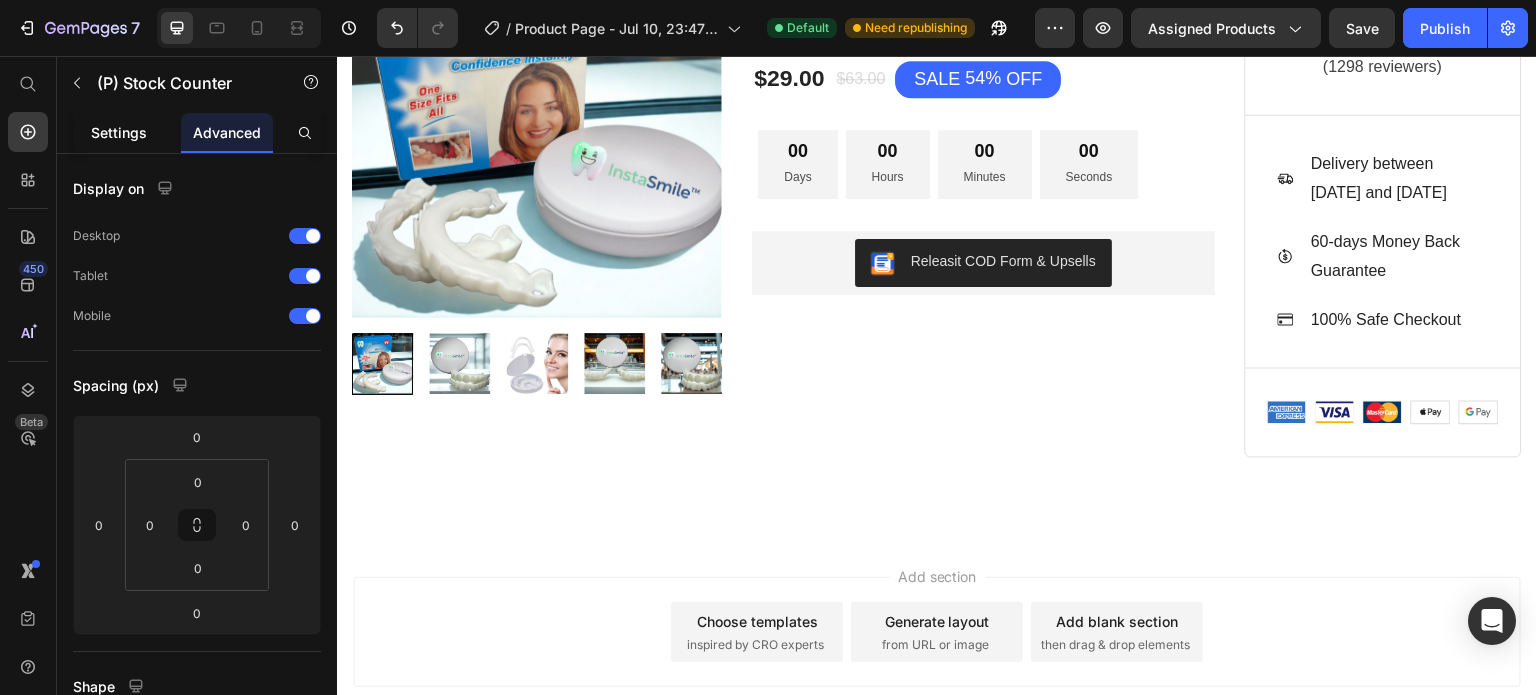 click on "Settings" at bounding box center [119, 132] 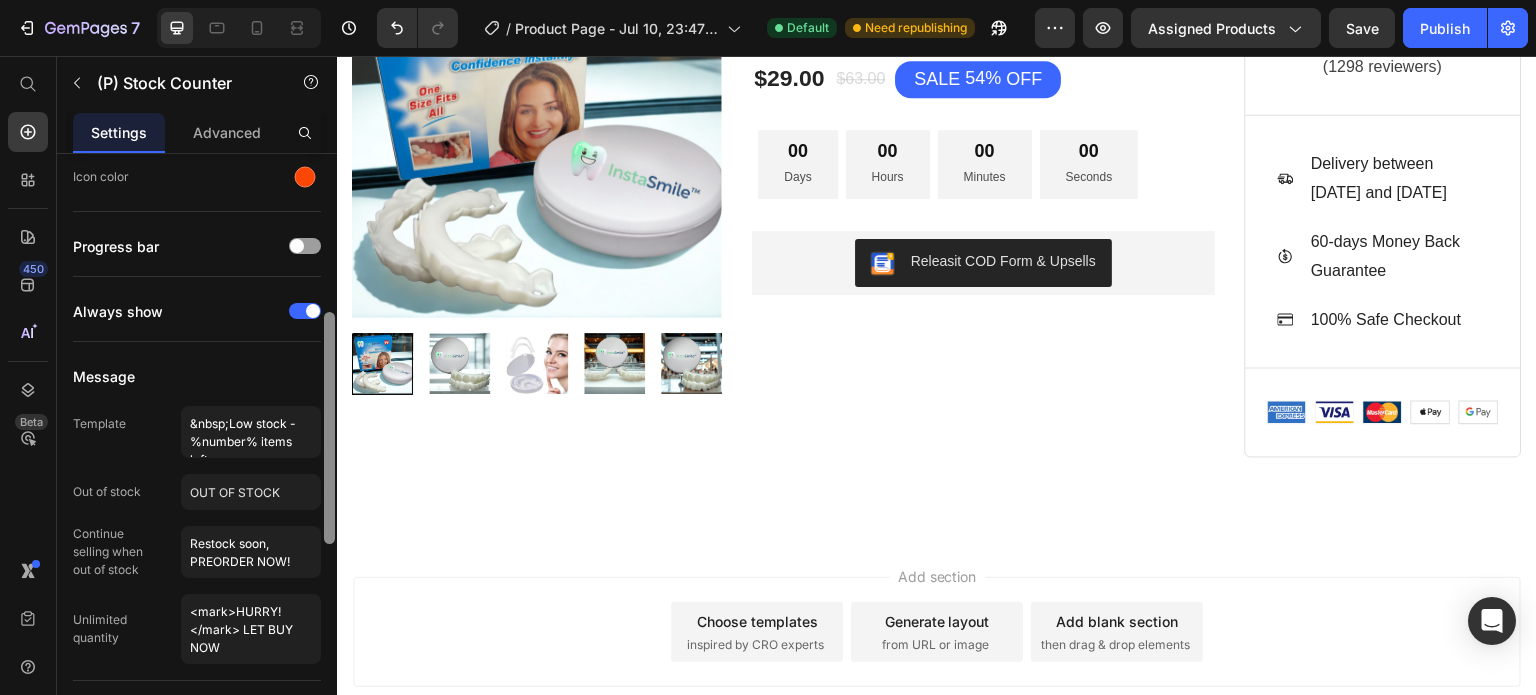 drag, startPoint x: 332, startPoint y: 294, endPoint x: 328, endPoint y: 447, distance: 153.05228 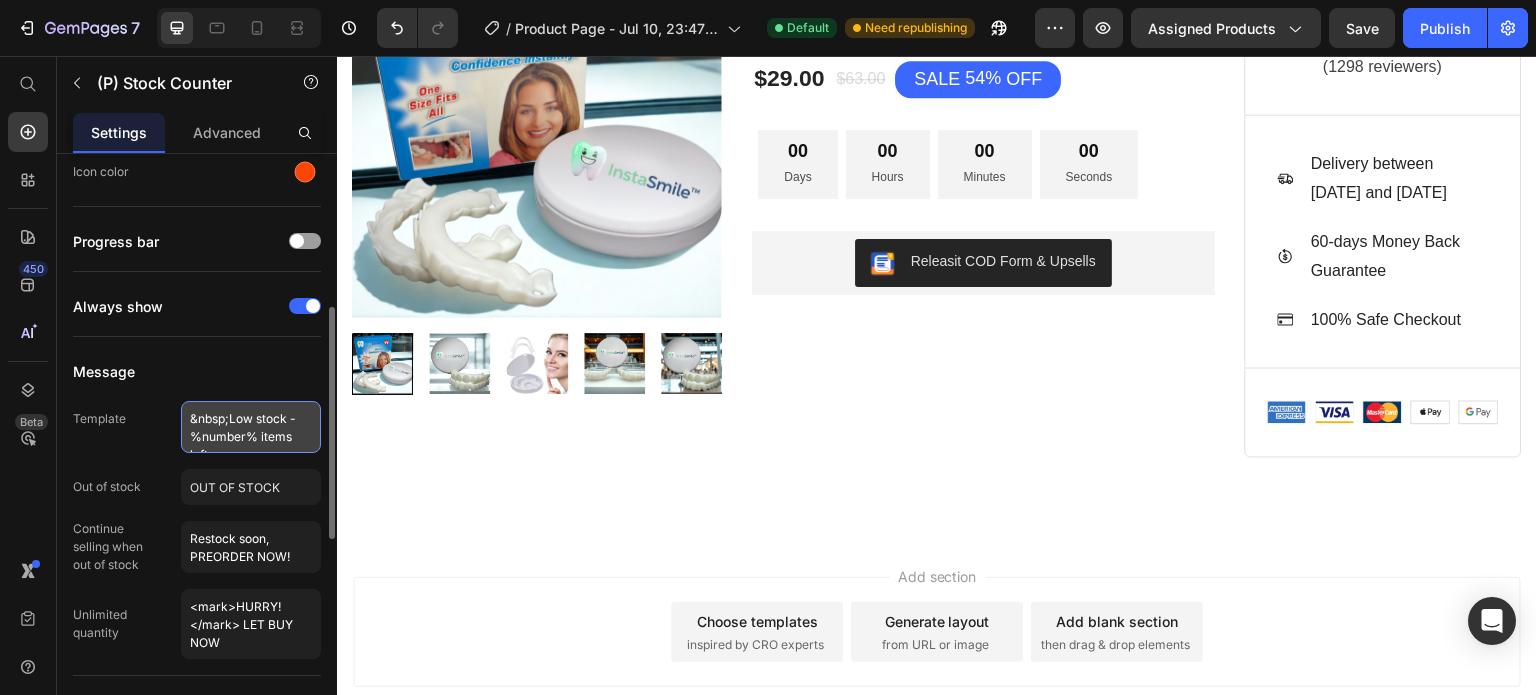 click on "&nbsp;Low stock -  %number% items left" at bounding box center (251, 427) 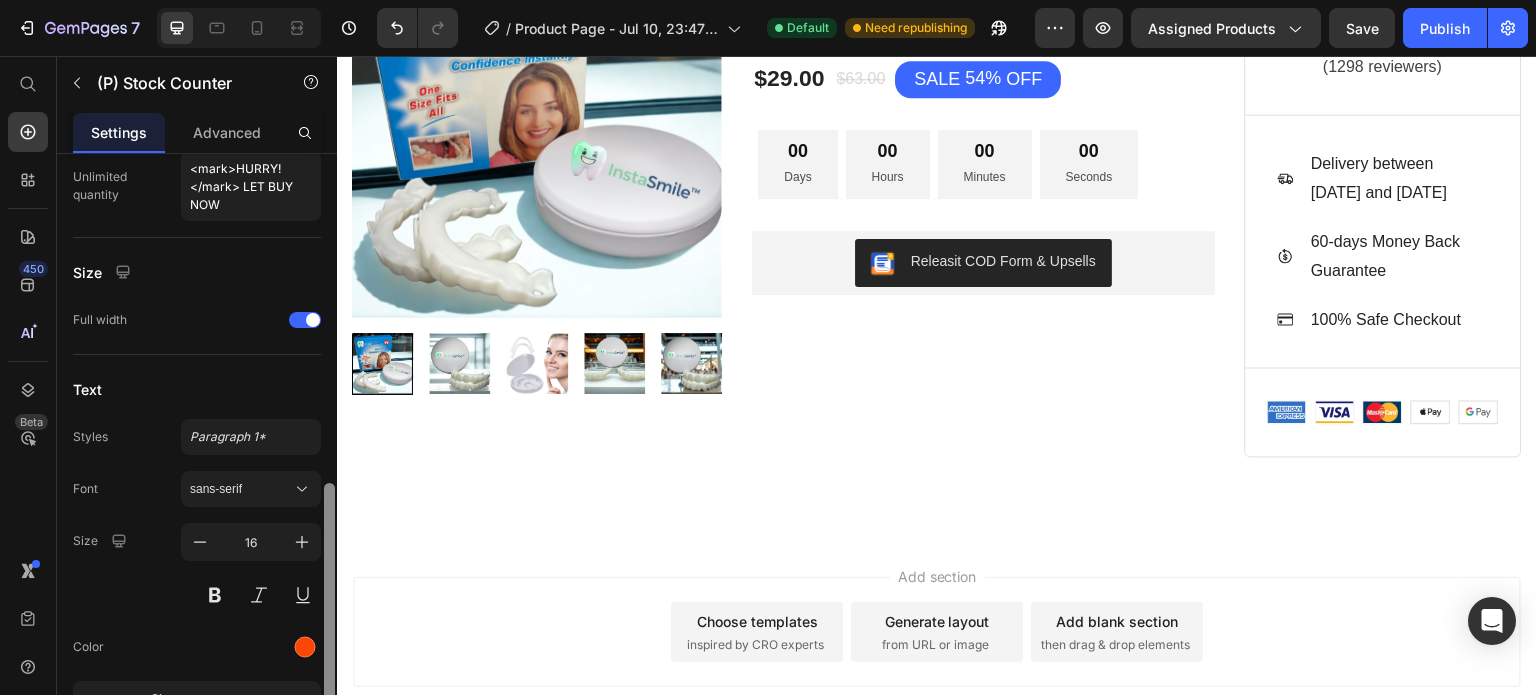 scroll, scrollTop: 836, scrollLeft: 0, axis: vertical 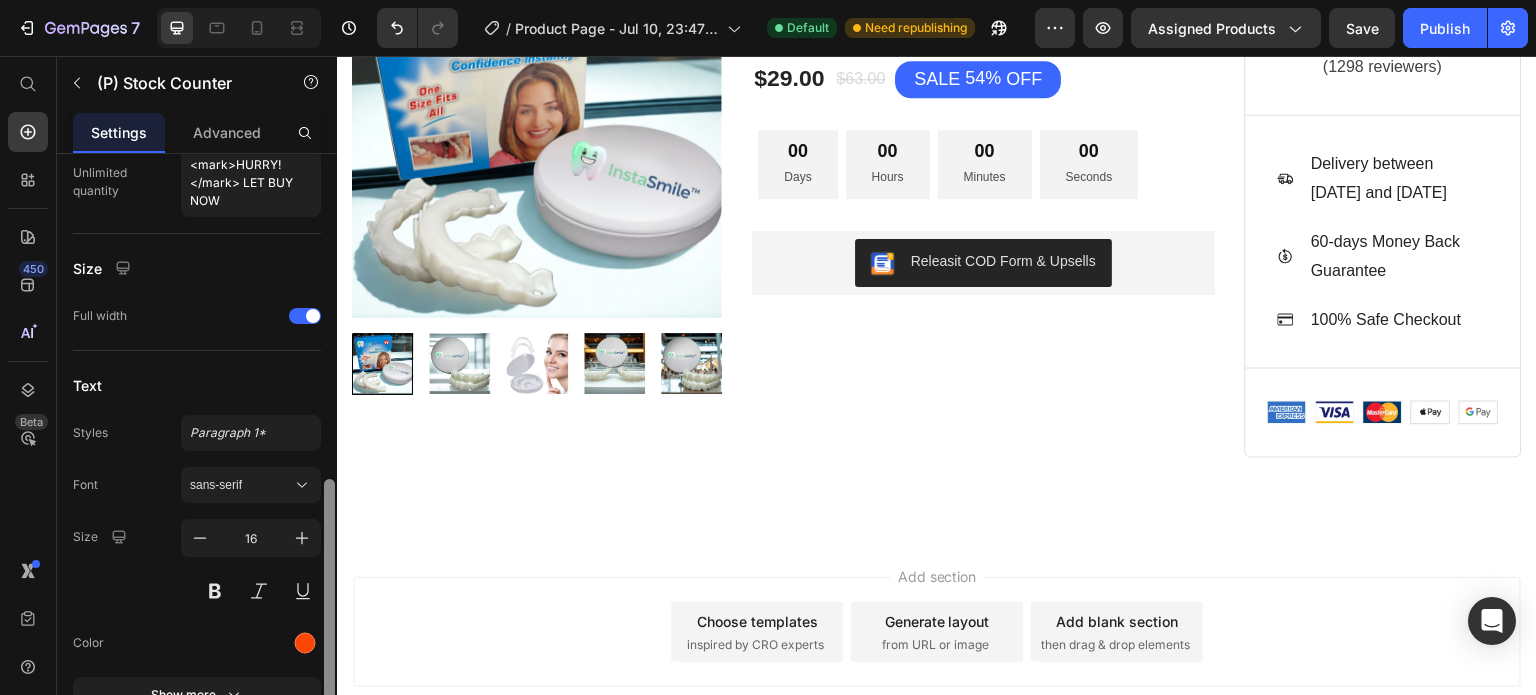 drag, startPoint x: 331, startPoint y: 523, endPoint x: 336, endPoint y: 695, distance: 172.07266 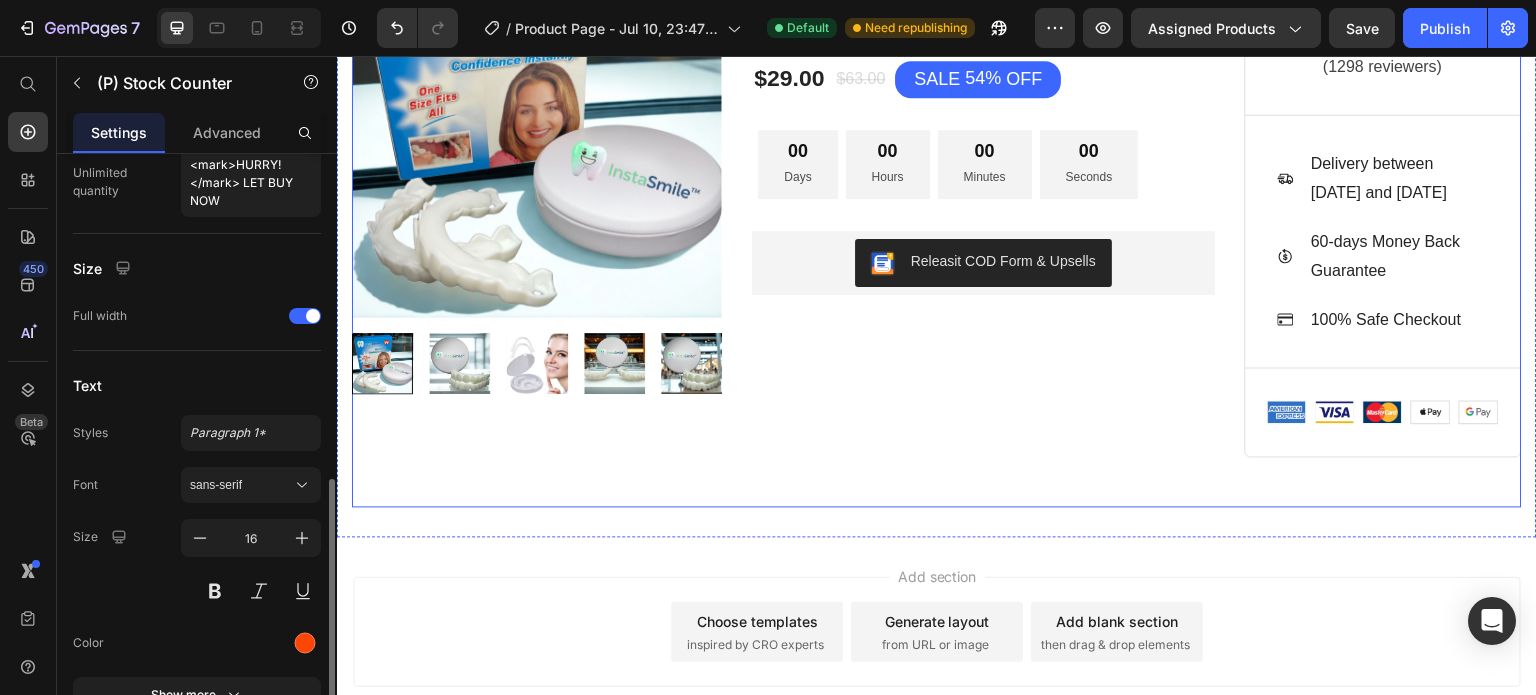 click on "HURRY!  LET BUY NOW (P) Stock Counter   0 InstaSmile™ Carillas Dentales a Presión Moldeables (P) Title $29.00 (P) Price $63.00 (P) Price SALE 54% OFF Discount Tag Row 00 Days 00 Hours 00 Minutes 00 Seconds Countdown Timer Row Releasit COD Form & Upsells Releasit COD Form & Upsells" at bounding box center [983, 202] 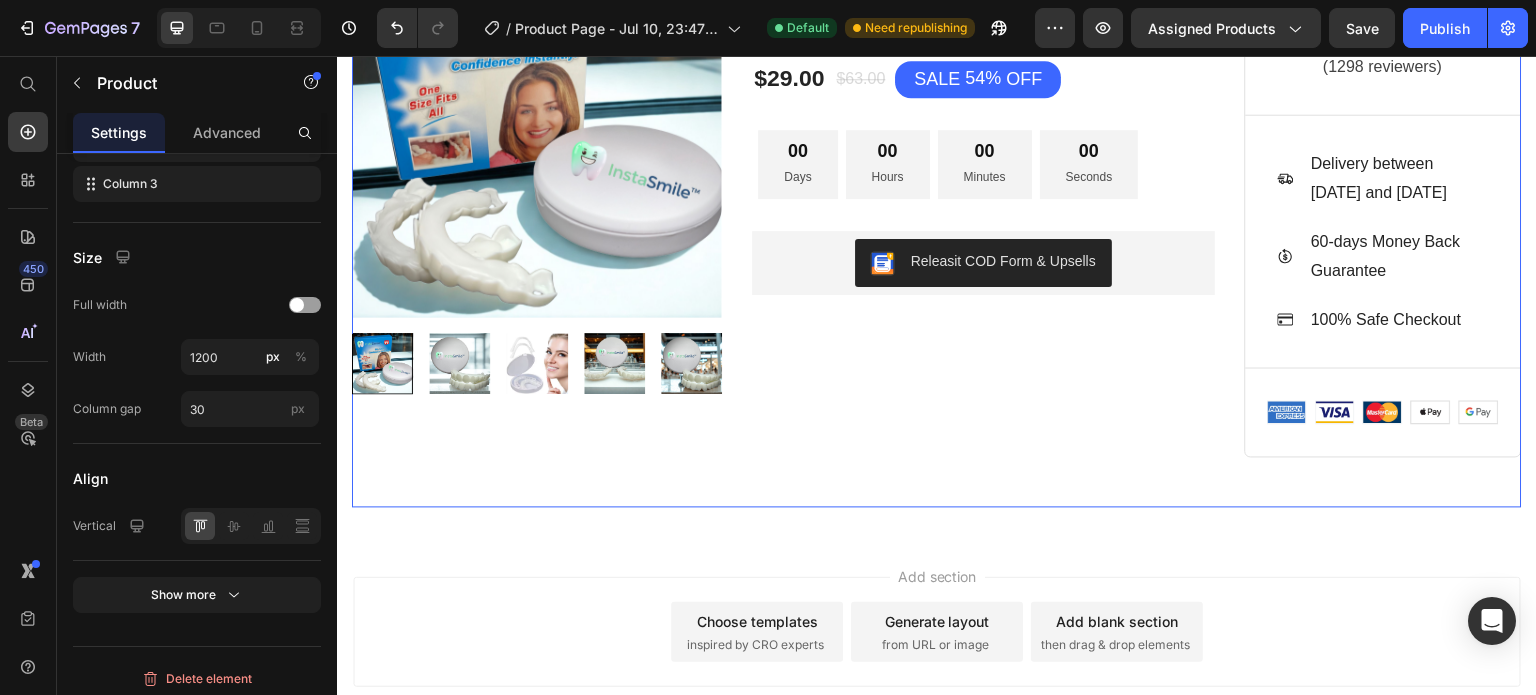 scroll, scrollTop: 0, scrollLeft: 0, axis: both 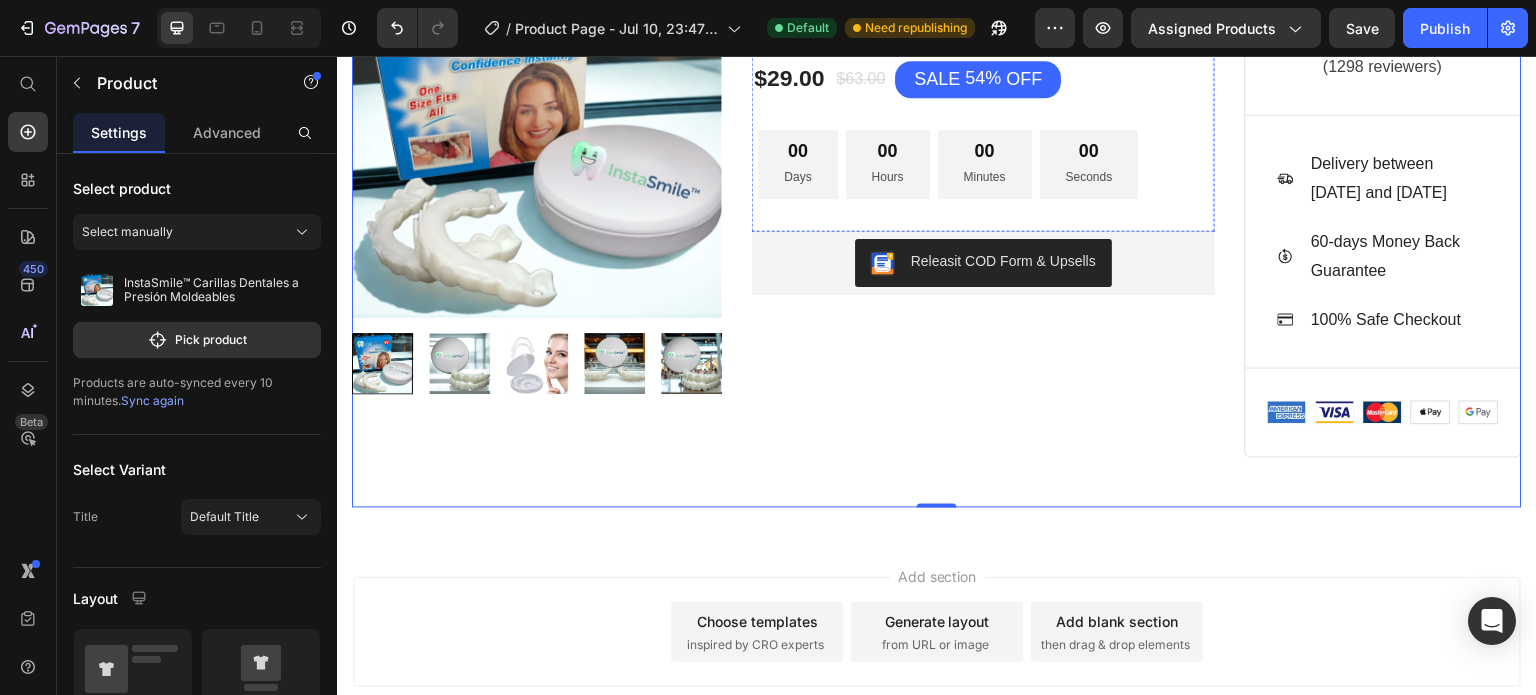 click on "HURRY!  LET BUY NOW" at bounding box center [868, -36] 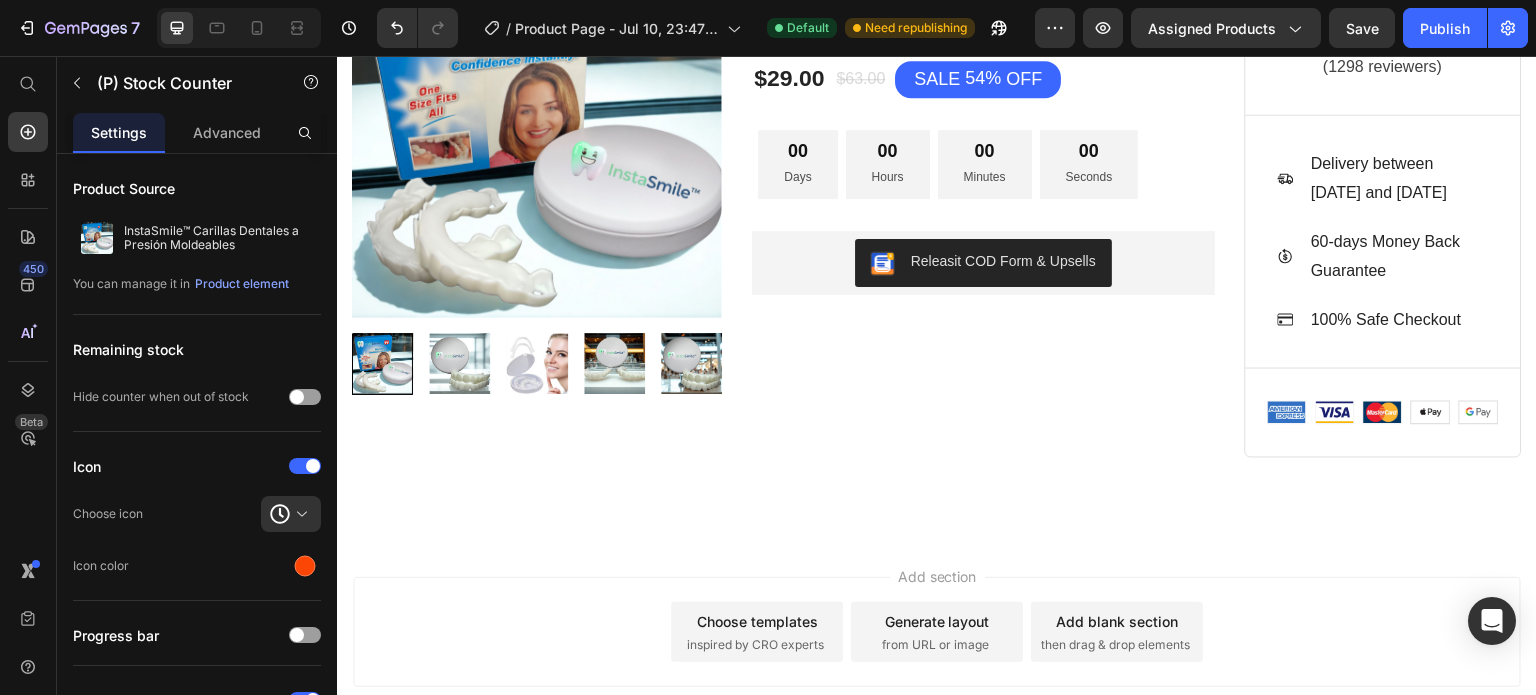 click 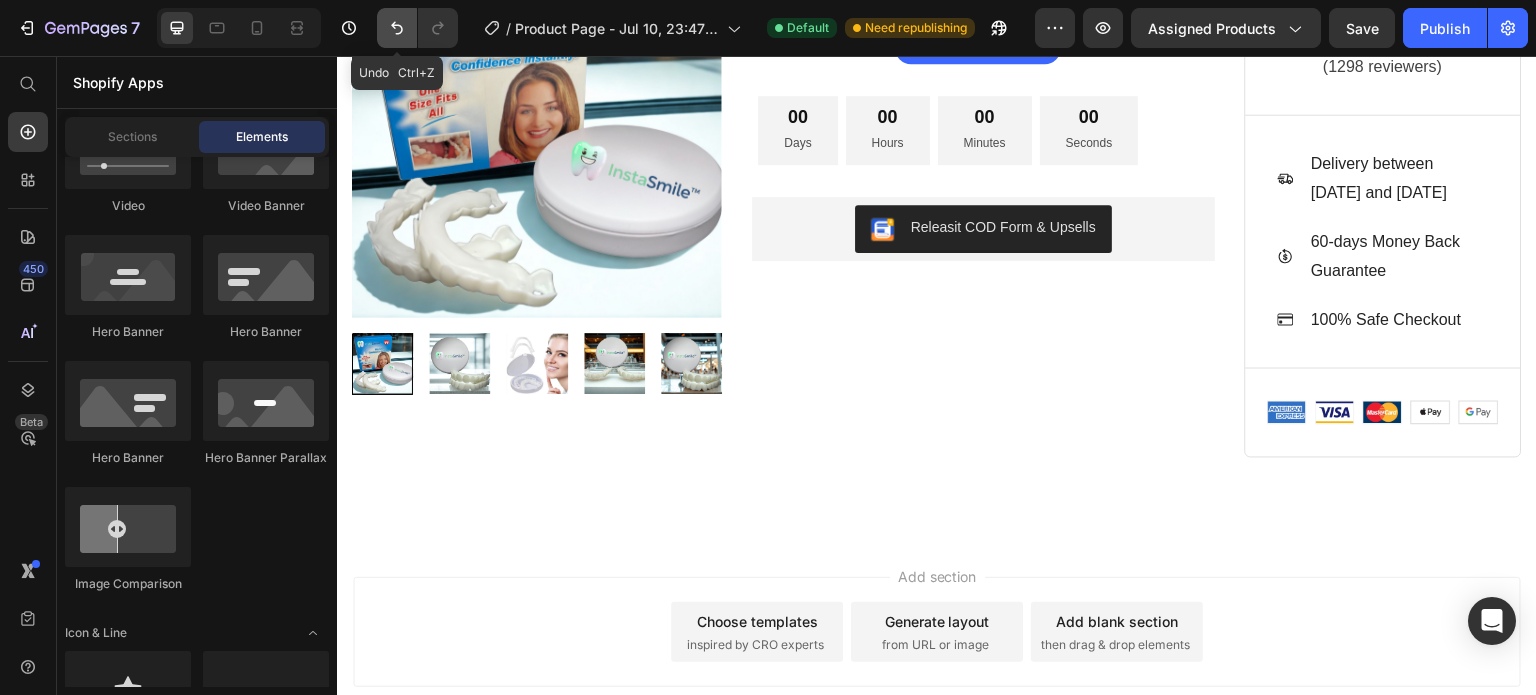click 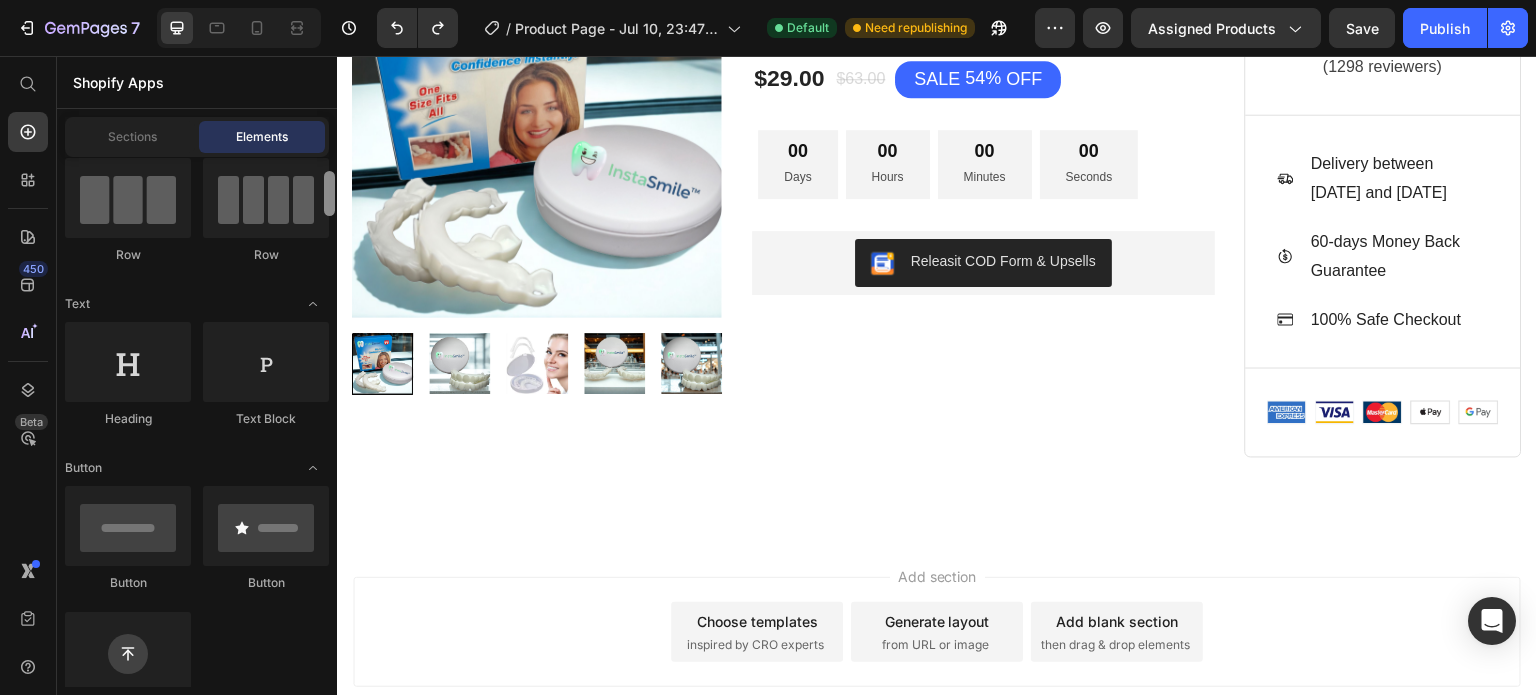 scroll, scrollTop: 204, scrollLeft: 0, axis: vertical 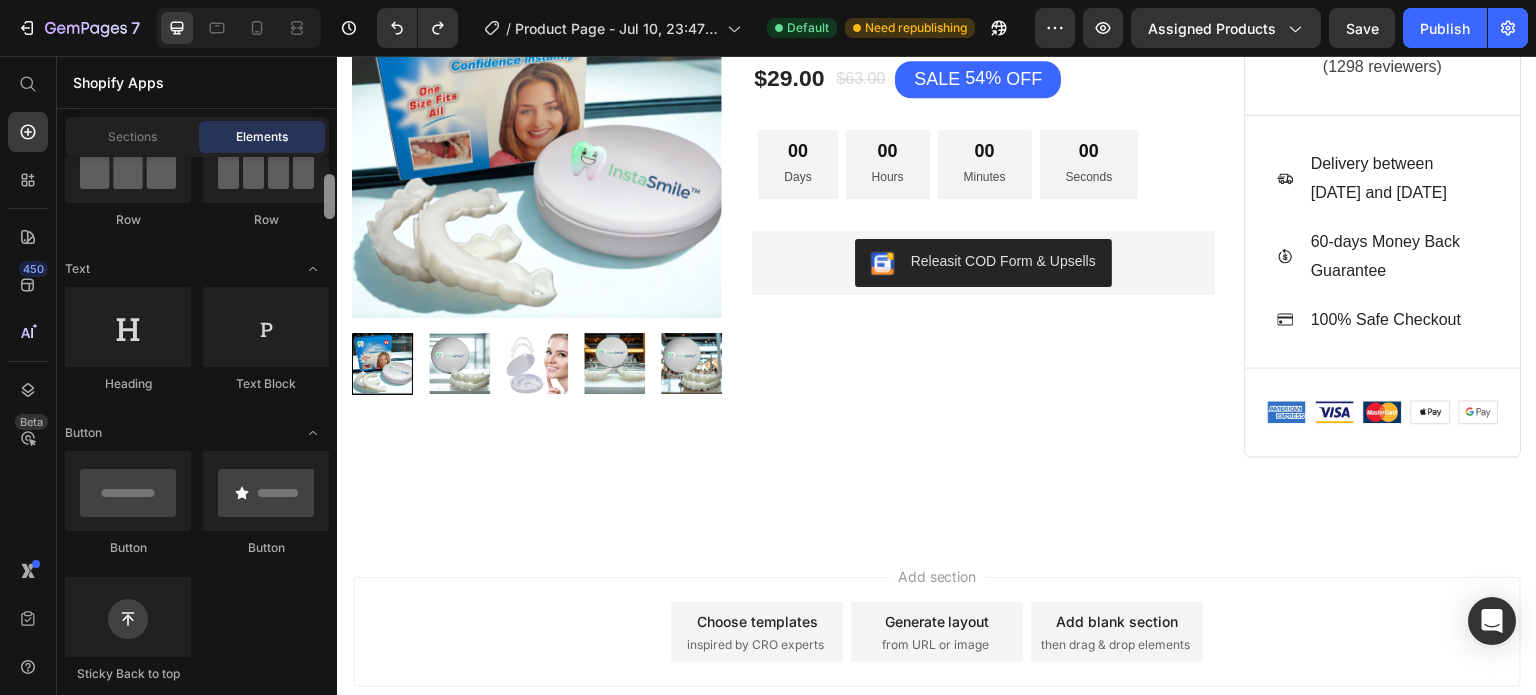 drag, startPoint x: 330, startPoint y: 267, endPoint x: 332, endPoint y: 202, distance: 65.03076 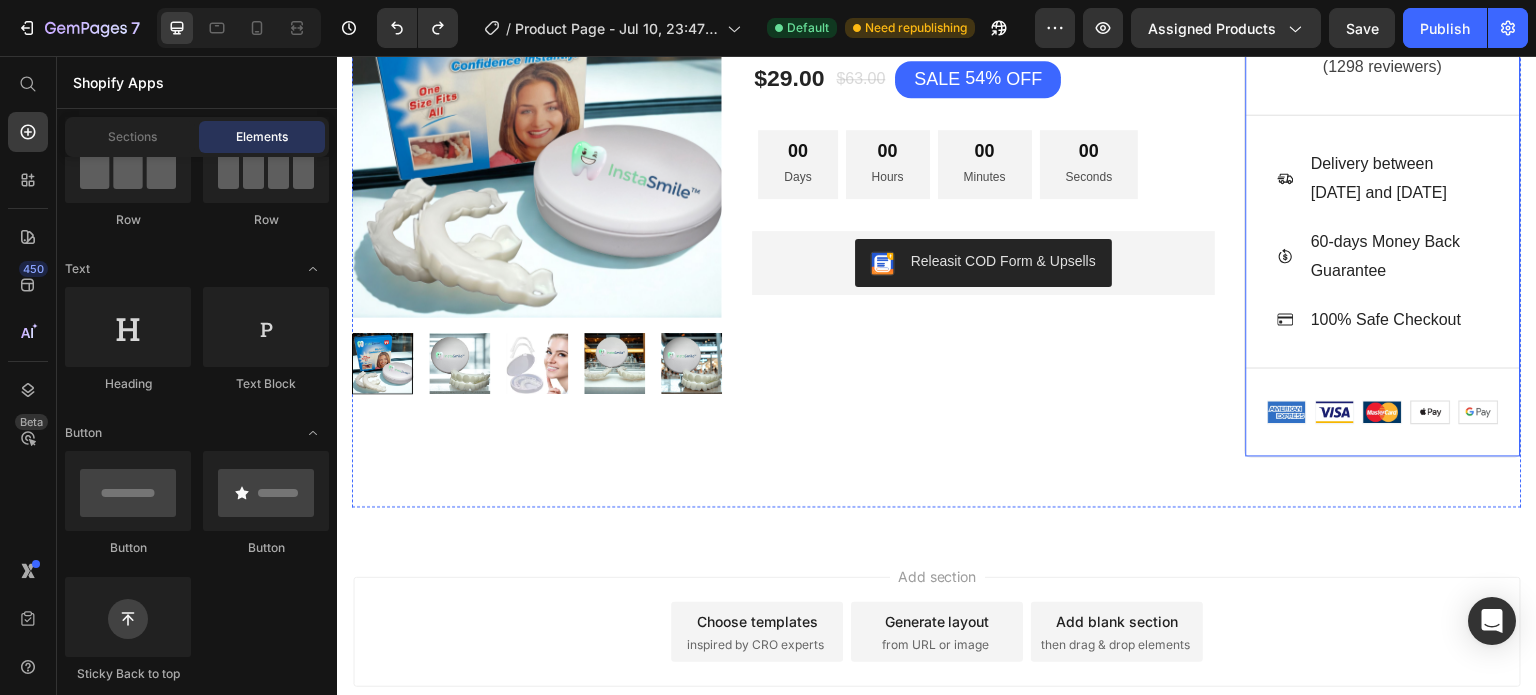 click on "4.9 Heading
Icon
Icon
Icon
Icon
Icon Icon List Hoz (1298 reviewers) Text block Row                Title Line                   Icon Delivery between 02/10 and 4/10 Text block       Icon 60-days Money Back Guarantee Text block         Icon 100% Safe Checkout Text block Icon List                Title Line Image Image Image Image Image Icon List Hoz Row" at bounding box center [1384, 202] 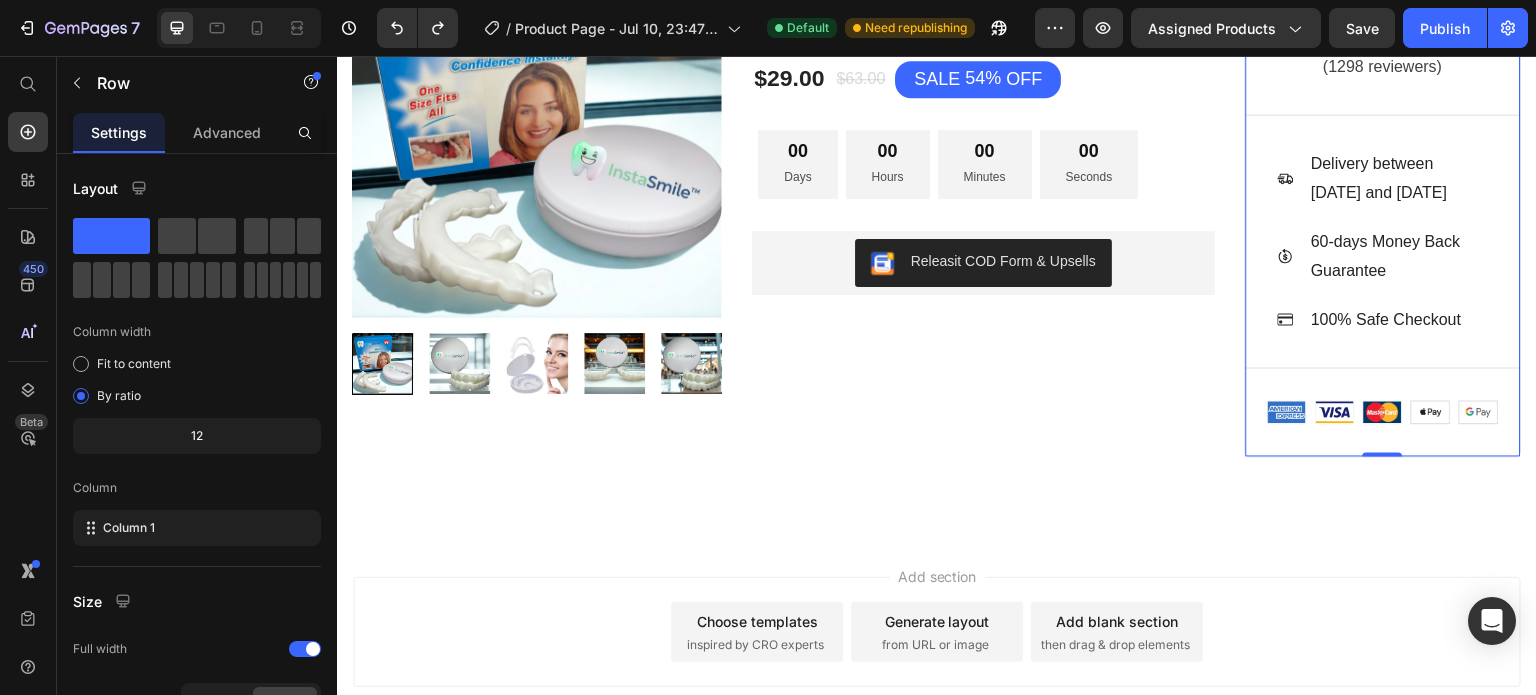 click 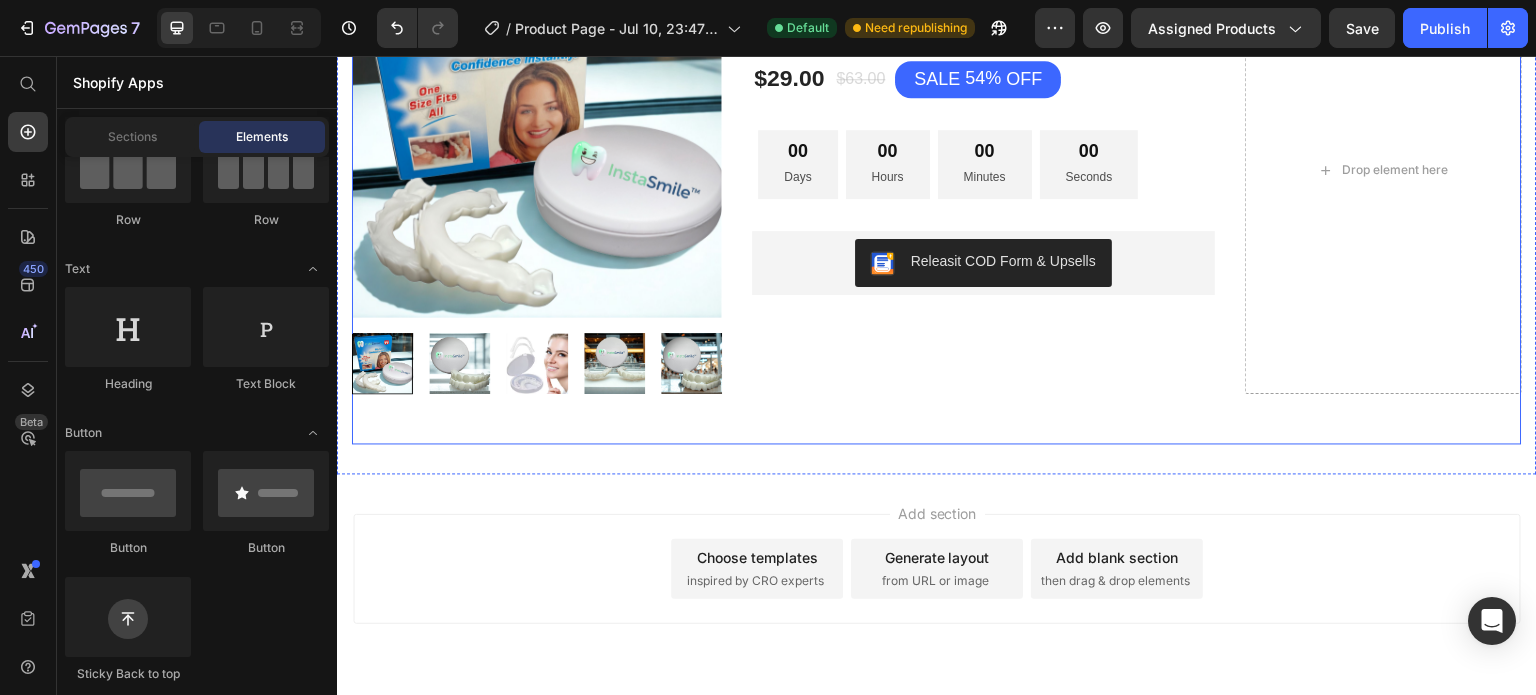 click on "Product Images & Gallery Row
HURRY!  LET BUY NOW (P) Stock Counter InstaSmile™ Carillas Dentales a Presión Moldeables (P) Title $29.00 (P) Price $63.00 (P) Price SALE 54% OFF Discount Tag Row 00 Days 00 Hours 00 Minutes 00 Seconds Countdown Timer Row Releasit COD Form & Upsells Releasit COD Form & Upsells
Drop element here Product" at bounding box center [937, 170] 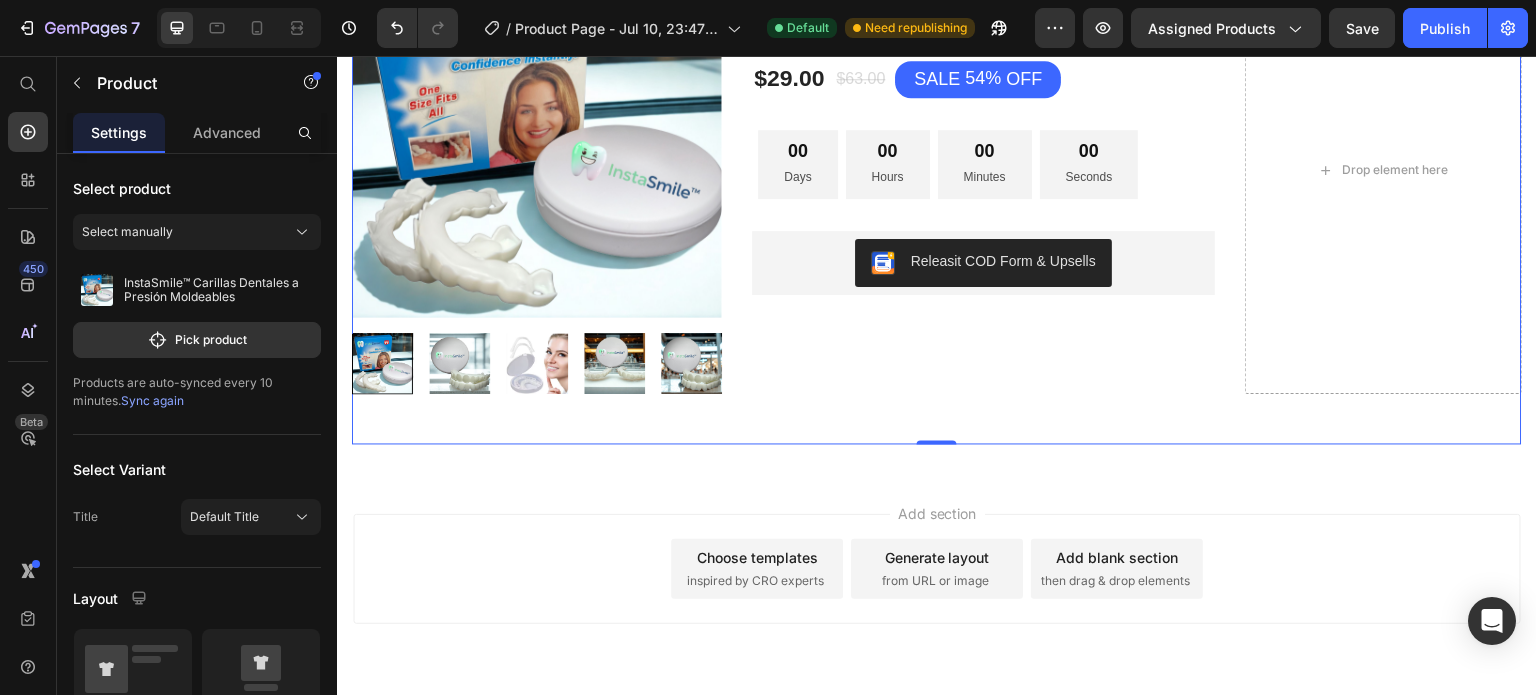 click on "Product Images & Gallery Row
HURRY!  LET BUY NOW (P) Stock Counter InstaSmile™ Carillas Dentales a Presión Moldeables (P) Title $29.00 (P) Price $63.00 (P) Price SALE 54% OFF Discount Tag Row 00 Days 00 Hours 00 Minutes 00 Seconds Countdown Timer Row Releasit COD Form & Upsells Releasit COD Form & Upsells
Drop element here Product   0" at bounding box center (937, 170) 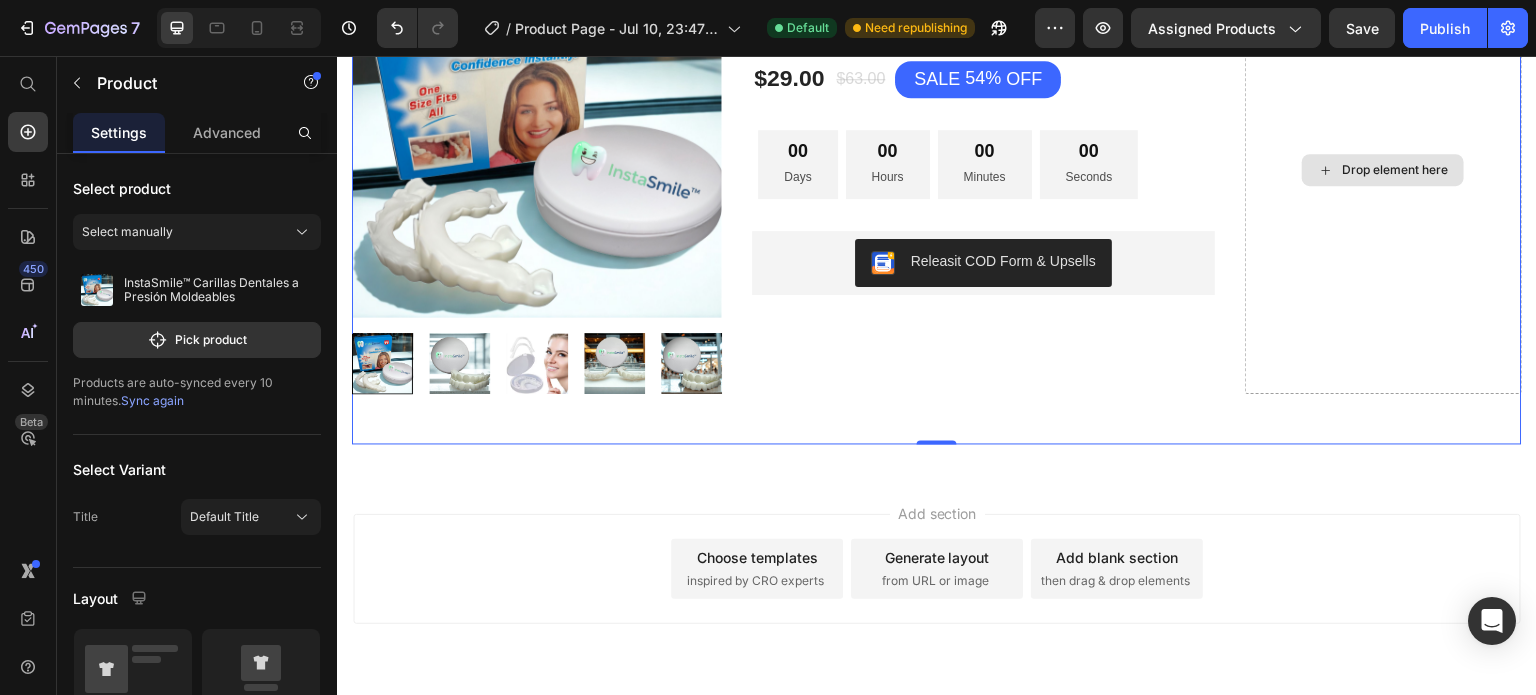 click on "Drop element here" at bounding box center (1384, 170) 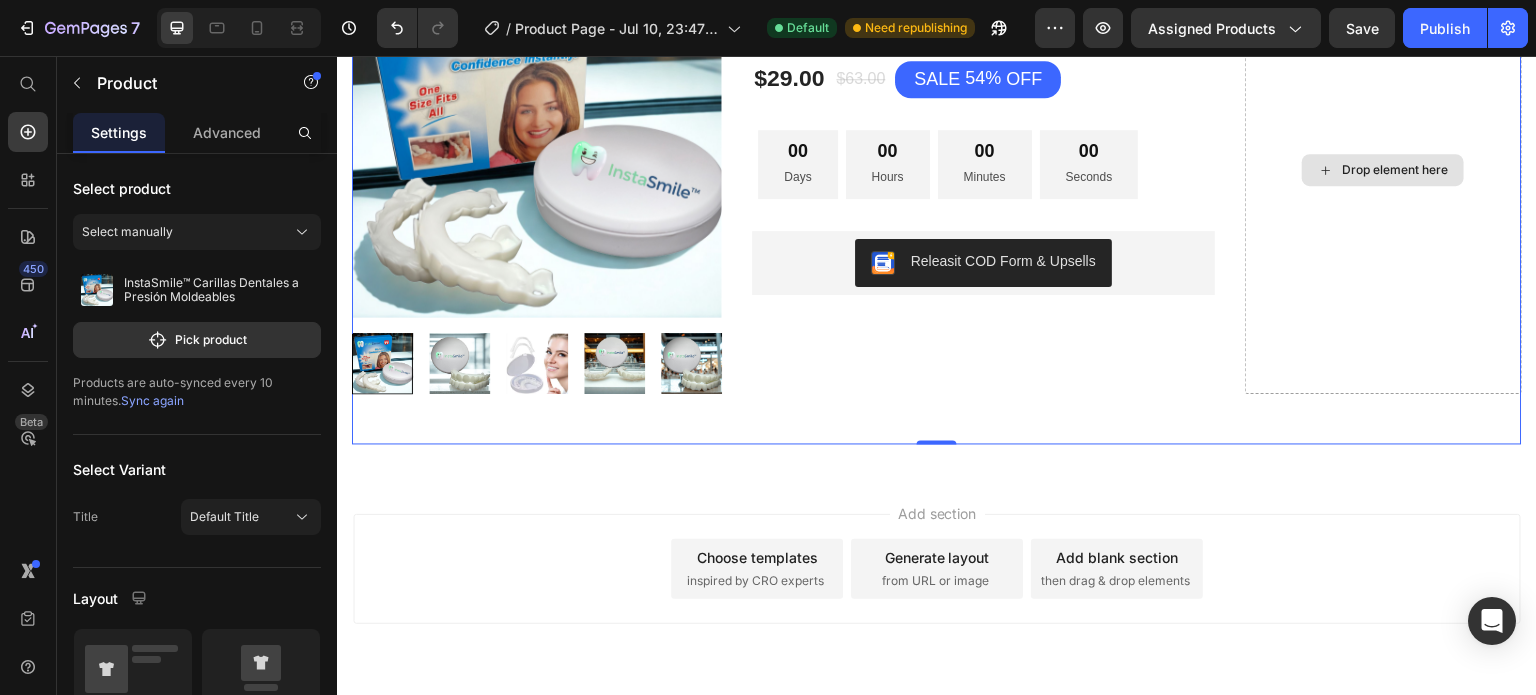 click on "Drop element here" at bounding box center [1384, 170] 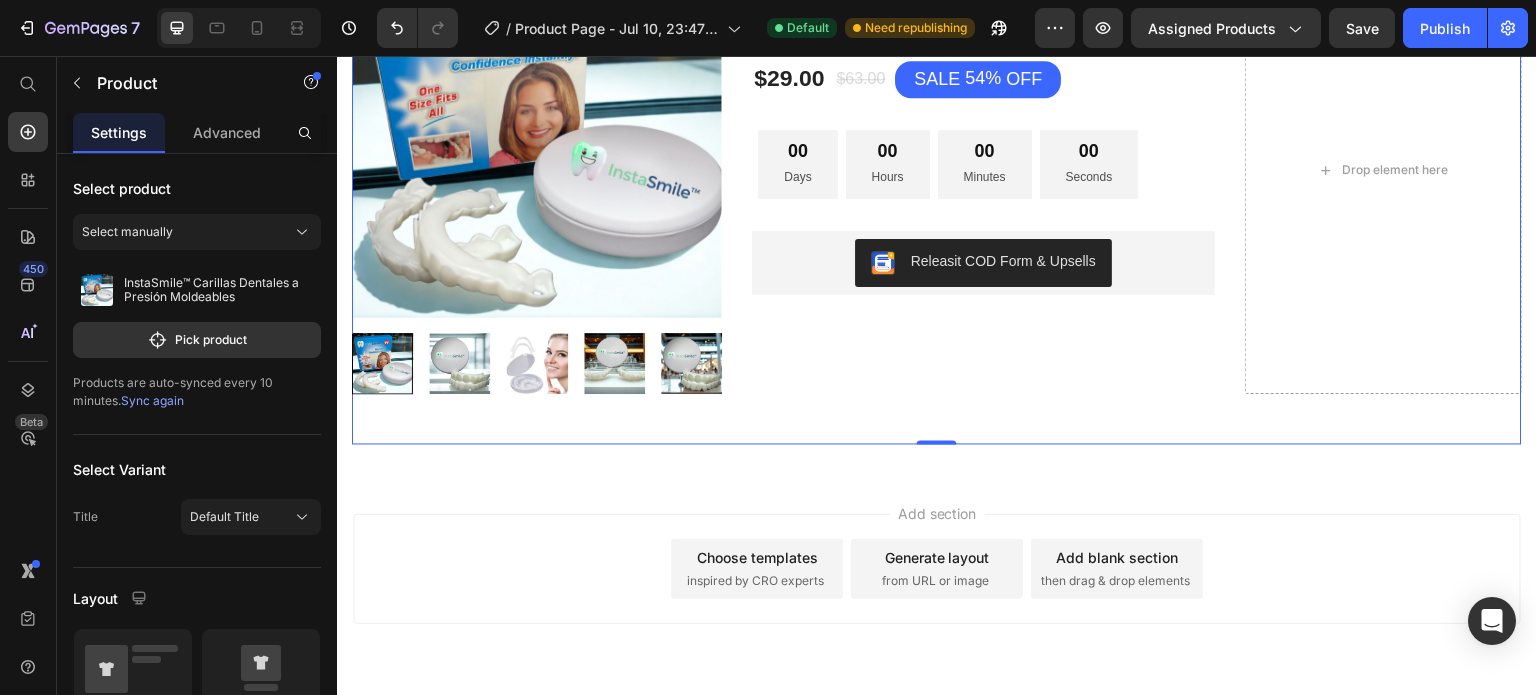 click on "Product Images & Gallery Row
HURRY!  LET BUY NOW (P) Stock Counter InstaSmile™ Carillas Dentales a Presión Moldeables (P) Title $29.00 (P) Price $63.00 (P) Price SALE 54% OFF Discount Tag Row 00 Days 00 Hours 00 Minutes 00 Seconds Countdown Timer Row Releasit COD Form & Upsells Releasit COD Form & Upsells
Drop element here Product   0" at bounding box center (937, 170) 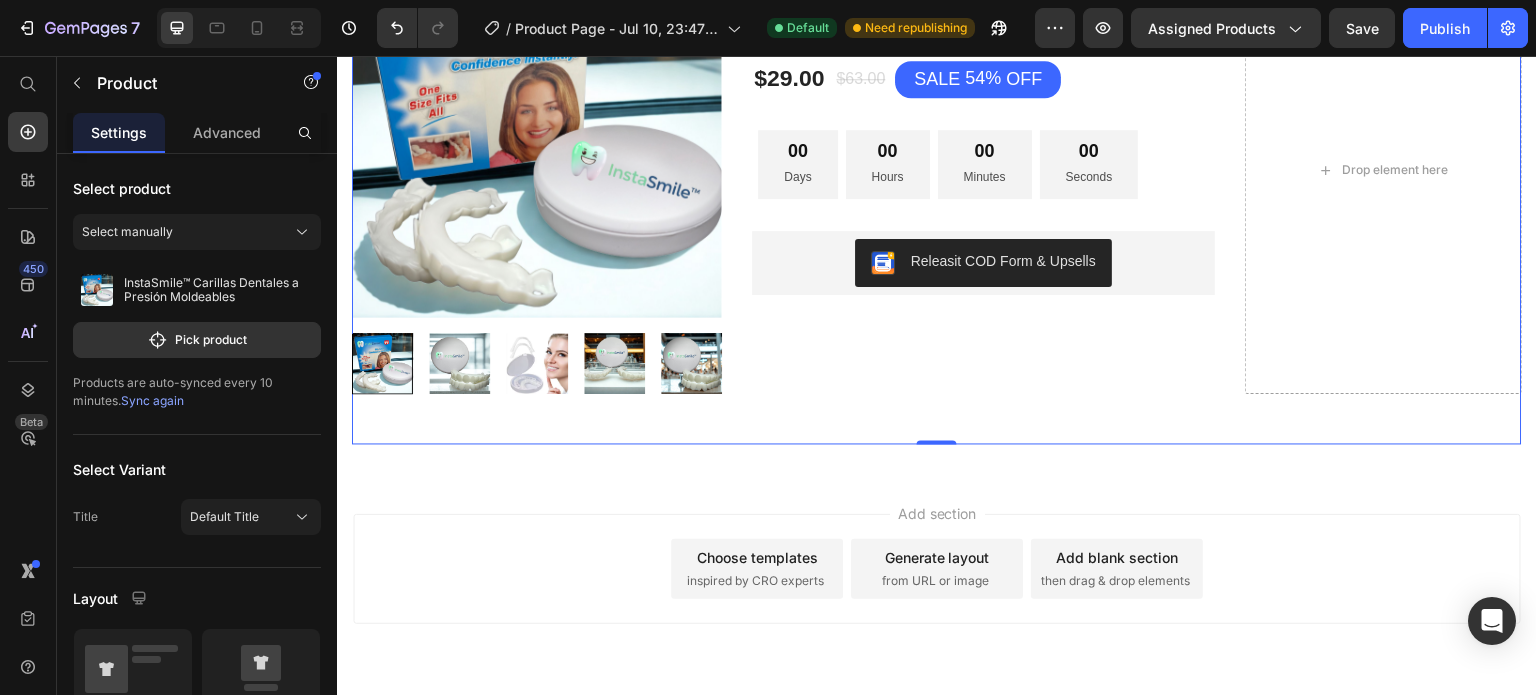 click on "Product Images & Gallery Row
HURRY!  LET BUY NOW (P) Stock Counter InstaSmile™ Carillas Dentales a Presión Moldeables (P) Title $29.00 (P) Price $63.00 (P) Price SALE 54% OFF Discount Tag Row 00 Days 00 Hours 00 Minutes 00 Seconds Countdown Timer Row Releasit COD Form & Upsells Releasit COD Form & Upsells
Drop element here Product   0" at bounding box center [937, 170] 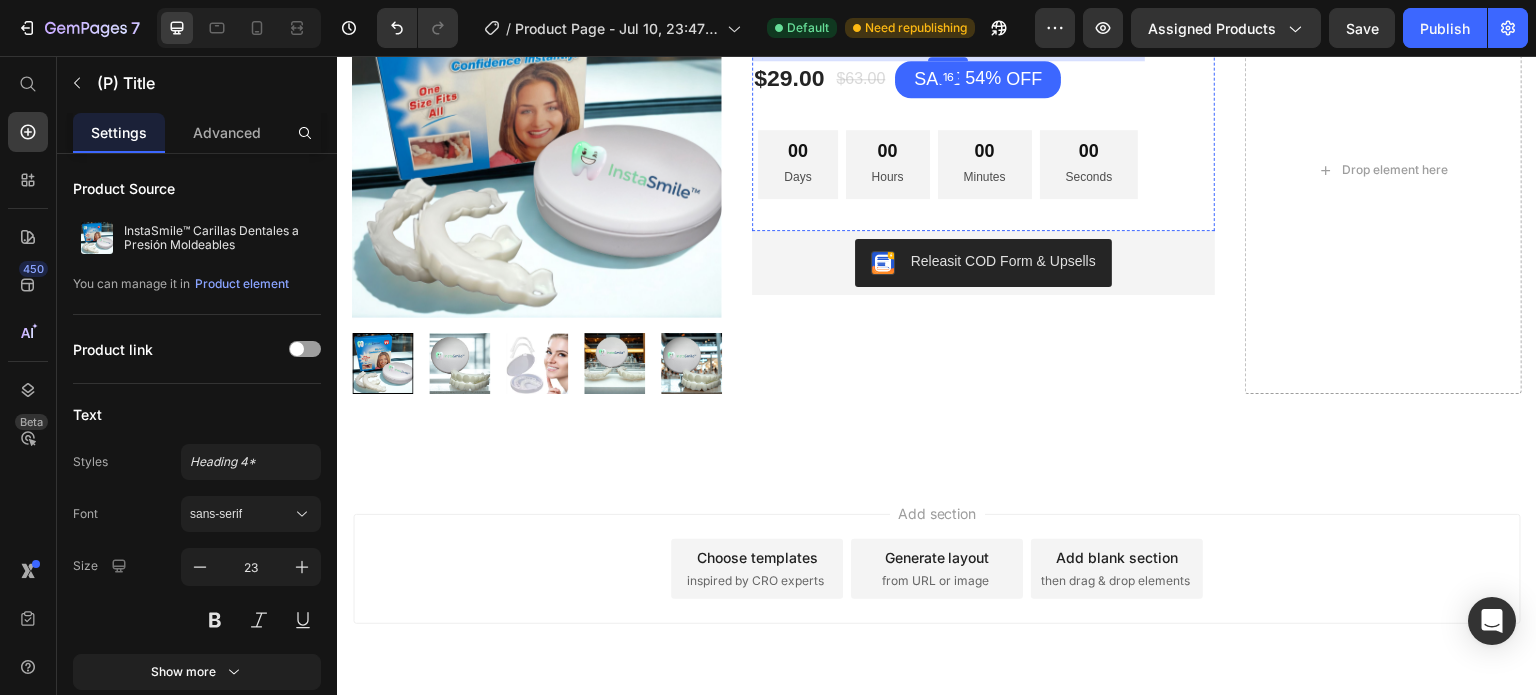 click on "HURRY!  LET BUY NOW" at bounding box center (948, -36) 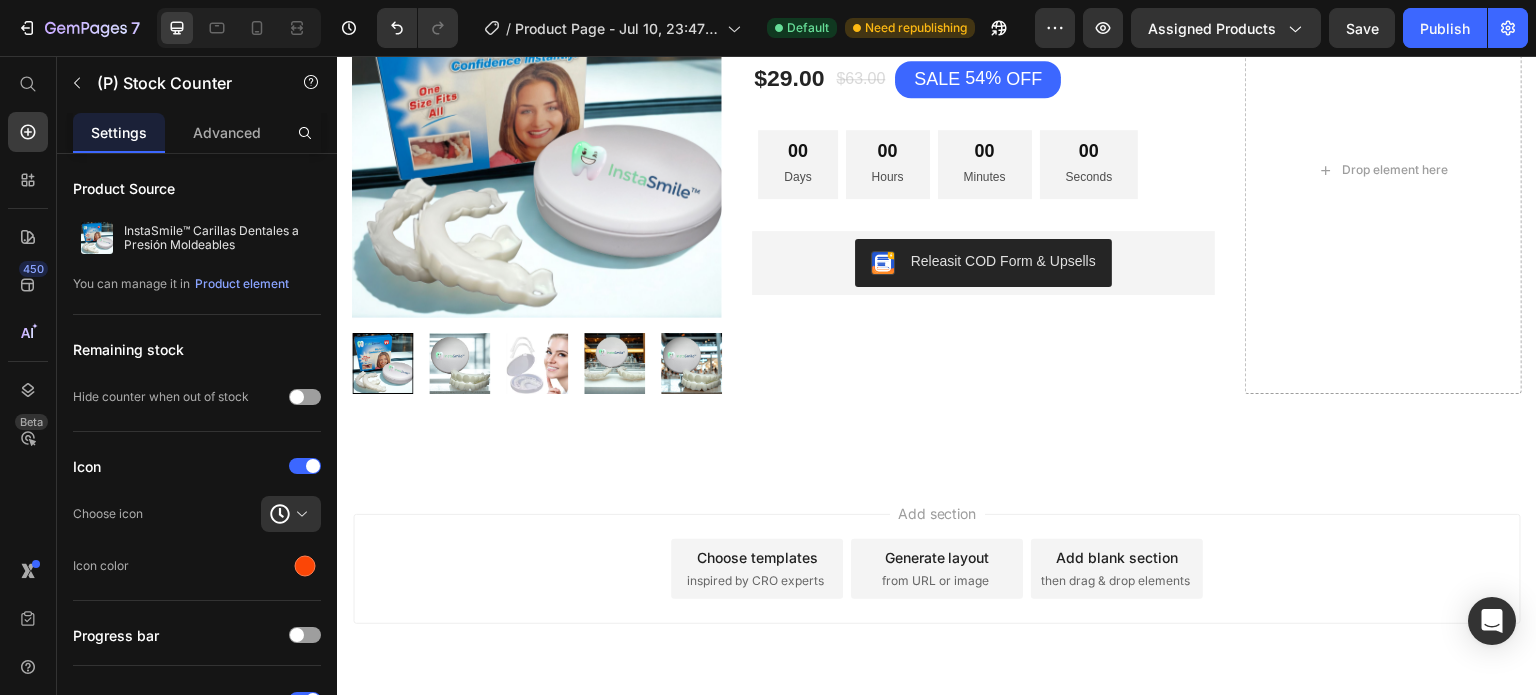 click 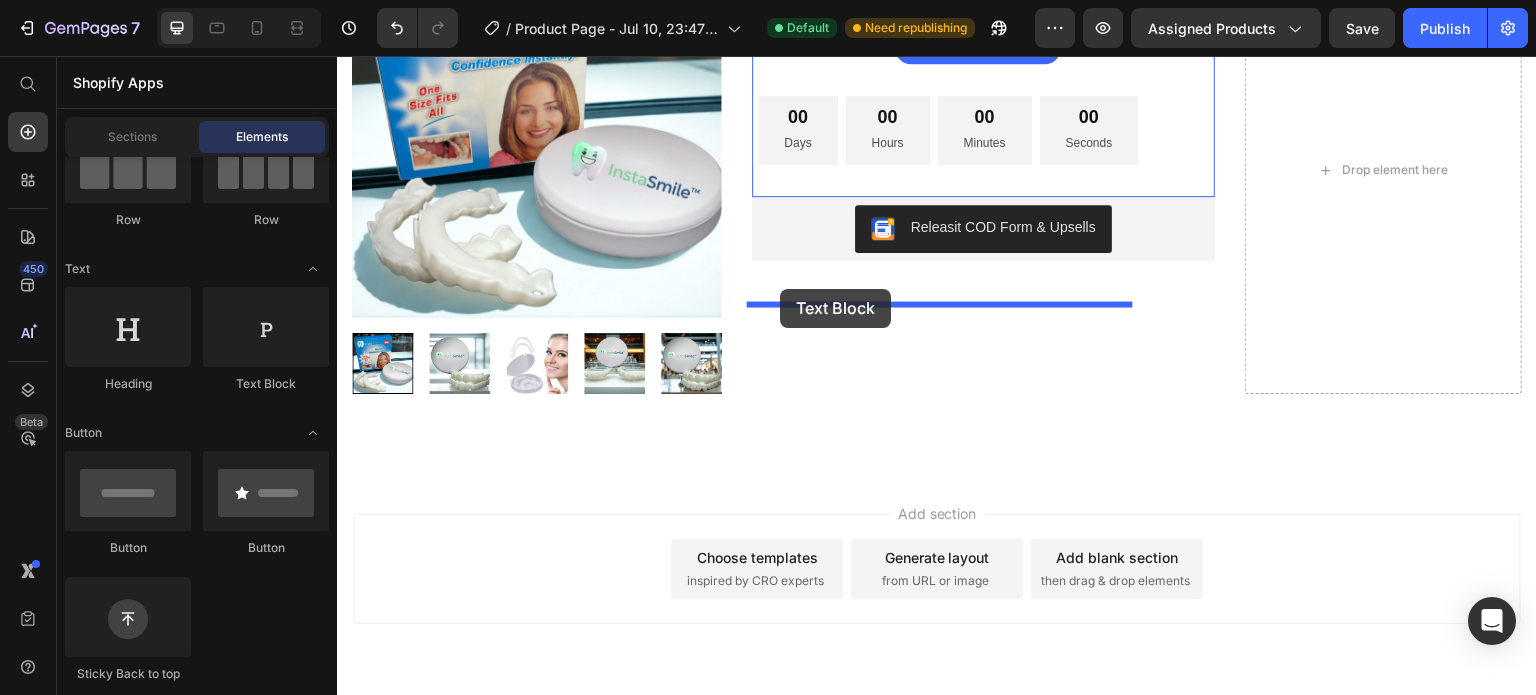 drag, startPoint x: 618, startPoint y: 417, endPoint x: 780, endPoint y: 291, distance: 205.23158 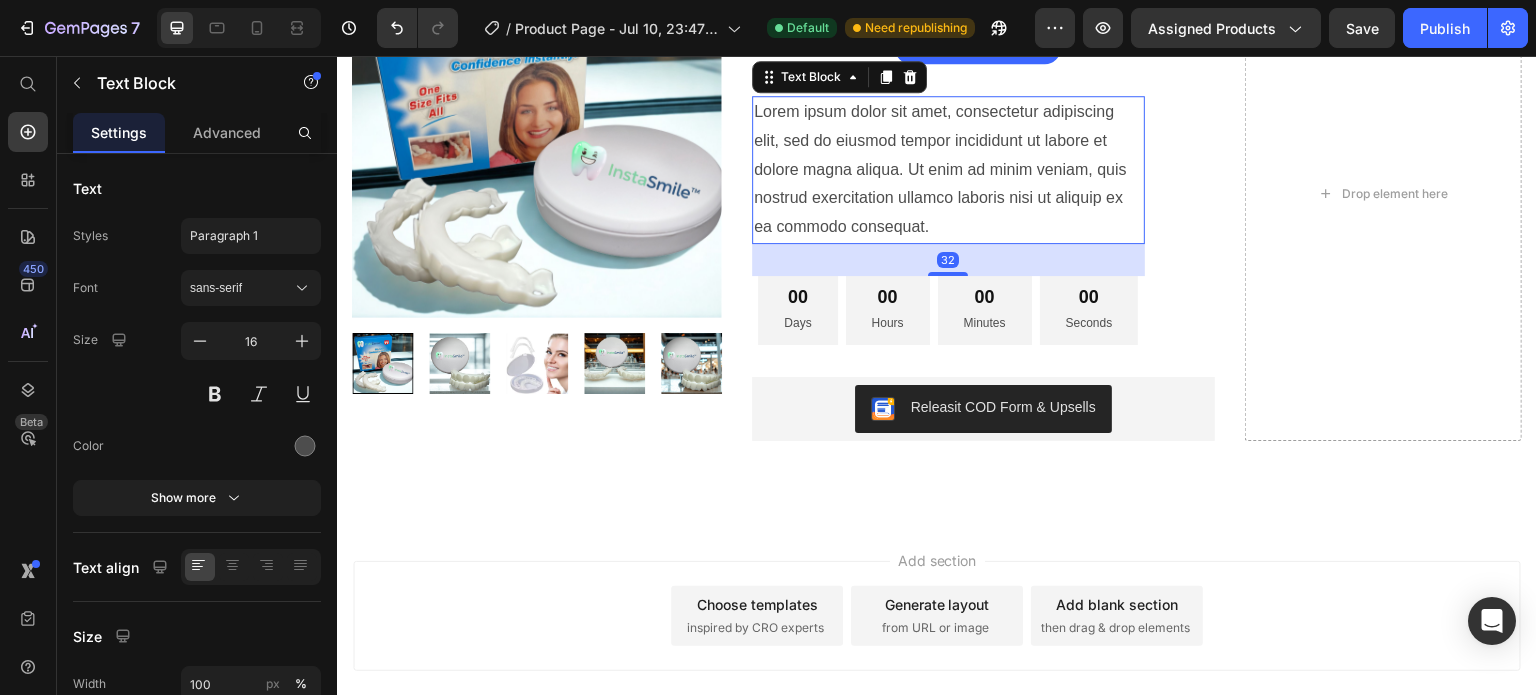 click on "Lorem ipsum dolor sit amet, consectetur adipiscing elit, sed do eiusmod tempor incididunt ut labore et dolore magna aliqua. Ut enim ad minim veniam, quis nostrud exercitation ullamco laboris nisi ut aliquip ex ea commodo consequat." at bounding box center (948, 170) 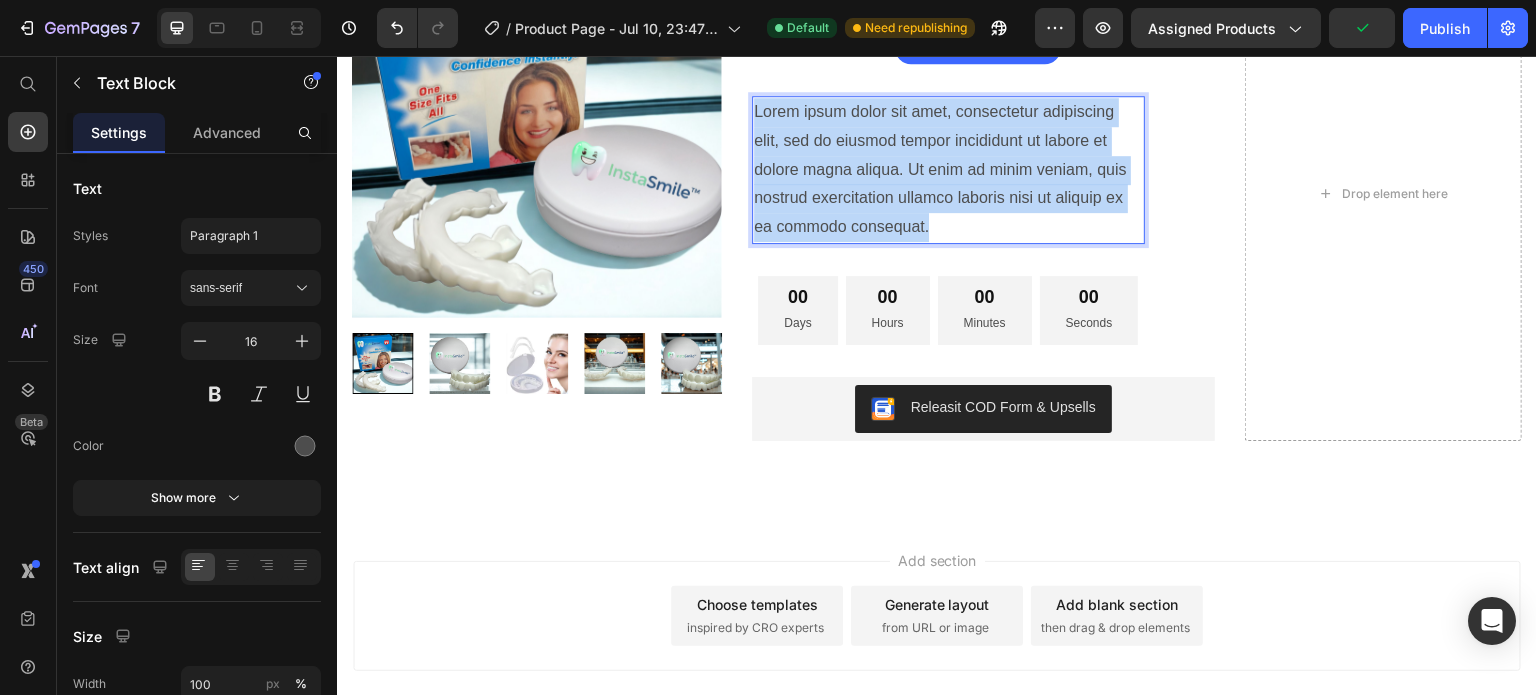 drag, startPoint x: 941, startPoint y: 430, endPoint x: 753, endPoint y: 320, distance: 217.81644 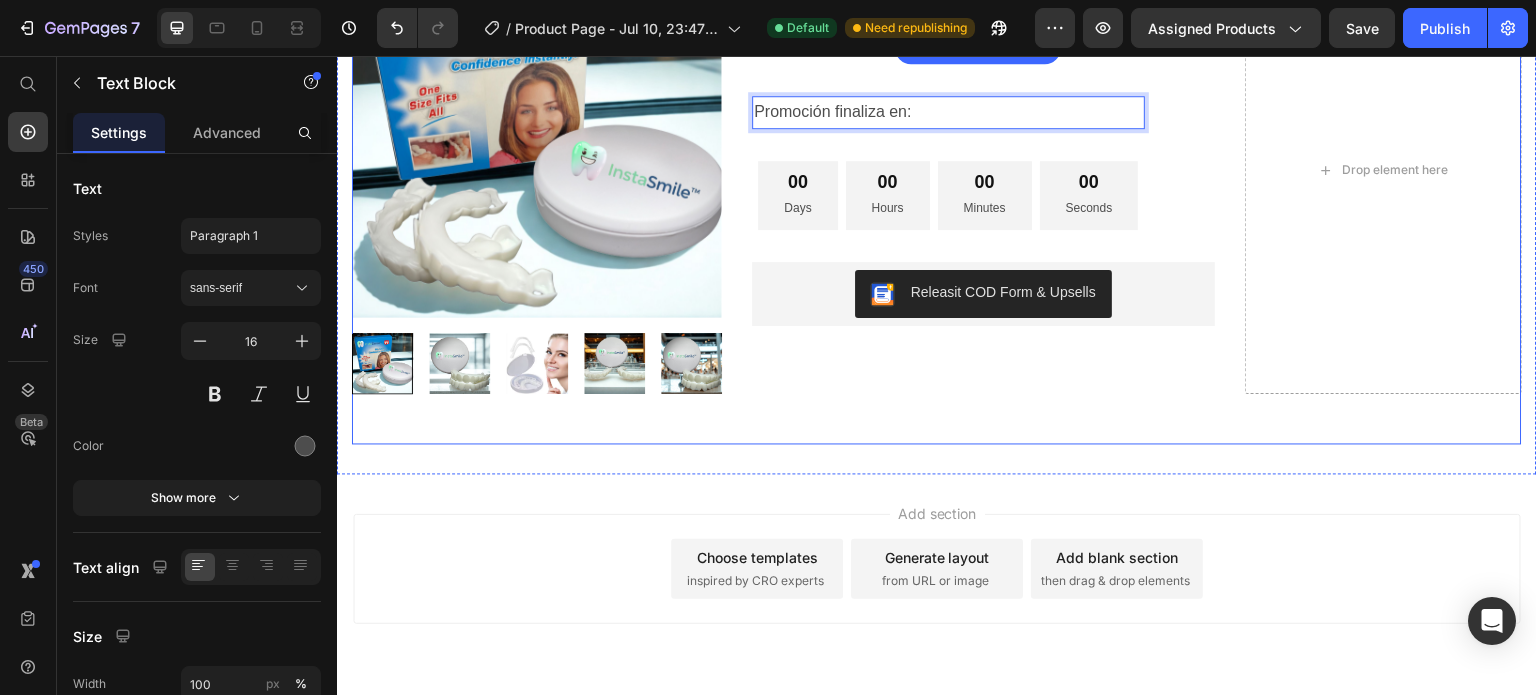 click on "Product Images & Gallery Row InstaSmile™ Carillas Dentales a Presión Moldeables (P) Title $29.00 (P) Price $63.00 (P) Price SALE 54% OFF Discount Tag Row Promoción finaliza en: Text Block   32 00 Days 00 Hours 00 Minutes 00 Seconds Countdown Timer Row Releasit COD Form & Upsells Releasit COD Form & Upsells
Drop element here Product" at bounding box center [937, 170] 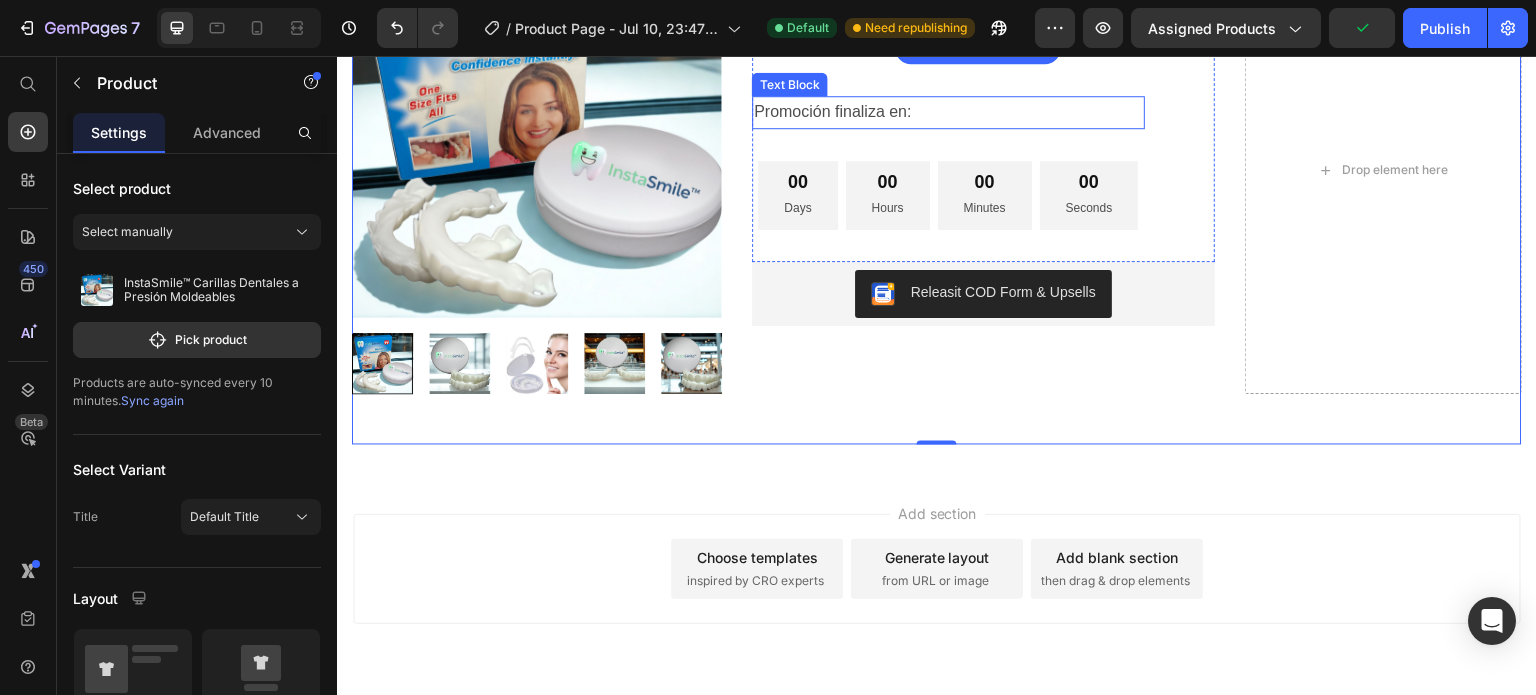 click on "Promoción finaliza en:" at bounding box center [948, 112] 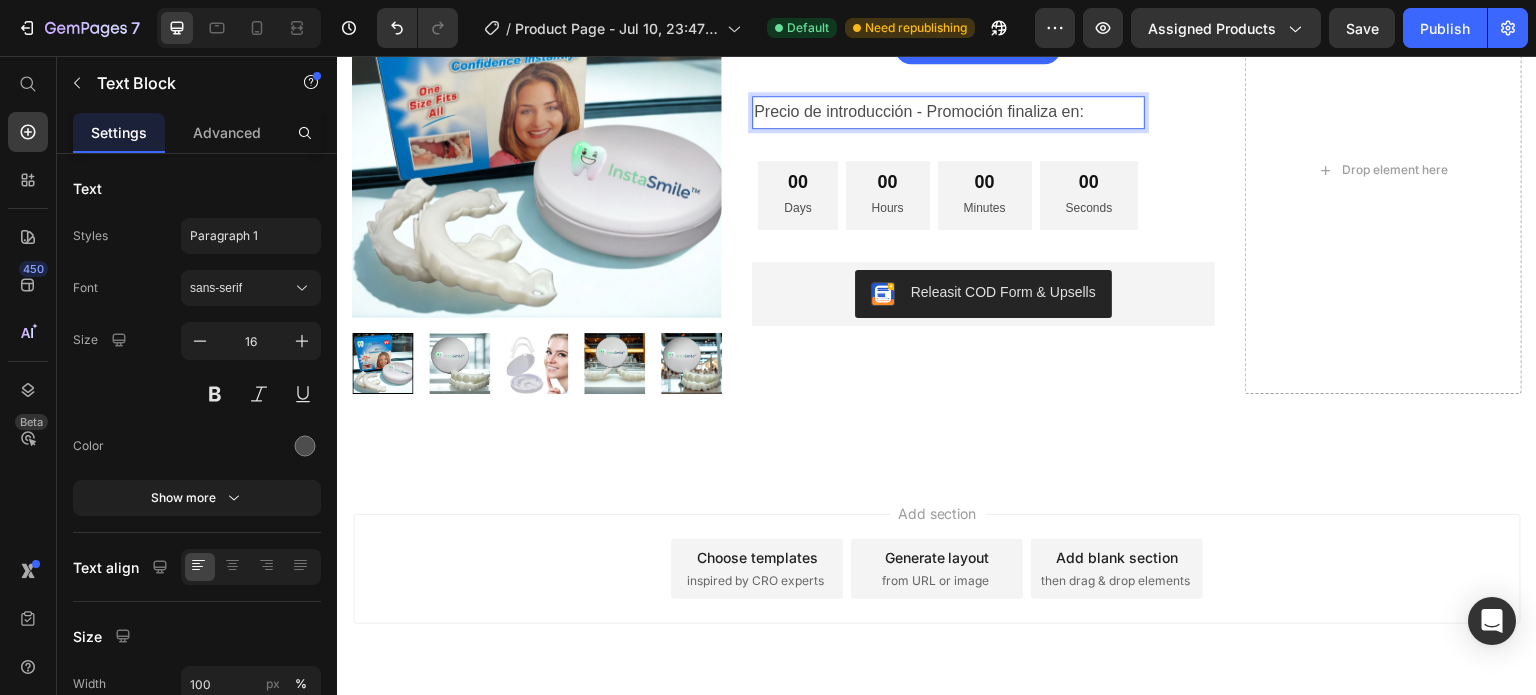 click on "Precio de introducción - Promoción finaliza en:" at bounding box center (948, 112) 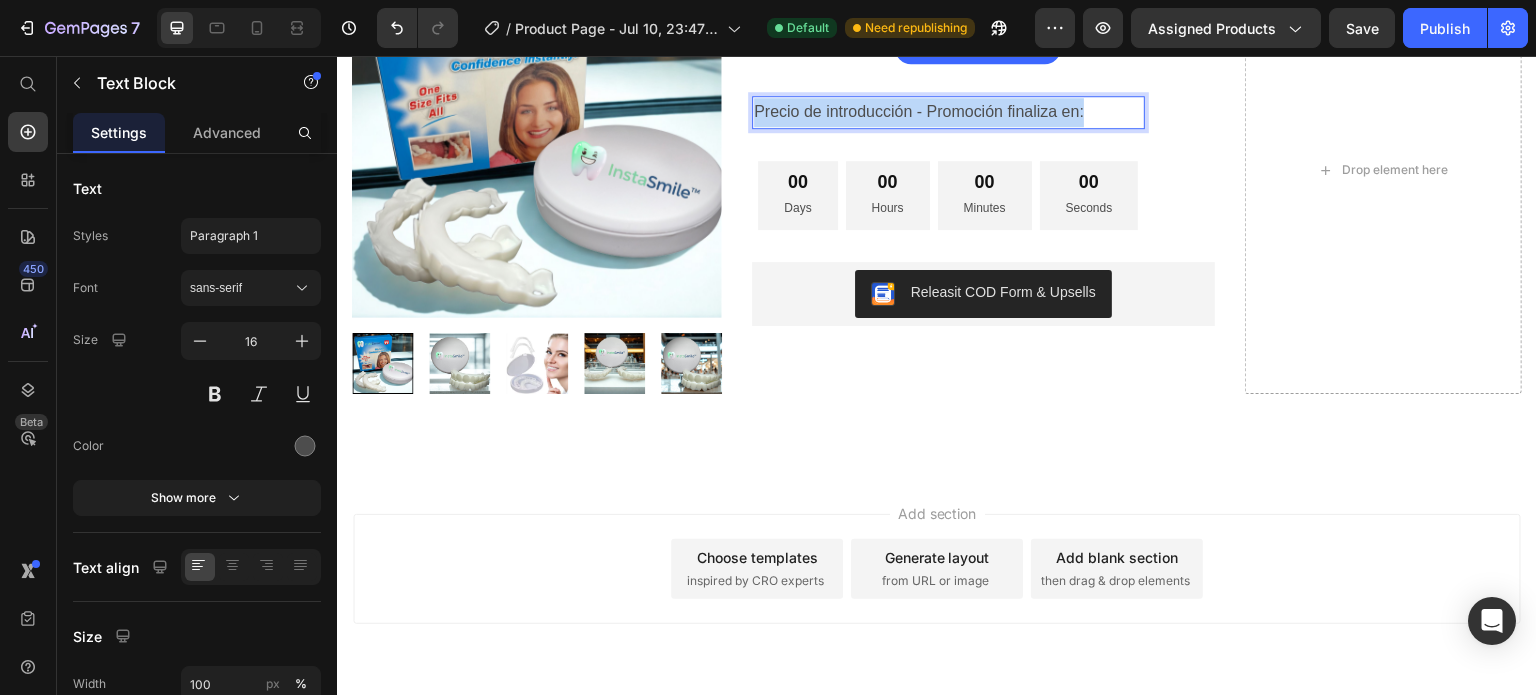drag, startPoint x: 1090, startPoint y: 316, endPoint x: 745, endPoint y: 307, distance: 345.11737 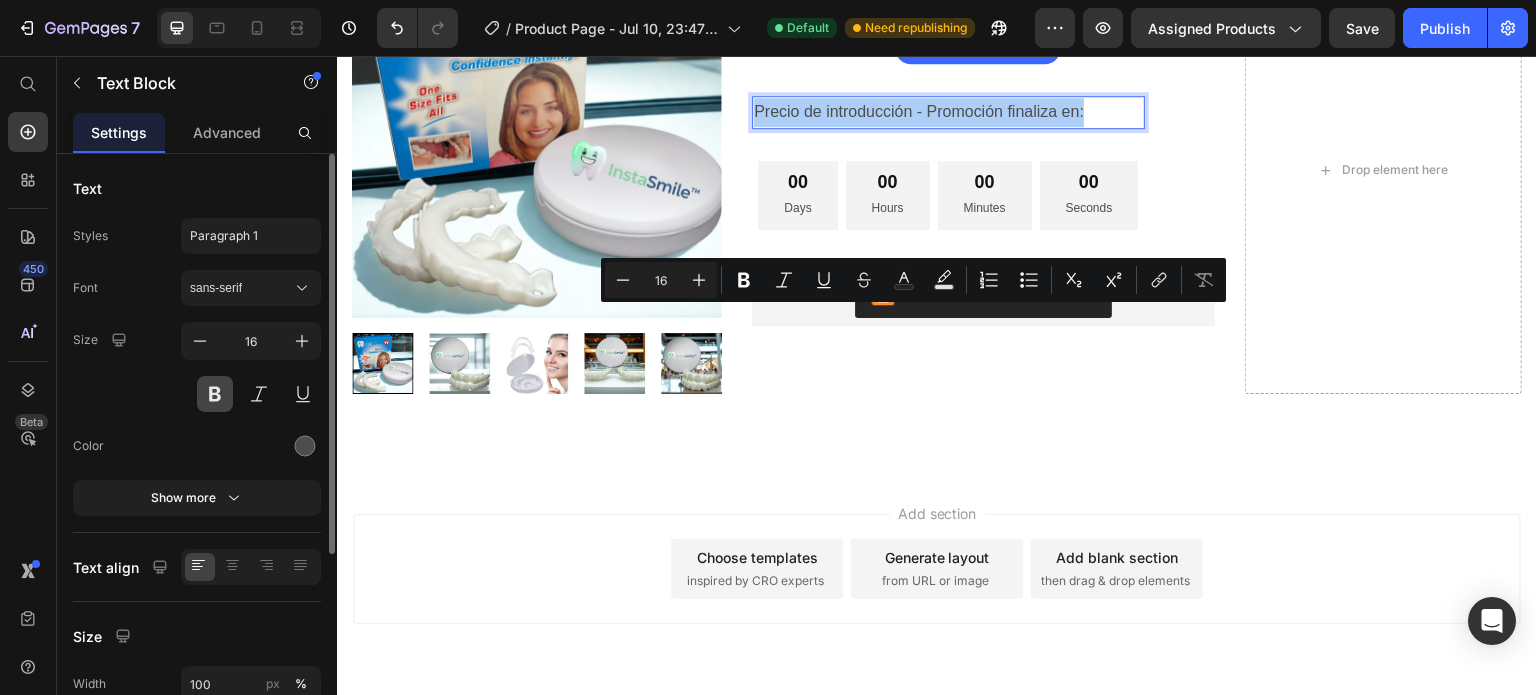 click at bounding box center [215, 394] 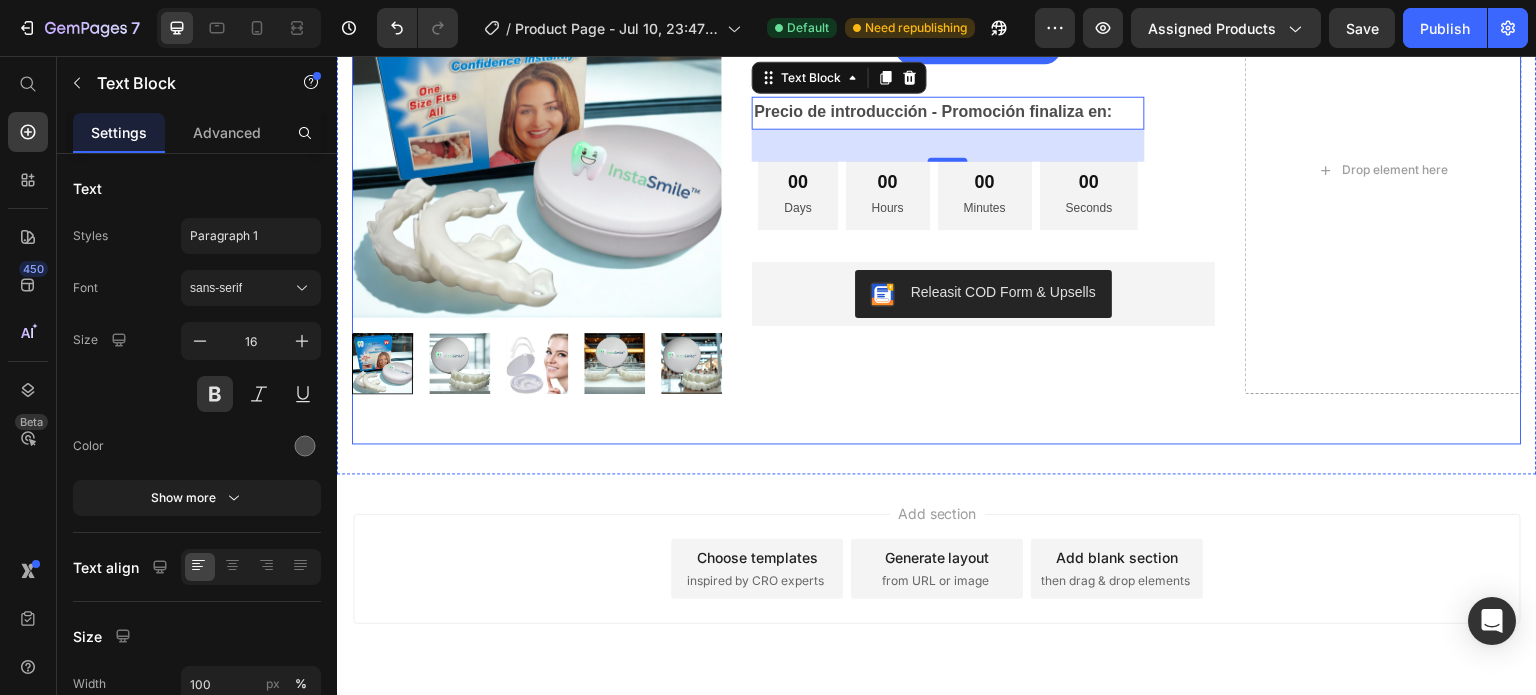 click on "Product Images & Gallery Row InstaSmile™ Carillas Dentales a Presión Moldeables (P) Title $29.00 (P) Price $63.00 (P) Price SALE 54% OFF Discount Tag Row Precio de introducción - Promoción finaliza en: Text Block   32 00 Days 00 Hours 00 Minutes 00 Seconds Countdown Timer Row Releasit COD Form & Upsells Releasit COD Form & Upsells
Drop element here Product" at bounding box center (937, 170) 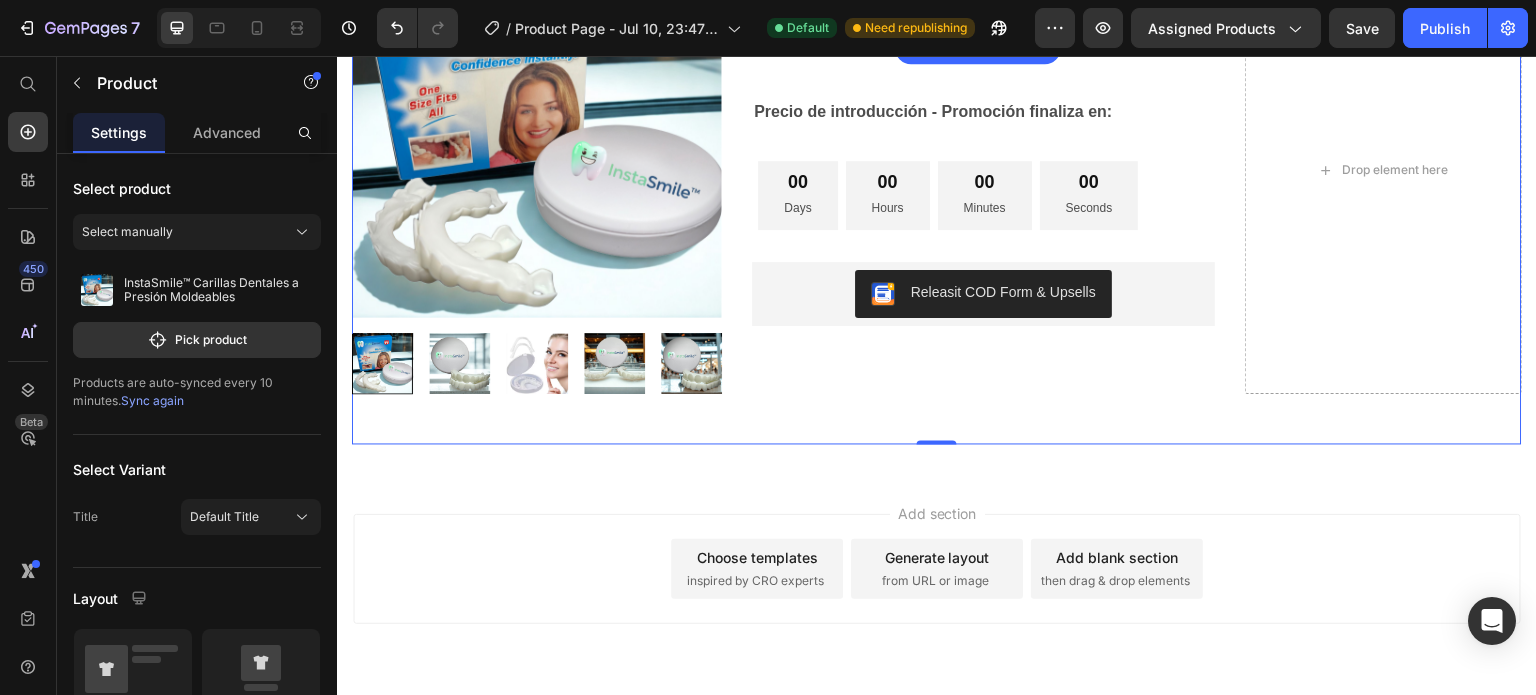 click on "Product Images & Gallery Row InstaSmile™ Carillas Dentales a Presión Moldeables (P) Title $29.00 (P) Price $63.00 (P) Price SALE 54% OFF Discount Tag Row Precio de introducción - Promoción finaliza en: Text Block 00 Days 00 Hours 00 Minutes 00 Seconds Countdown Timer Row Releasit COD Form & Upsells Releasit COD Form & Upsells
Drop element here Product   0" at bounding box center (937, 170) 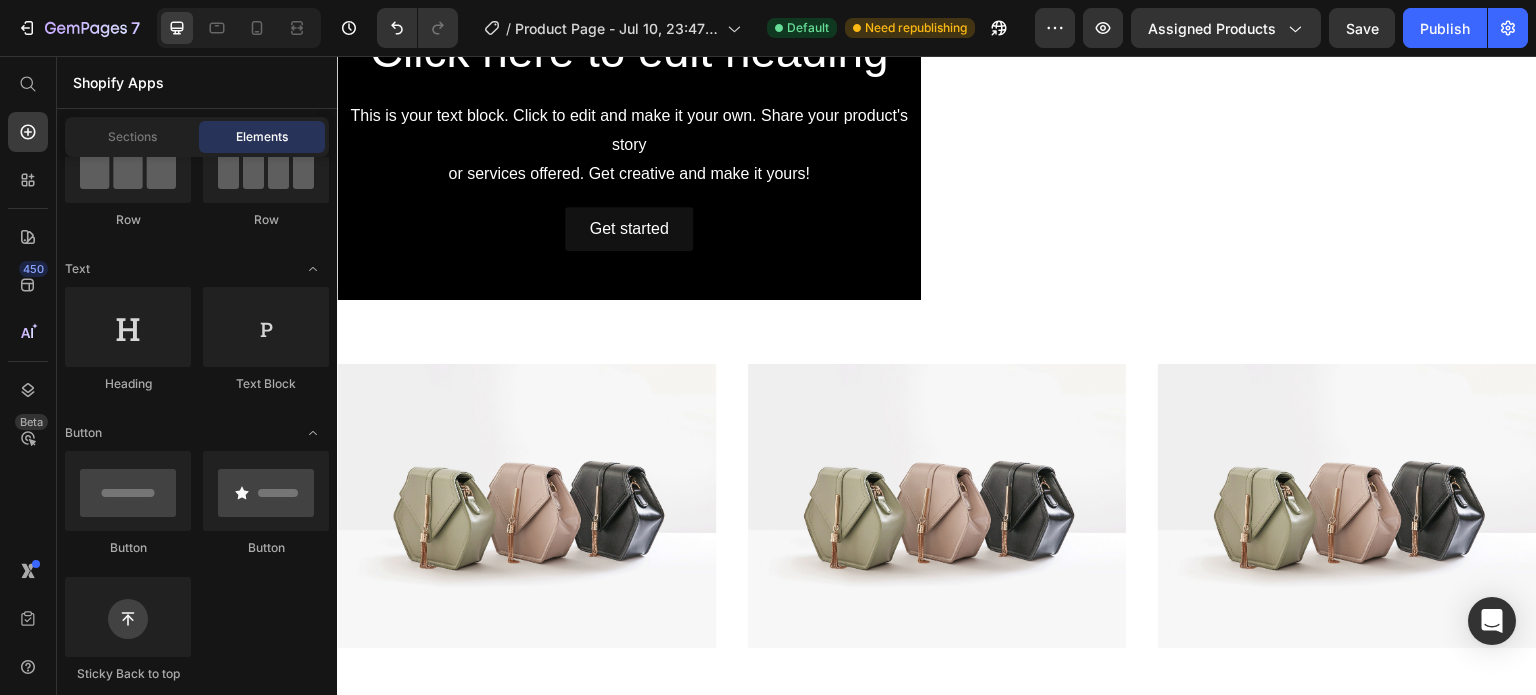 scroll, scrollTop: 1302, scrollLeft: 0, axis: vertical 